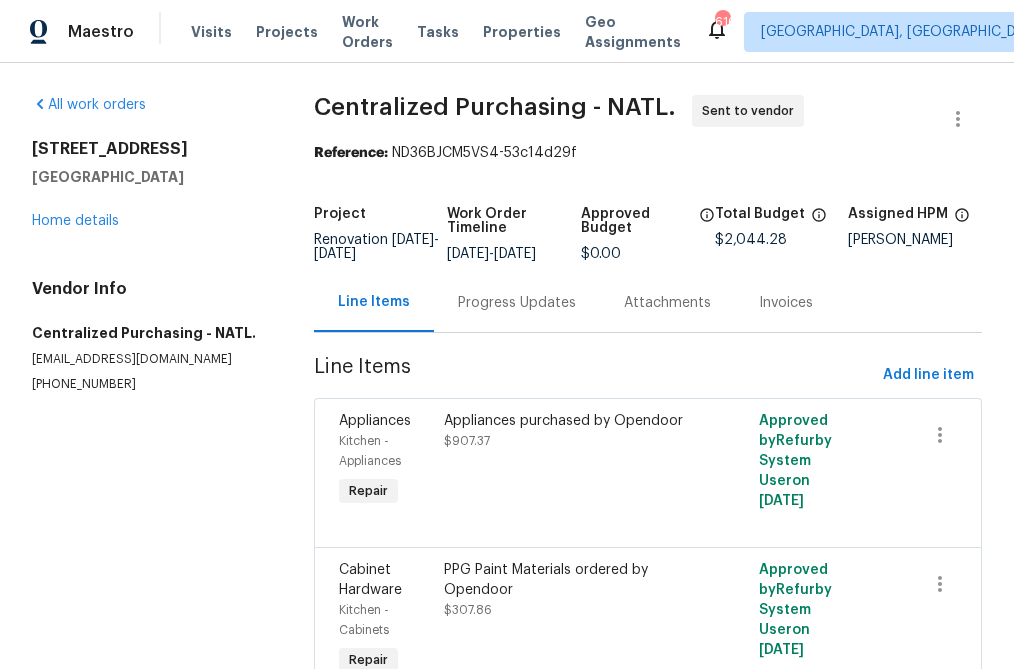 scroll, scrollTop: 0, scrollLeft: 0, axis: both 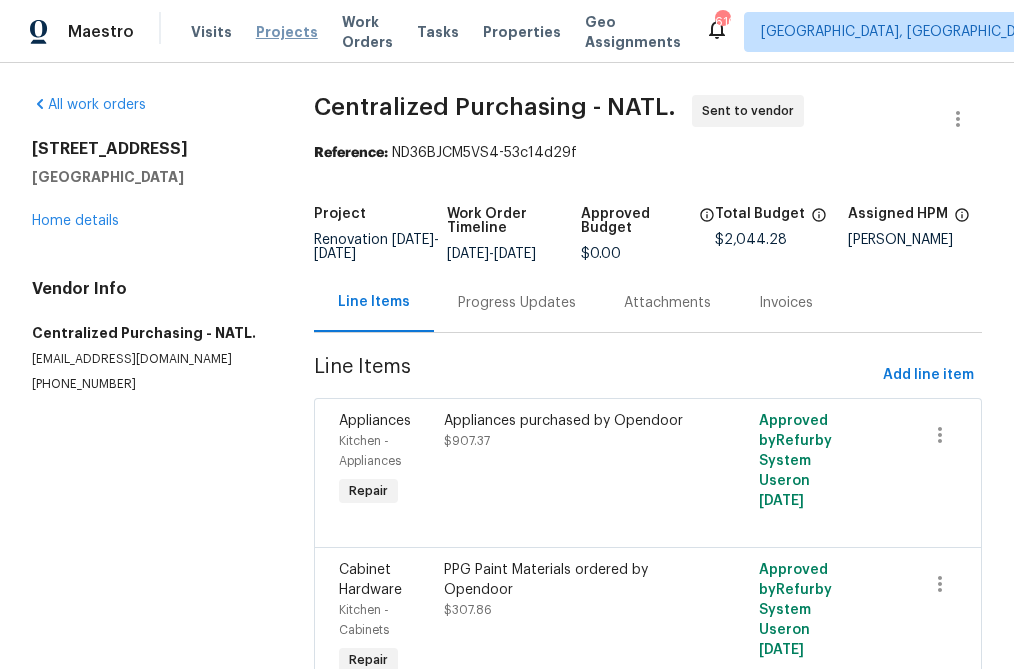 click on "Projects" at bounding box center [287, 32] 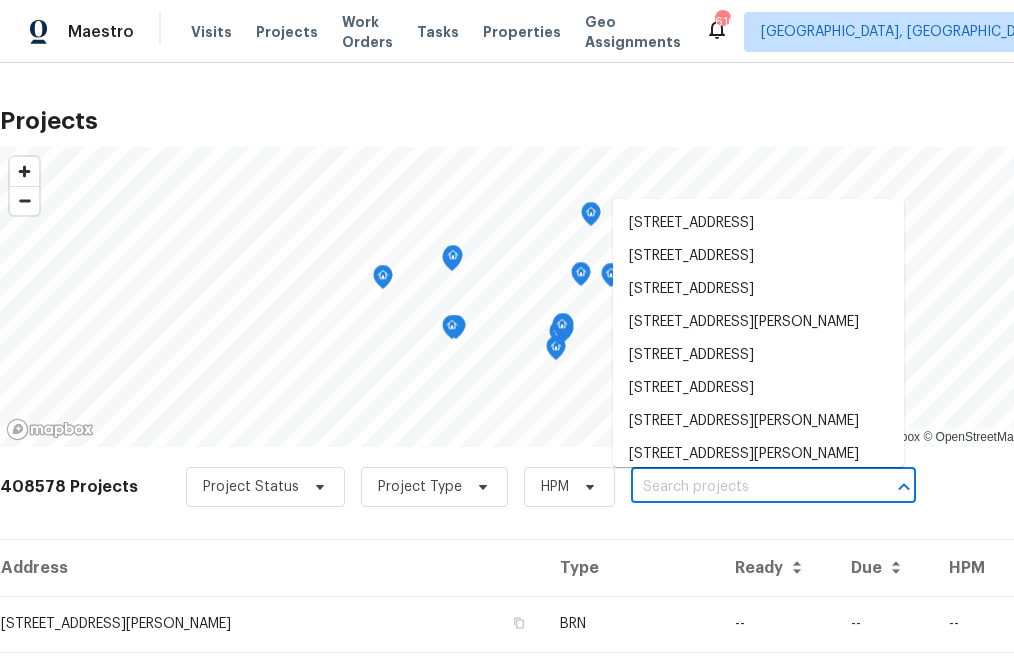 click at bounding box center [745, 487] 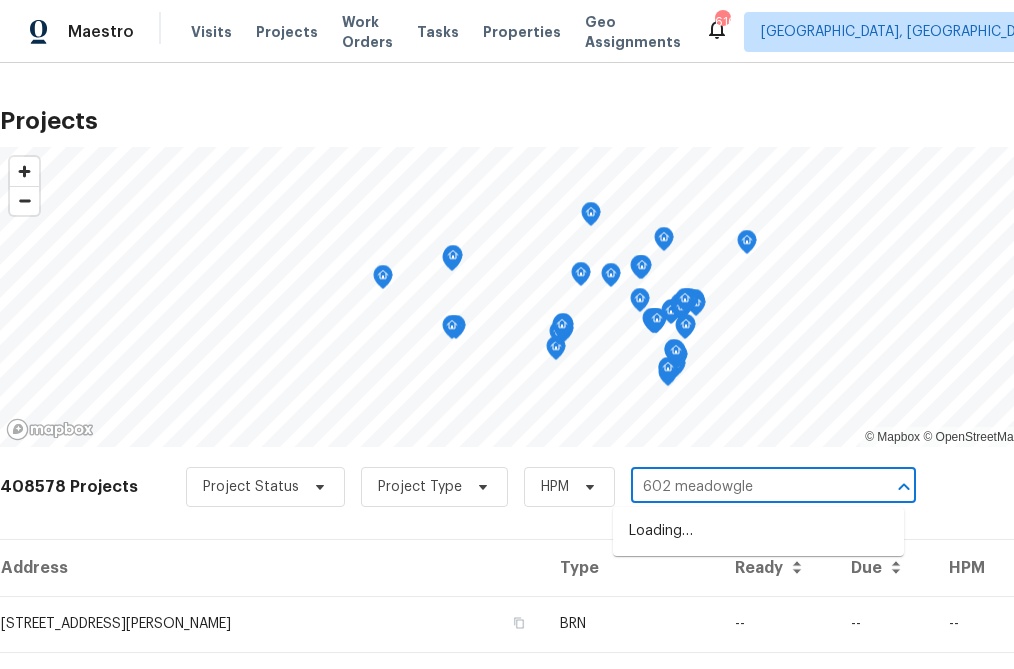 type on "602 meadowglen" 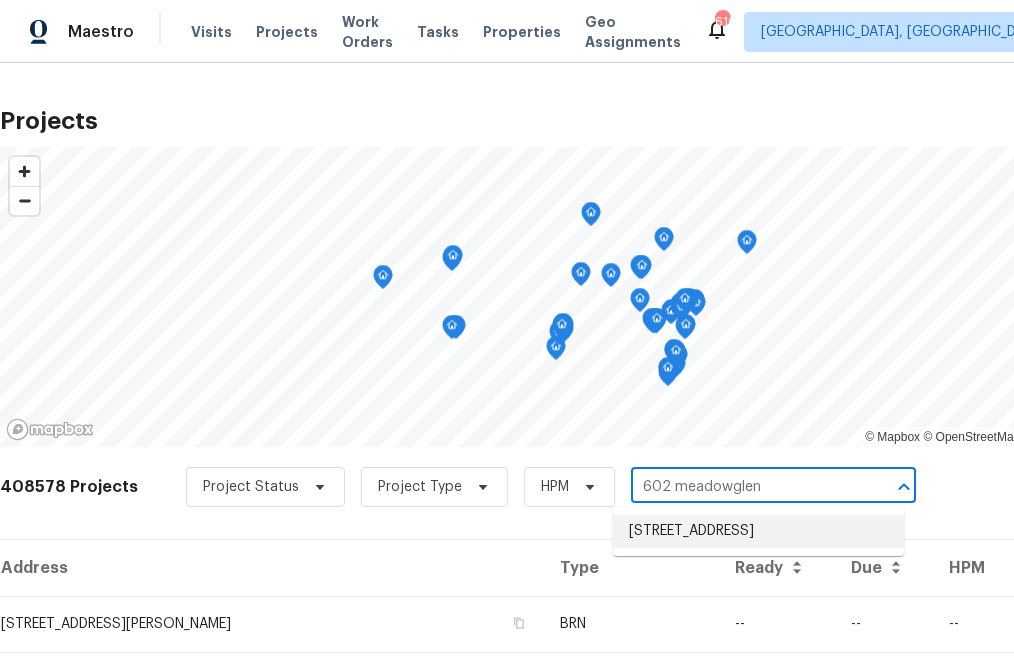 click on "602 Meadowglen Dr, Baytown, TX 77521" at bounding box center [758, 531] 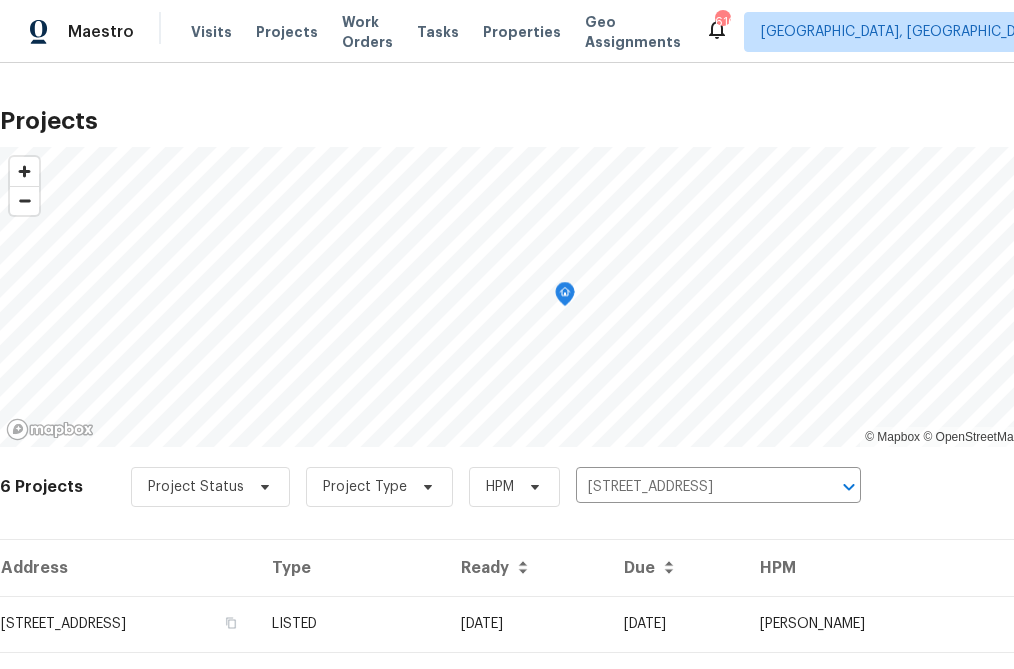 scroll, scrollTop: 221, scrollLeft: 0, axis: vertical 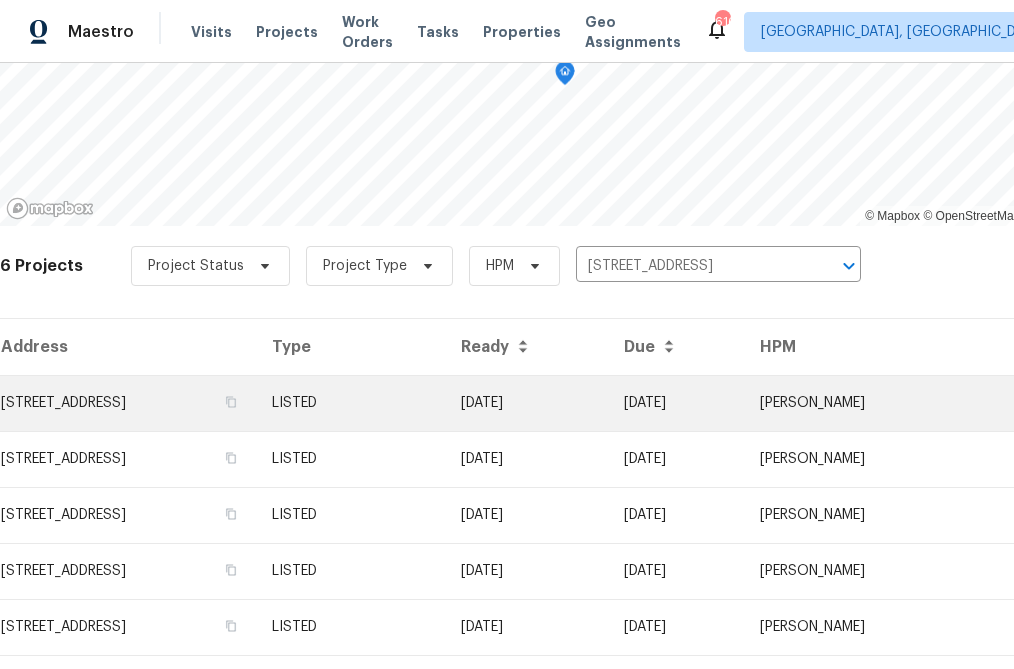 click on "602 Meadowglen Dr, Baytown, TX 77521" at bounding box center (128, 403) 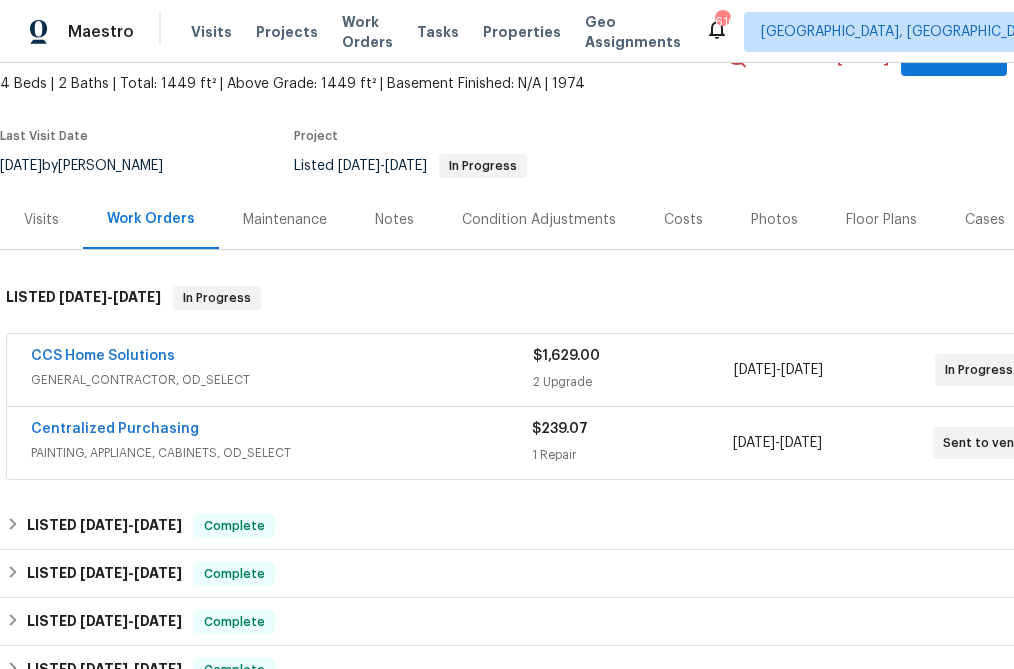 scroll, scrollTop: 113, scrollLeft: 36, axis: both 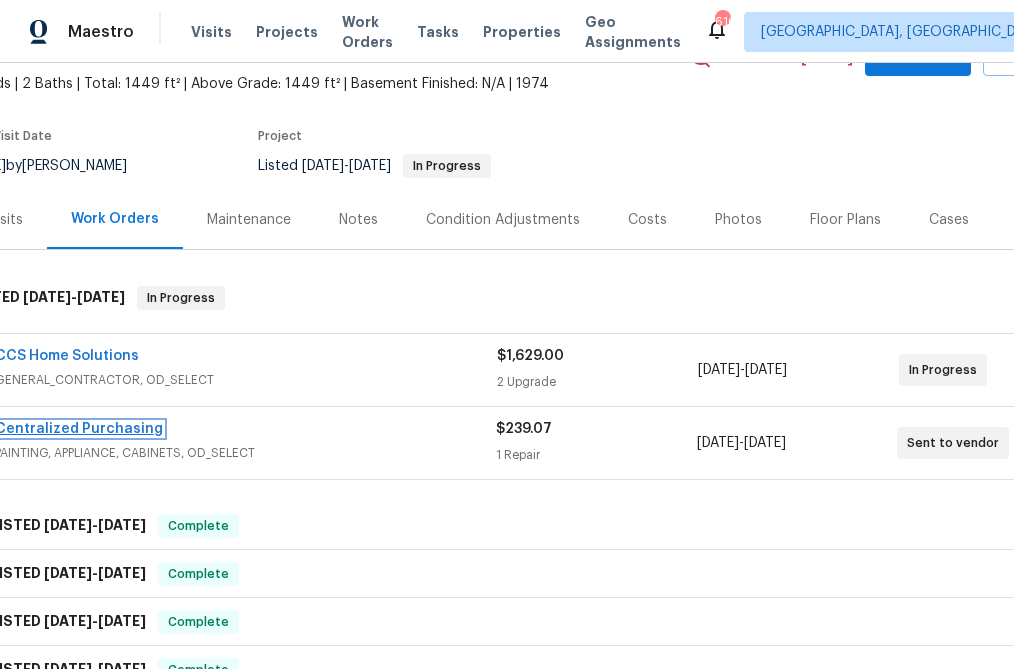 click on "Centralized Purchasing" at bounding box center (79, 429) 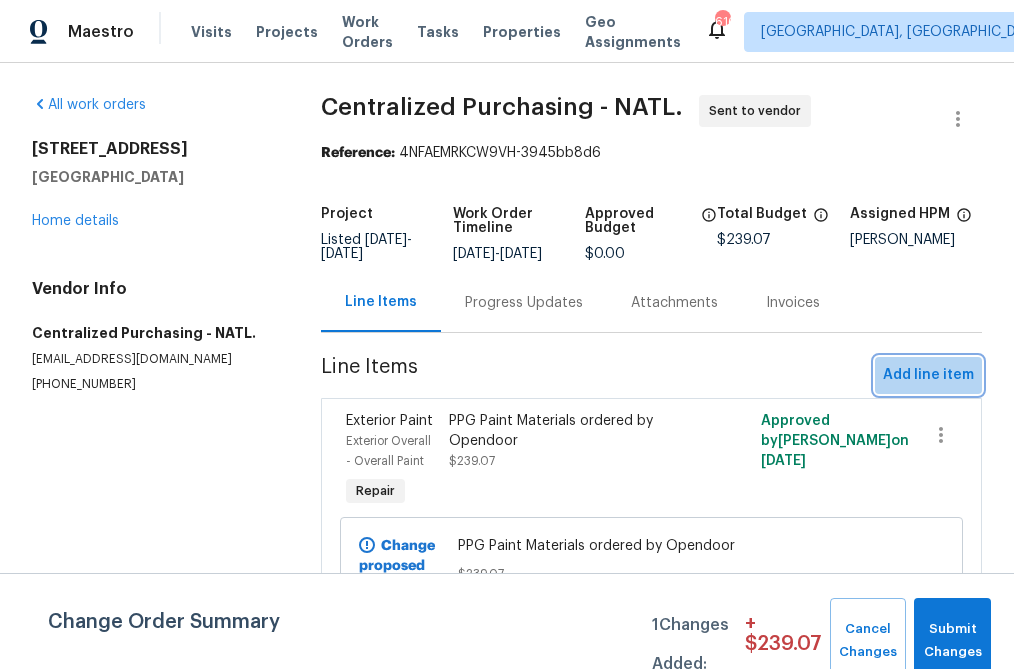 click on "Add line item" at bounding box center (928, 375) 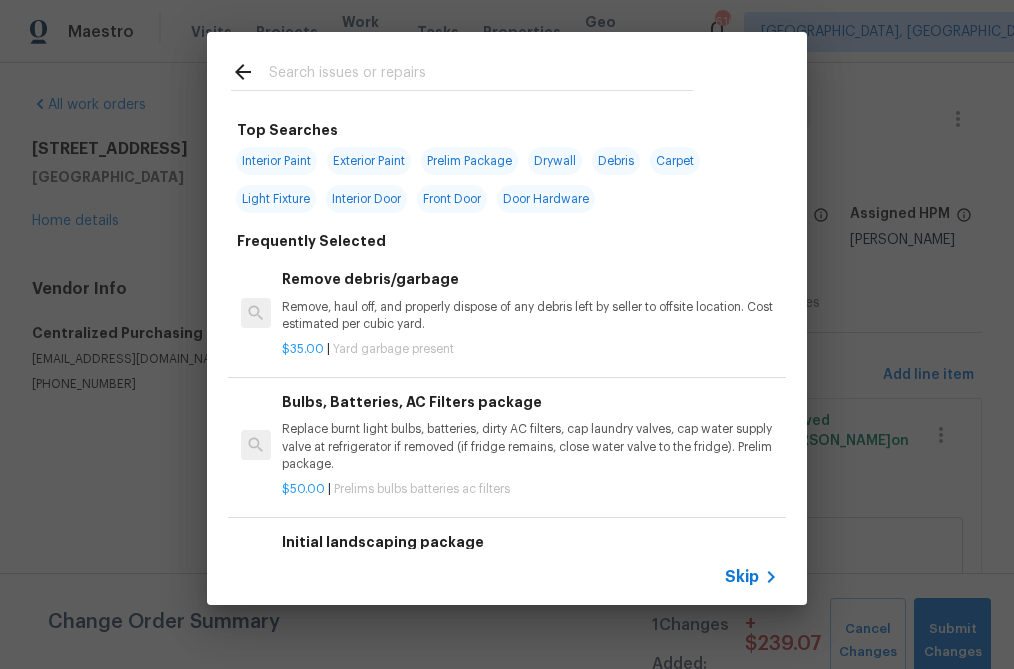 click on "Skip" at bounding box center [742, 577] 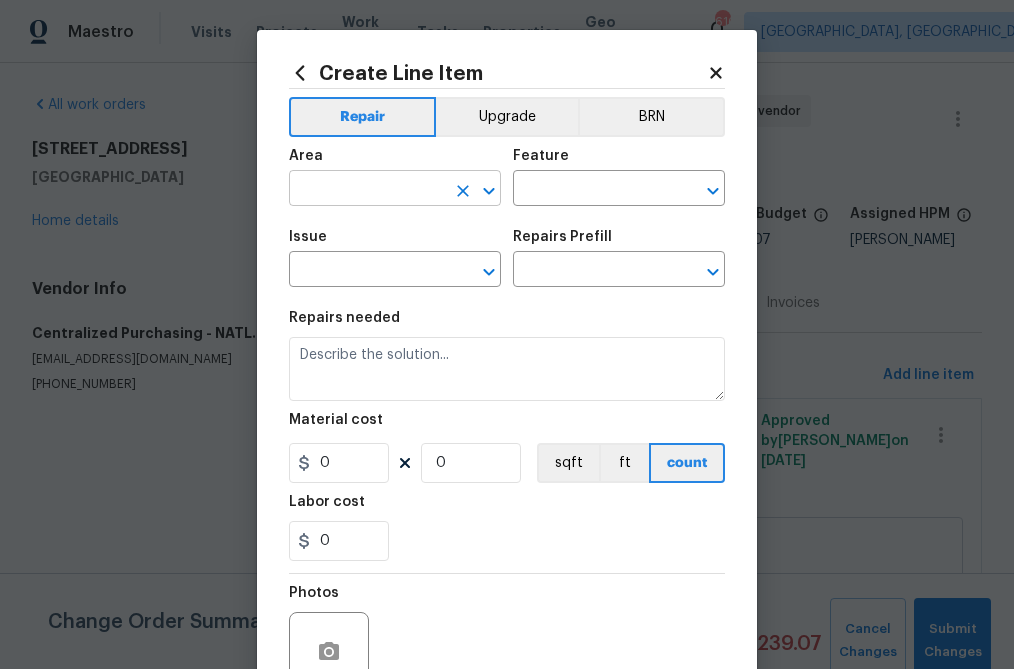 click at bounding box center (367, 190) 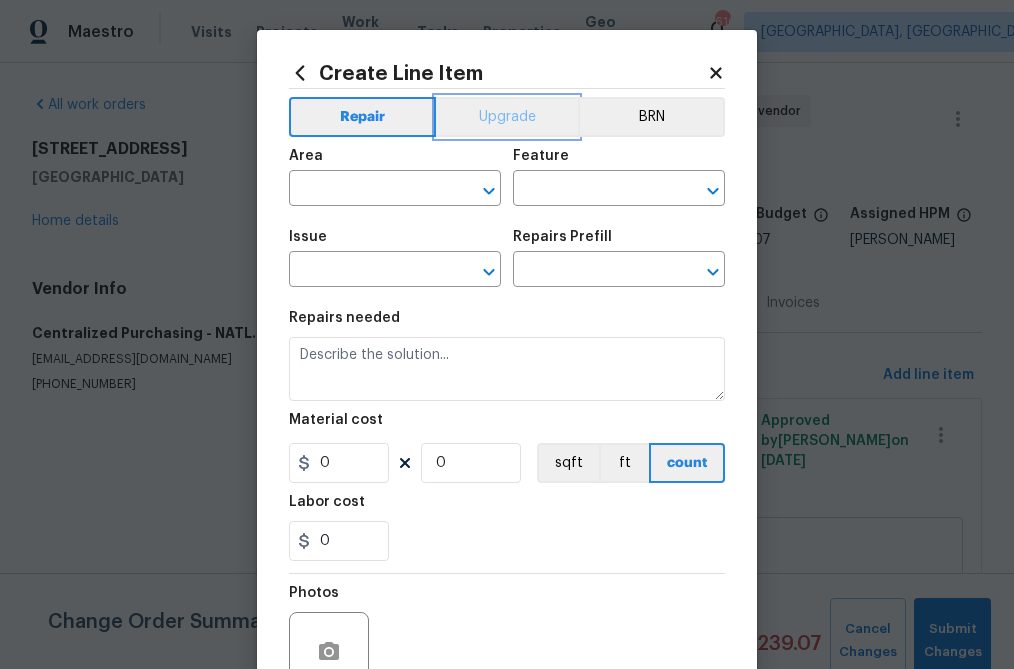 click on "Upgrade" at bounding box center (507, 117) 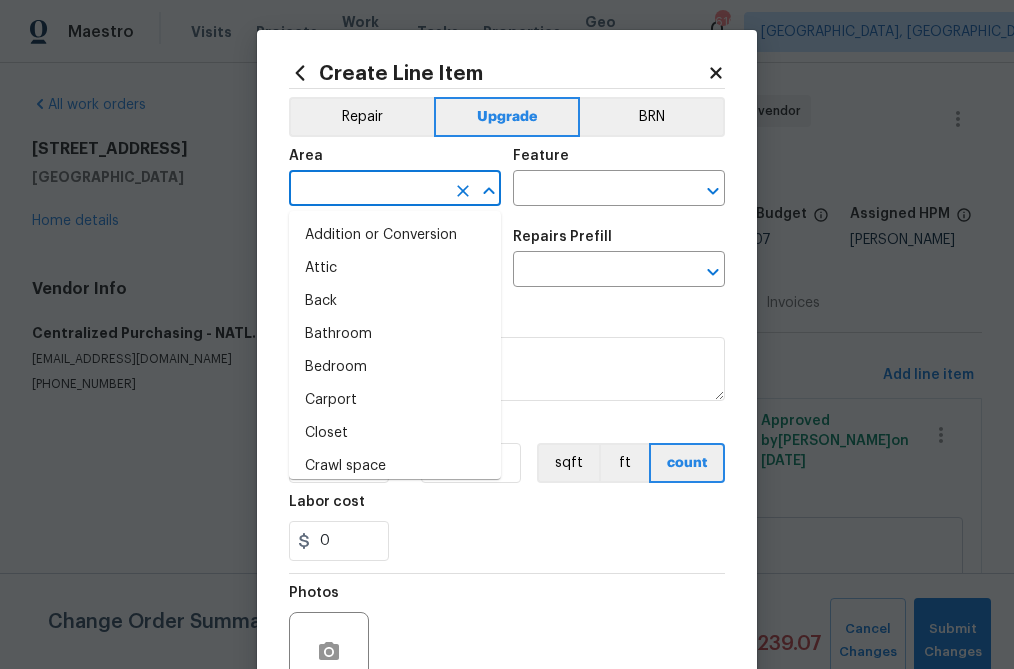 click at bounding box center (367, 190) 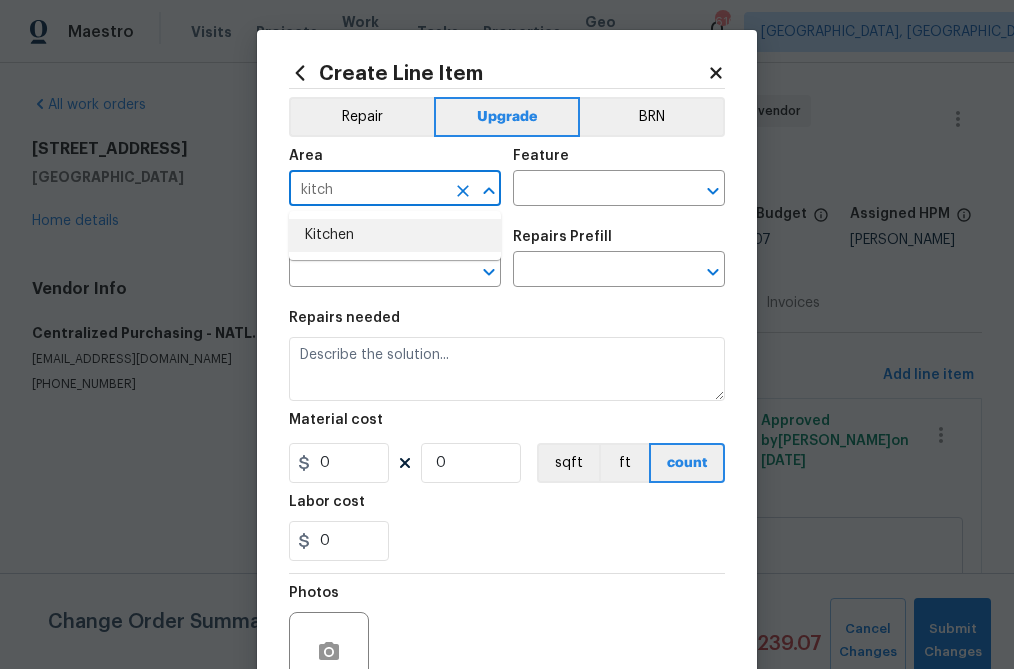 click on "Kitchen" at bounding box center (395, 235) 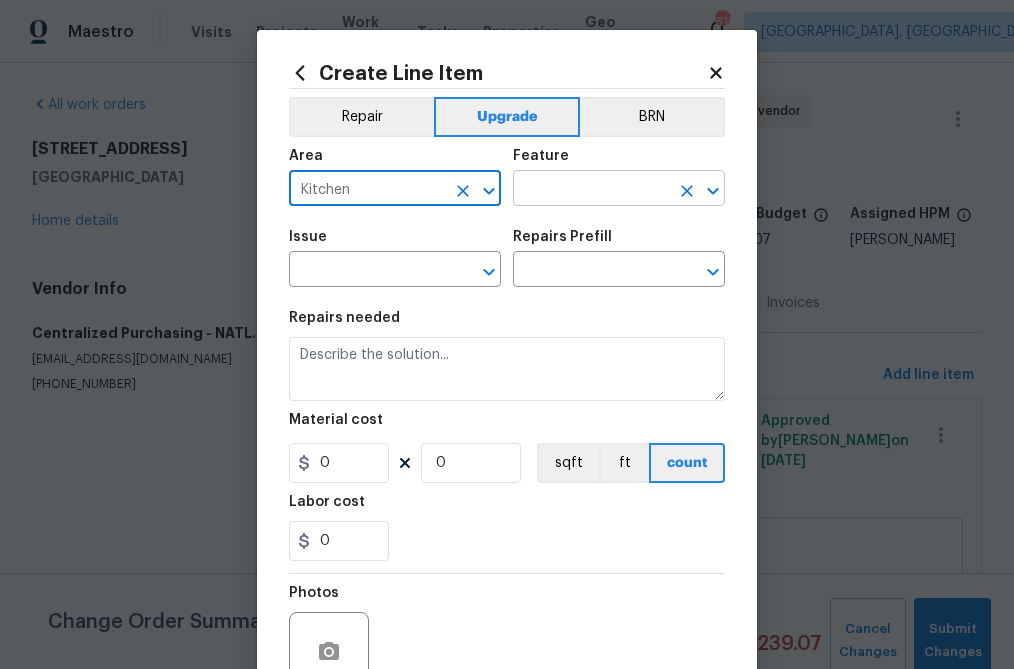 type on "Kitchen" 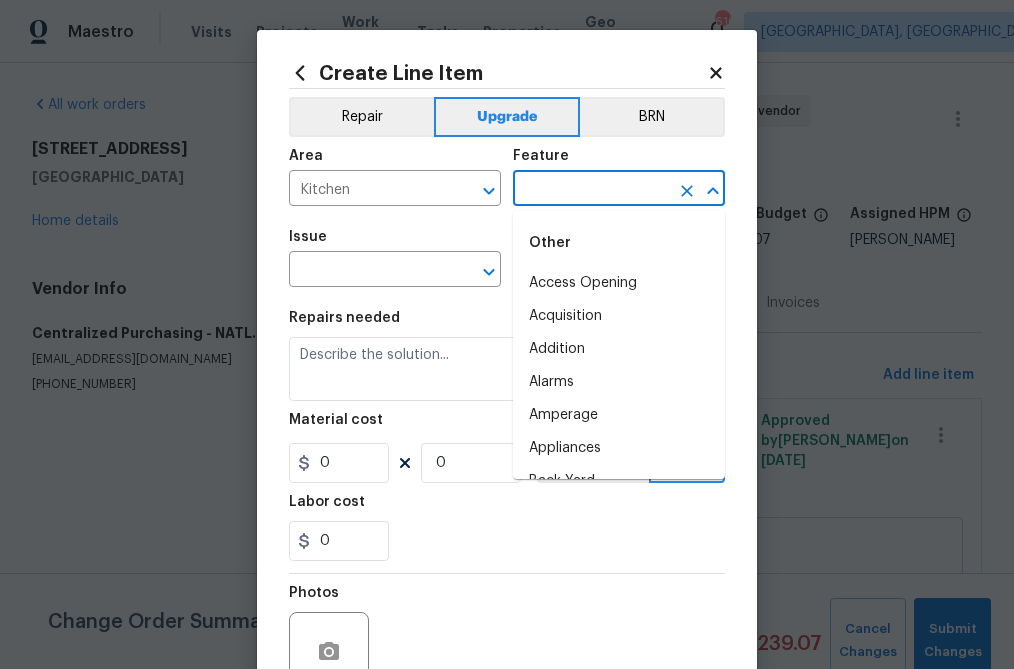 click at bounding box center (591, 190) 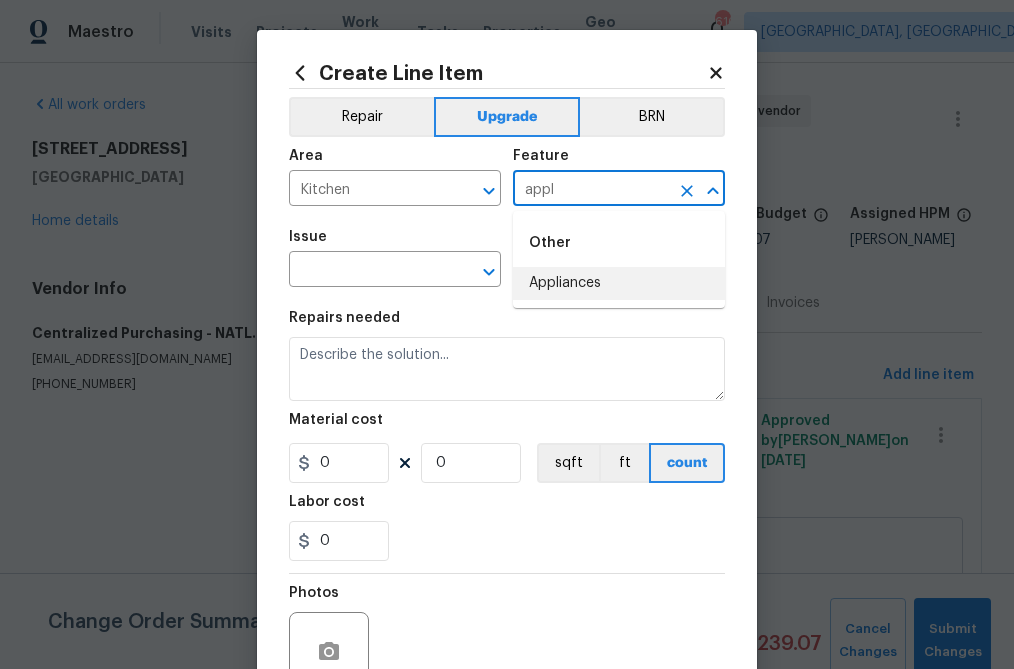click on "Appliances" at bounding box center [619, 283] 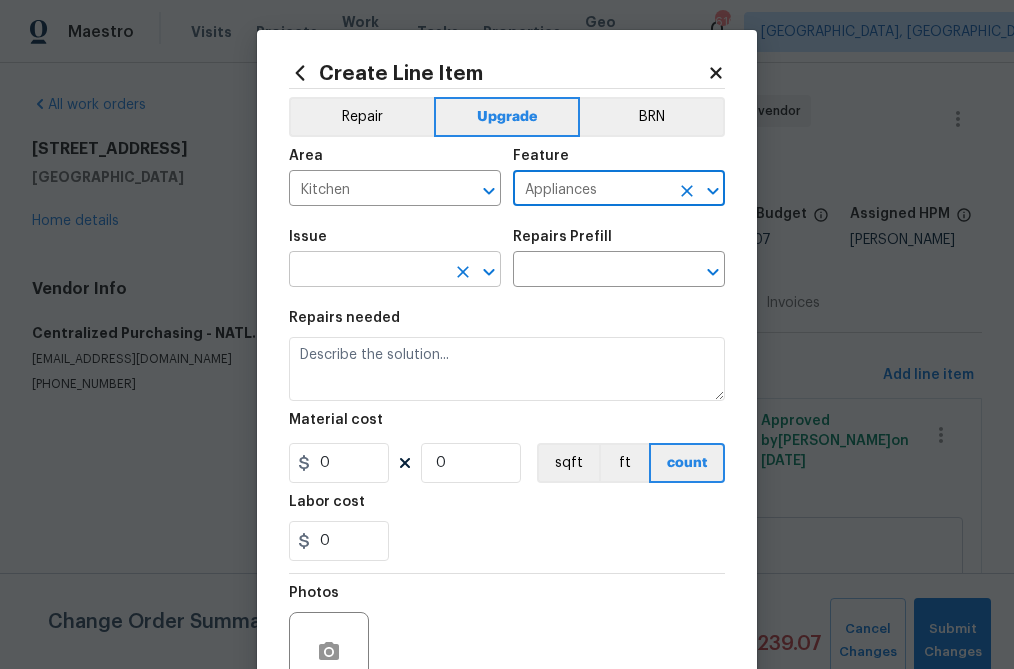type on "Appliances" 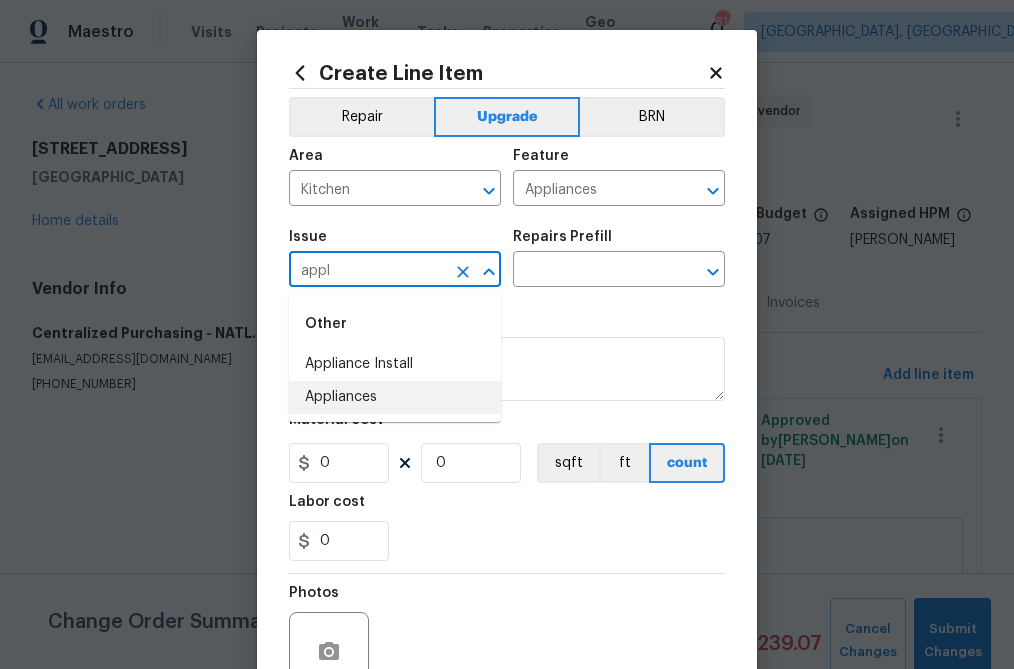 click on "Appliances" at bounding box center [395, 397] 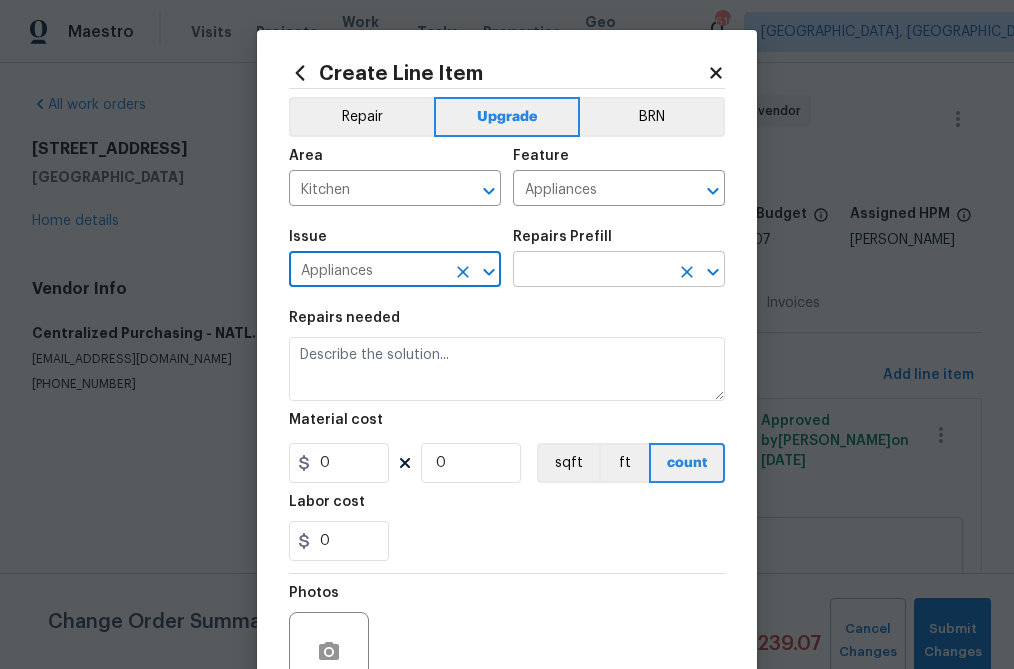type on "Appliances" 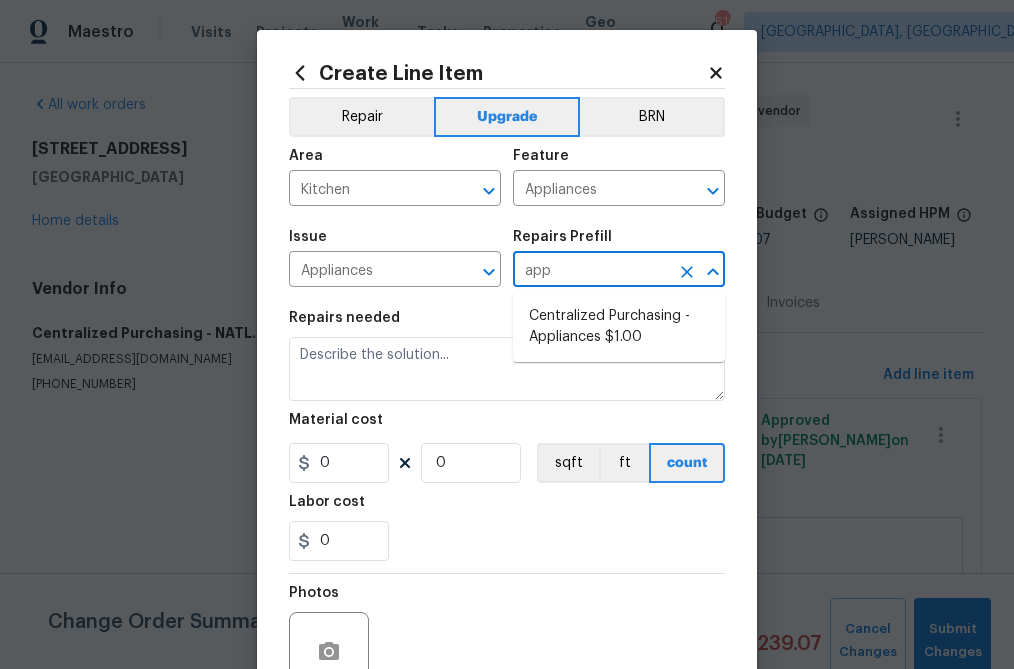 type on "appl" 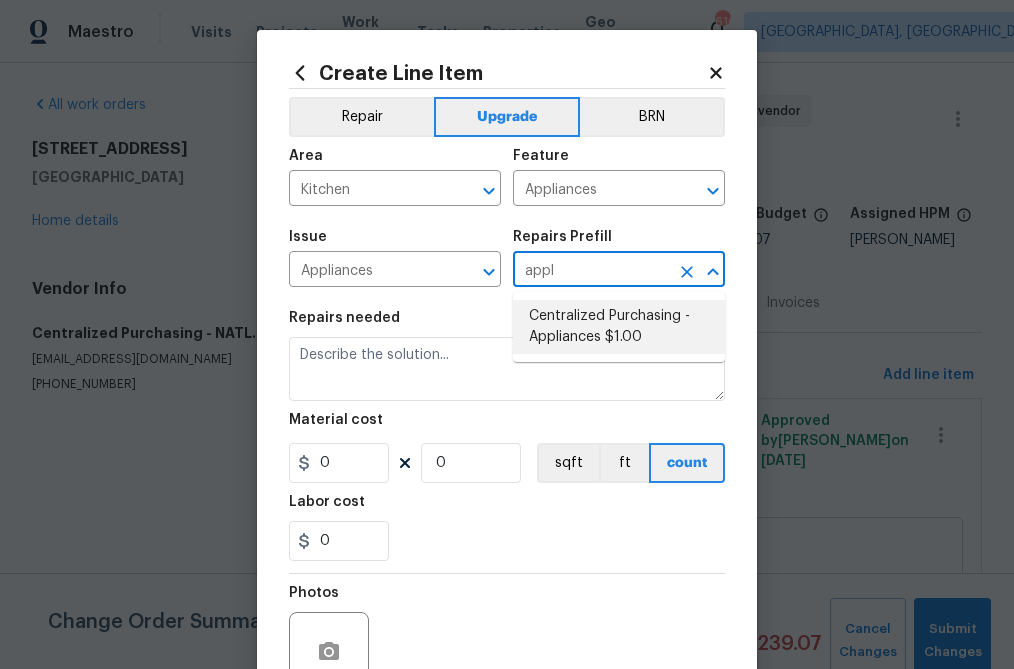 click on "Centralized Purchasing - Appliances $1.00" at bounding box center (619, 327) 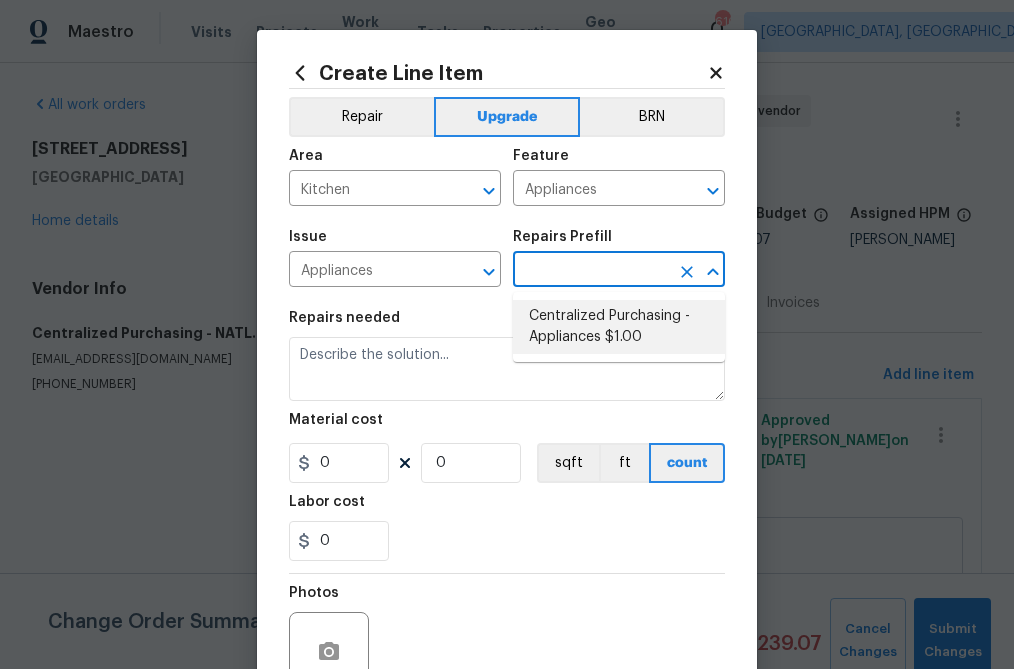 type on "Centralized Purchasing - Appliances $1.00" 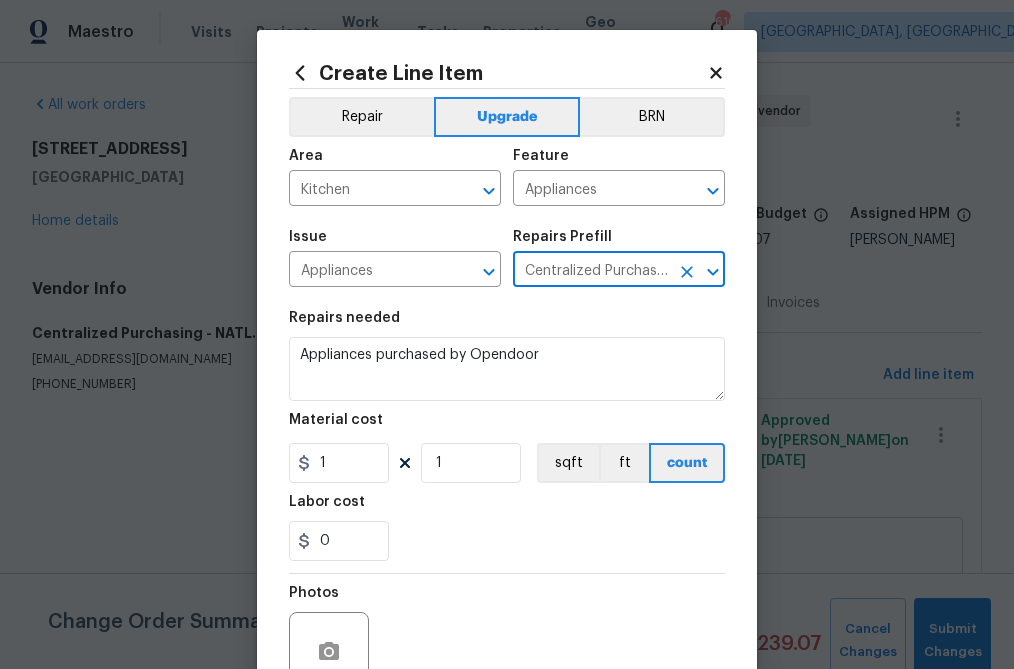 type on "Centralized Purchasing - Appliances $1.00" 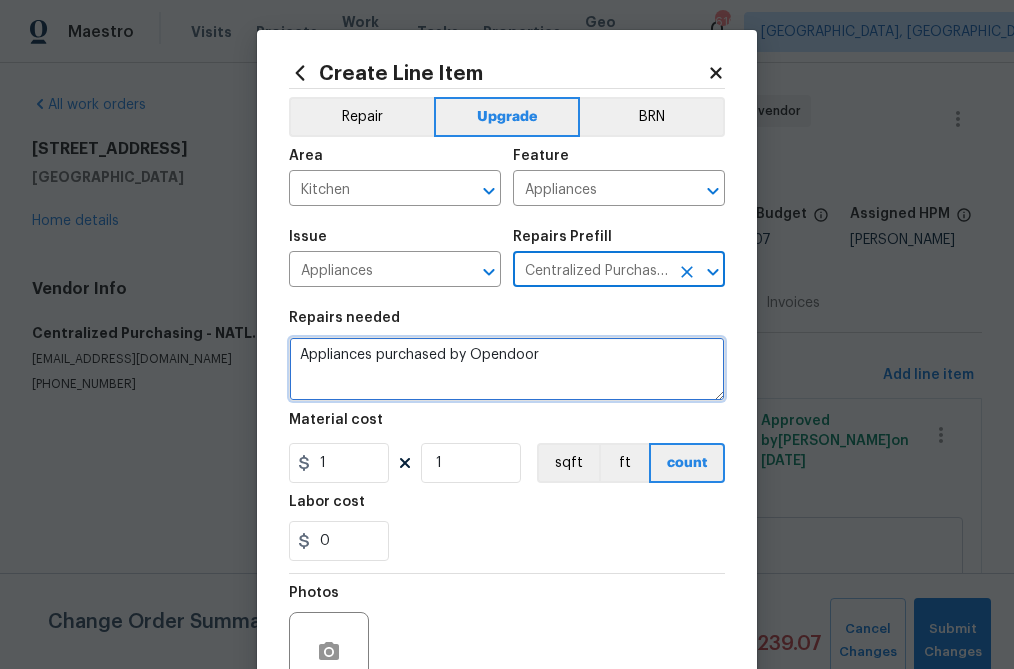click on "Appliances purchased by Opendoor" at bounding box center (507, 369) 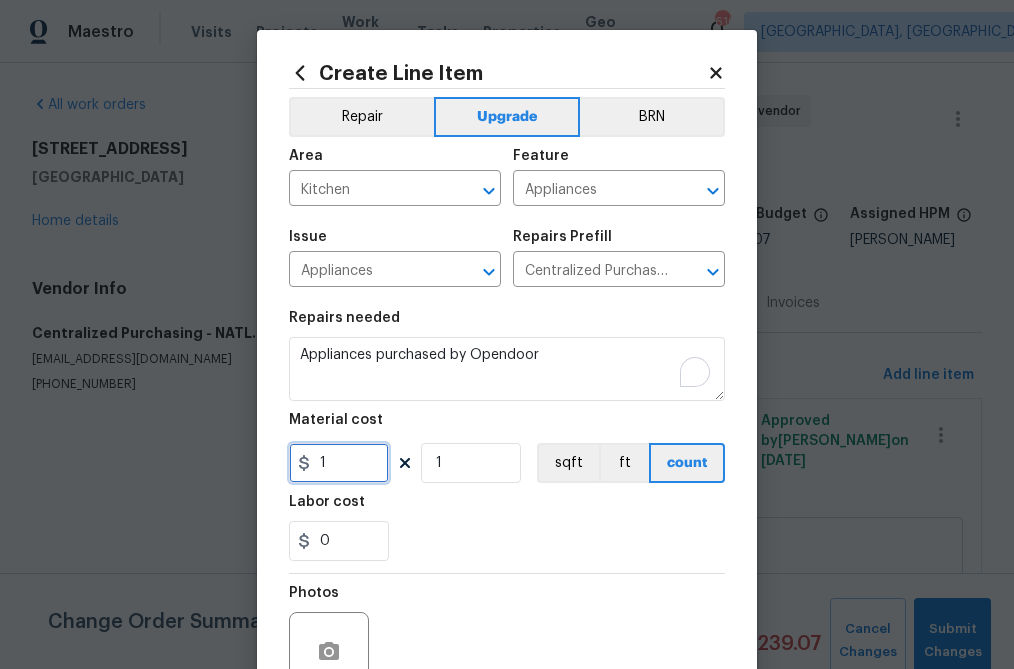 click on "1" at bounding box center (339, 463) 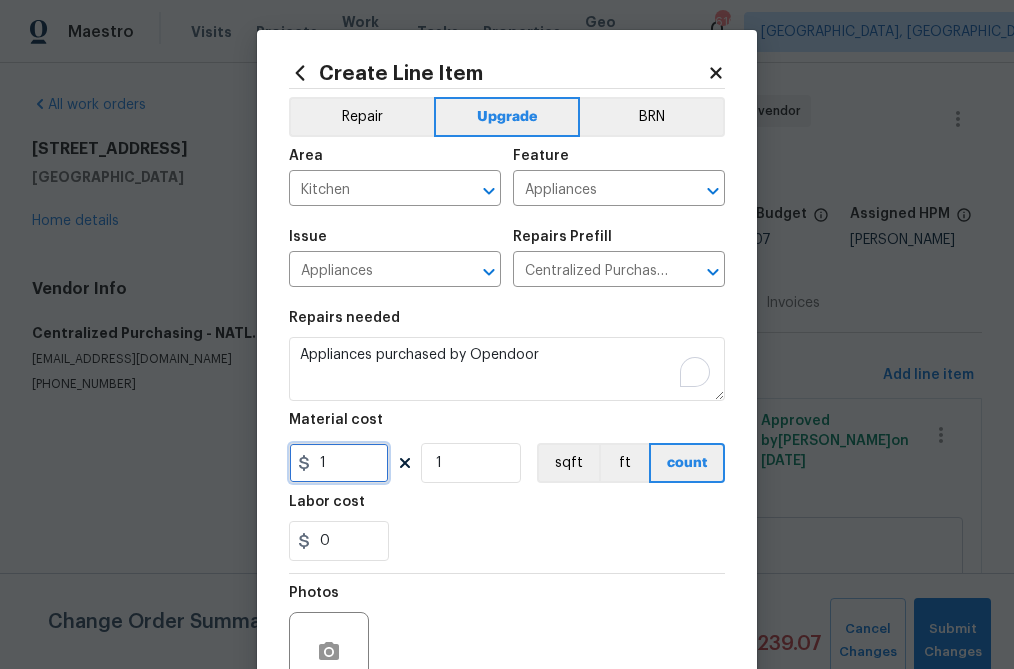 click on "1" at bounding box center (339, 463) 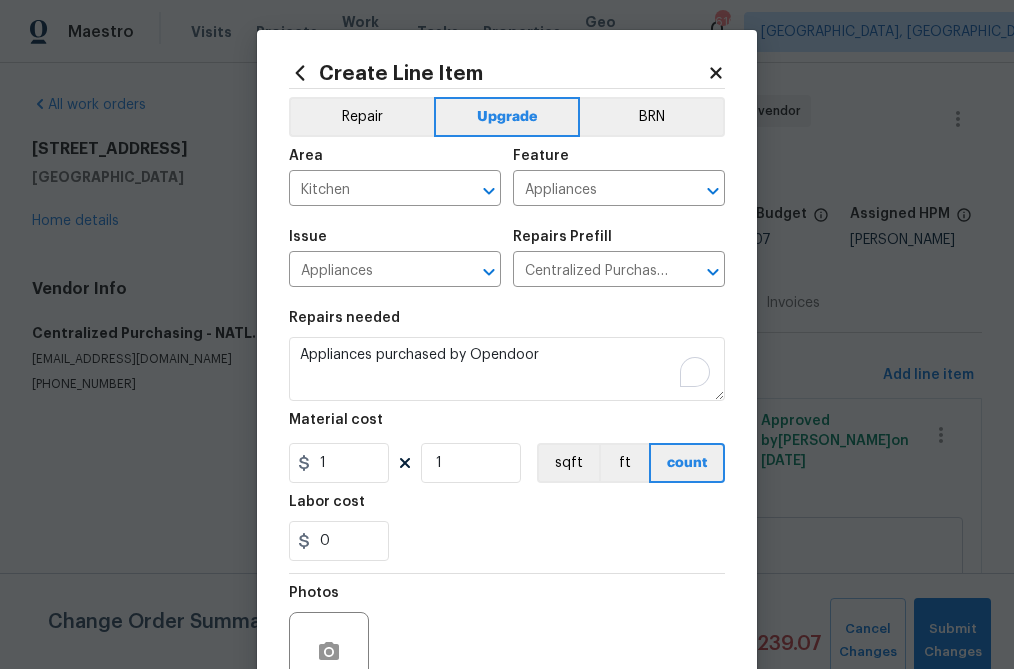 click on "0" at bounding box center [507, 541] 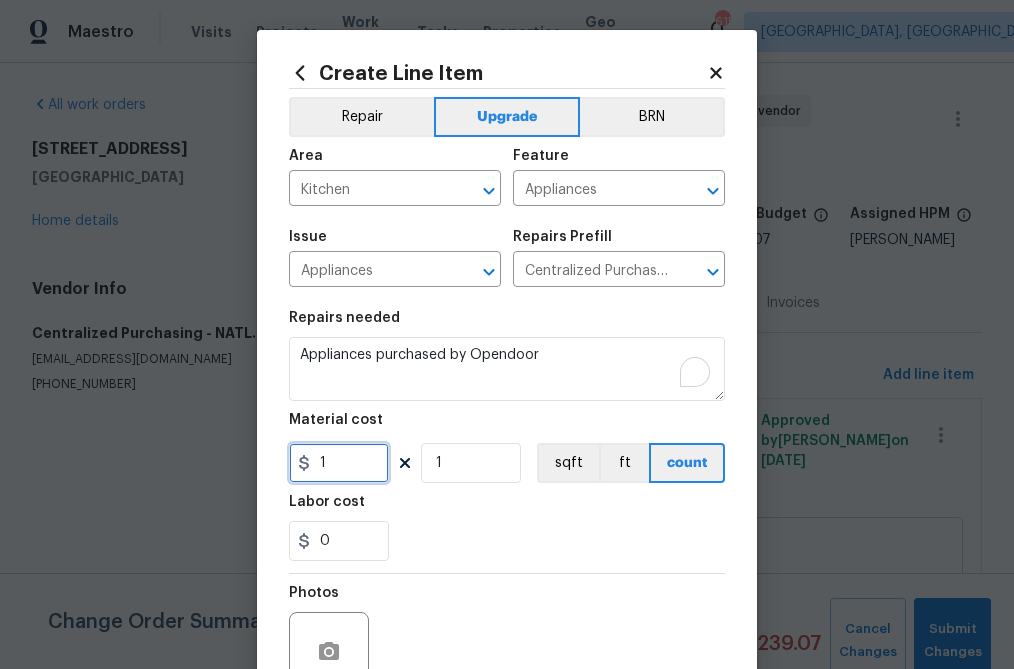 click on "1" at bounding box center [339, 463] 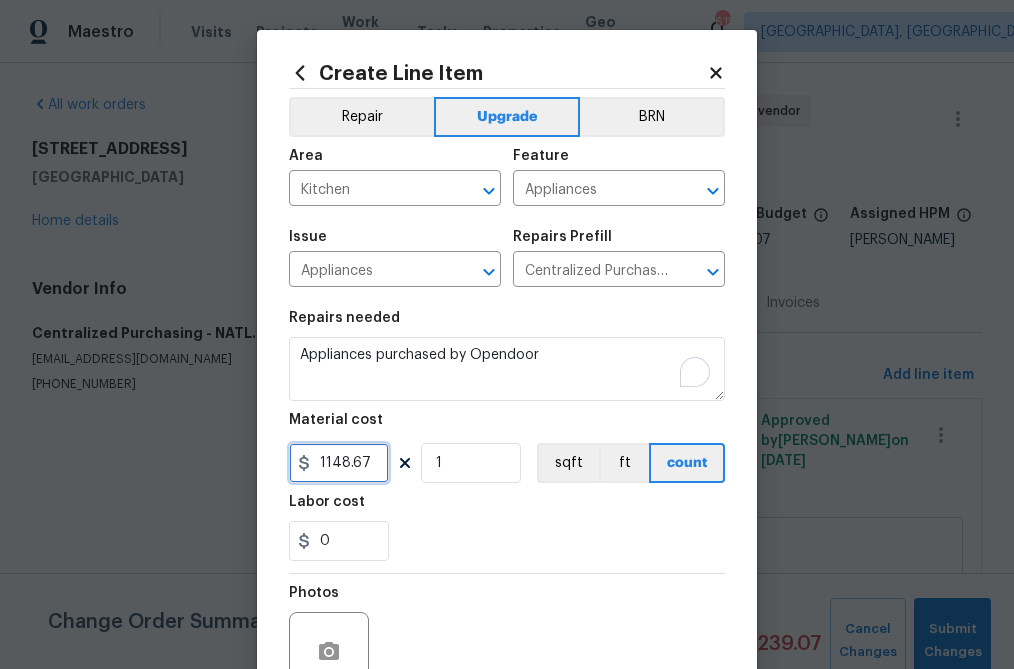 type on "1148.67" 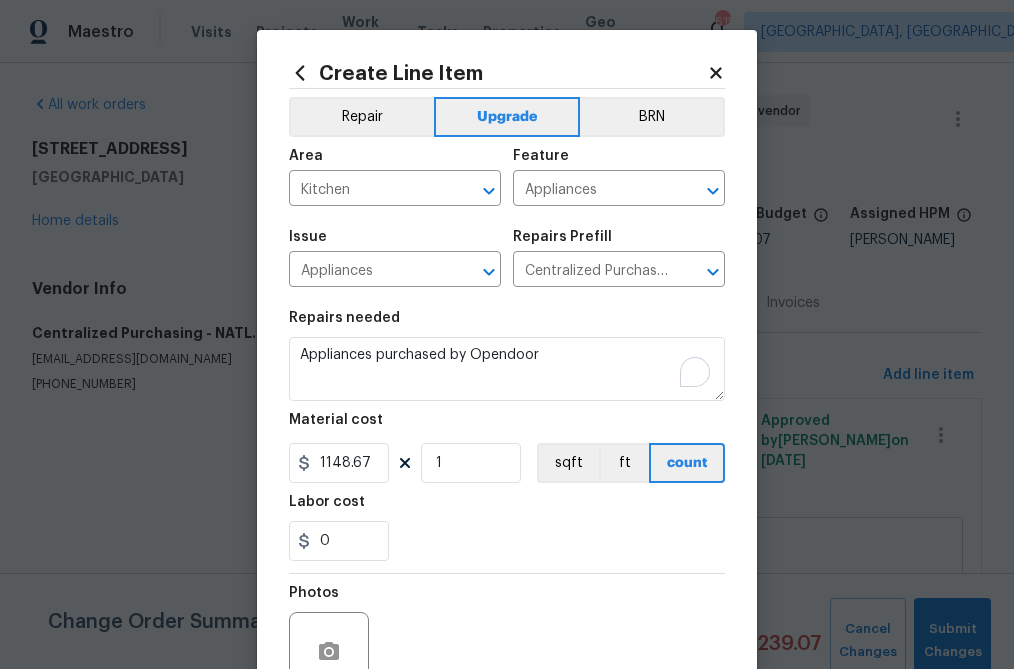 click on "0" at bounding box center (507, 541) 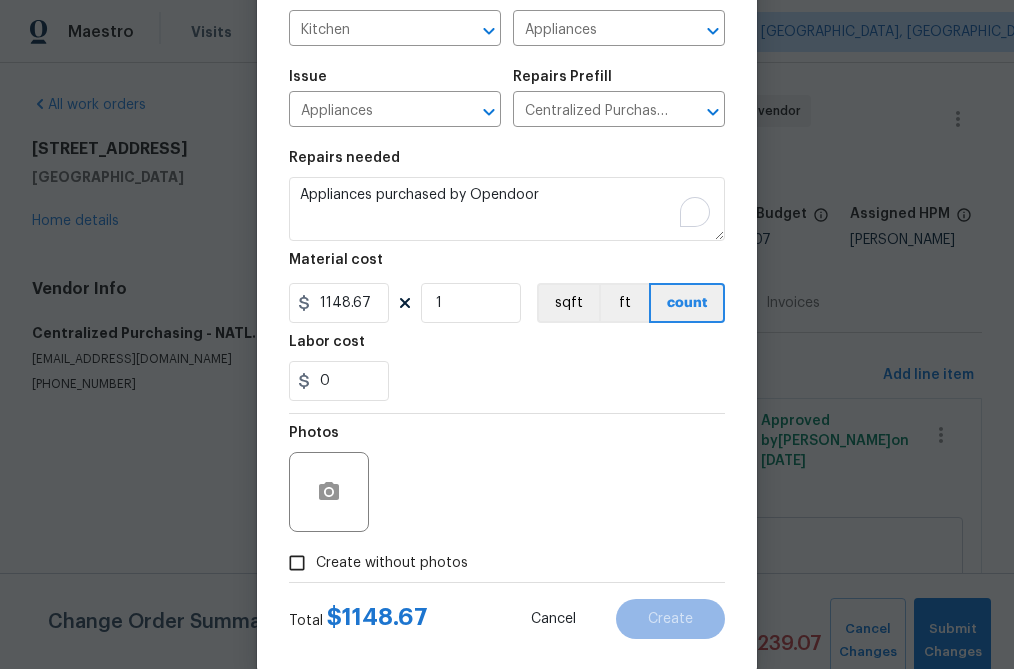 scroll, scrollTop: 193, scrollLeft: 0, axis: vertical 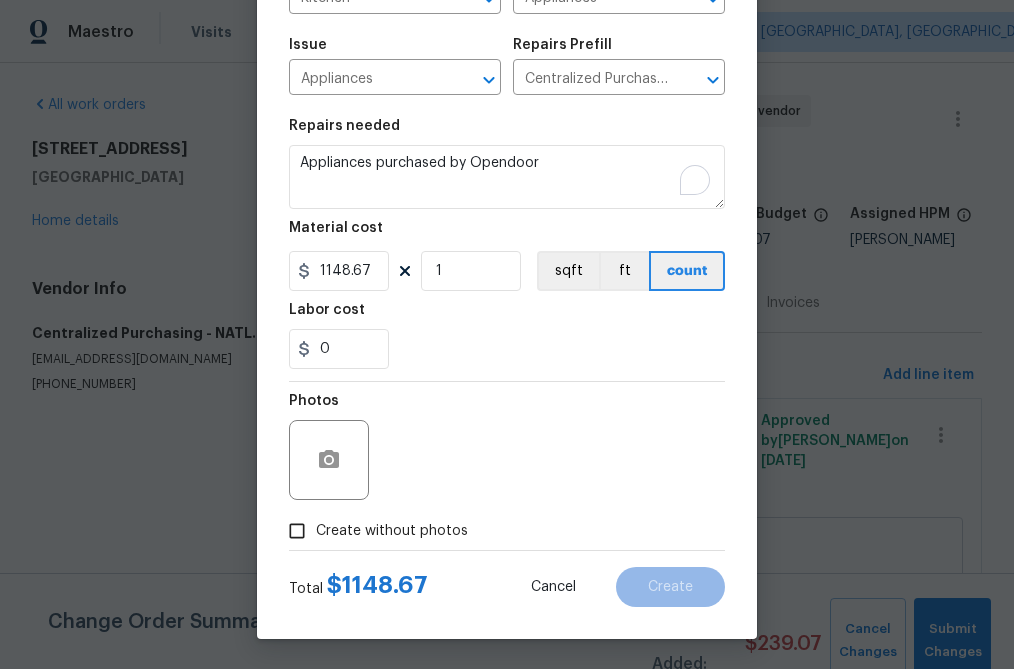 click on "Create without photos" at bounding box center [392, 531] 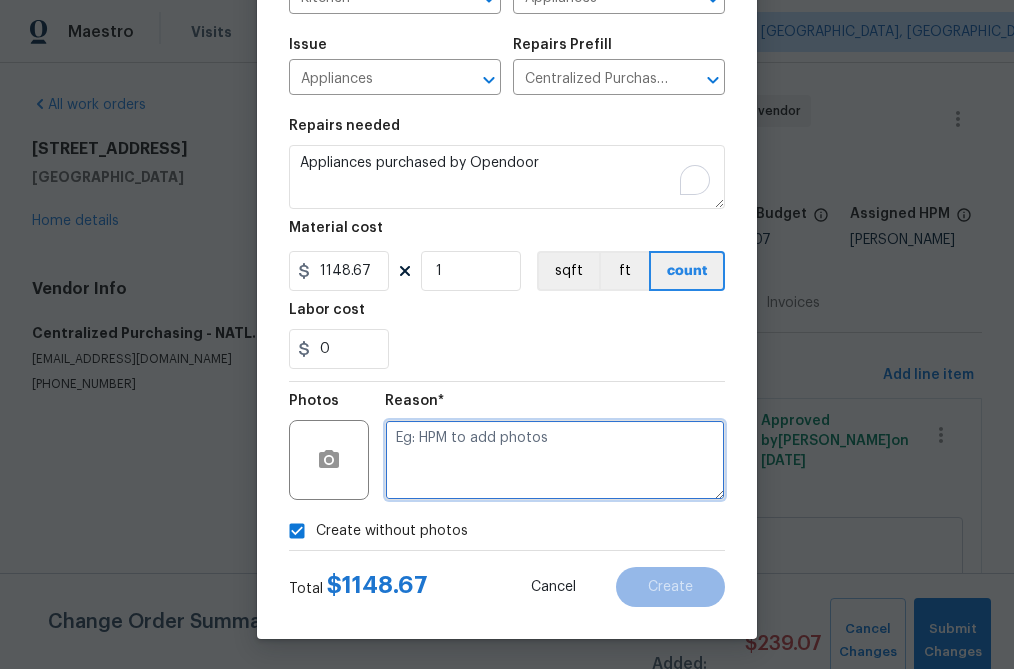 click at bounding box center [555, 460] 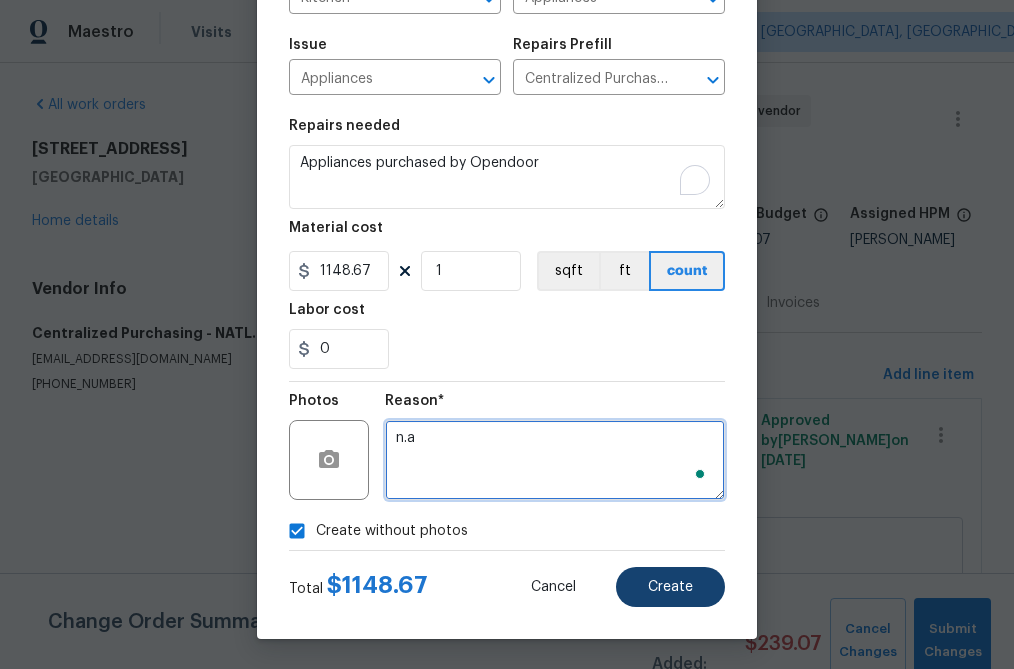 type on "n.a" 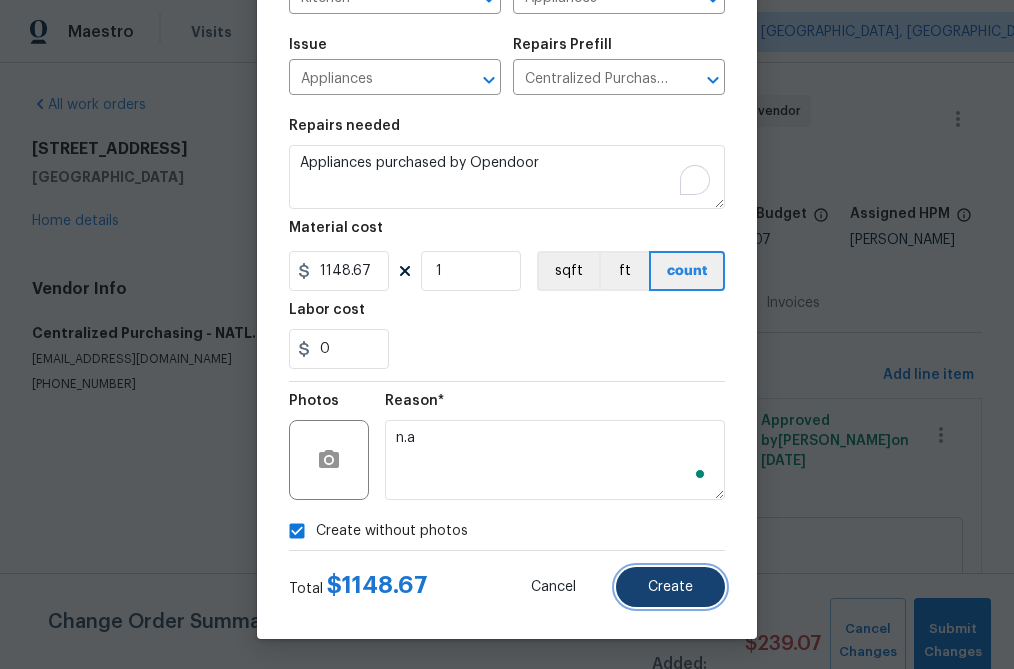 click on "Create" at bounding box center [670, 587] 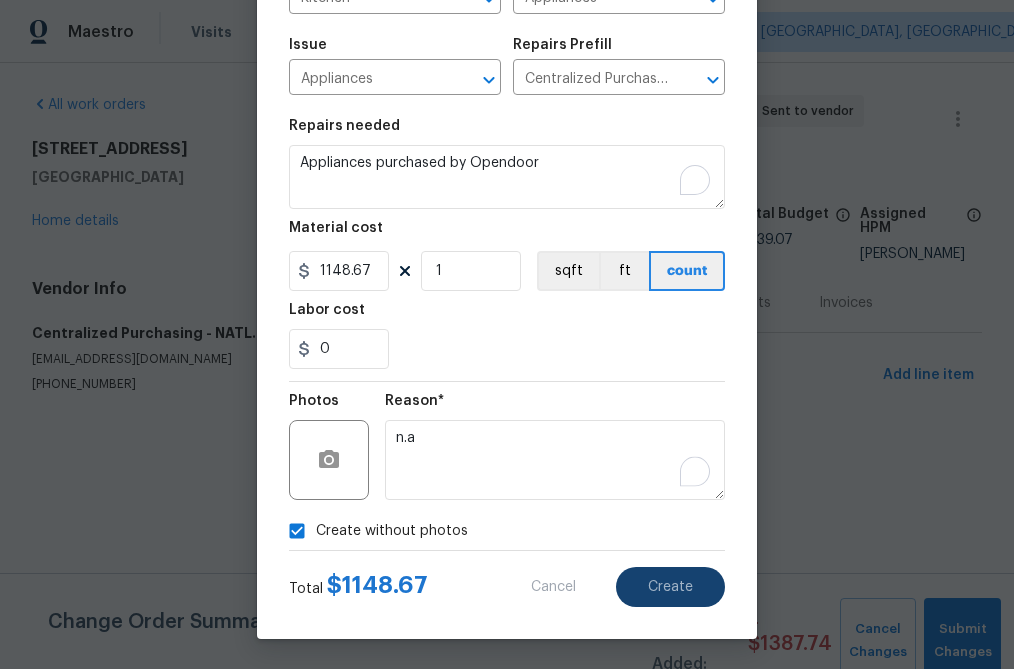 type 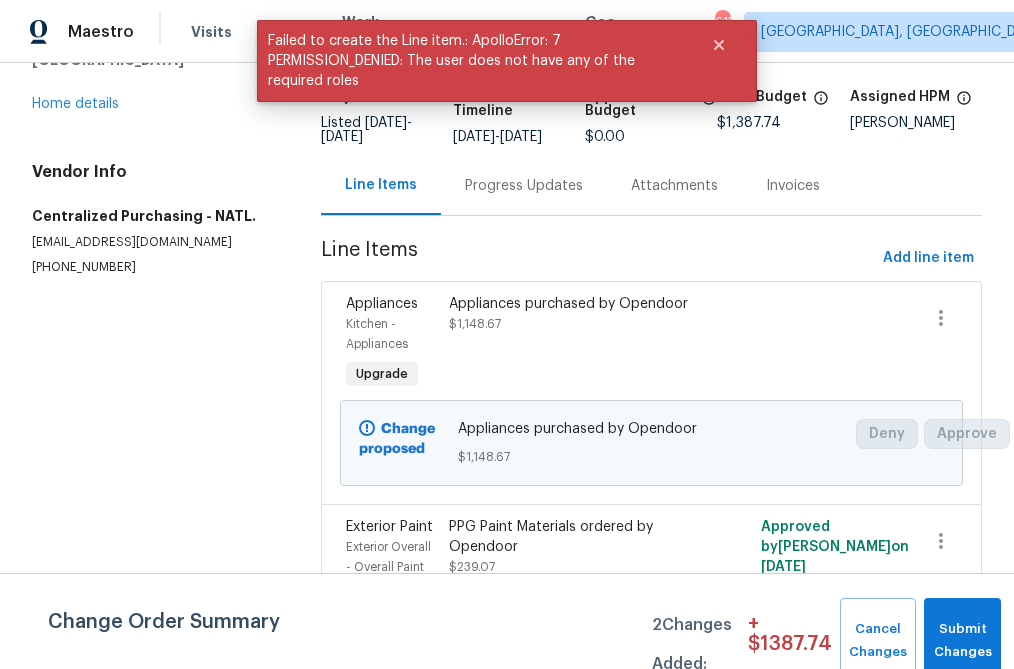 scroll, scrollTop: 120, scrollLeft: 0, axis: vertical 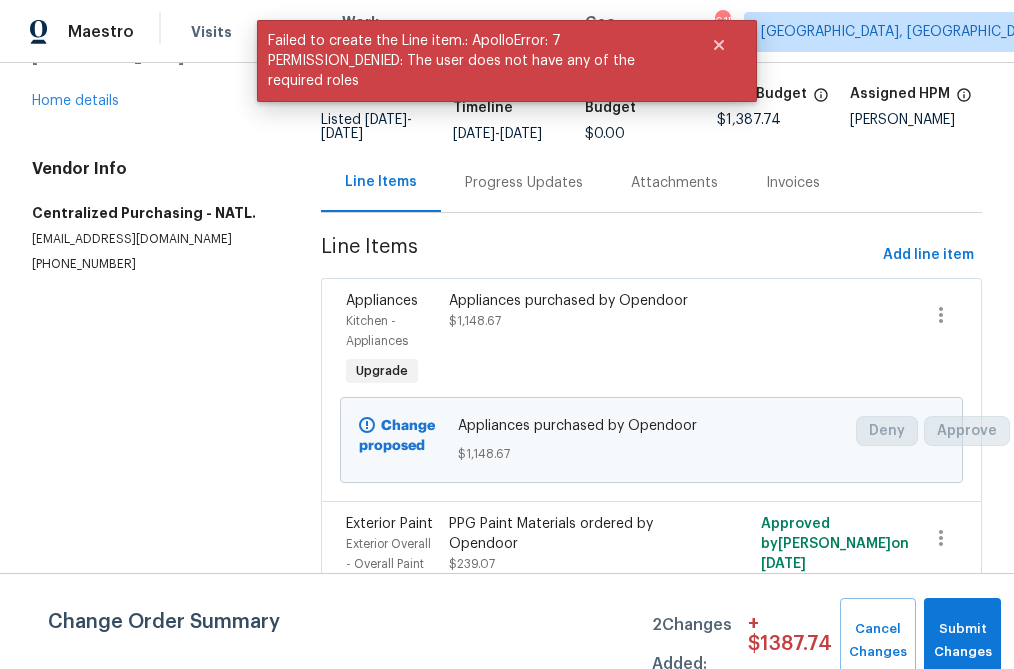 click on "Appliances purchased by Opendoor" at bounding box center [573, 301] 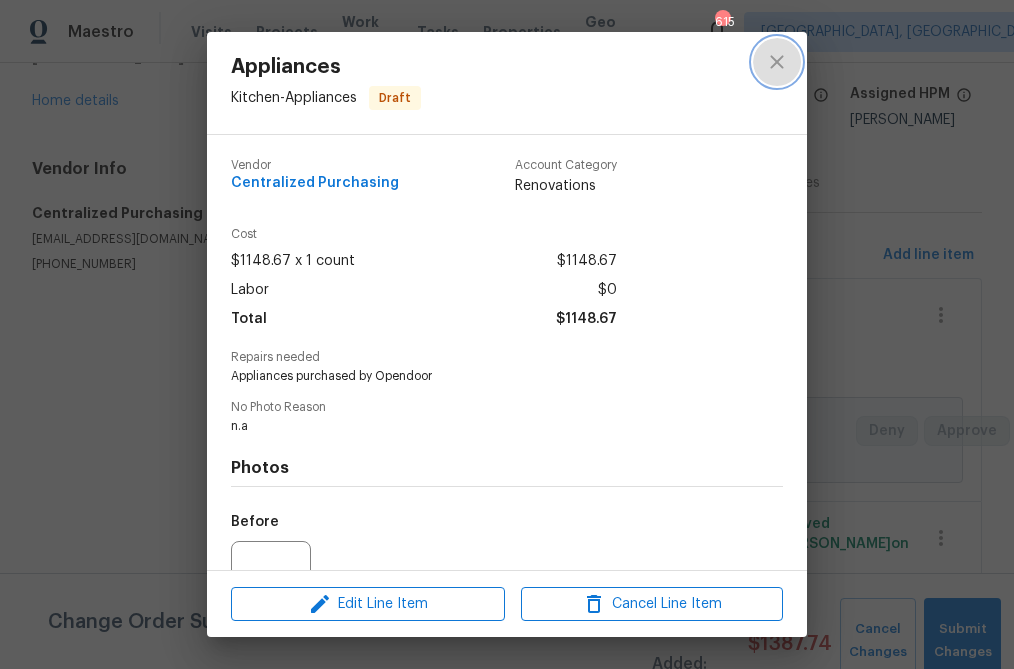 click 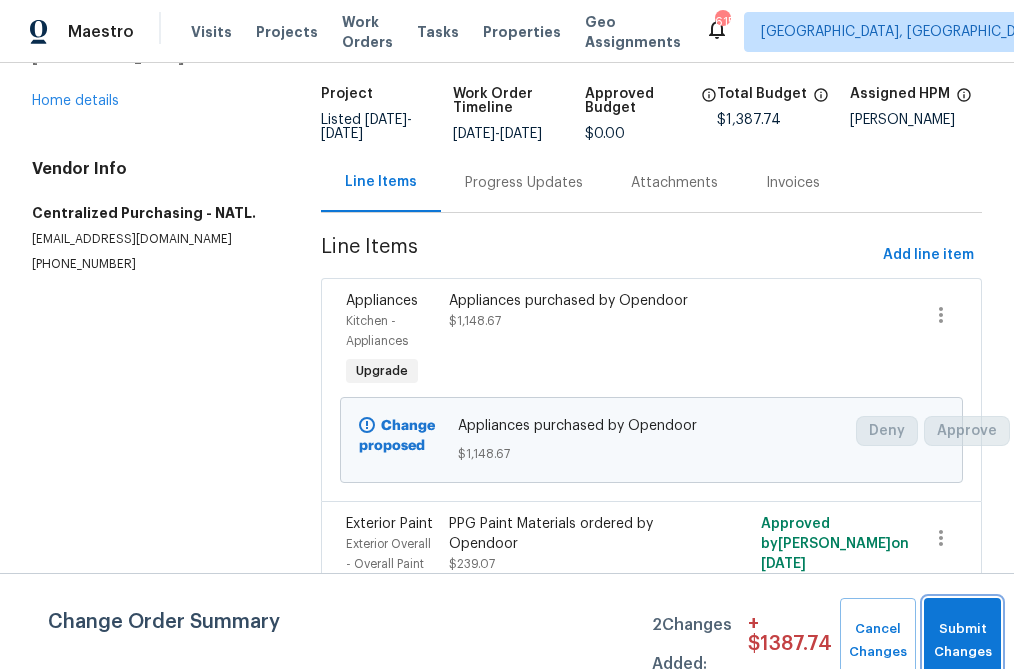 click on "Submit Changes" at bounding box center [962, 641] 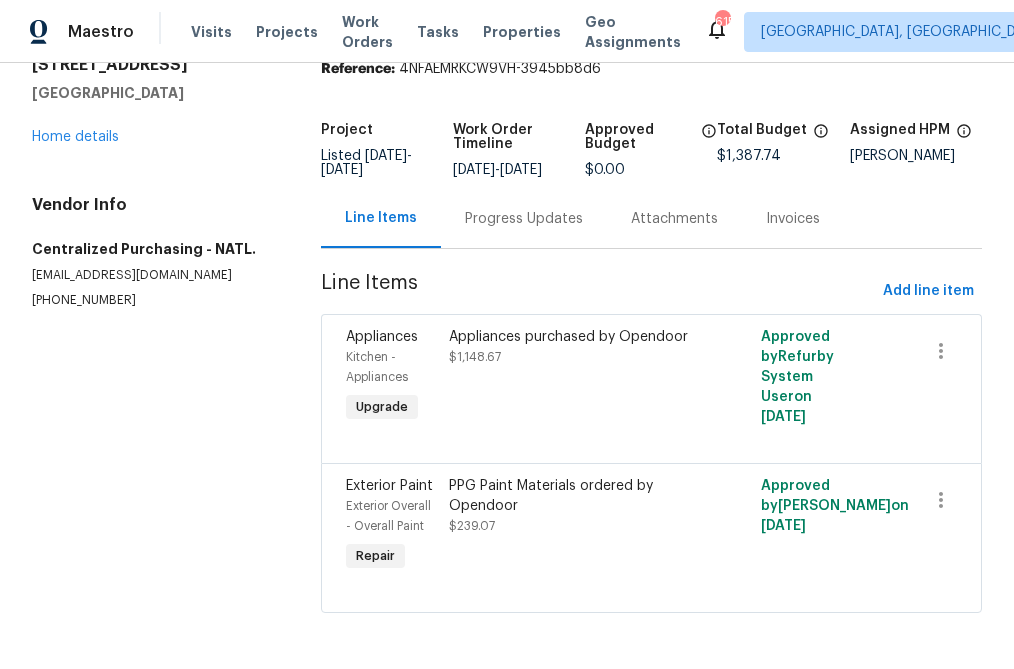 scroll, scrollTop: 100, scrollLeft: 0, axis: vertical 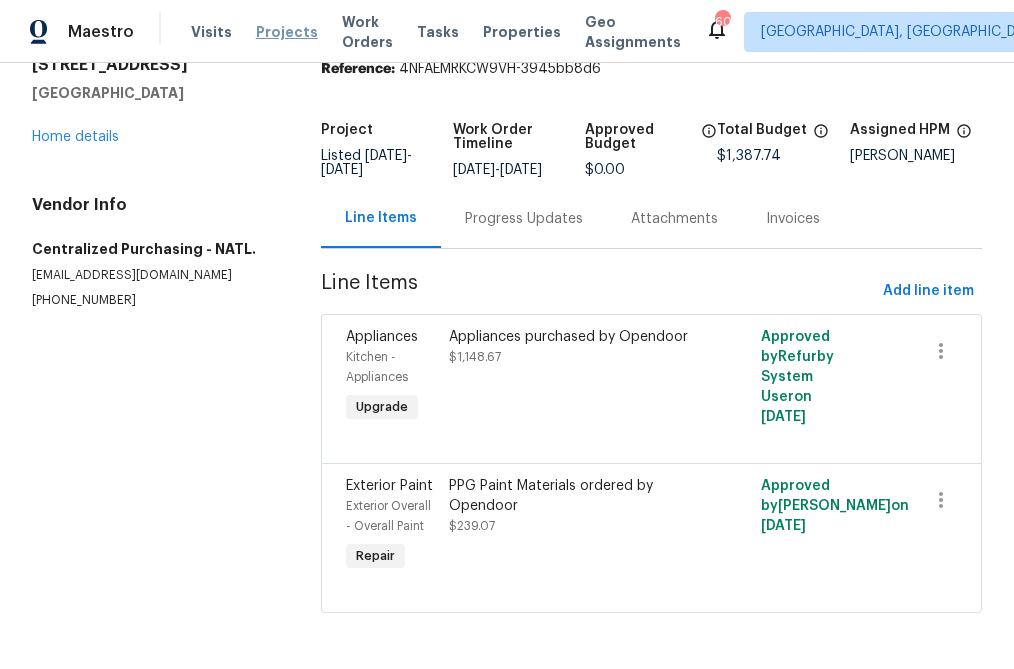click on "Projects" at bounding box center (287, 32) 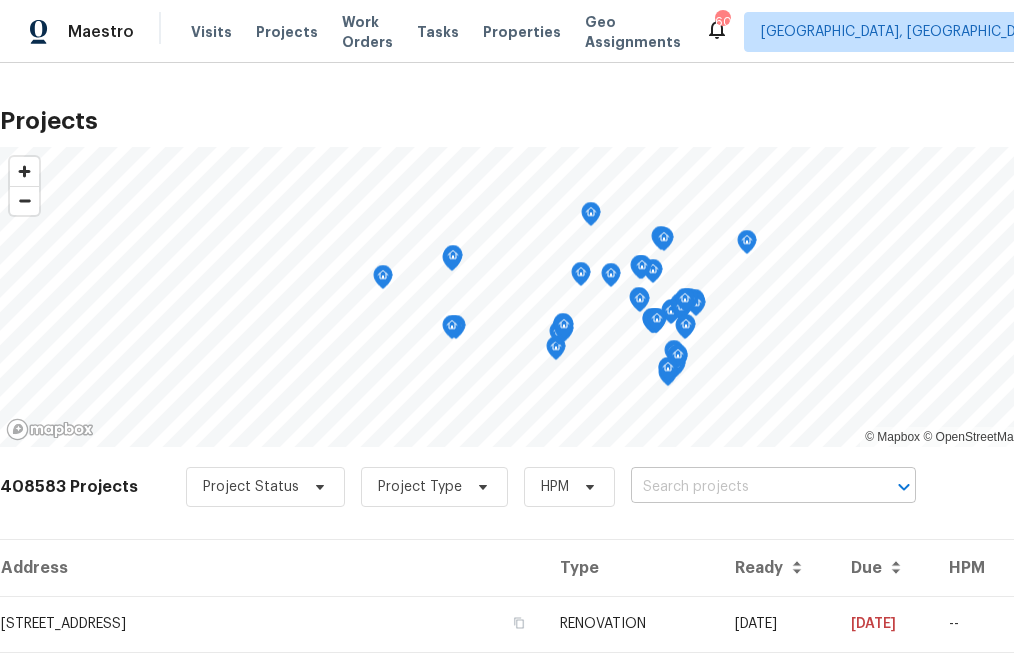 click at bounding box center (745, 487) 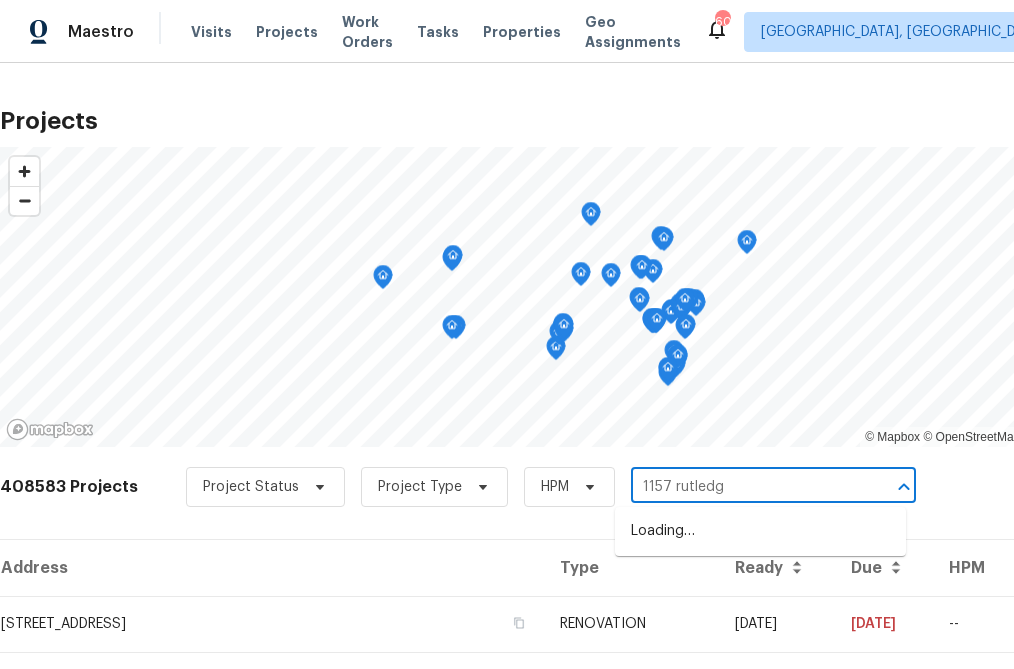 type on "1157 rutledge" 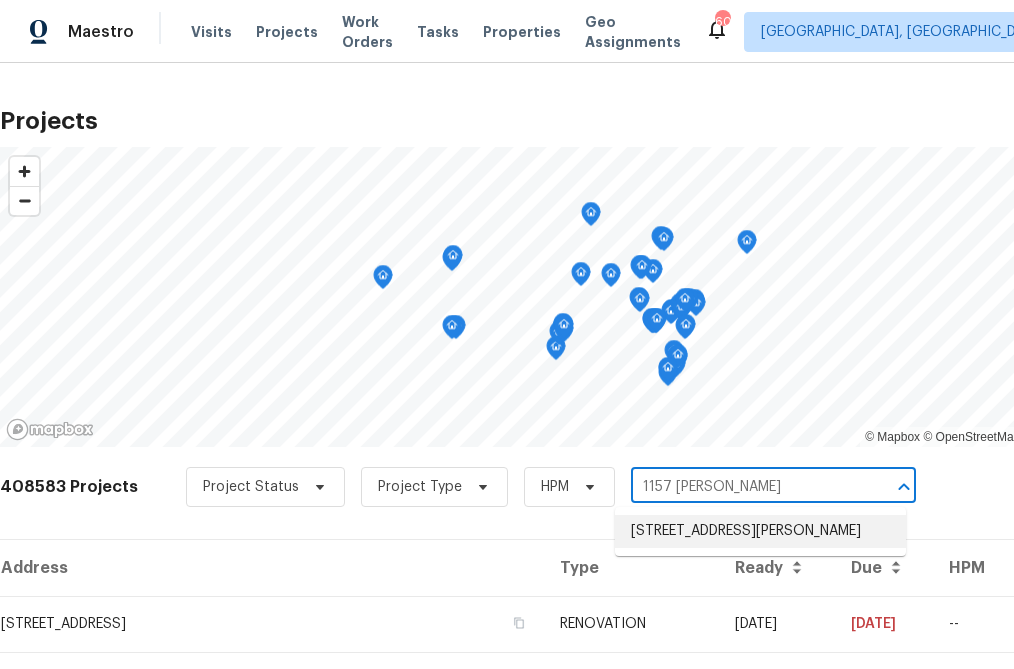 click on "1157 Rutledge Landing Dr, Knightdale, NC 27545" at bounding box center [760, 531] 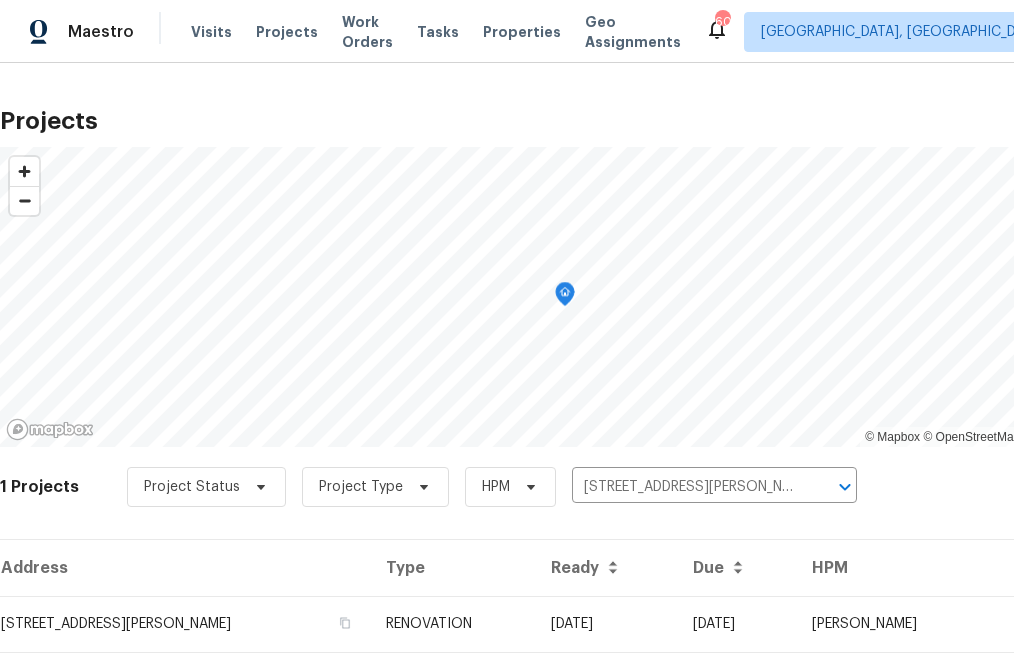 scroll, scrollTop: 47, scrollLeft: 0, axis: vertical 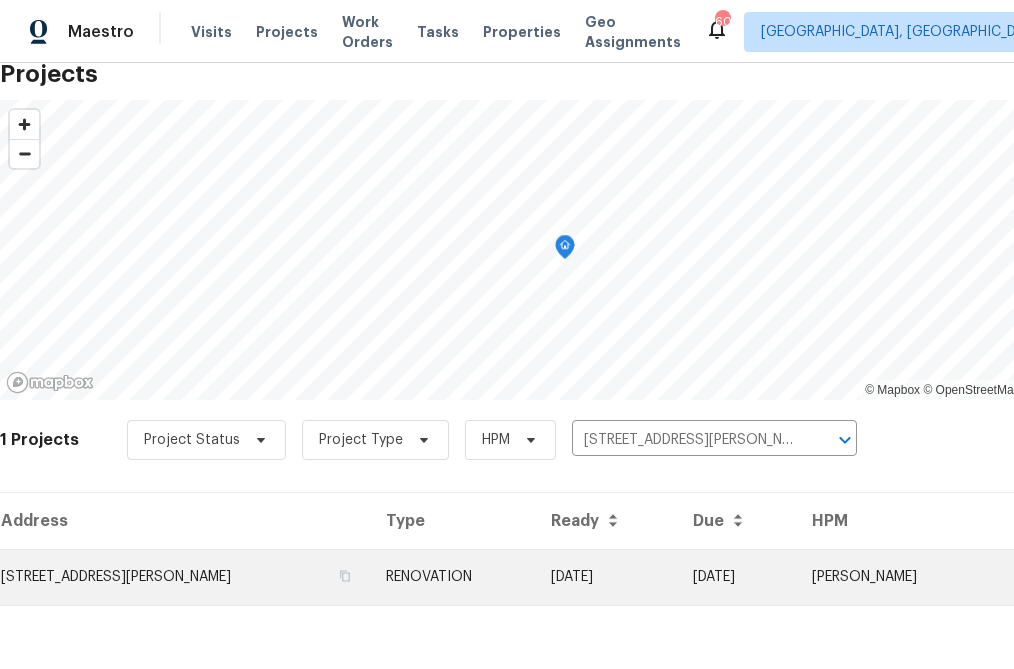 click on "1157 Rutledge Landing Dr, Knightdale, NC 27545" at bounding box center (185, 577) 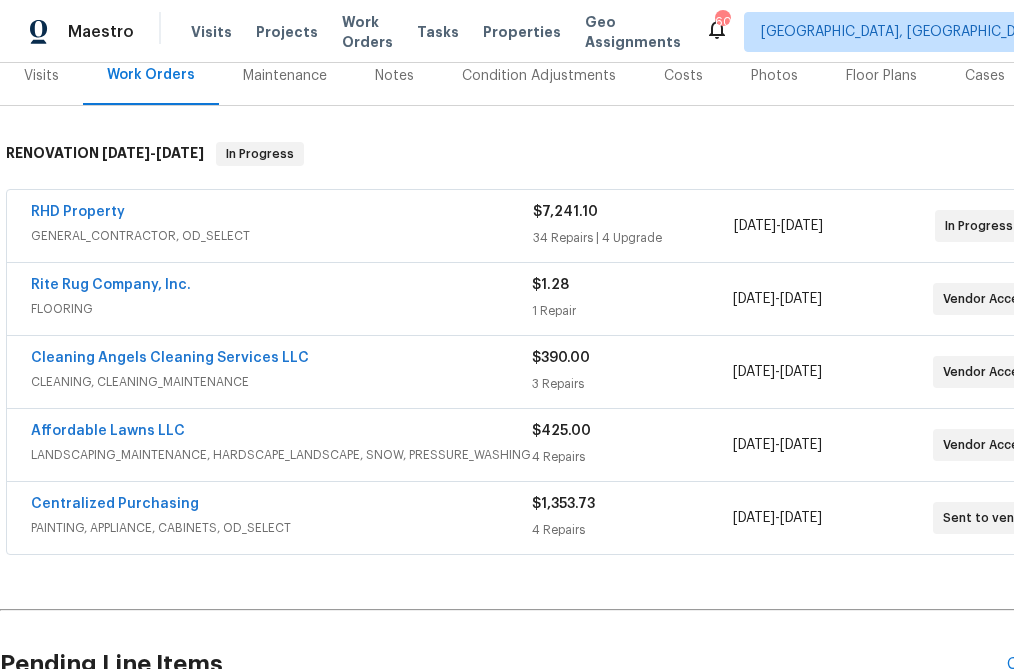 scroll, scrollTop: 262, scrollLeft: 0, axis: vertical 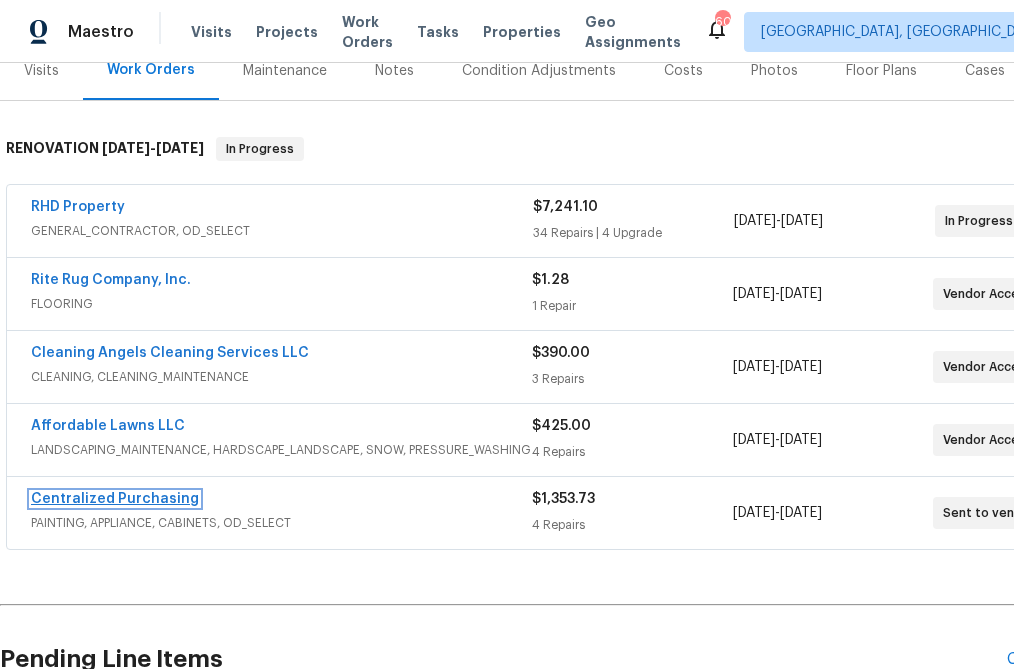 click on "Centralized Purchasing" at bounding box center (115, 499) 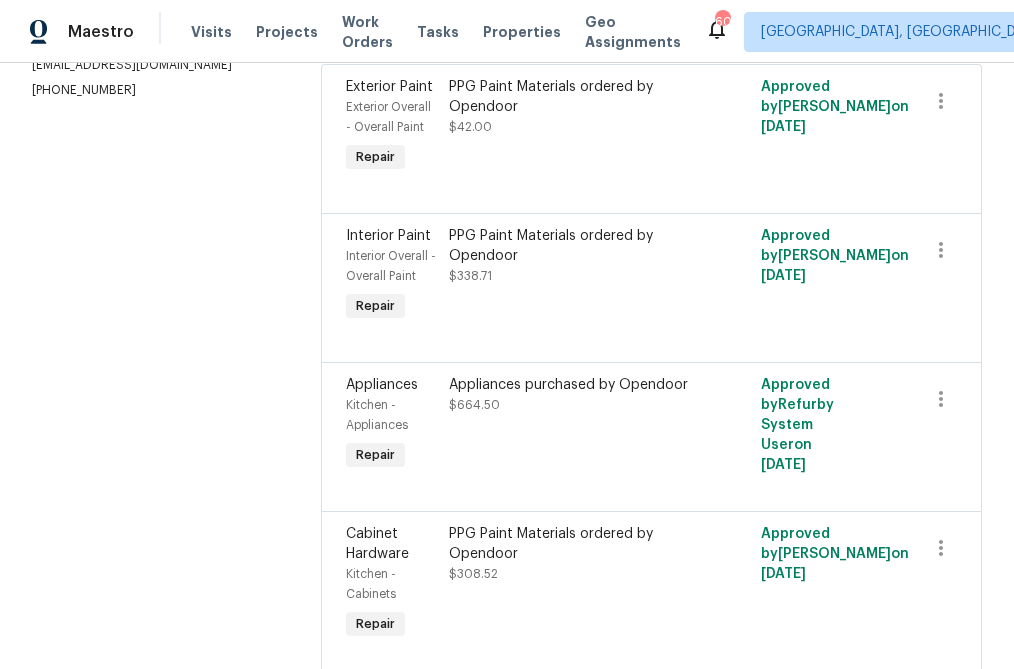 scroll, scrollTop: 0, scrollLeft: 0, axis: both 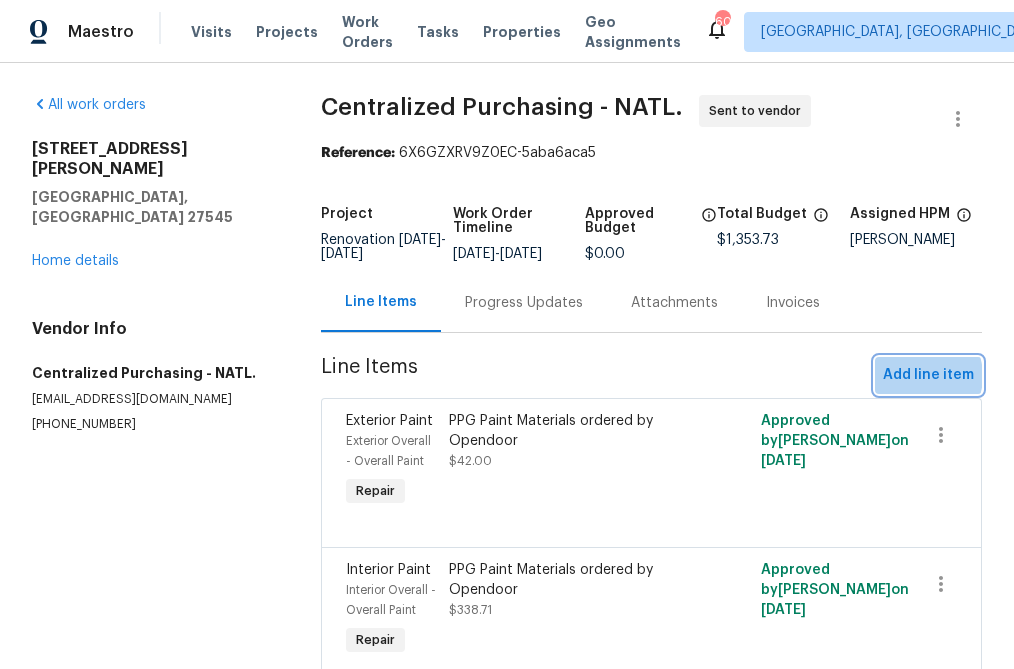 click on "Add line item" at bounding box center (928, 375) 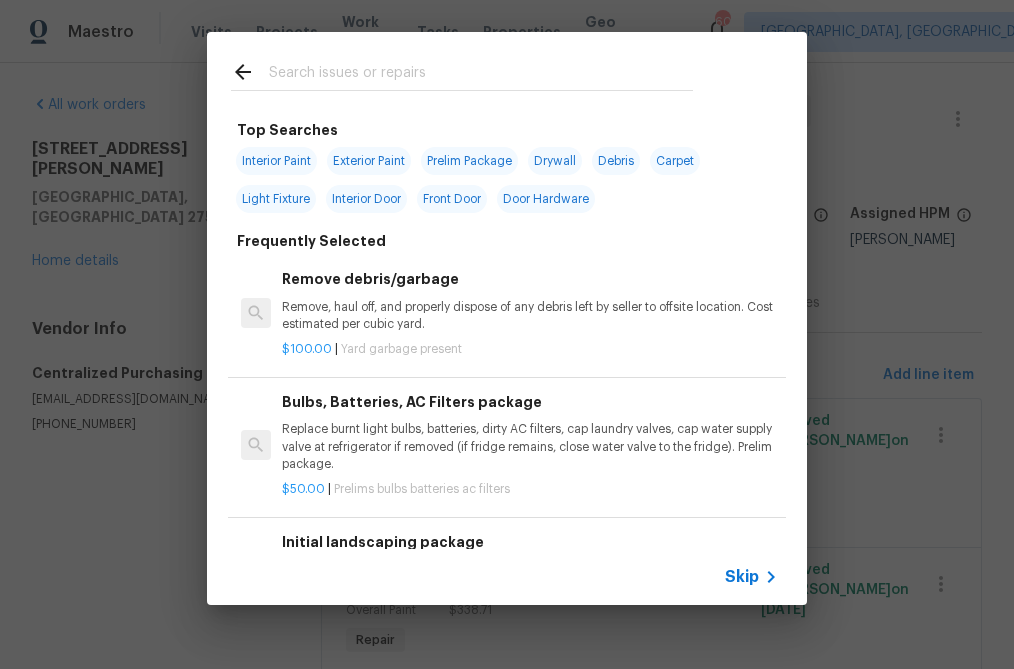 click on "Skip" at bounding box center (742, 577) 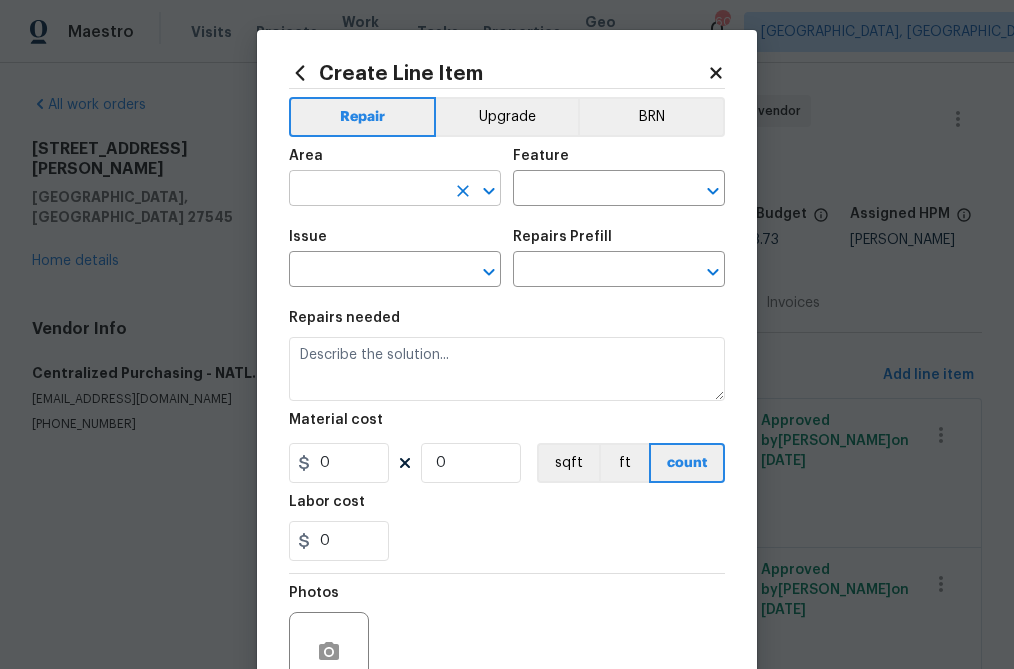 click at bounding box center (367, 190) 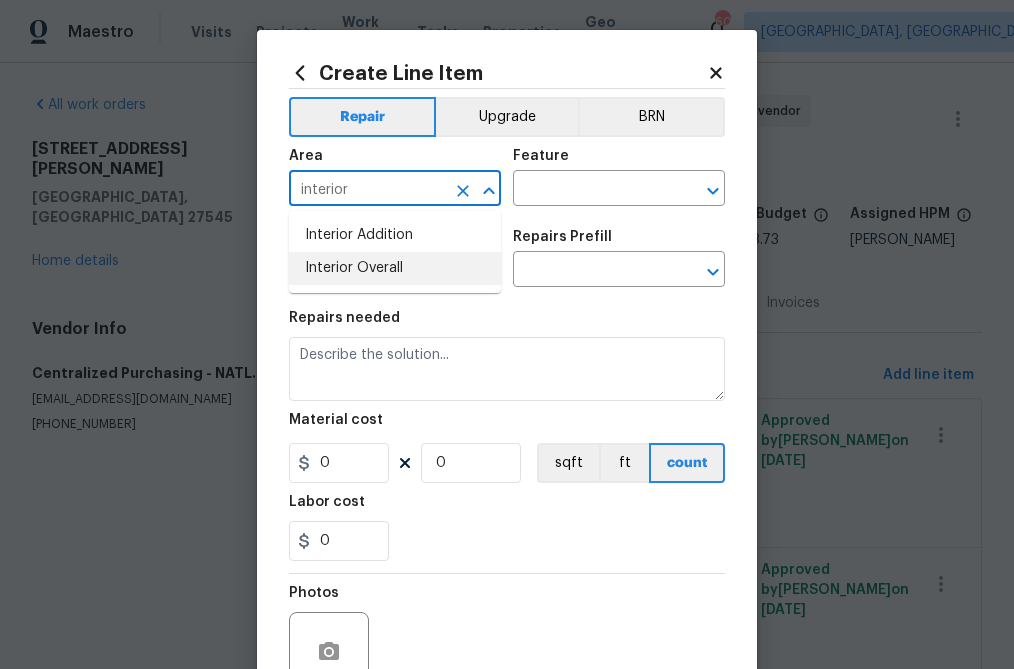 click on "Interior Overall" at bounding box center [395, 268] 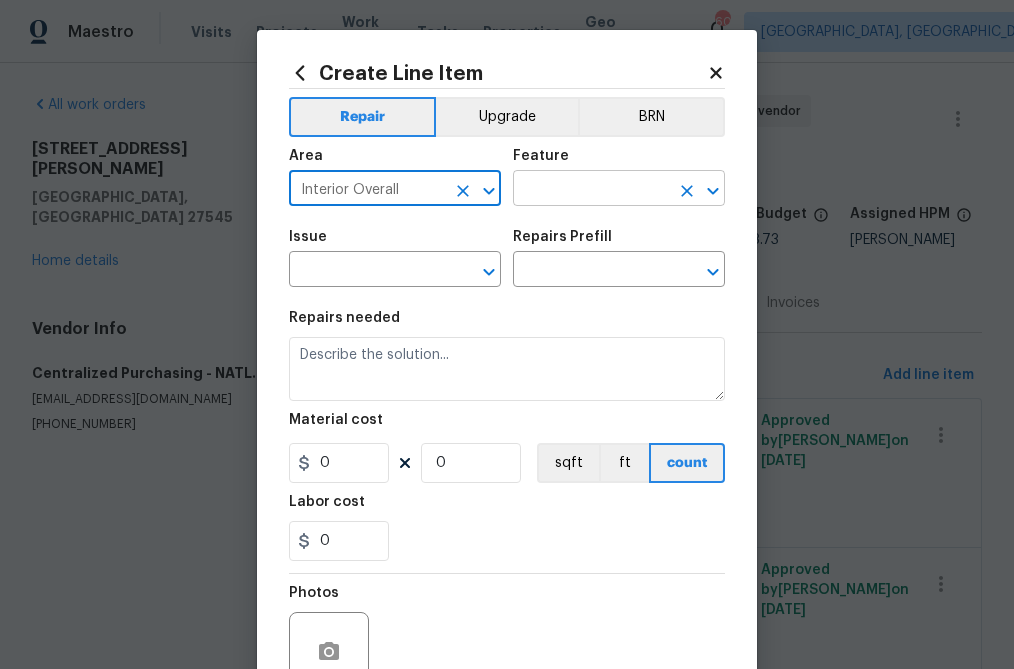 type on "Interior Overall" 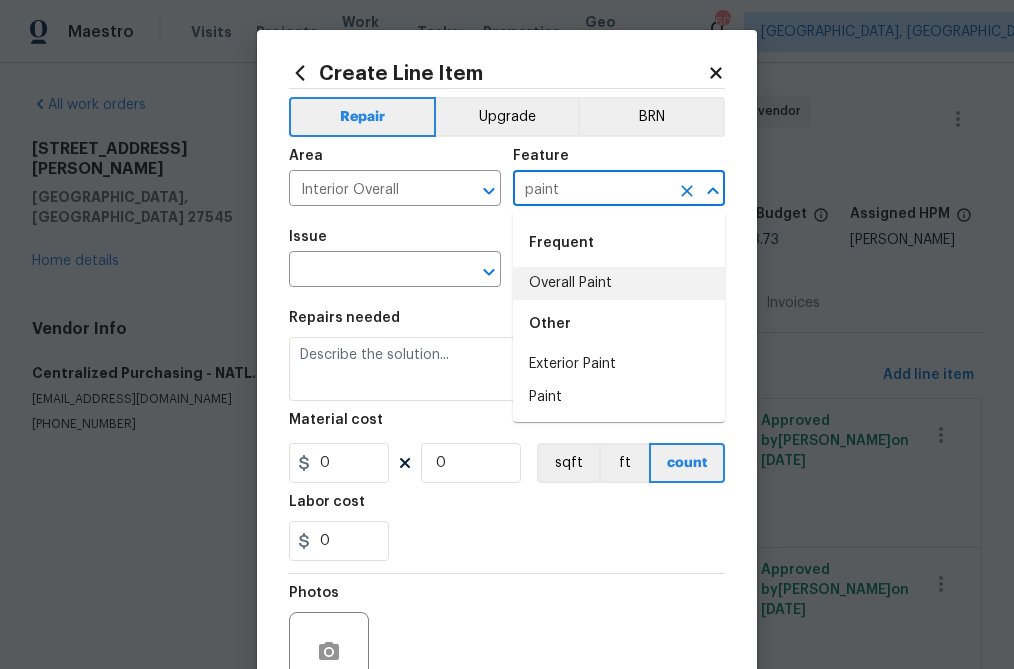 click on "Overall Paint" at bounding box center [619, 283] 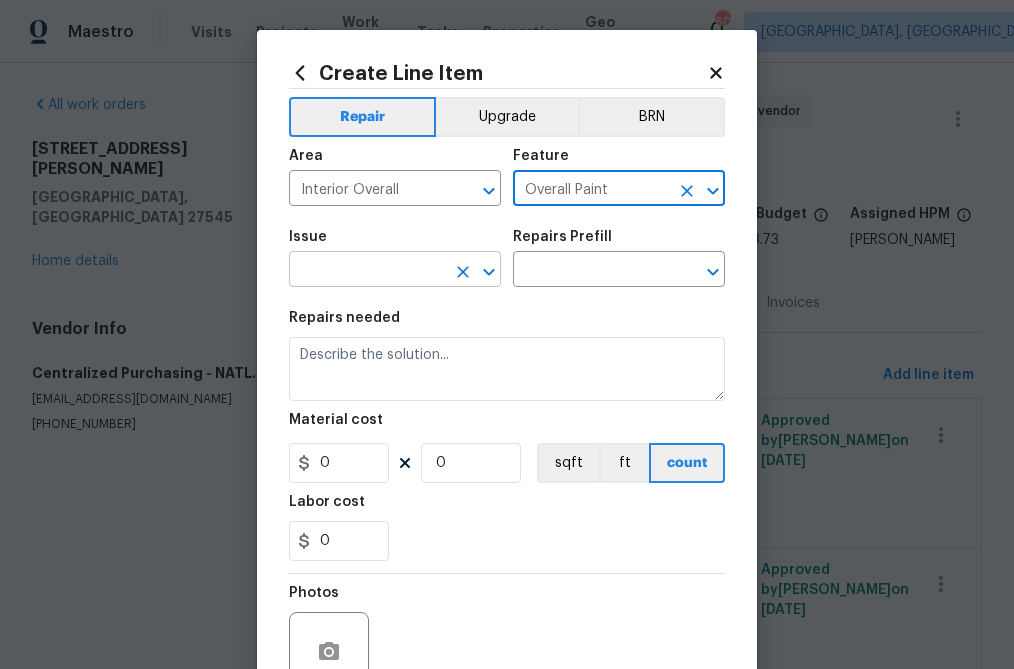 type on "Overall Paint" 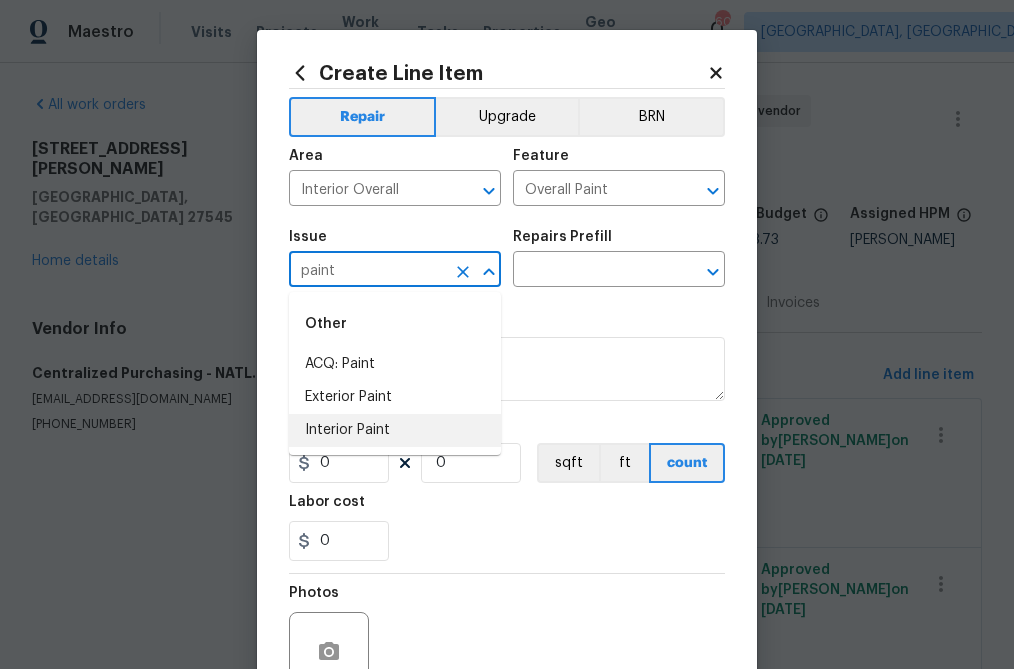 click on "Interior Paint" at bounding box center (395, 430) 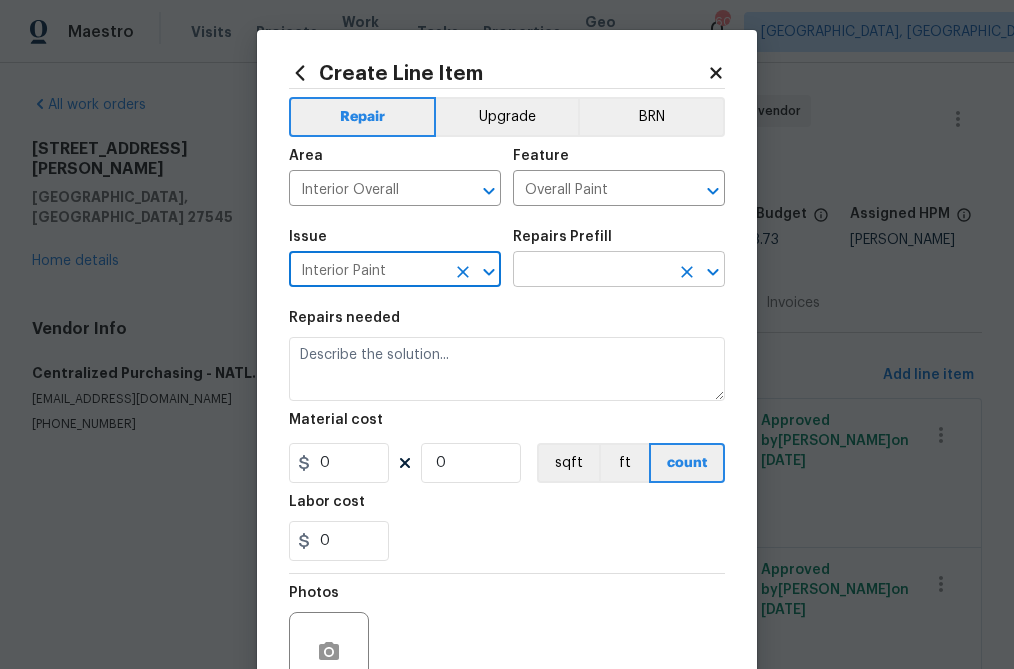 type on "Interior Paint" 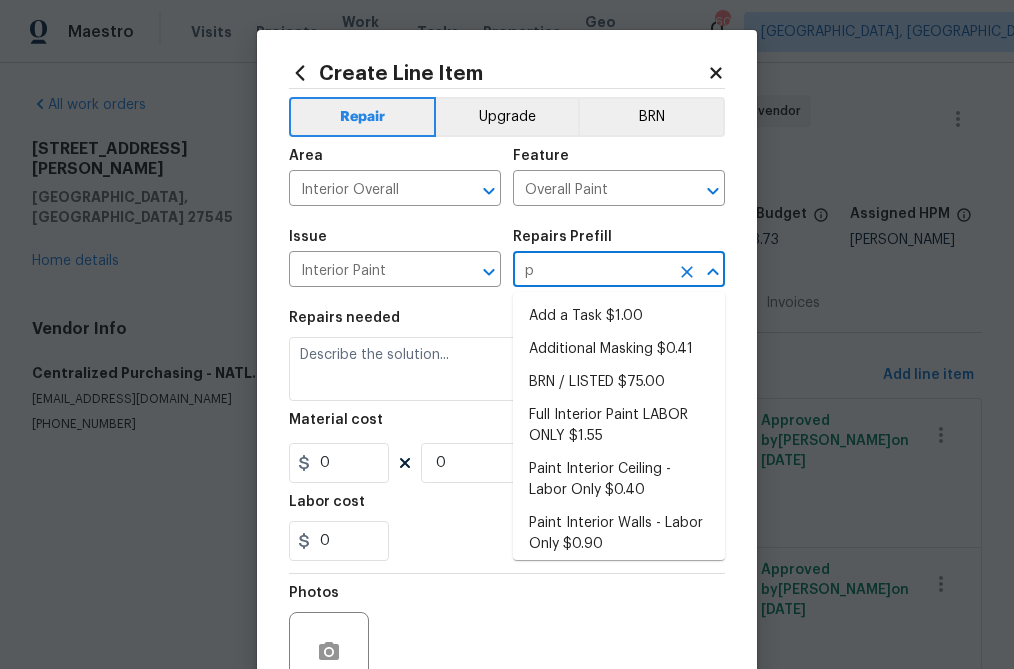 type on "pp" 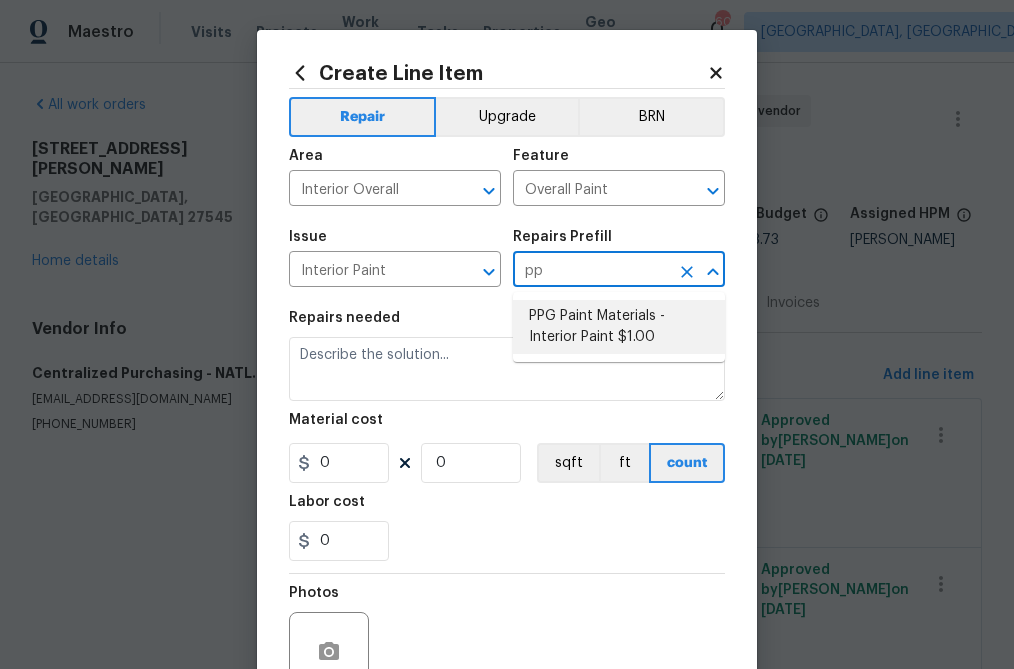 click on "PPG Paint Materials - Interior Paint $1.00" at bounding box center (619, 327) 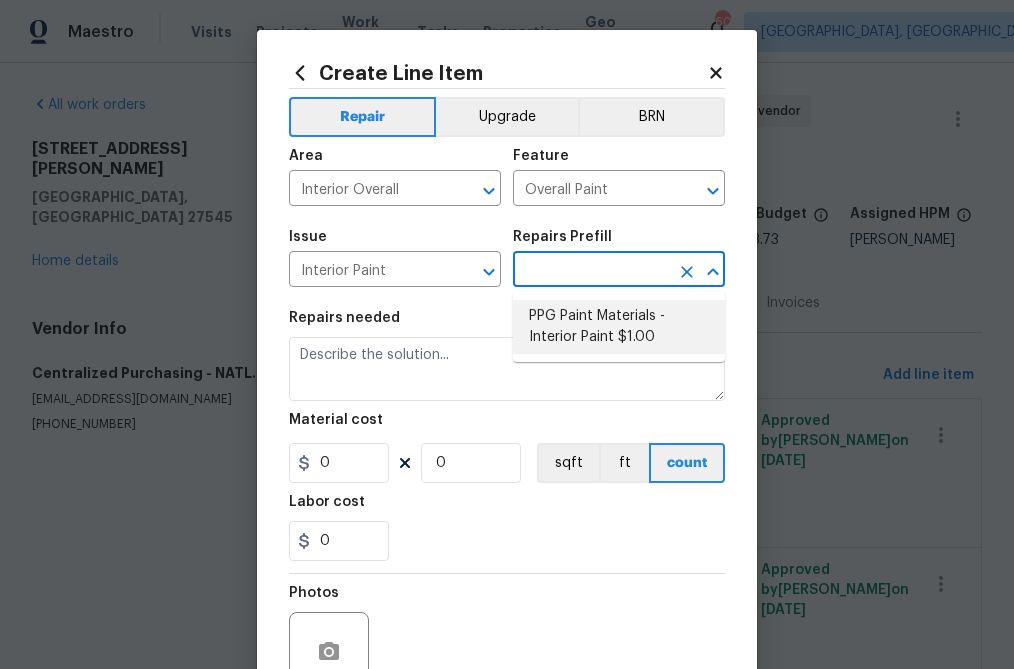 type on "PPG Paint Materials - Interior Paint $1.00" 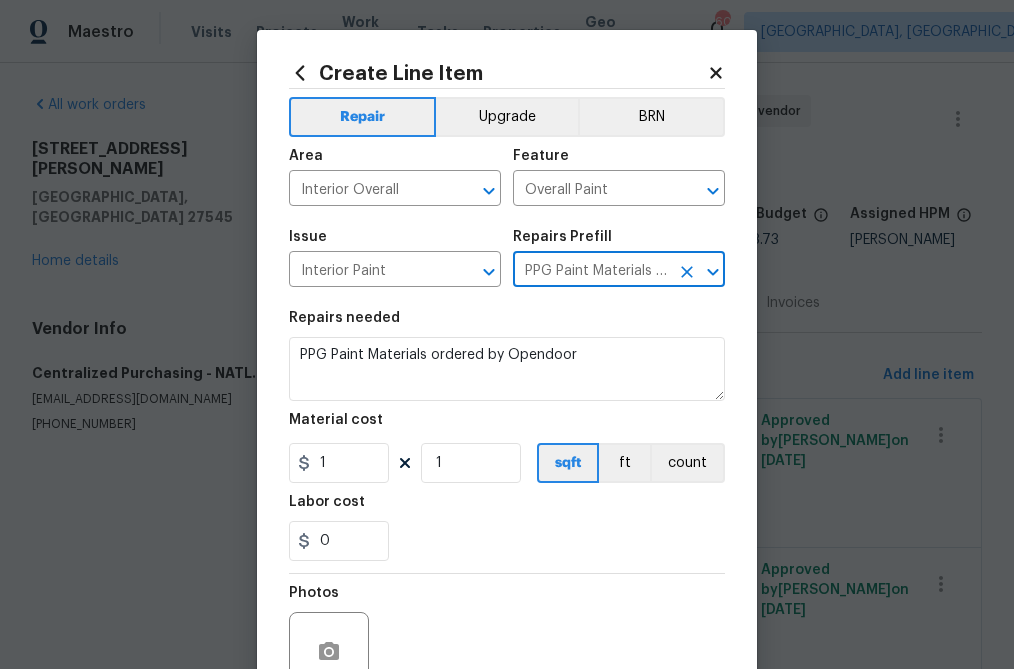 type on "PPG Paint Materials - Interior Paint $1.00" 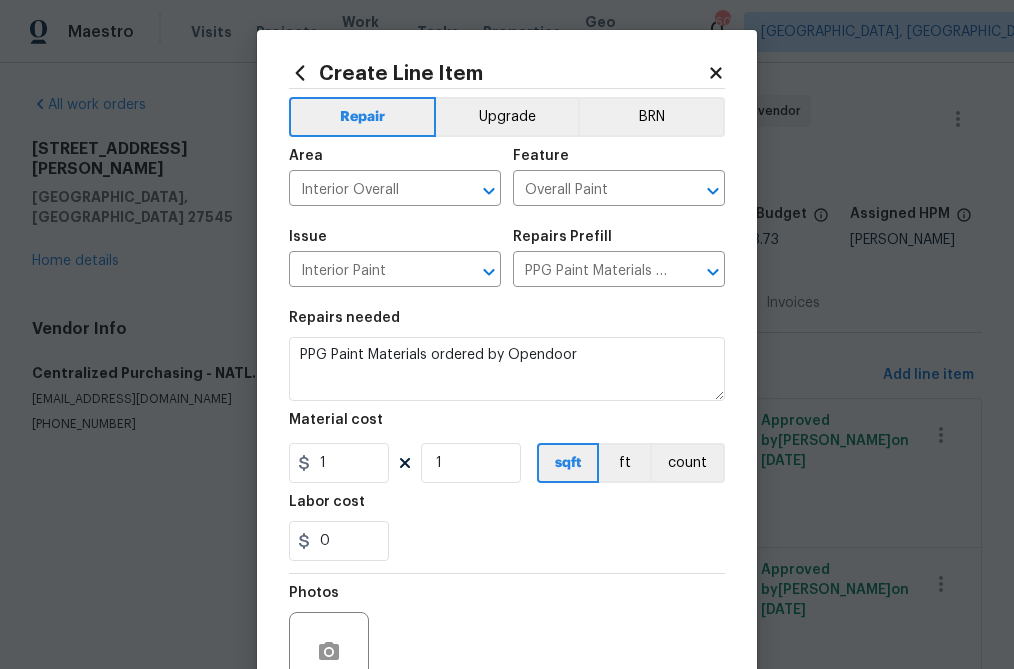 click on "Issue" at bounding box center [395, 243] 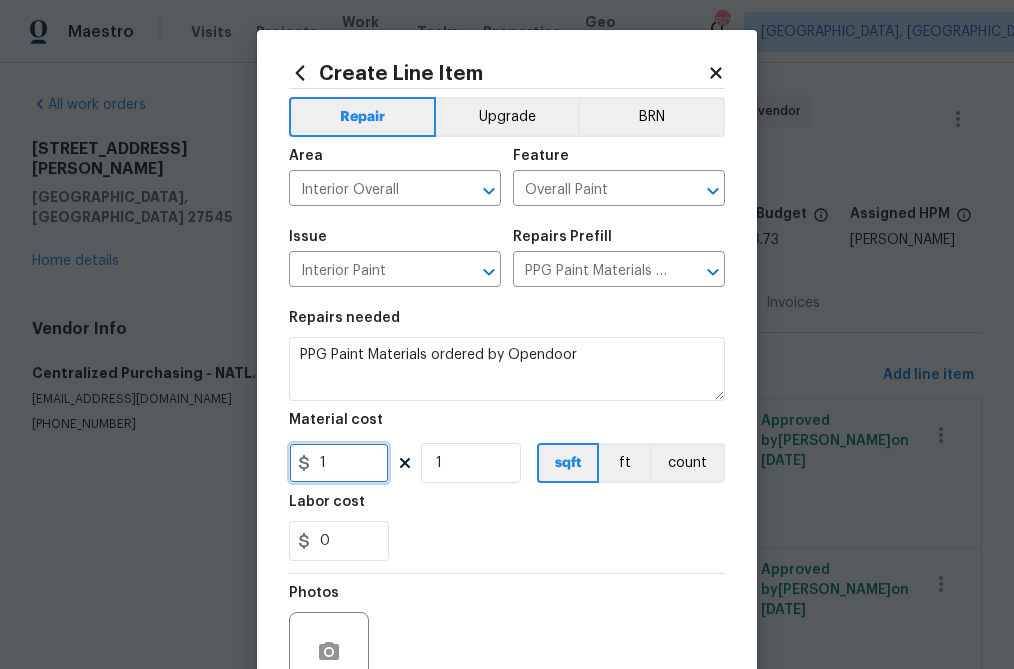 click on "1" at bounding box center (339, 463) 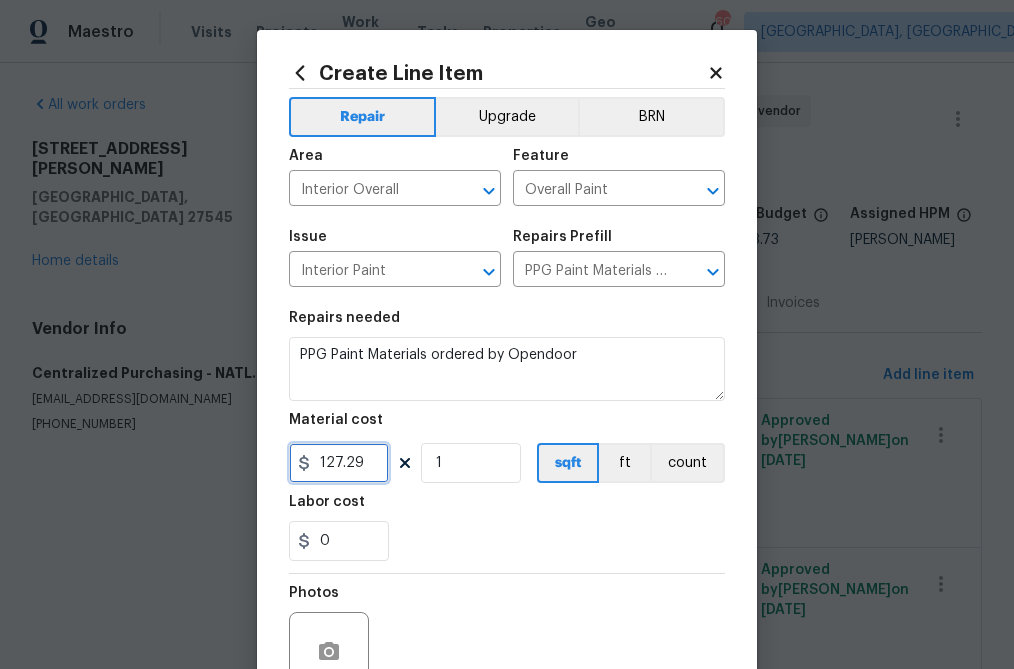type on "127.29" 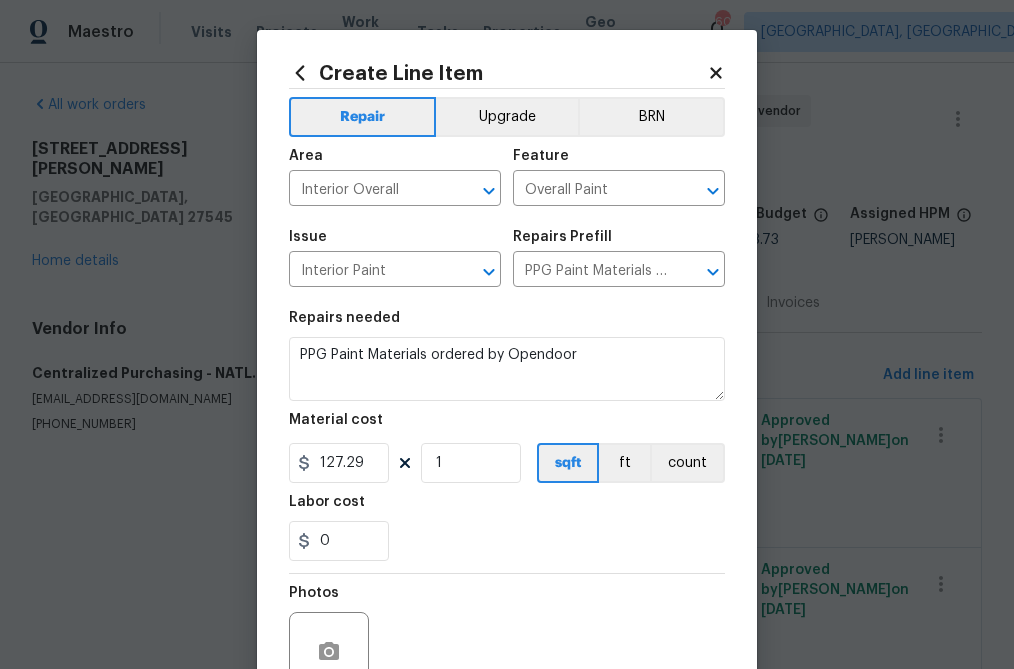 click on "0" at bounding box center (507, 541) 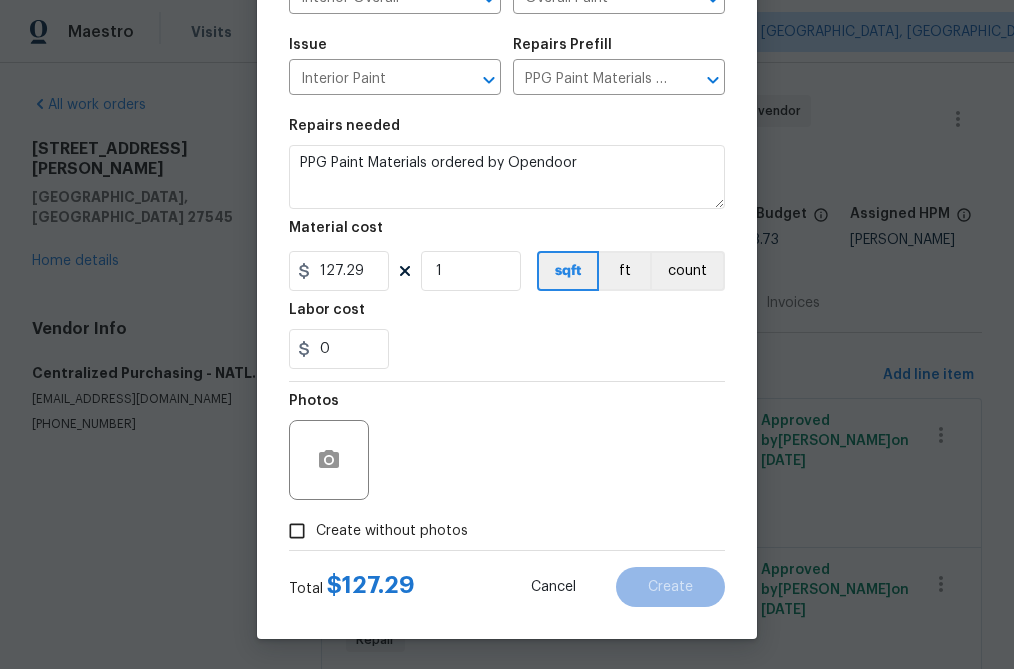 scroll, scrollTop: 191, scrollLeft: 0, axis: vertical 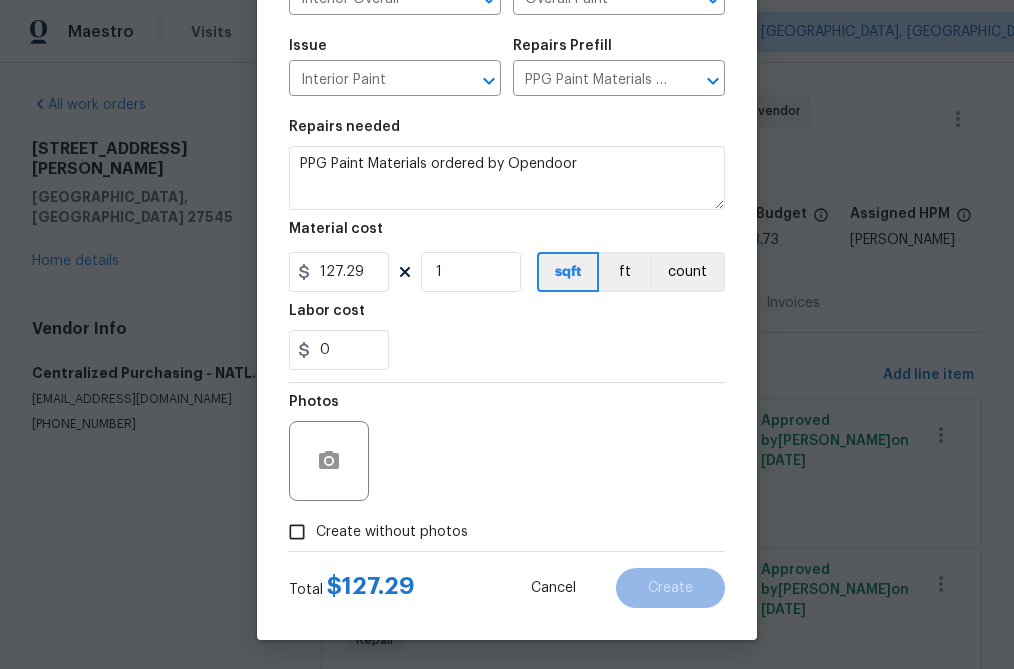 click on "Total   $ 127.29 Cancel Create" at bounding box center [507, 580] 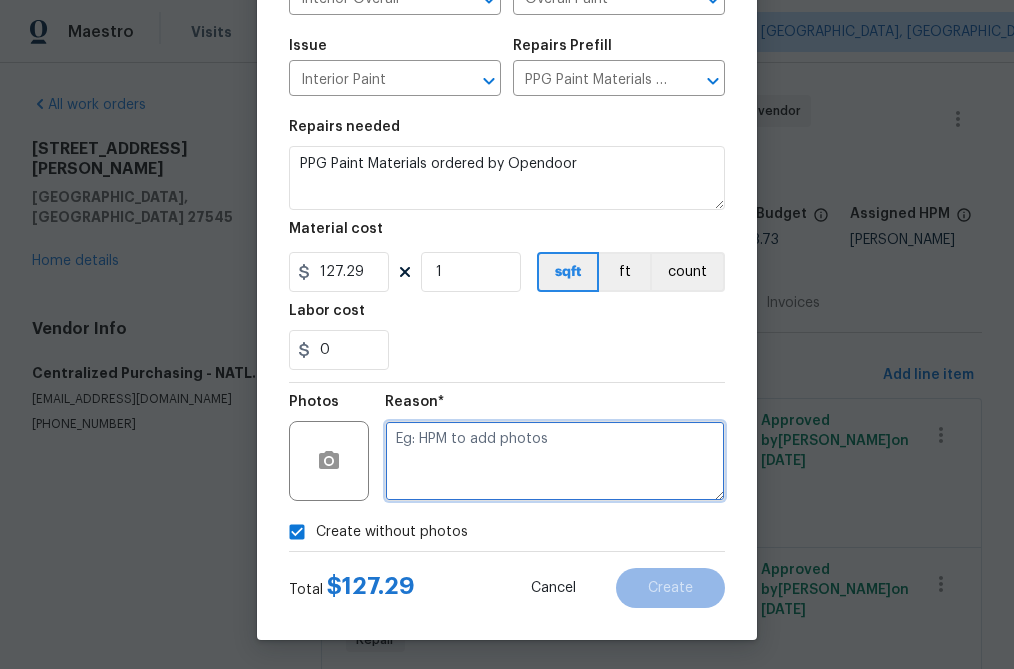 click at bounding box center [555, 461] 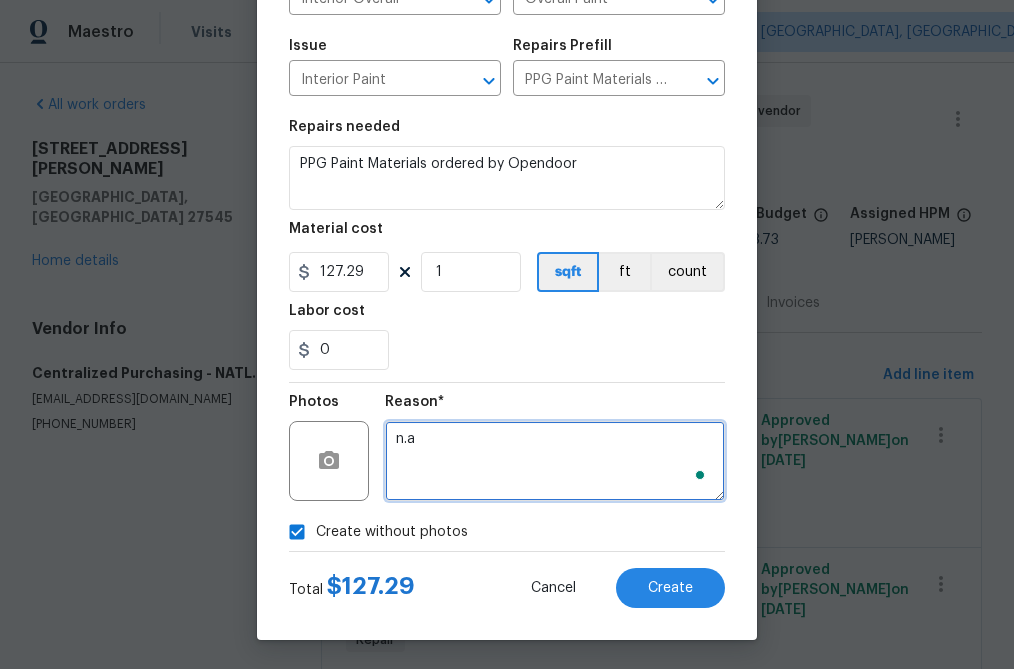 type on "n.a" 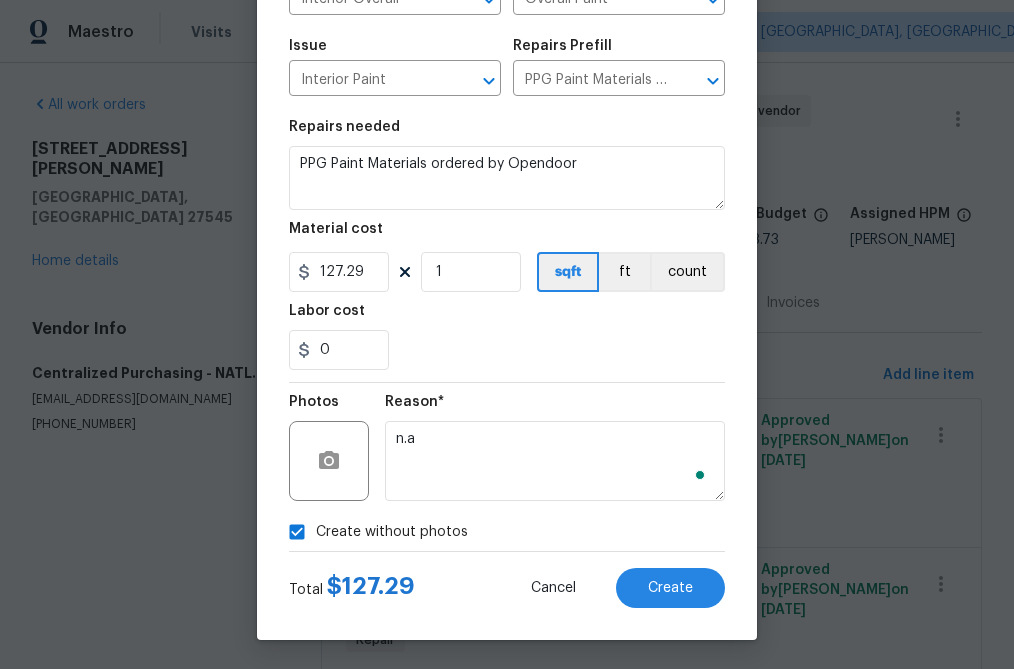 click on "0" at bounding box center [507, 350] 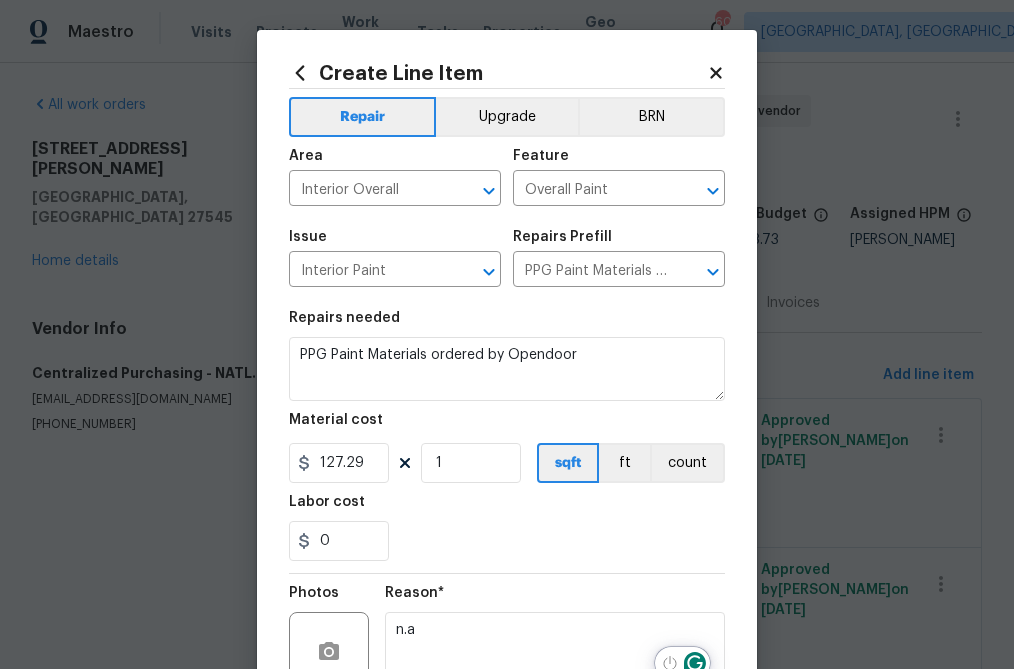 scroll, scrollTop: 193, scrollLeft: 0, axis: vertical 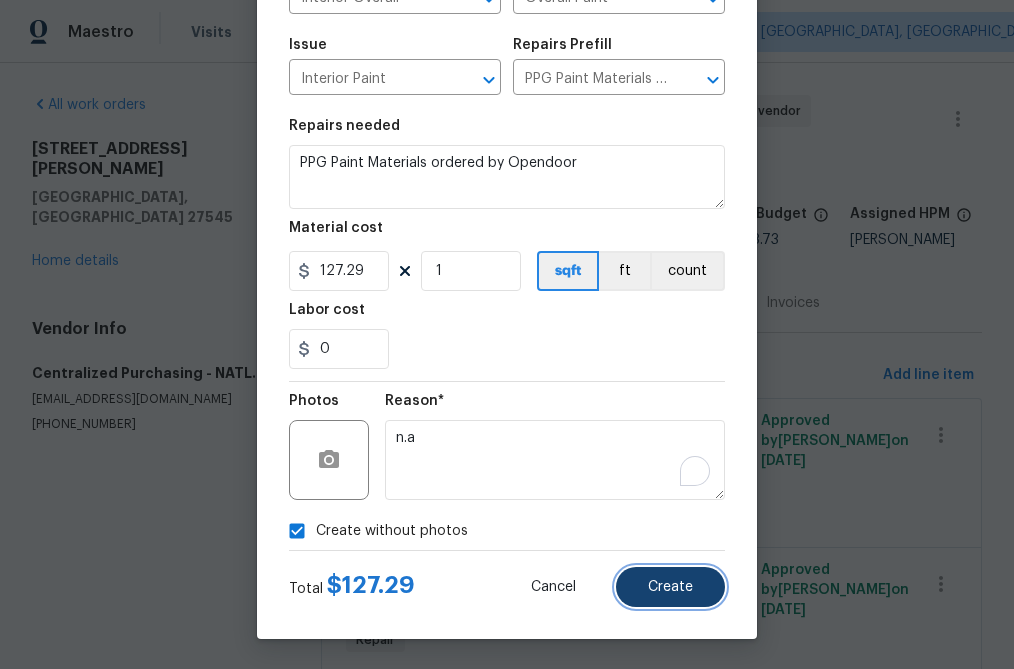 click on "Create" at bounding box center (670, 587) 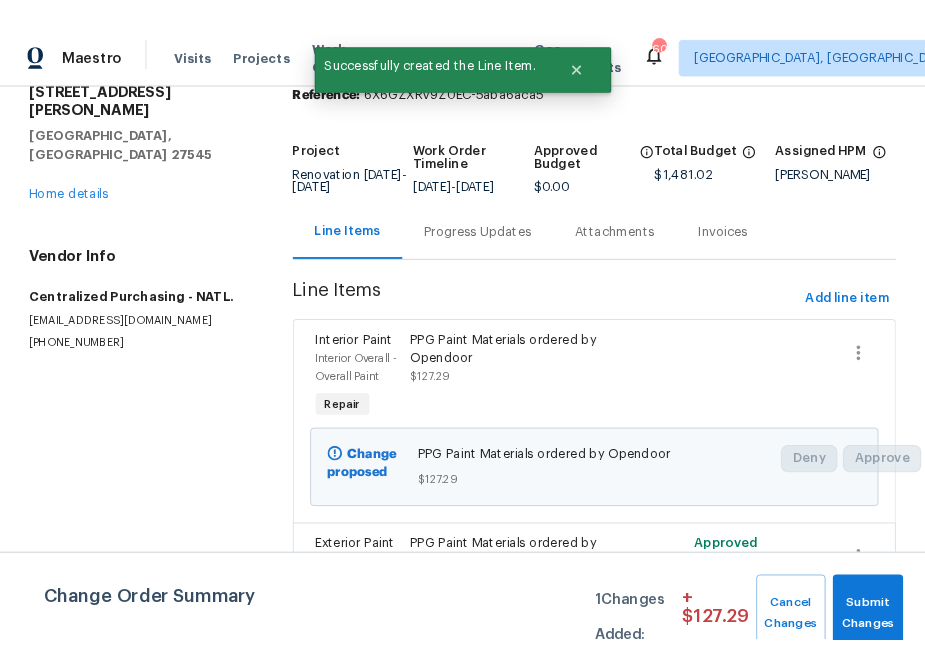 scroll, scrollTop: 91, scrollLeft: 0, axis: vertical 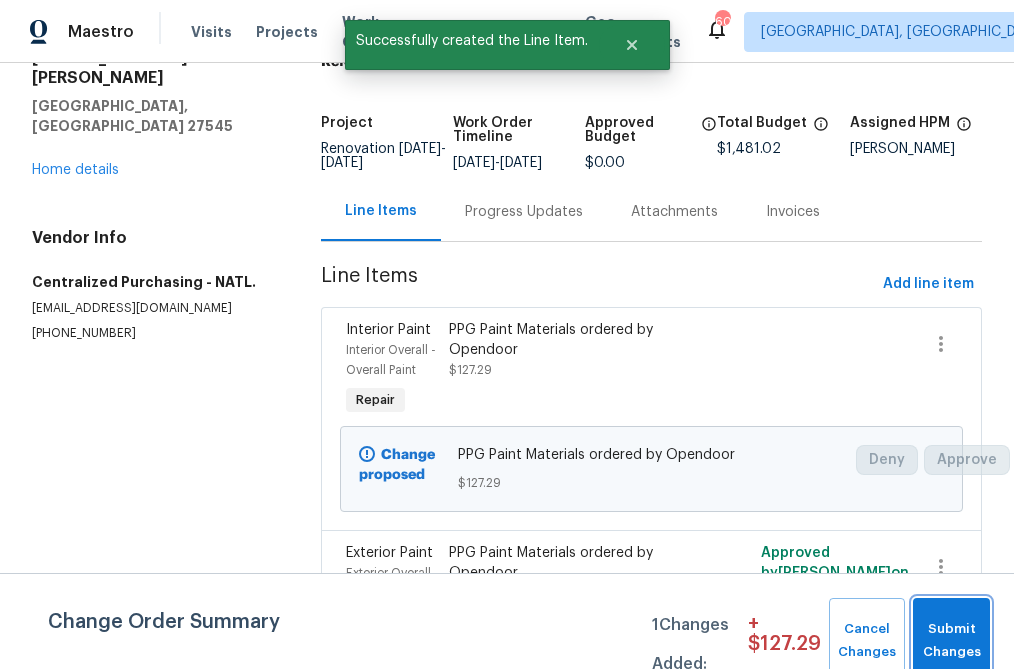 click on "Submit Changes" at bounding box center [951, 641] 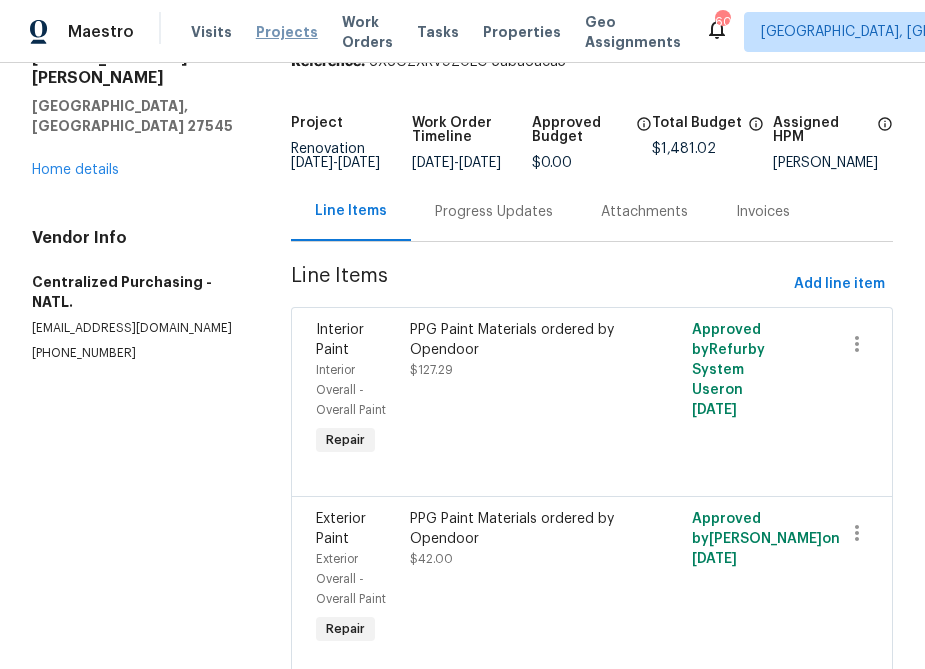 click on "Projects" at bounding box center [287, 32] 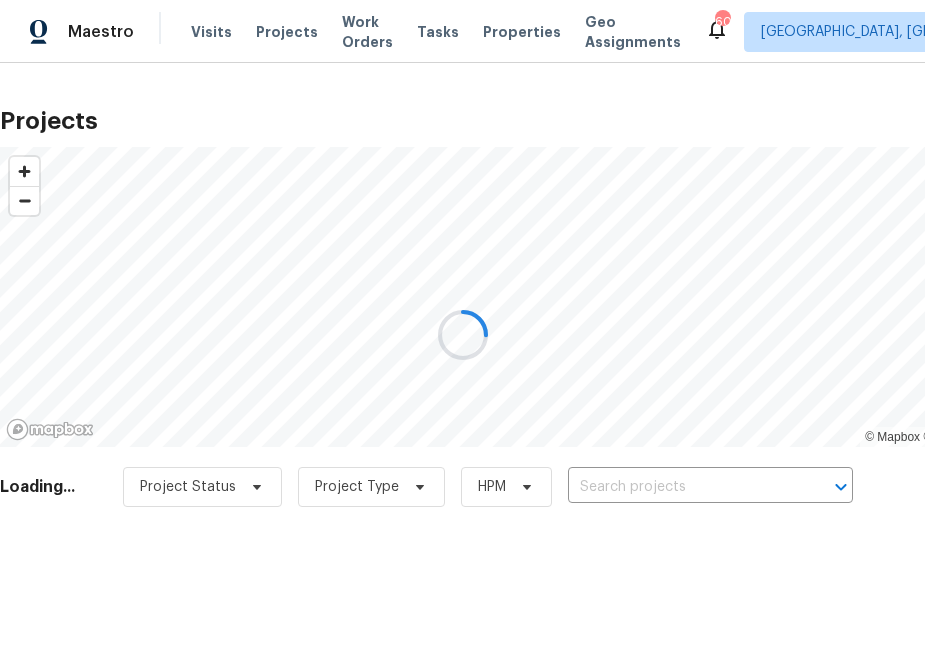 click at bounding box center (462, 334) 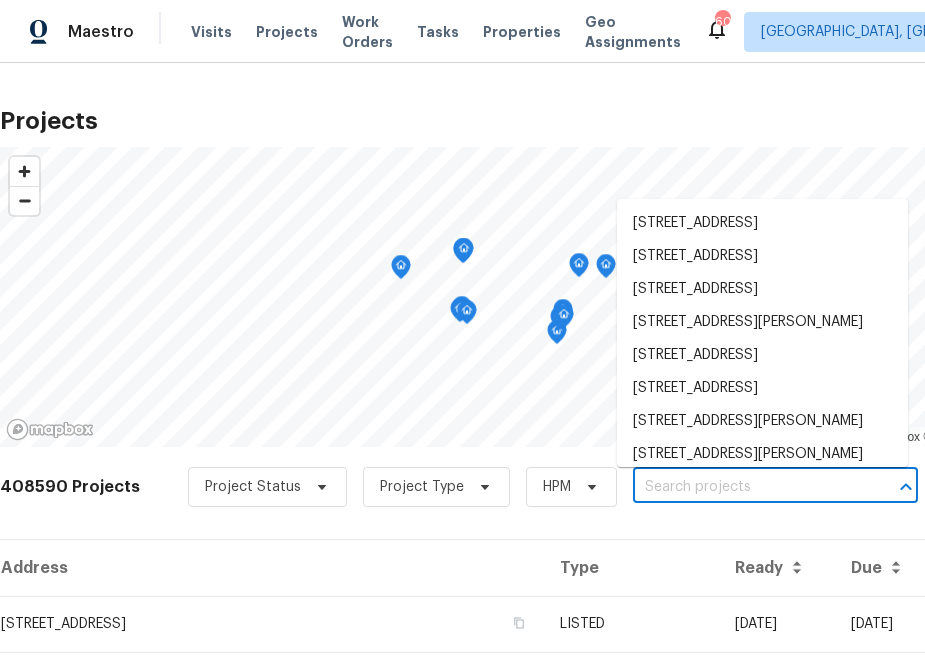 click at bounding box center [747, 487] 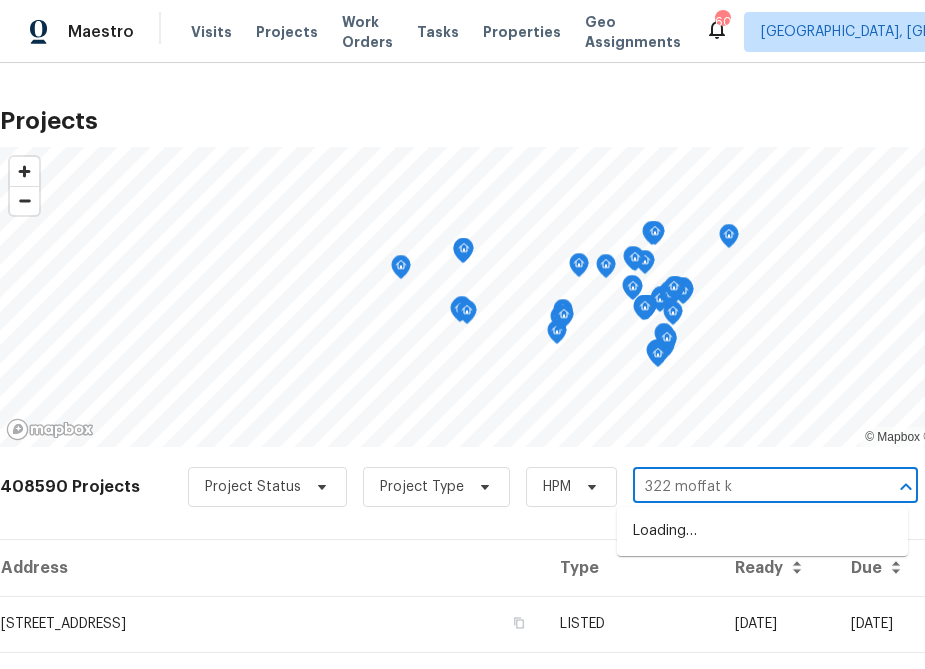 type on "322 moffat" 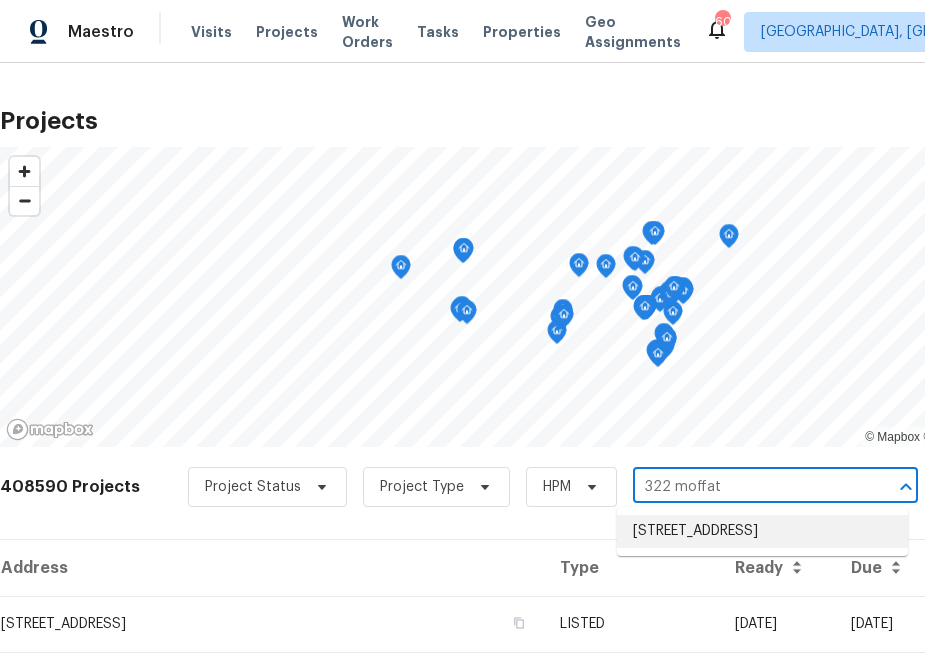 click on "322 Moffat Loop, Oviedo, FL 32765" at bounding box center [762, 531] 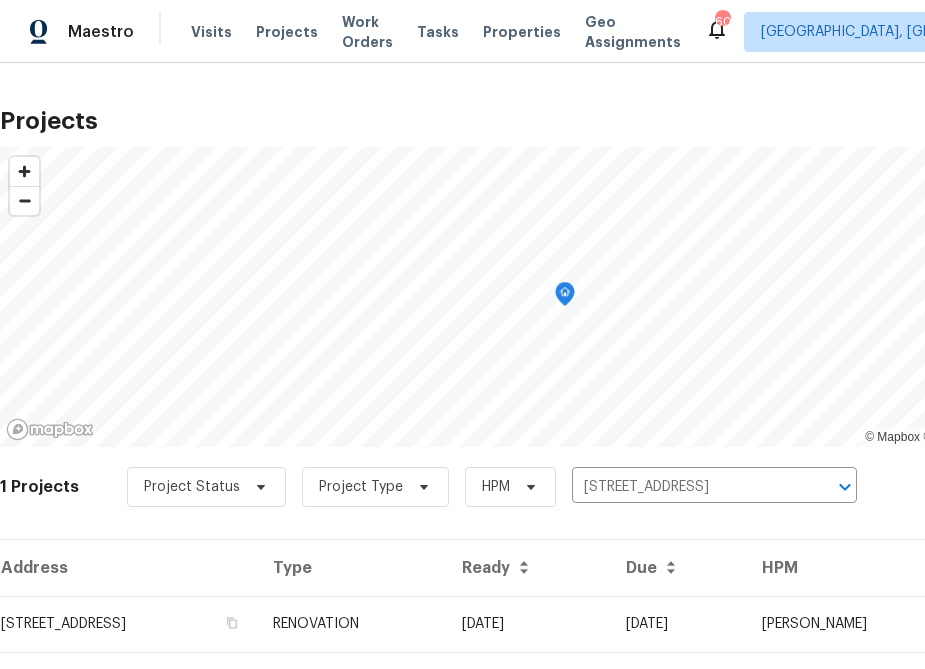 scroll, scrollTop: 47, scrollLeft: 0, axis: vertical 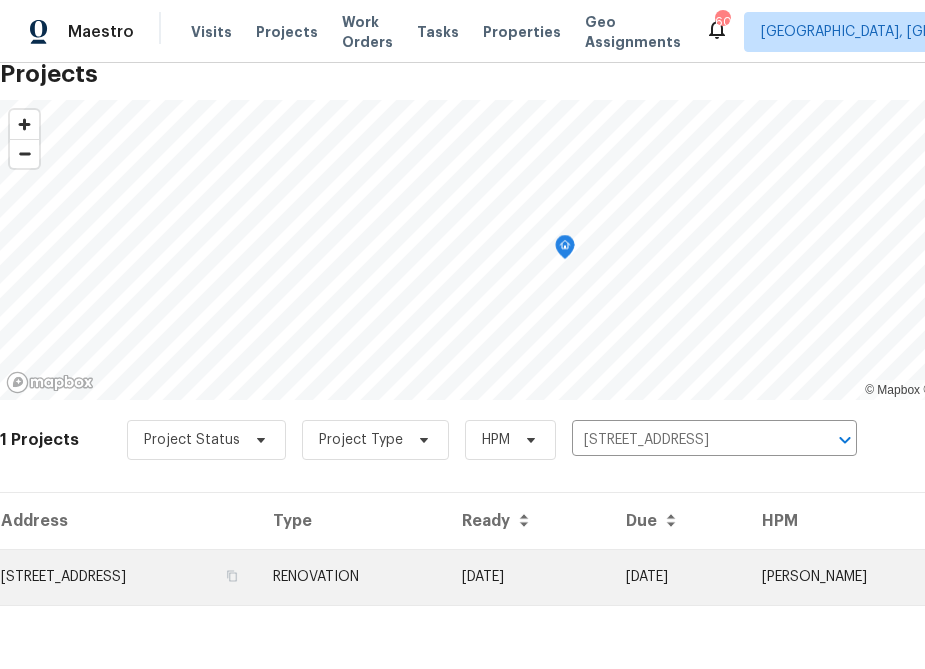 click on "322 Moffat Loop, Oviedo, FL 32765" at bounding box center [128, 577] 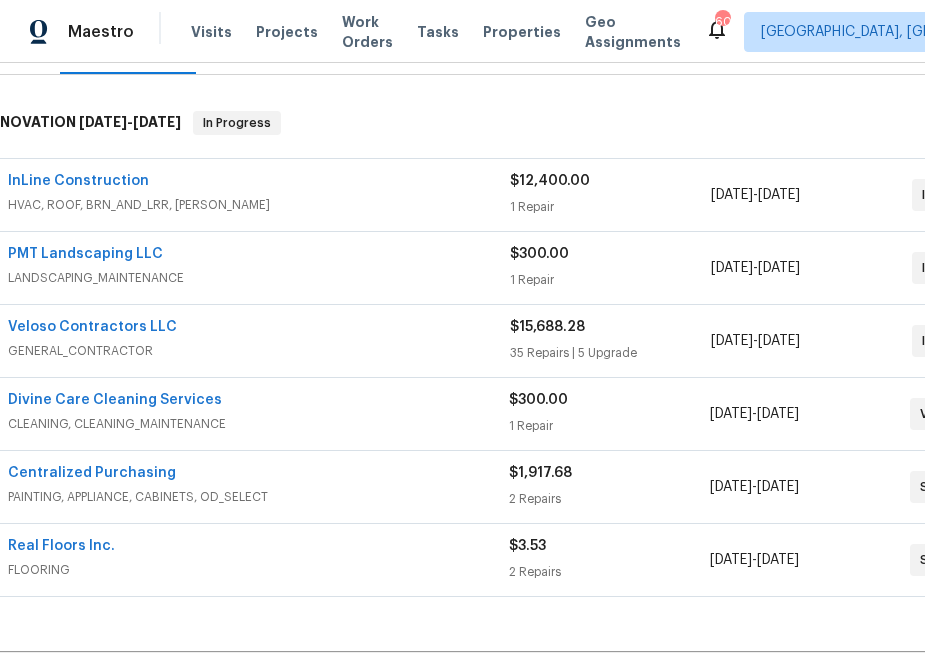 scroll, scrollTop: 288, scrollLeft: 0, axis: vertical 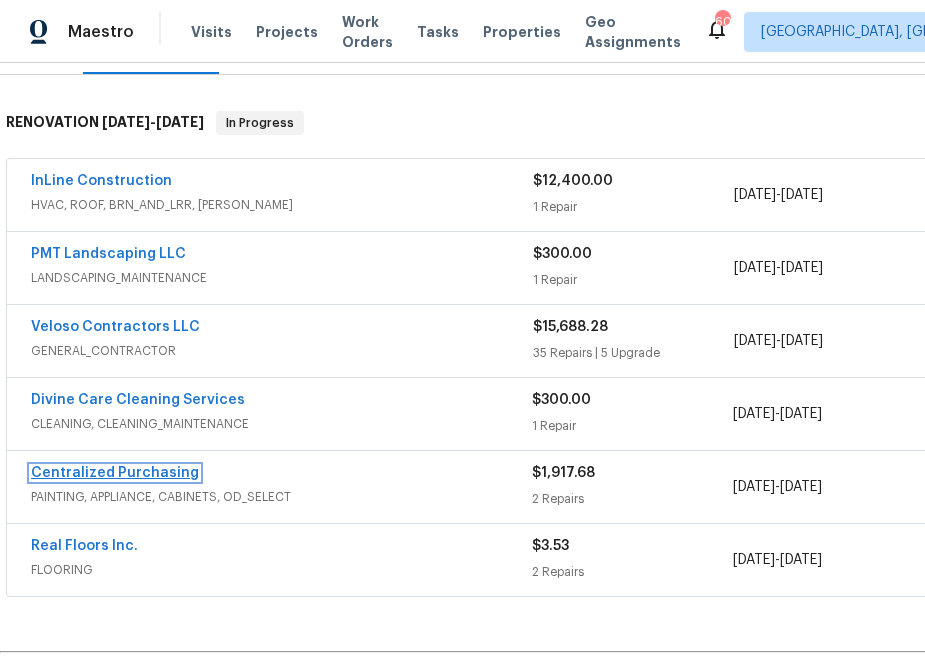 click on "Centralized Purchasing" at bounding box center (115, 473) 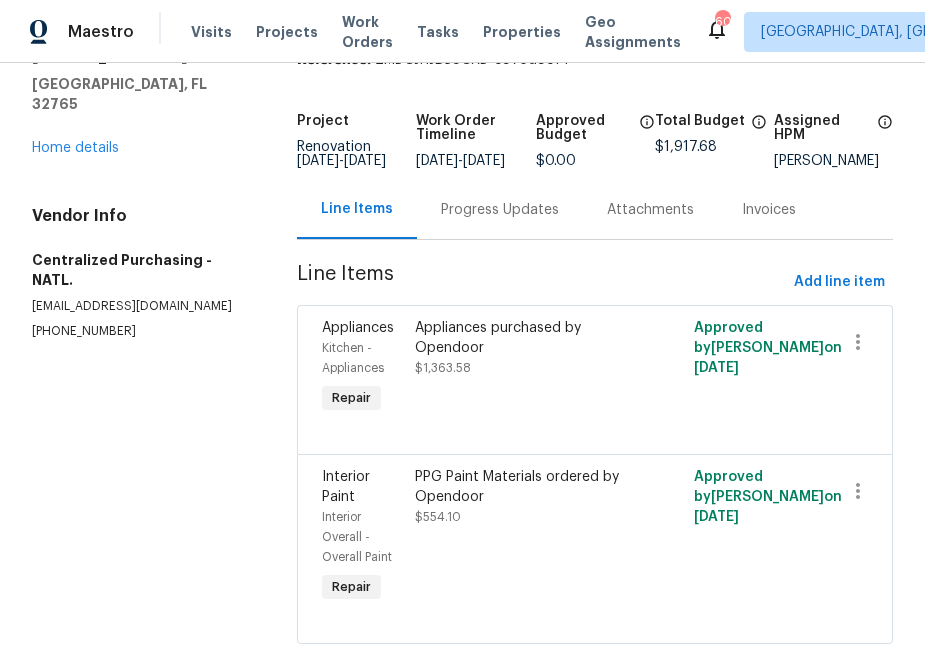 scroll, scrollTop: 107, scrollLeft: 0, axis: vertical 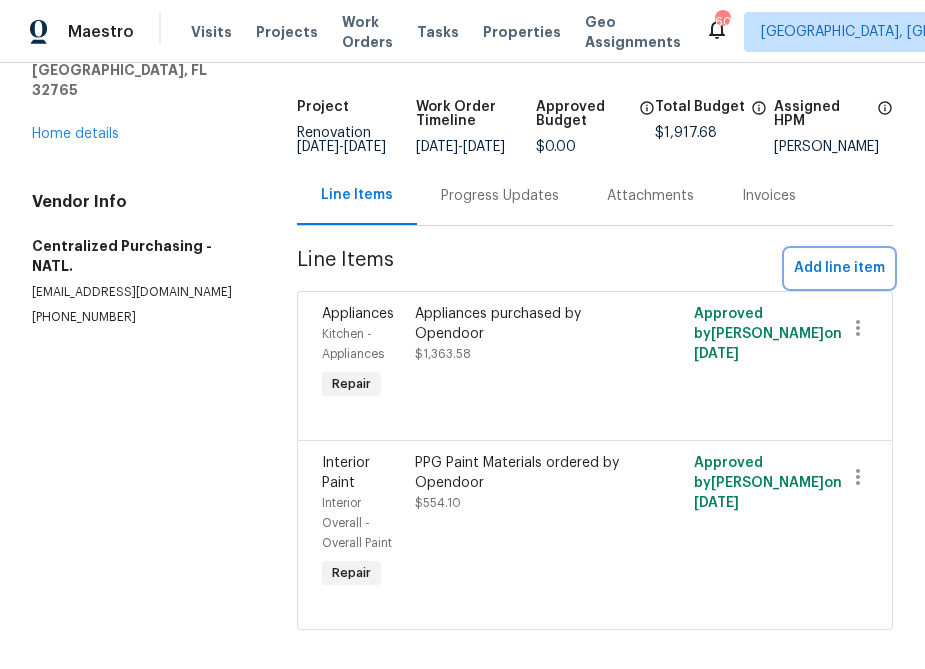click on "Add line item" at bounding box center (839, 268) 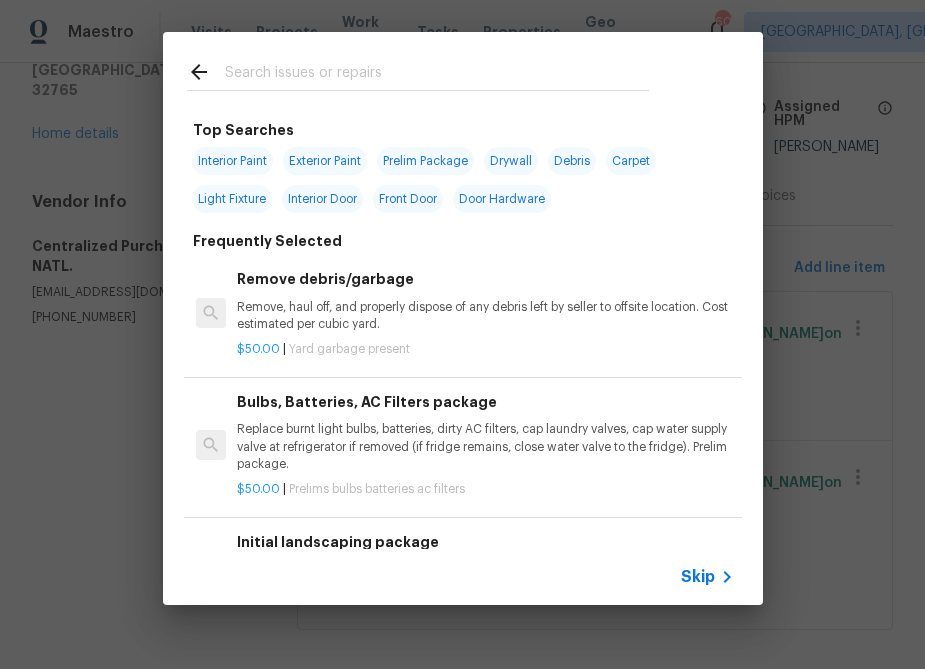 click on "Skip" at bounding box center [698, 577] 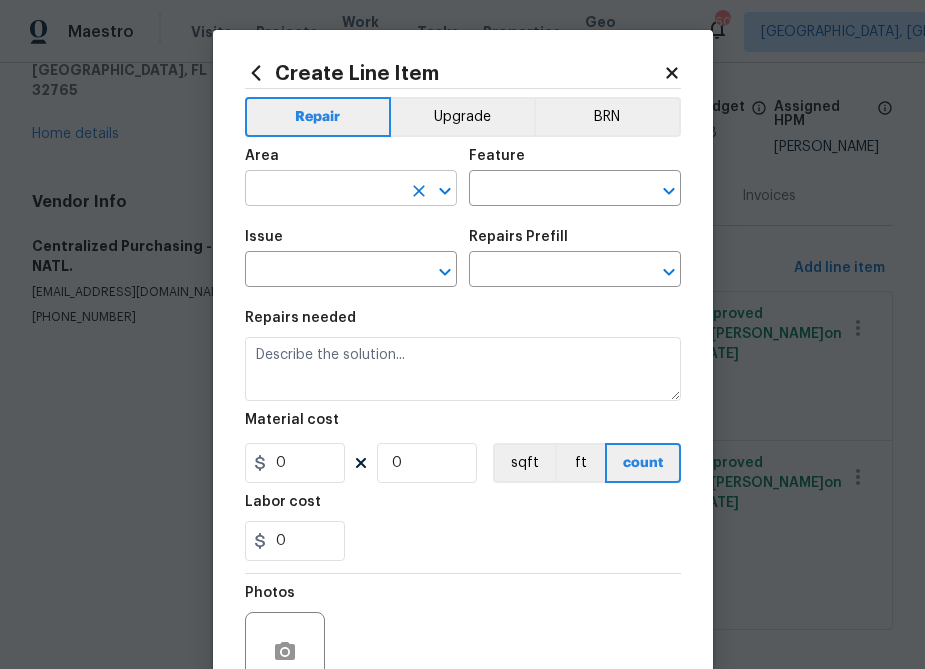 click at bounding box center [323, 190] 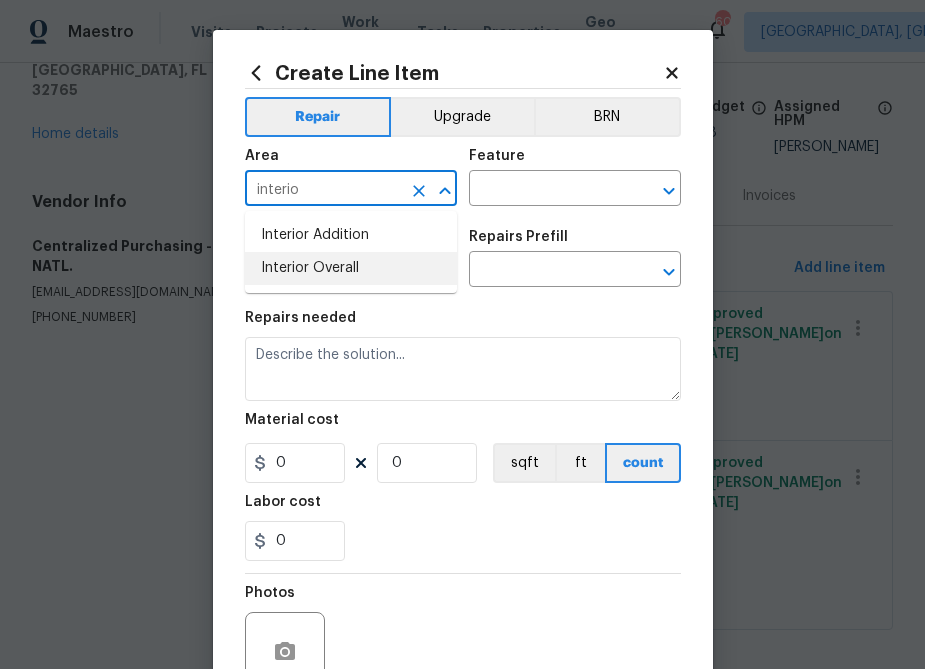 click on "Interior Overall" at bounding box center [351, 268] 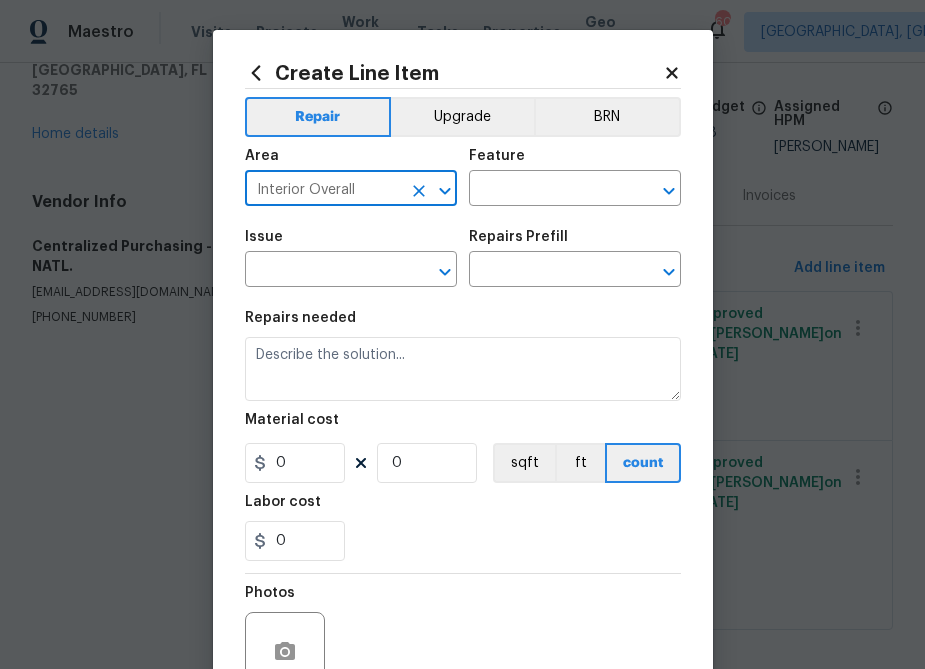 click on "Interior Overall" at bounding box center [323, 190] 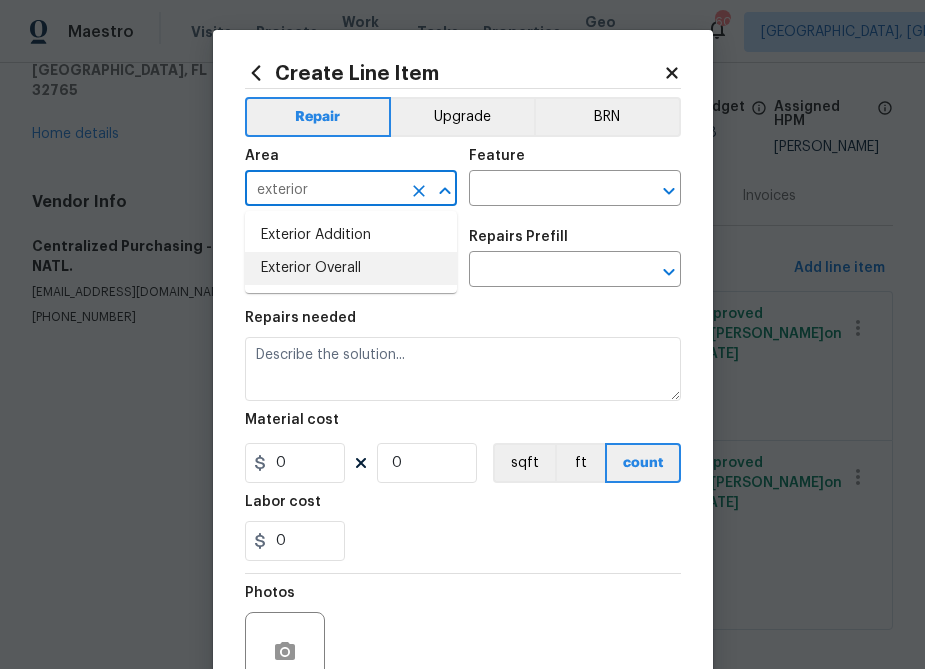 drag, startPoint x: 350, startPoint y: 259, endPoint x: 407, endPoint y: 240, distance: 60.083275 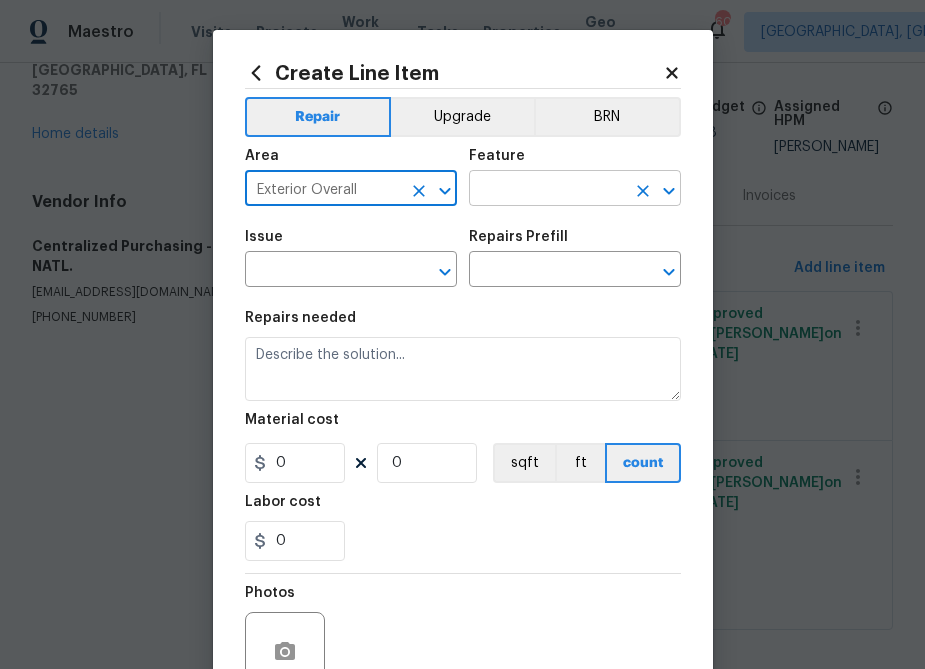 type on "Exterior Overall" 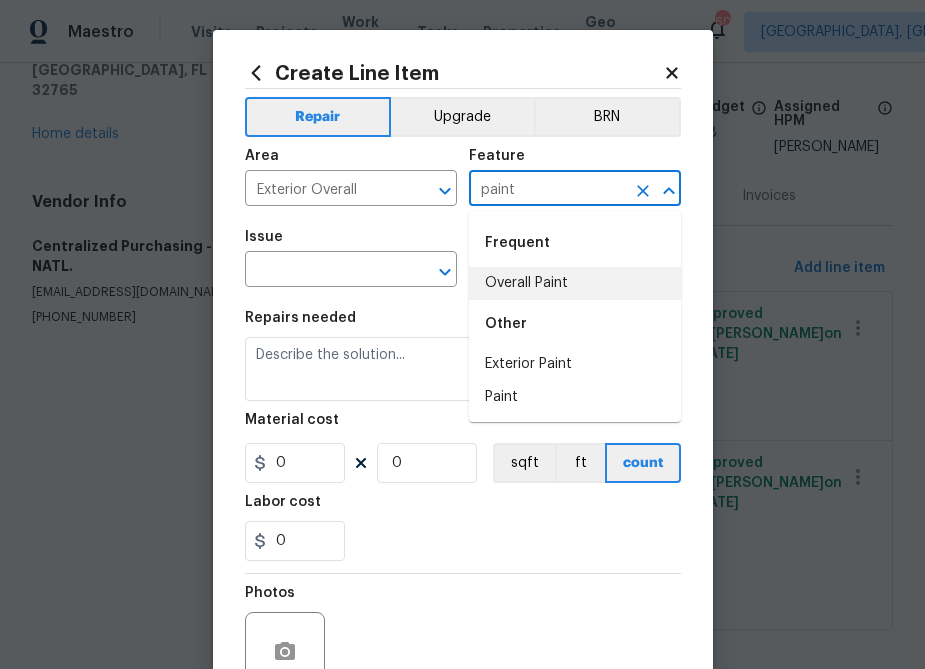click on "Overall Paint" at bounding box center (575, 283) 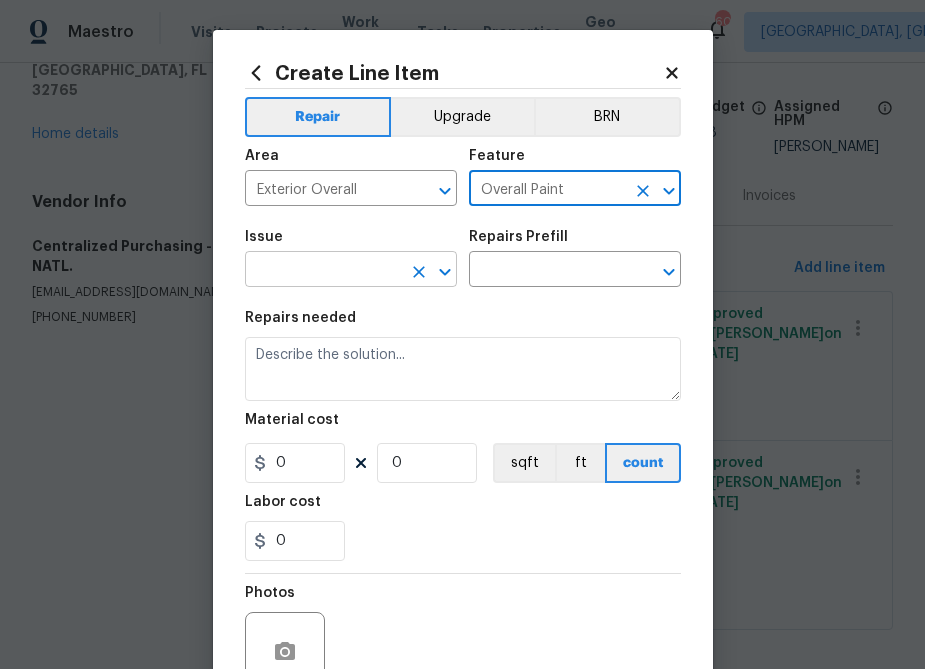 type on "Overall Paint" 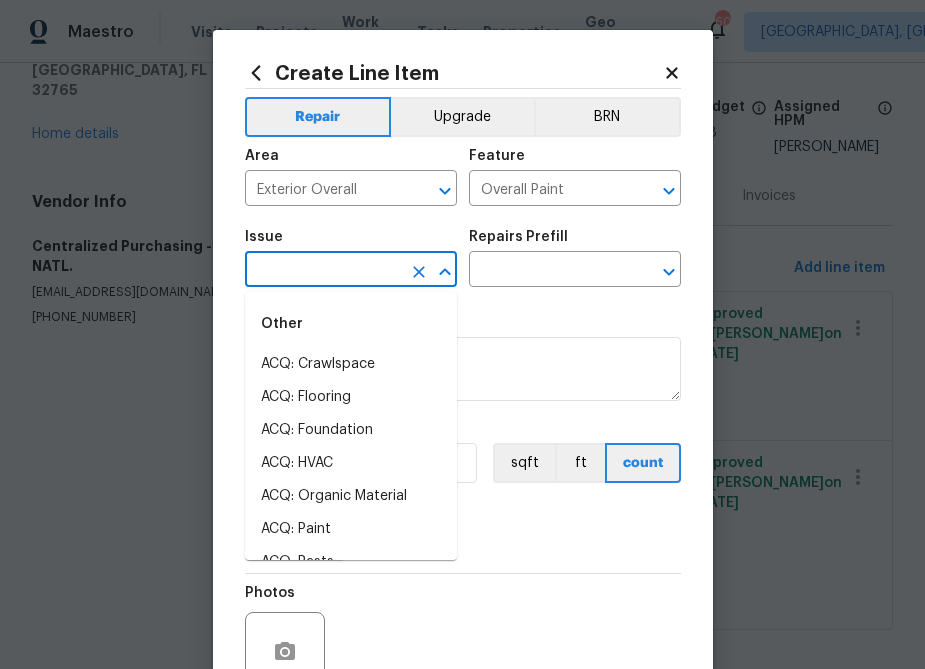 click at bounding box center (323, 271) 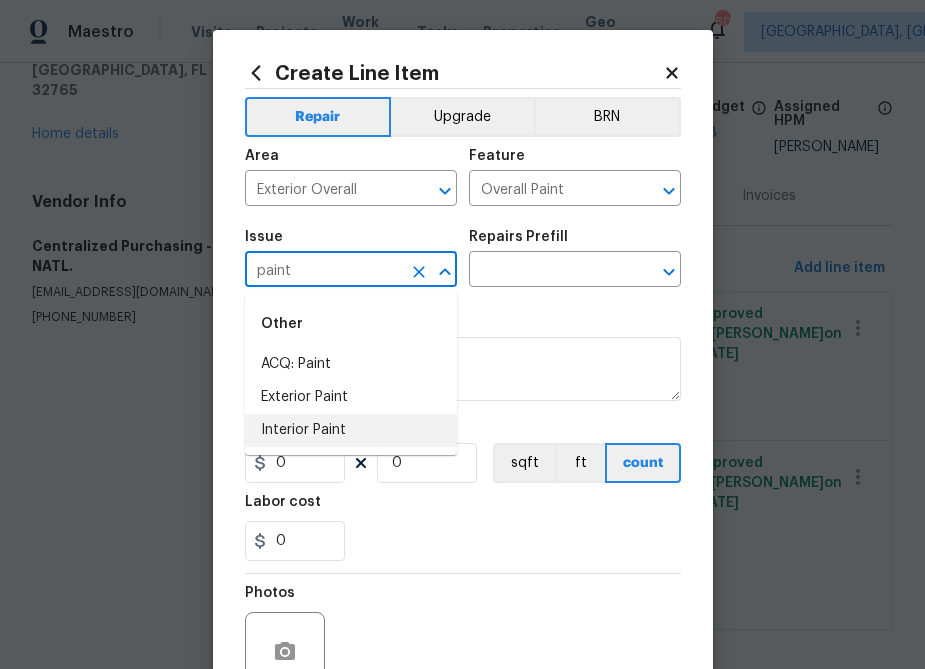 click on "Interior Paint" at bounding box center (351, 430) 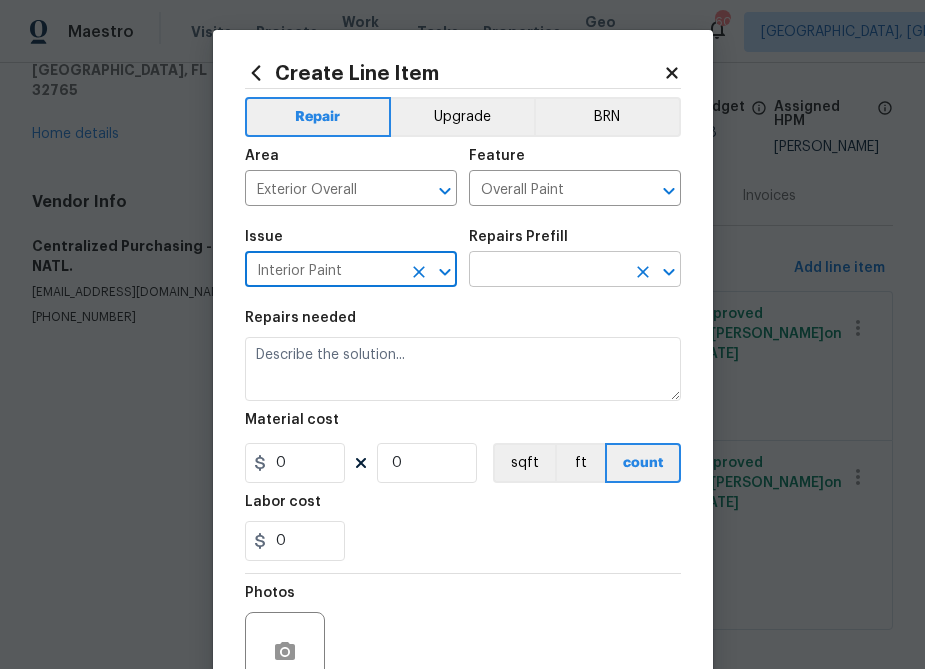 type on "Interior Paint" 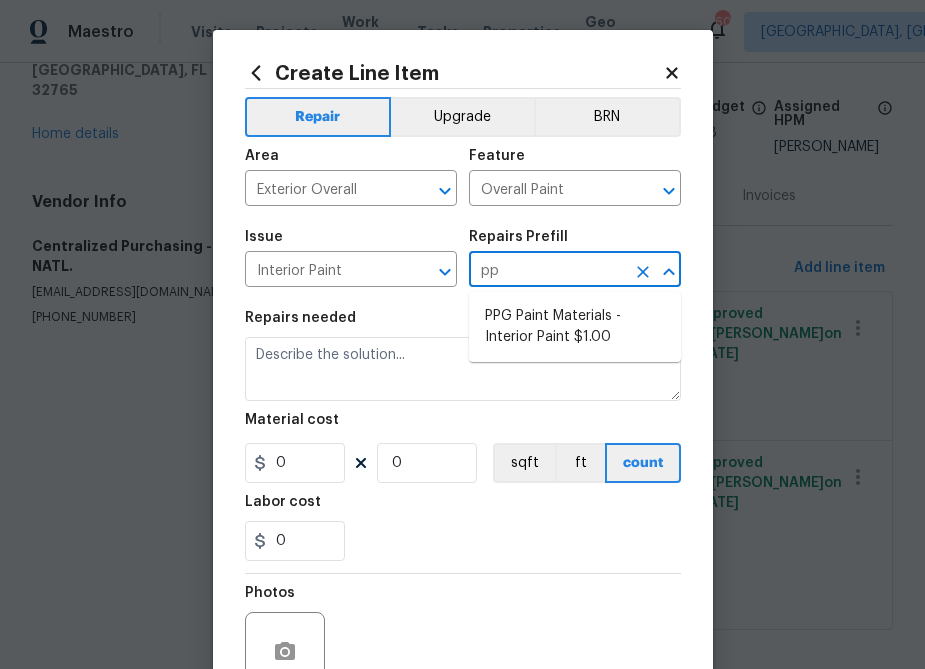 type on "ppg" 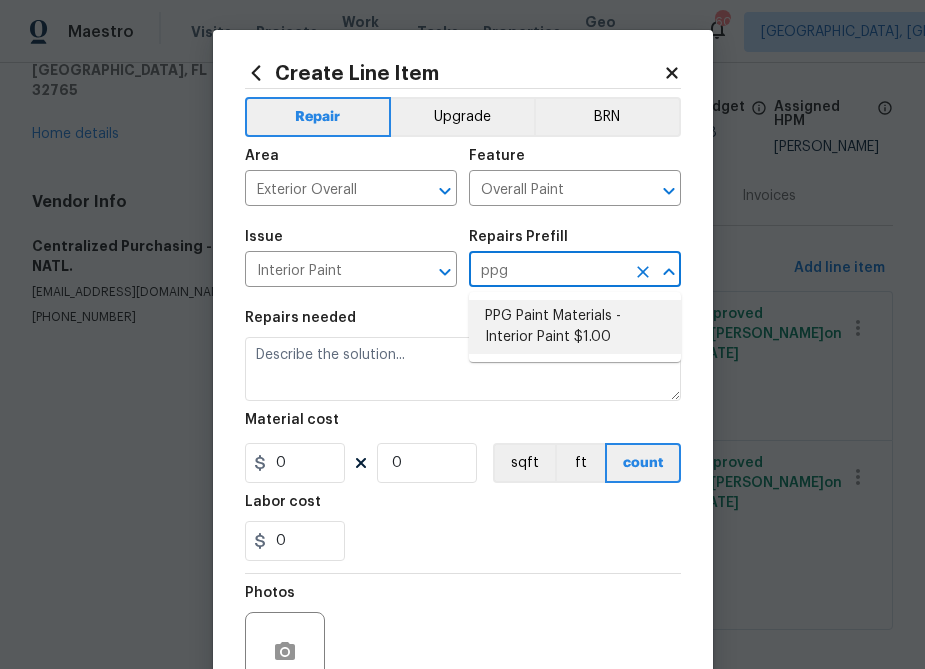 click on "PPG Paint Materials - Interior Paint $1.00" at bounding box center (575, 327) 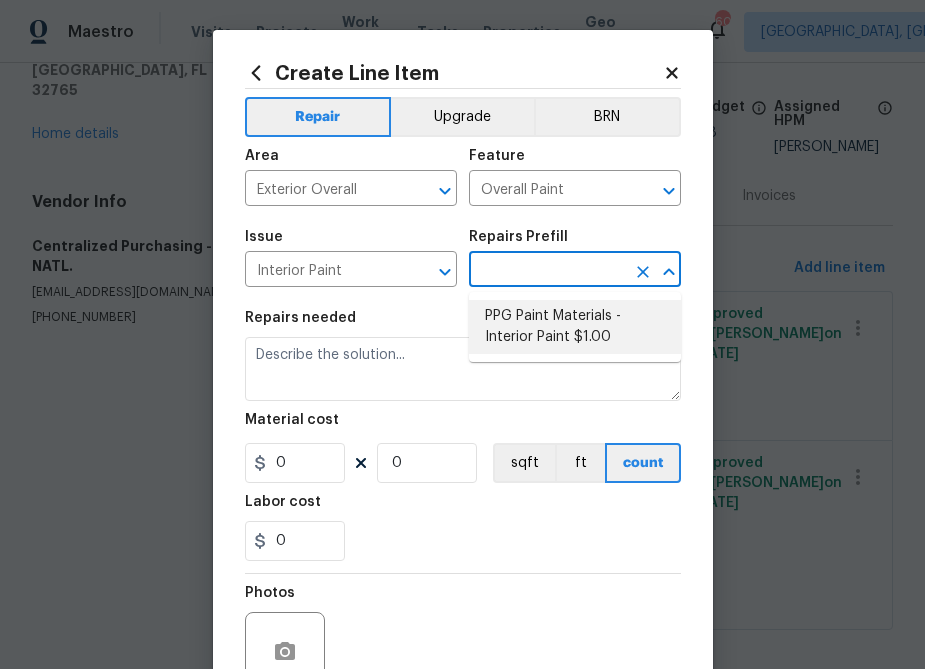 type on "PPG Paint Materials - Interior Paint $1.00" 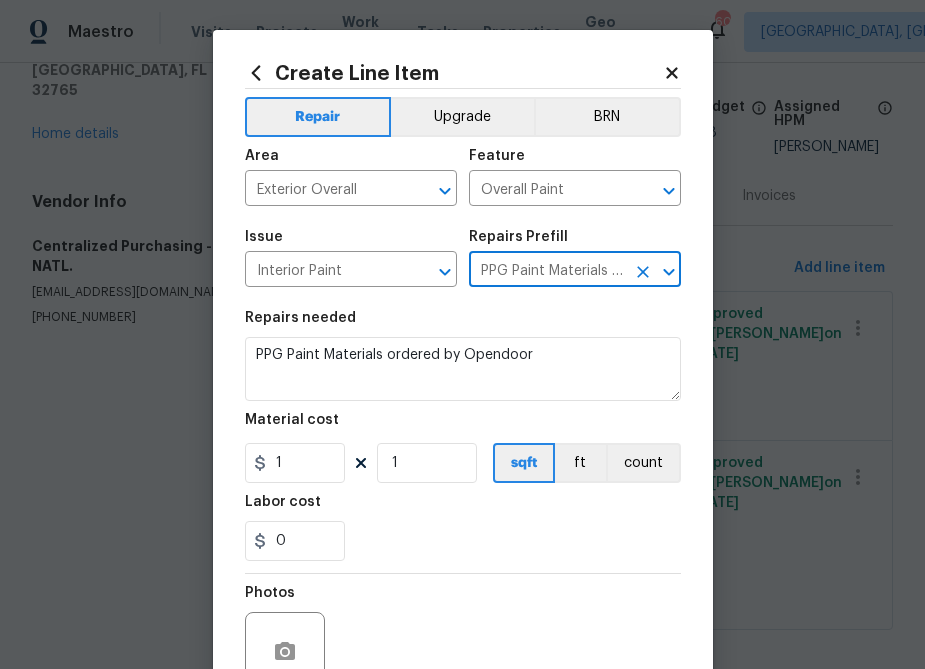type on "PPG Paint Materials - Interior Paint $1.00" 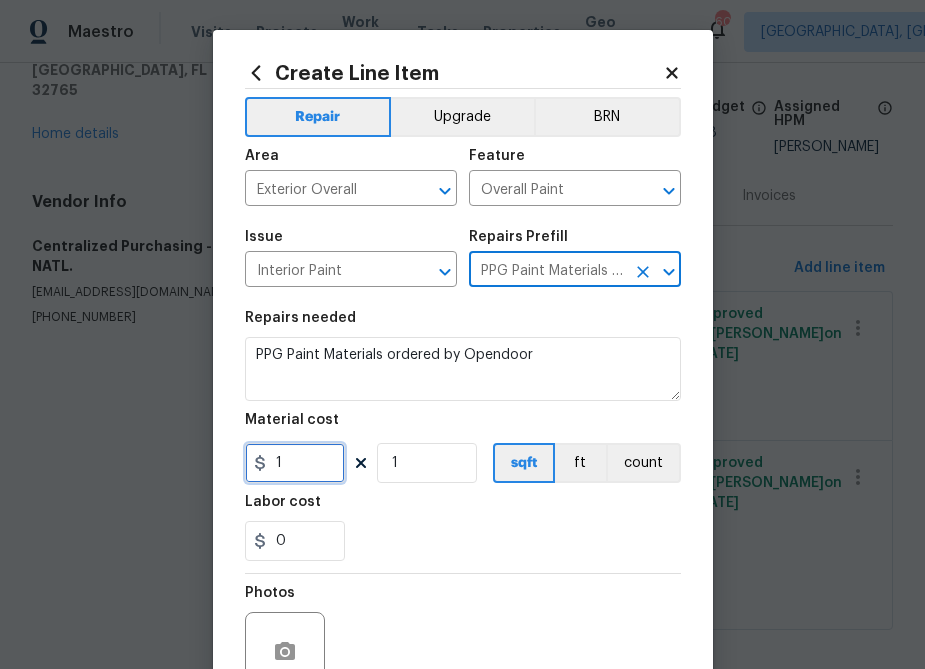 click on "1" at bounding box center [295, 463] 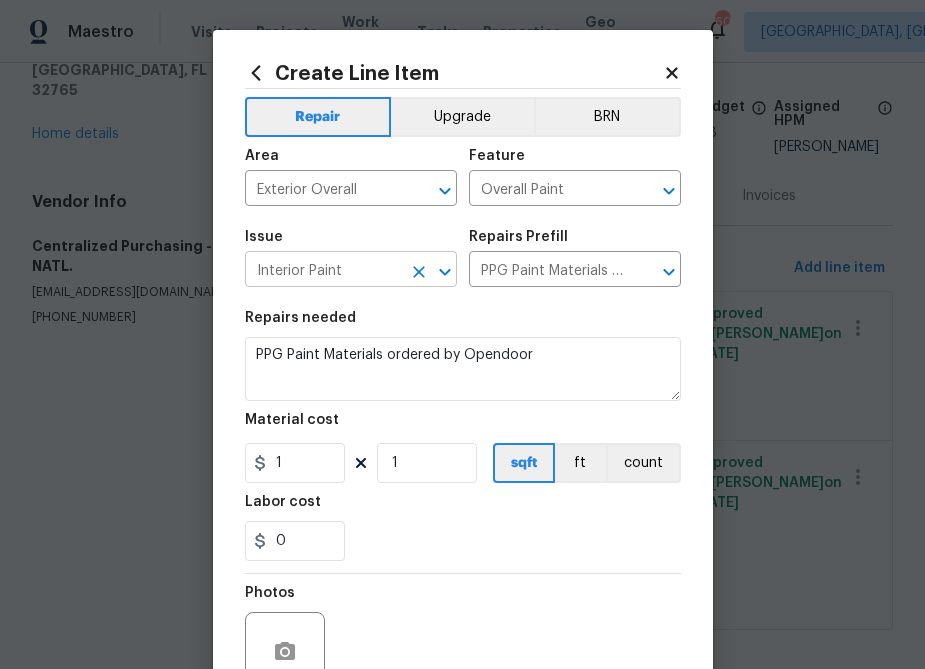 click on "Interior Paint" at bounding box center [323, 271] 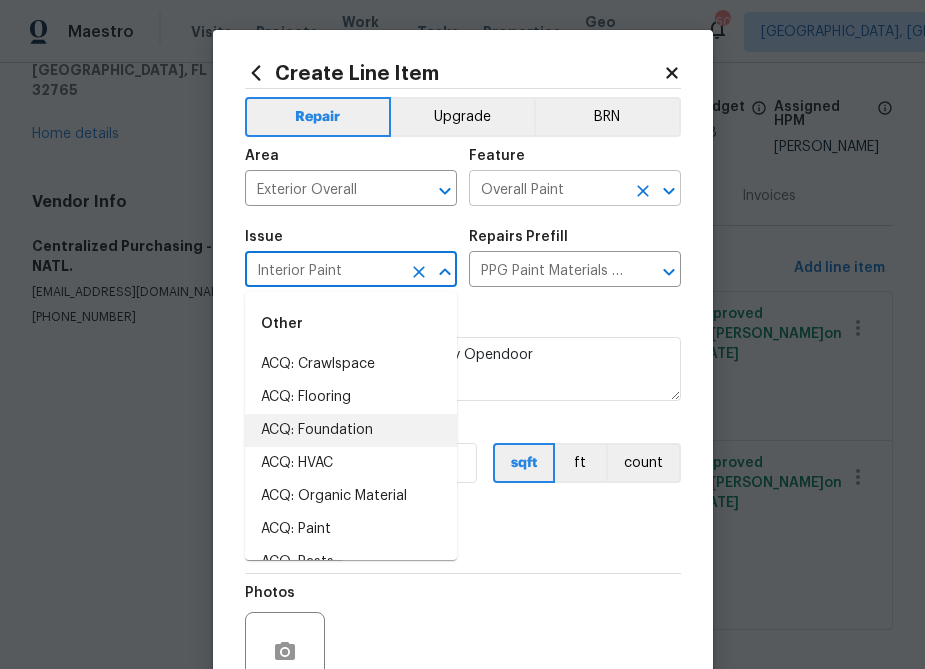 click on "Overall Paint" at bounding box center (547, 190) 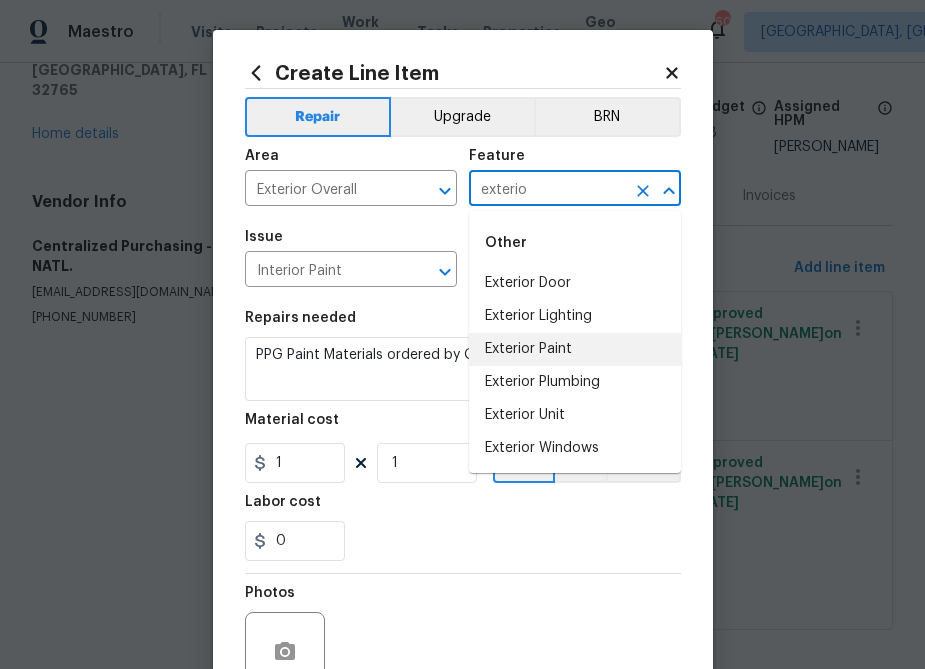 click on "Exterior Paint" at bounding box center [575, 349] 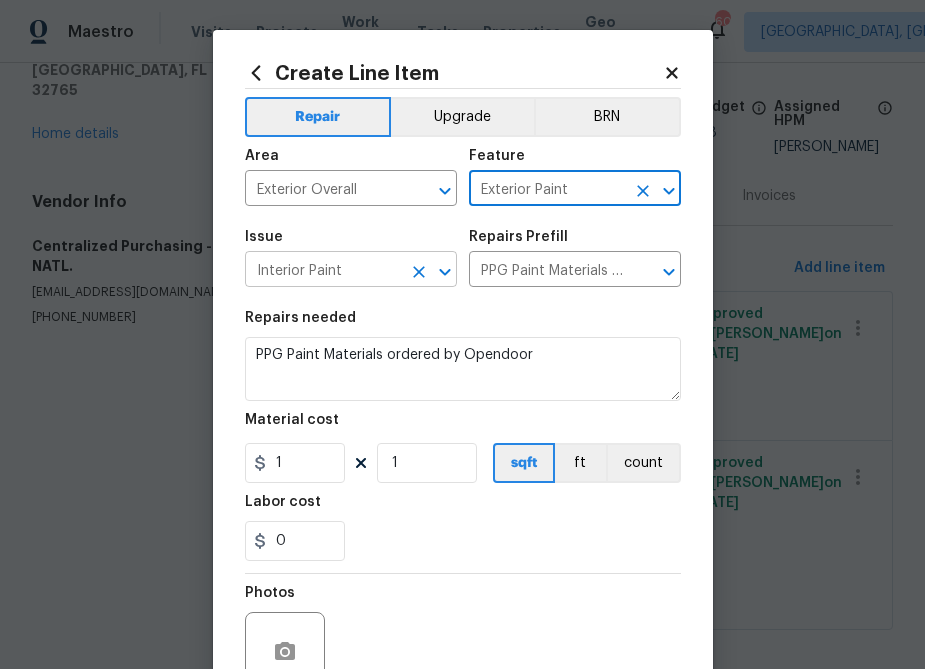 type on "Exterior Paint" 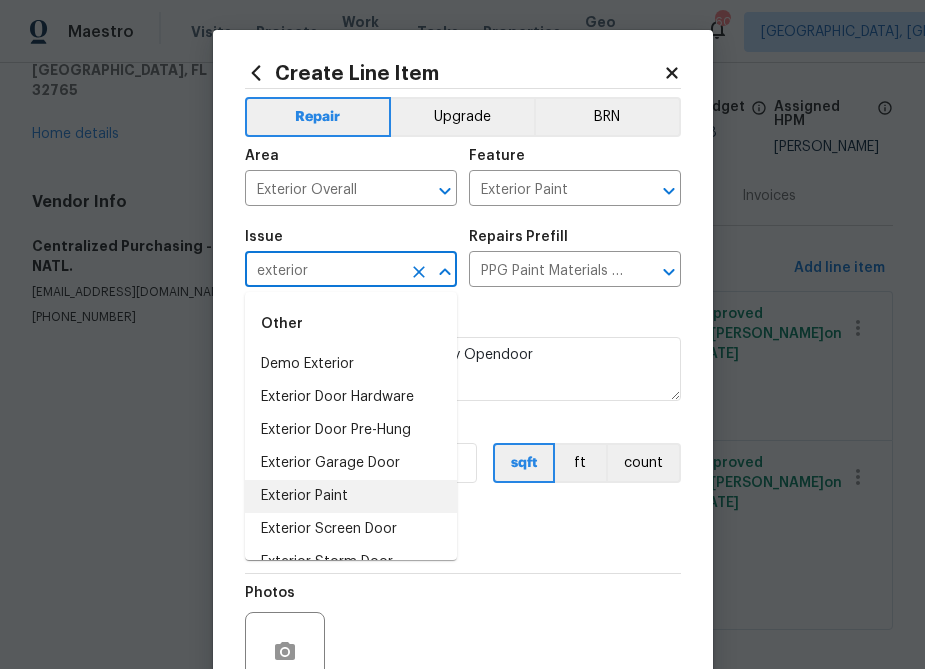 click on "Exterior Paint" at bounding box center (351, 496) 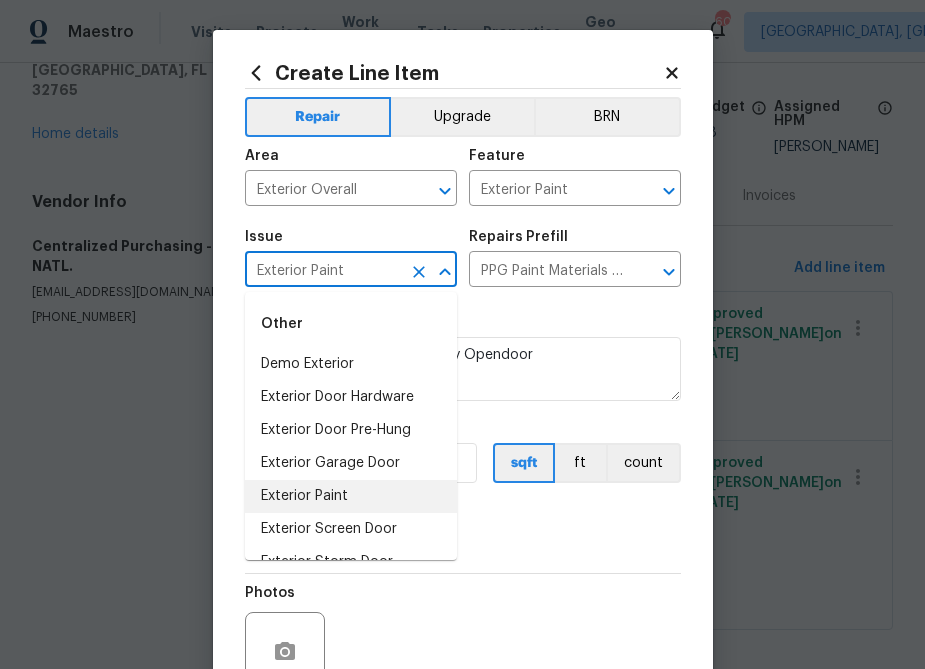 type 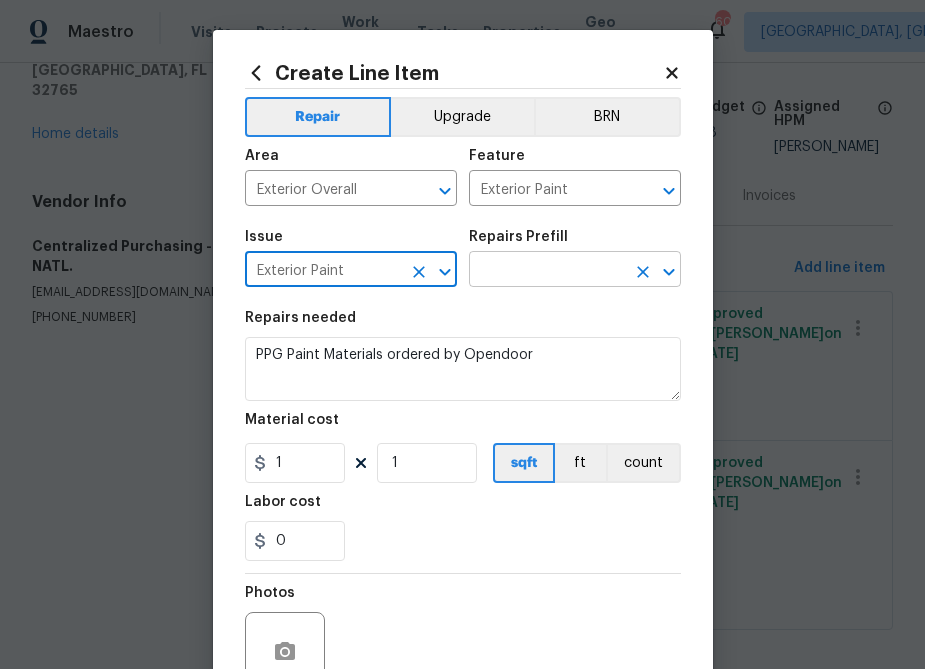 type on "Exterior Paint" 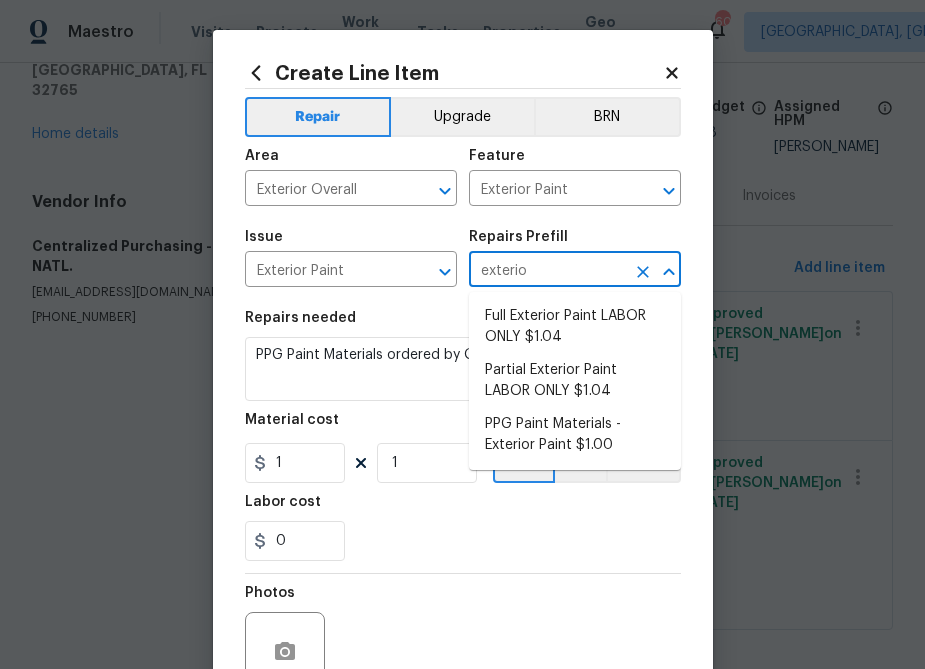 type on "exterior" 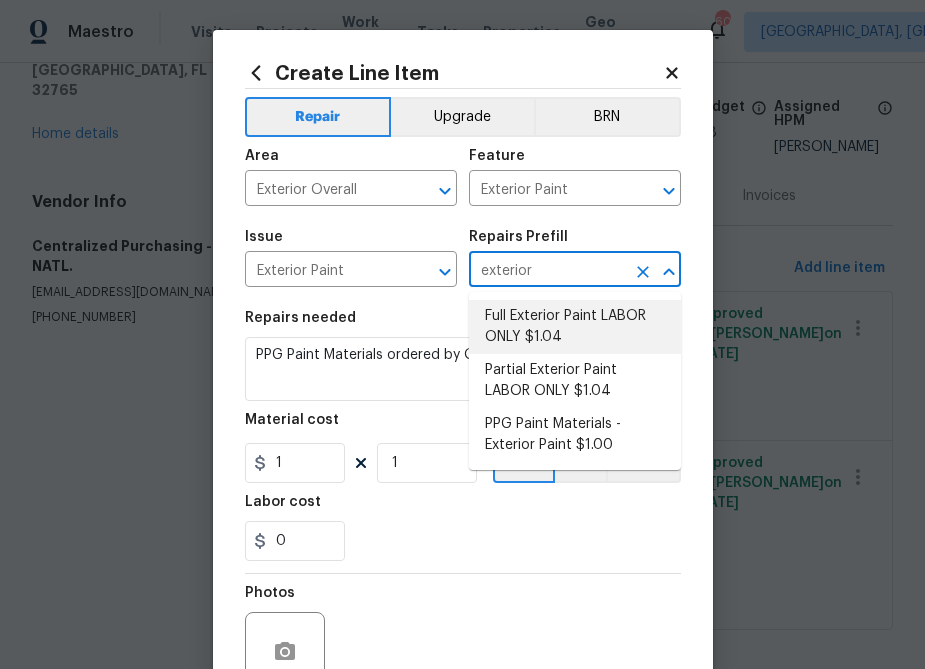 click on "Full Exterior Paint LABOR ONLY $1.04" at bounding box center [575, 327] 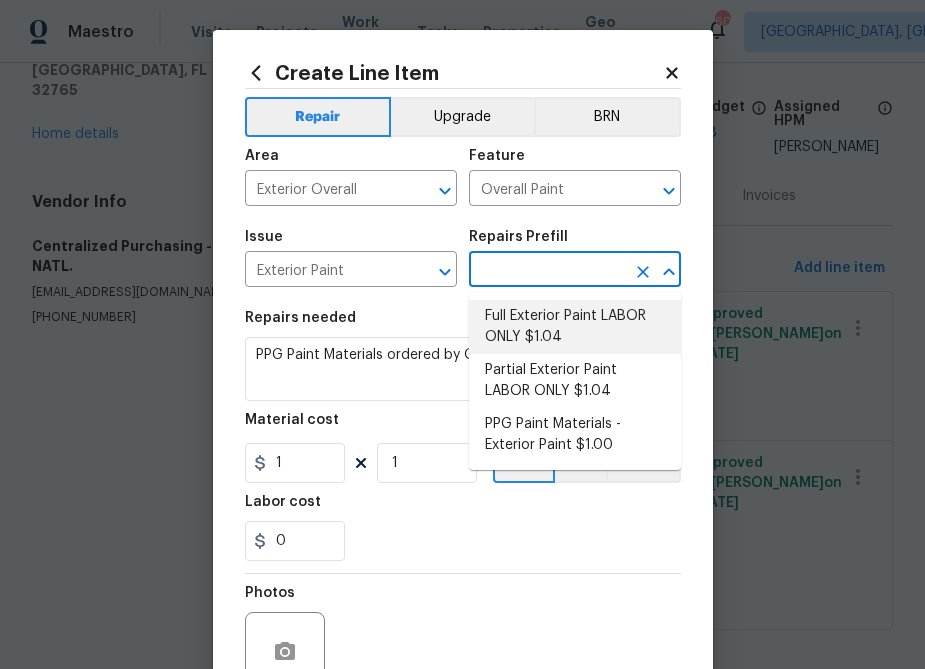 type on "Full Exterior Paint LABOR ONLY $1.04" 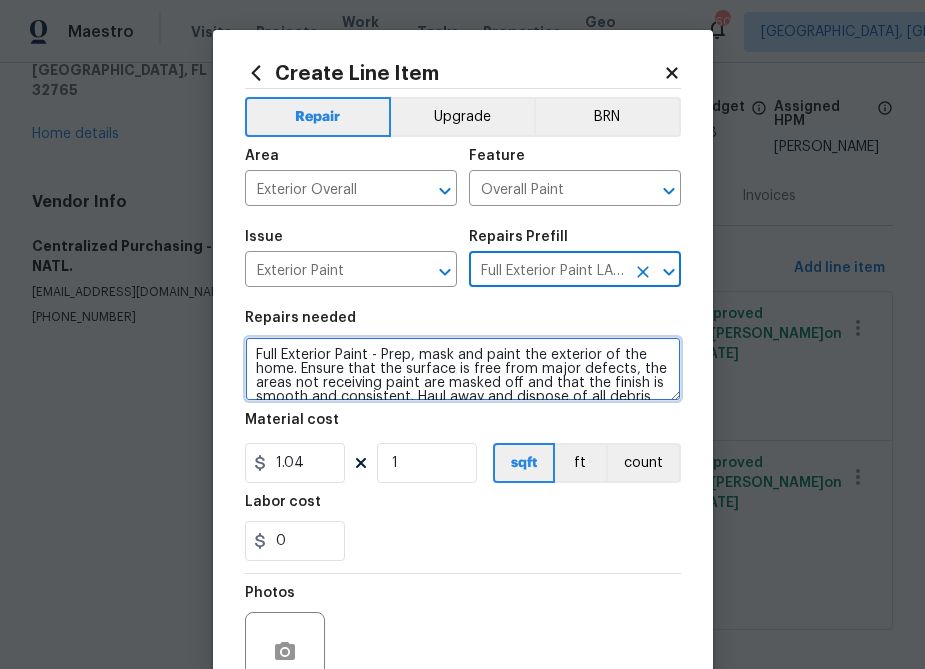 click on "Full Exterior Paint - Prep, mask and paint the exterior of the home. Ensure that the surface is free from major defects, the areas not receiving paint are masked off and that the finish is smooth and consistent. Haul away and dispose of all debris properly. Paint will be delivered onsite, Purchased by Opendoor." at bounding box center [463, 369] 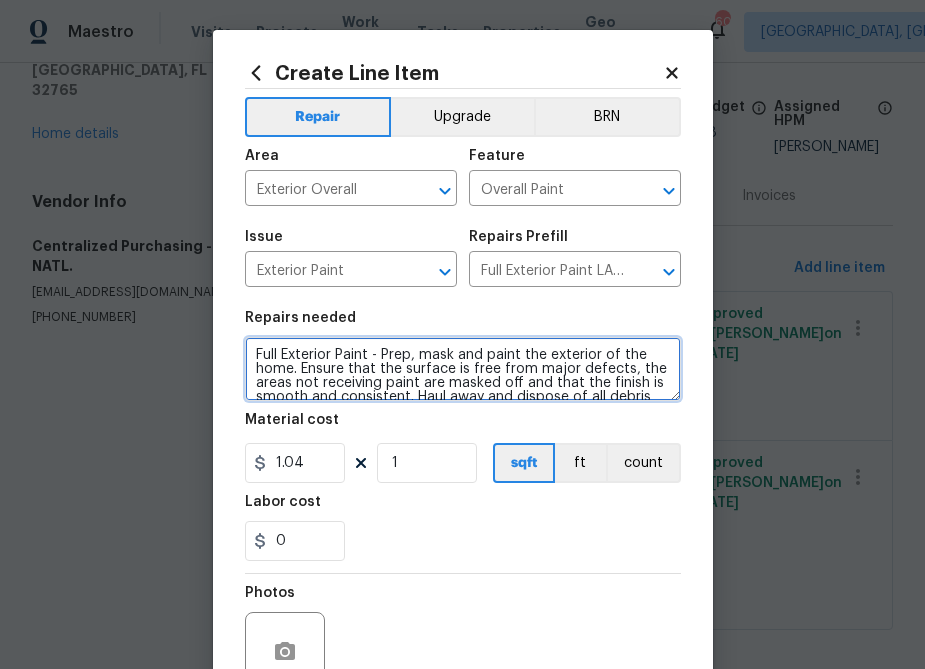 click on "Full Exterior Paint - Prep, mask and paint the exterior of the home. Ensure that the surface is free from major defects, the areas not receiving paint are masked off and that the finish is smooth and consistent. Haul away and dispose of all debris properly. Paint will be delivered onsite, Purchased by Opendoor." at bounding box center (463, 369) 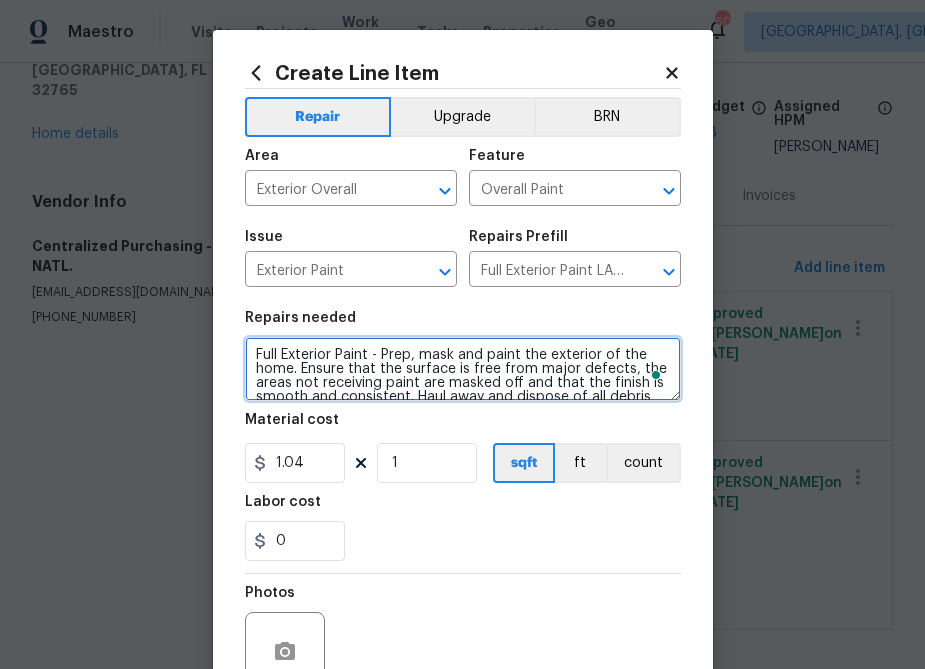click on "Full Exterior Paint - Prep, mask and paint the exterior of the home. Ensure that the surface is free from major defects, the areas not receiving paint are masked off and that the finish is smooth and consistent. Haul away and dispose of all debris properly. Paint will be delivered onsite, Purchased by Opendoor." at bounding box center (463, 369) 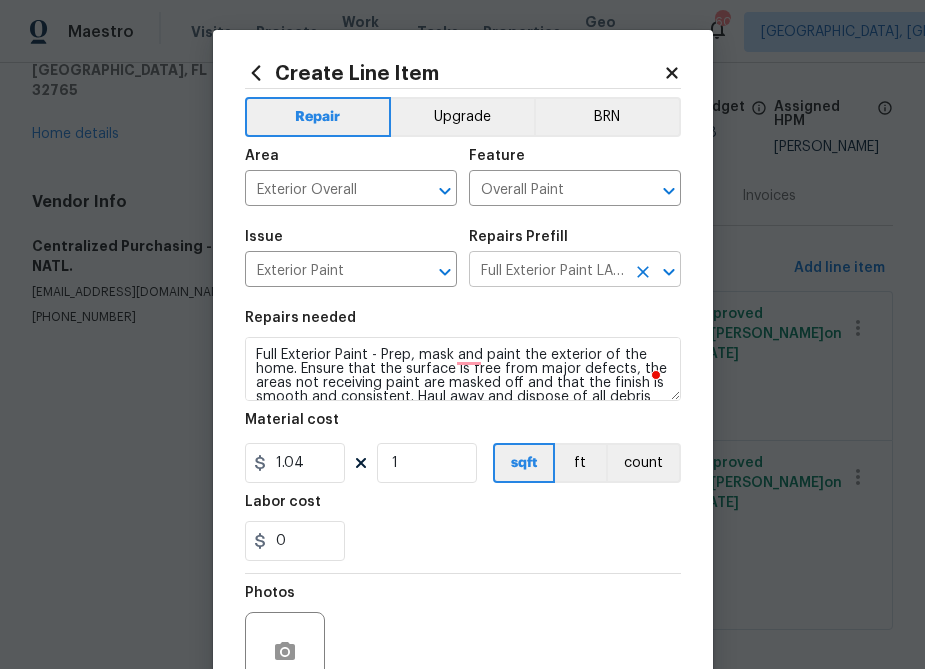 click on "Full Exterior Paint LABOR ONLY $1.04" at bounding box center (547, 271) 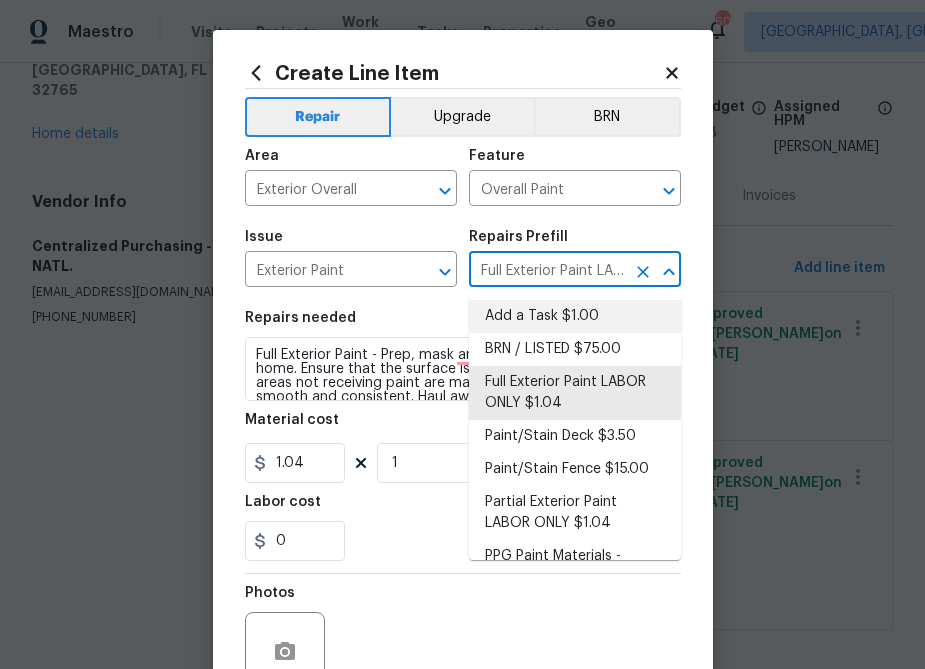 click on "Full Exterior Paint LABOR ONLY $1.04" at bounding box center (547, 271) 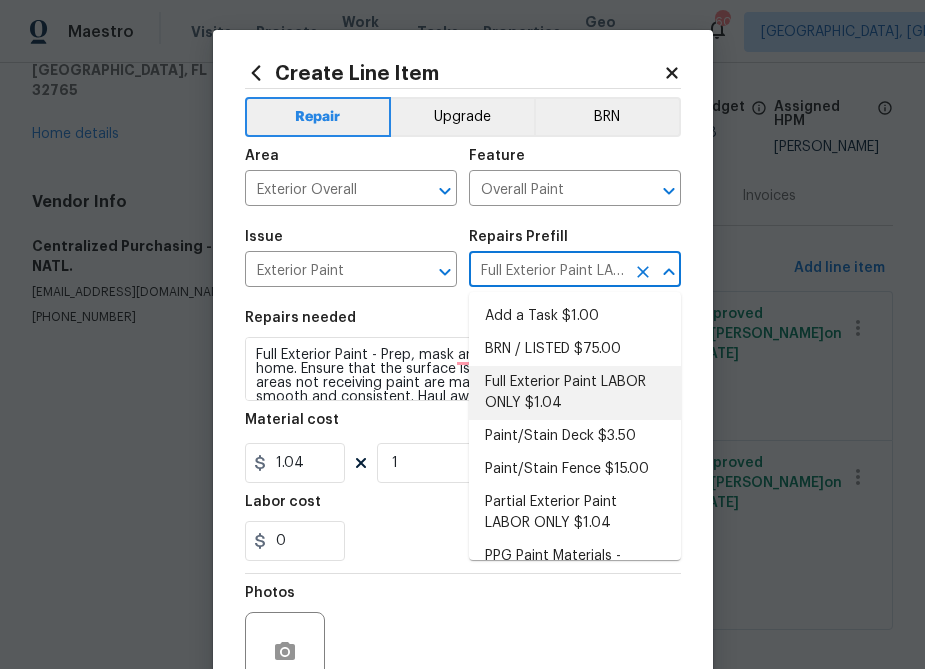 scroll, scrollTop: 42, scrollLeft: 0, axis: vertical 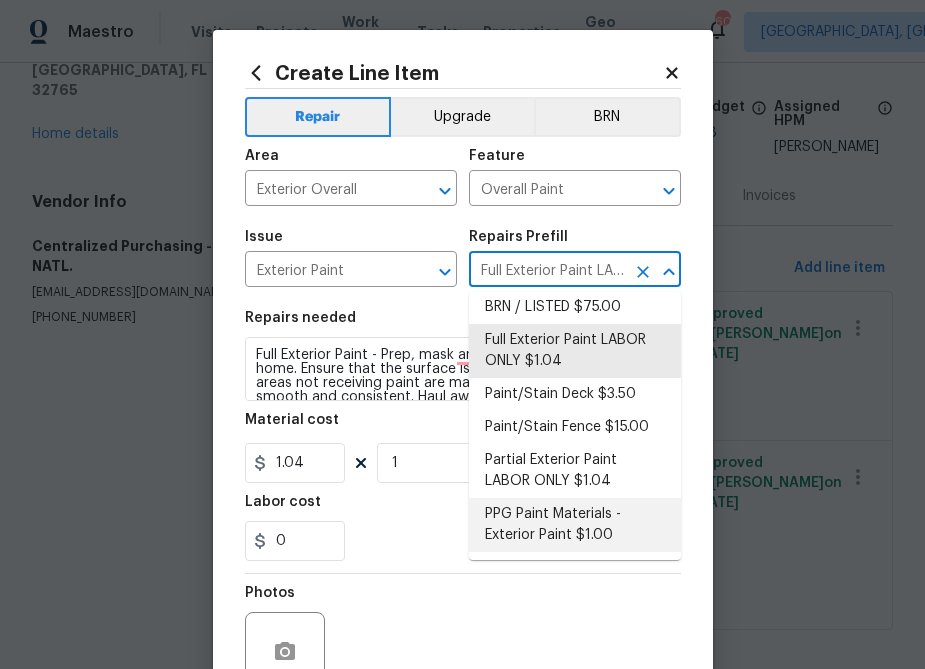 click on "PPG Paint Materials - Exterior Paint $1.00" at bounding box center (575, 525) 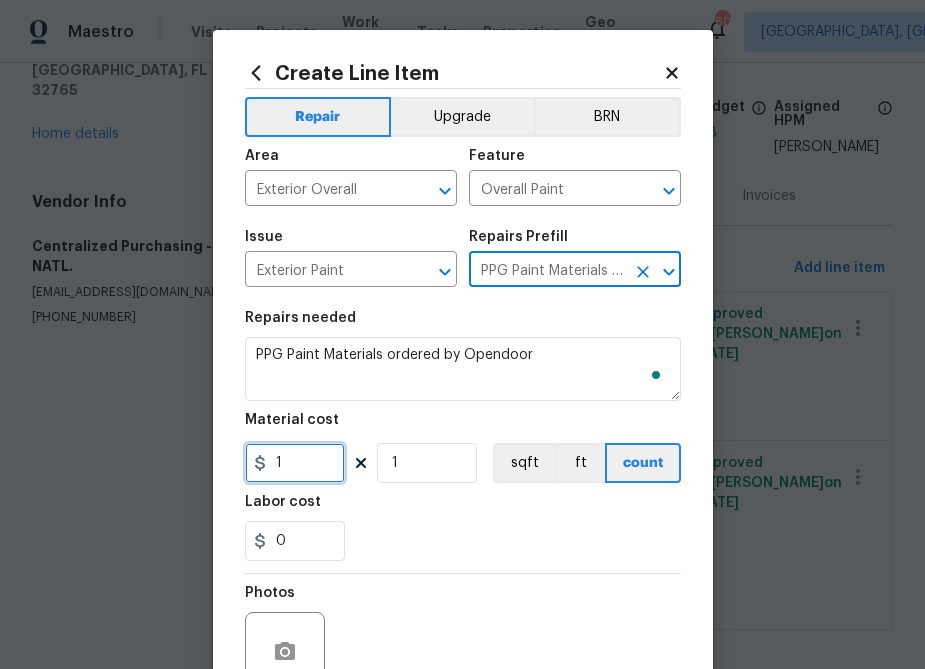 click on "1" at bounding box center [295, 463] 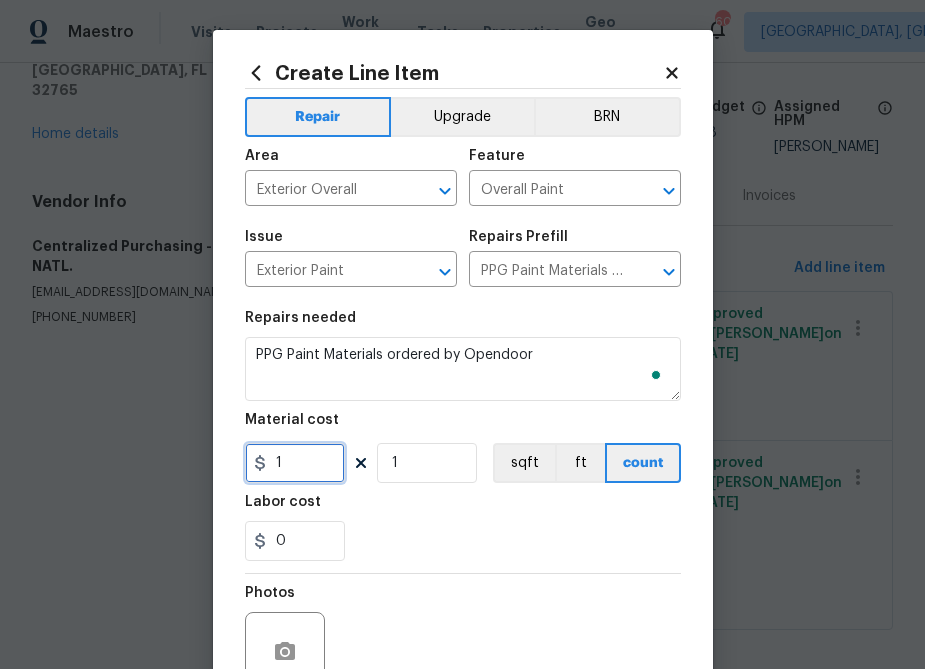 paste 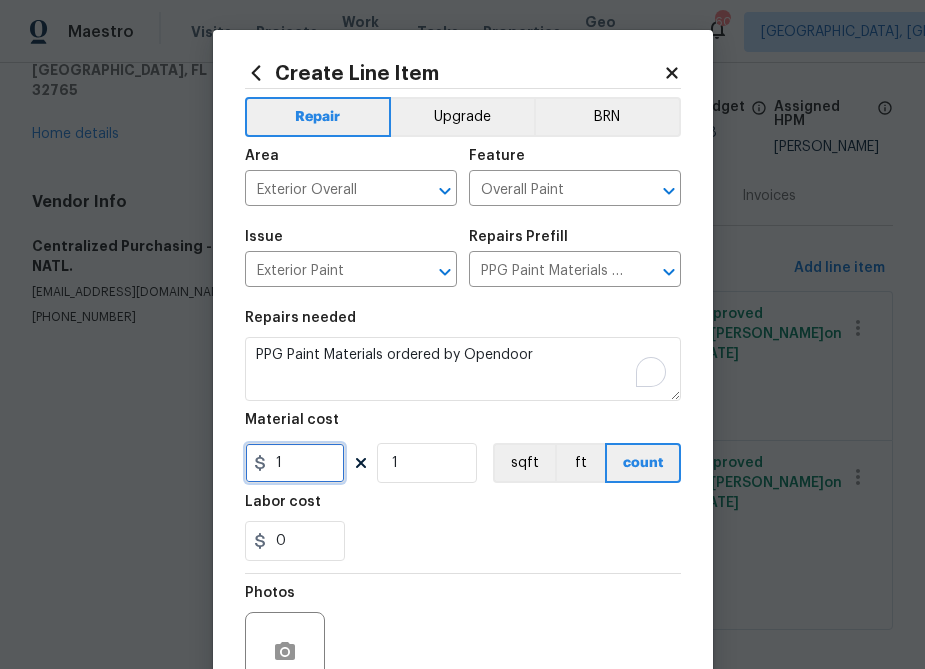 click on "1" at bounding box center (295, 463) 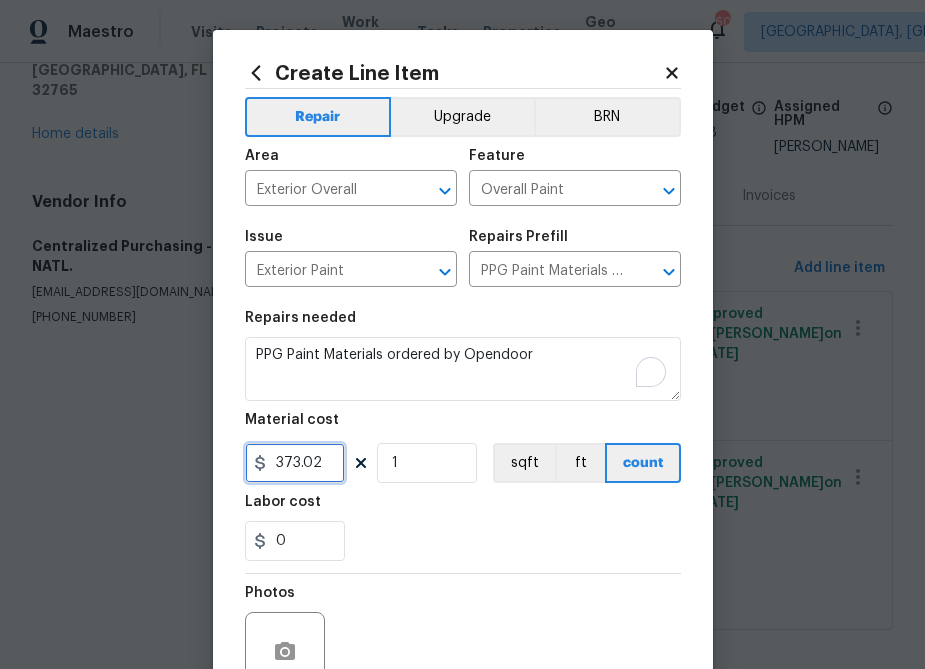 type on "373.02" 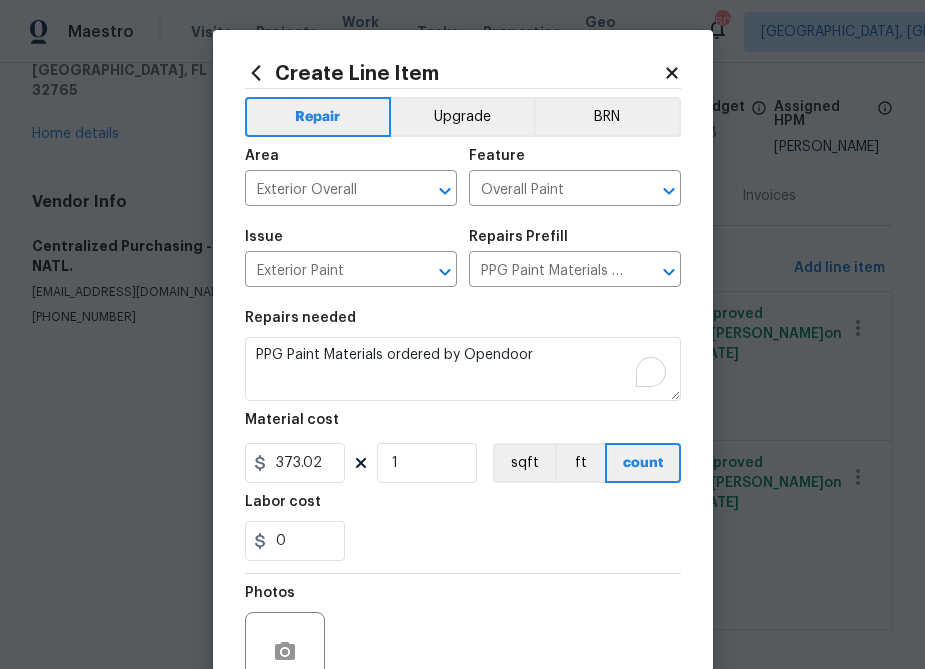 click on "0" at bounding box center [463, 541] 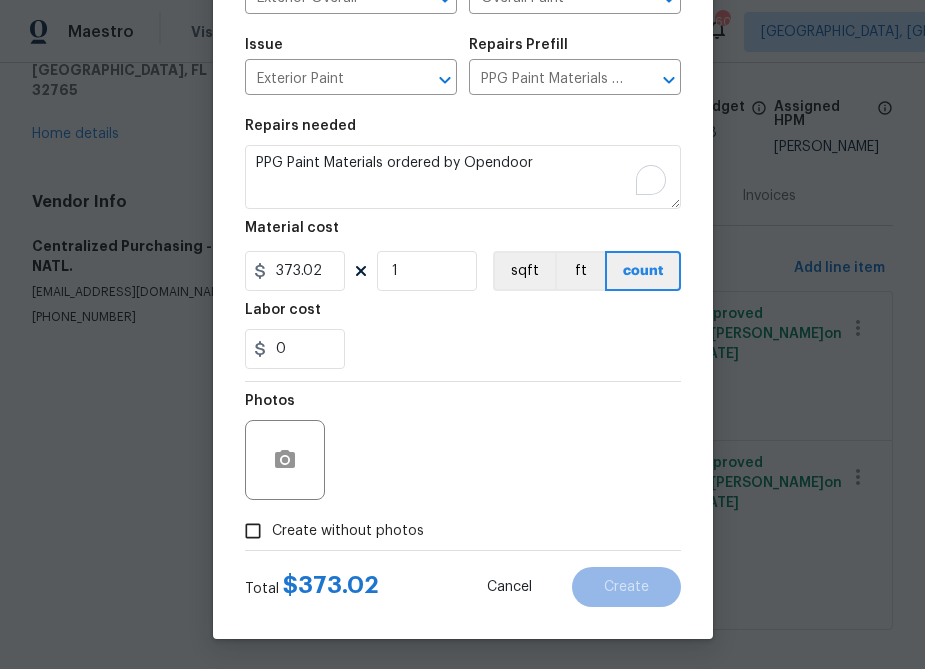 click on "Create without photos" at bounding box center (348, 531) 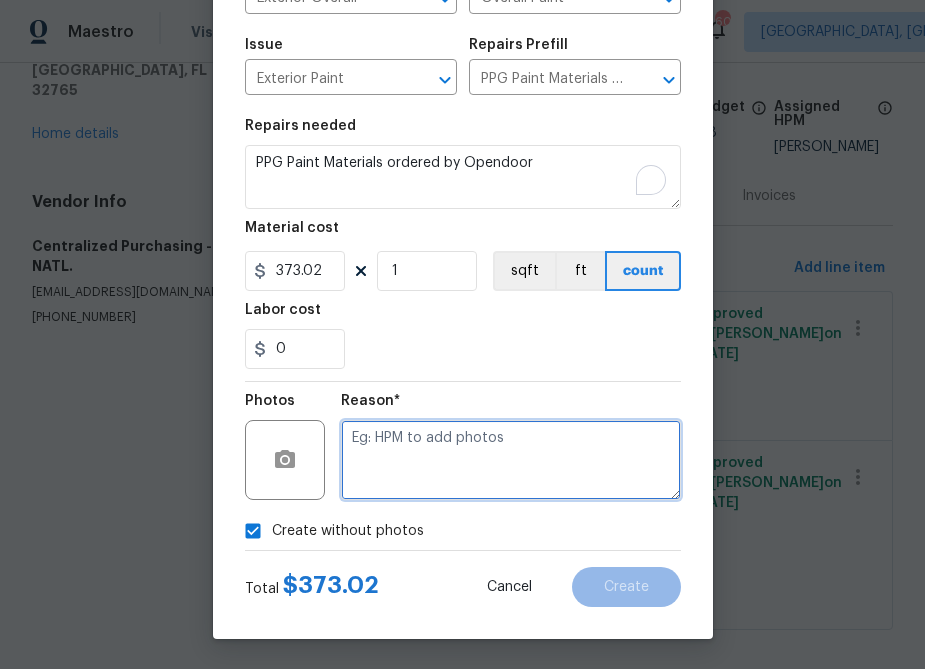 click at bounding box center (511, 460) 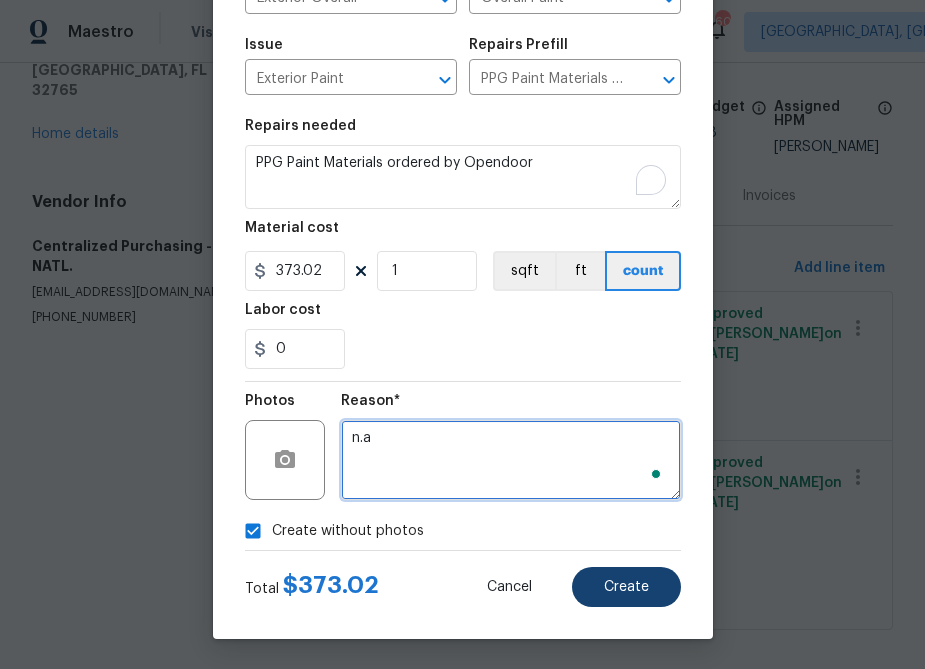 type on "n.a" 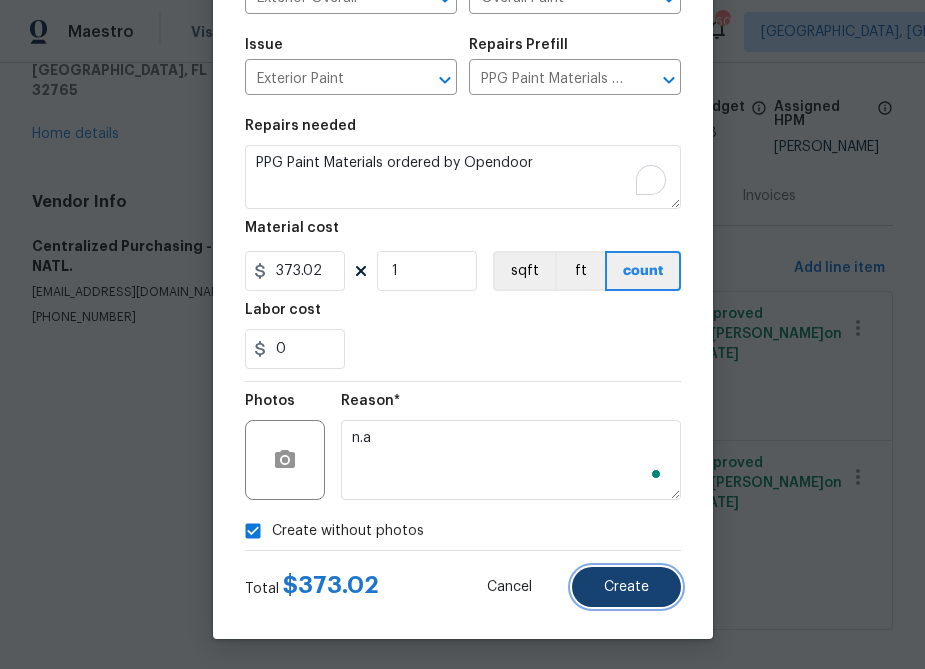 click on "Create" at bounding box center [626, 587] 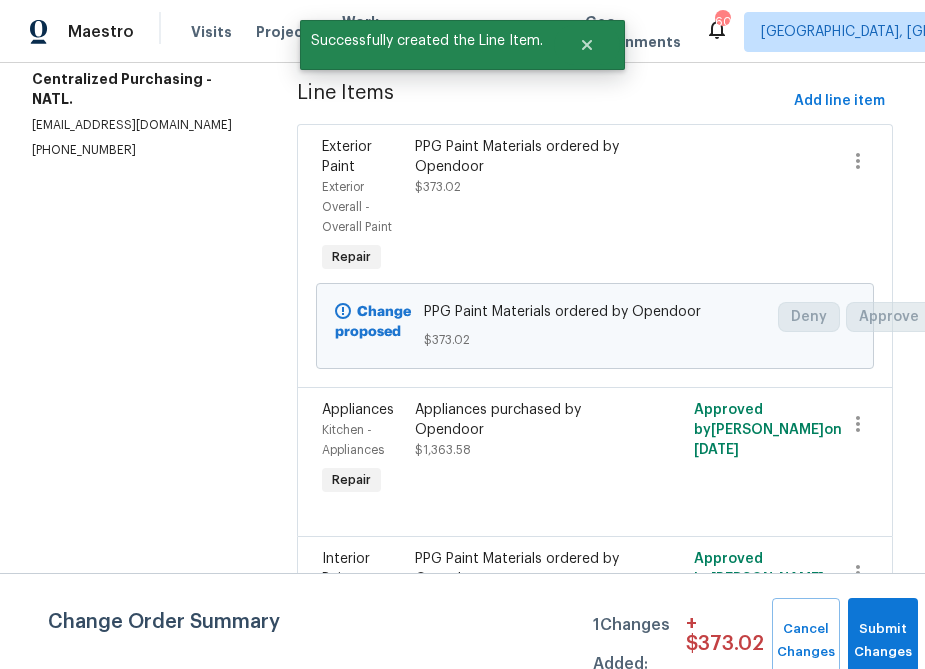 scroll, scrollTop: 405, scrollLeft: 0, axis: vertical 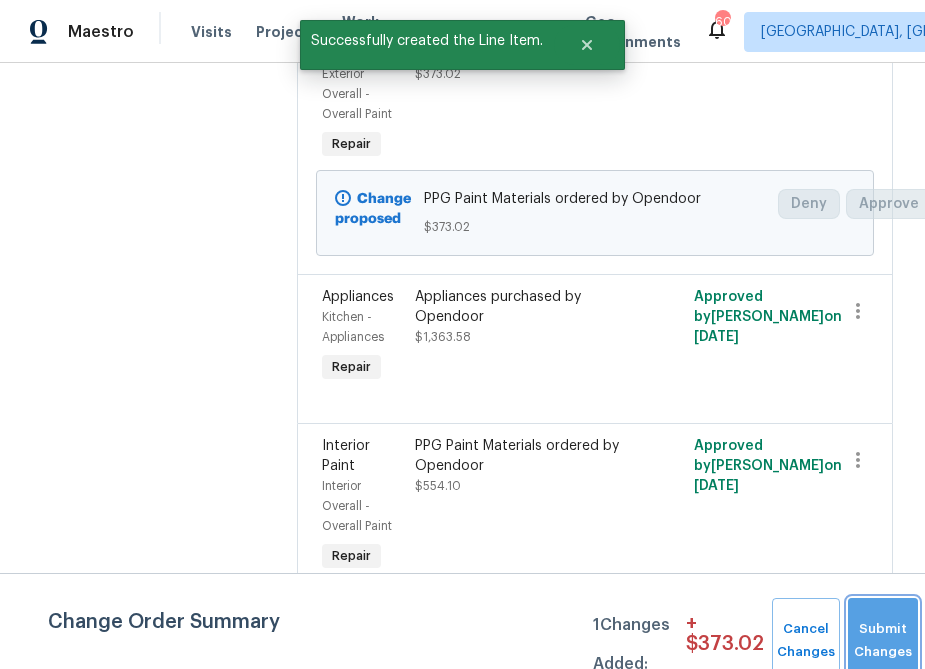 click on "Submit Changes" at bounding box center [883, 641] 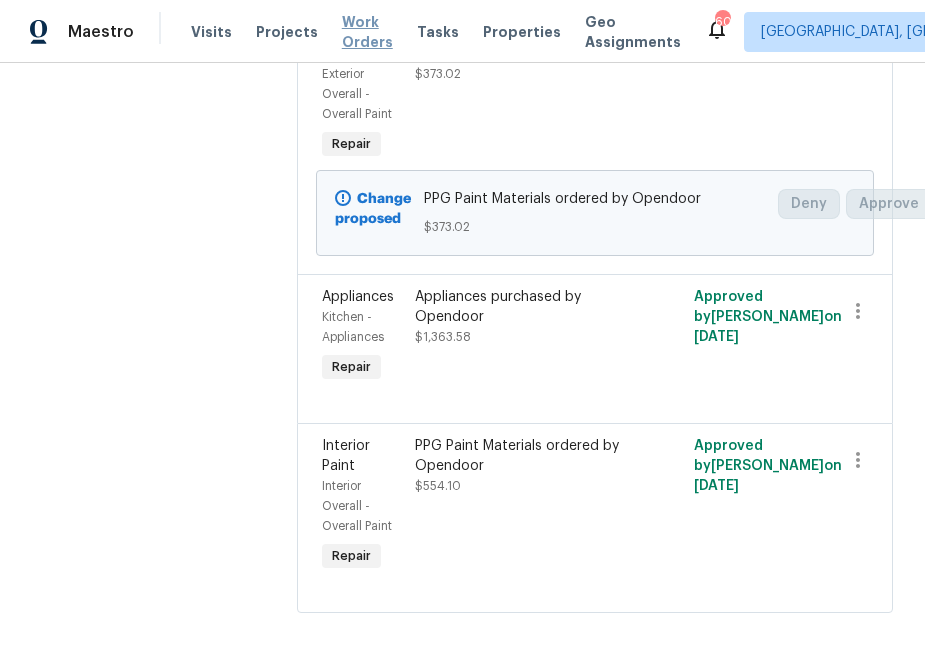 click on "Work Orders" at bounding box center [367, 32] 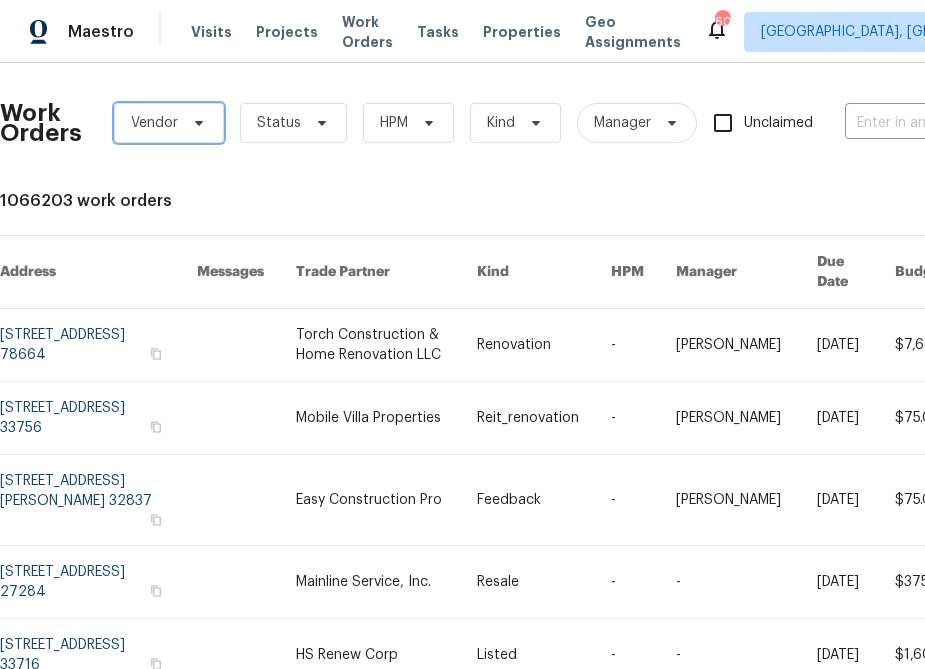 click on "Vendor" at bounding box center (169, 123) 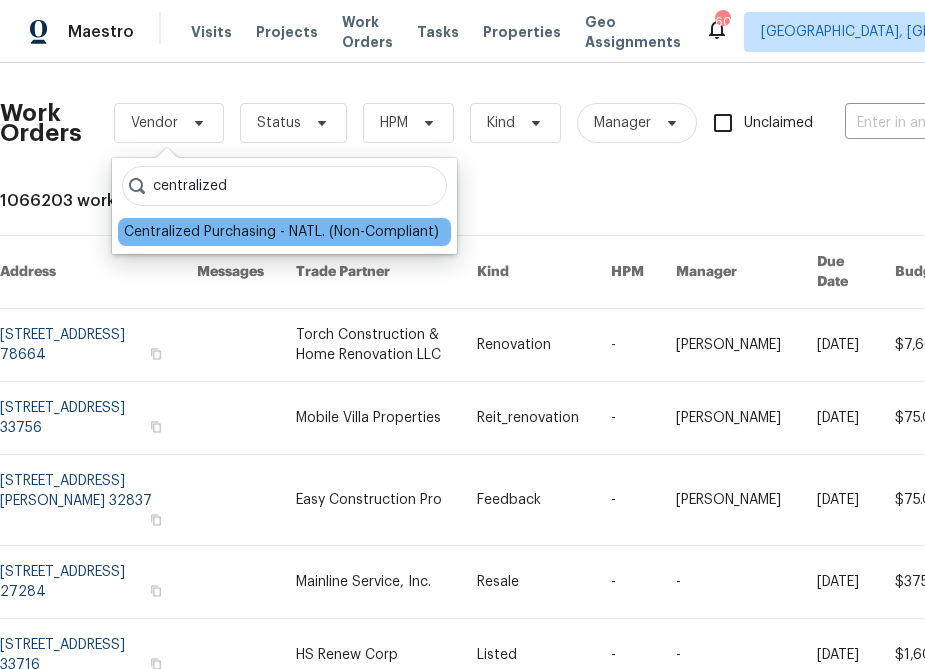type on "centralized" 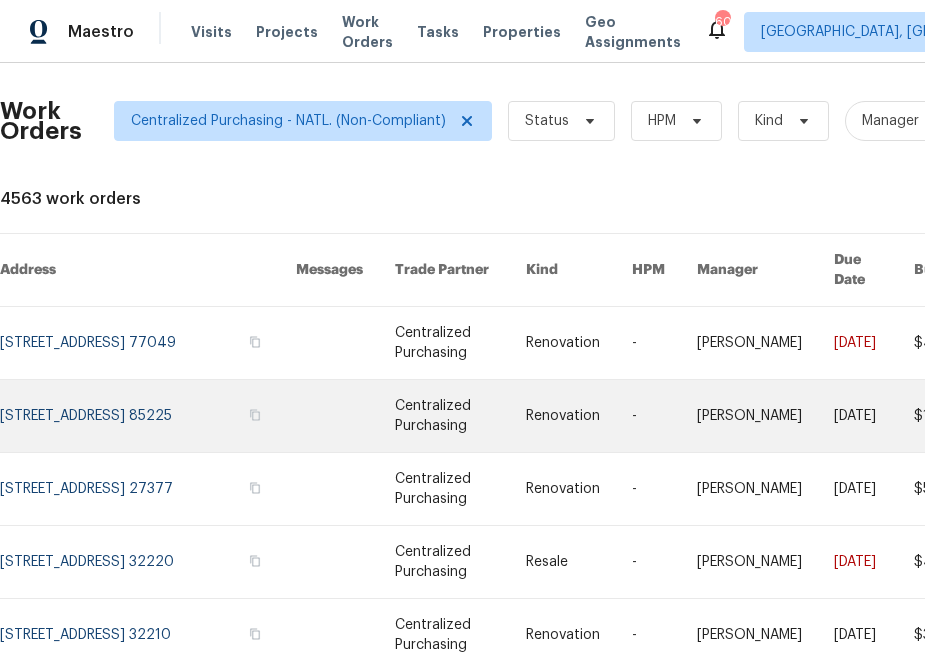 scroll, scrollTop: 0, scrollLeft: 0, axis: both 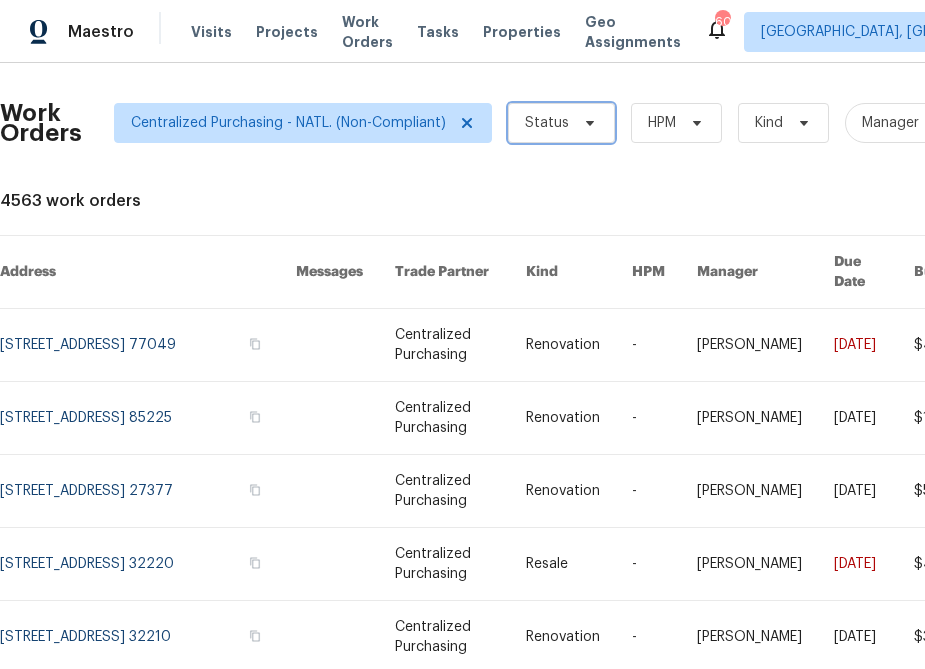 click on "Status" at bounding box center [561, 123] 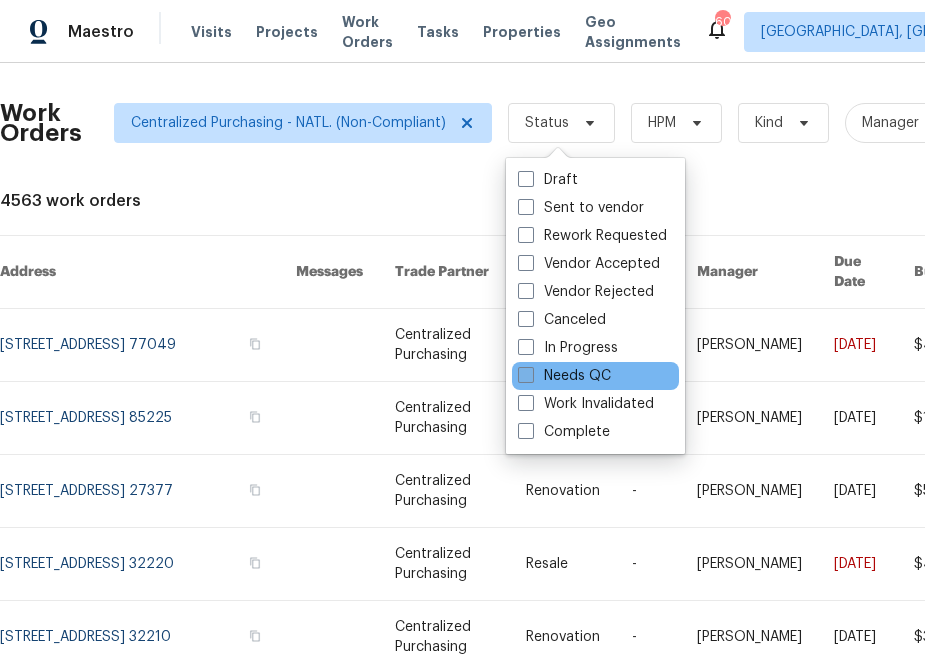 click at bounding box center [526, 375] 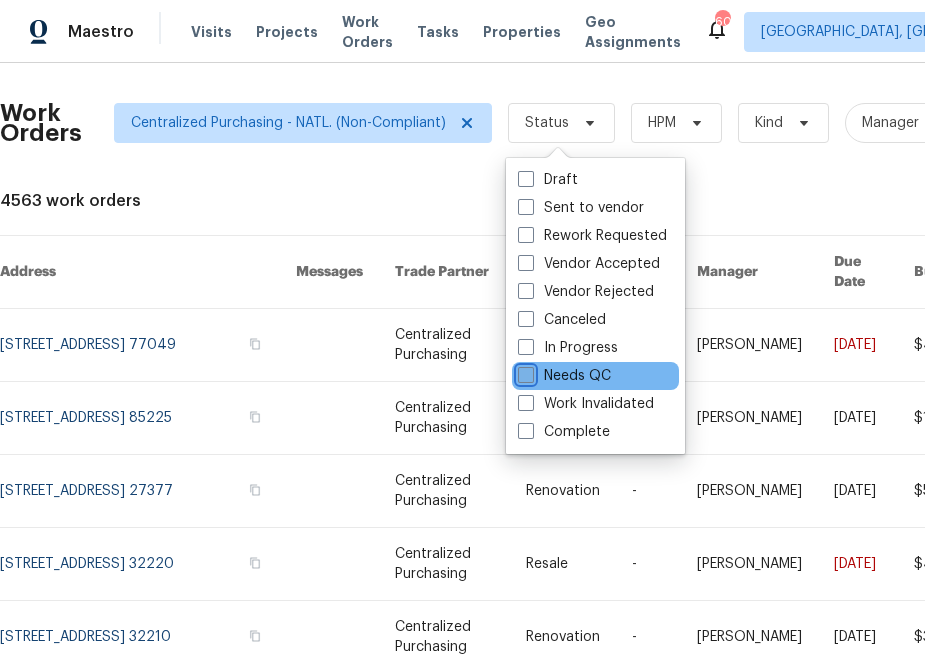 click on "Needs QC" at bounding box center [524, 372] 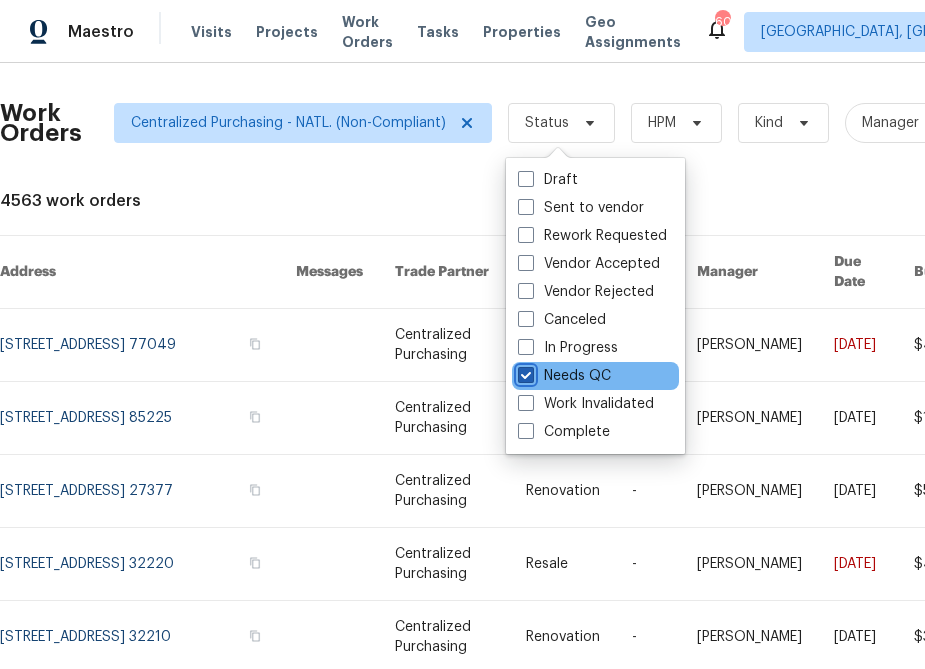 checkbox on "true" 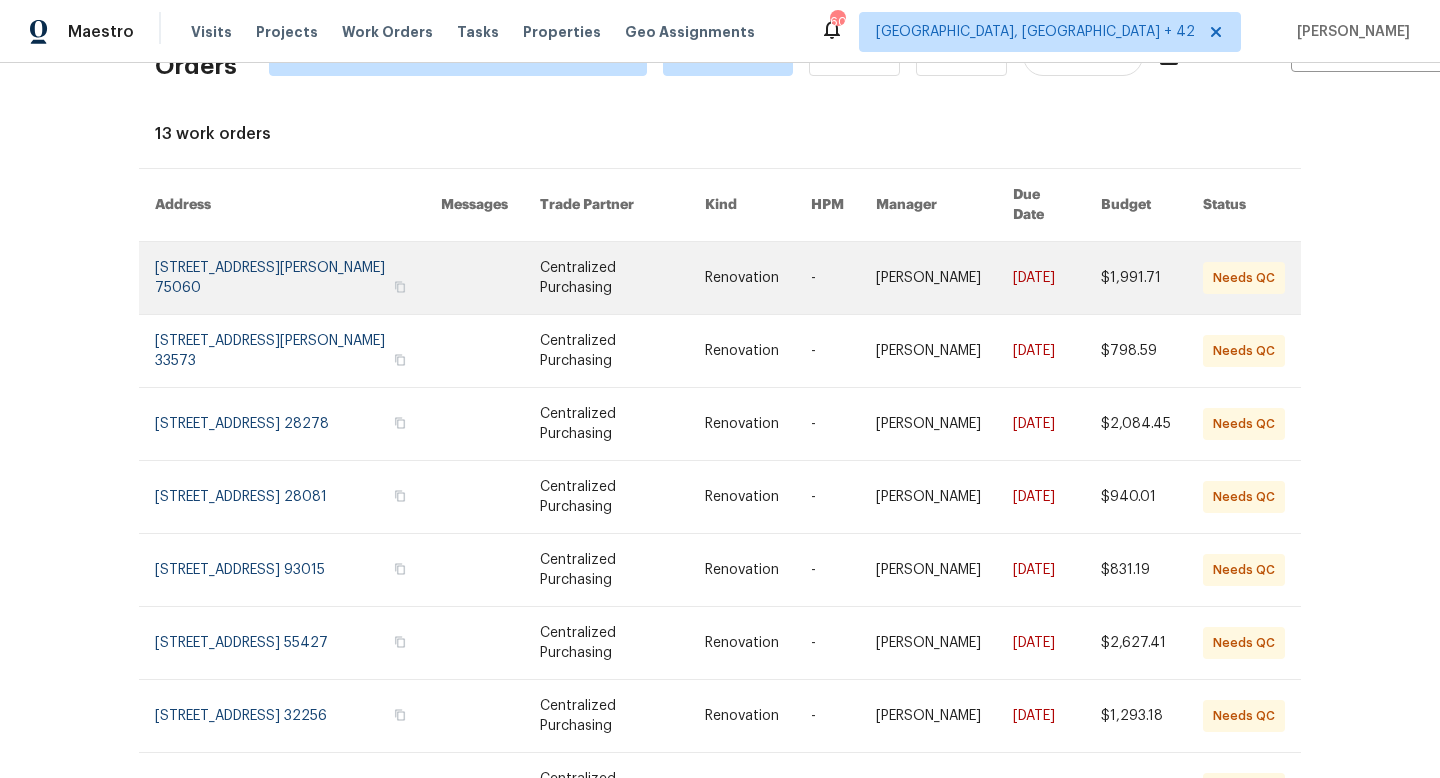 scroll, scrollTop: 71, scrollLeft: 0, axis: vertical 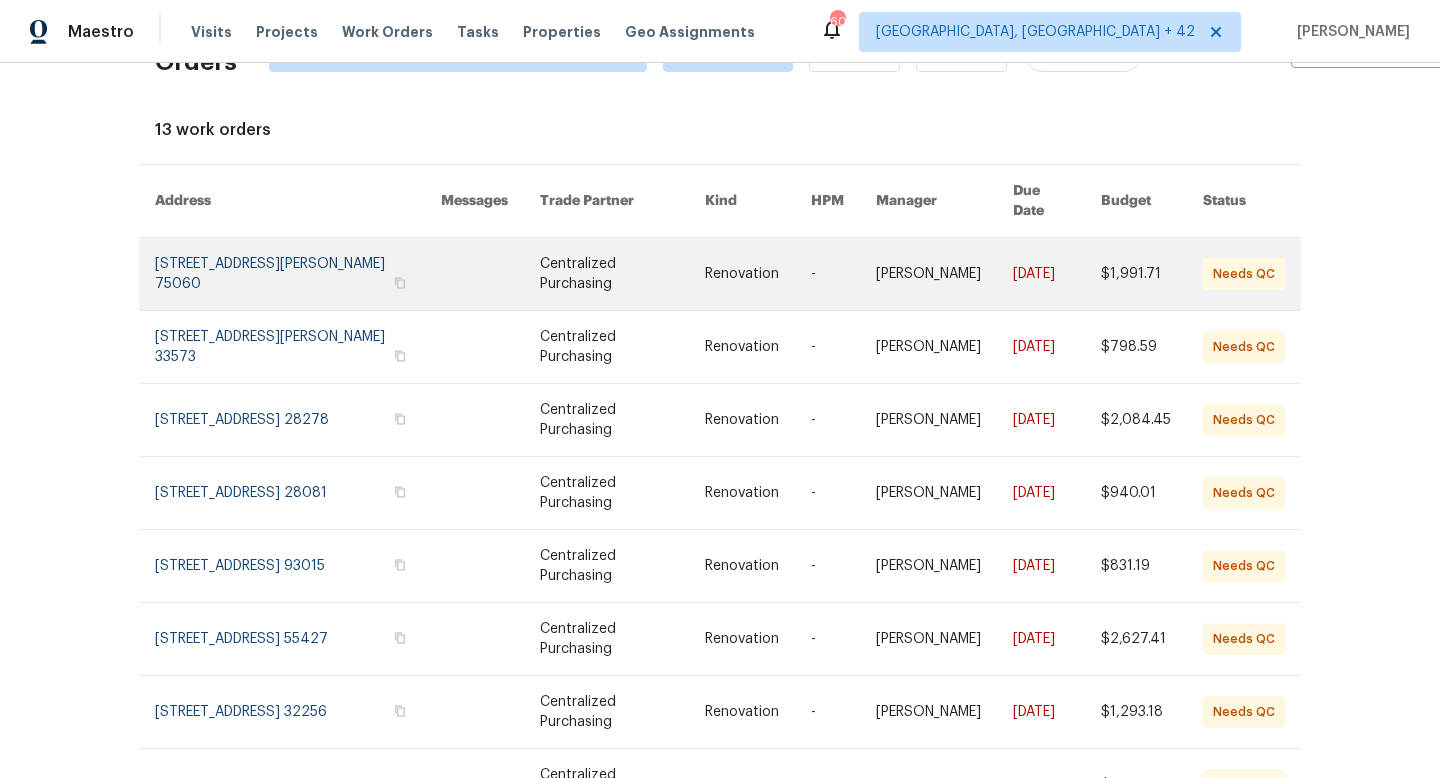 click at bounding box center (298, 274) 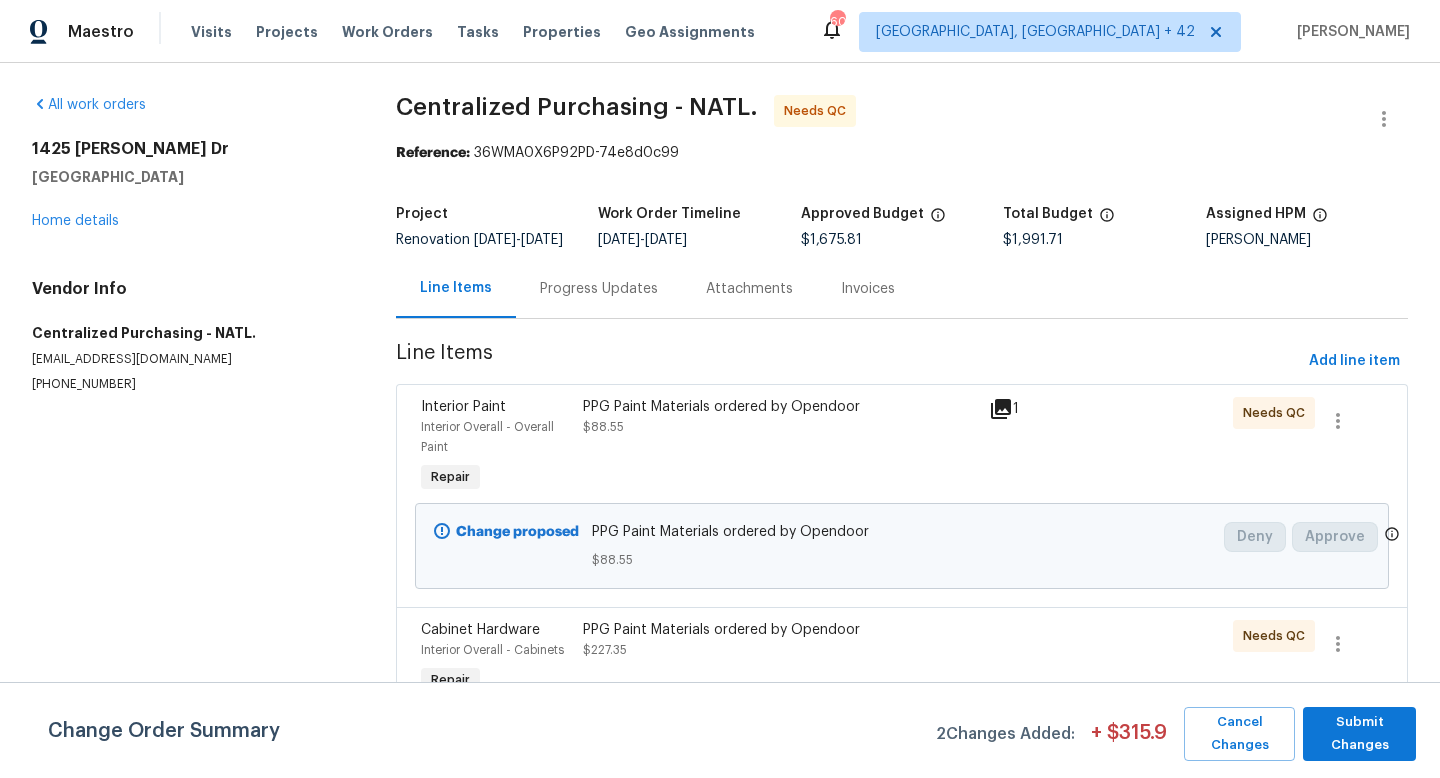 click on "Line Items" at bounding box center [848, 361] 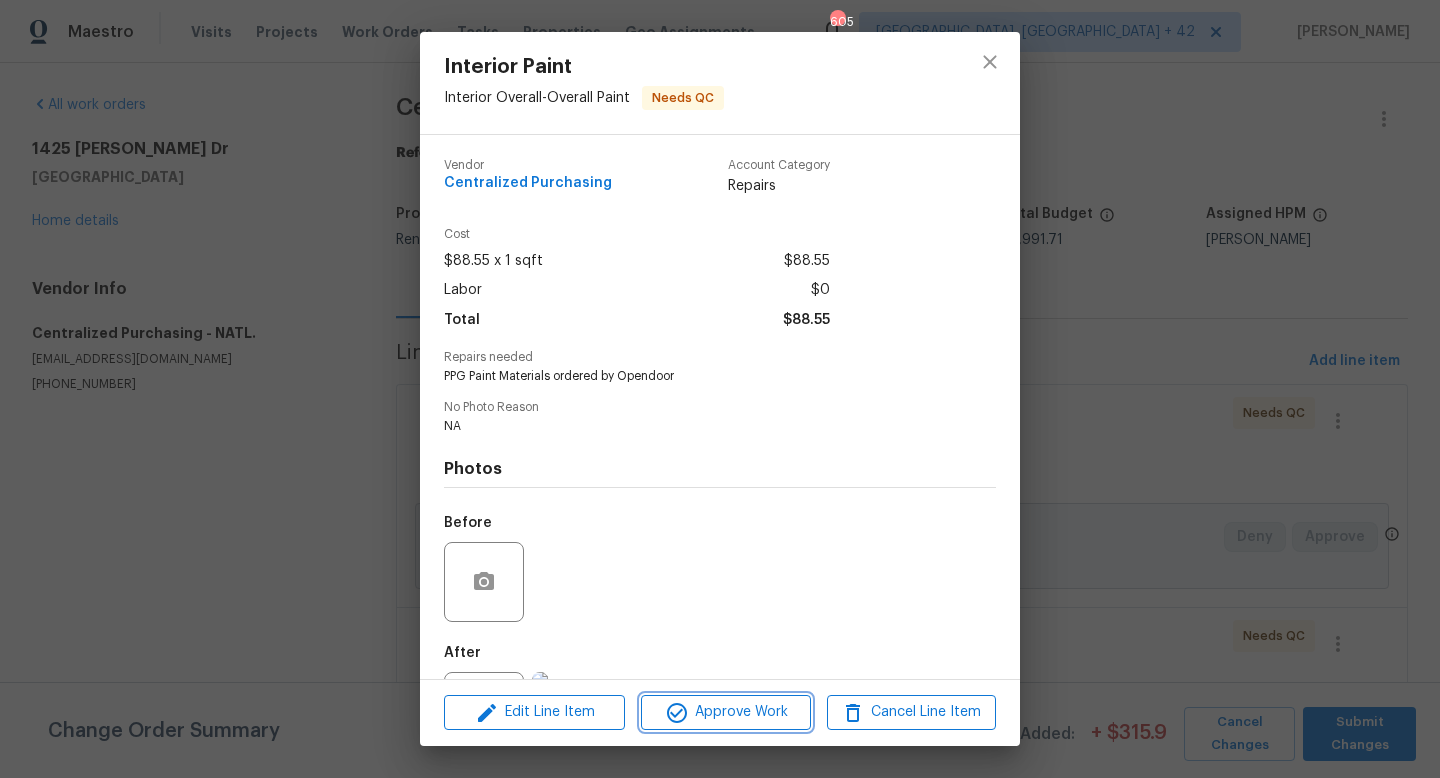 click on "Approve Work" at bounding box center [725, 712] 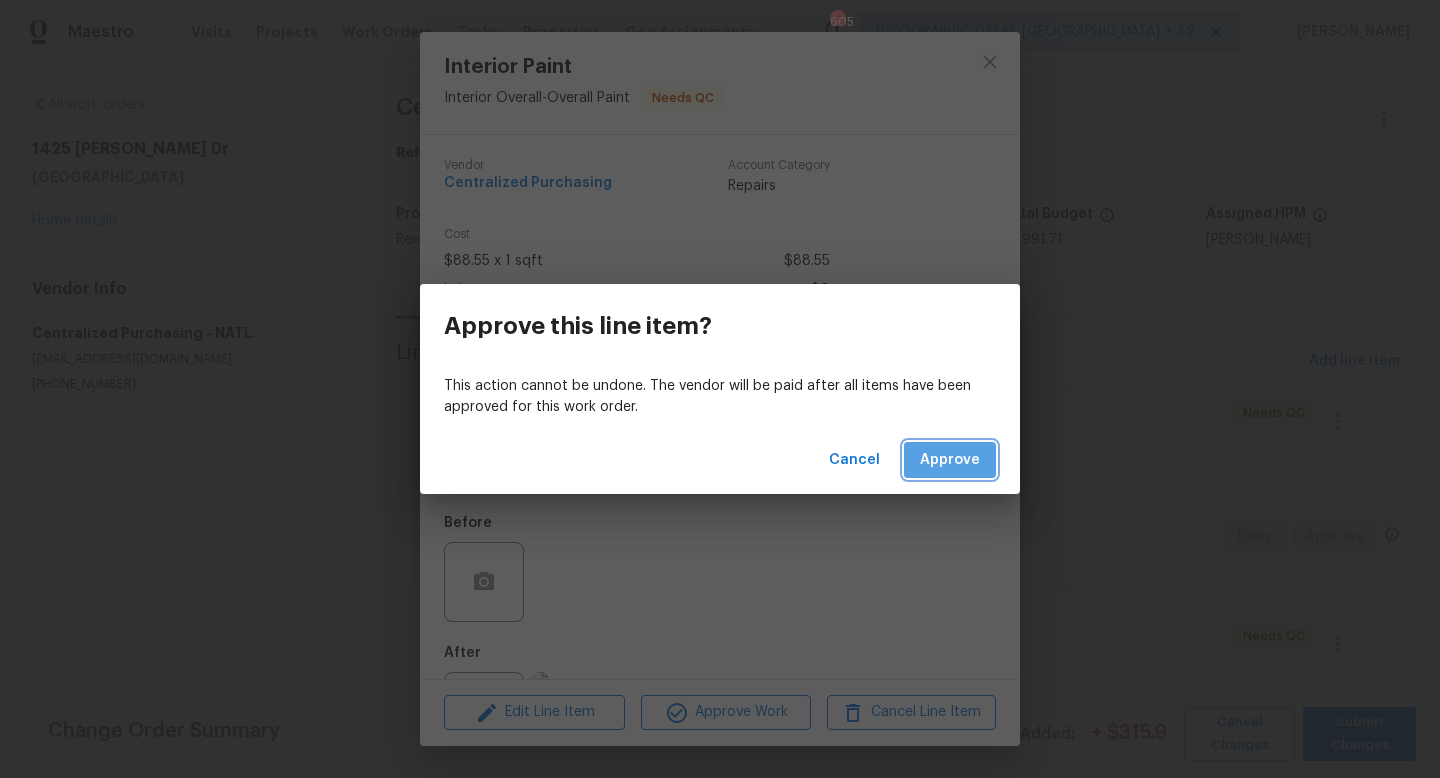 click on "Approve" at bounding box center [950, 460] 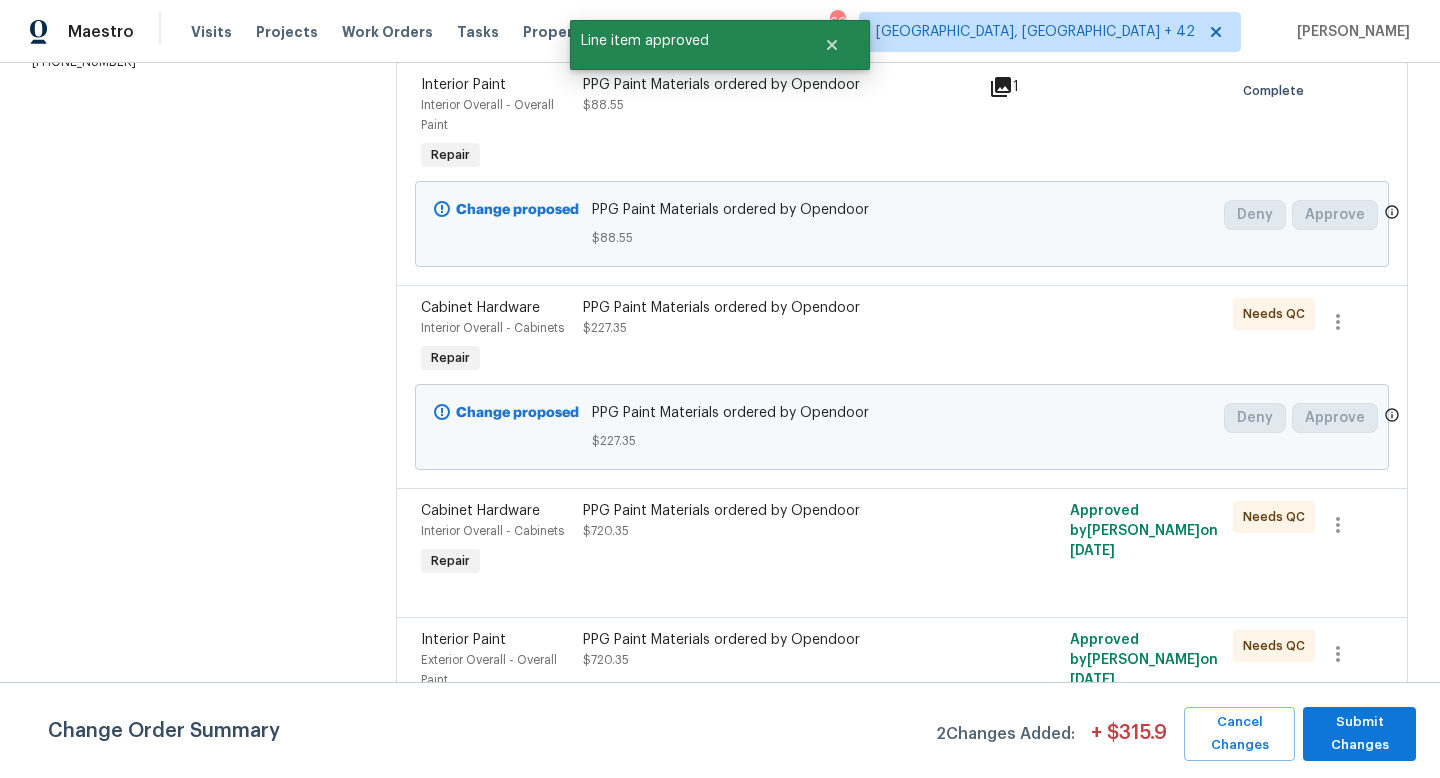 scroll, scrollTop: 458, scrollLeft: 0, axis: vertical 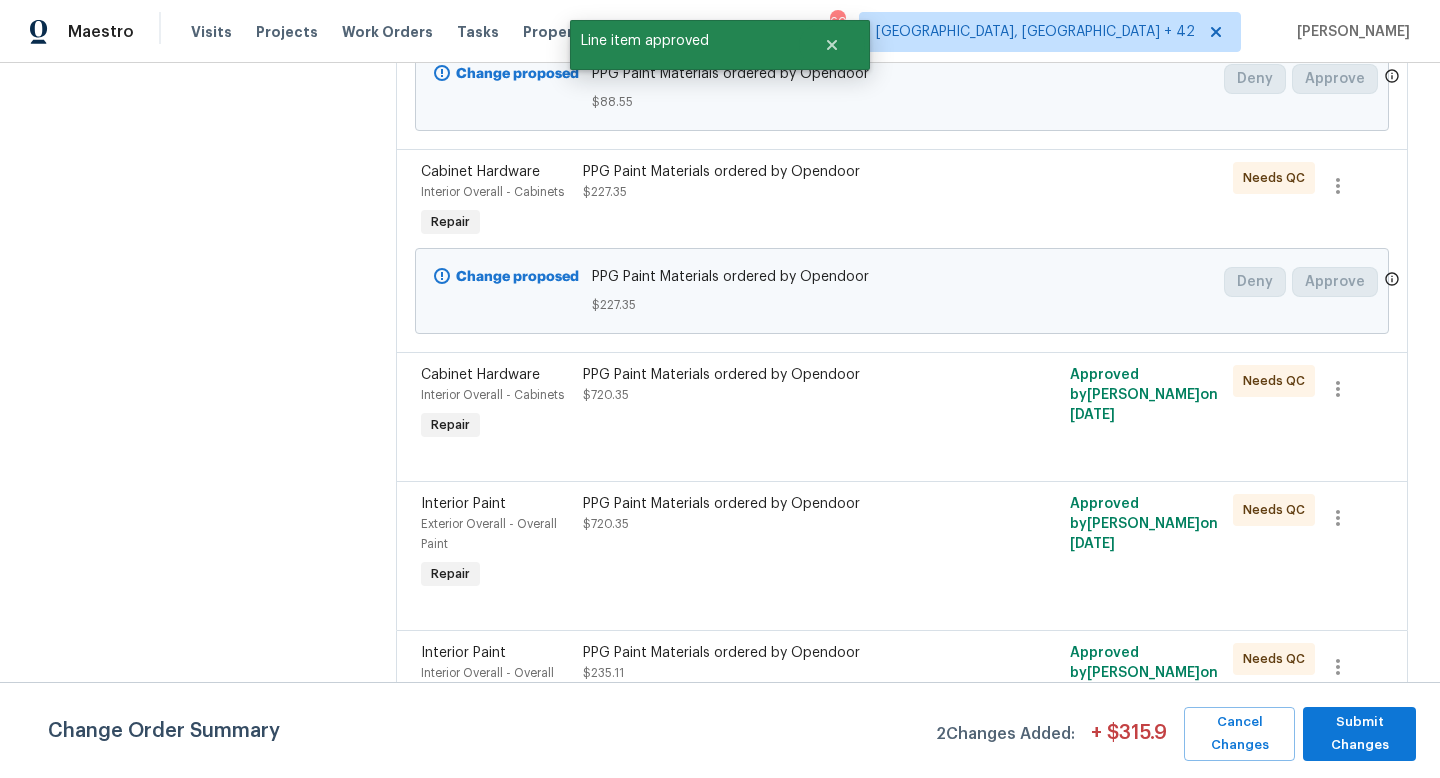 click on "PPG Paint Materials ordered by Opendoor $227.35" at bounding box center (780, 182) 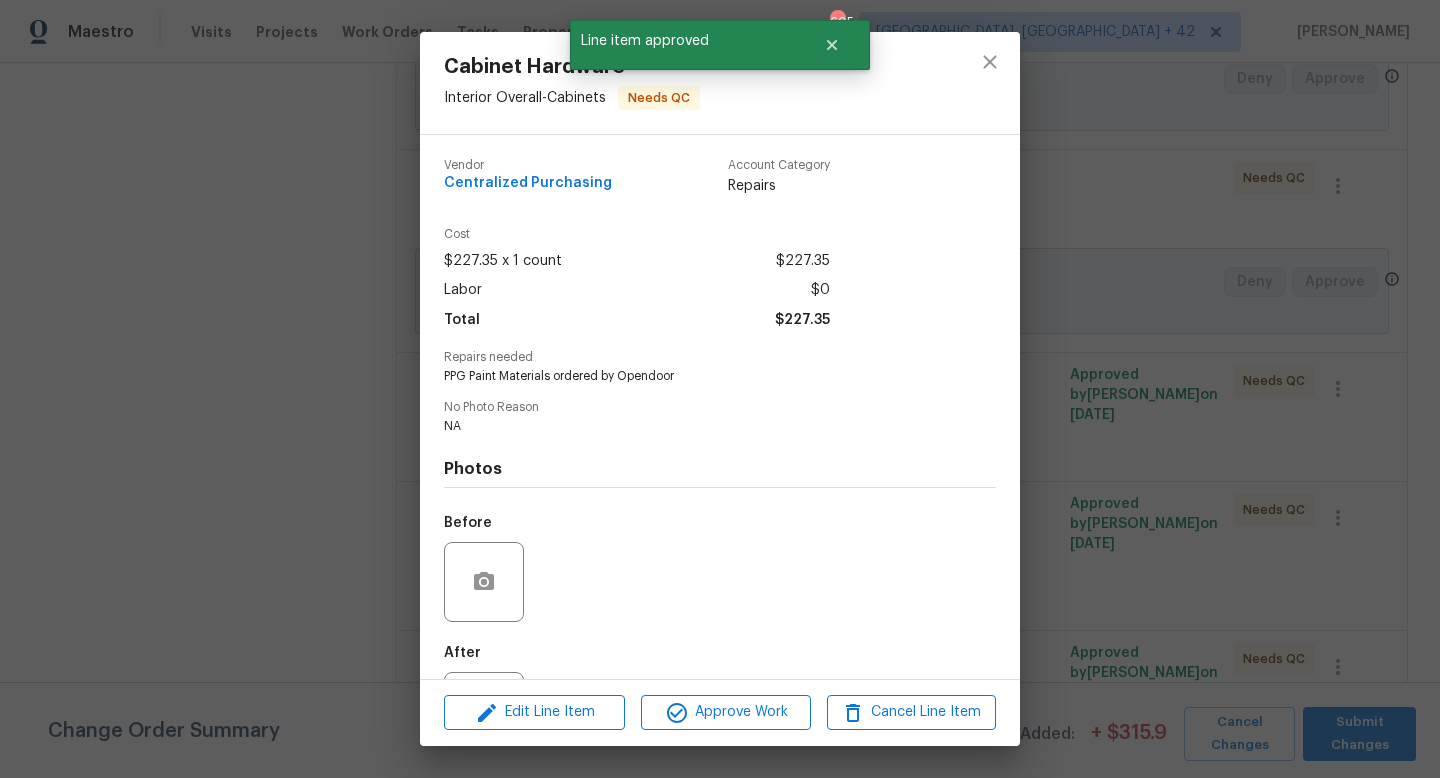 scroll, scrollTop: 93, scrollLeft: 0, axis: vertical 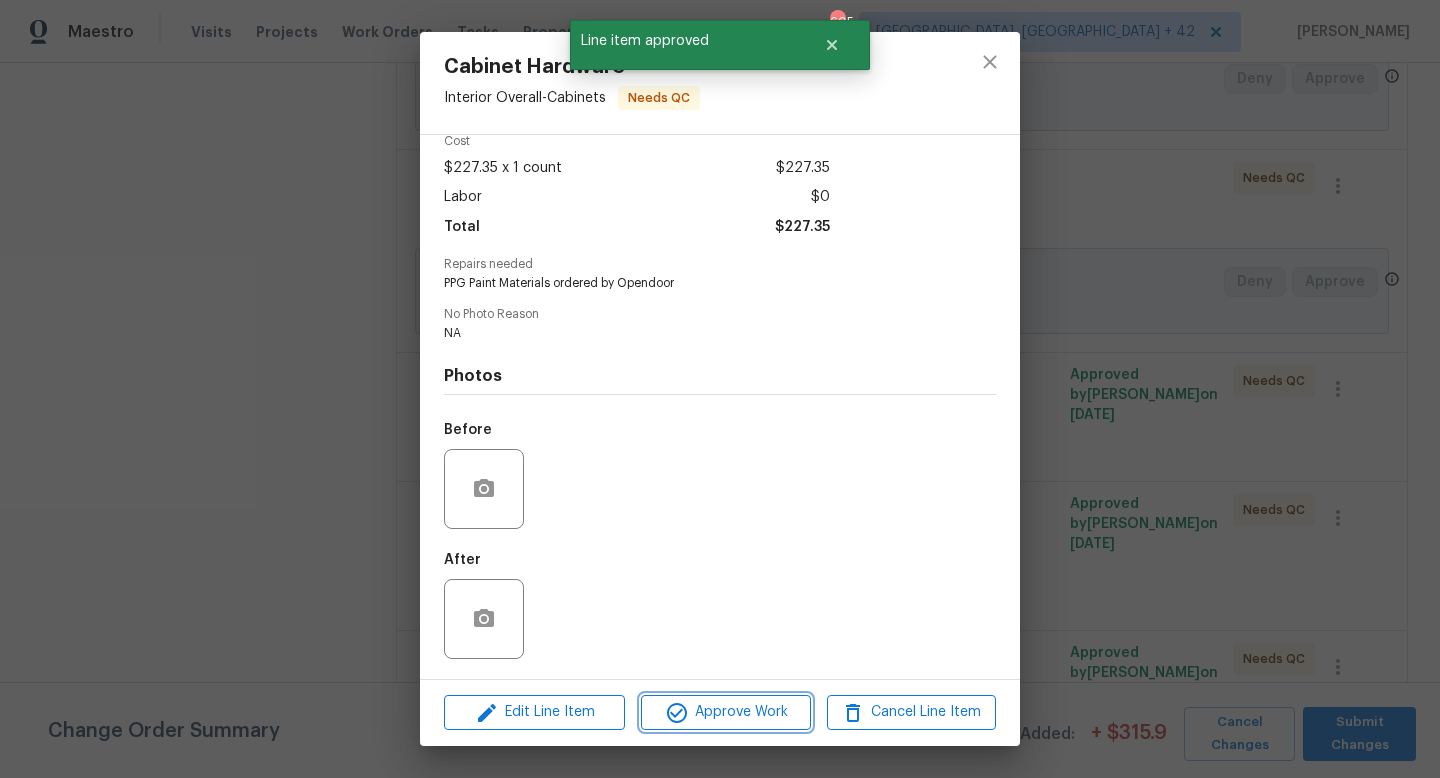 click on "Approve Work" at bounding box center [725, 712] 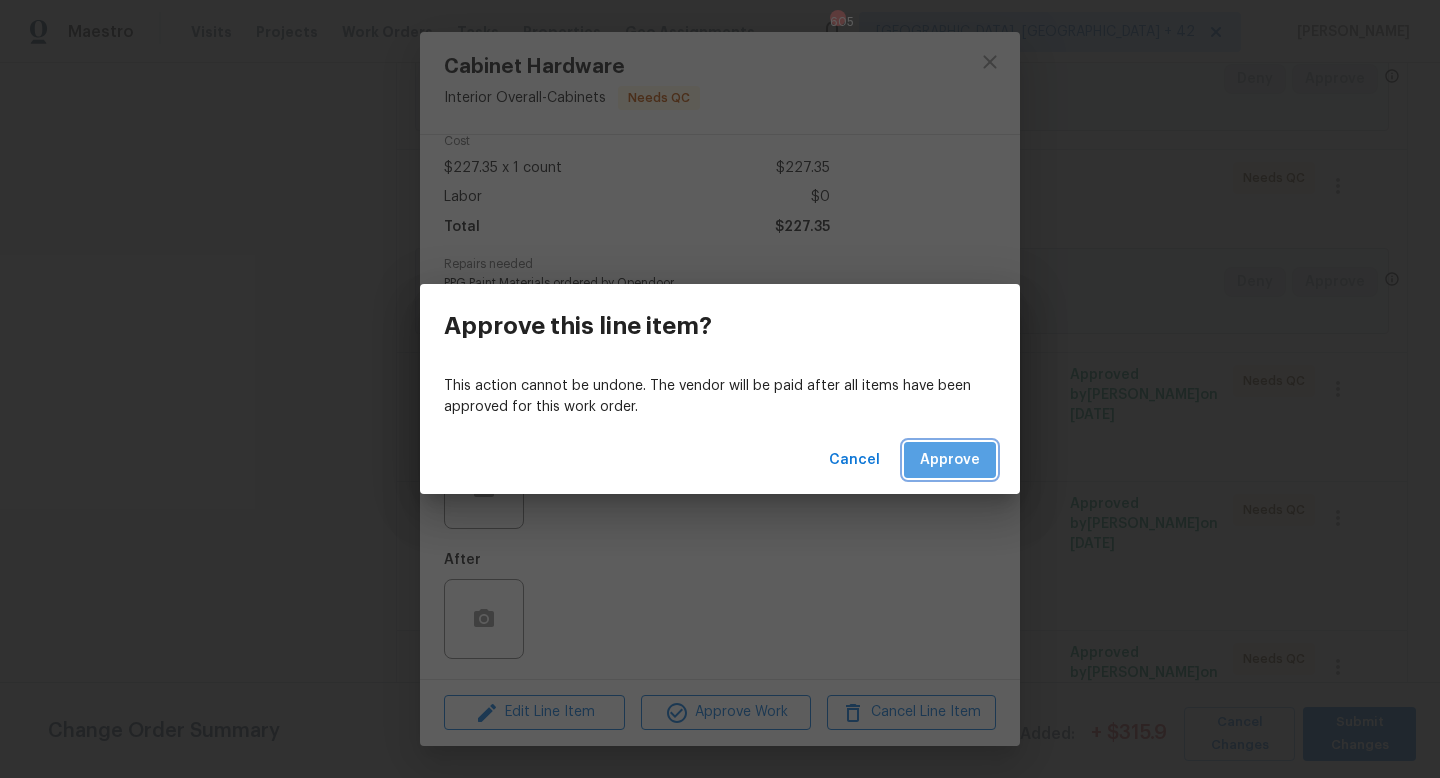 click on "Approve" at bounding box center (950, 460) 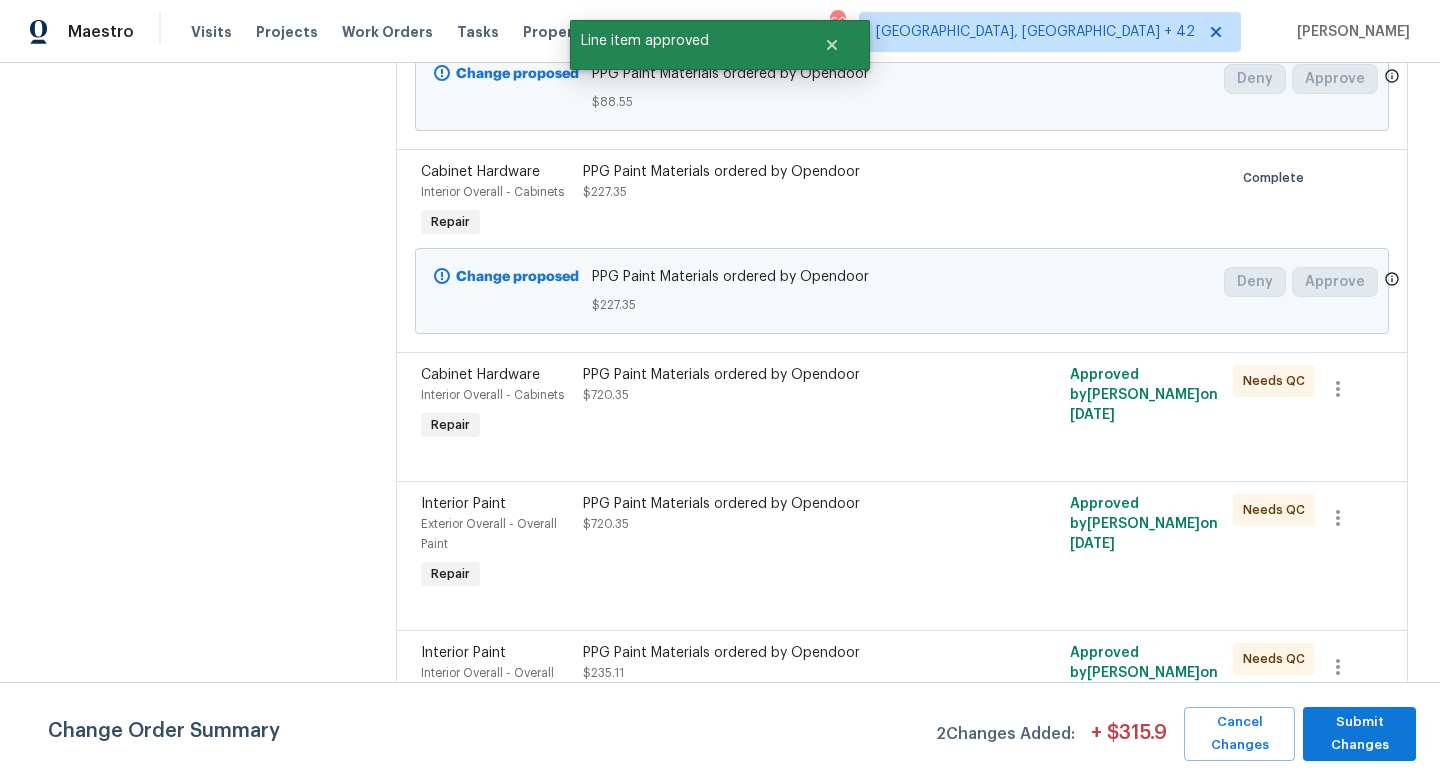 click at bounding box center [1023, 405] 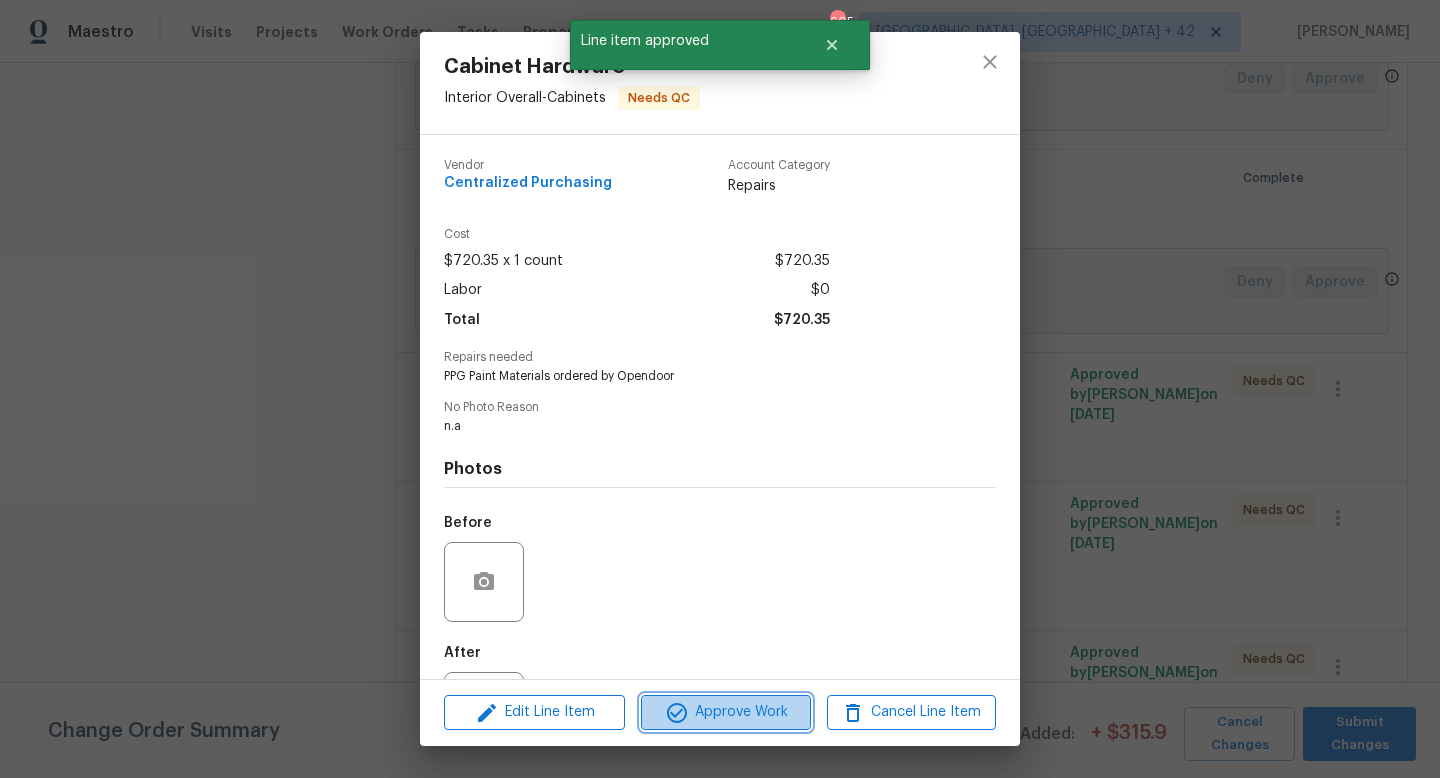 click on "Approve Work" at bounding box center (725, 712) 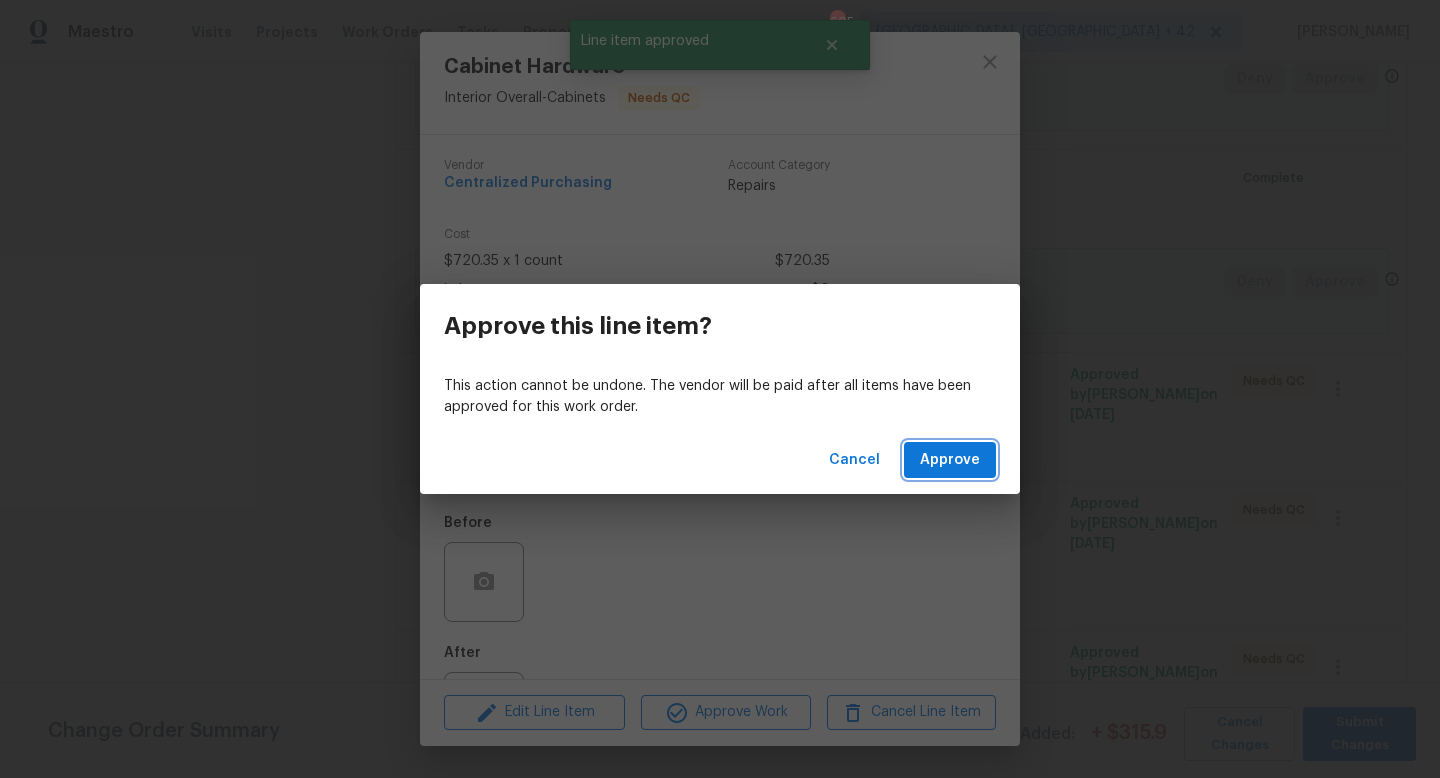 click on "Approve" at bounding box center (950, 460) 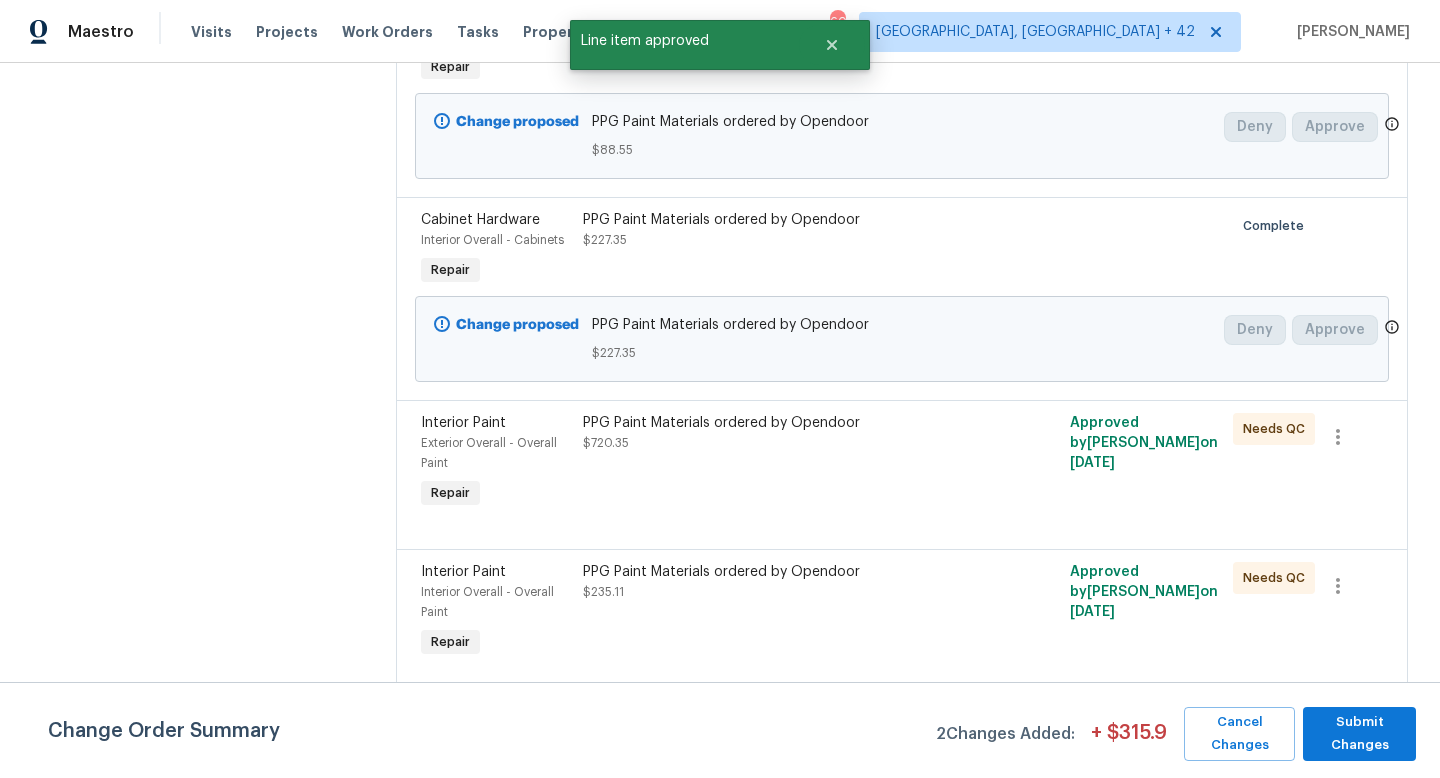 scroll, scrollTop: 423, scrollLeft: 0, axis: vertical 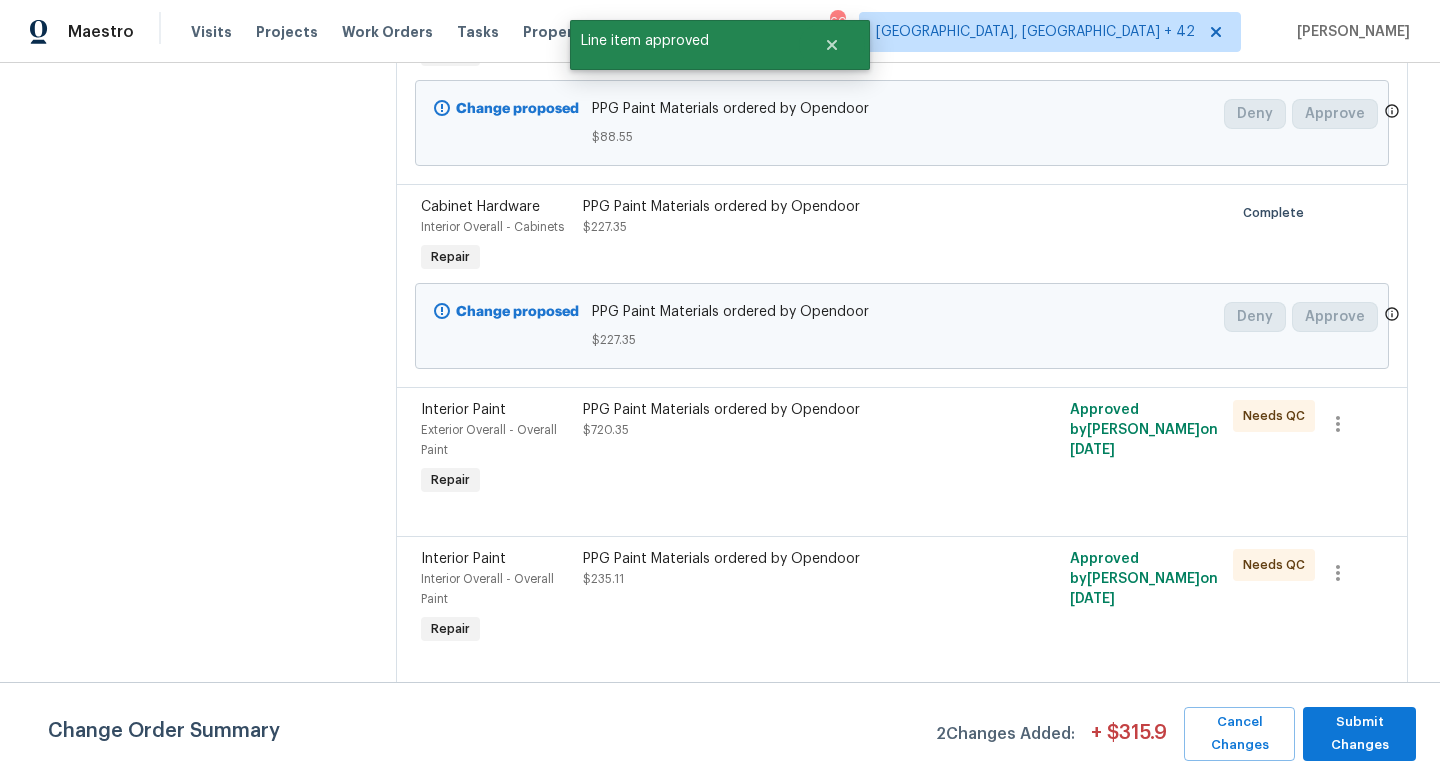 click on "PPG Paint Materials ordered by Opendoor $720.35" at bounding box center [780, 450] 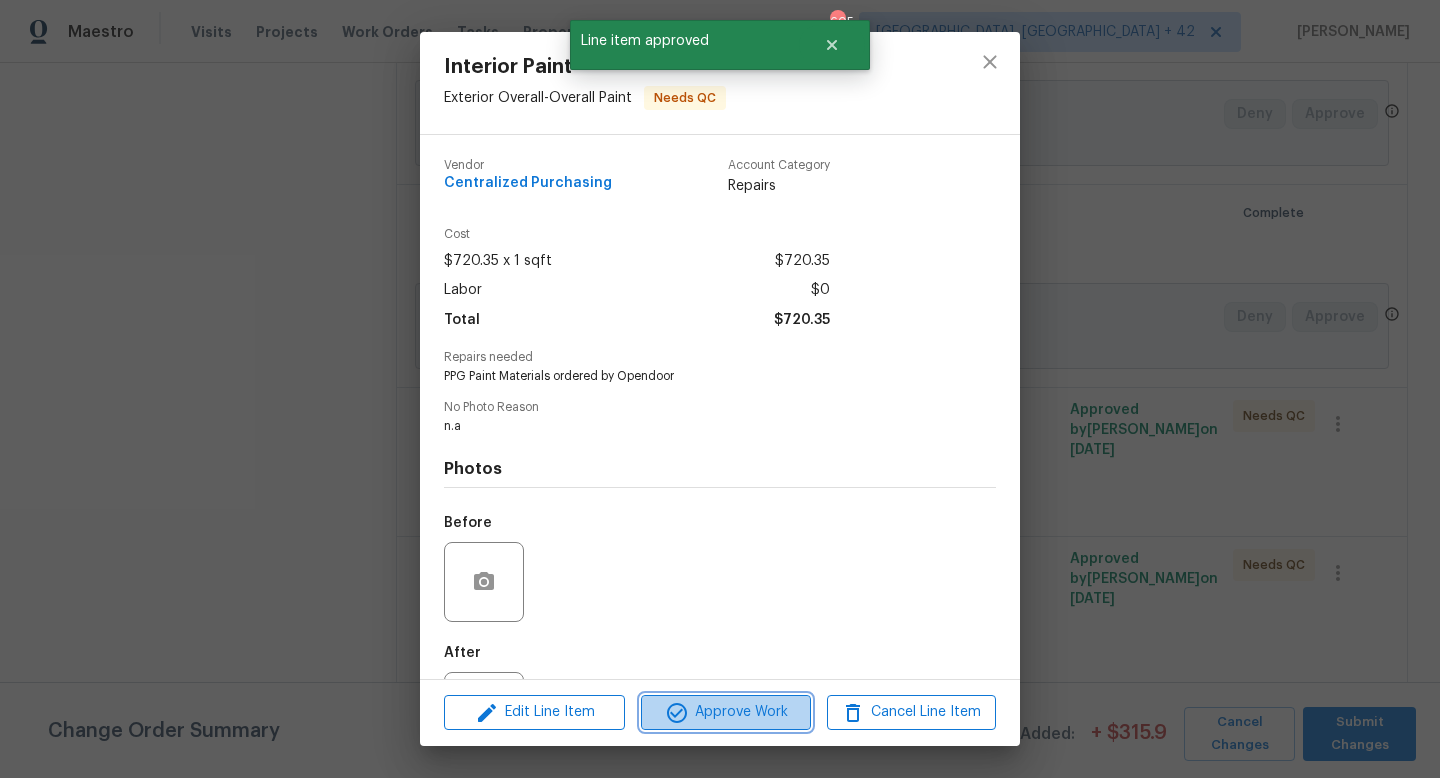 click on "Approve Work" at bounding box center [725, 712] 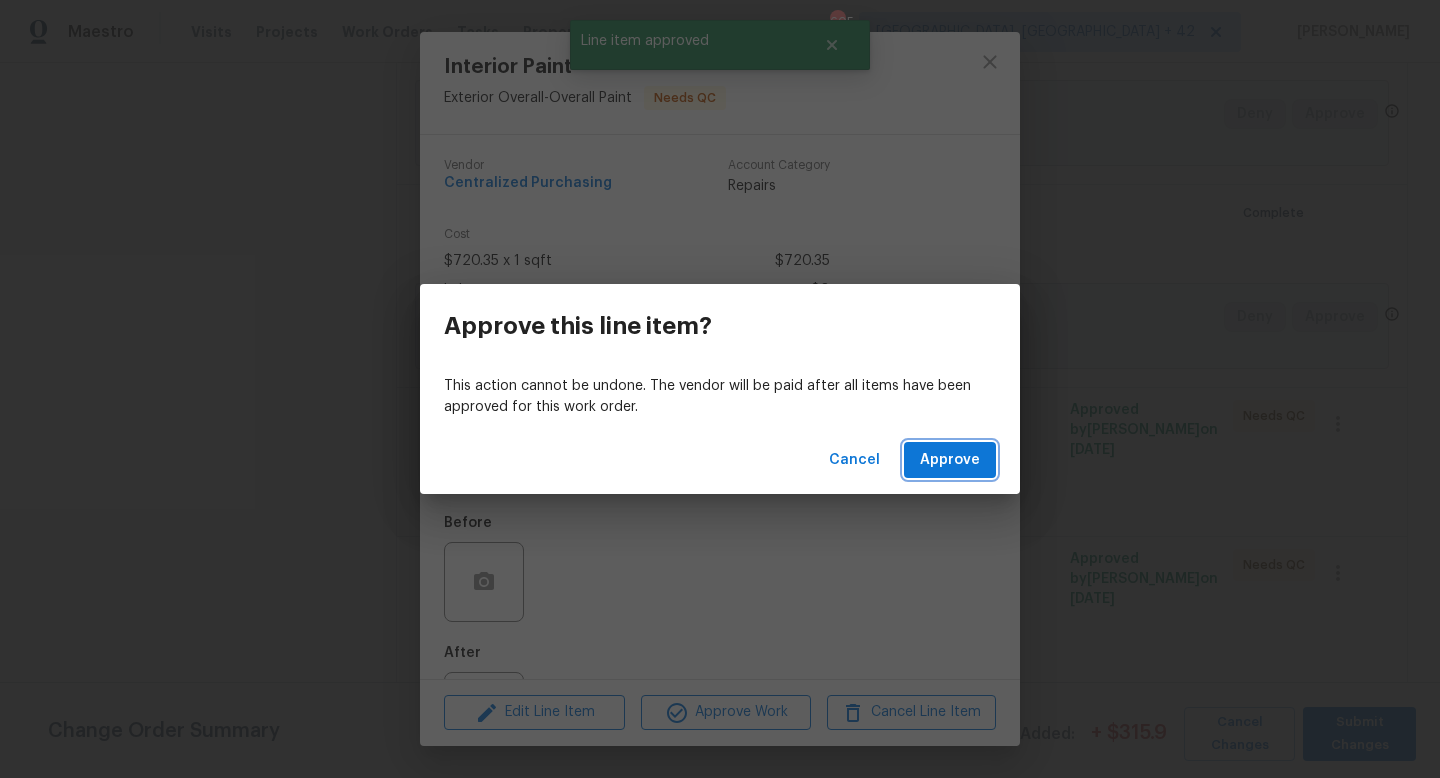 click on "Approve" at bounding box center (950, 460) 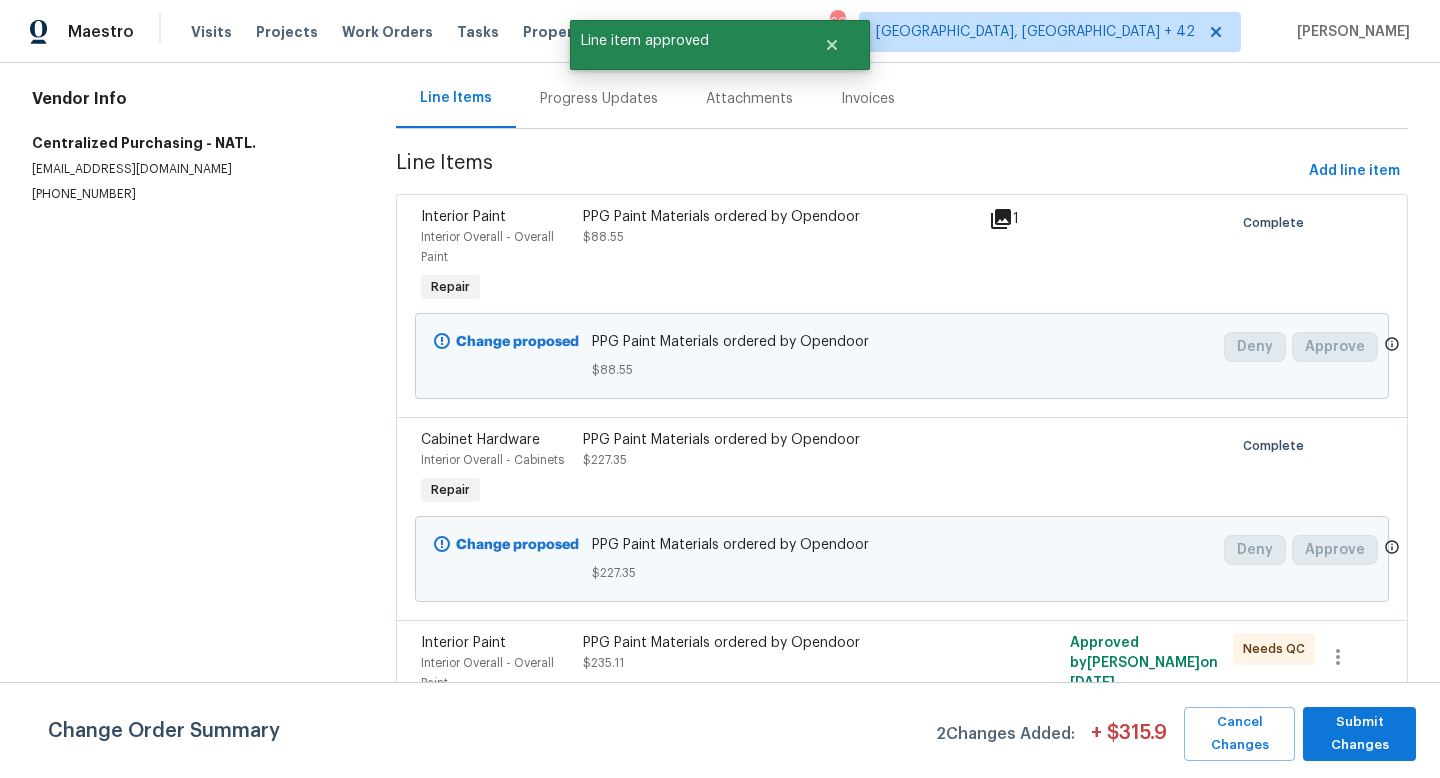 scroll, scrollTop: 534, scrollLeft: 0, axis: vertical 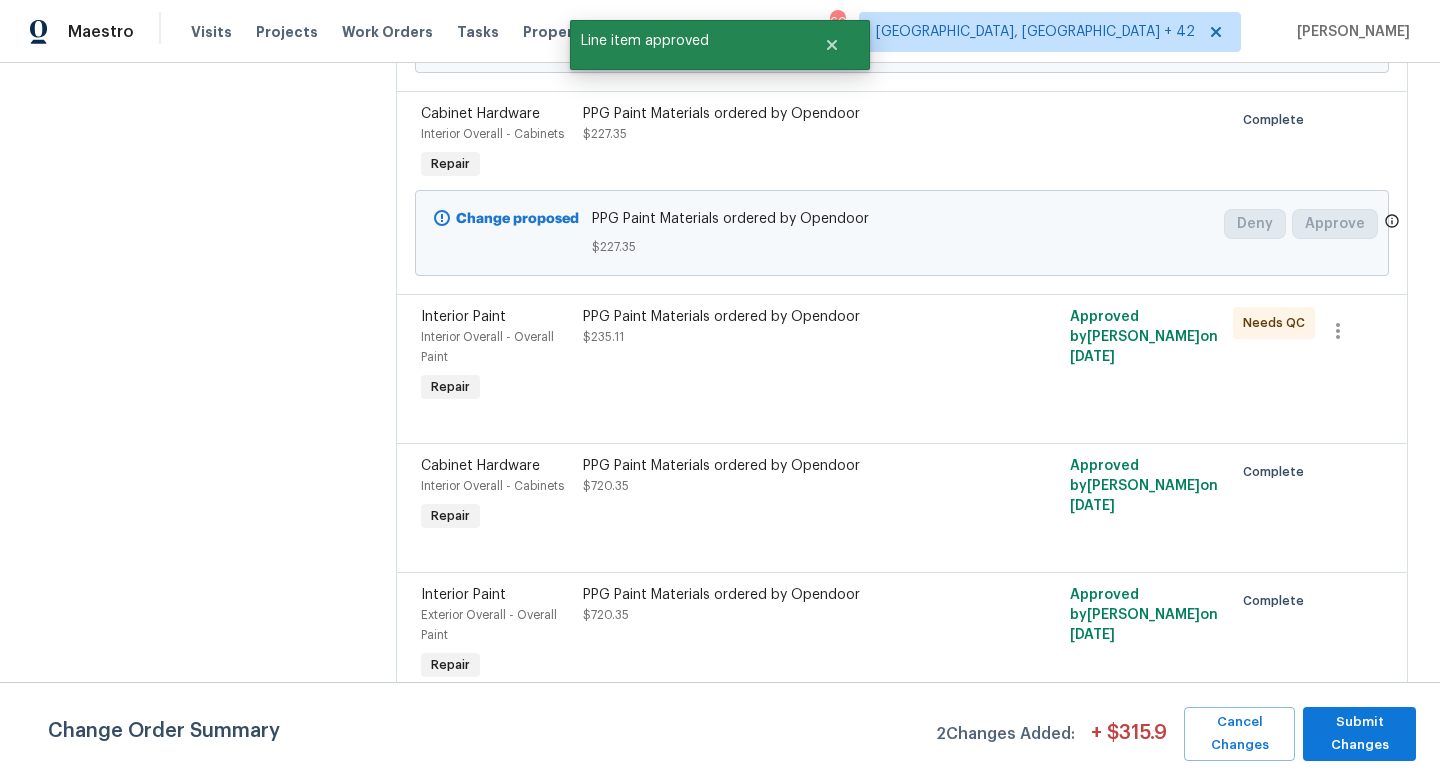 click on "PPG Paint Materials ordered by Opendoor $235.11" at bounding box center [780, 327] 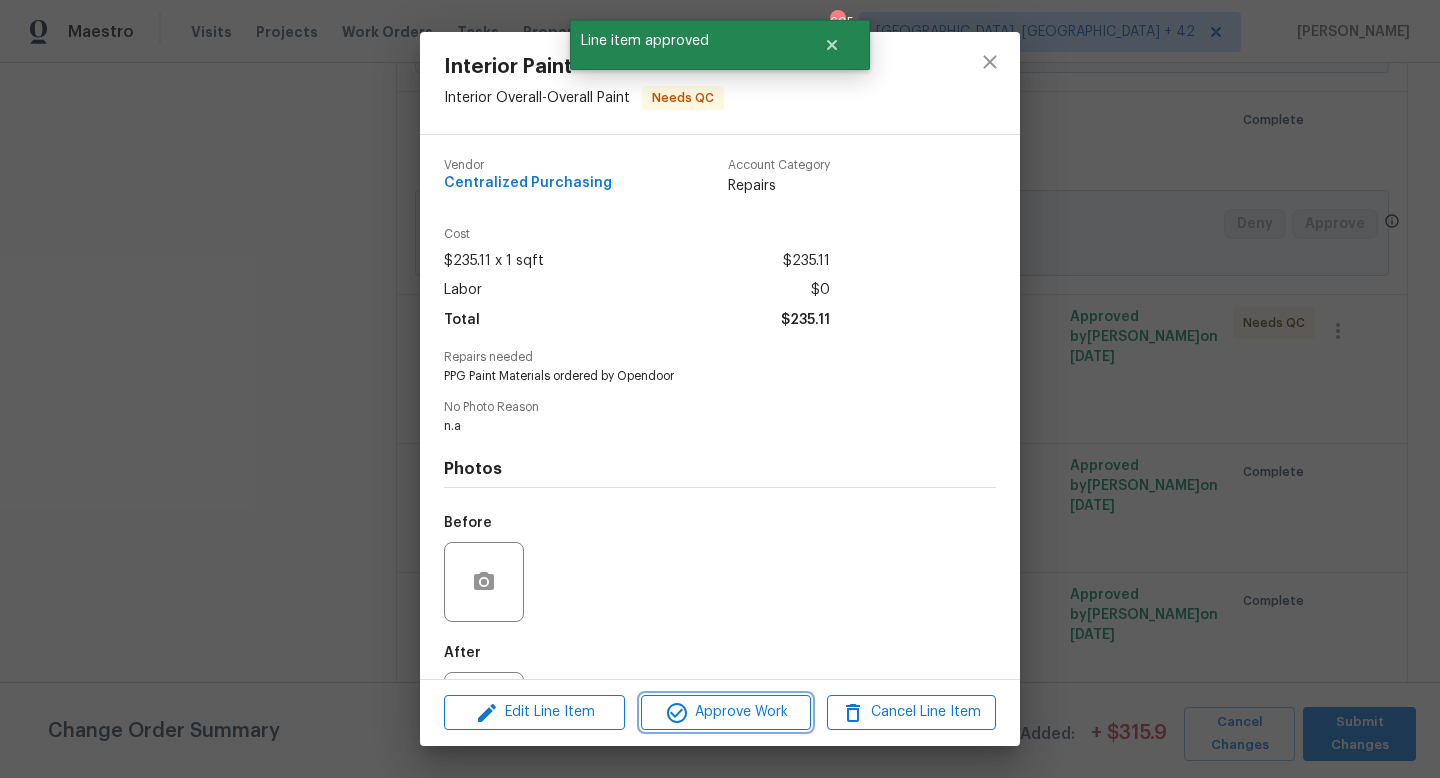 click on "Approve Work" at bounding box center [725, 712] 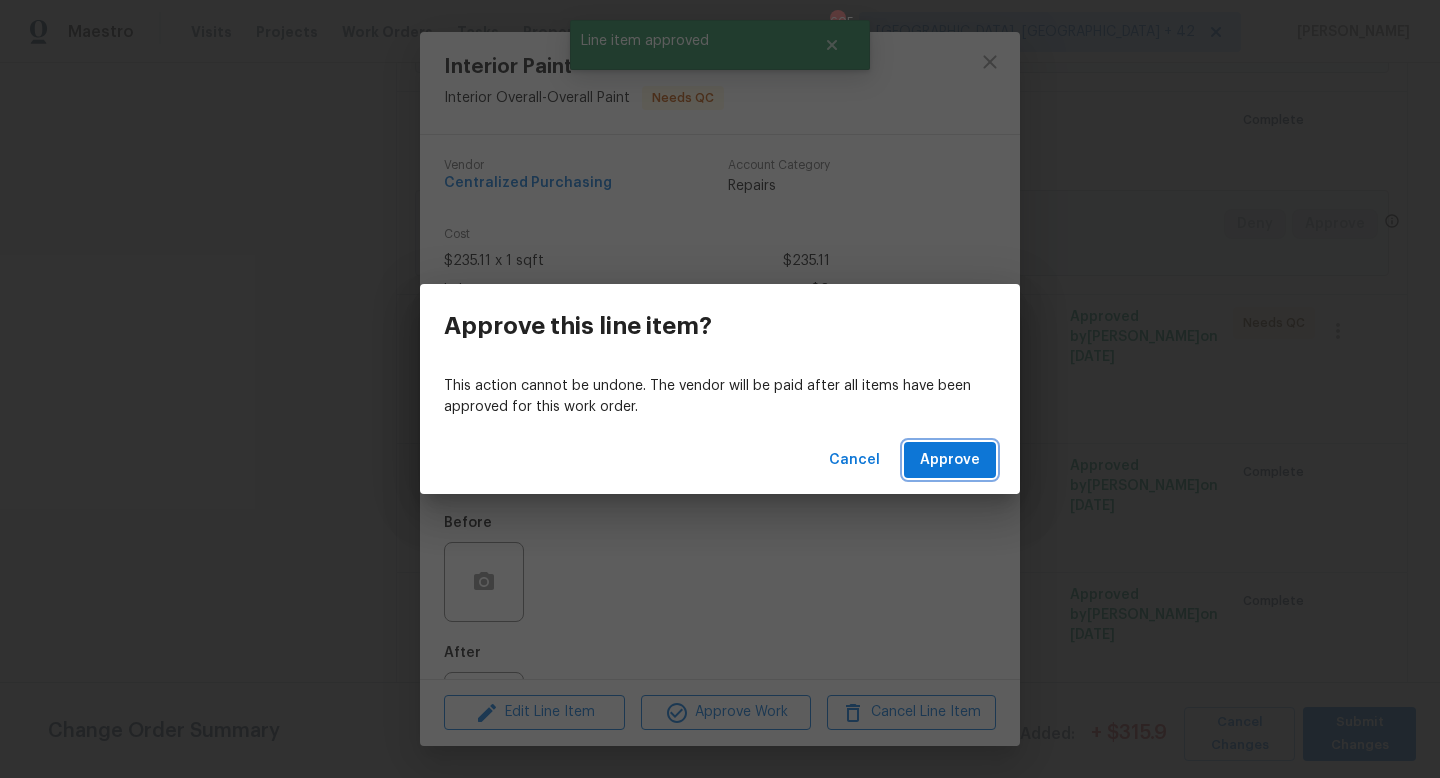 click on "Approve" at bounding box center [950, 460] 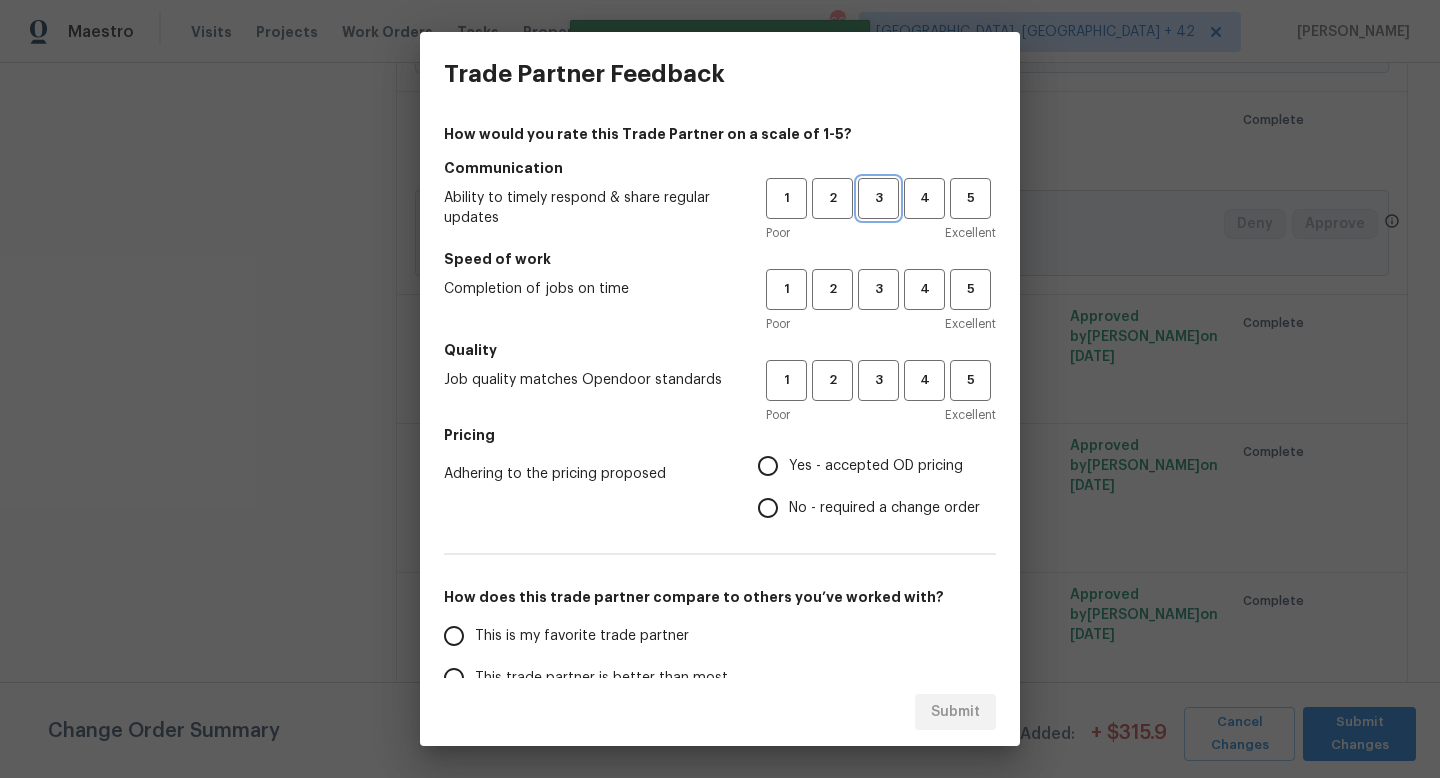 click on "3" at bounding box center [878, 198] 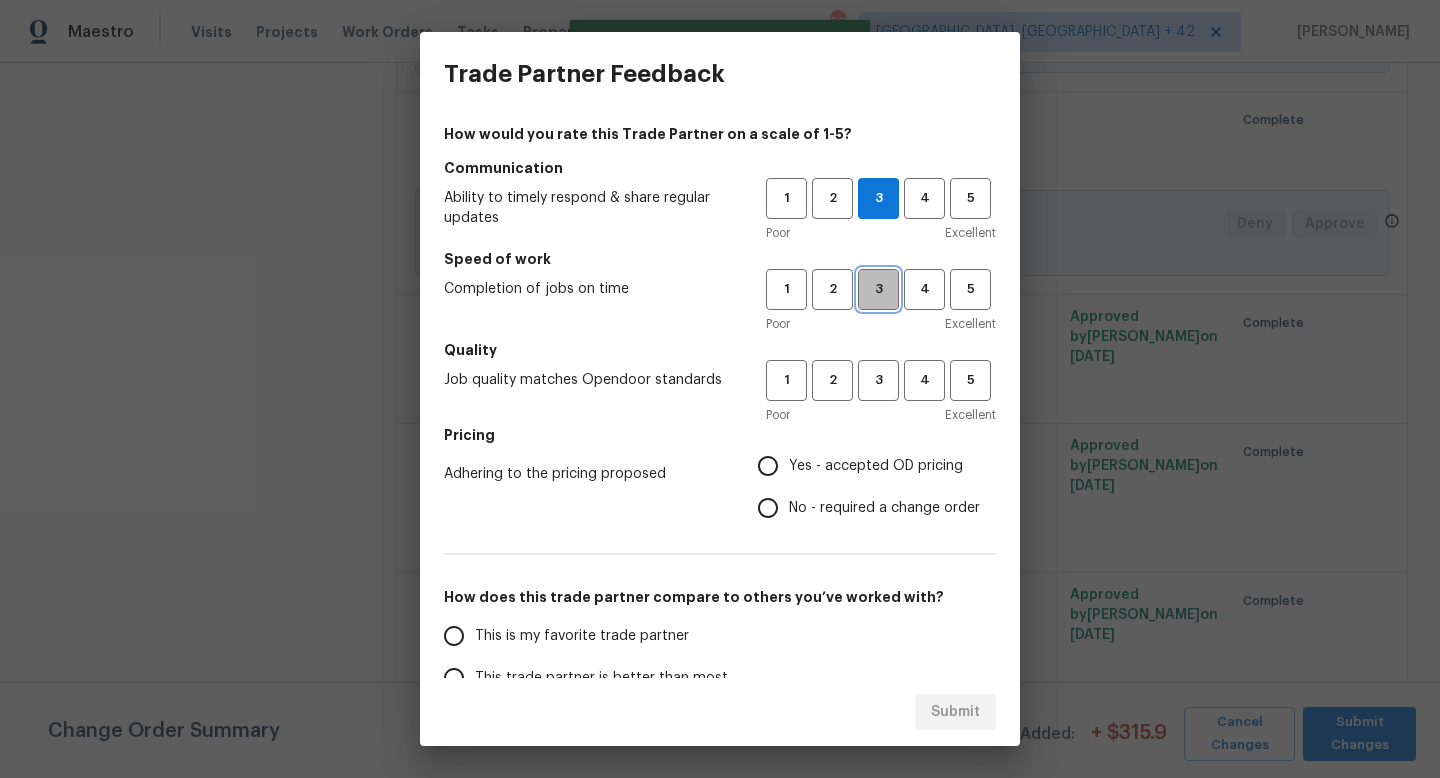 click on "3" at bounding box center [878, 289] 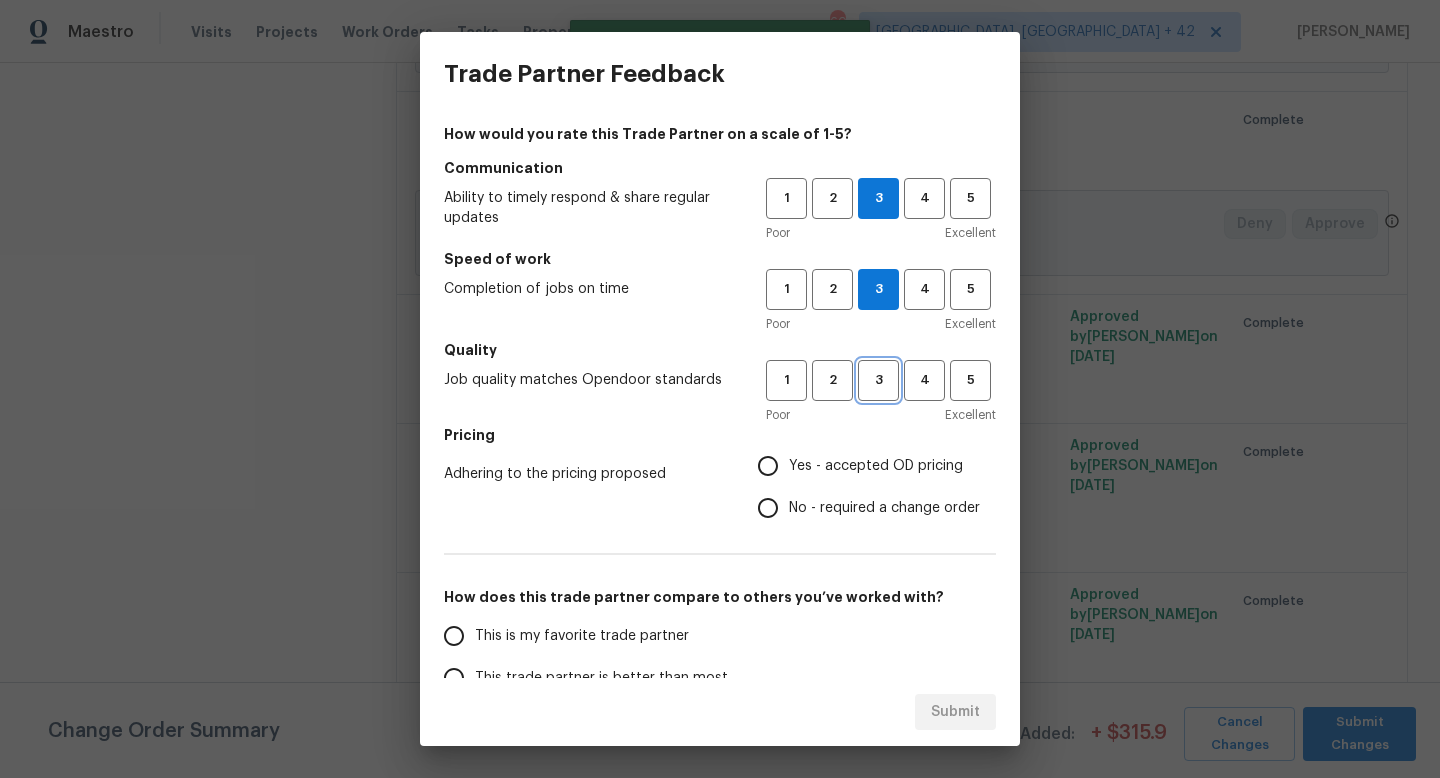 click on "3" at bounding box center [878, 380] 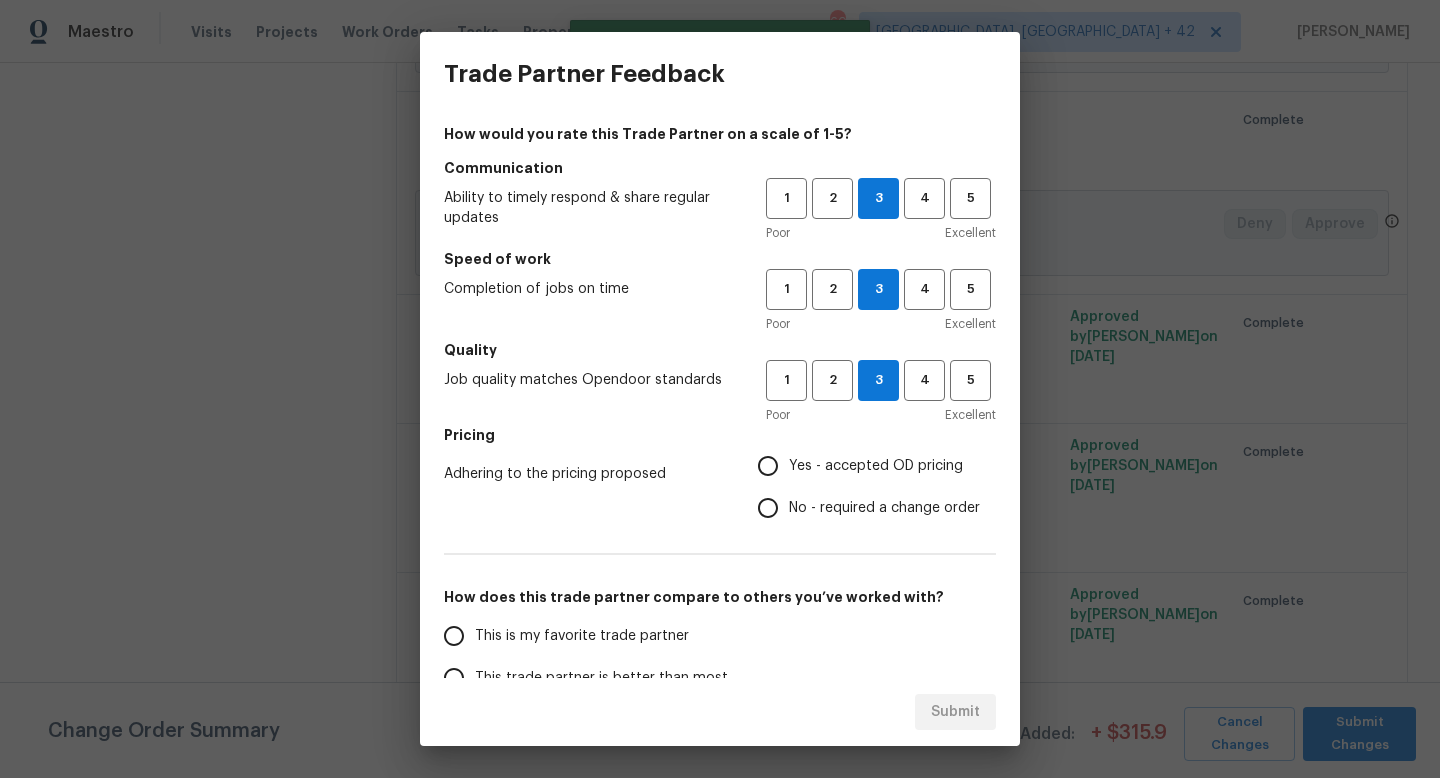 click on "Yes - accepted OD pricing" at bounding box center (876, 466) 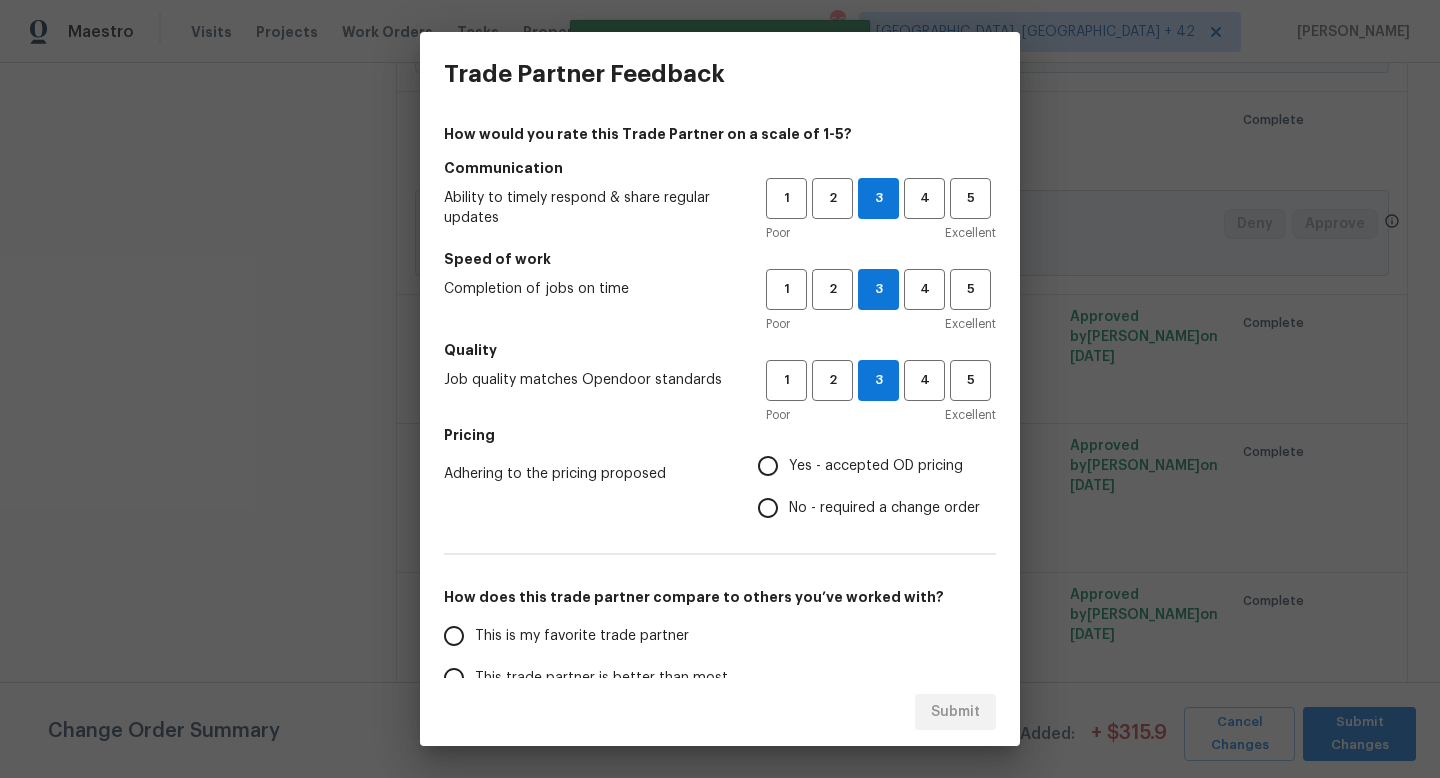 click on "Yes - accepted OD pricing" at bounding box center (768, 466) 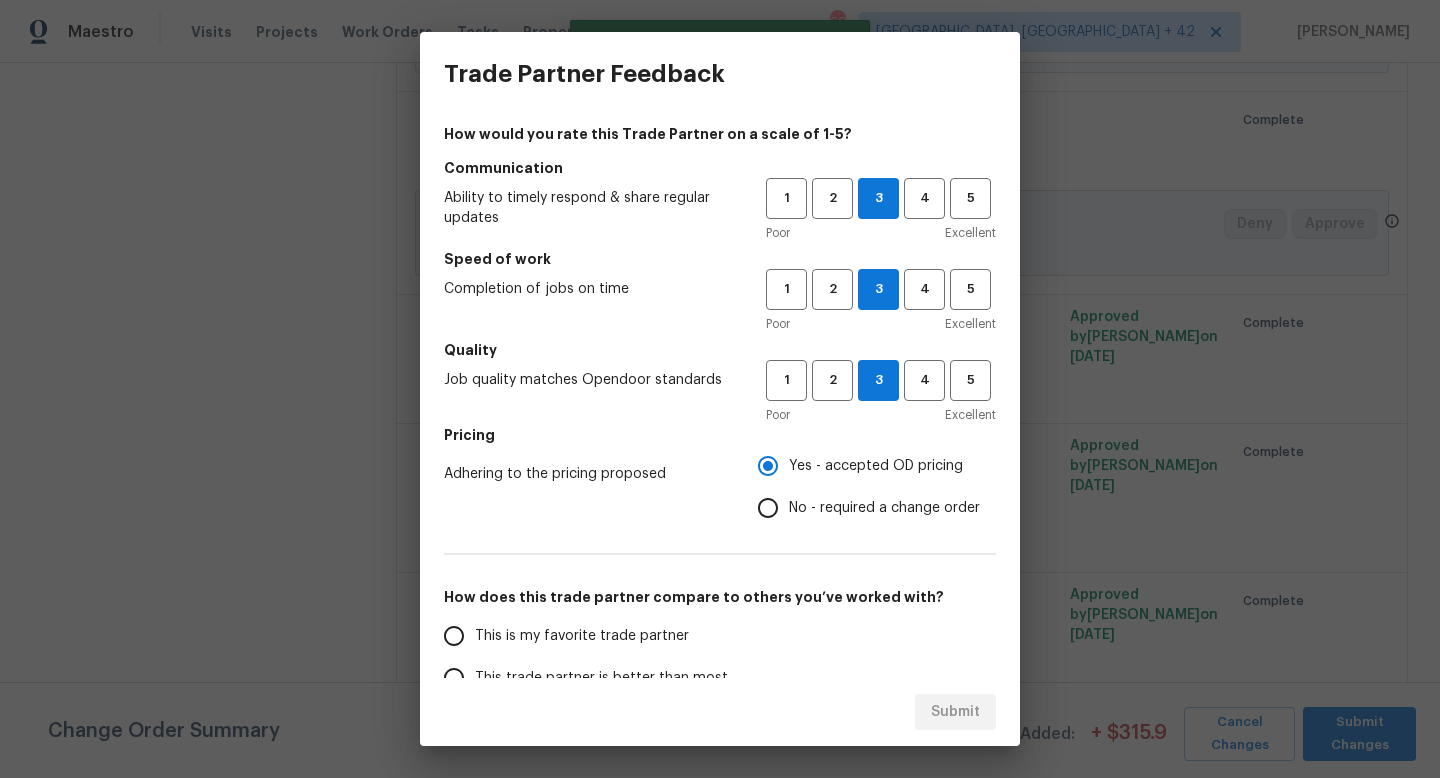 click on "This is my favorite trade partner" at bounding box center (582, 636) 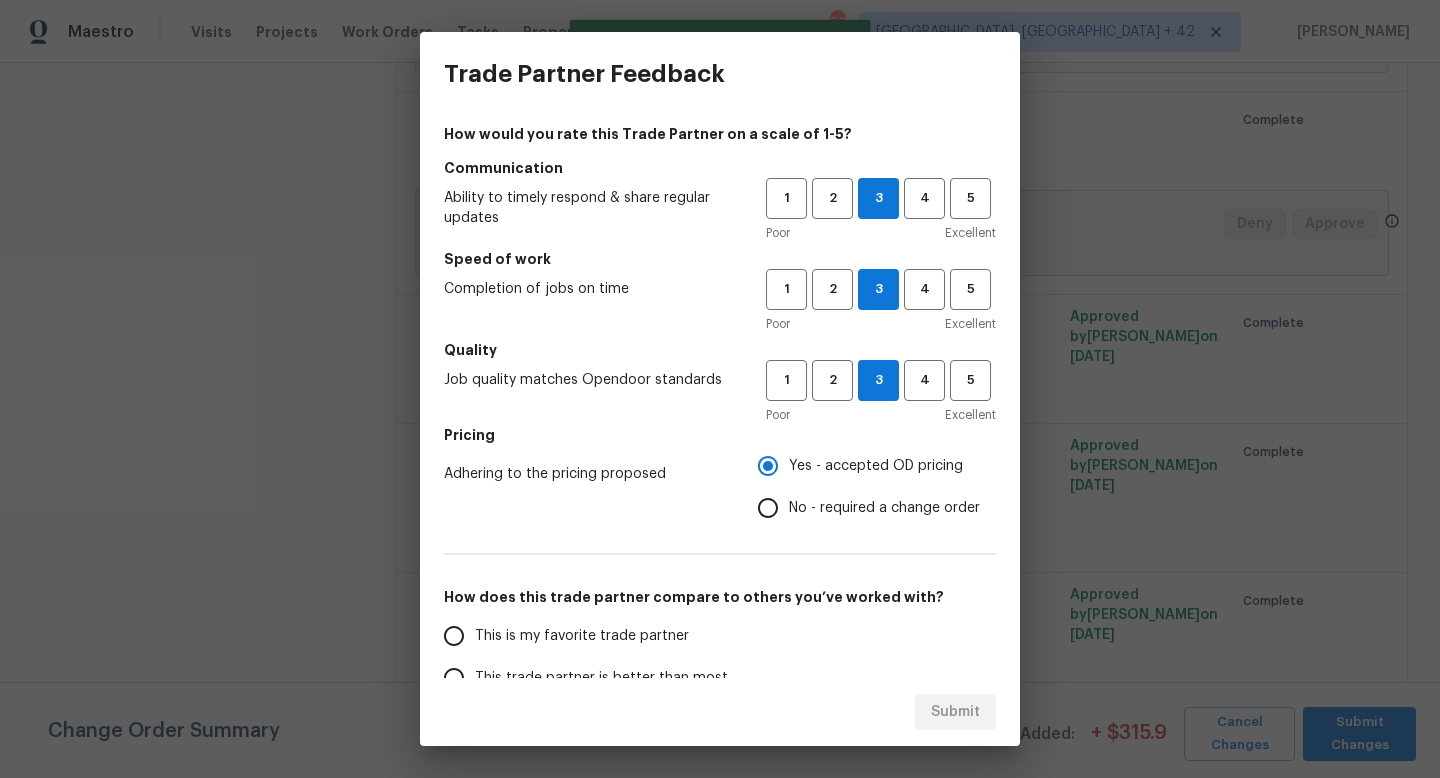 click on "This is my favorite trade partner" at bounding box center [454, 636] 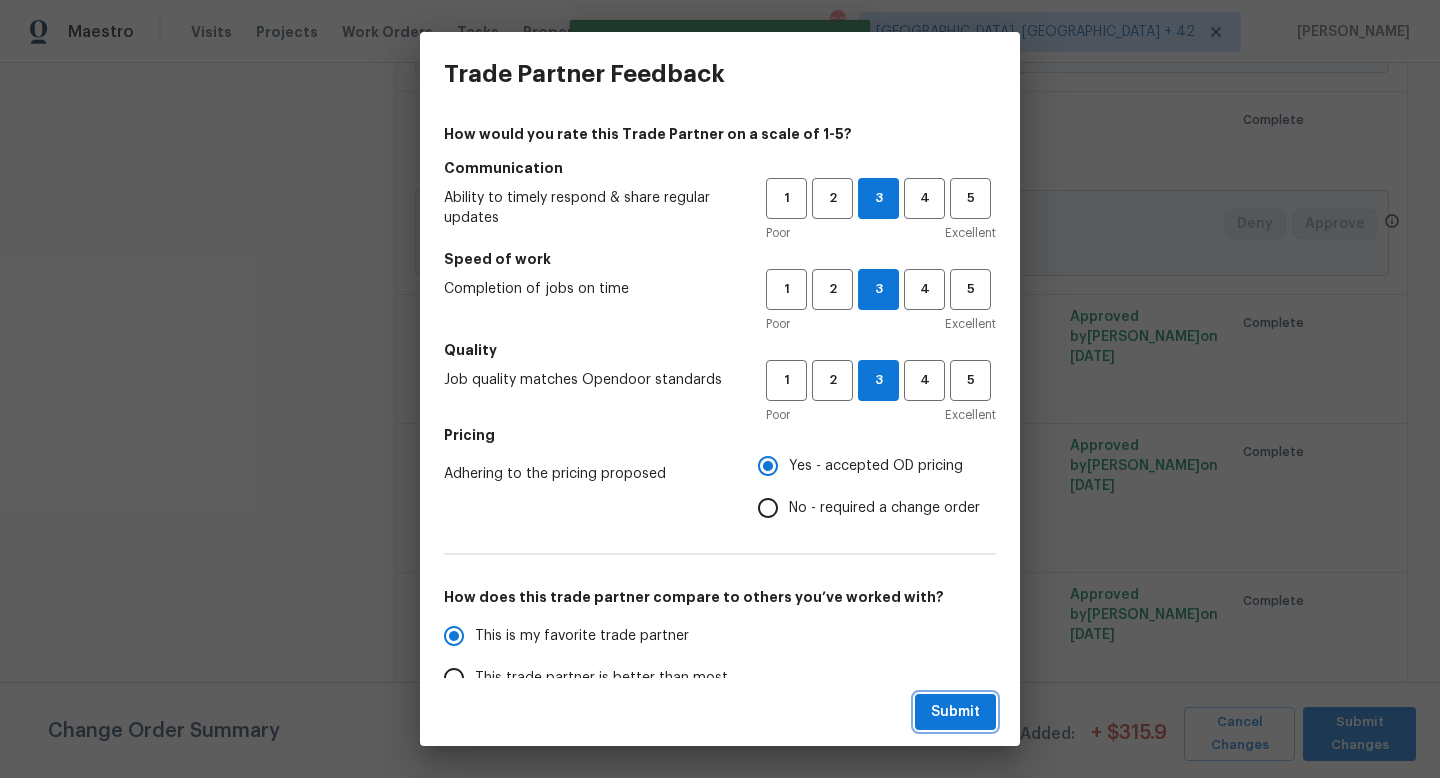click on "Submit" at bounding box center (955, 712) 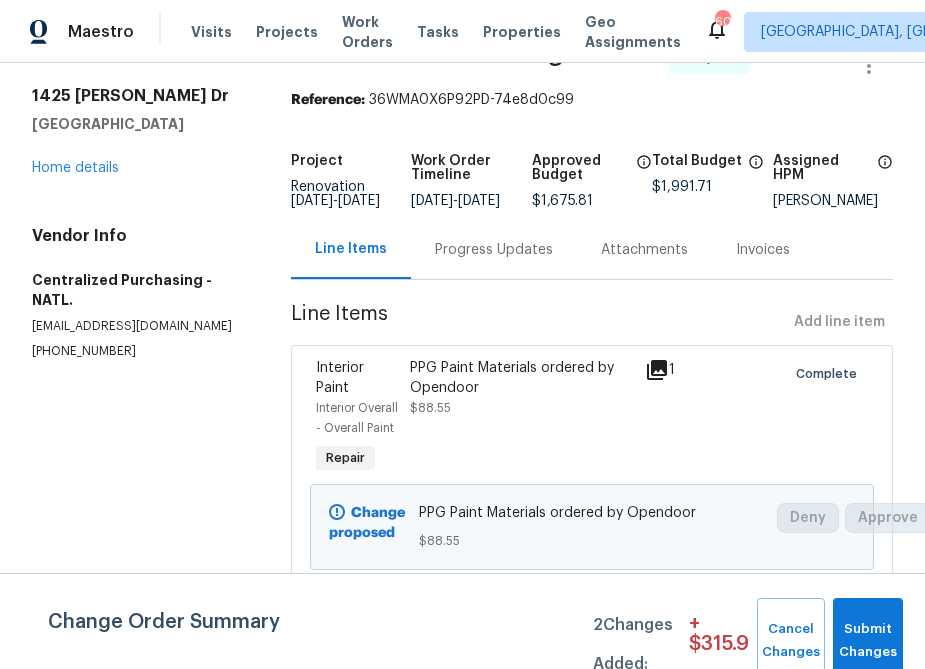 scroll, scrollTop: 0, scrollLeft: 0, axis: both 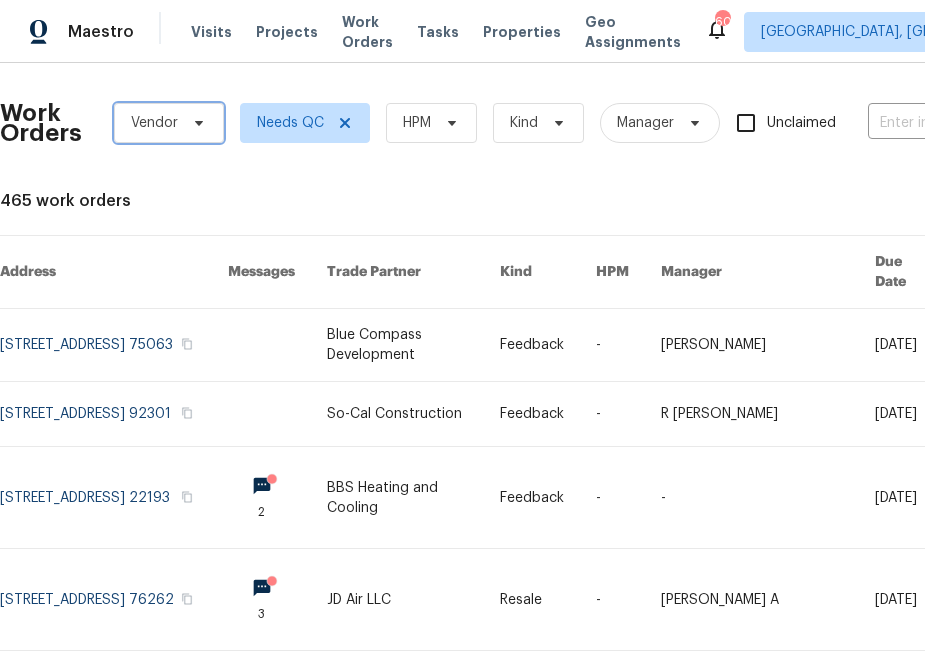 click on "Vendor" at bounding box center (154, 123) 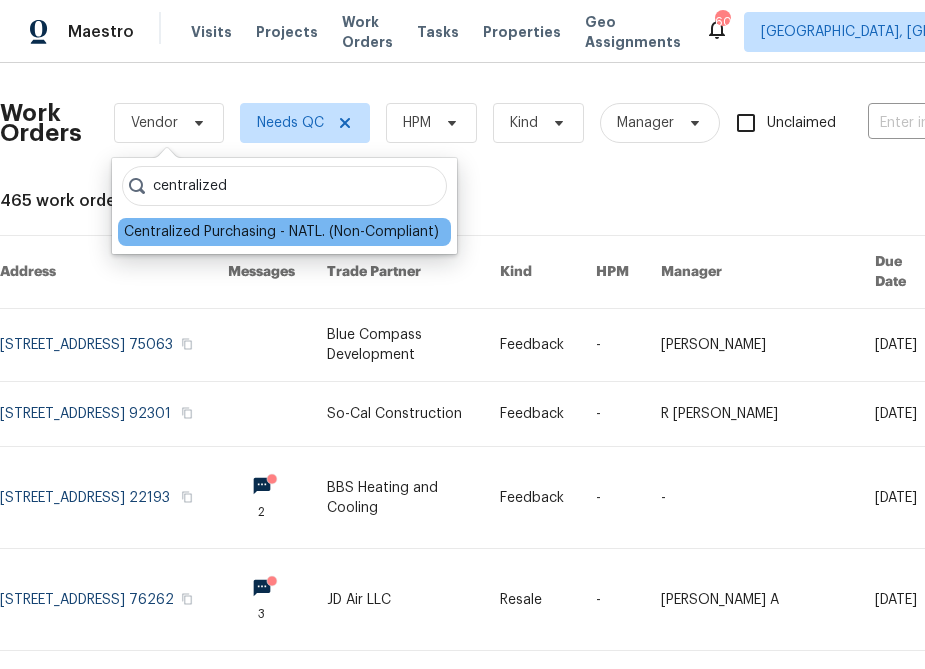 type on "centralized" 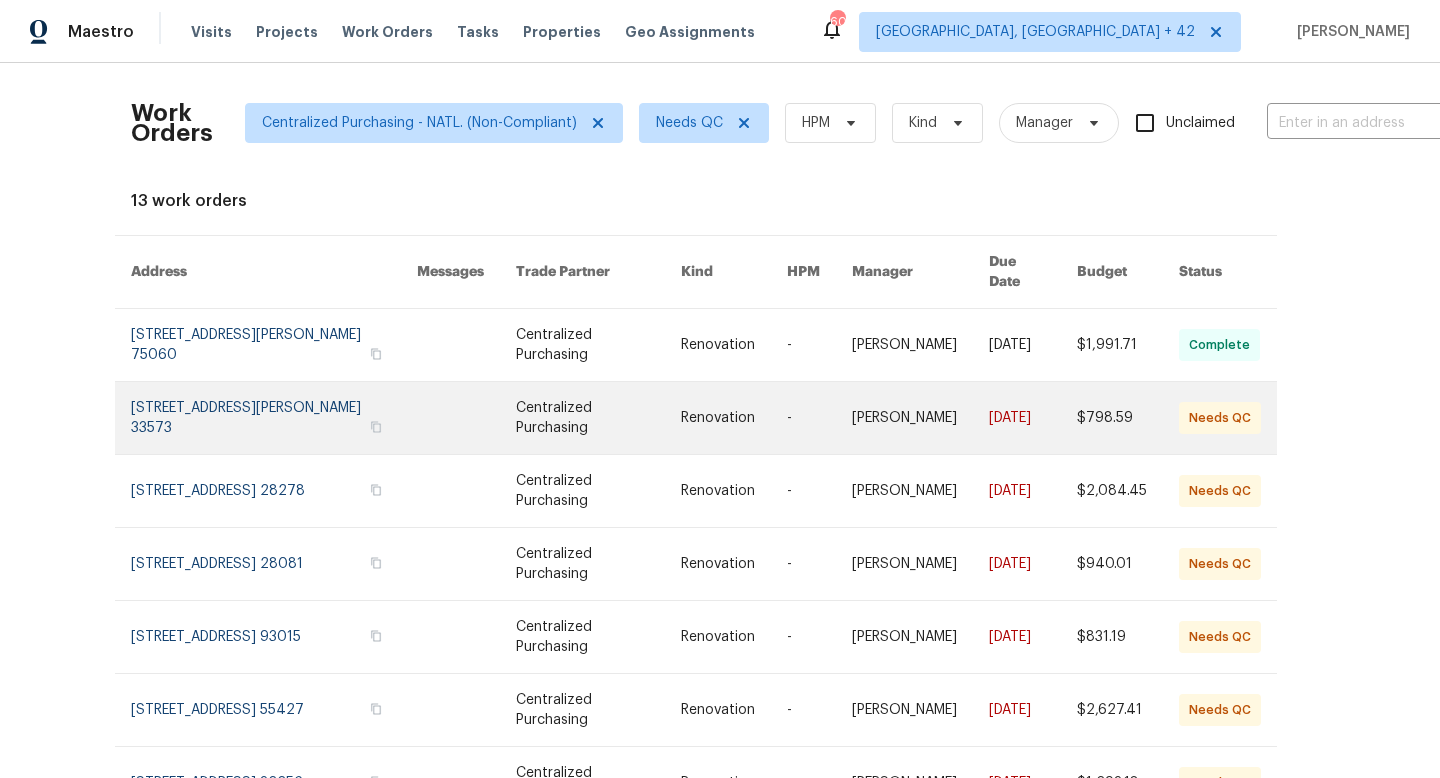 scroll, scrollTop: 0, scrollLeft: 0, axis: both 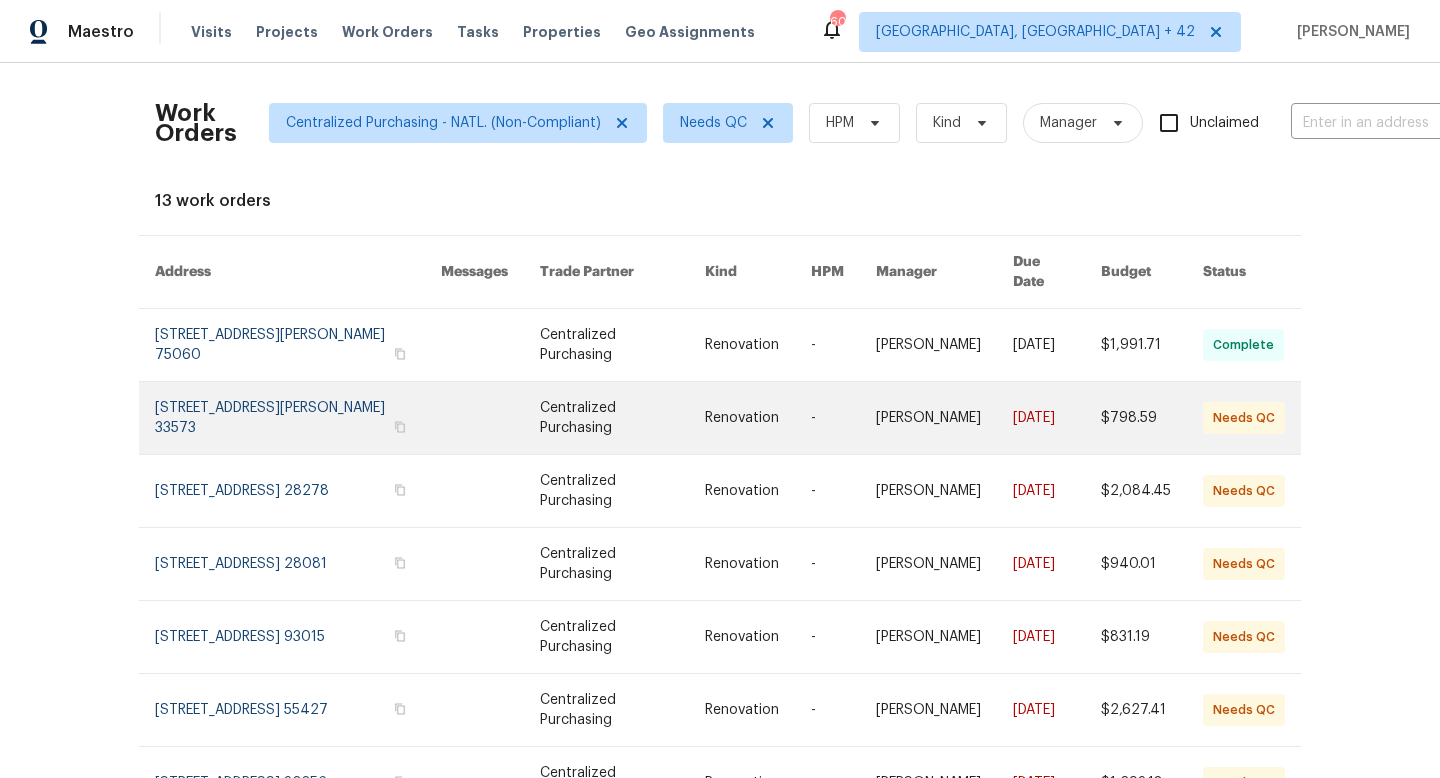 click at bounding box center (298, 418) 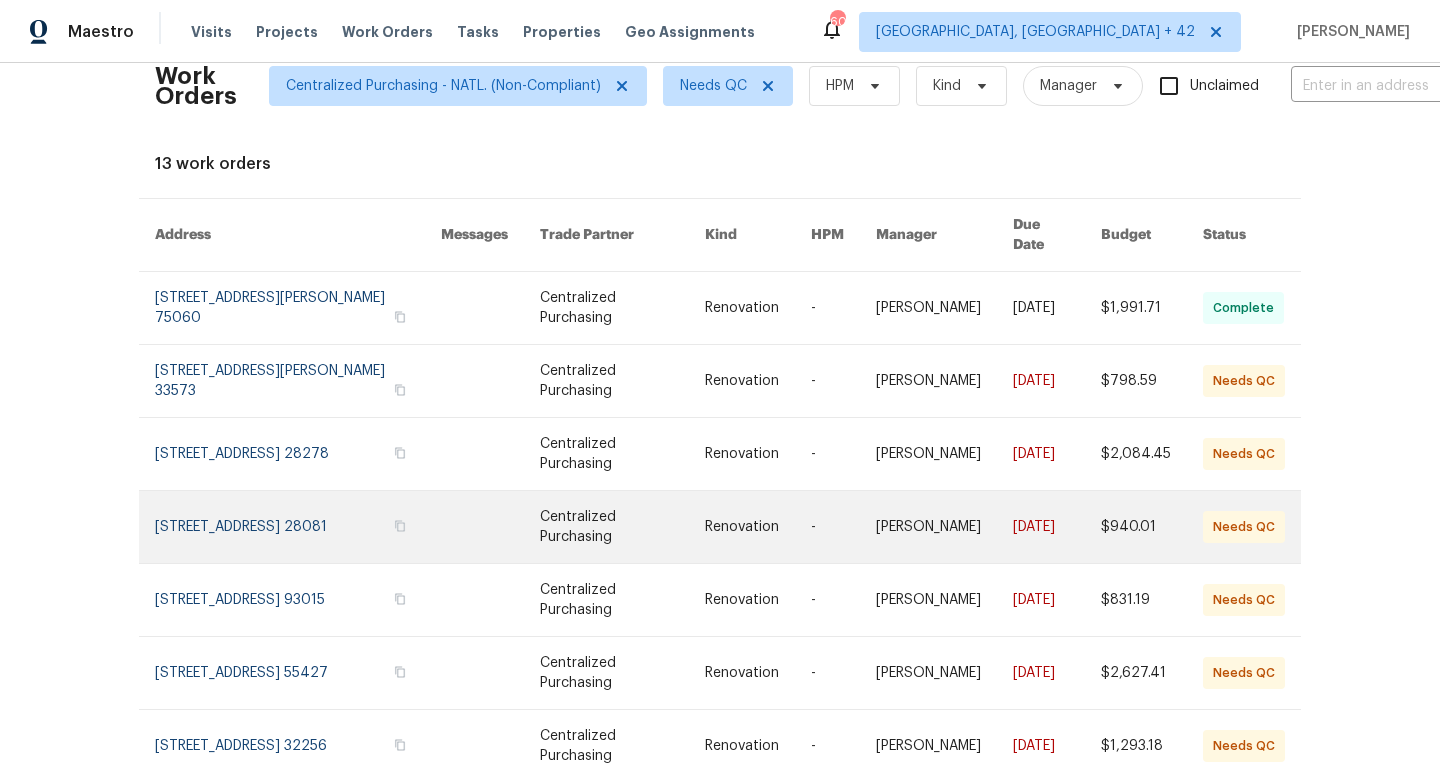 scroll, scrollTop: 39, scrollLeft: 0, axis: vertical 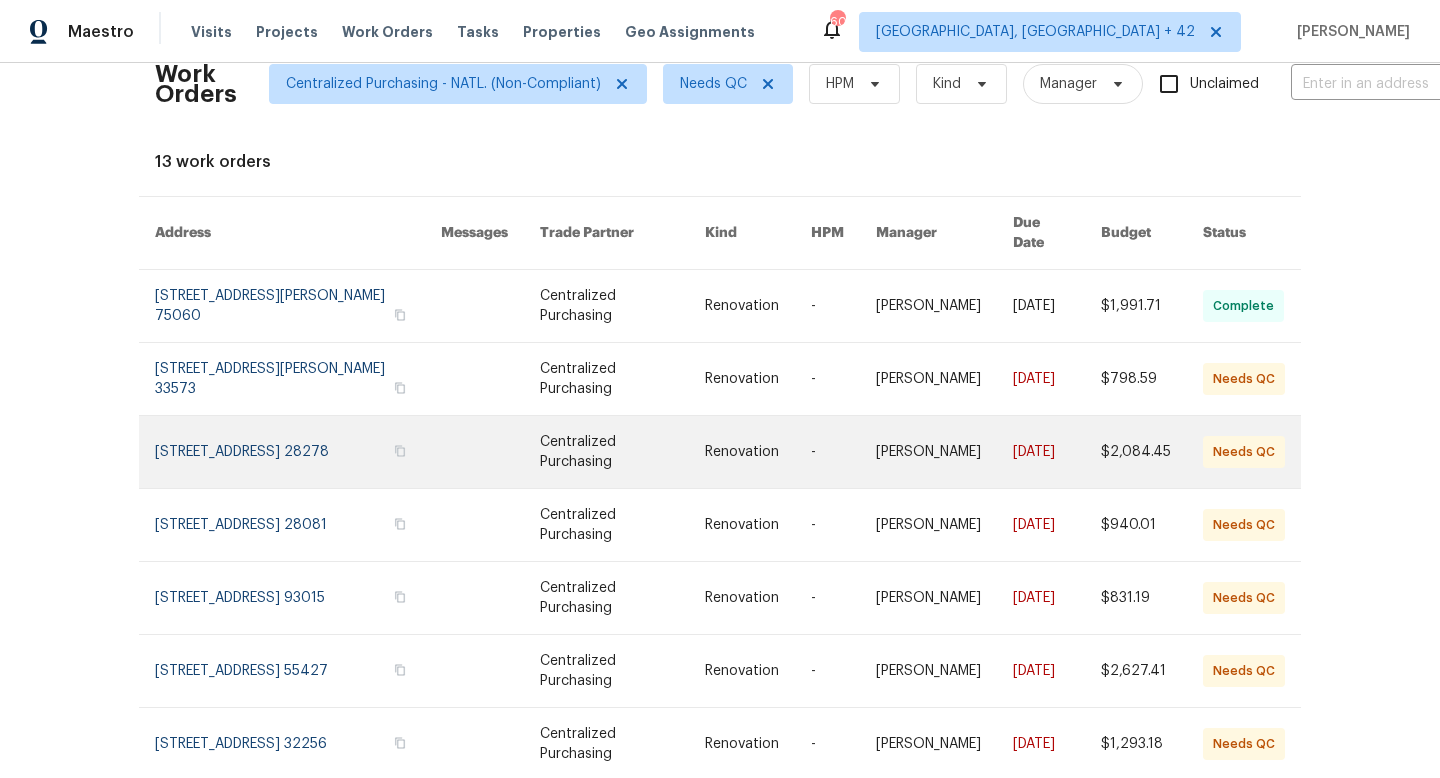 click at bounding box center (298, 452) 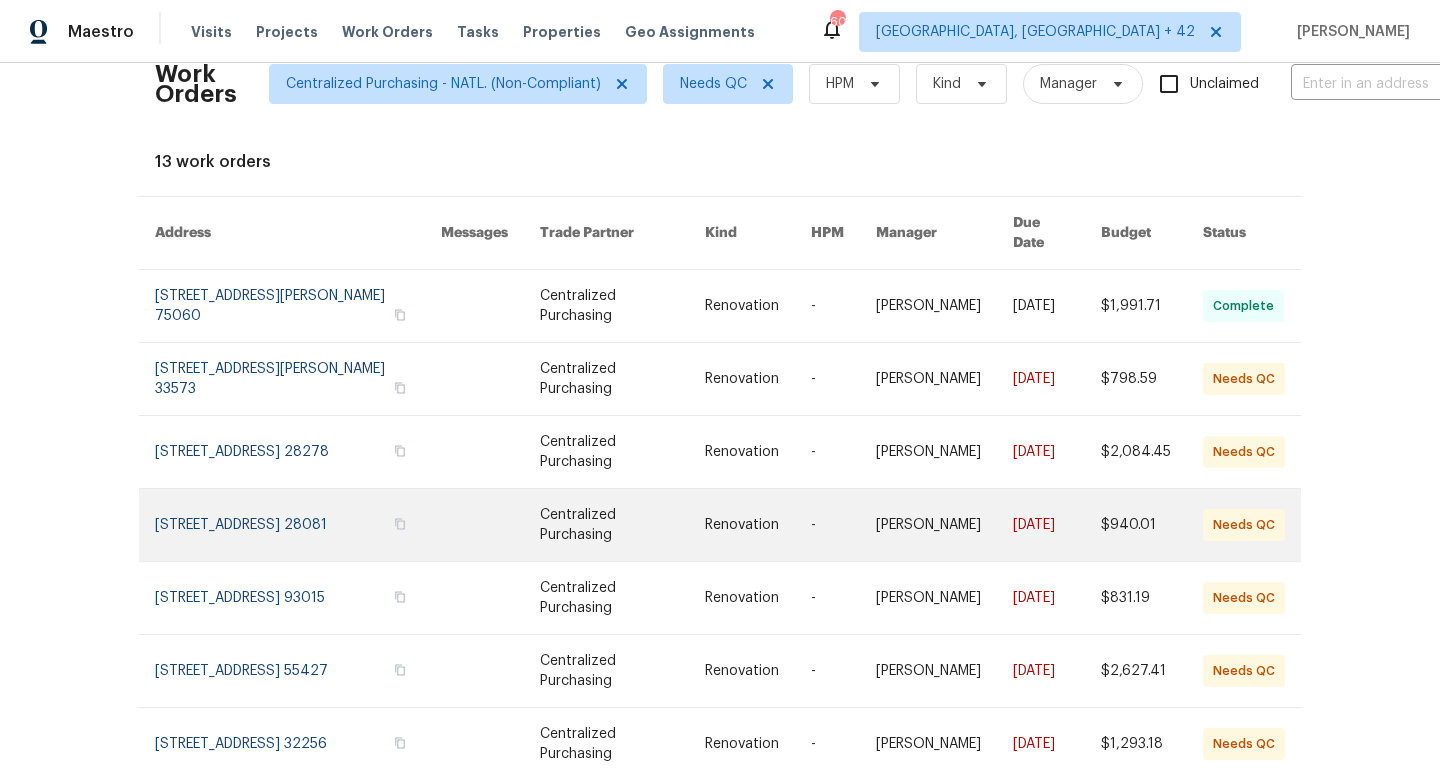 click at bounding box center [298, 525] 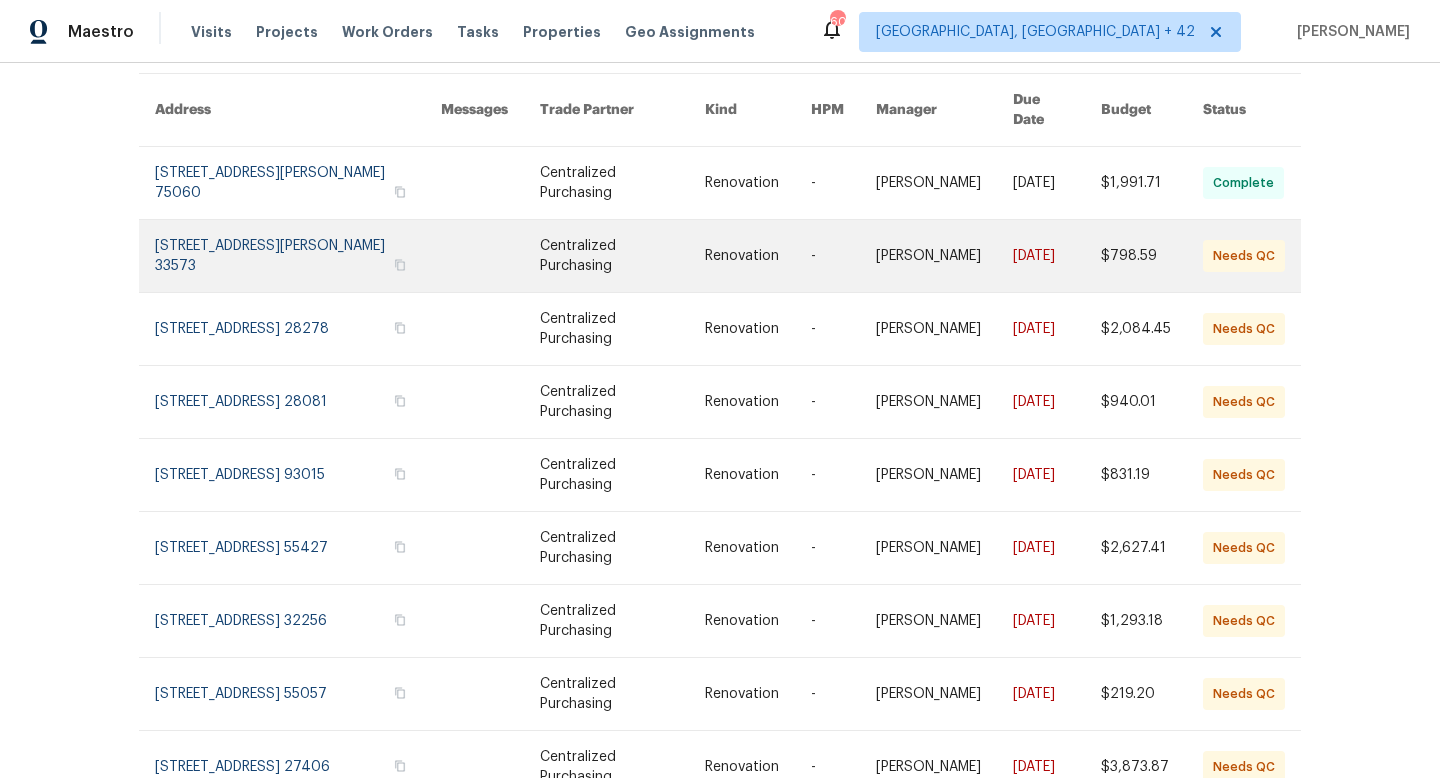 scroll, scrollTop: 166, scrollLeft: 0, axis: vertical 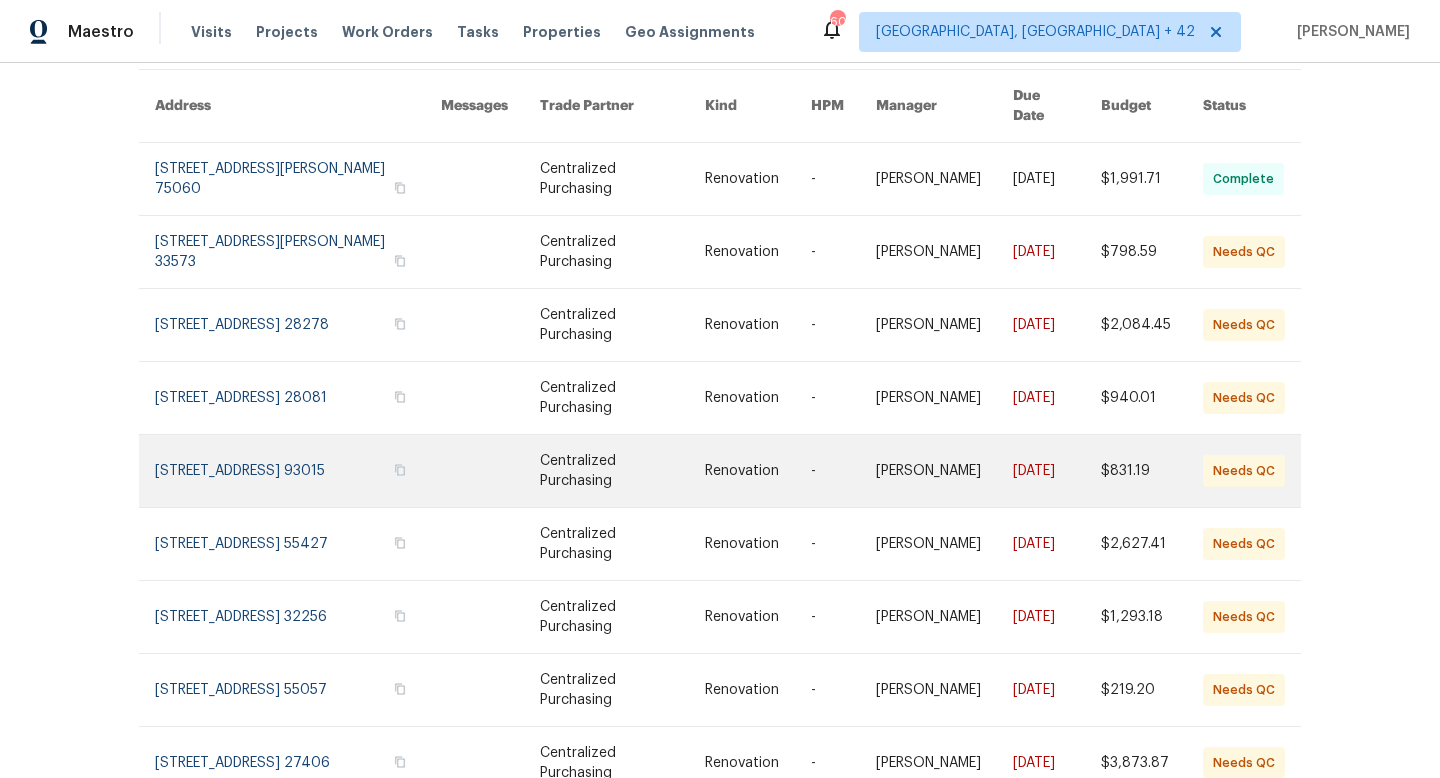click at bounding box center (298, 471) 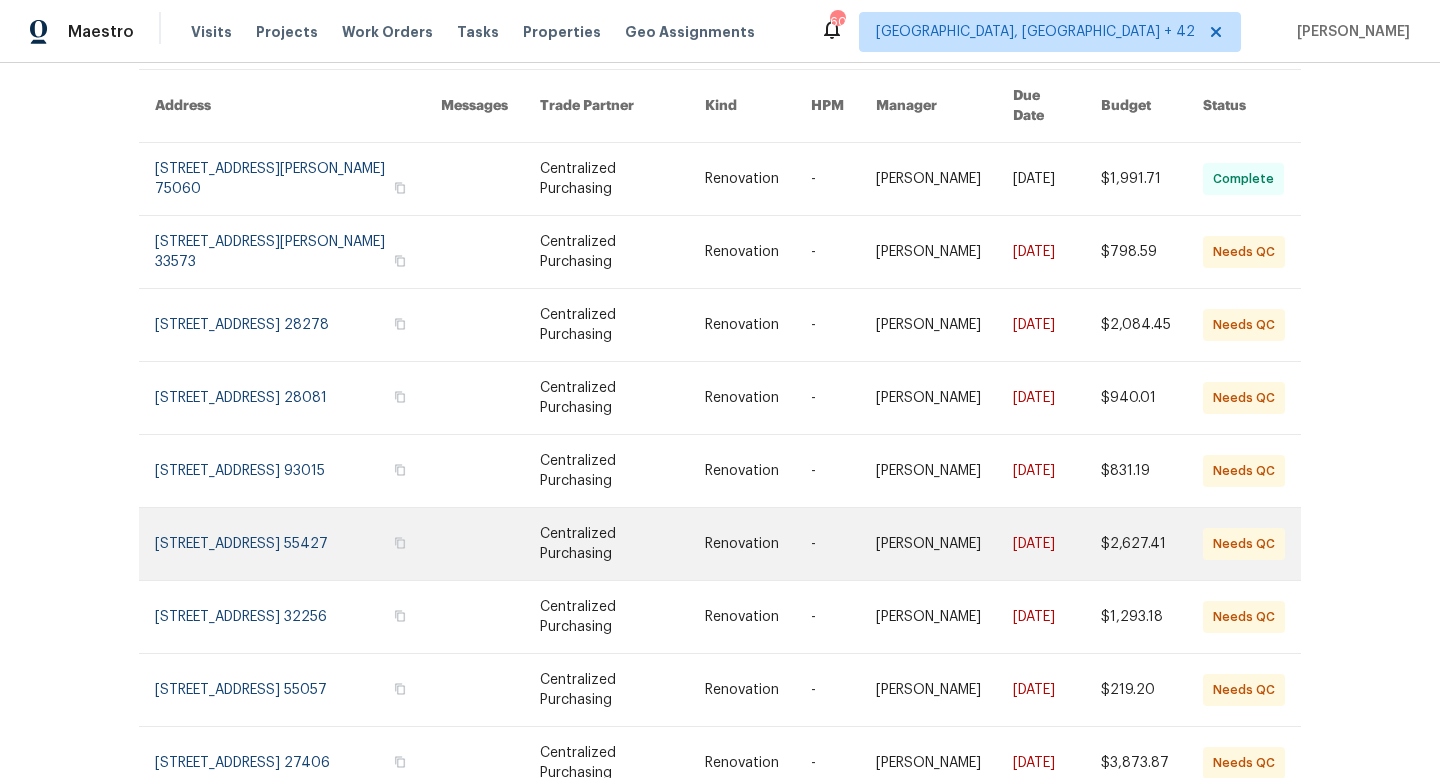 click at bounding box center [298, 544] 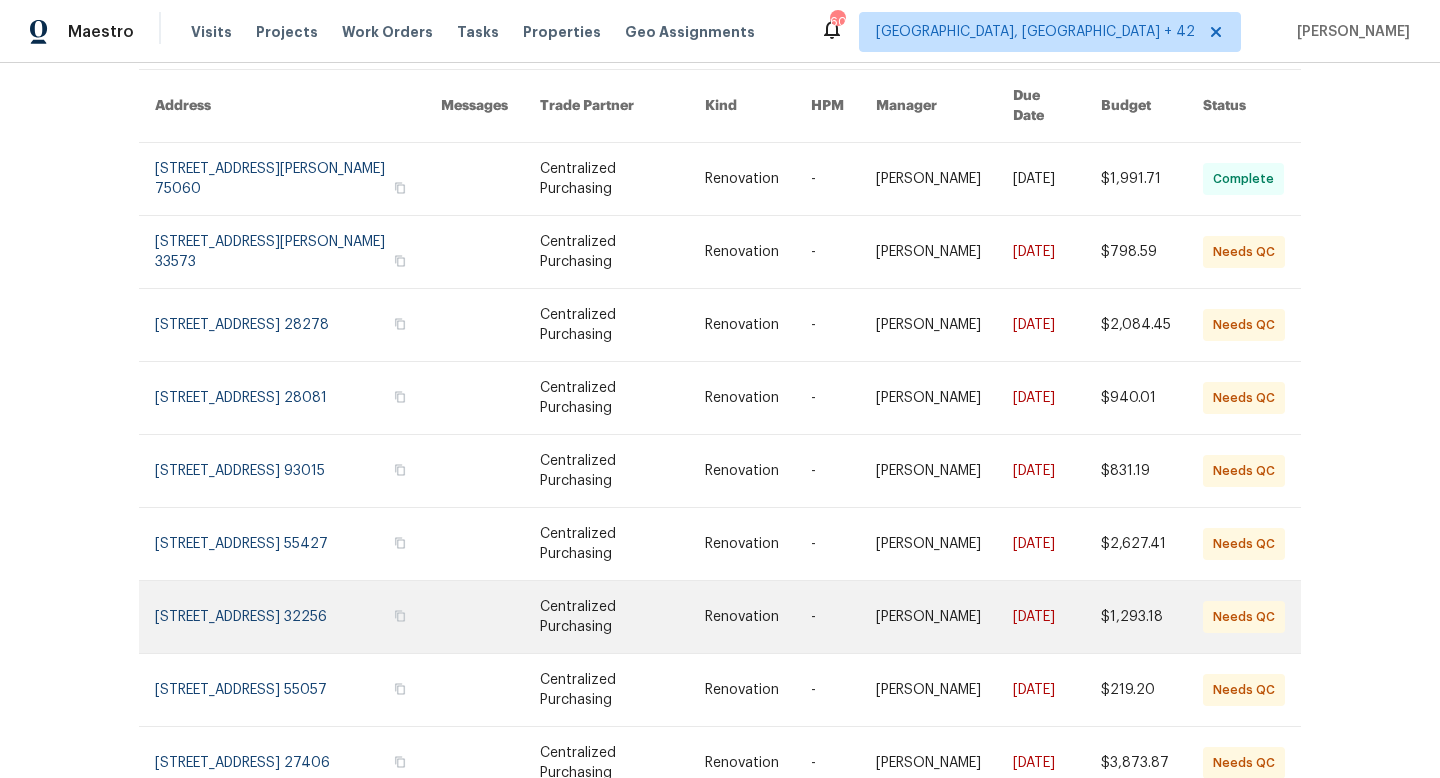 click at bounding box center [298, 617] 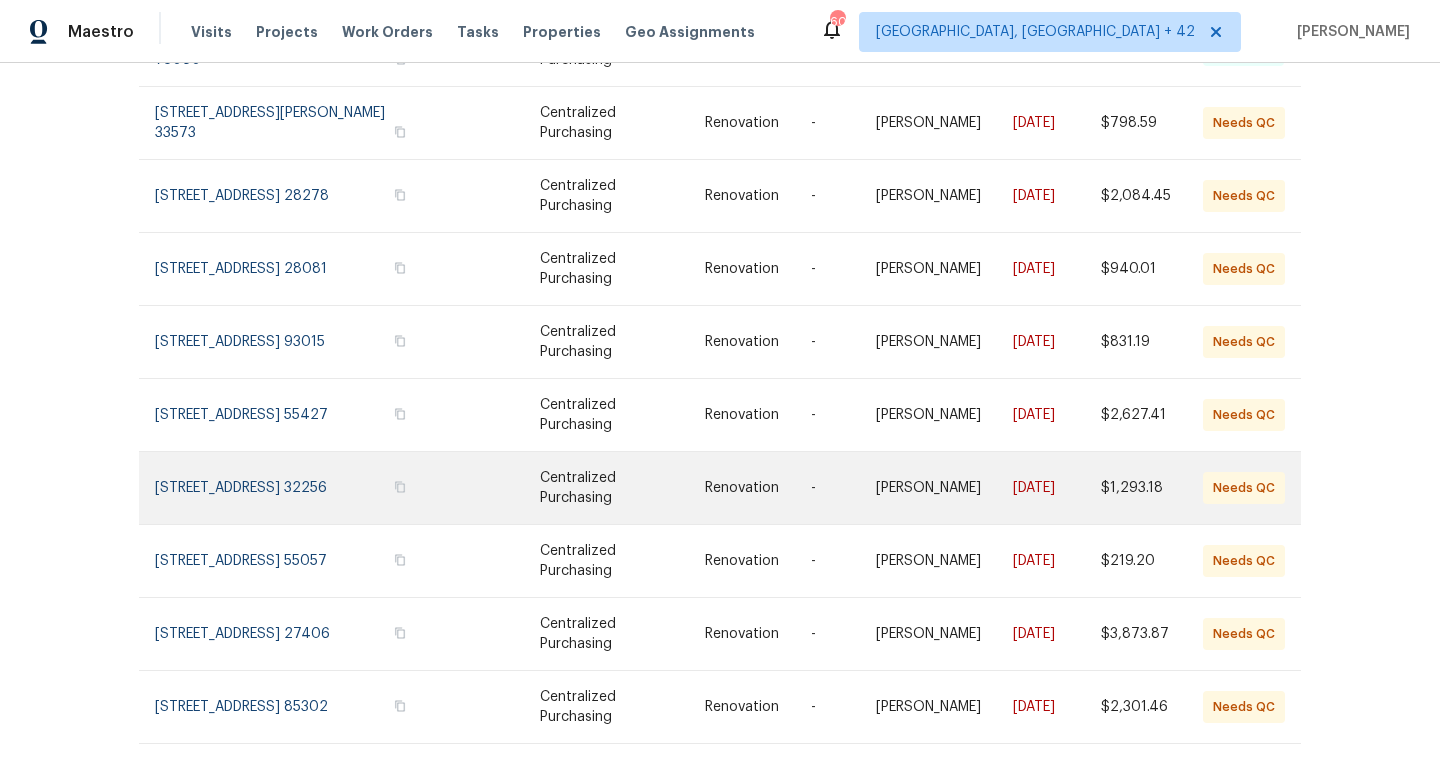 scroll, scrollTop: 309, scrollLeft: 0, axis: vertical 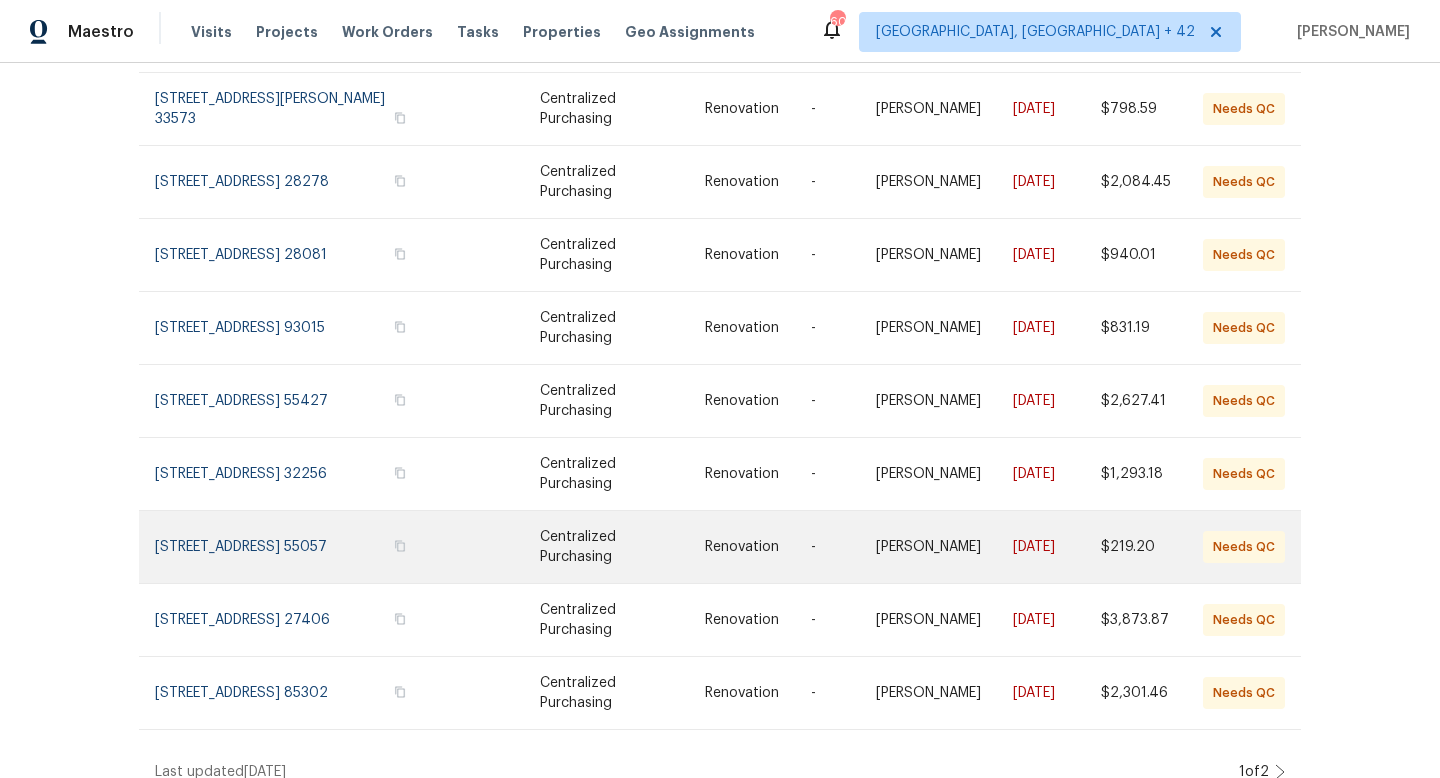 click at bounding box center (298, 547) 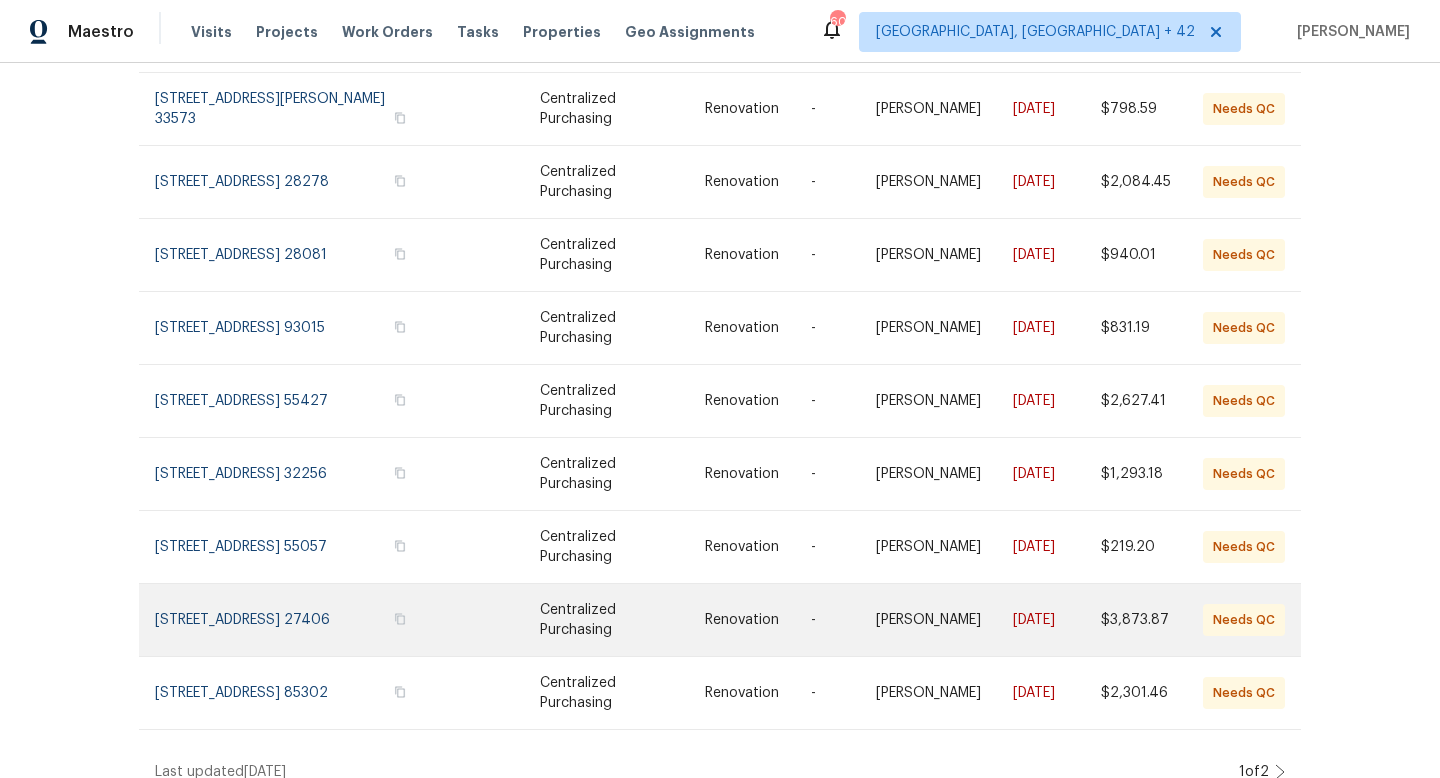 click at bounding box center (298, 620) 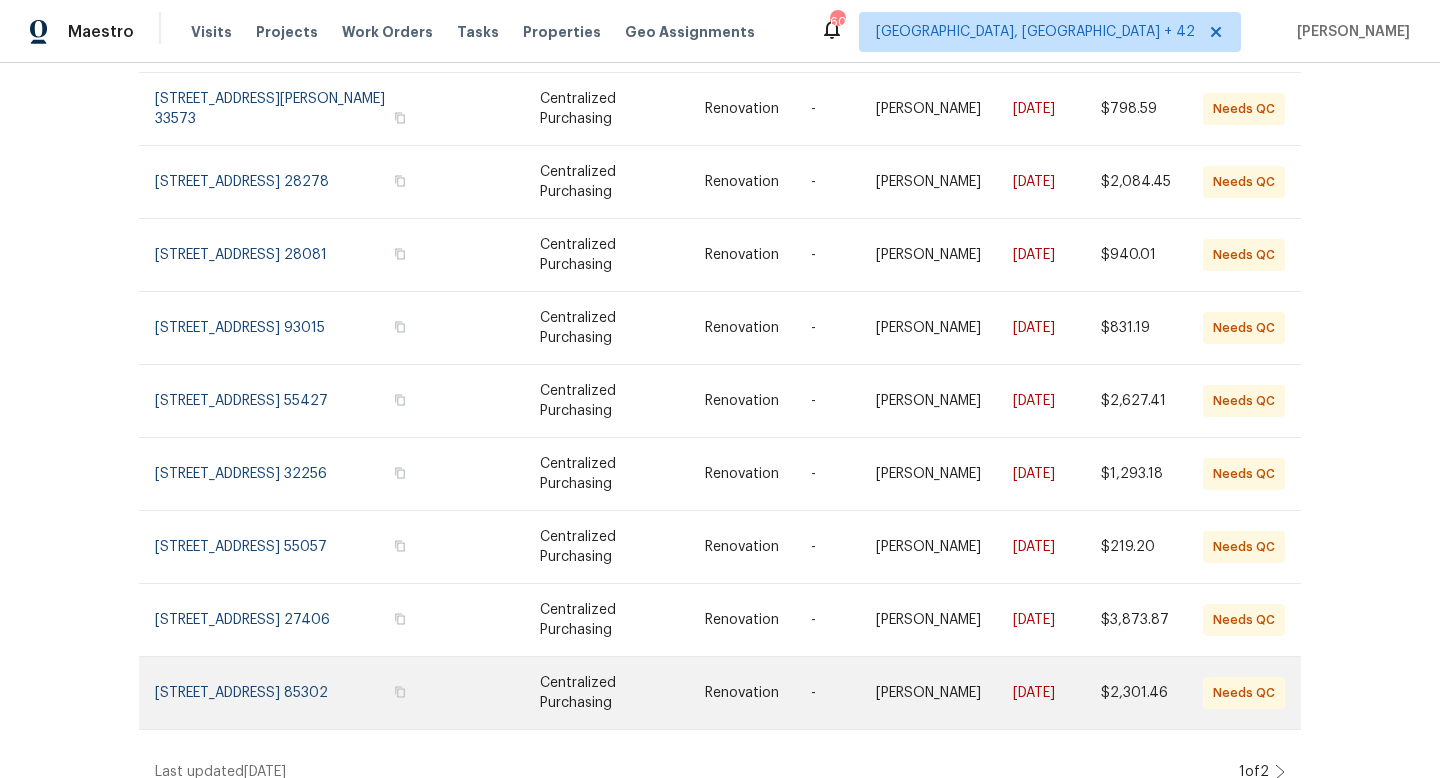 click at bounding box center [298, 693] 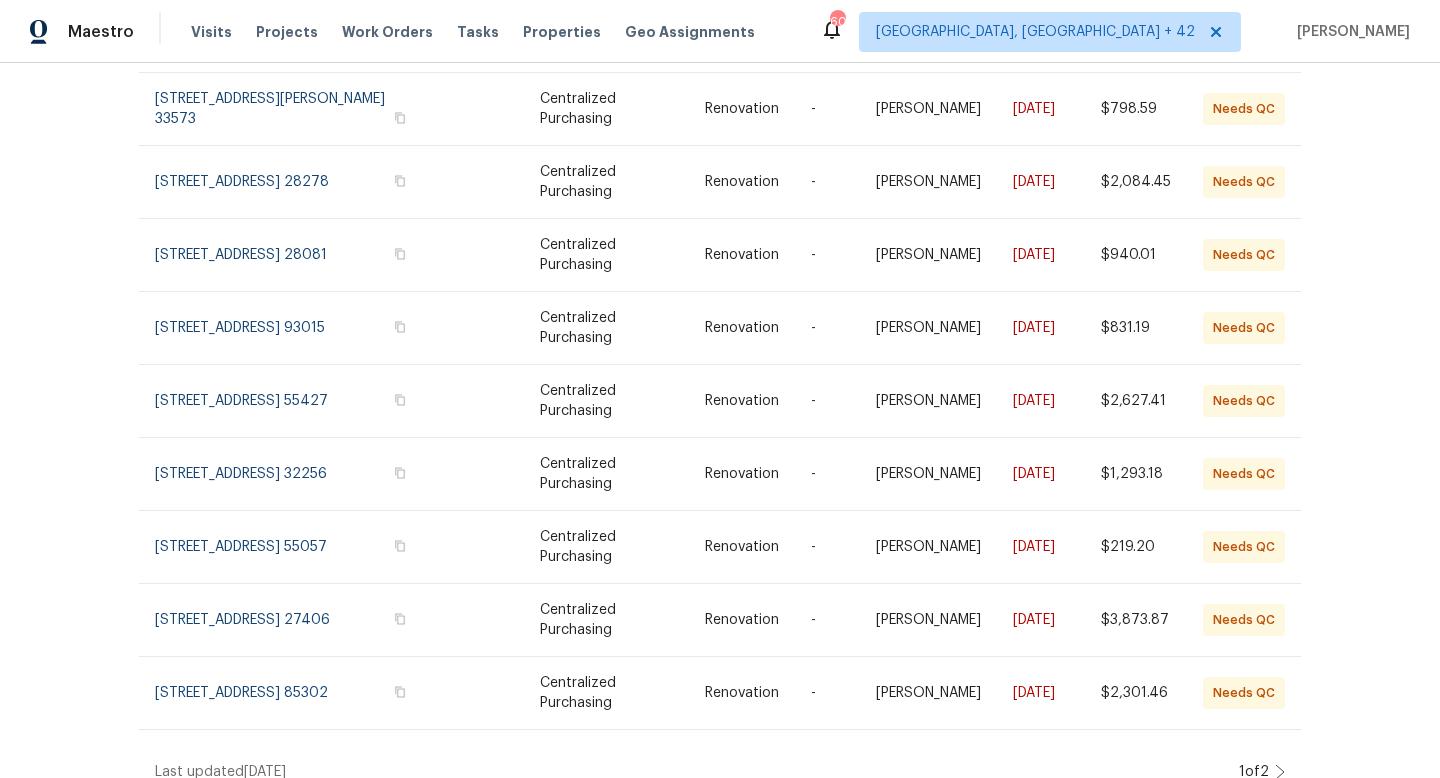 click on "Work Orders Centralized Purchasing - NATL. (Non-Compliant) Needs QC HPM Kind Manager Unclaimed ​ View Reno Index 13 work orders Address Messages Trade Partner Kind HPM Manager Due Date Budget Status 1425 Brenda Dr, Irving, TX   75060 Centralized Purchasing Renovation - Zenah Haddad 6/30/2025 $1,991.71 Complete 6123 Trent Creek Dr, Ruskin, FL   33573 Centralized Purchasing Renovation - Stephanie Paul 6/30/2025 $798.59 Needs QC 7042 Evanton Loch Rd, Charlotte, NC   28278 Centralized Purchasing Renovation - Tim Hochradel 6/30/2025 $2,084.45 Needs QC 301 Briarcliff Dr, Kannapolis, NC   28081 Centralized Purchasing Renovation - Tim Hochradel 7/10/2025 $940.01 Needs QC 265 Rose St, Fillmore, CA   93015 Centralized Purchasing Renovation - Zenah Haddad 6/27/2025 $831.19 Needs QC 9405 Olympia St, Golden Valley, MN   55427 Centralized Purchasing Renovation - Zenah Haddad 6/27/2025 $2,627.41 Needs QC 7620 Baymeadows Cir W Apt 2233, Jacksonville, FL   32256 Centralized Purchasing Renovation - Zenah Haddad 6/26/2025   -" at bounding box center (720, 420) 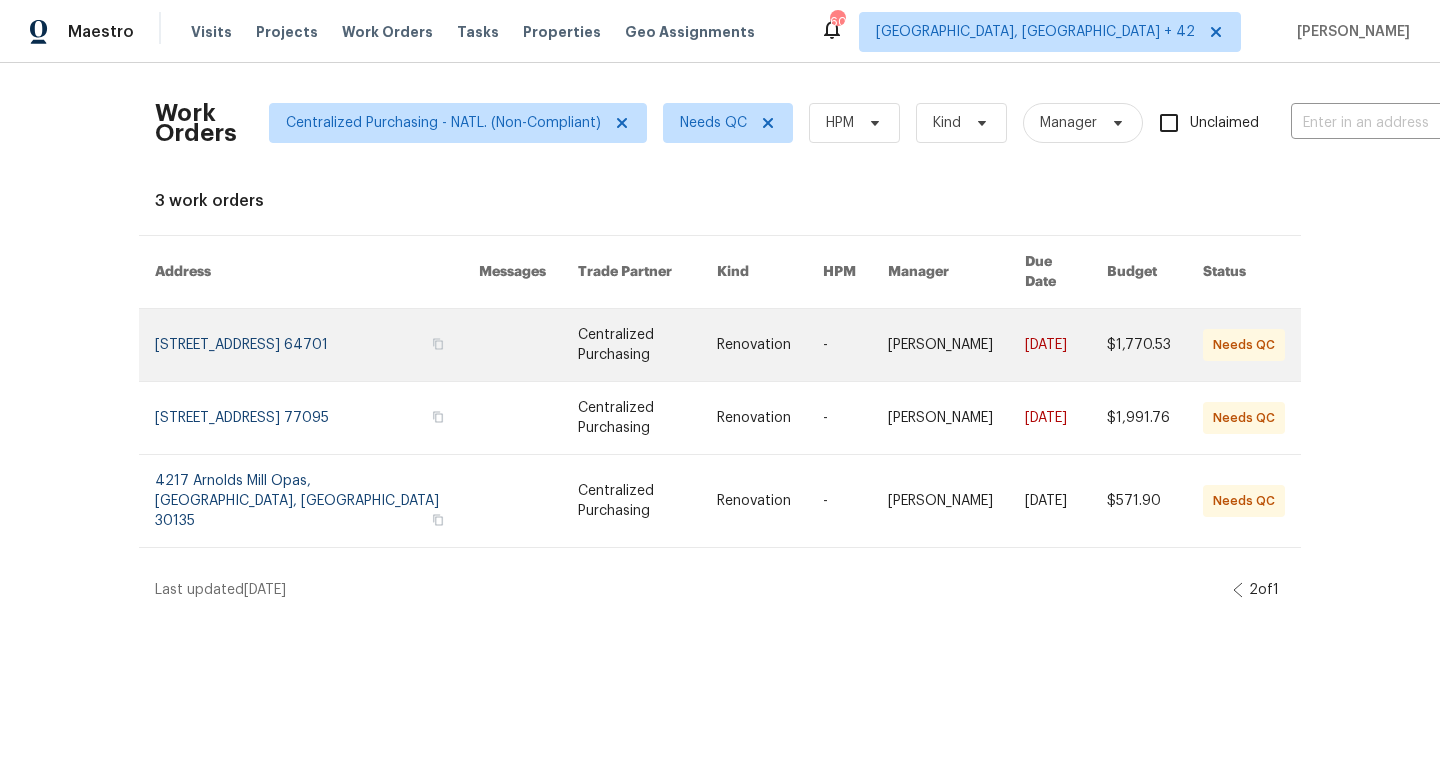 click at bounding box center (317, 345) 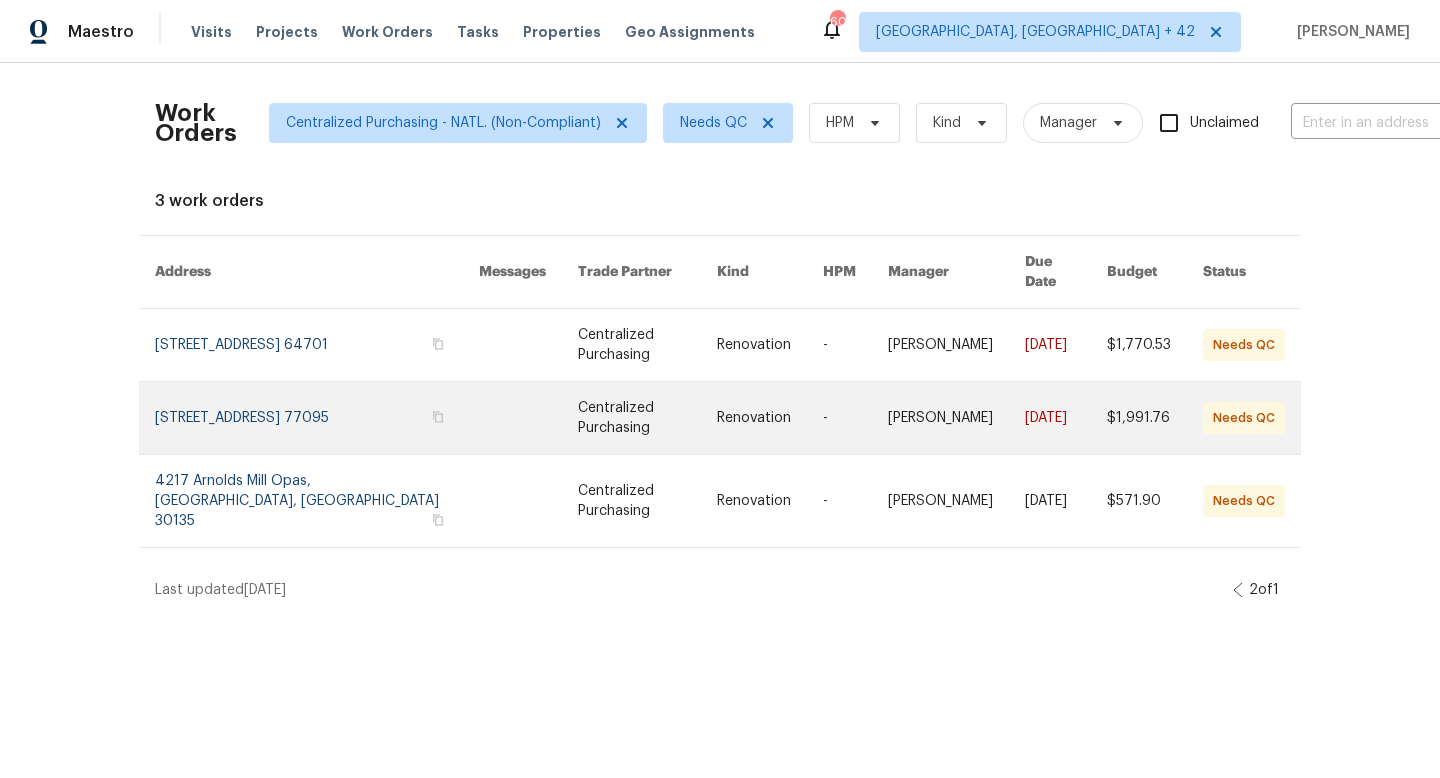 click at bounding box center (528, 418) 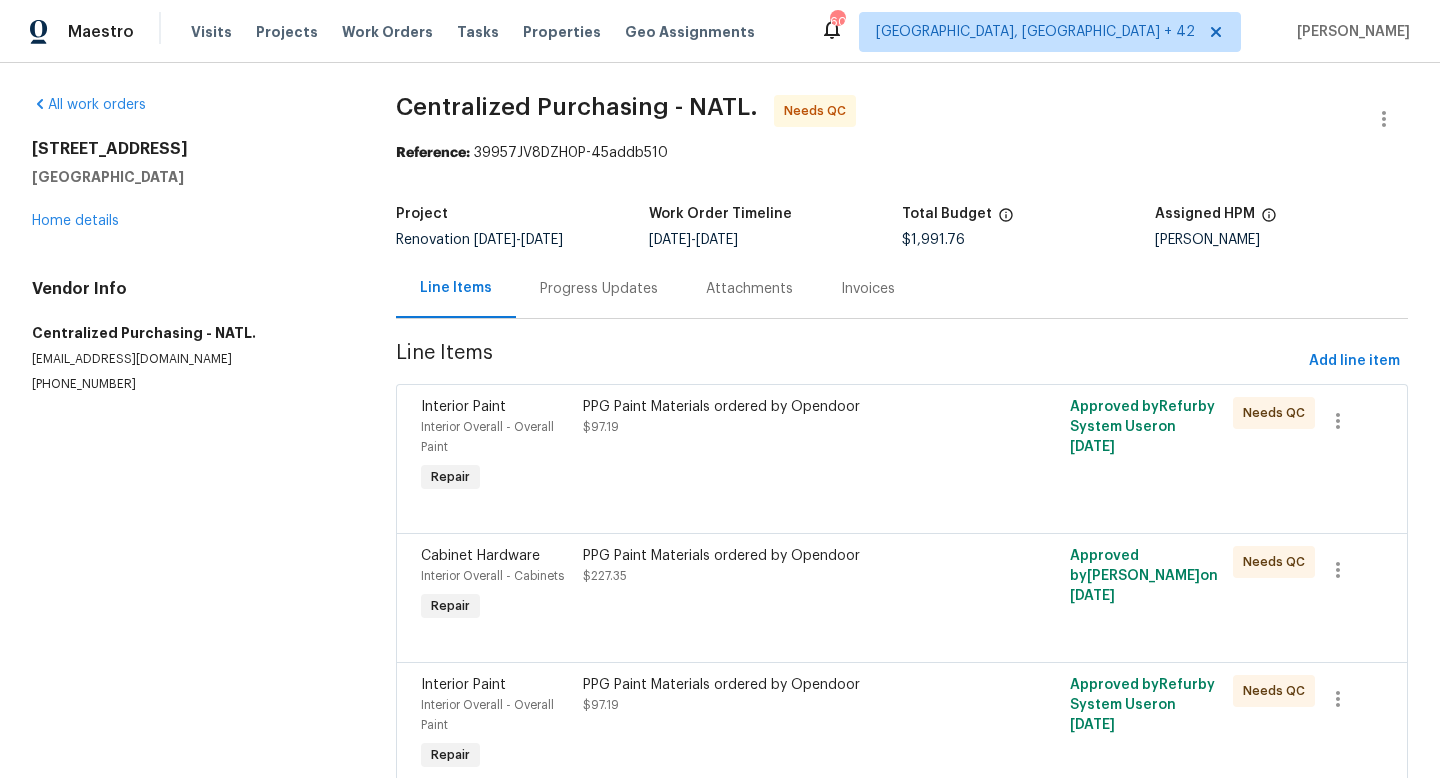 click on "PPG Paint Materials ordered by Opendoor" at bounding box center [780, 407] 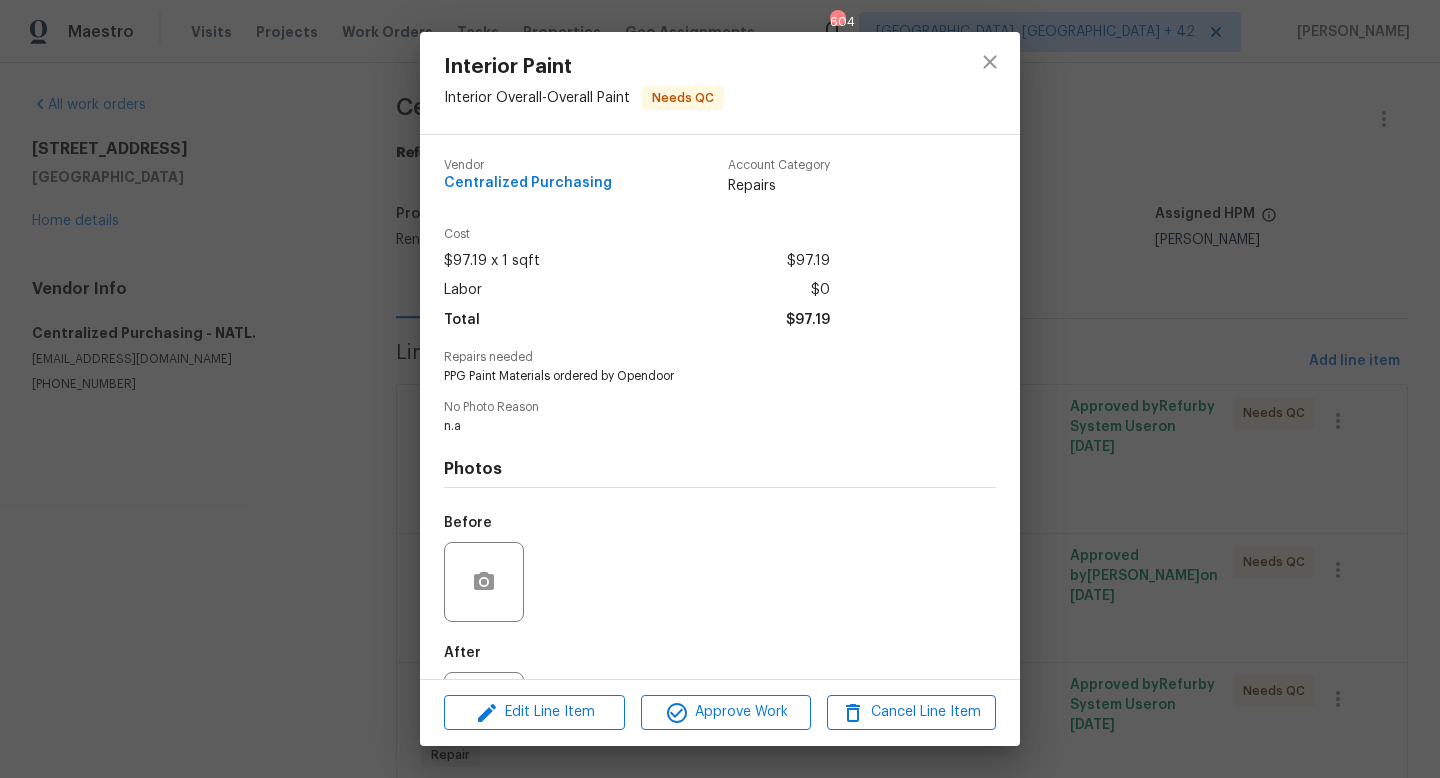 click on "Edit Line Item  Approve Work  Cancel Line Item" at bounding box center (720, 712) 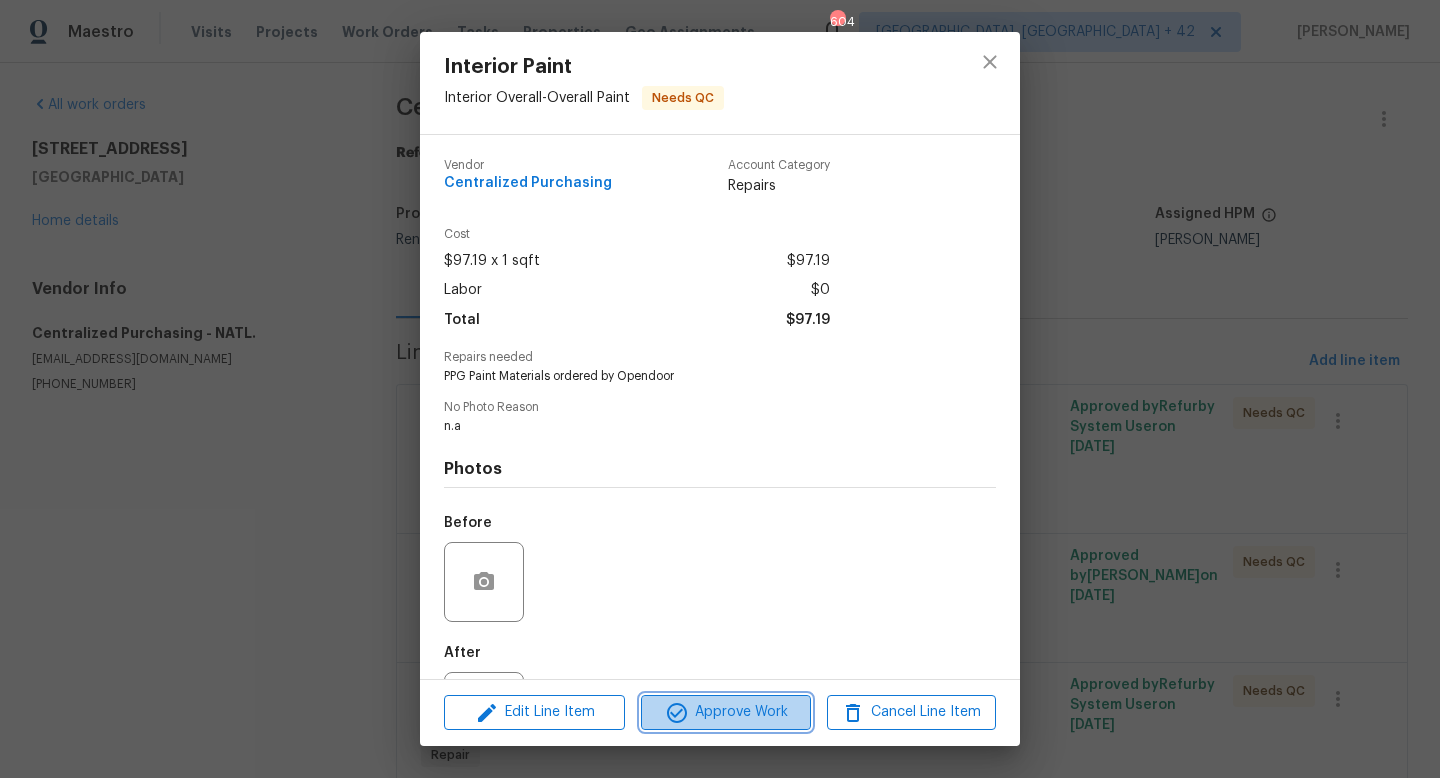 click 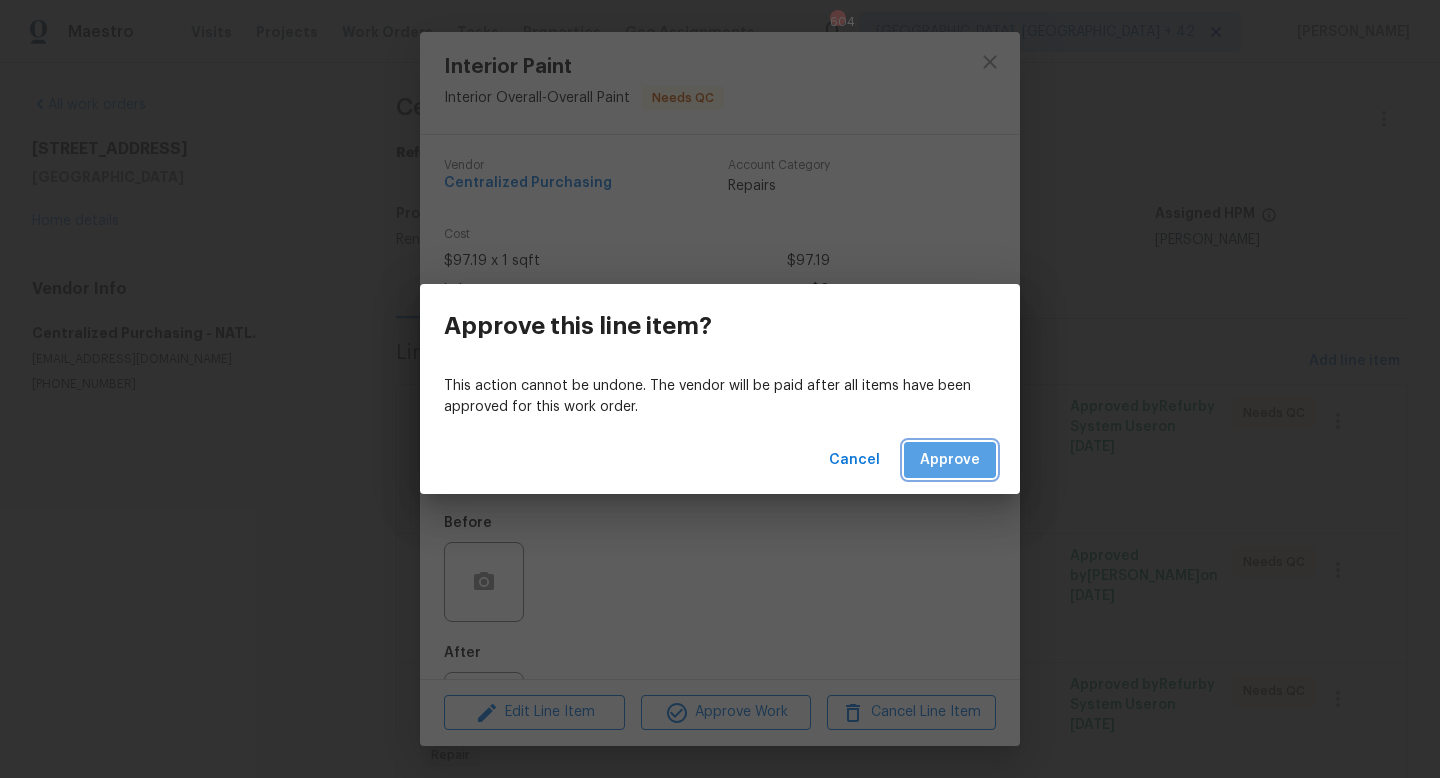 click on "Approve" at bounding box center [950, 460] 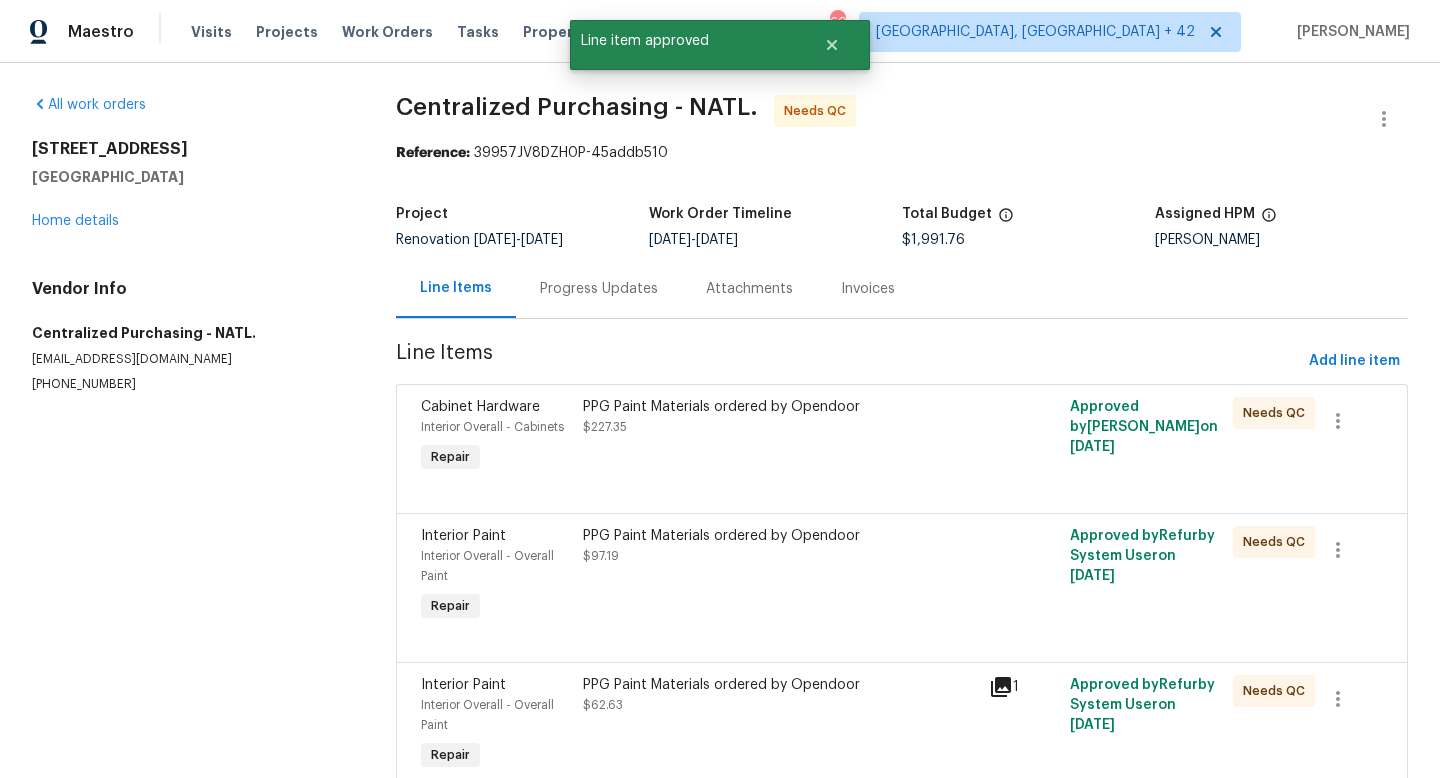 click on "PPG Paint Materials ordered by Opendoor $227.35" at bounding box center [780, 417] 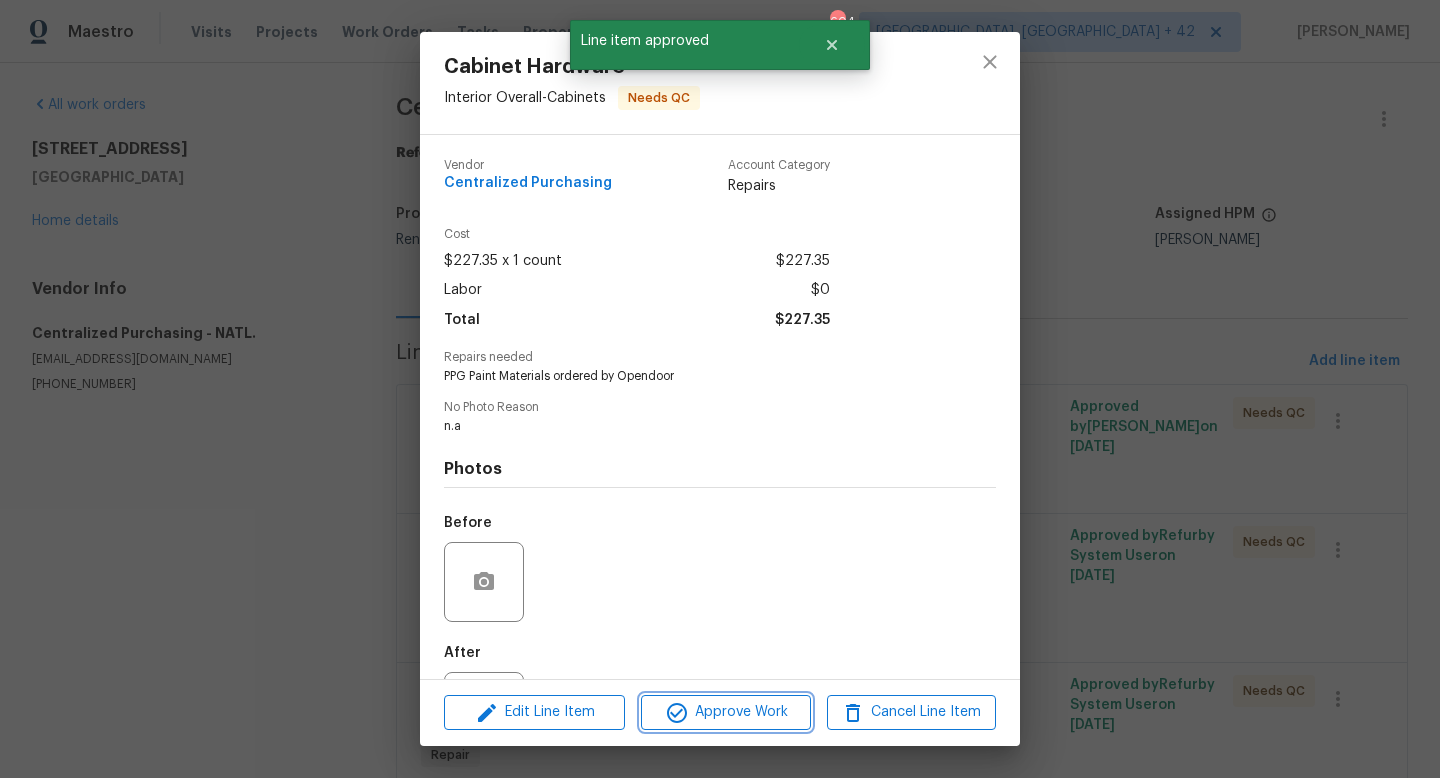 click 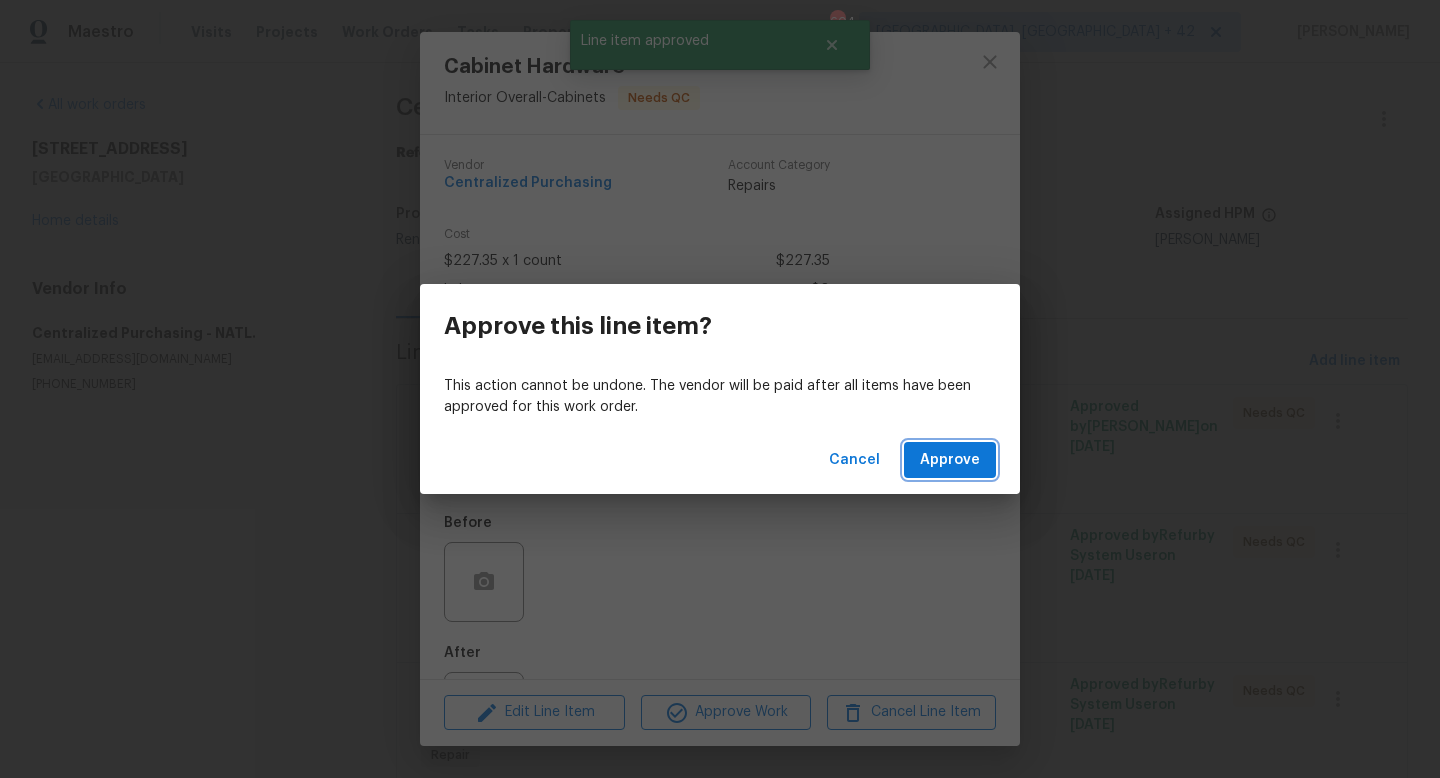 click on "Approve" at bounding box center [950, 460] 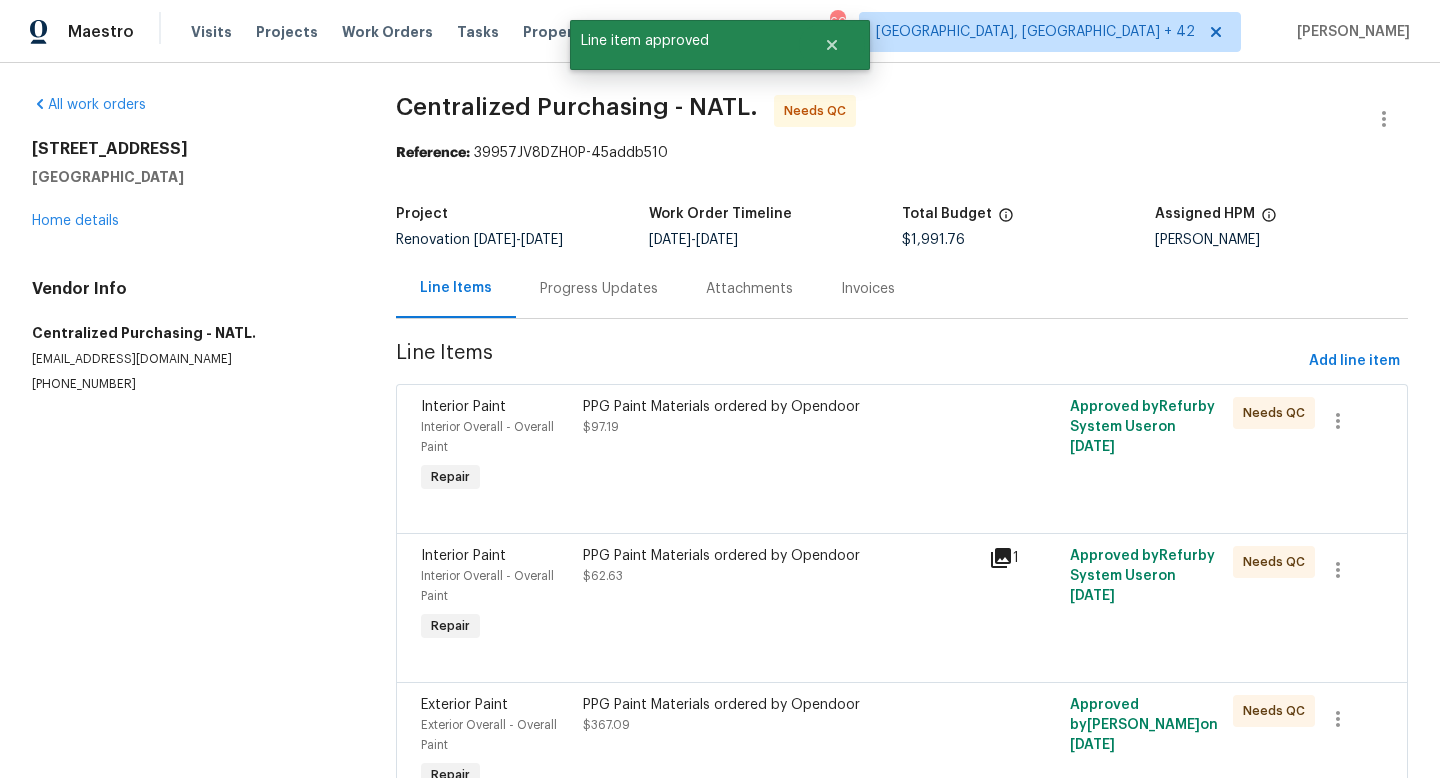 click on "PPG Paint Materials ordered by Opendoor $97.19" at bounding box center [780, 447] 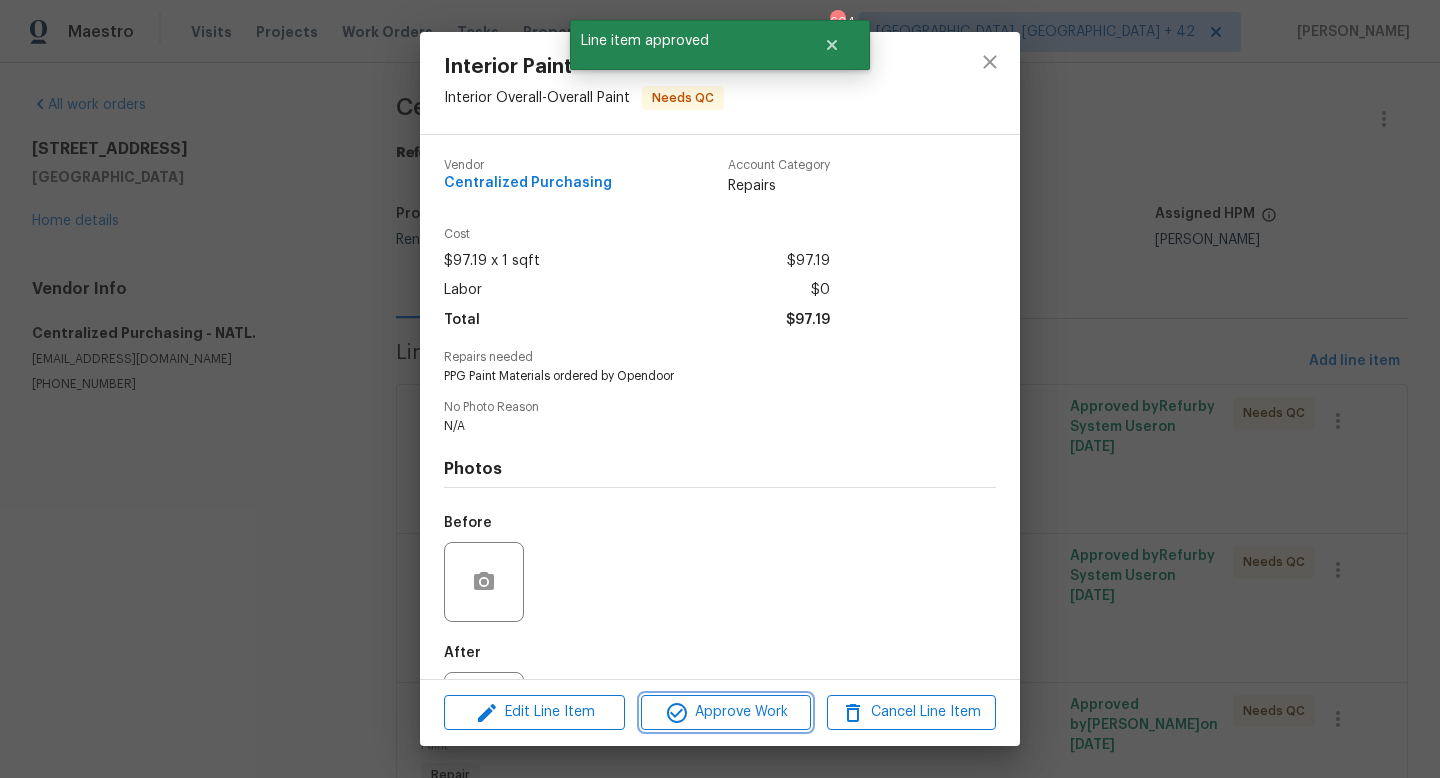 click on "Approve Work" at bounding box center (725, 712) 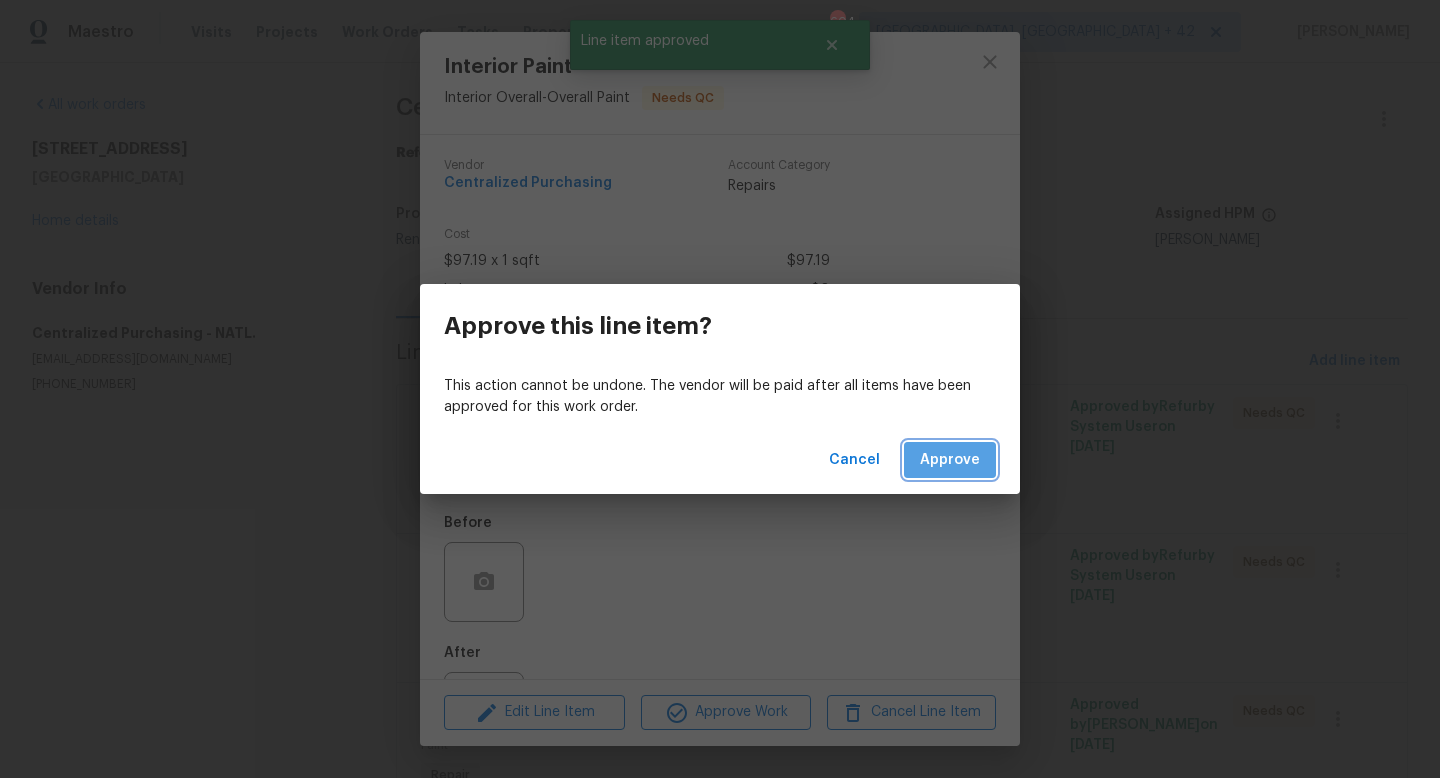 click on "Approve" at bounding box center (950, 460) 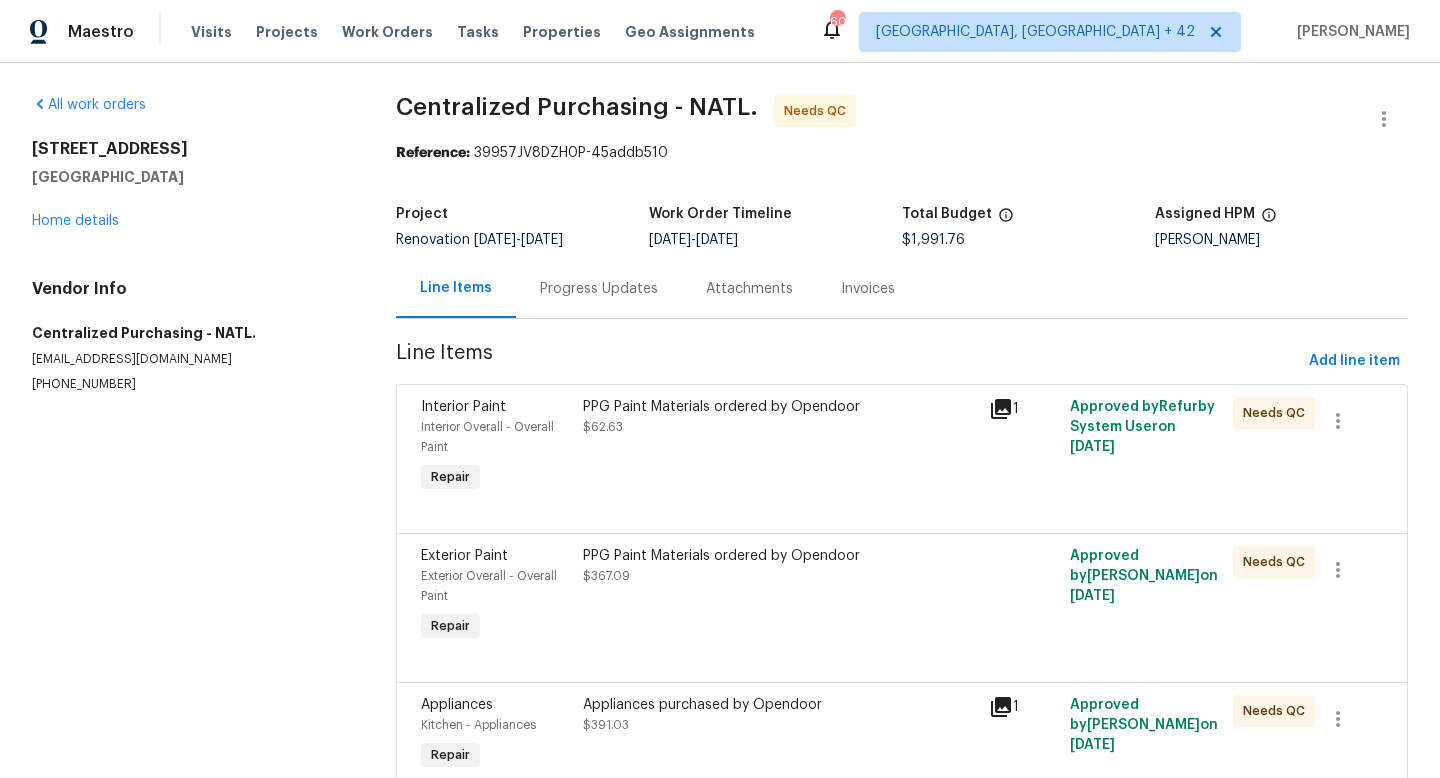 click on "PPG Paint Materials ordered by Opendoor $62.63" at bounding box center [780, 447] 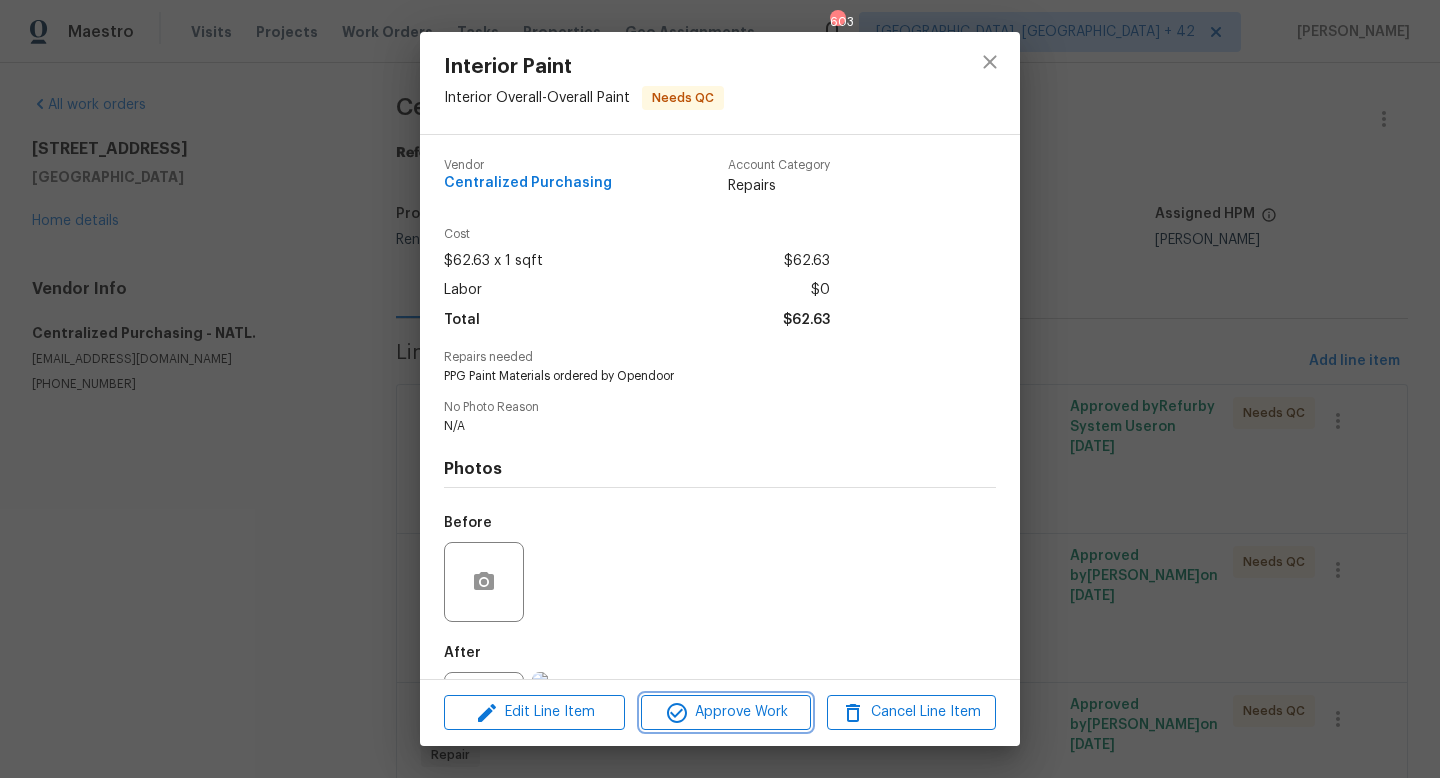 click on "Approve Work" at bounding box center (725, 712) 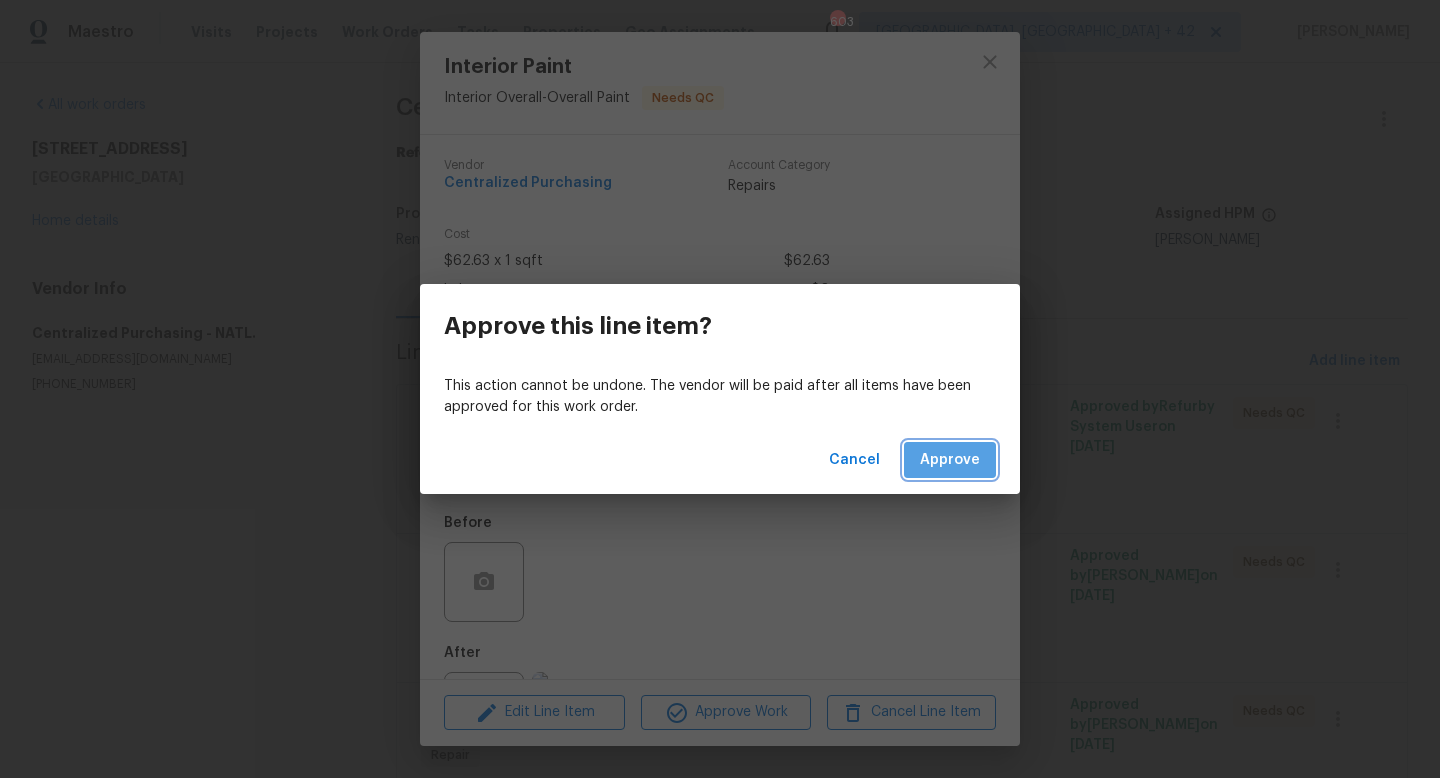 click on "Approve" at bounding box center [950, 460] 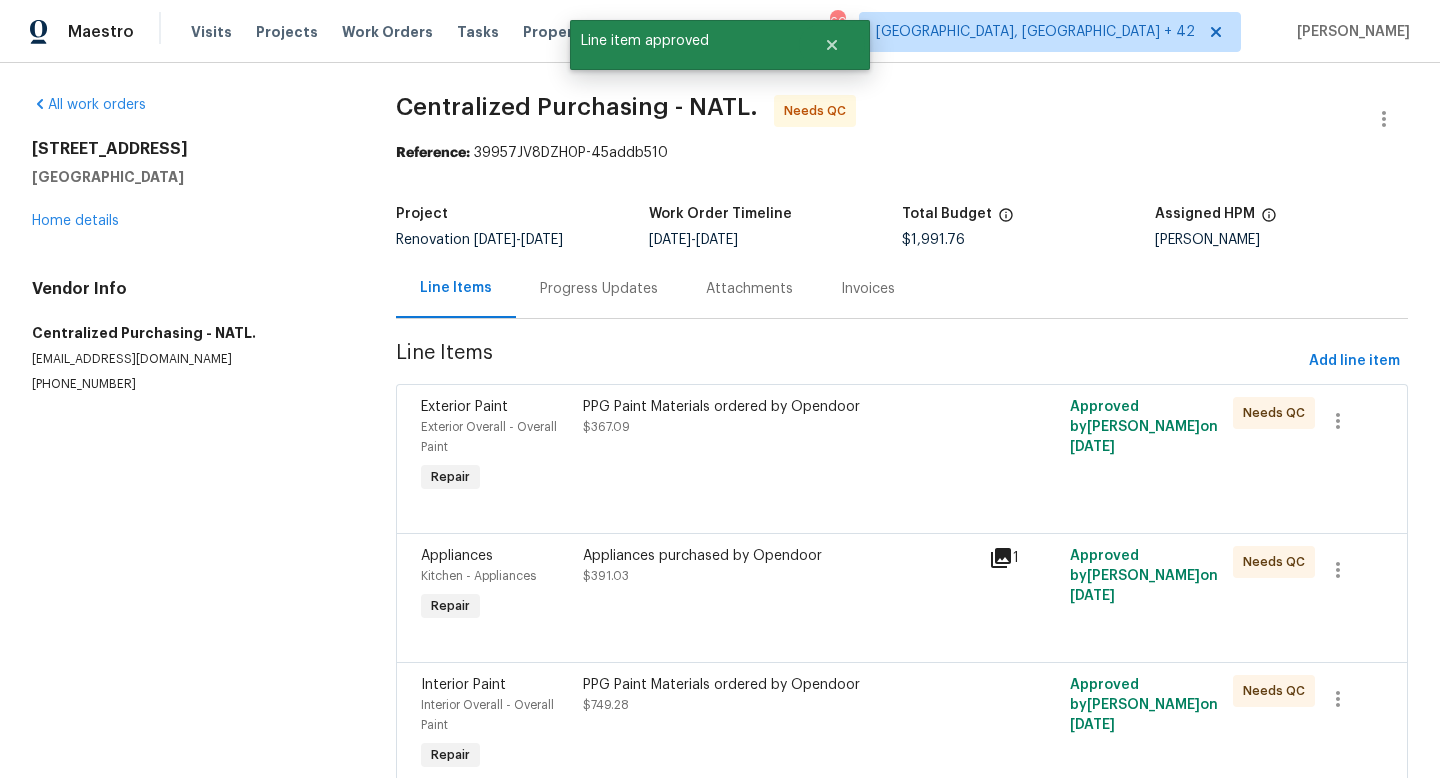 click on "PPG Paint Materials ordered by Opendoor $367.09" at bounding box center [780, 447] 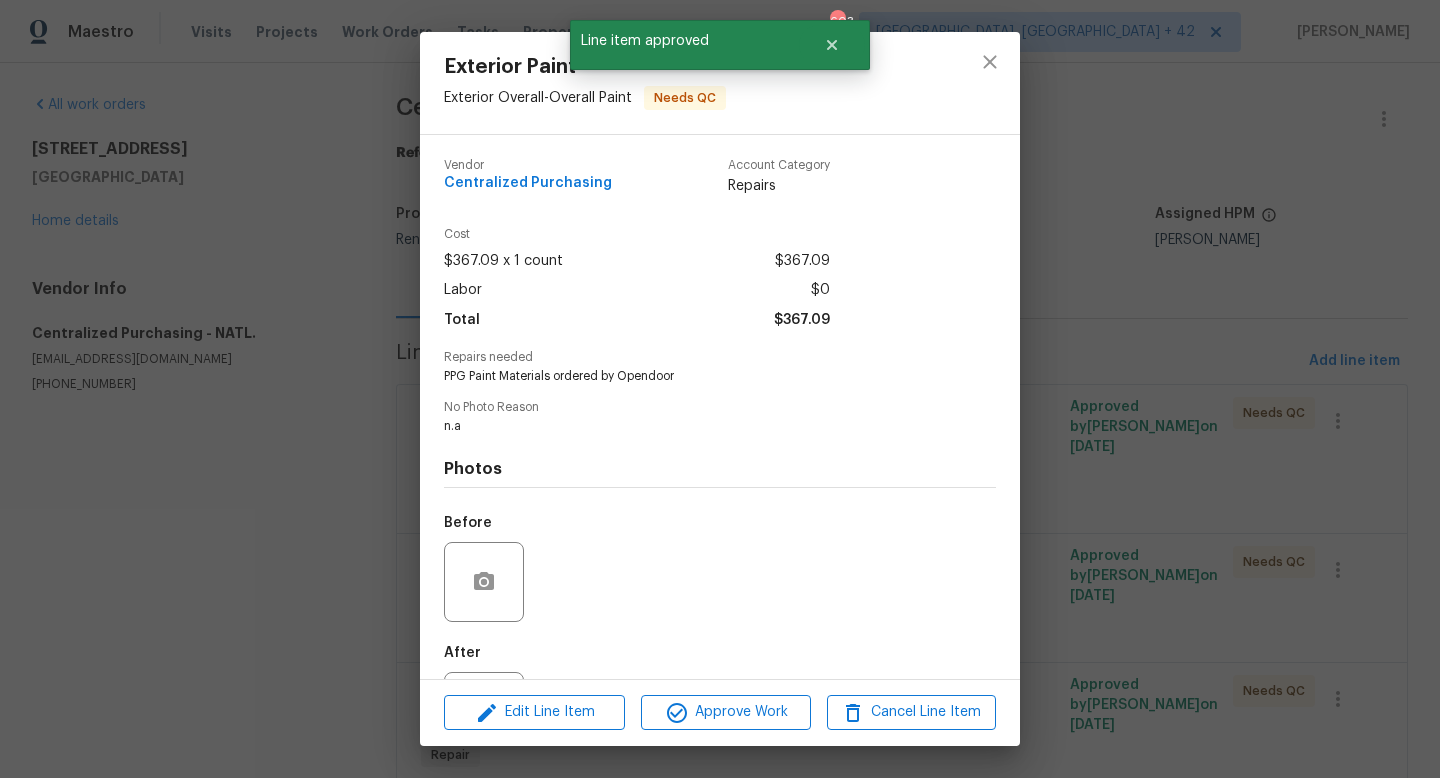 click on "Edit Line Item  Approve Work  Cancel Line Item" at bounding box center (720, 712) 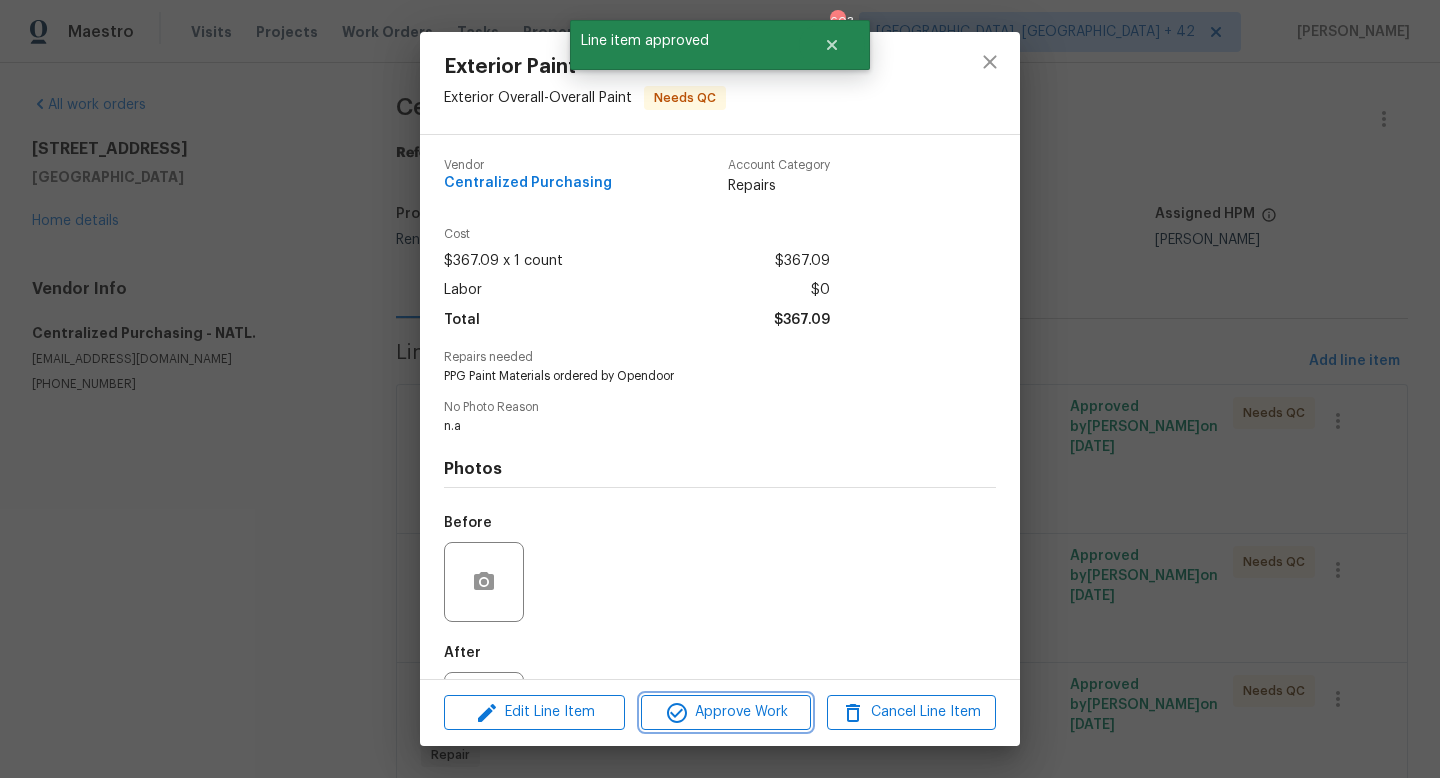 click on "Approve Work" at bounding box center (725, 712) 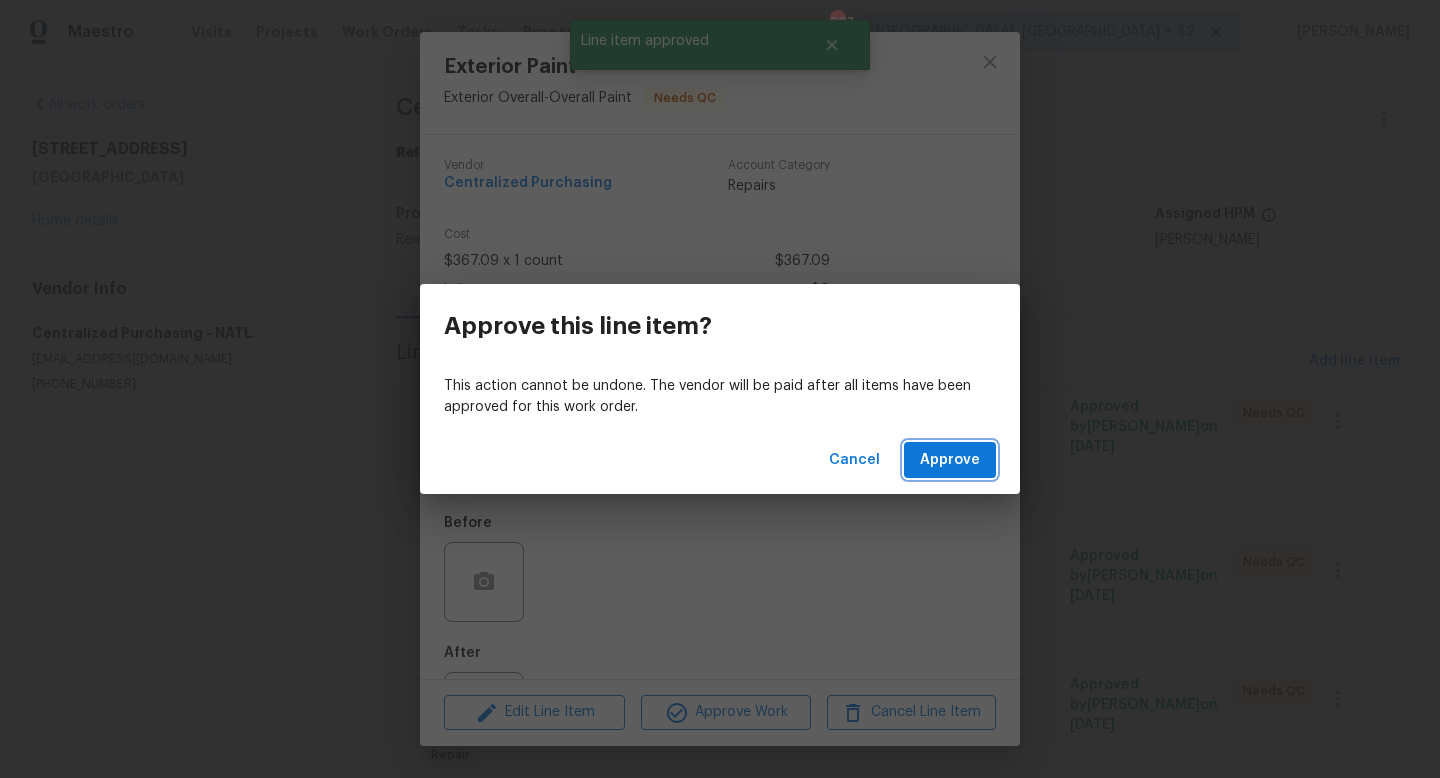 click on "Approve" at bounding box center [950, 460] 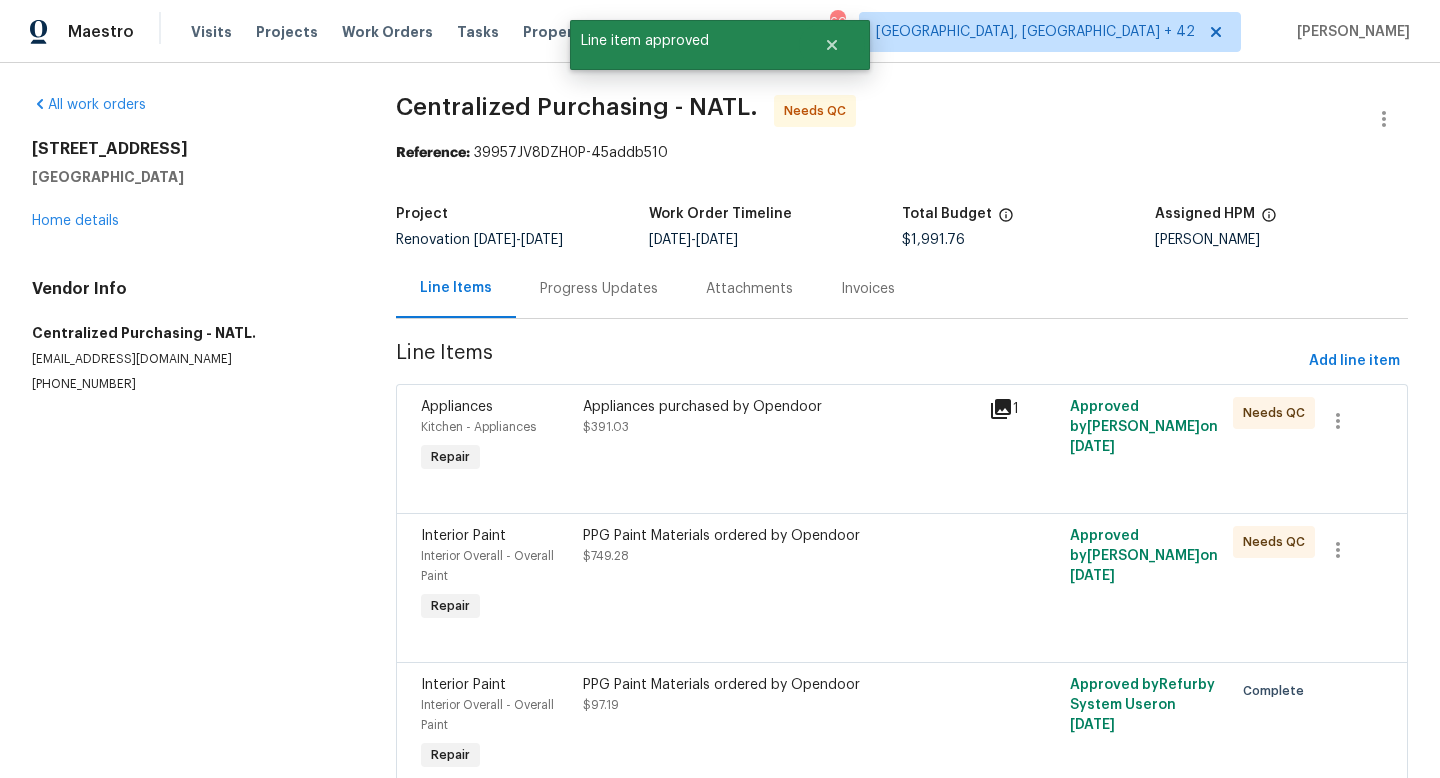 click on "Appliances purchased by Opendoor $391.03" at bounding box center (780, 437) 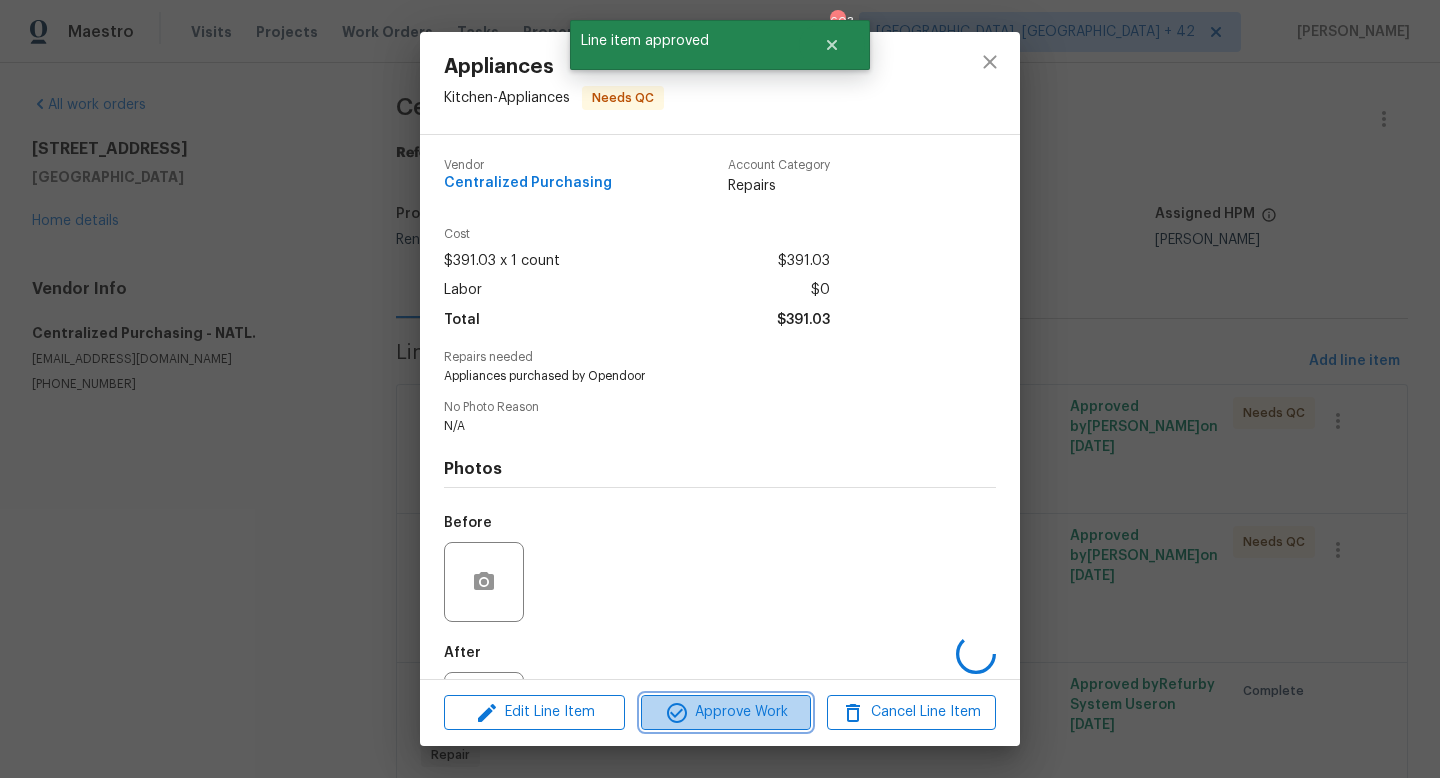 click on "Approve Work" at bounding box center [725, 712] 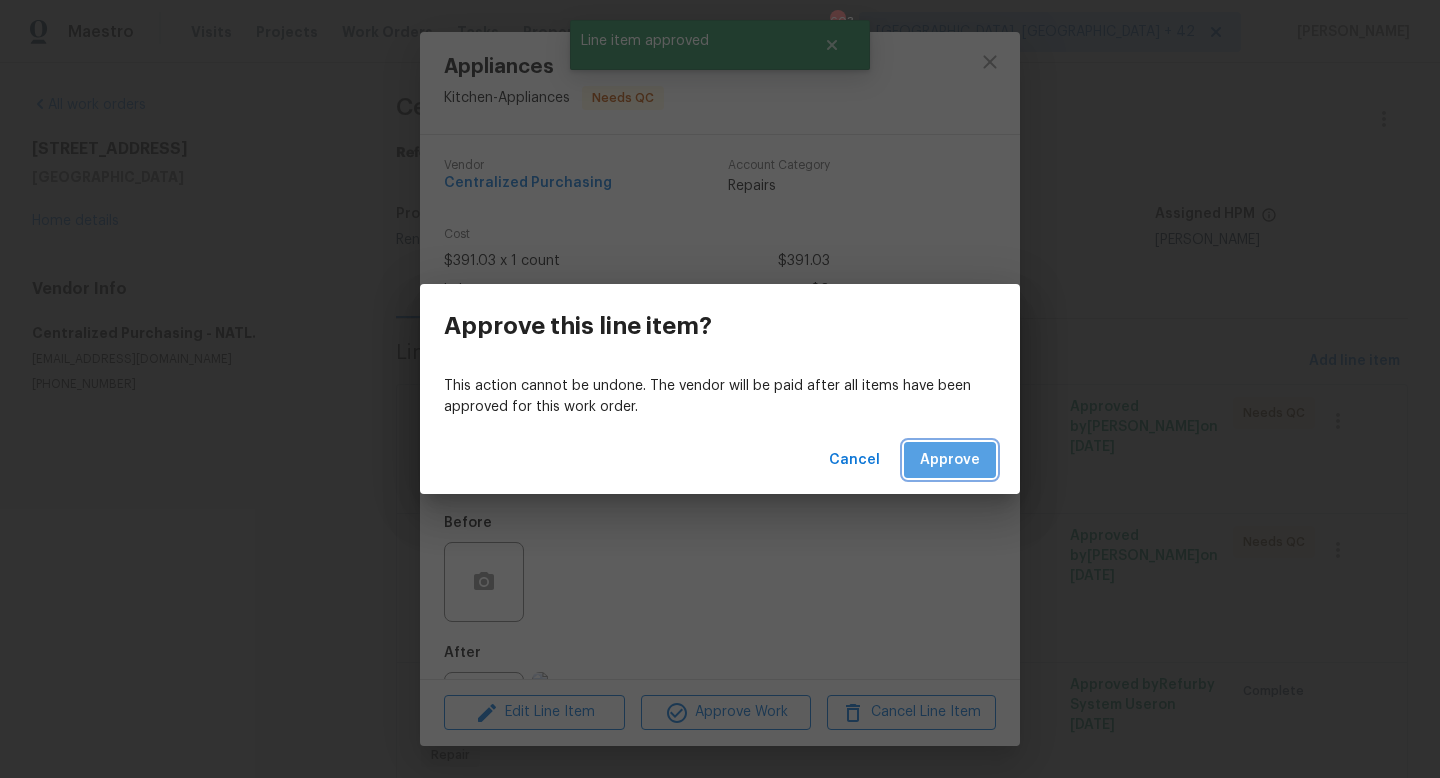 click on "Approve" at bounding box center [950, 460] 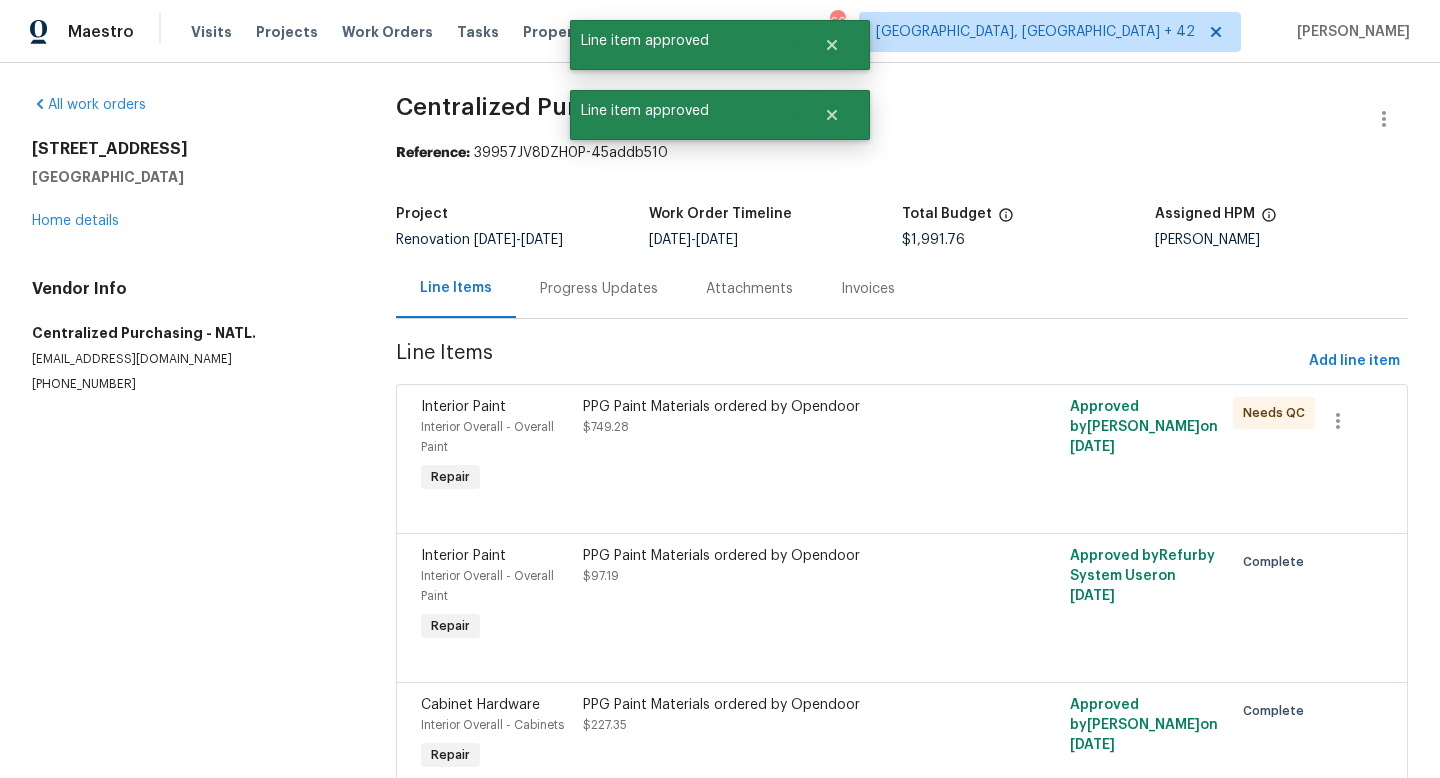 click on "PPG Paint Materials ordered by Opendoor $749.28" at bounding box center (780, 447) 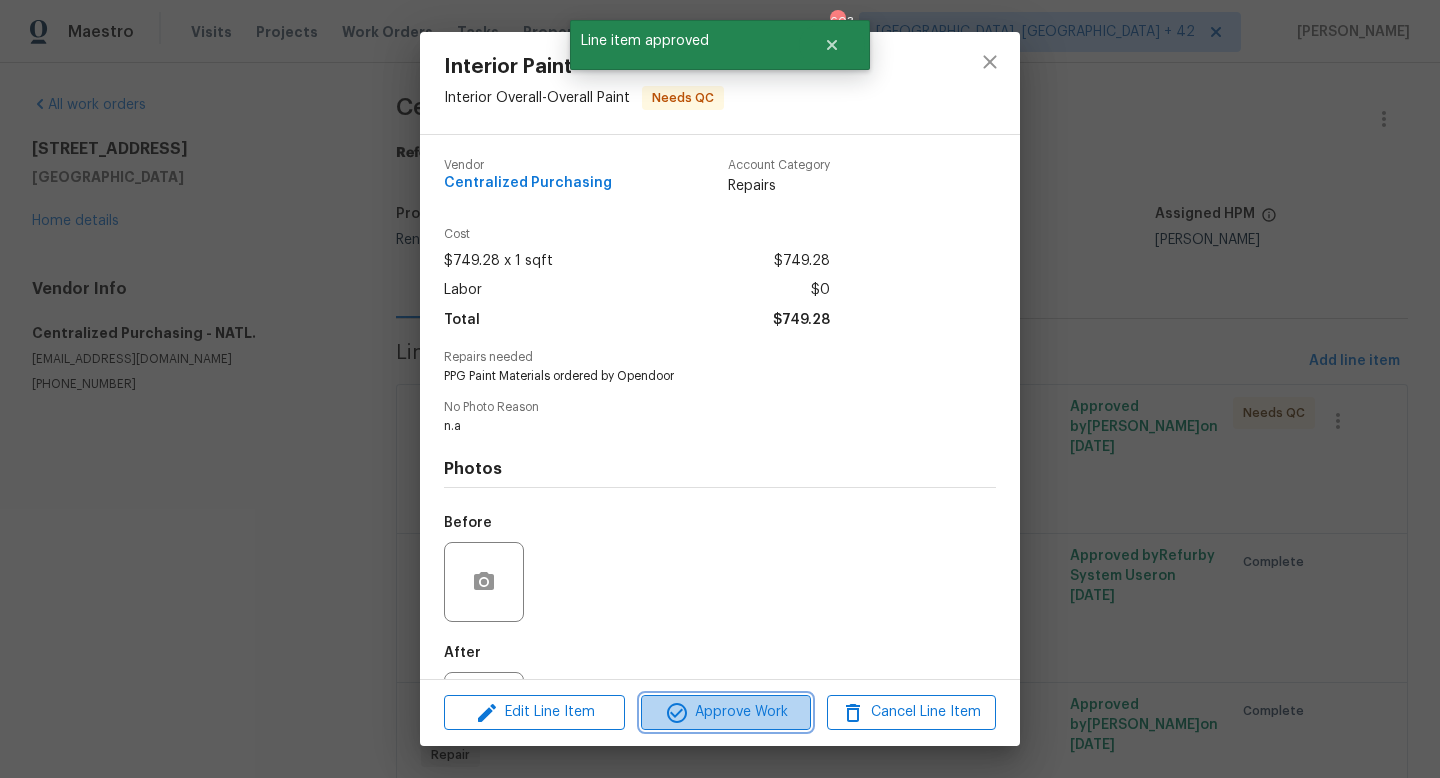 click on "Approve Work" at bounding box center (725, 712) 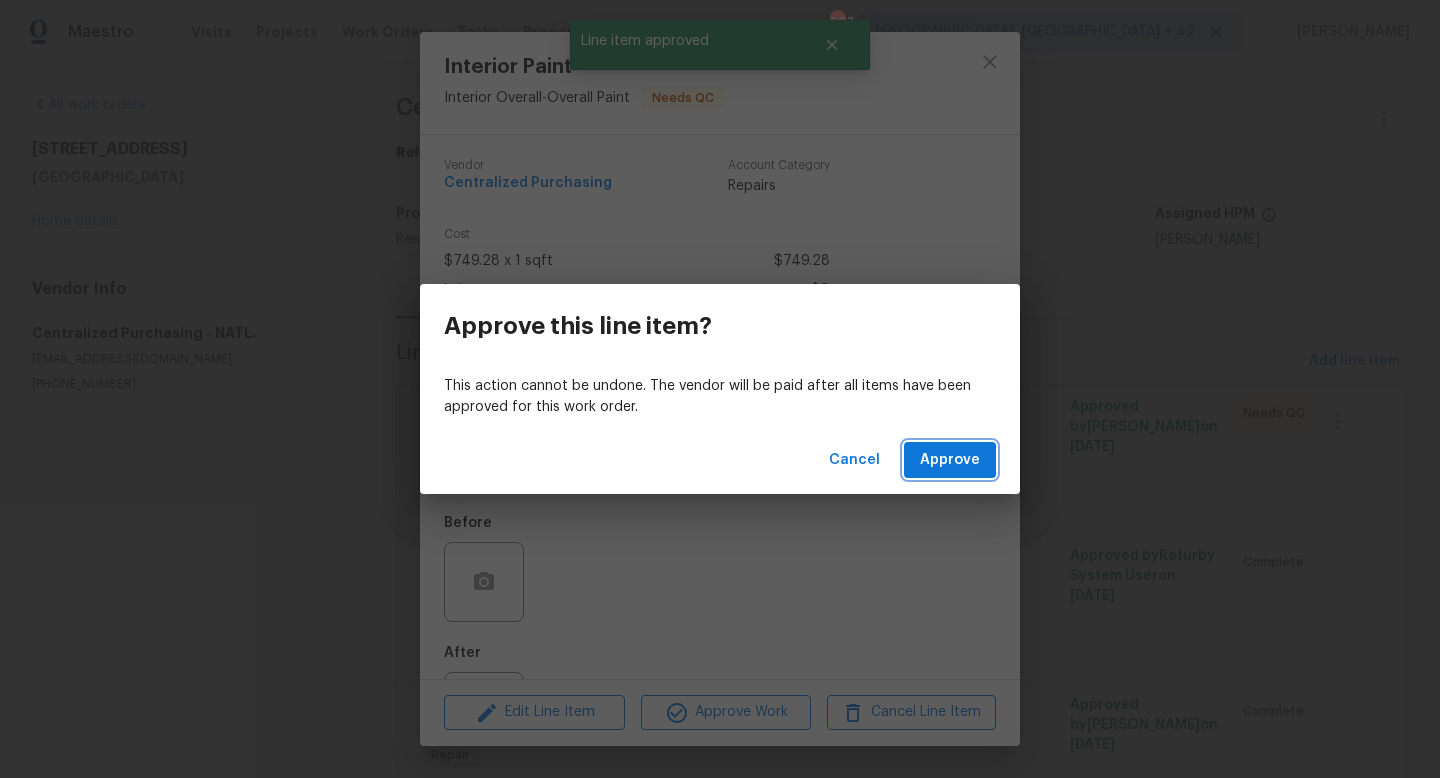 click on "Approve" at bounding box center (950, 460) 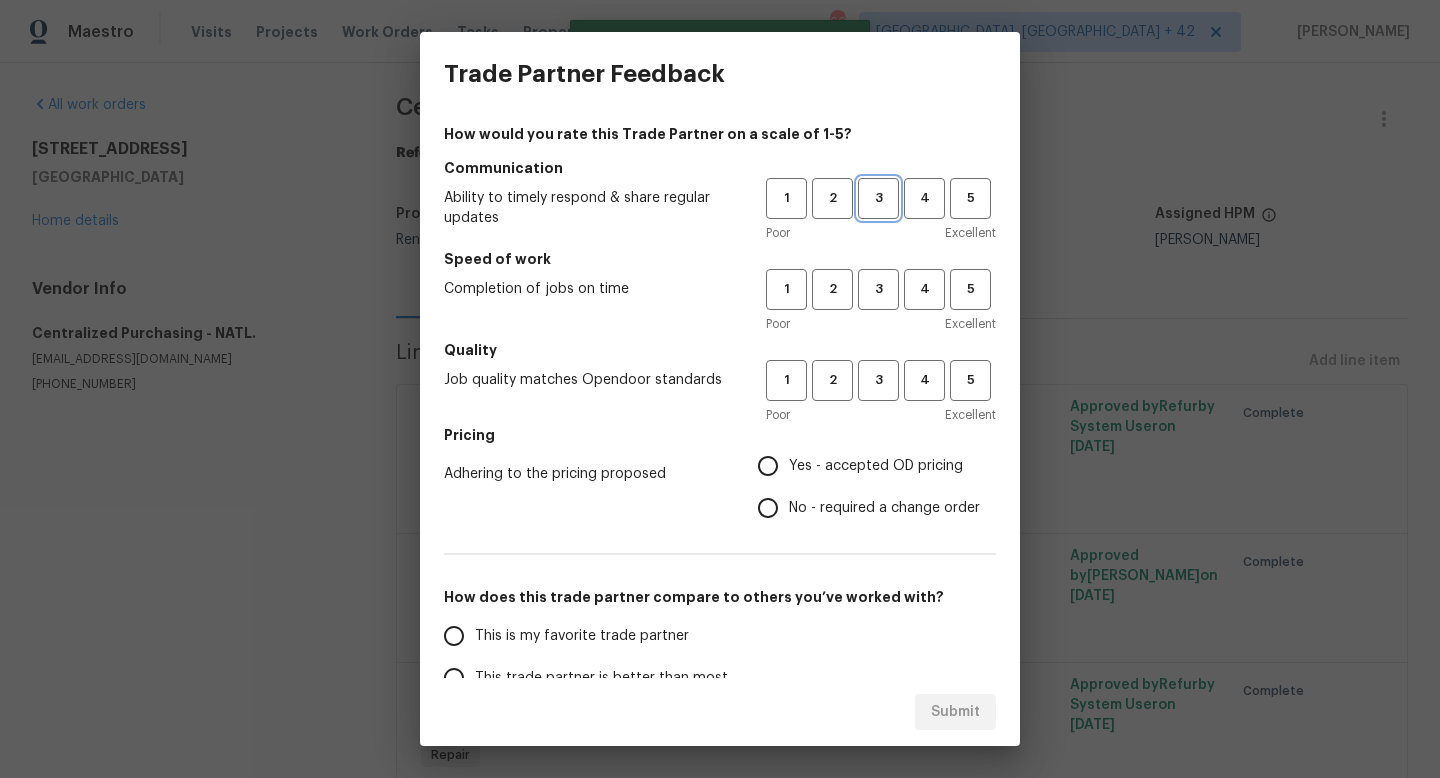 click on "3" at bounding box center (878, 198) 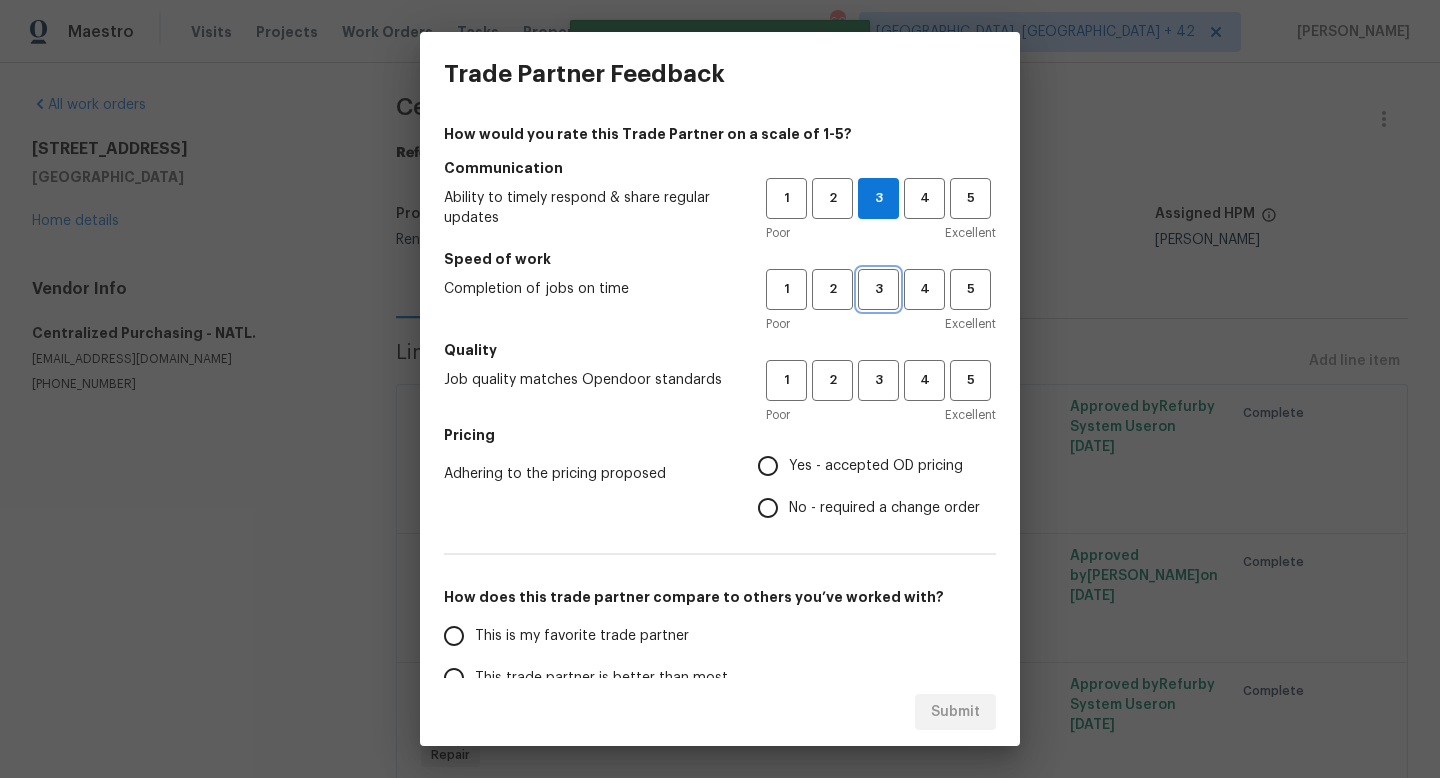 click on "3" at bounding box center [878, 289] 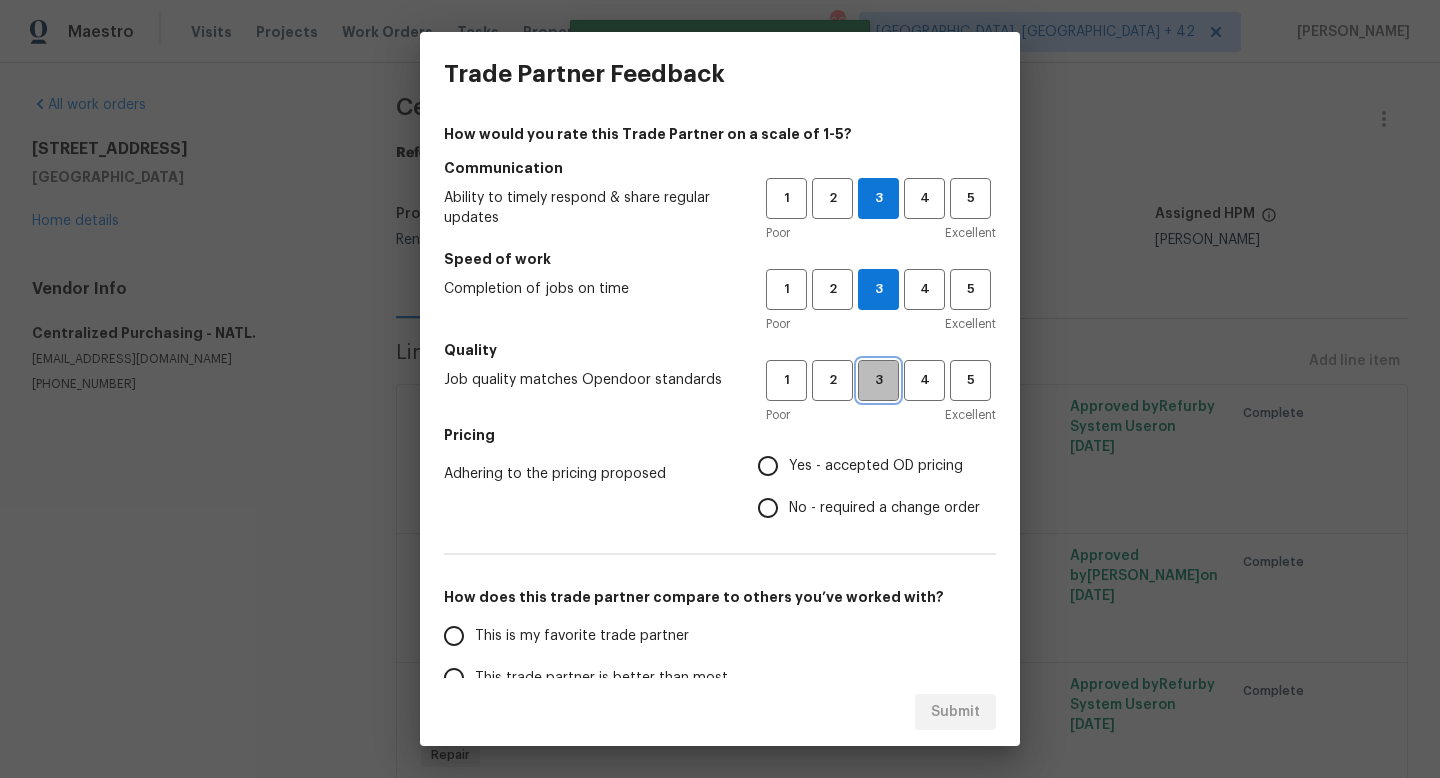 click on "3" at bounding box center [878, 380] 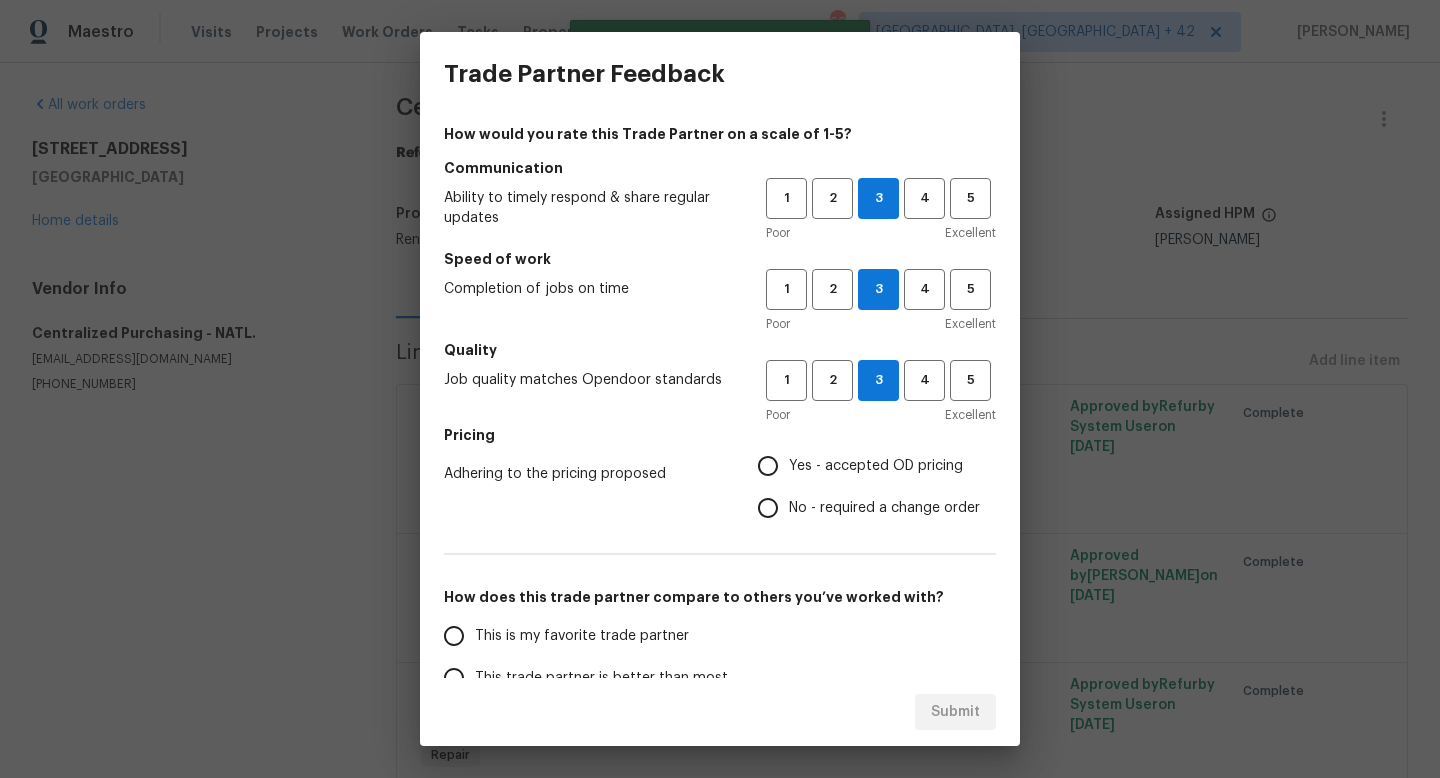 click on "Yes - accepted OD pricing" at bounding box center (876, 466) 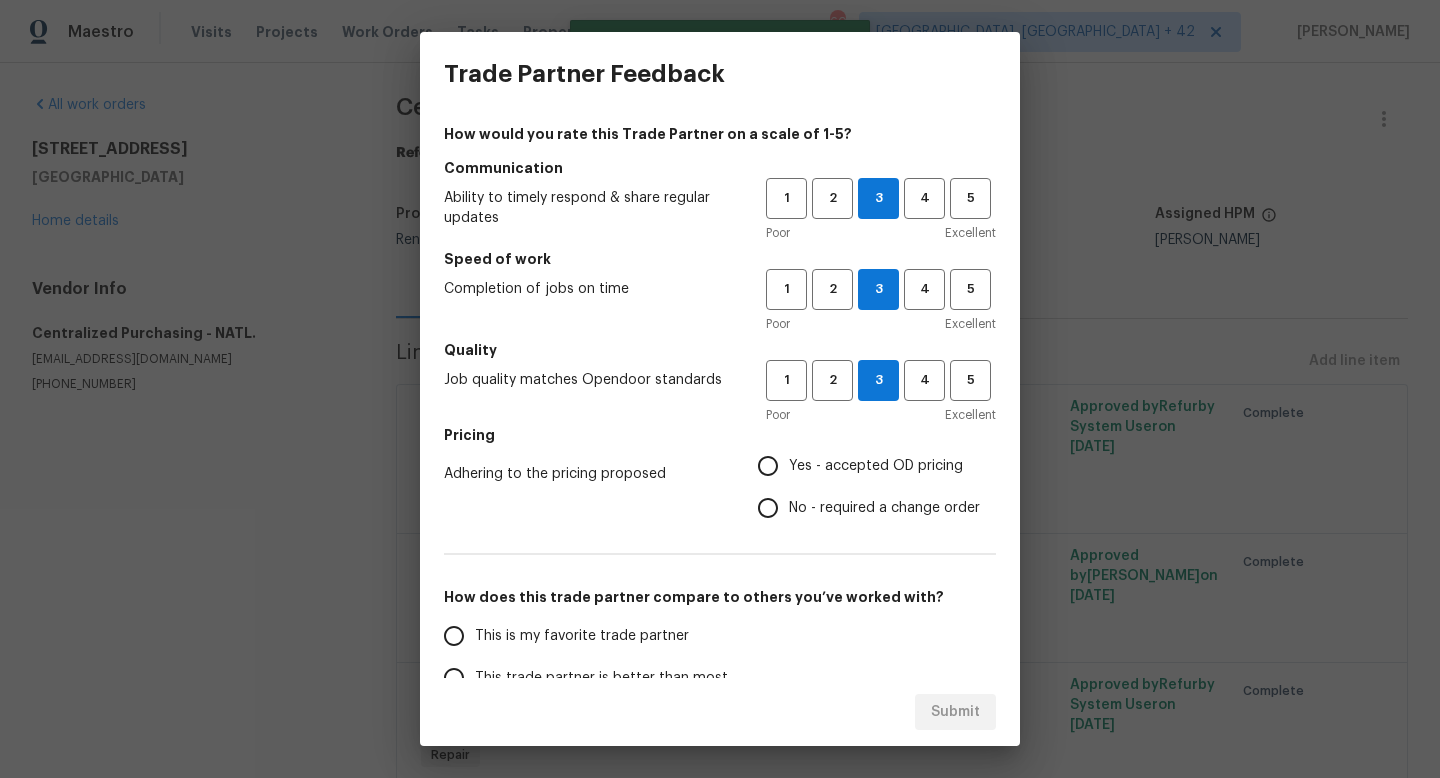click on "Yes - accepted OD pricing" at bounding box center [768, 466] 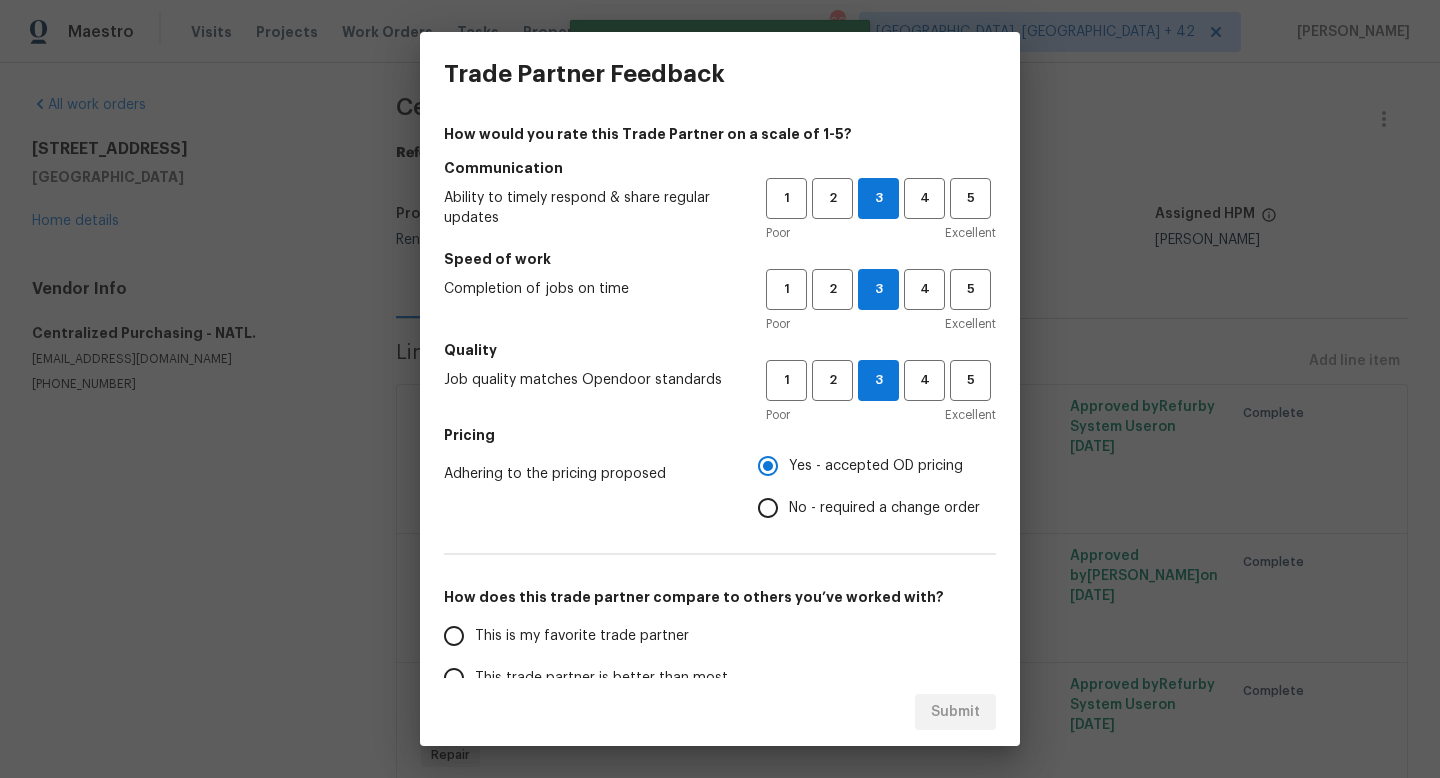 click on "This is my favorite trade partner" at bounding box center (582, 636) 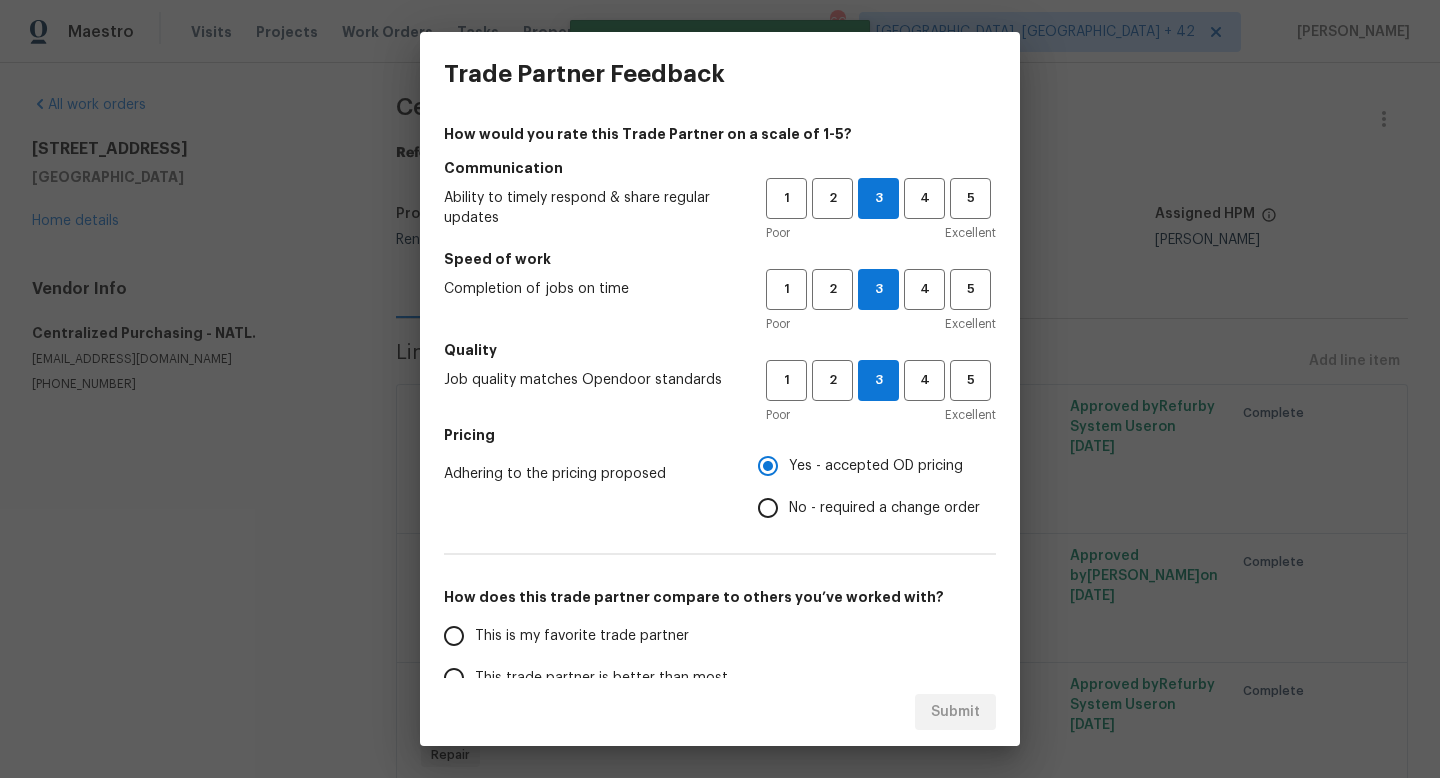 click on "This is my favorite trade partner" at bounding box center [454, 636] 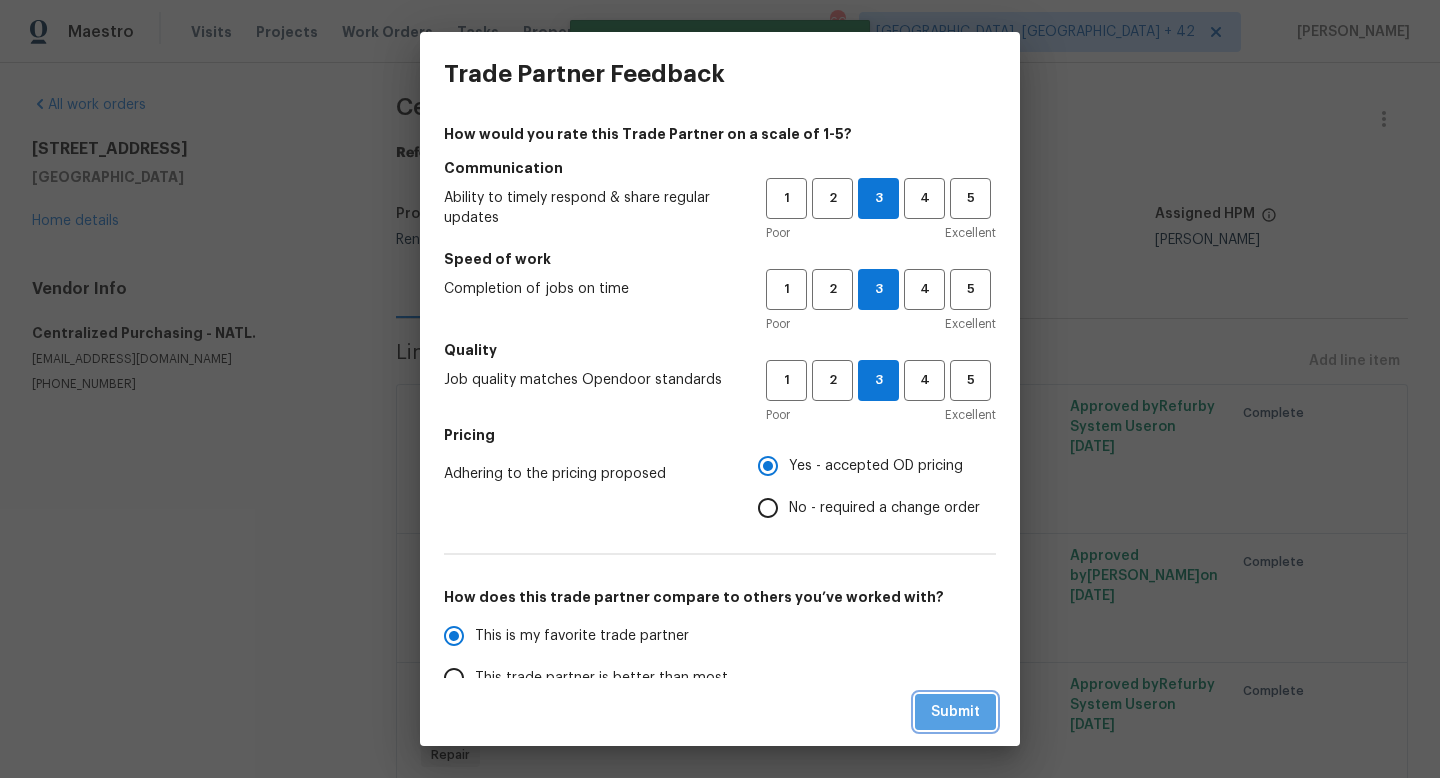 click on "Submit" at bounding box center [955, 712] 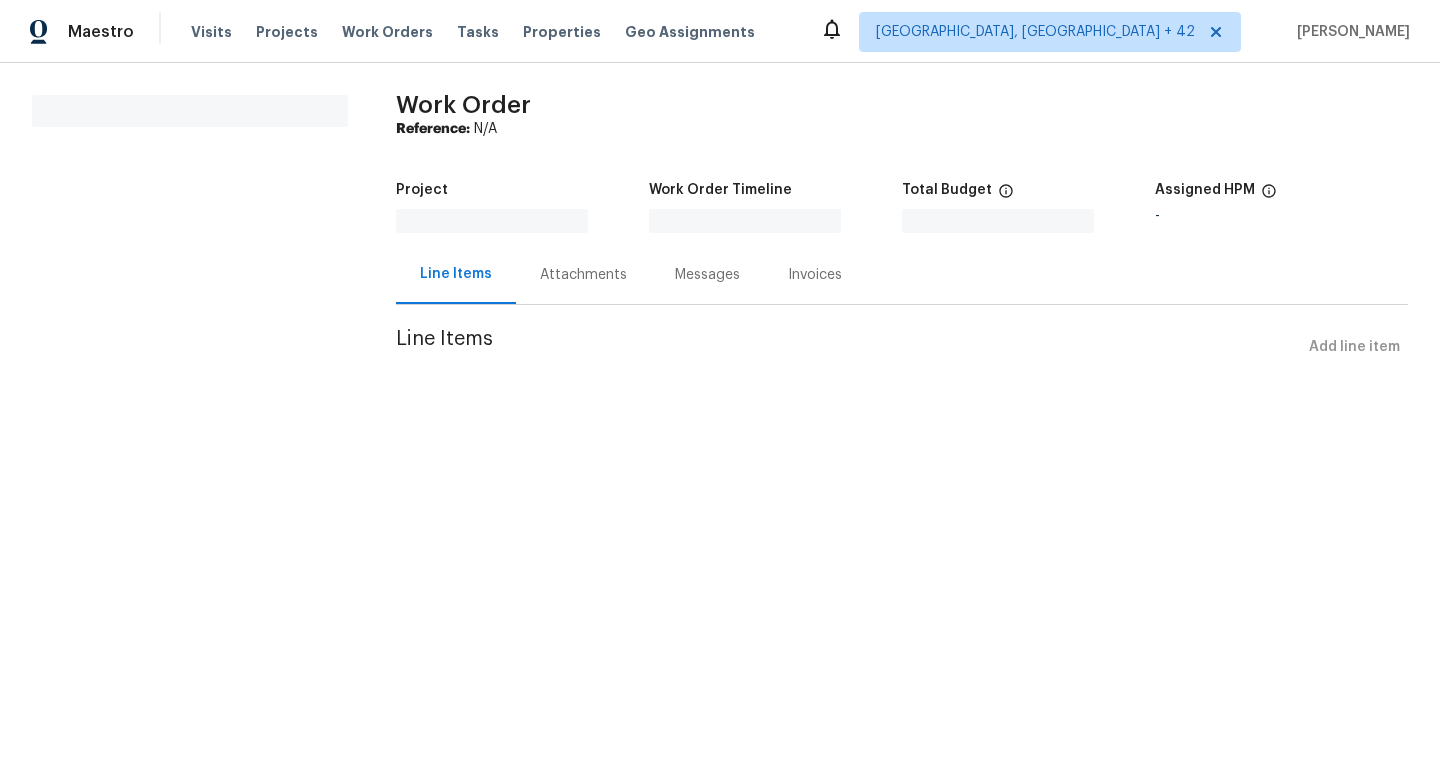 scroll, scrollTop: 0, scrollLeft: 0, axis: both 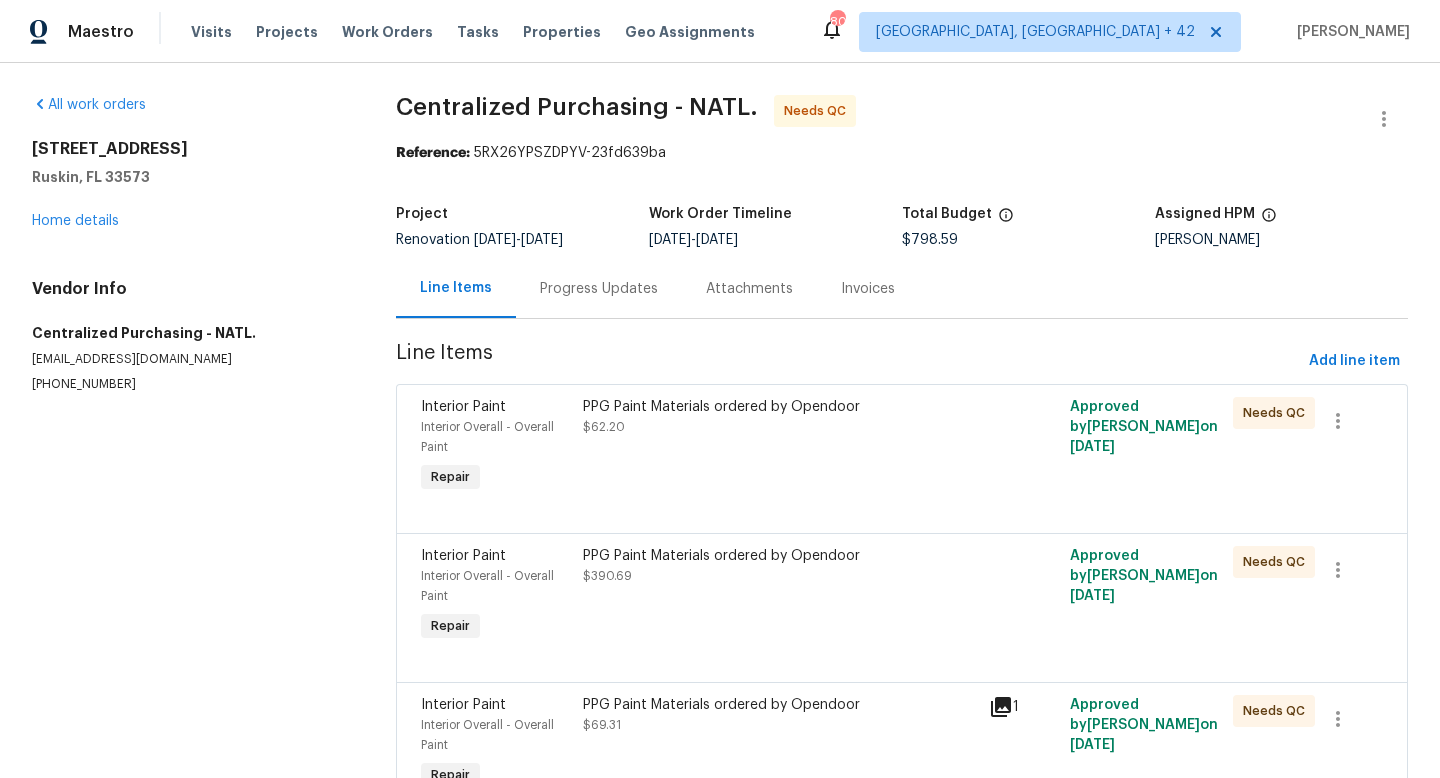 click on "PPG Paint Materials ordered by Opendoor $62.20" at bounding box center (780, 417) 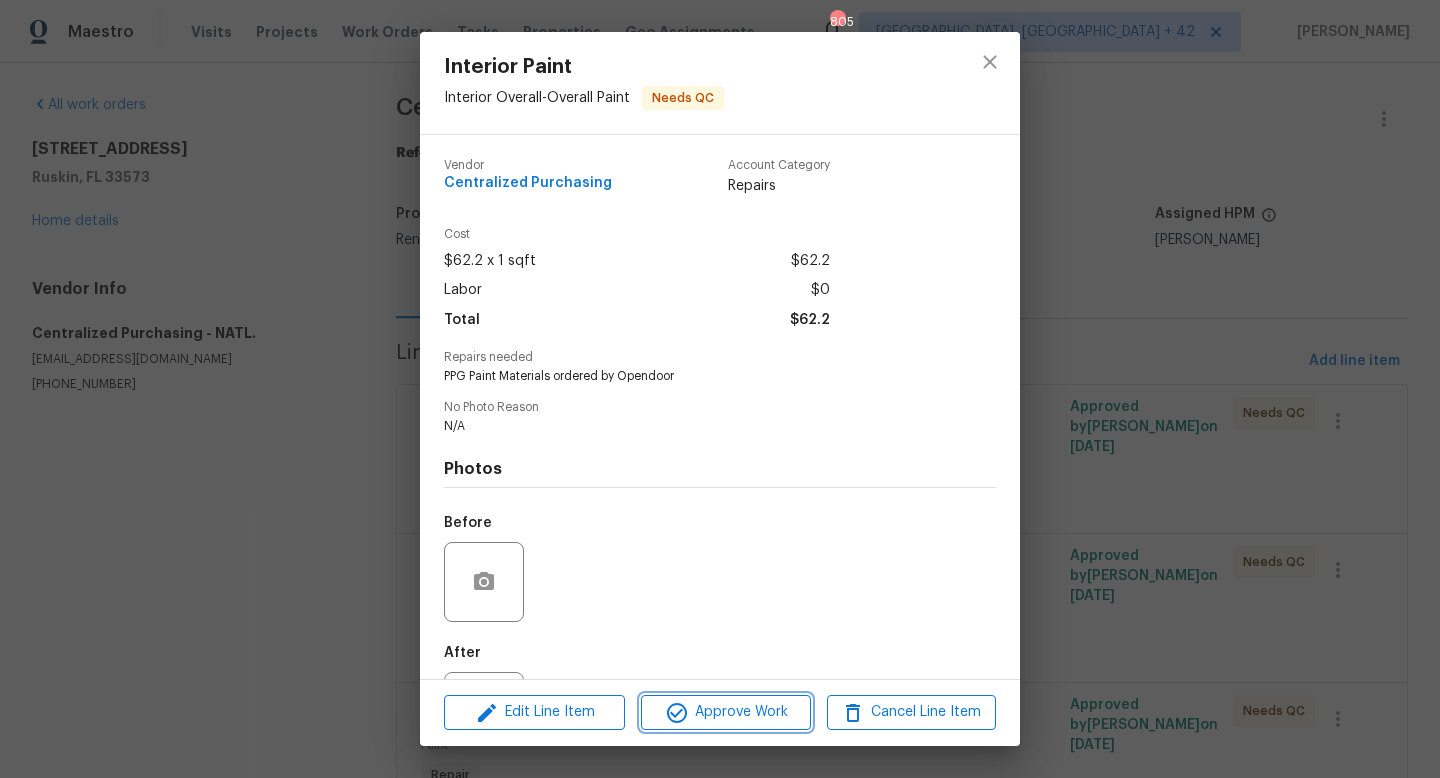 click on "Approve Work" at bounding box center [725, 712] 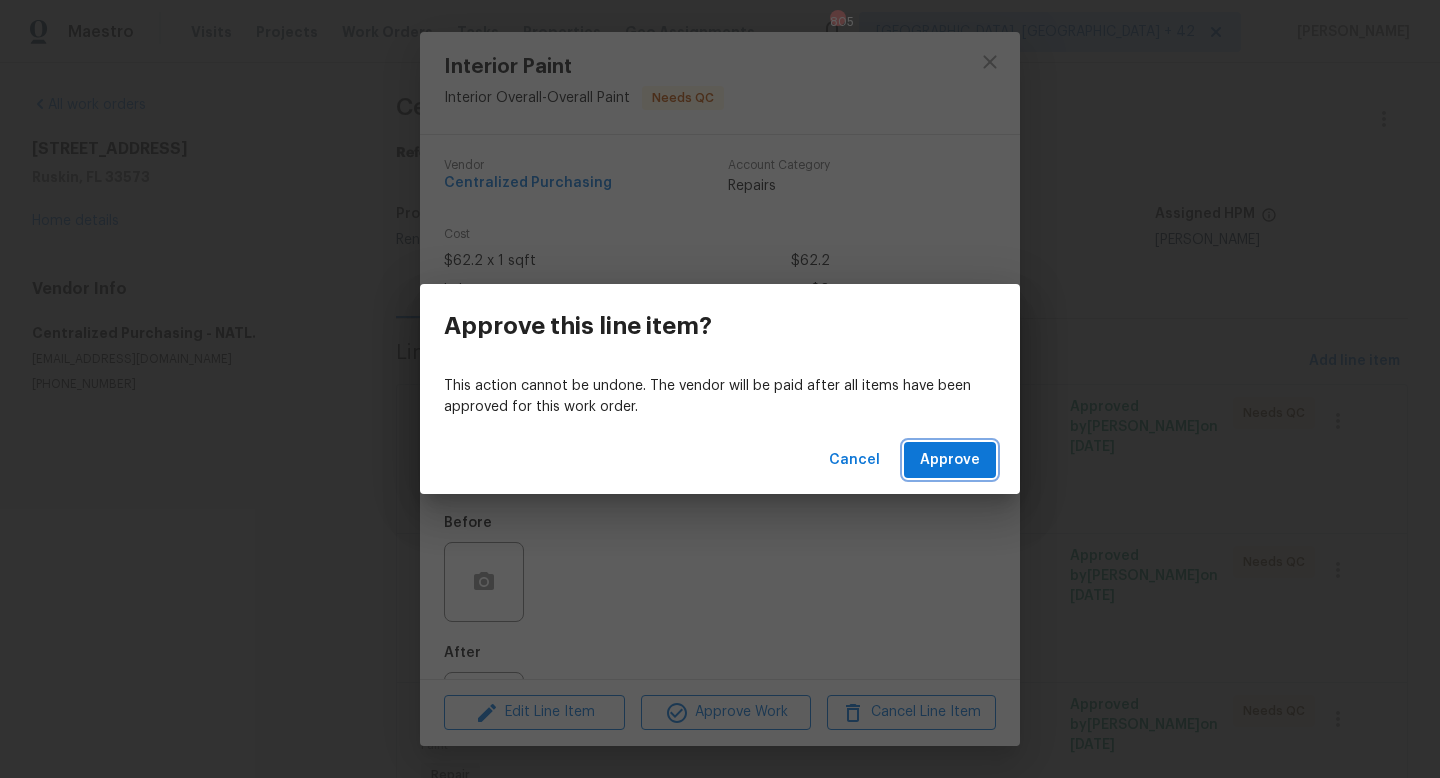 click on "Approve" at bounding box center (950, 460) 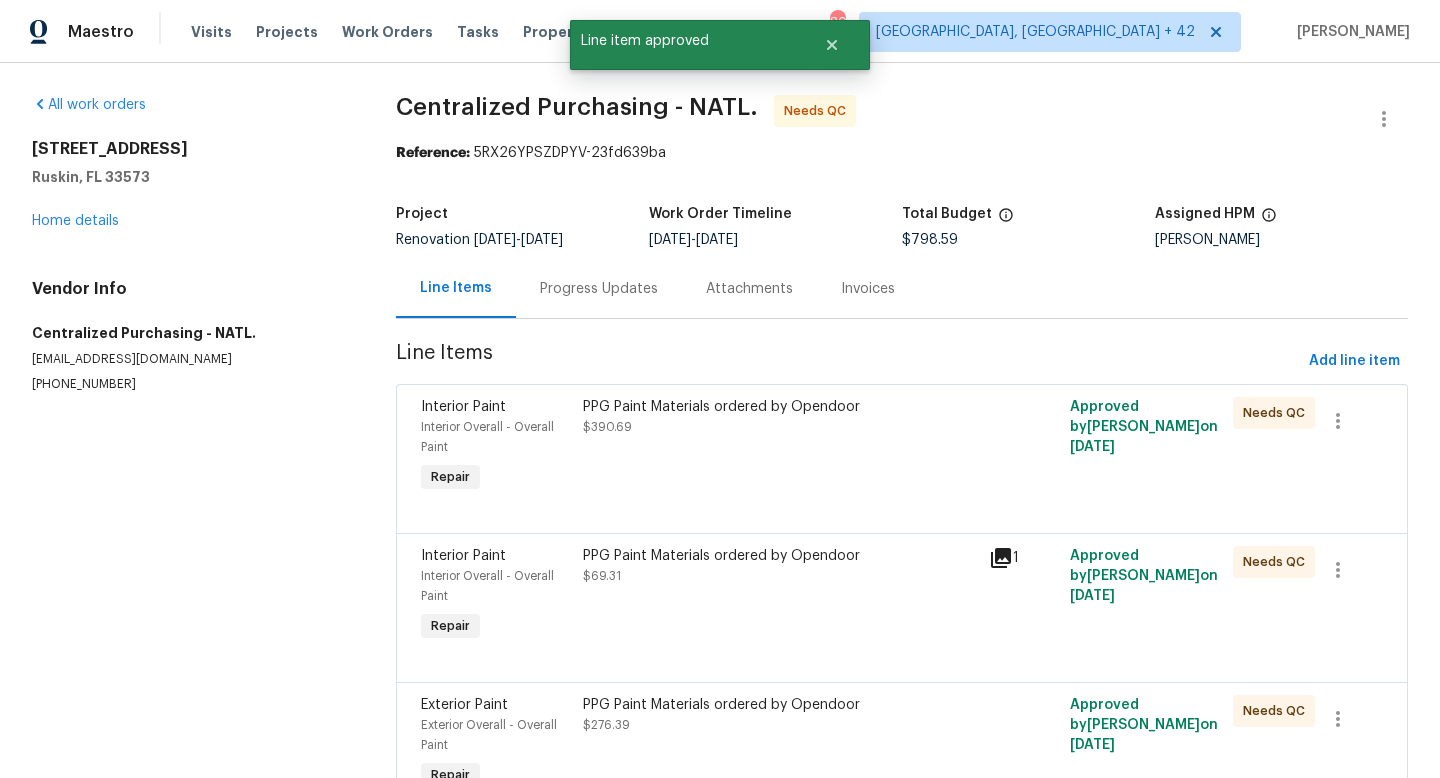 click on "PPG Paint Materials ordered by Opendoor $390.69" at bounding box center [780, 447] 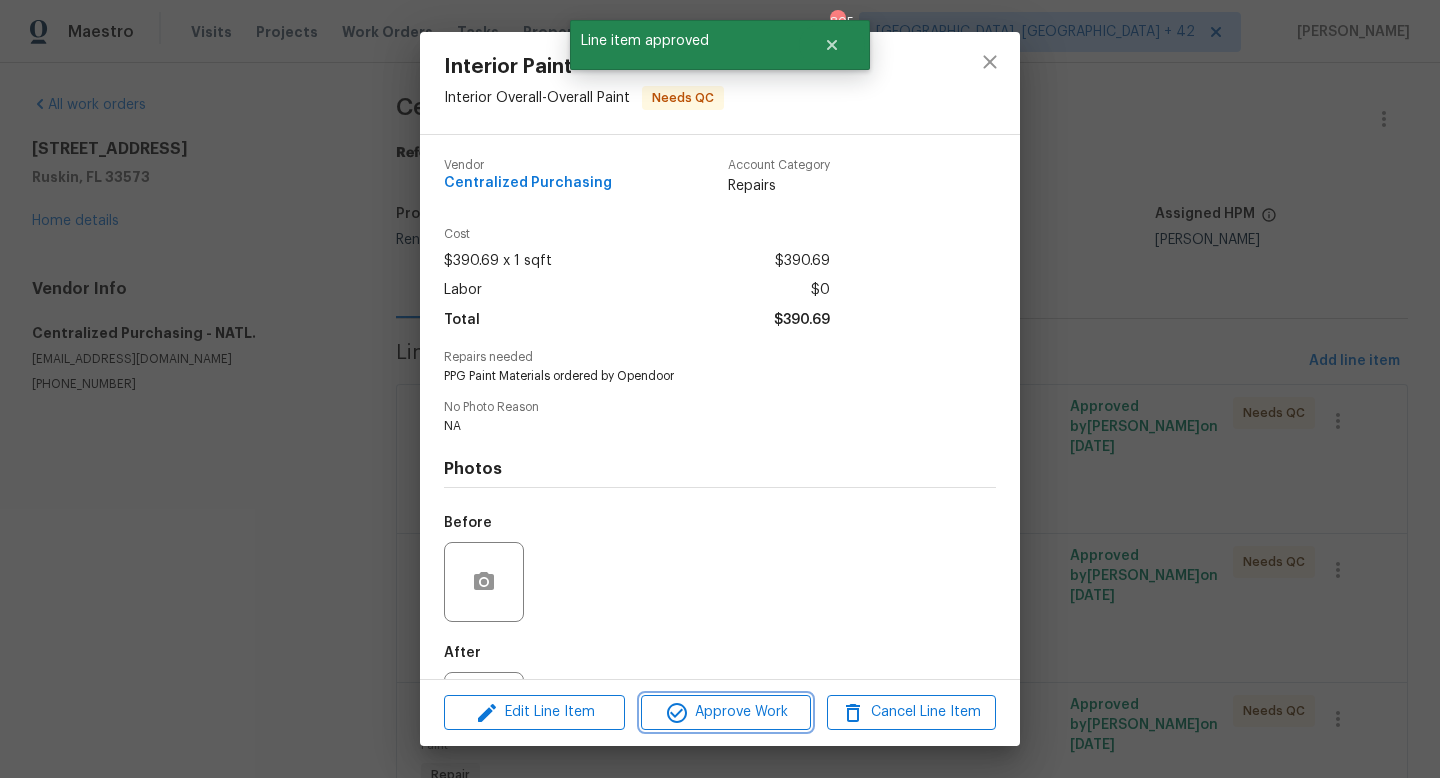 click on "Approve Work" at bounding box center [725, 712] 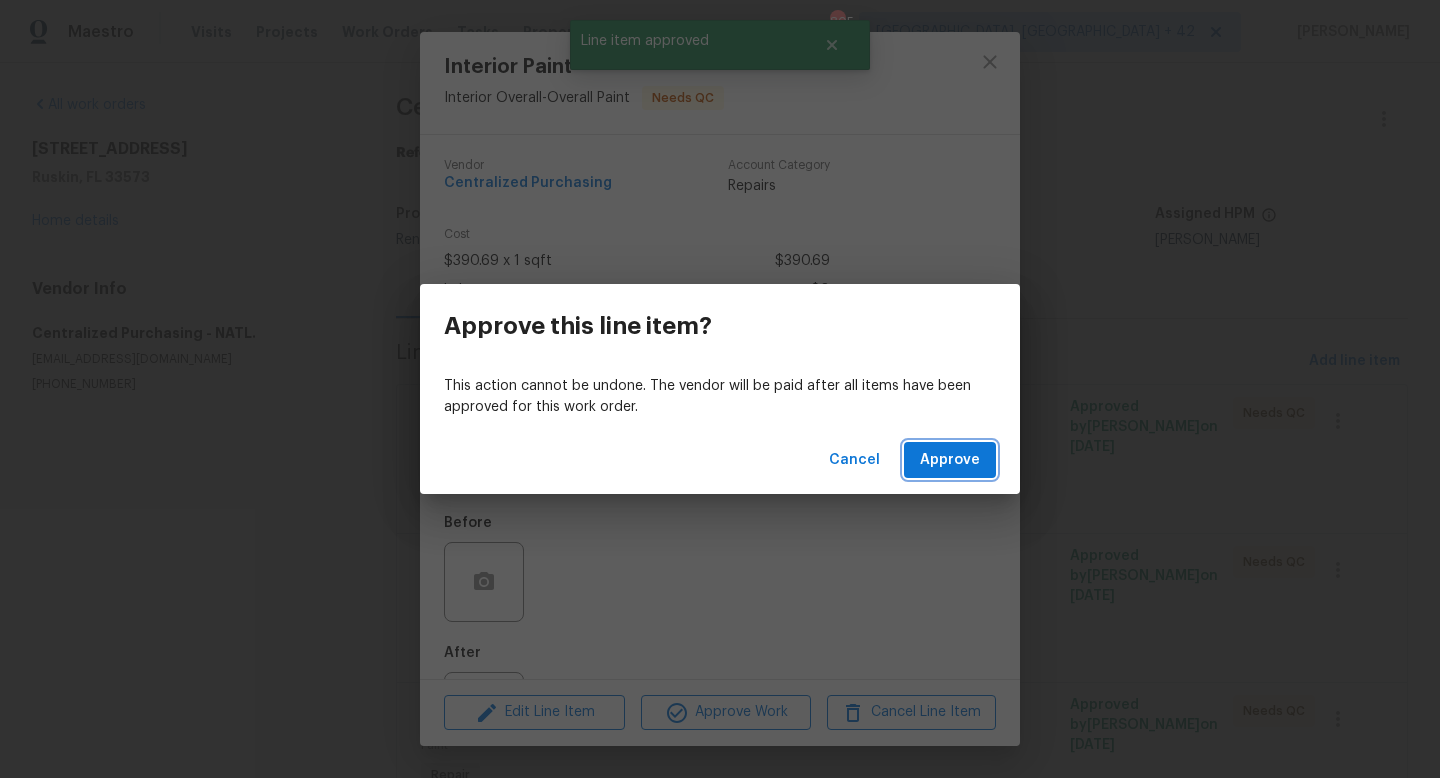 click on "Approve" at bounding box center [950, 460] 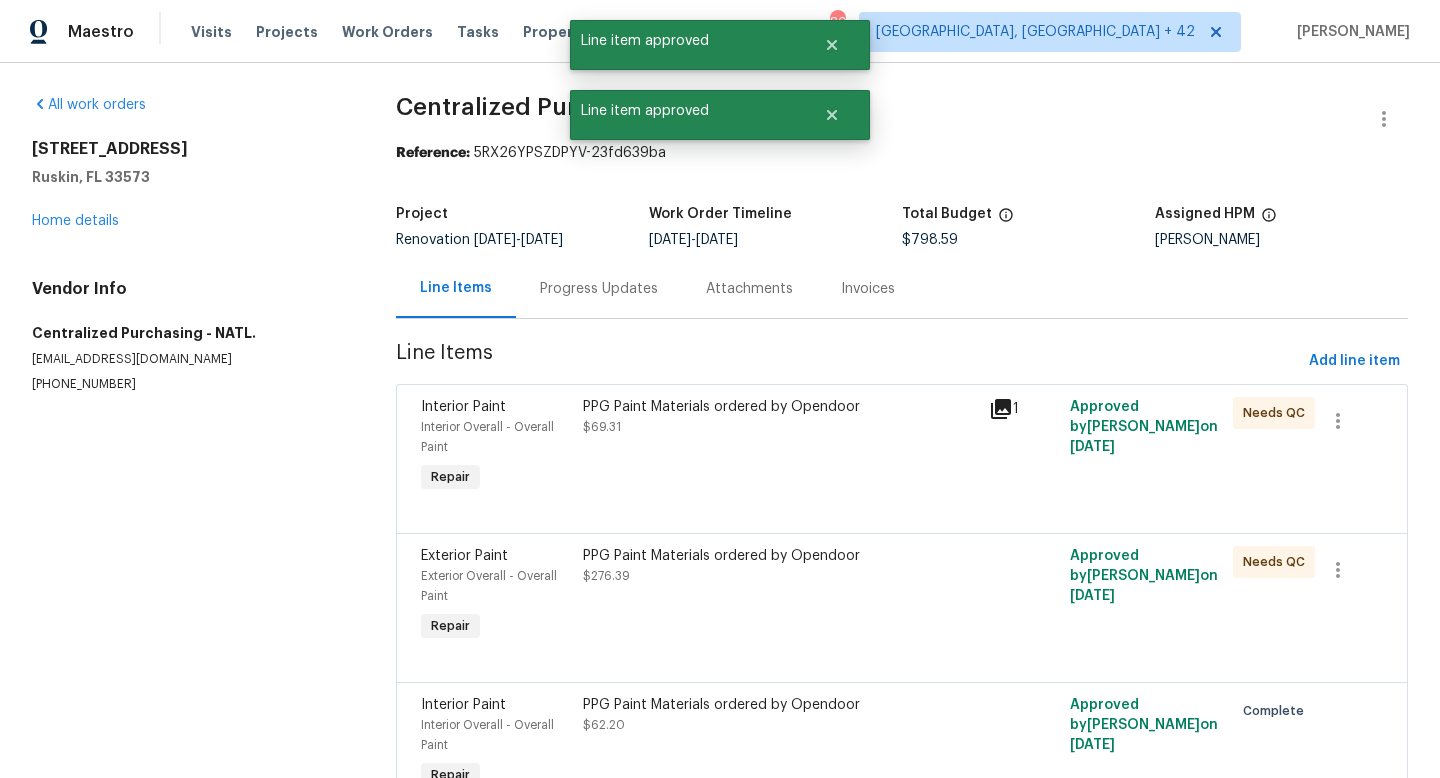 click on "PPG Paint Materials ordered by Opendoor $69.31" at bounding box center (780, 447) 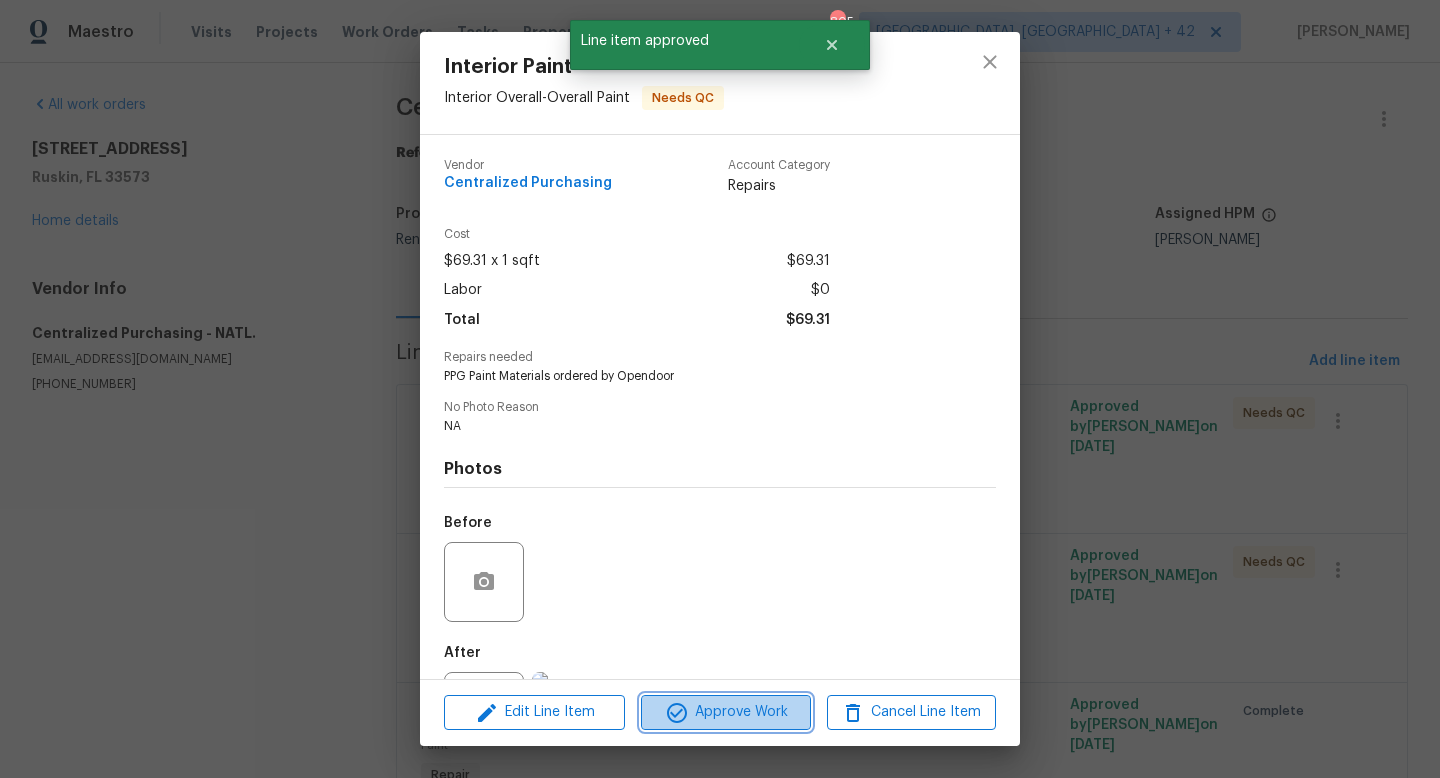 click on "Approve Work" at bounding box center [725, 712] 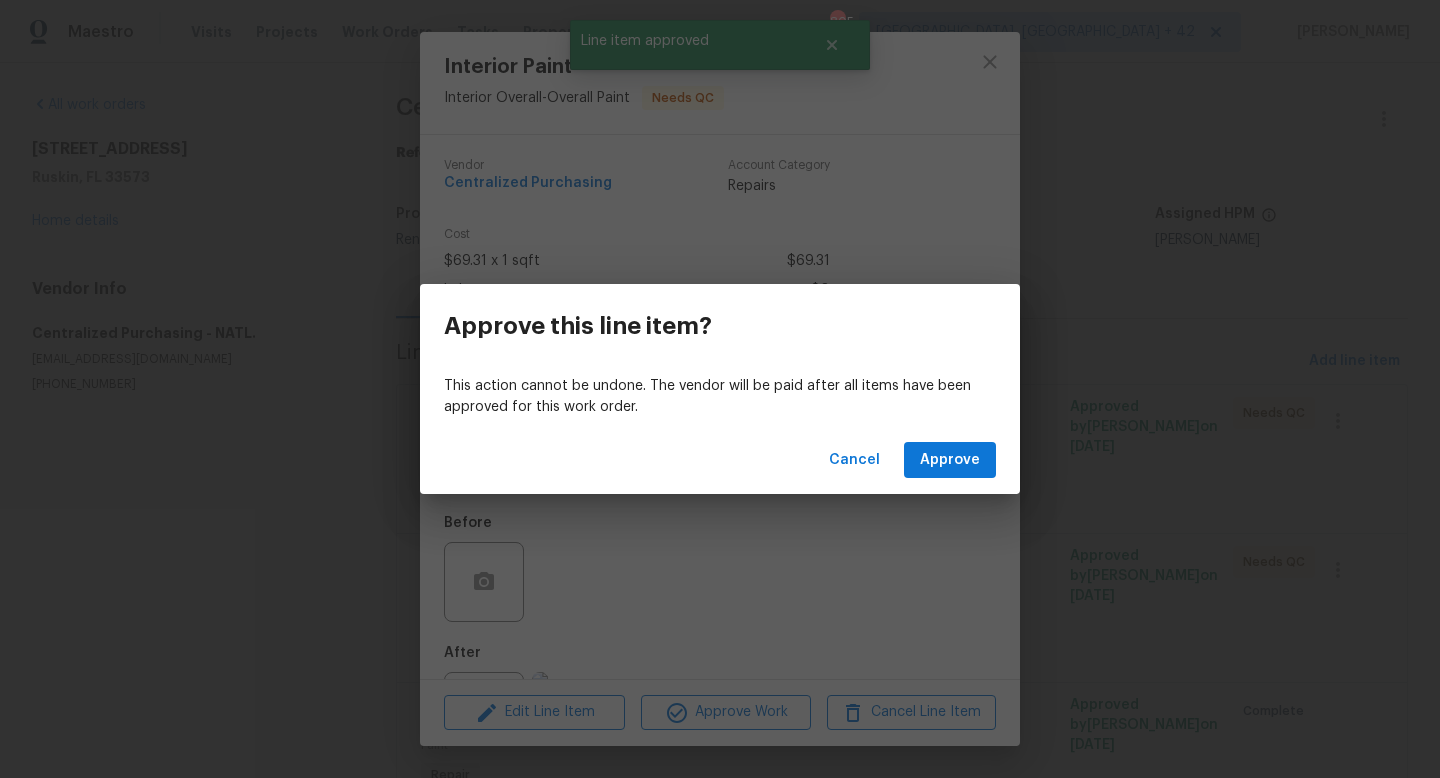 click on "Cancel Approve" at bounding box center [720, 460] 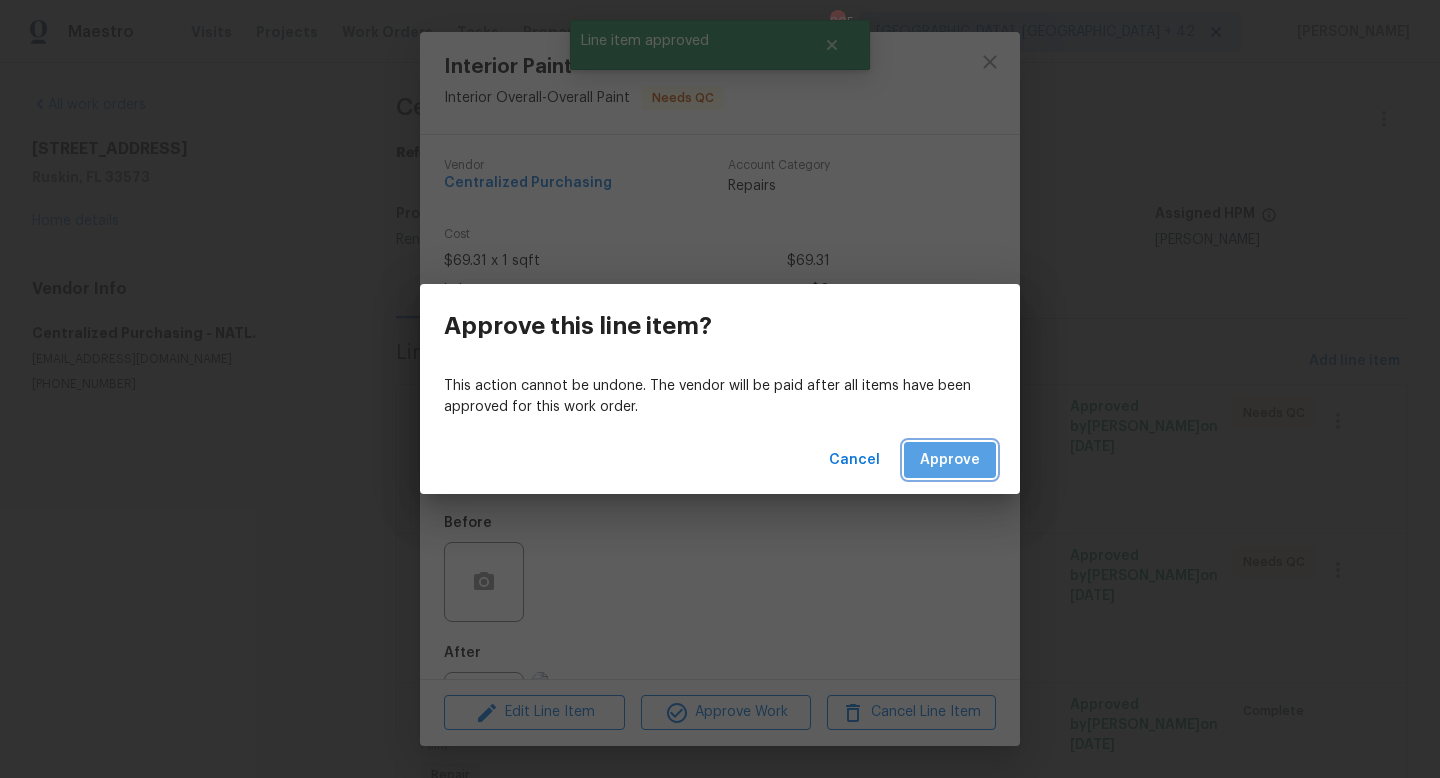 click on "Approve" at bounding box center (950, 460) 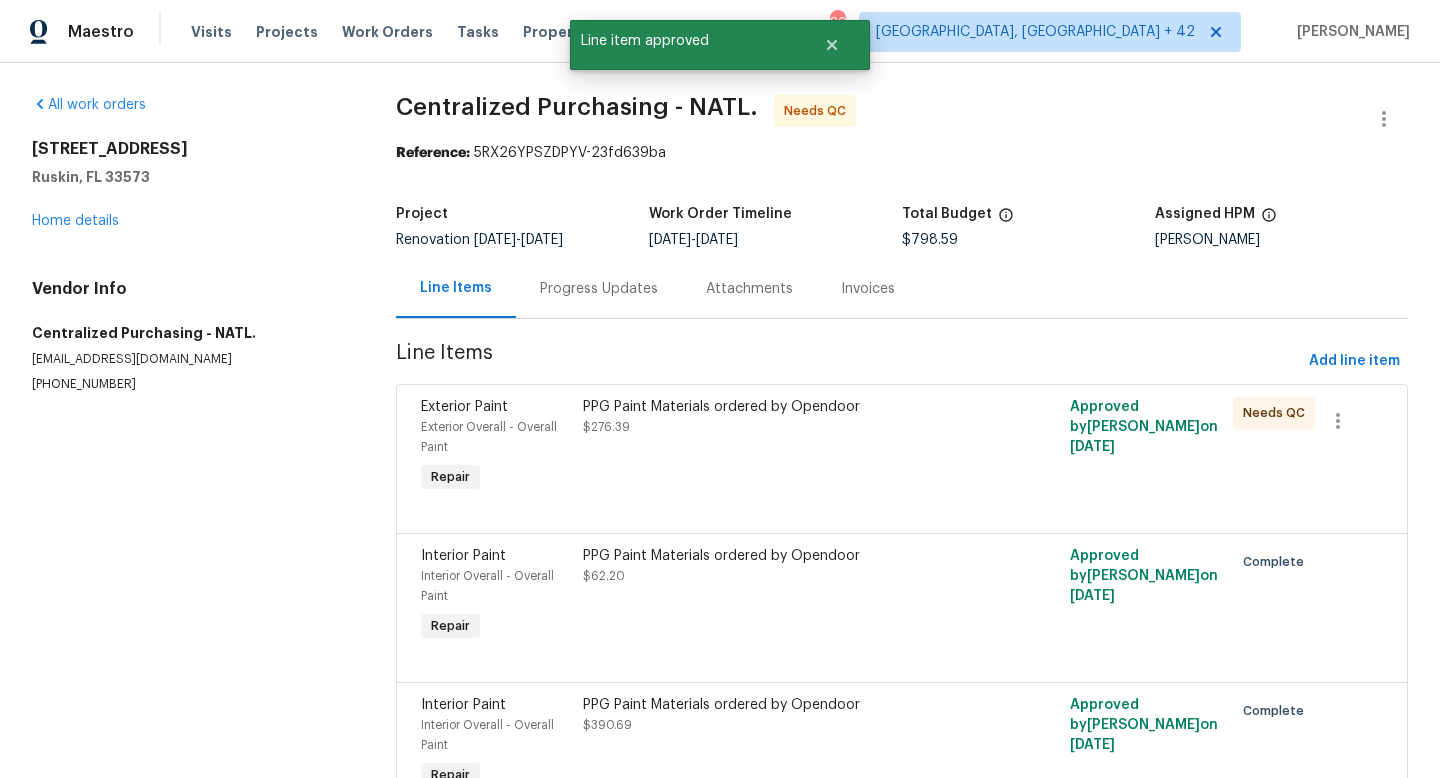 click on "PPG Paint Materials ordered by Opendoor $276.39" at bounding box center (780, 447) 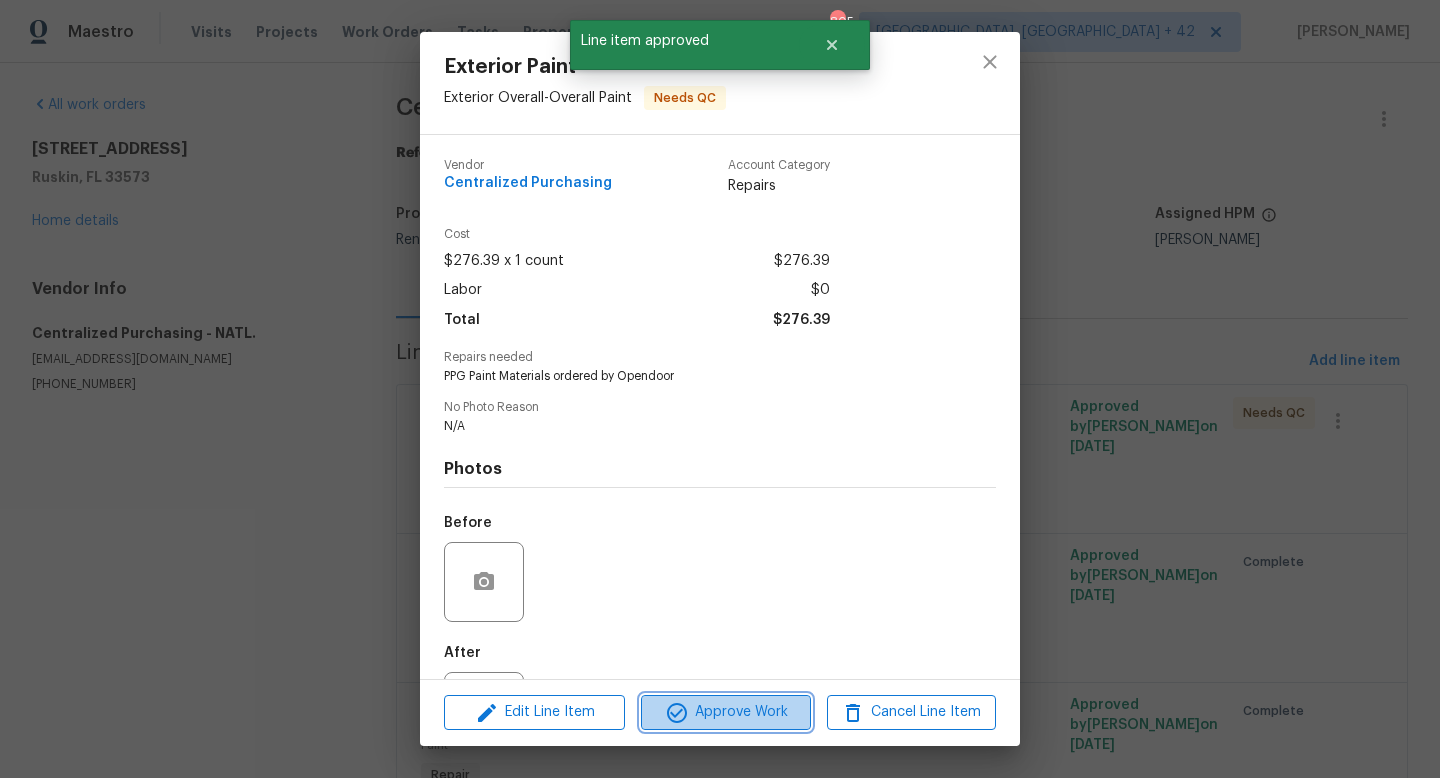 click on "Approve Work" at bounding box center (725, 712) 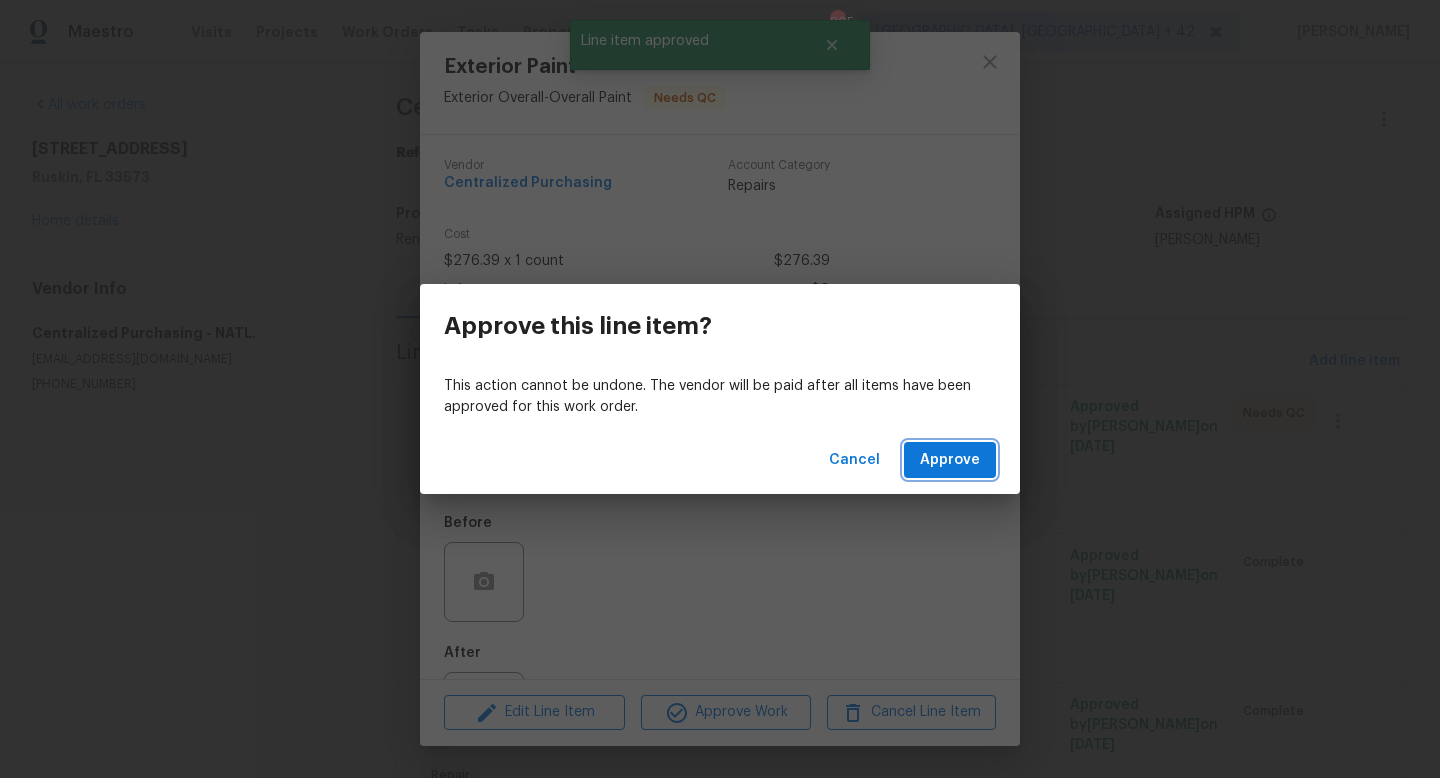 click on "Approve" at bounding box center (950, 460) 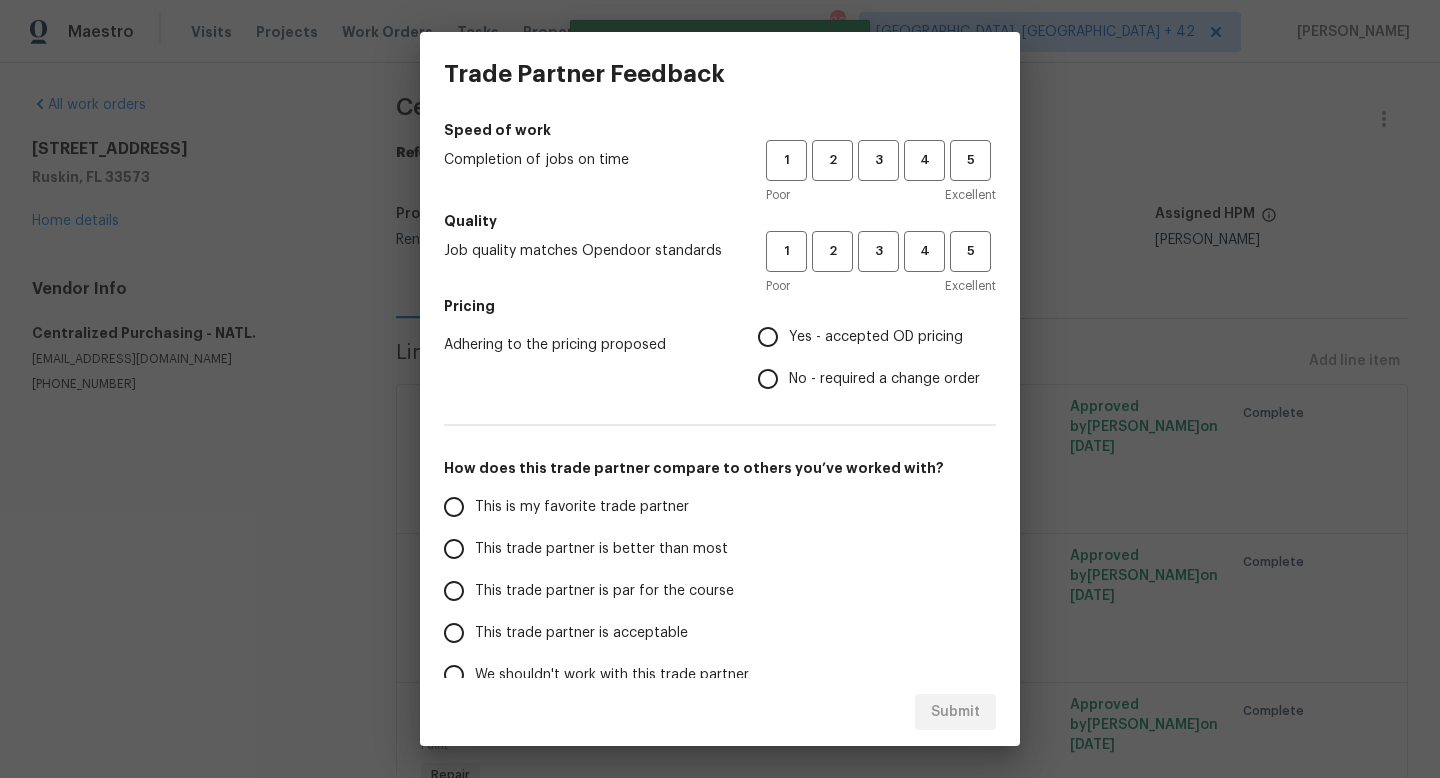 scroll, scrollTop: 0, scrollLeft: 0, axis: both 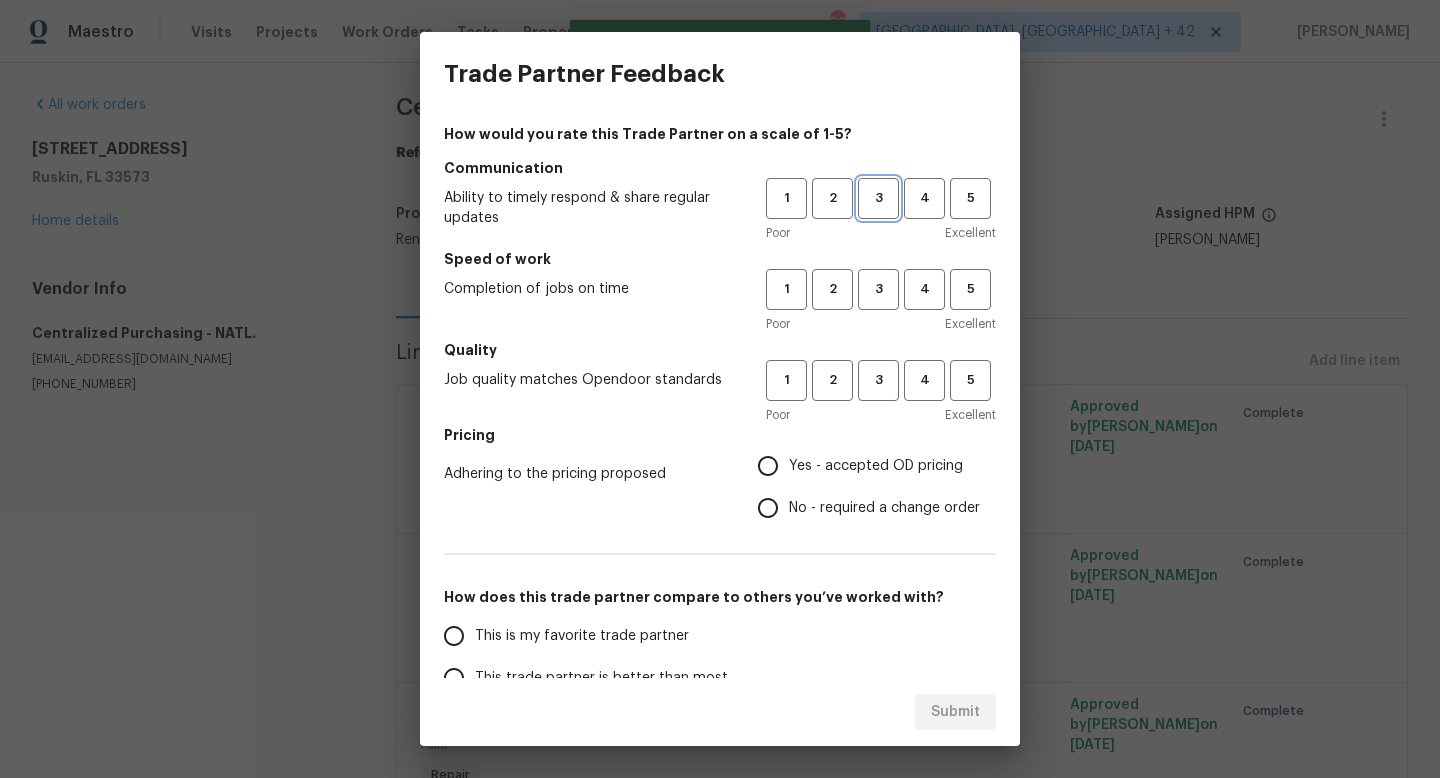 click on "3" at bounding box center (878, 198) 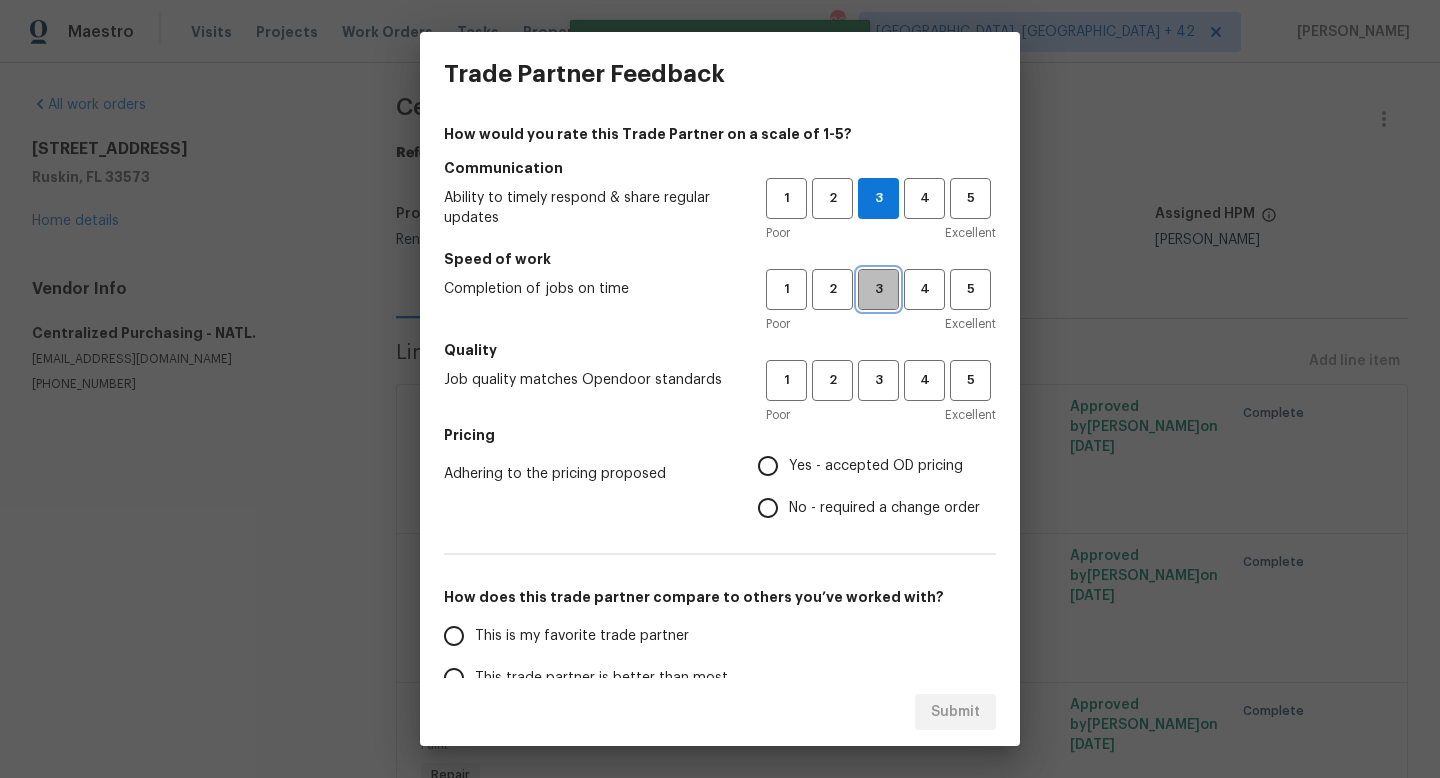 click on "3" at bounding box center (878, 289) 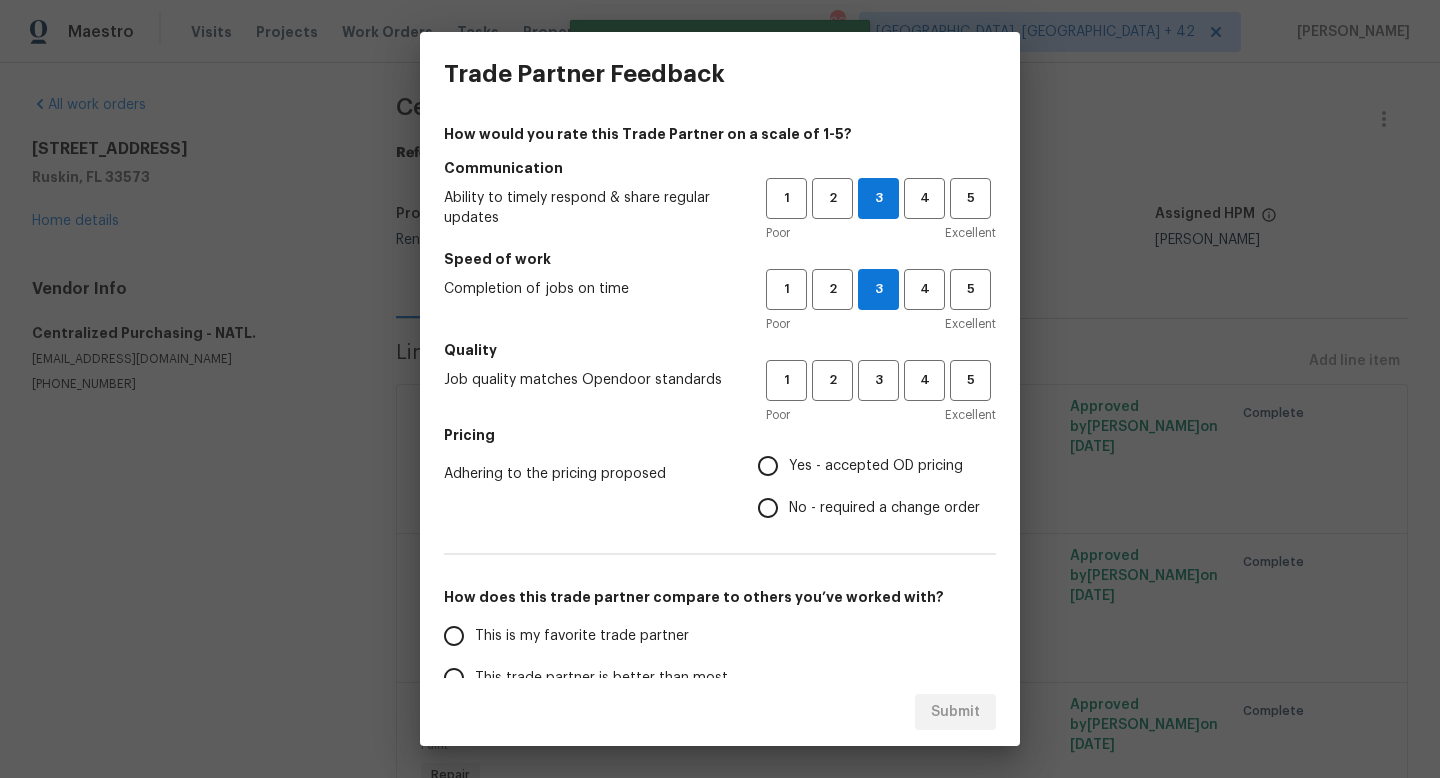 click on "Quality" at bounding box center (720, 350) 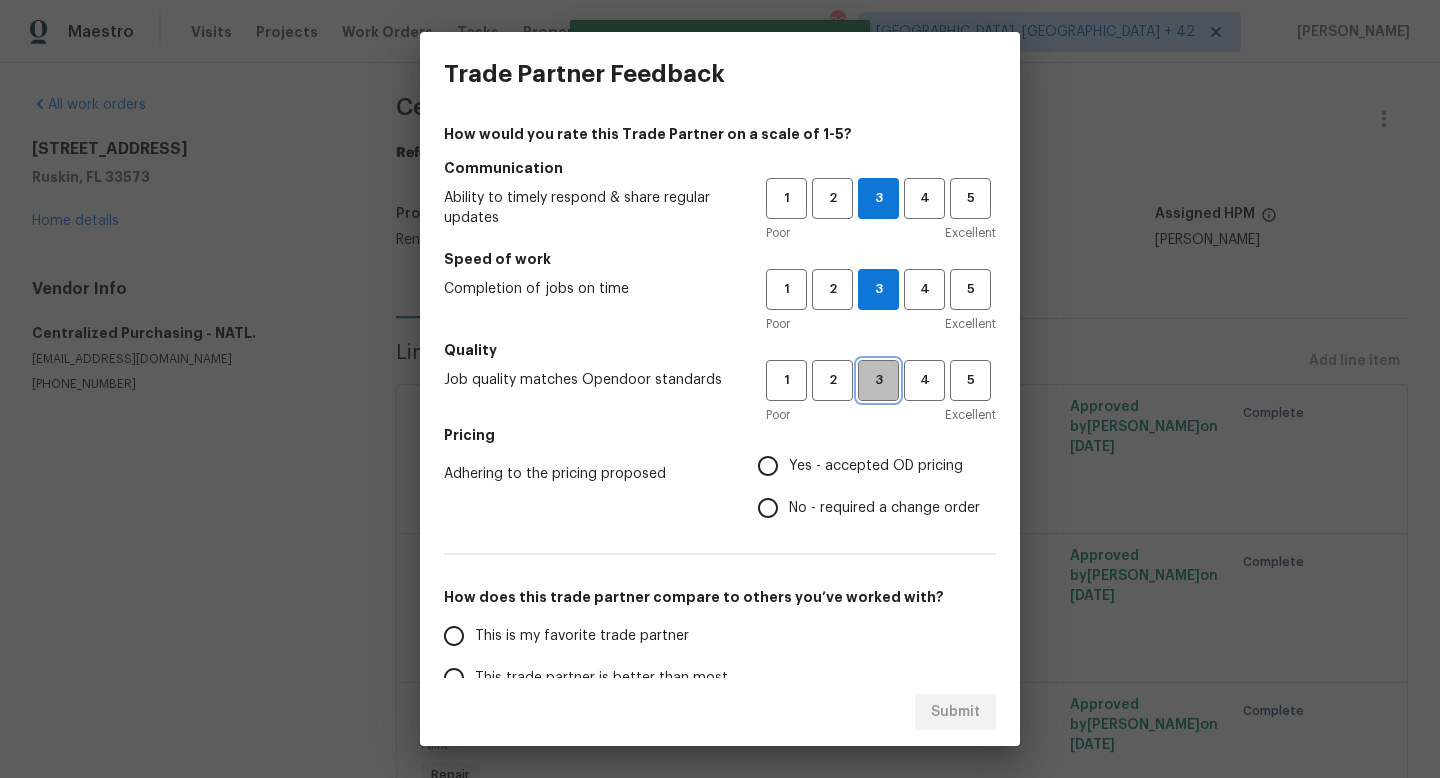 click on "3" at bounding box center (878, 380) 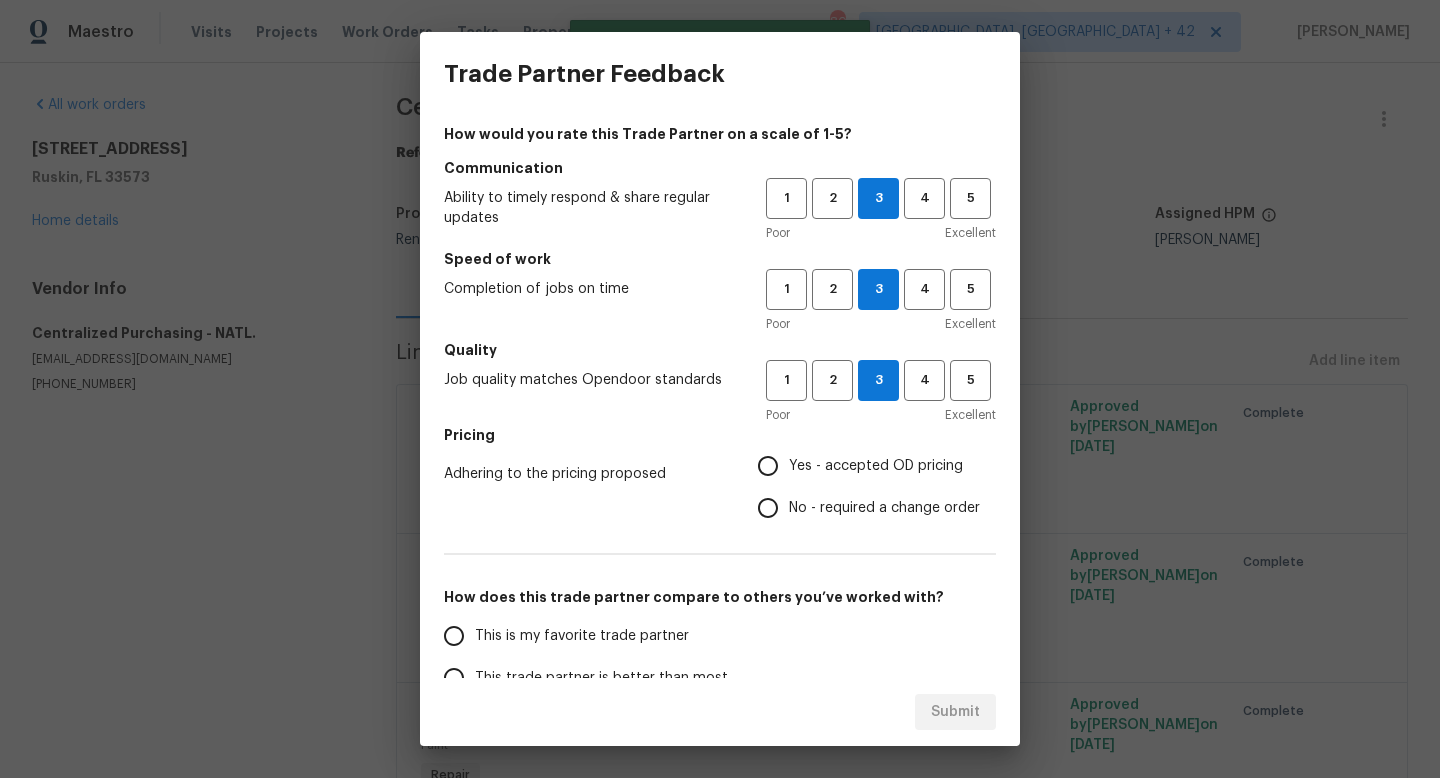click on "Yes - accepted OD pricing" at bounding box center (863, 466) 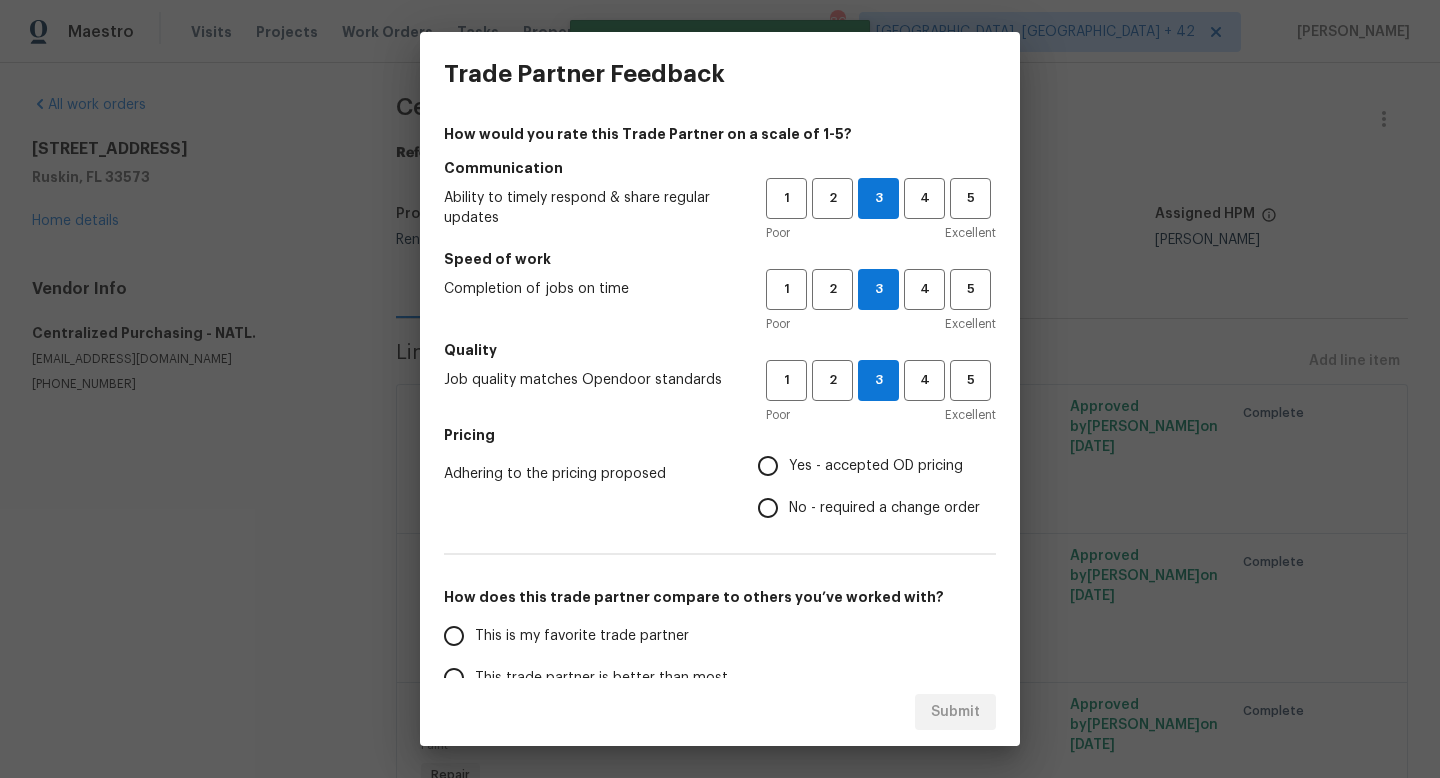 click on "Yes - accepted OD pricing" at bounding box center [768, 466] 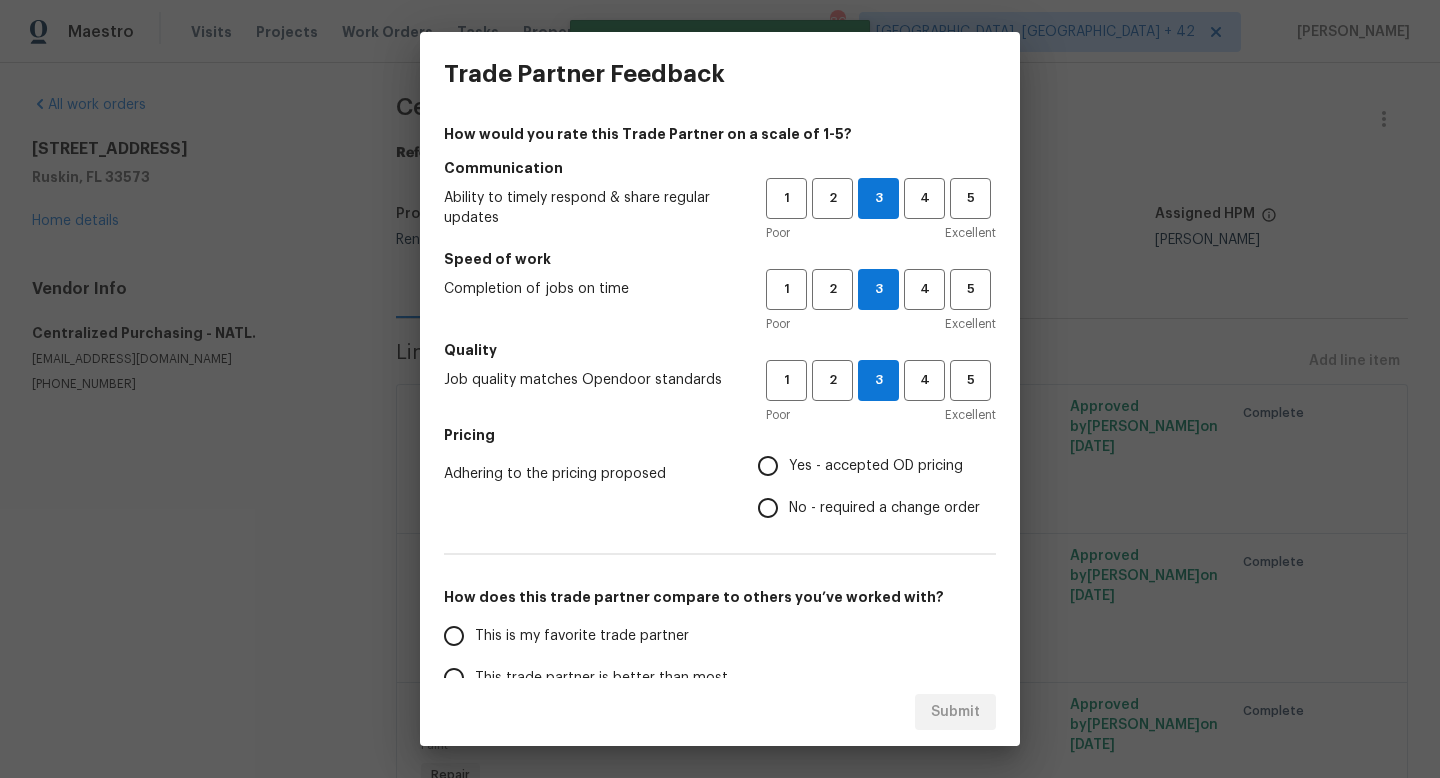 radio on "true" 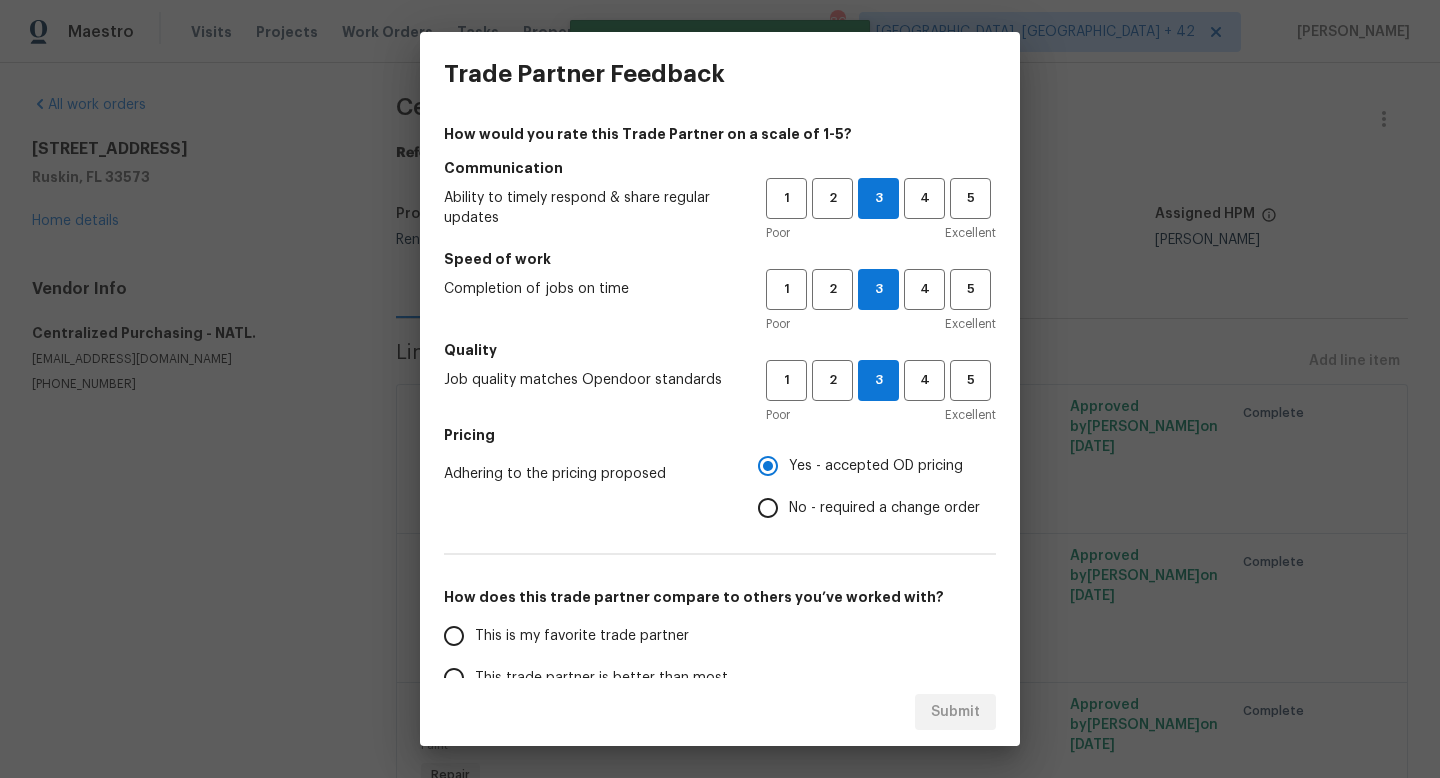 click on "This is my favorite trade partner" at bounding box center [591, 636] 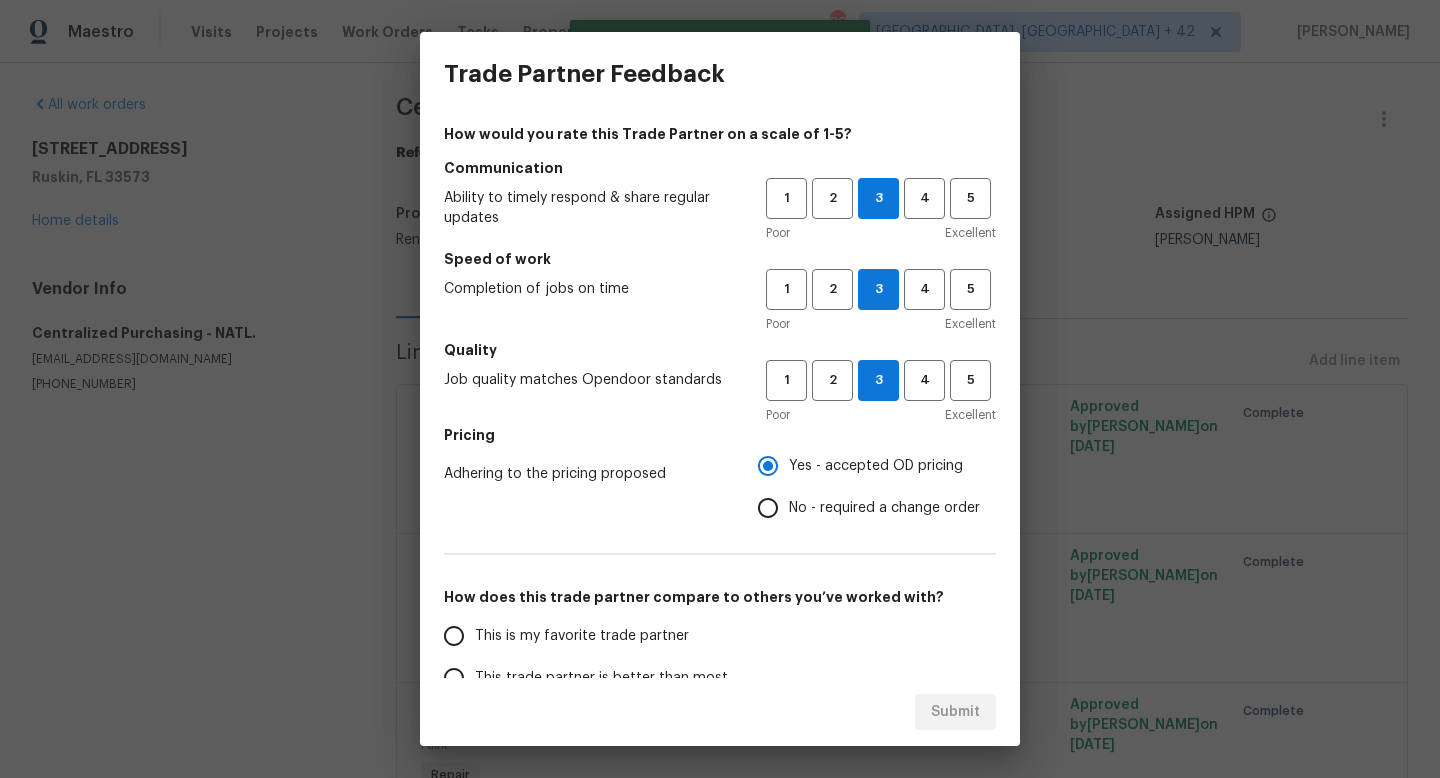 click on "This is my favorite trade partner" at bounding box center (454, 636) 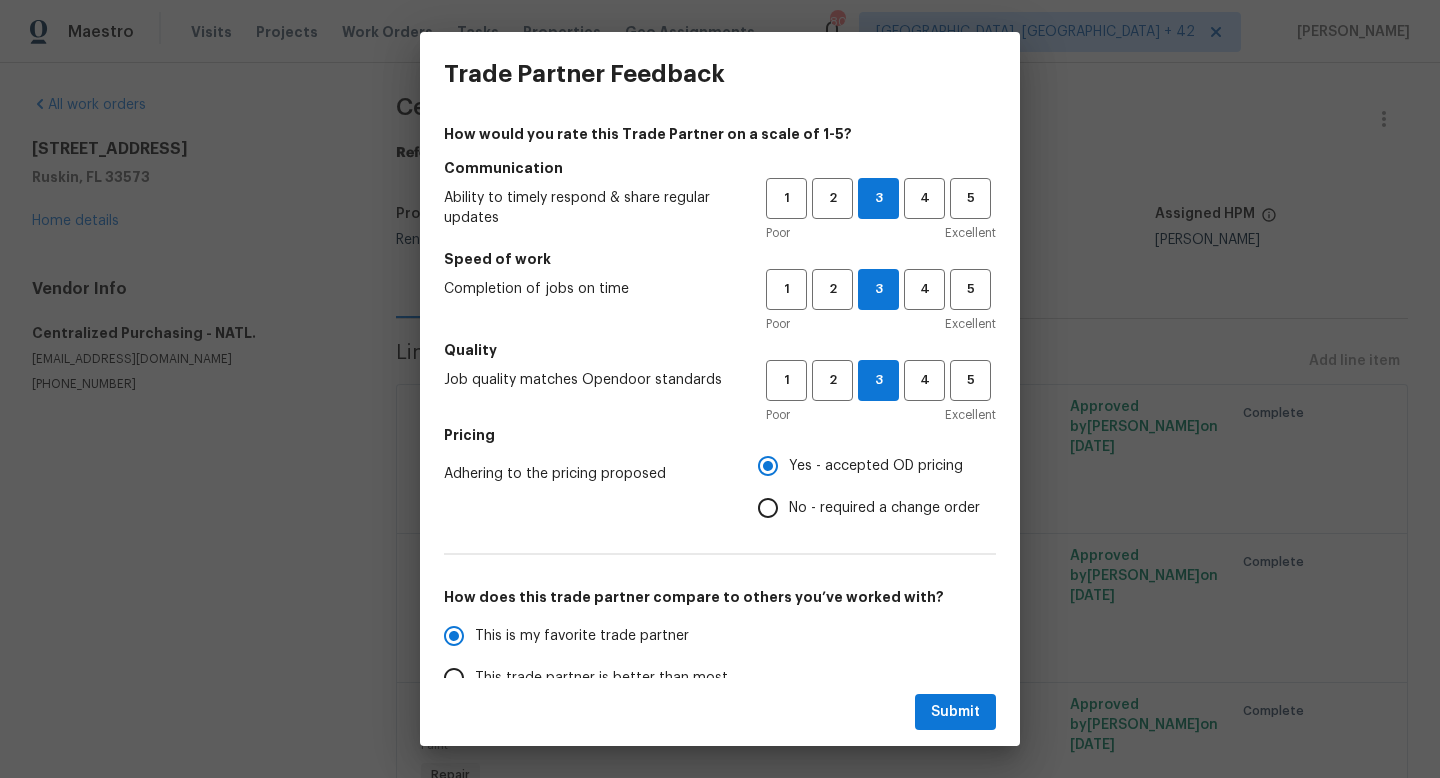 click on "Submit" at bounding box center [720, 712] 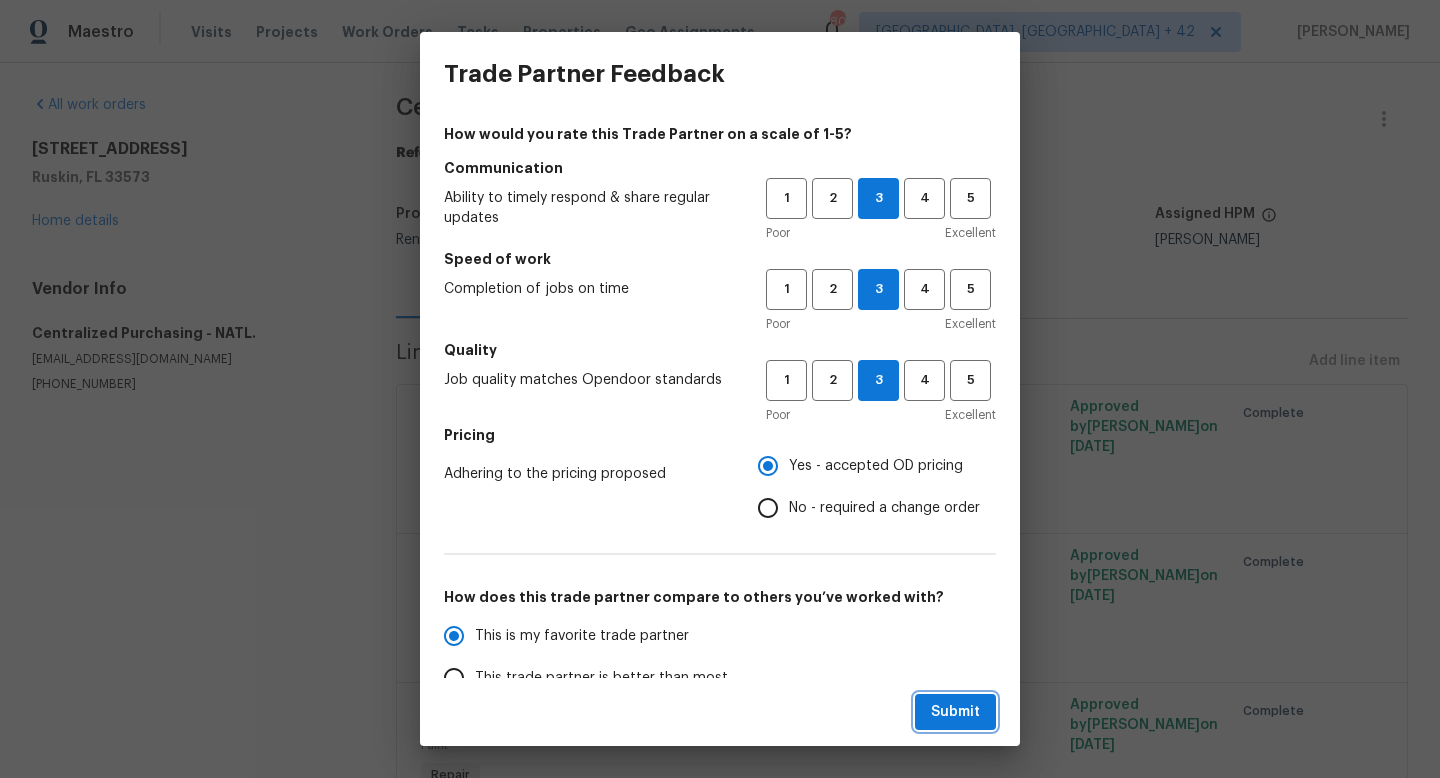 click on "Submit" at bounding box center (955, 712) 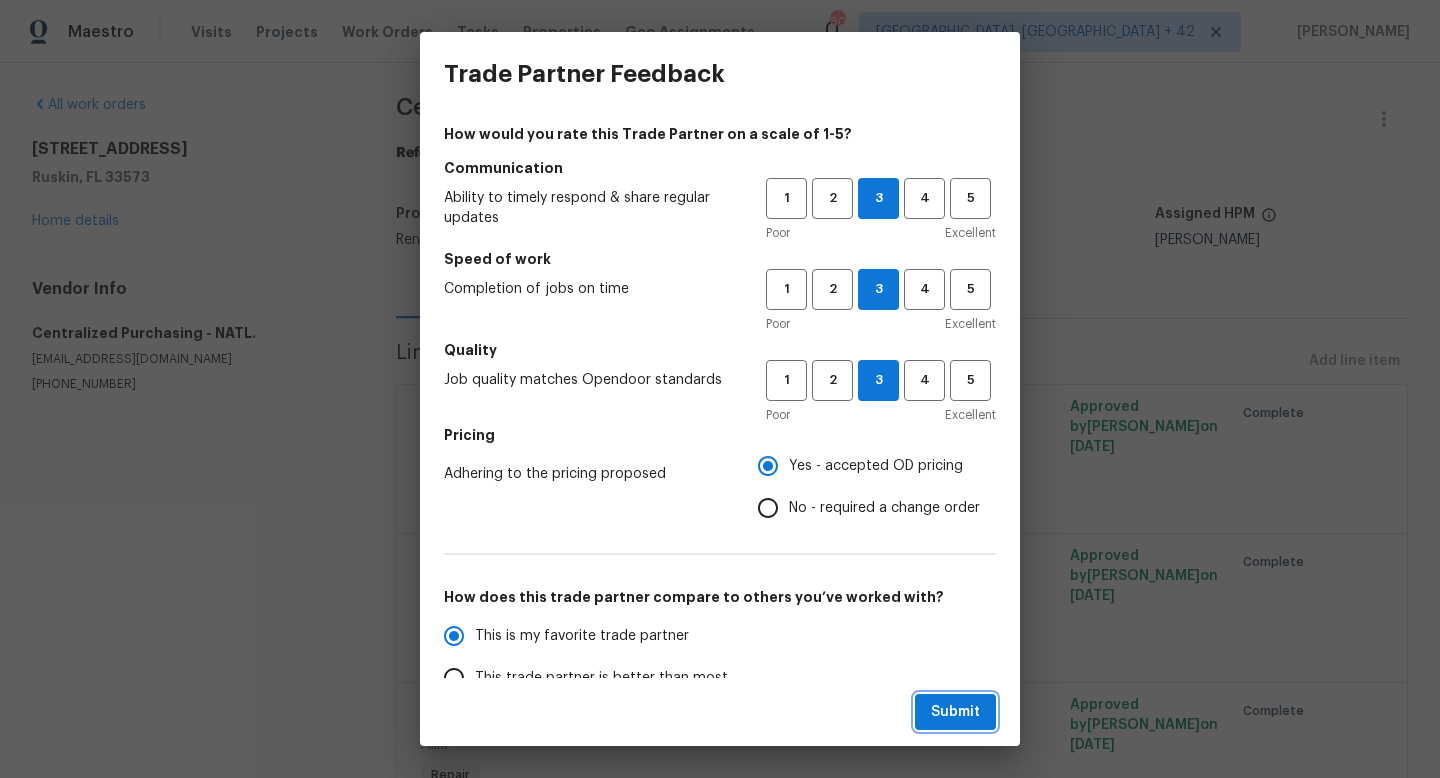 radio on "true" 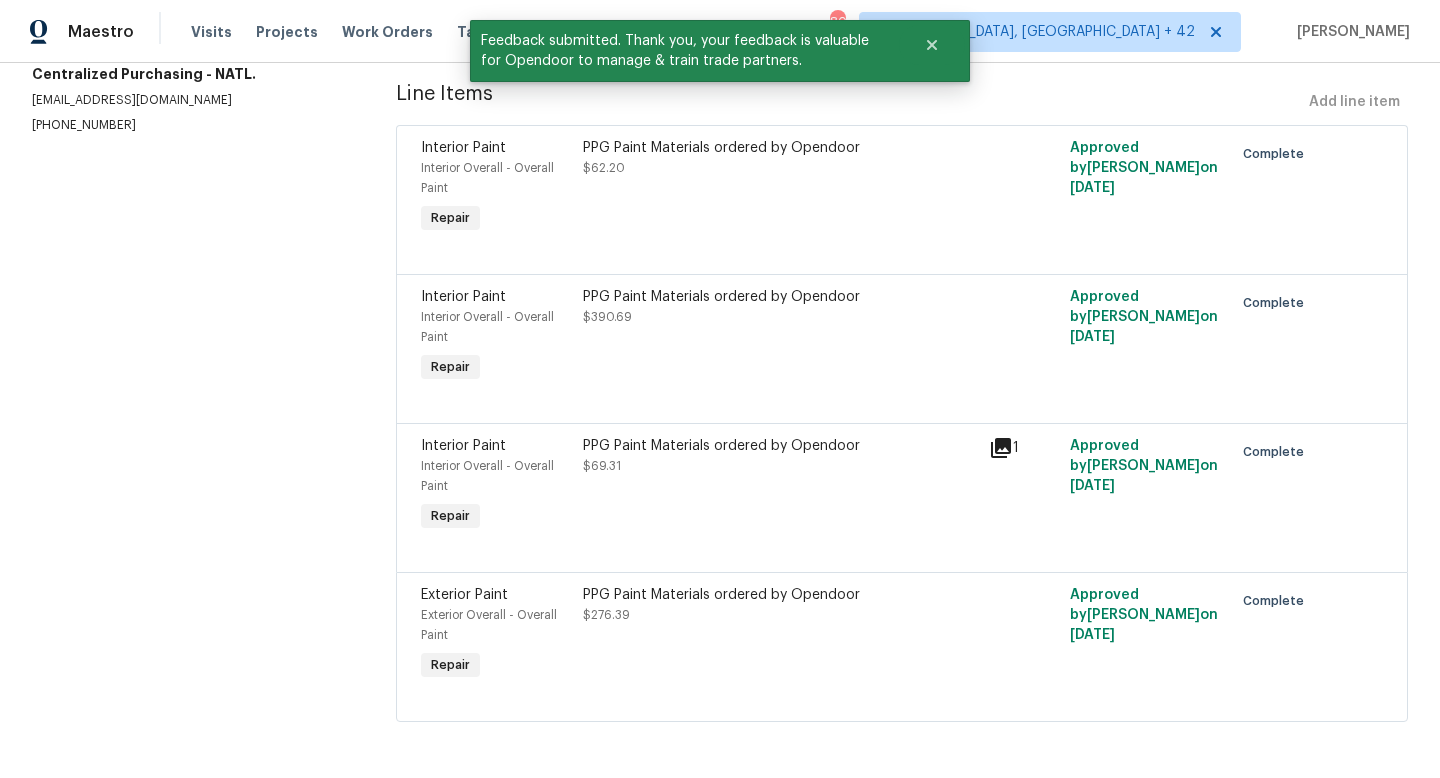 scroll, scrollTop: 0, scrollLeft: 0, axis: both 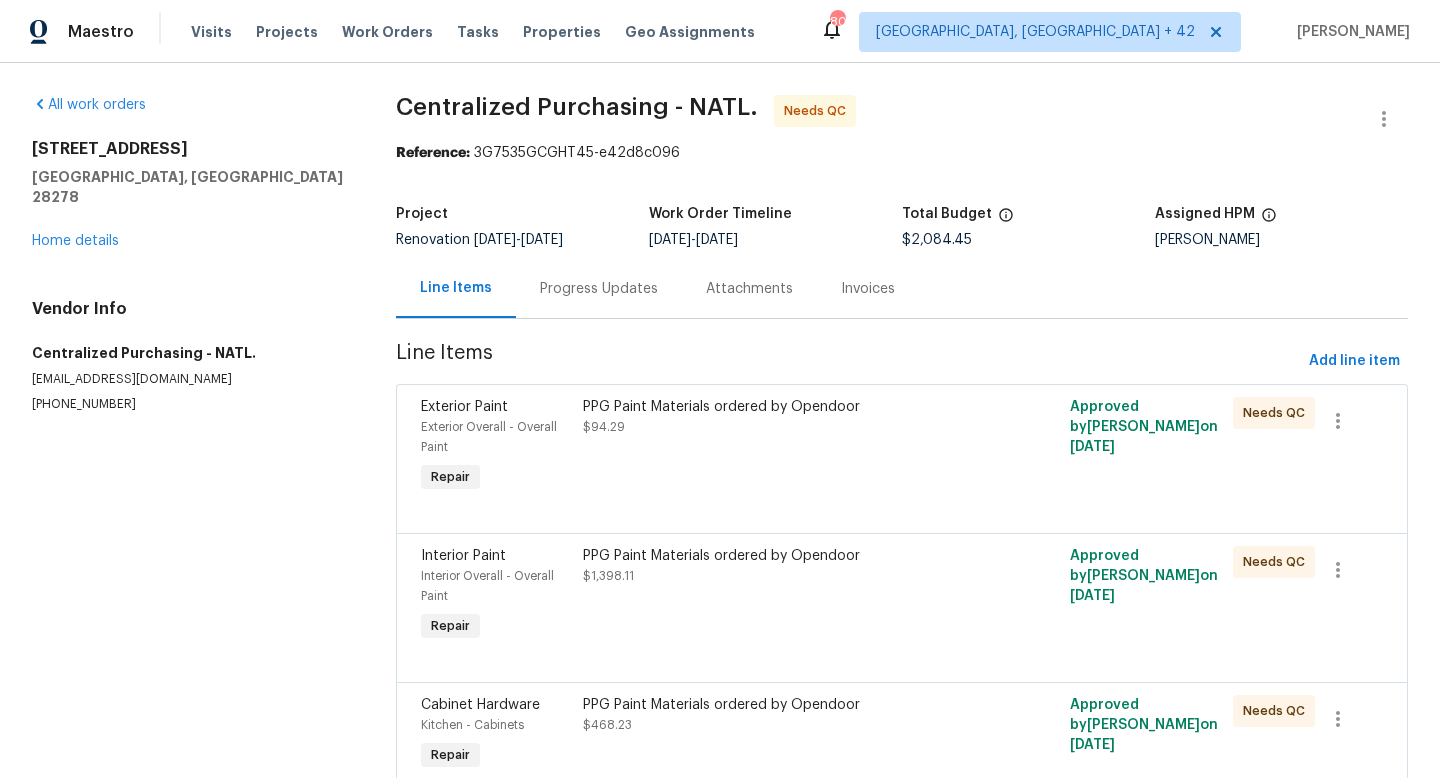 click on "PPG Paint Materials ordered by Opendoor $94.29" at bounding box center (780, 417) 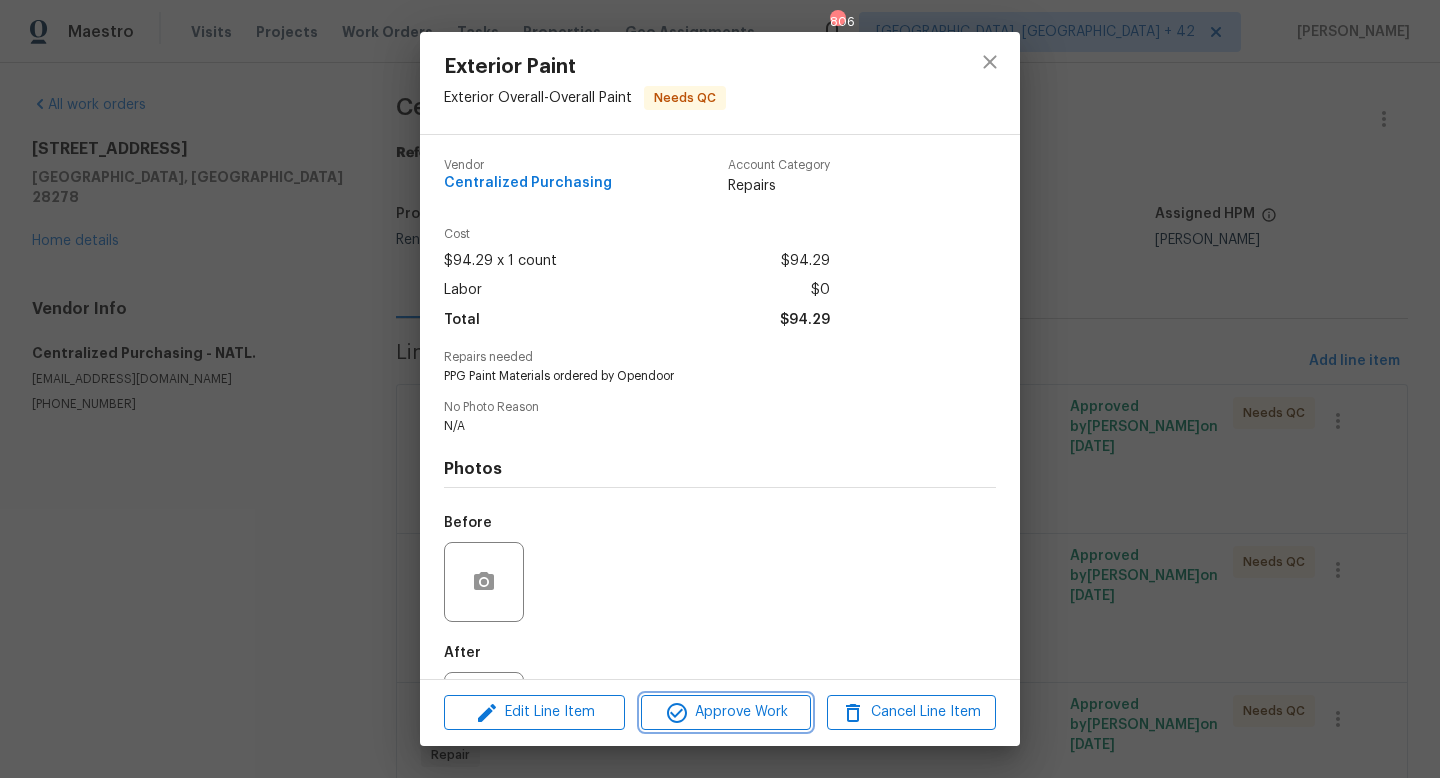 click on "Approve Work" at bounding box center [725, 712] 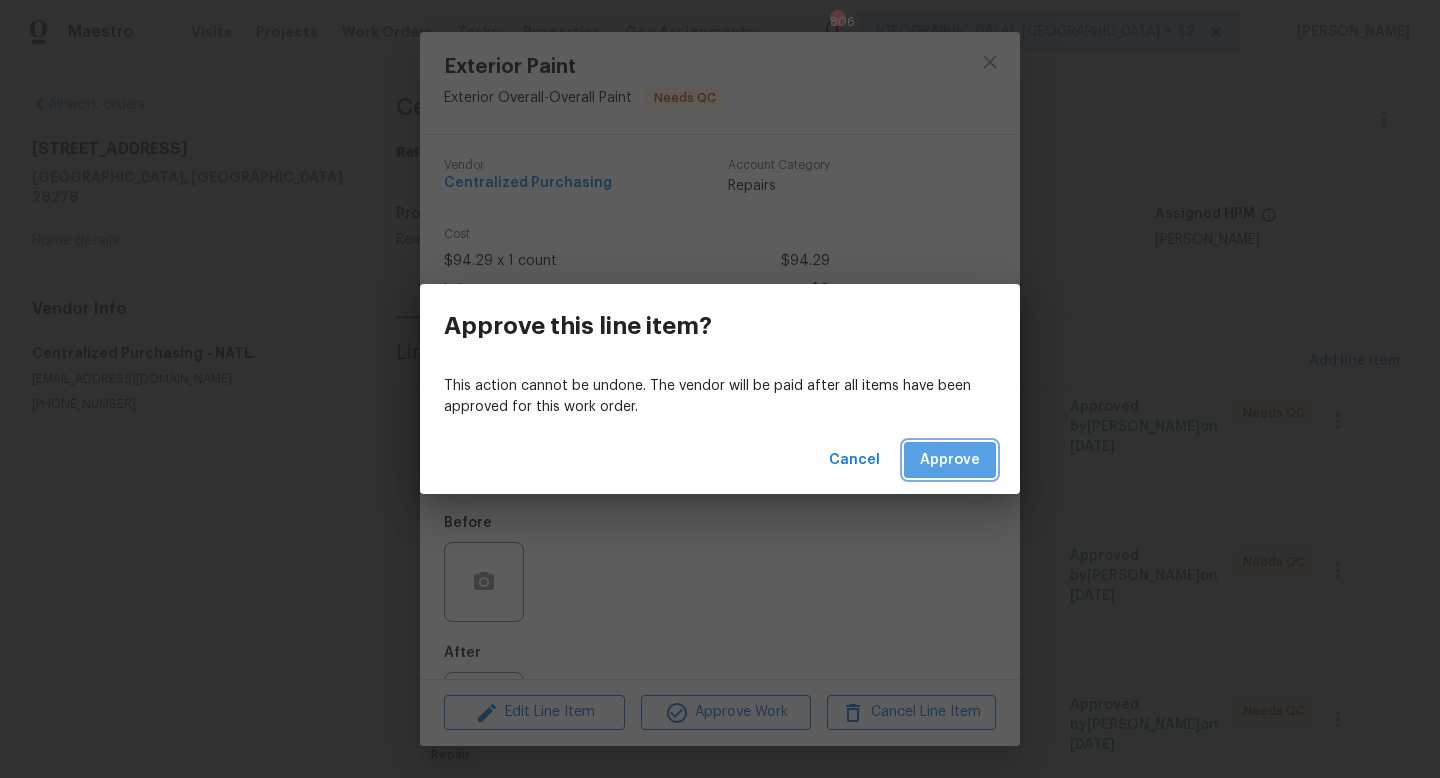 click on "Approve" at bounding box center [950, 460] 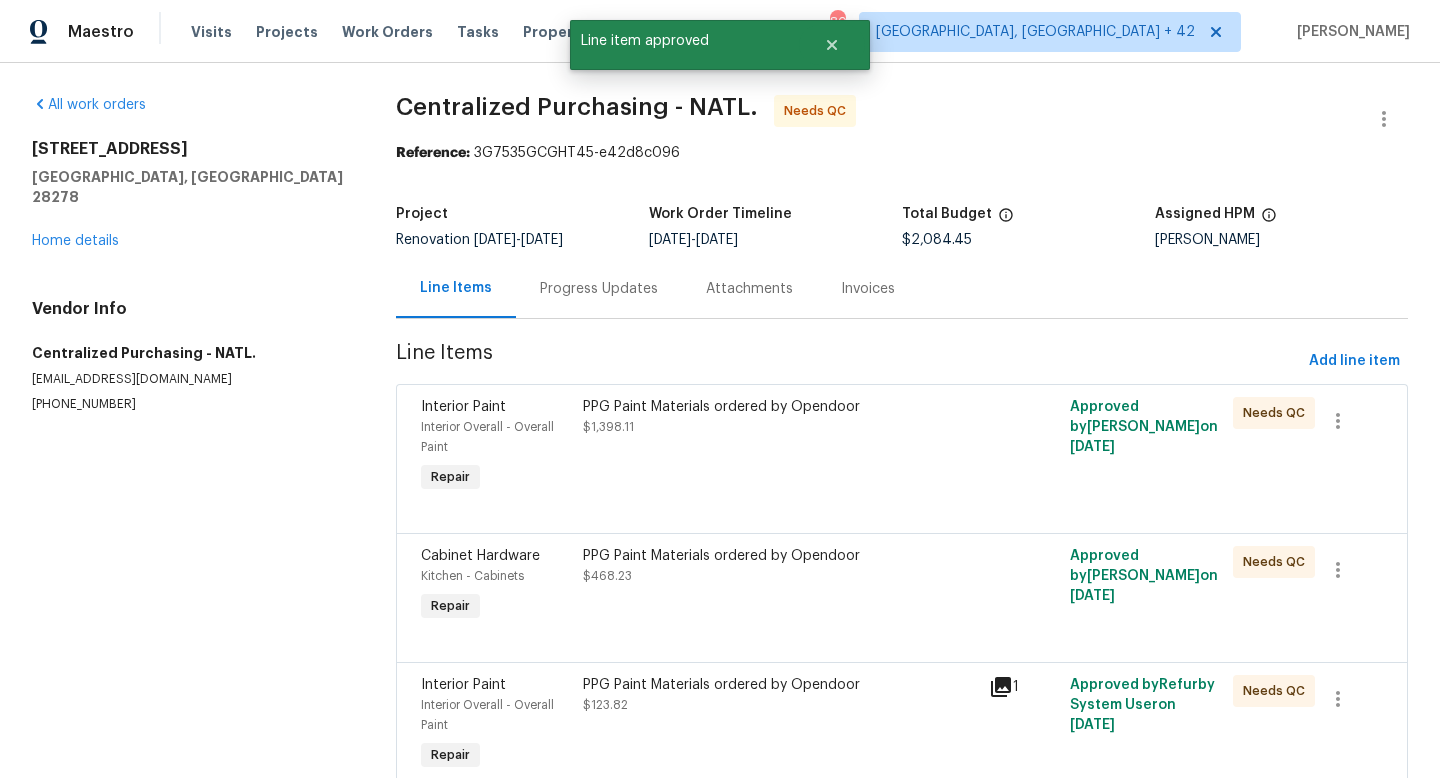 click on "PPG Paint Materials ordered by Opendoor" at bounding box center [780, 556] 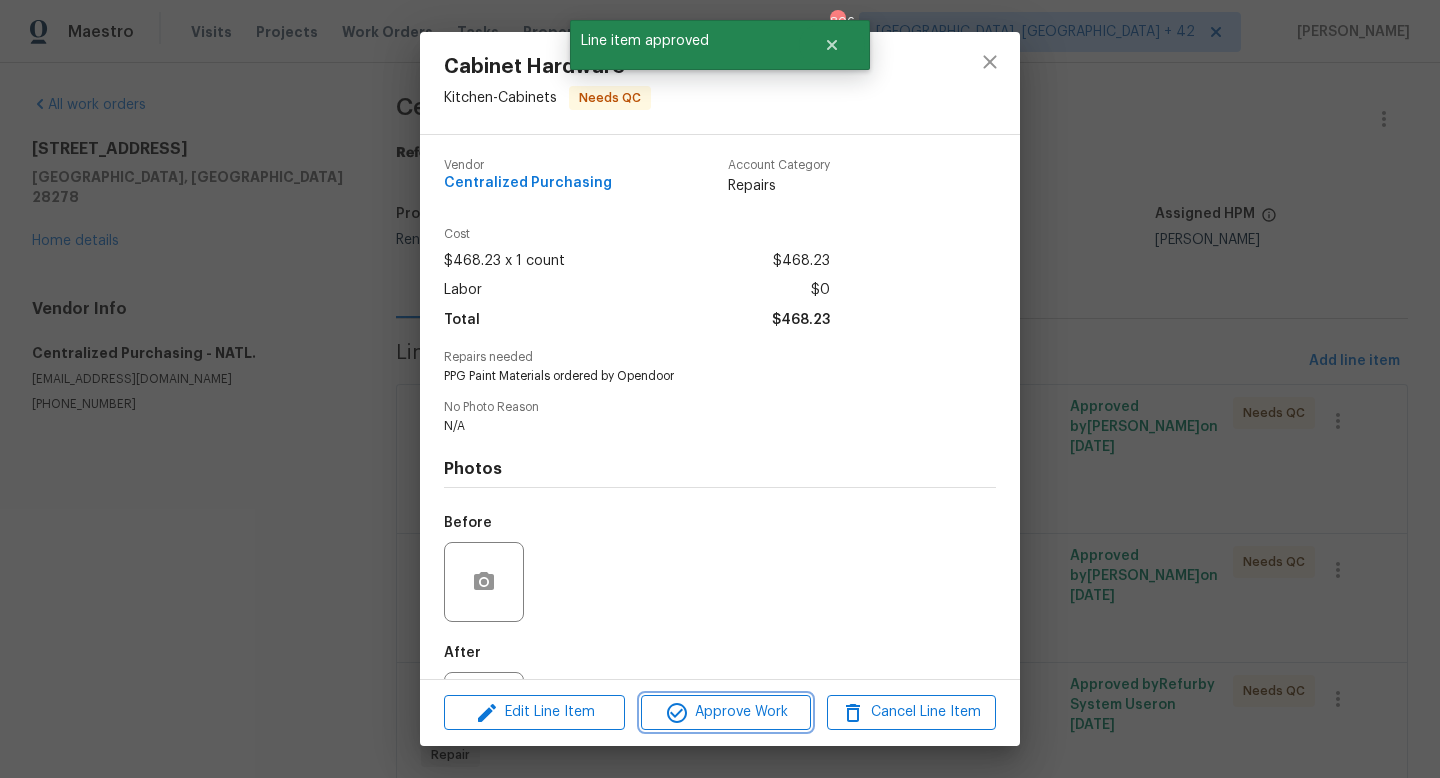 click on "Approve Work" at bounding box center [725, 712] 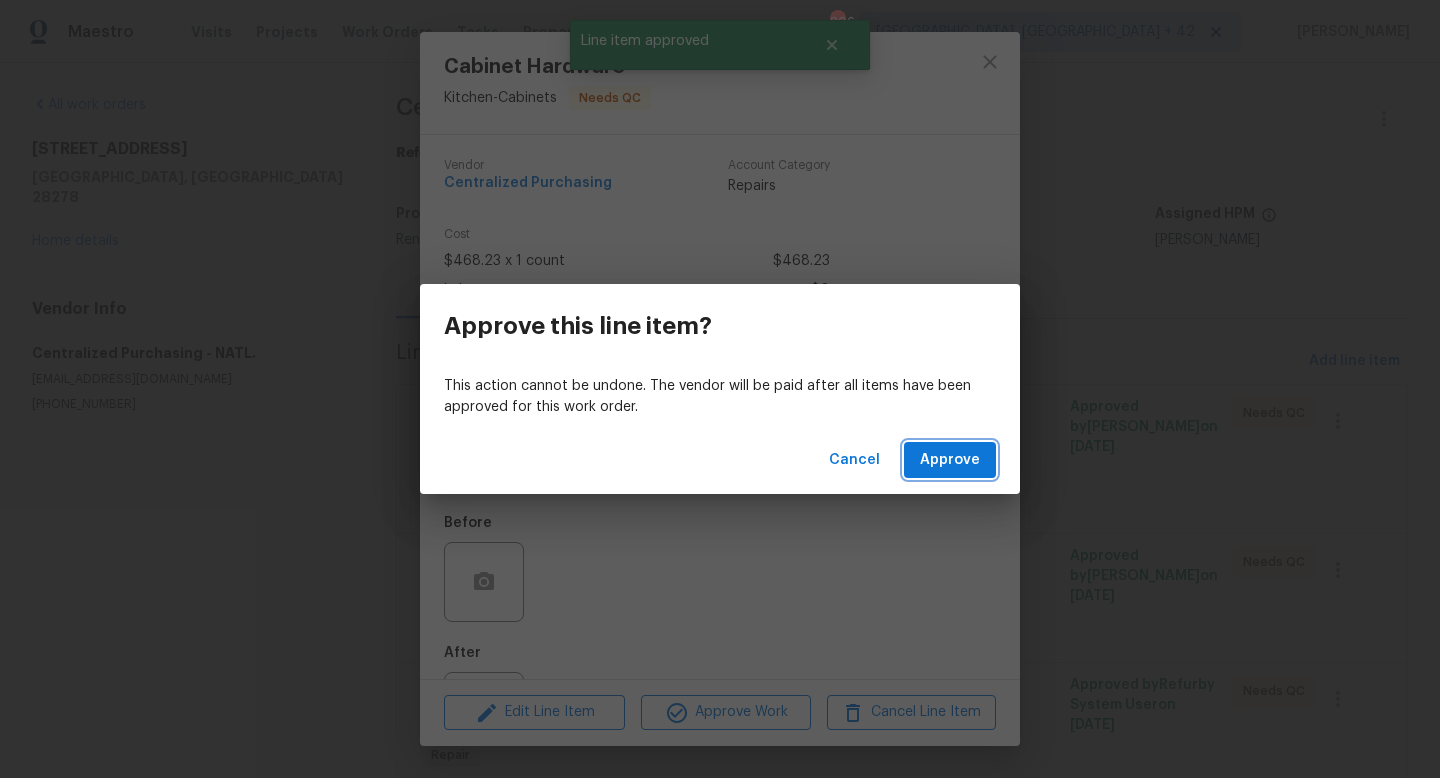 click on "Approve" at bounding box center [950, 460] 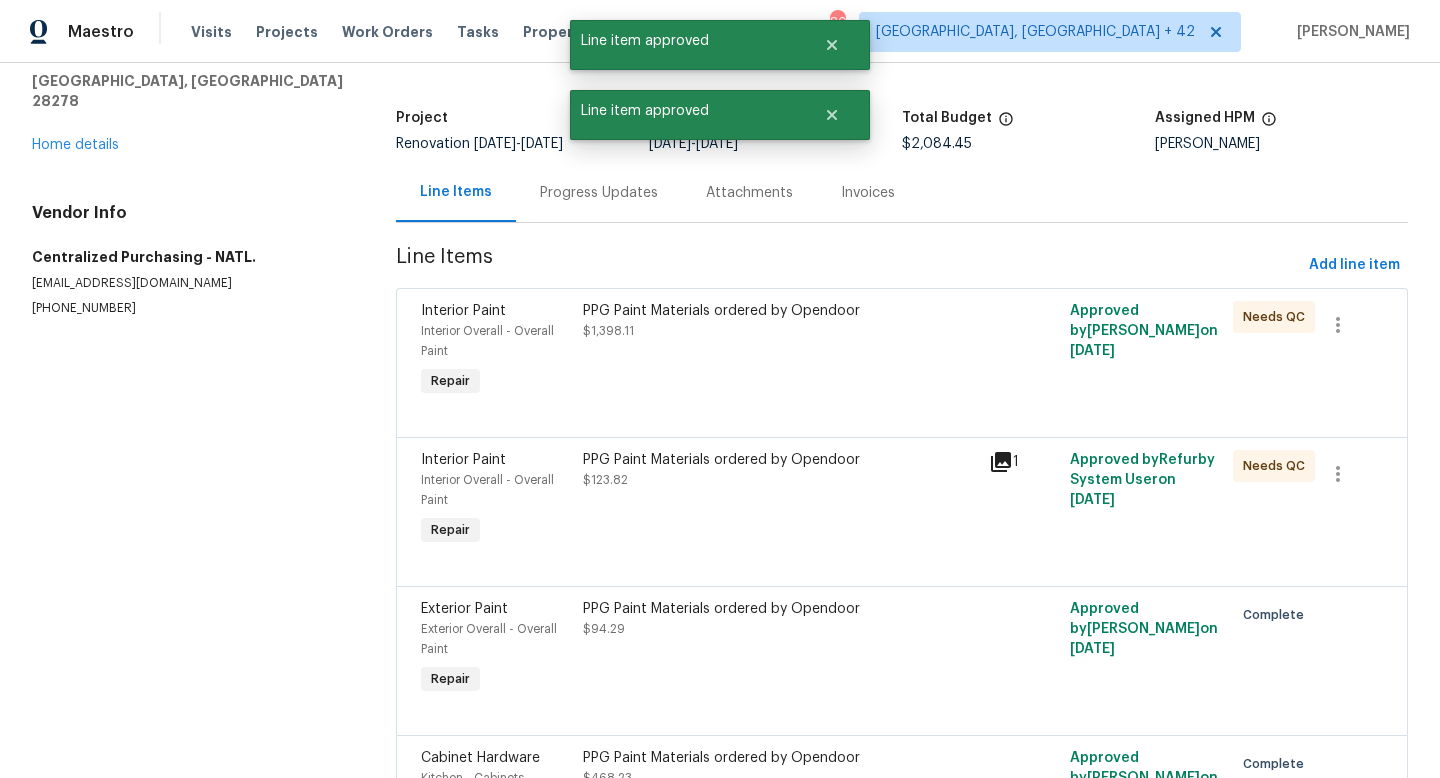 scroll, scrollTop: 97, scrollLeft: 0, axis: vertical 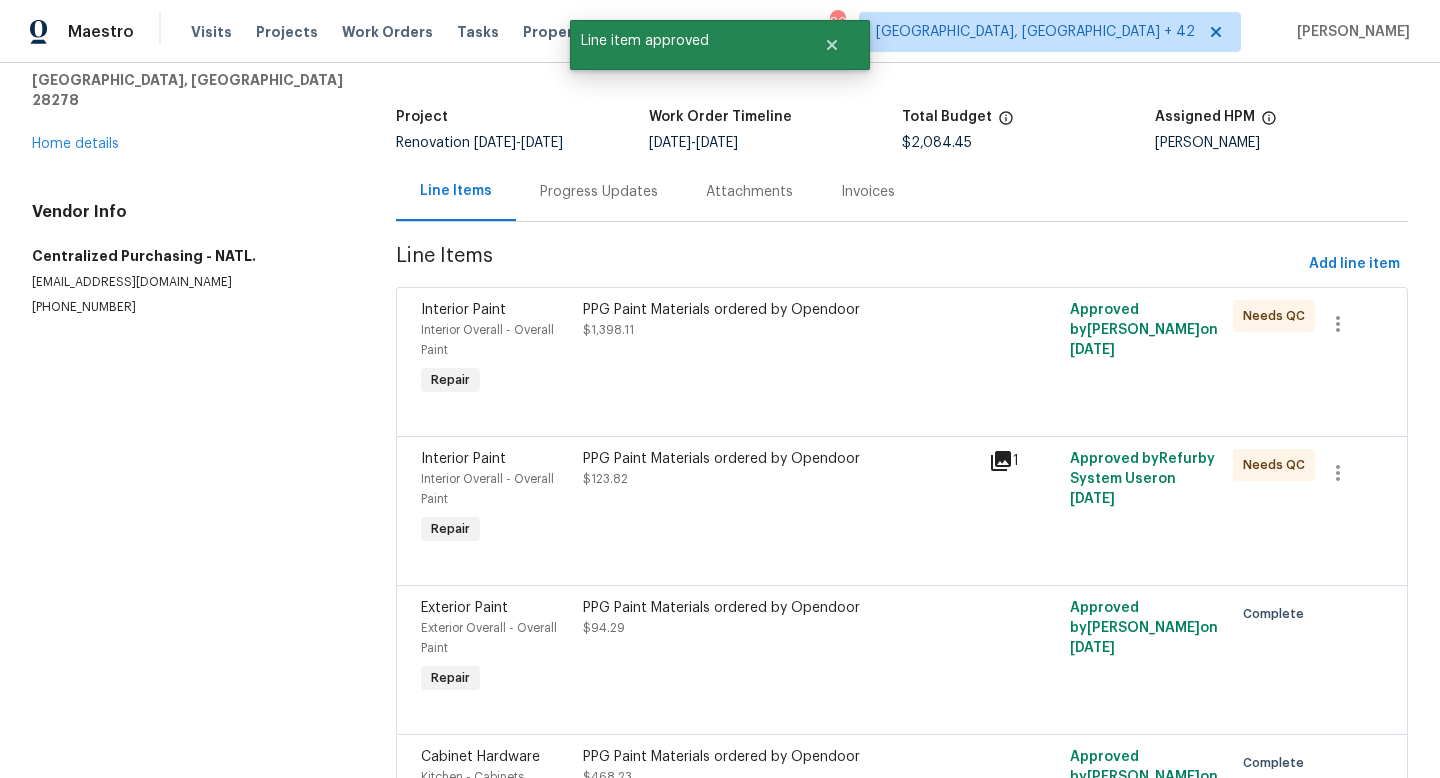 click on "PPG Paint Materials ordered by Opendoor $1,398.11" at bounding box center (780, 350) 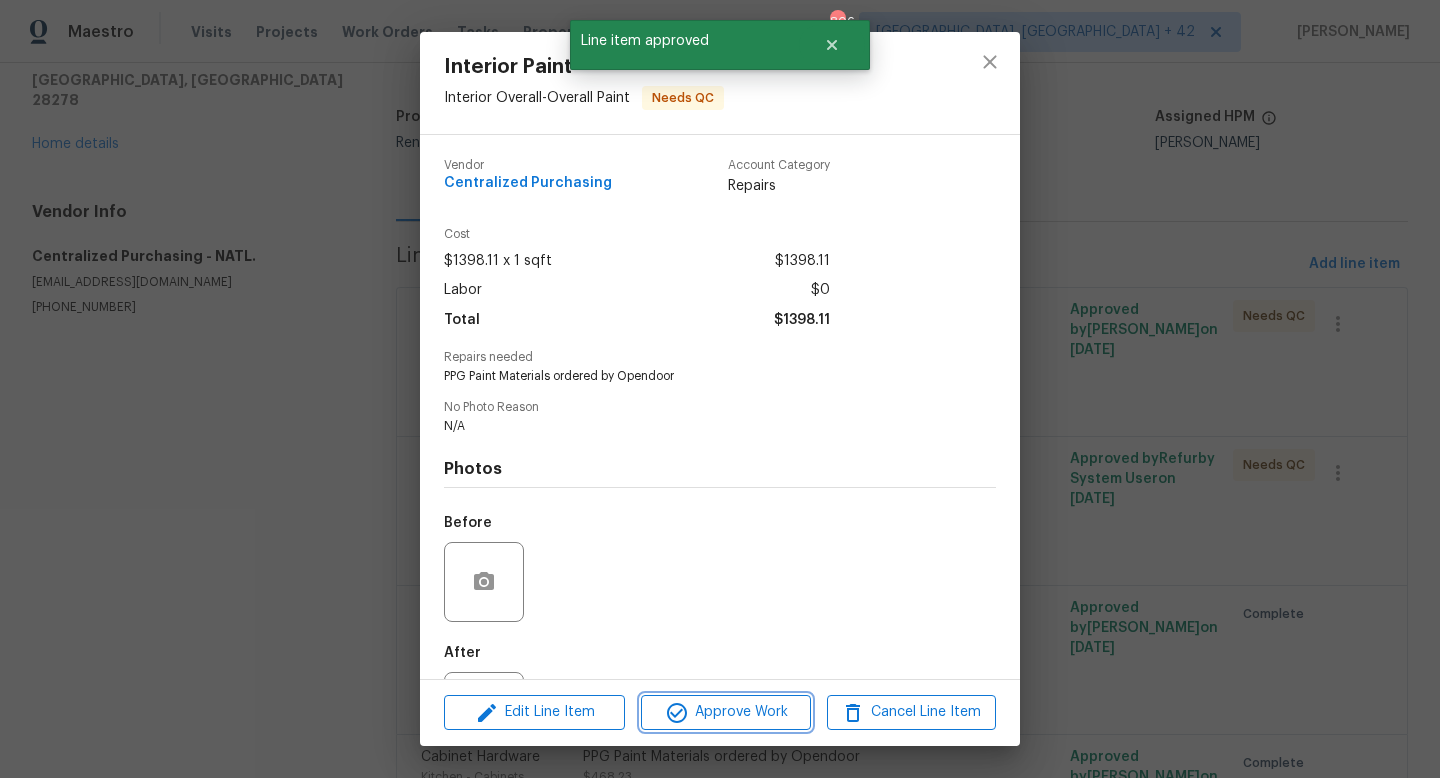 click on "Approve Work" at bounding box center (725, 712) 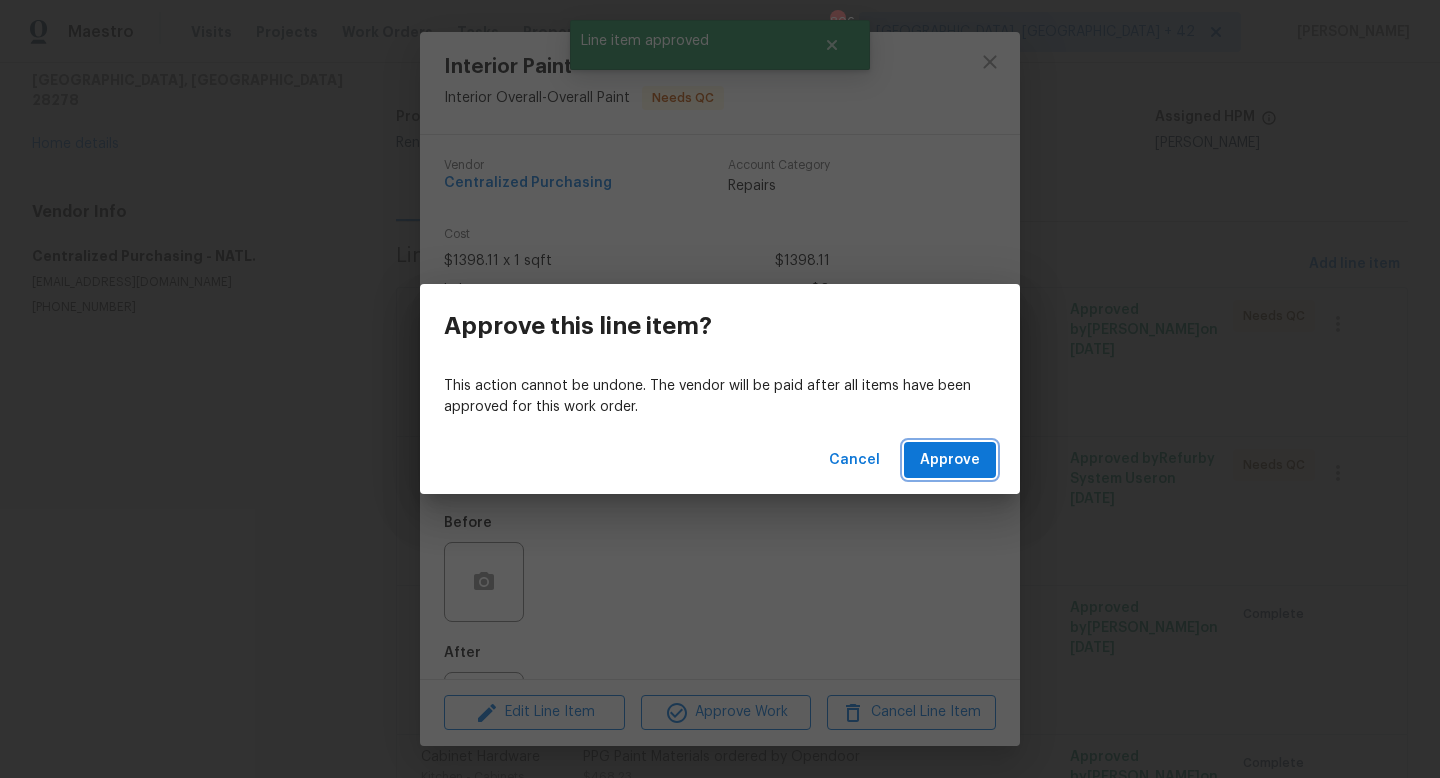 click on "Approve" at bounding box center (950, 460) 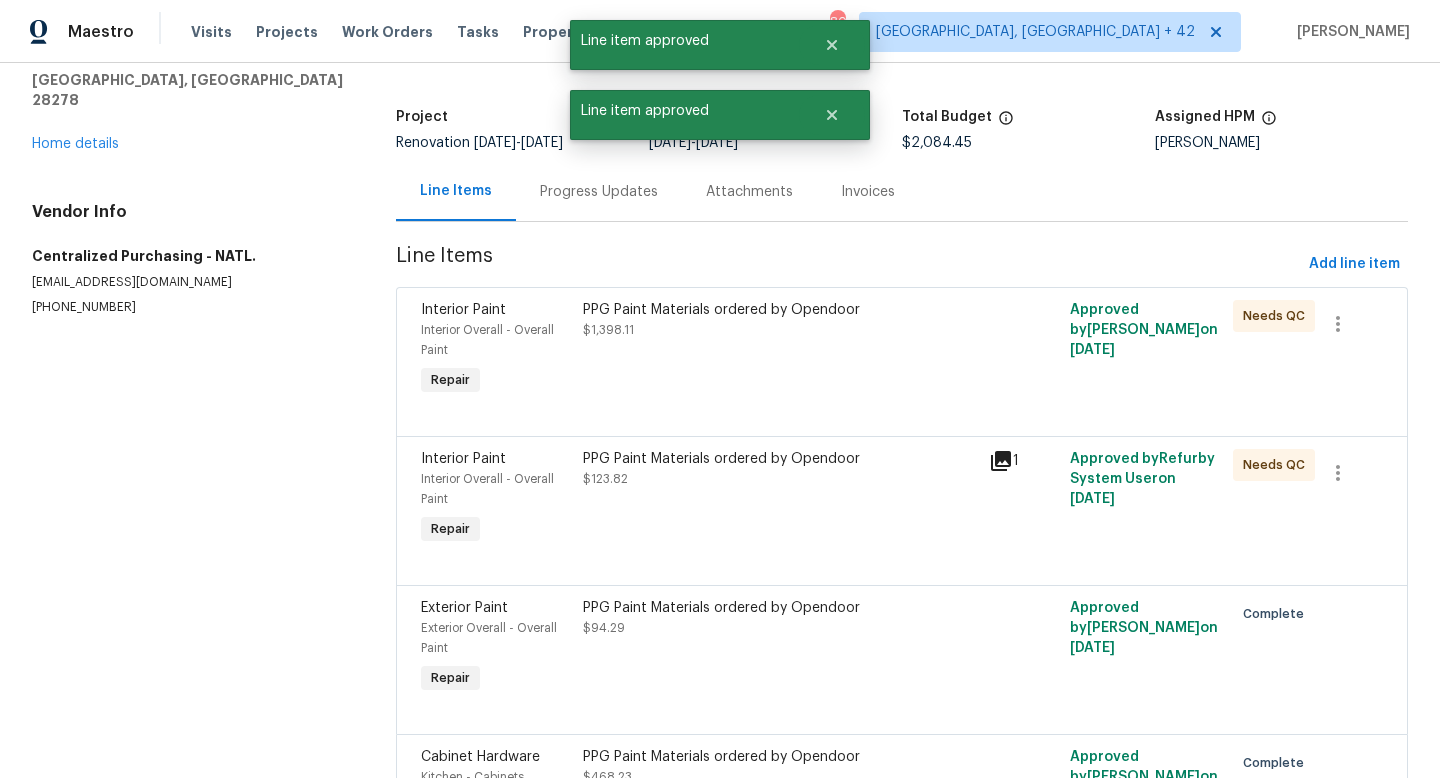 scroll, scrollTop: 0, scrollLeft: 0, axis: both 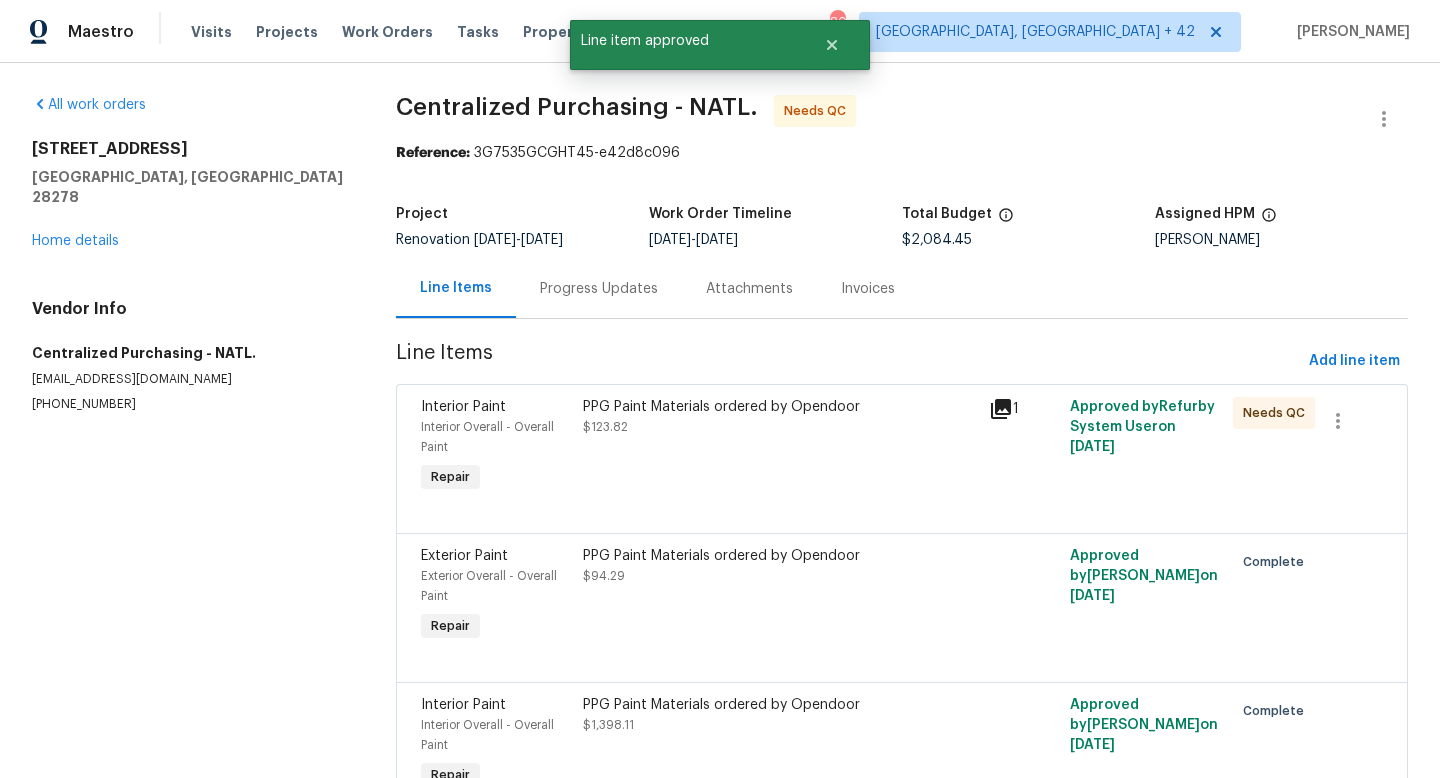 click on "PPG Paint Materials ordered by Opendoor $123.82" at bounding box center [780, 447] 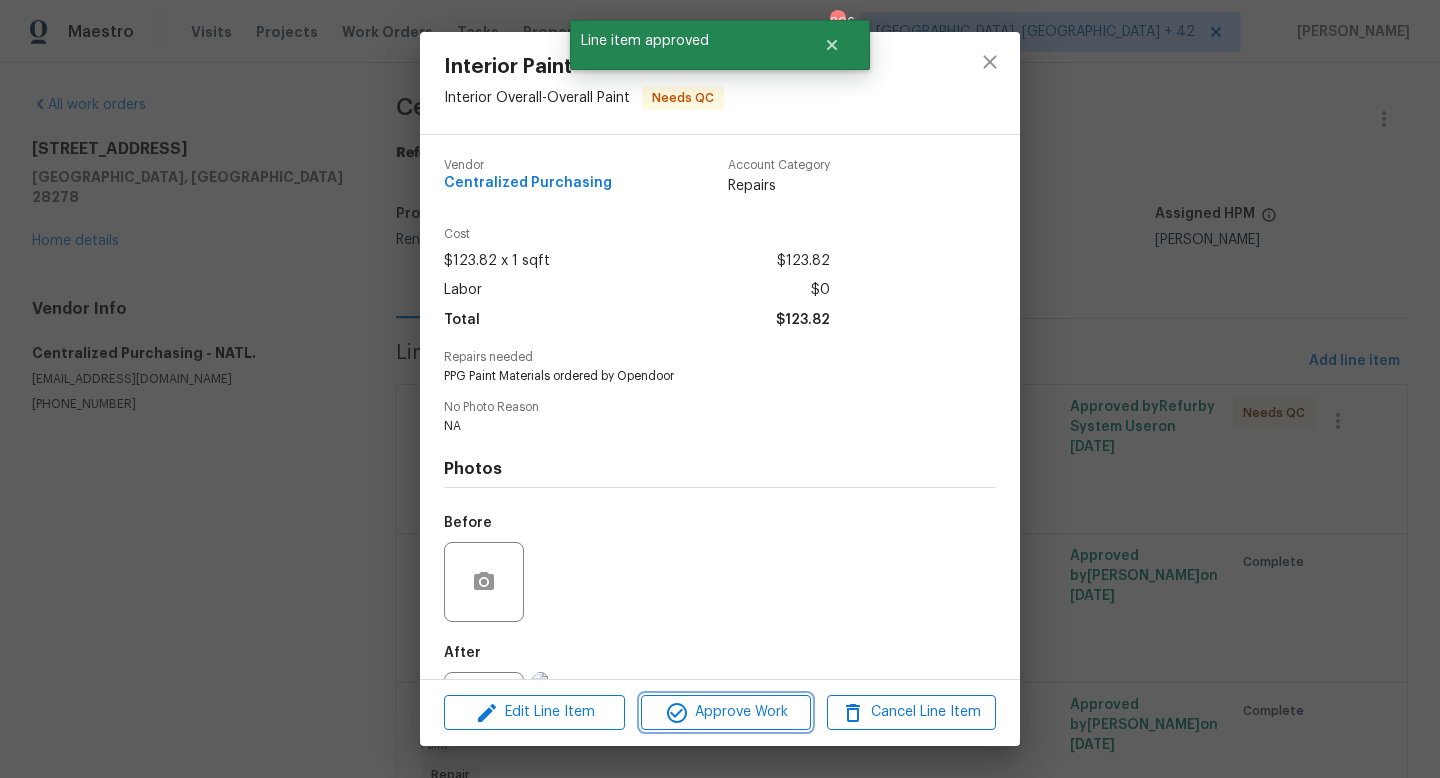click on "Approve Work" at bounding box center [725, 712] 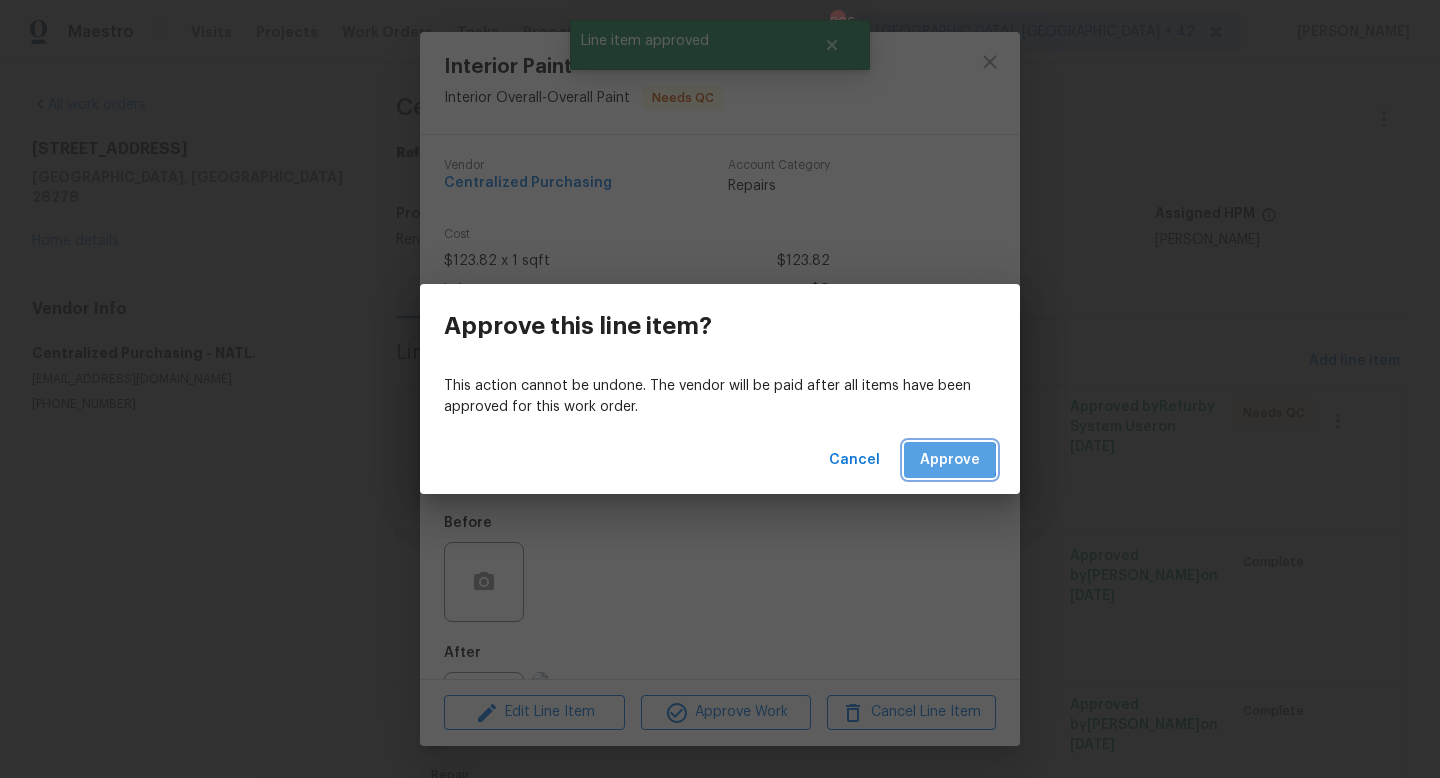 click on "Approve" at bounding box center [950, 460] 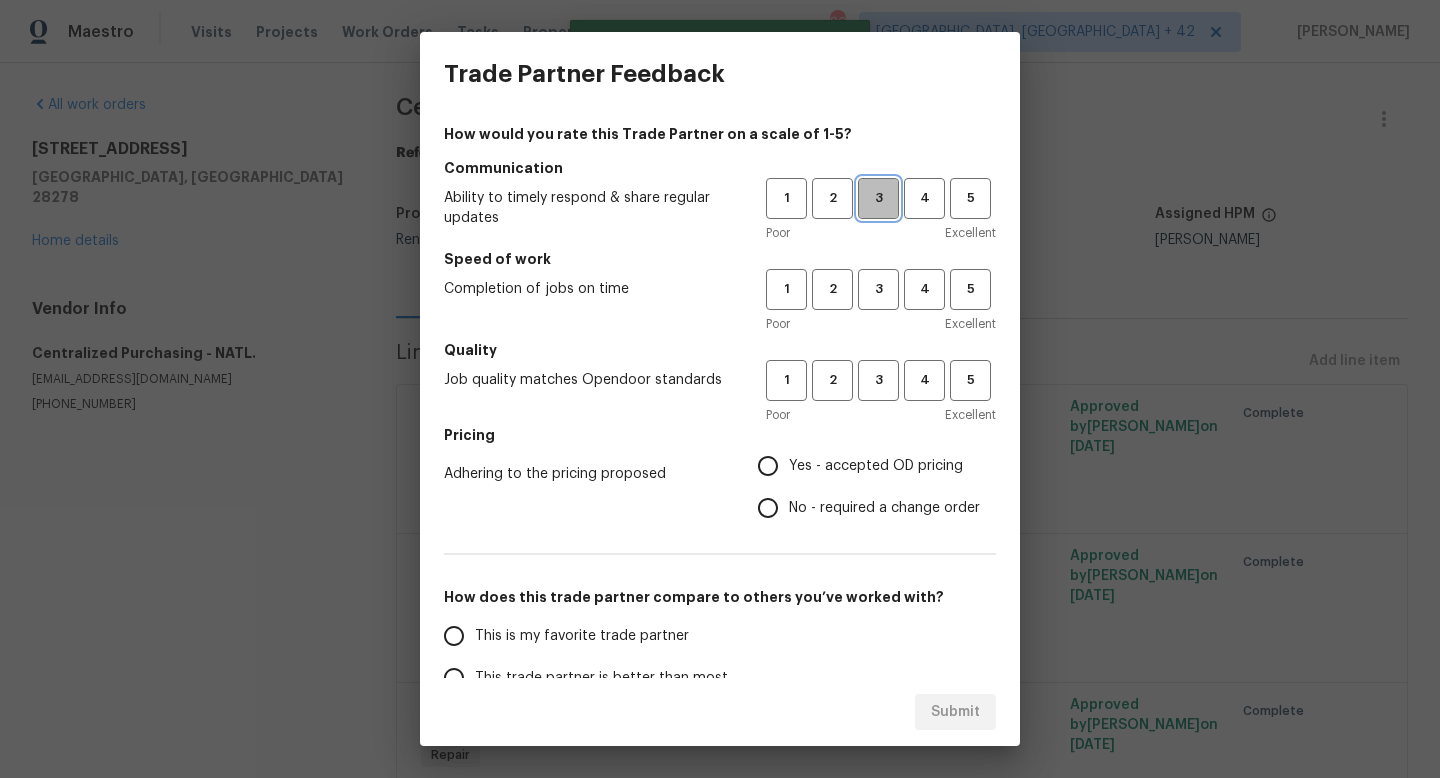 click on "3" at bounding box center [878, 198] 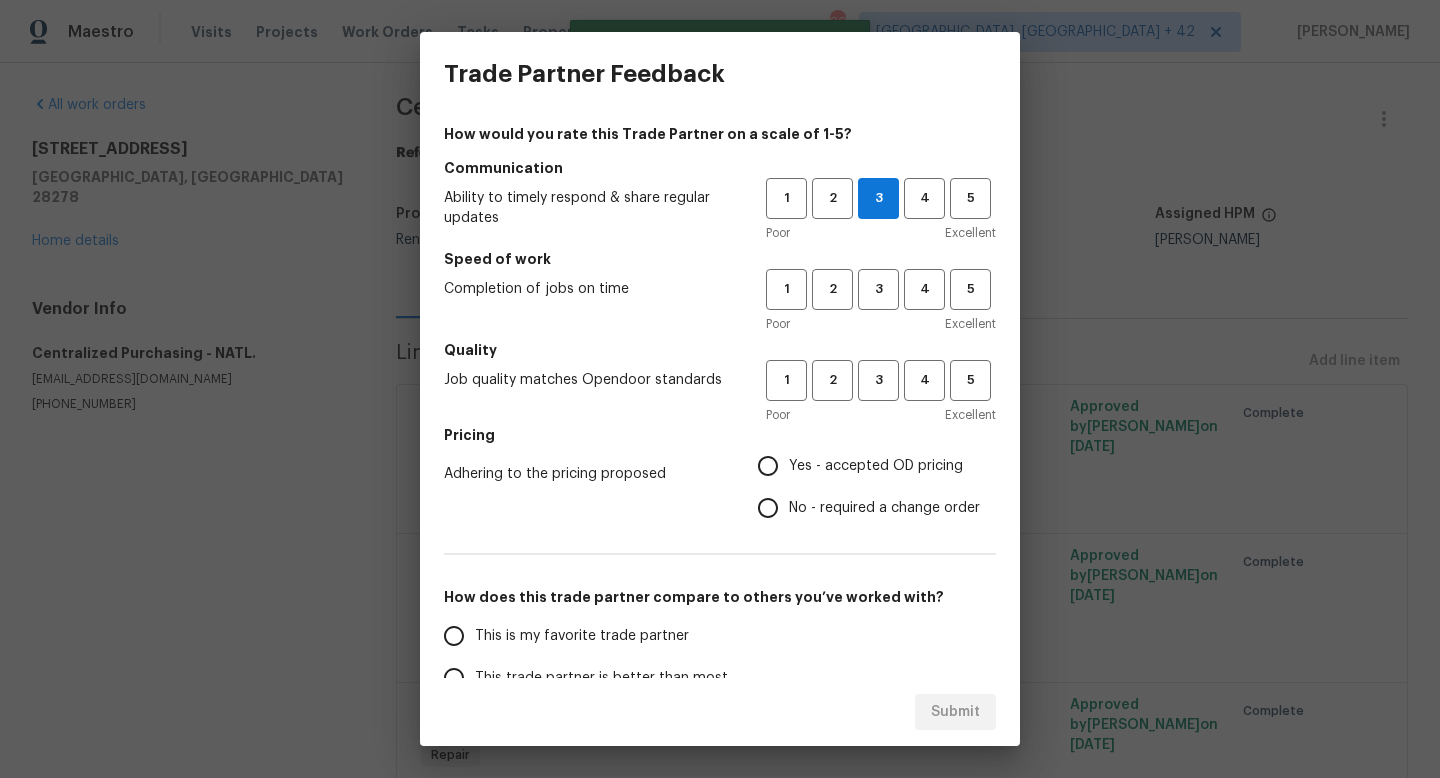 drag, startPoint x: 876, startPoint y: 266, endPoint x: 876, endPoint y: 279, distance: 13 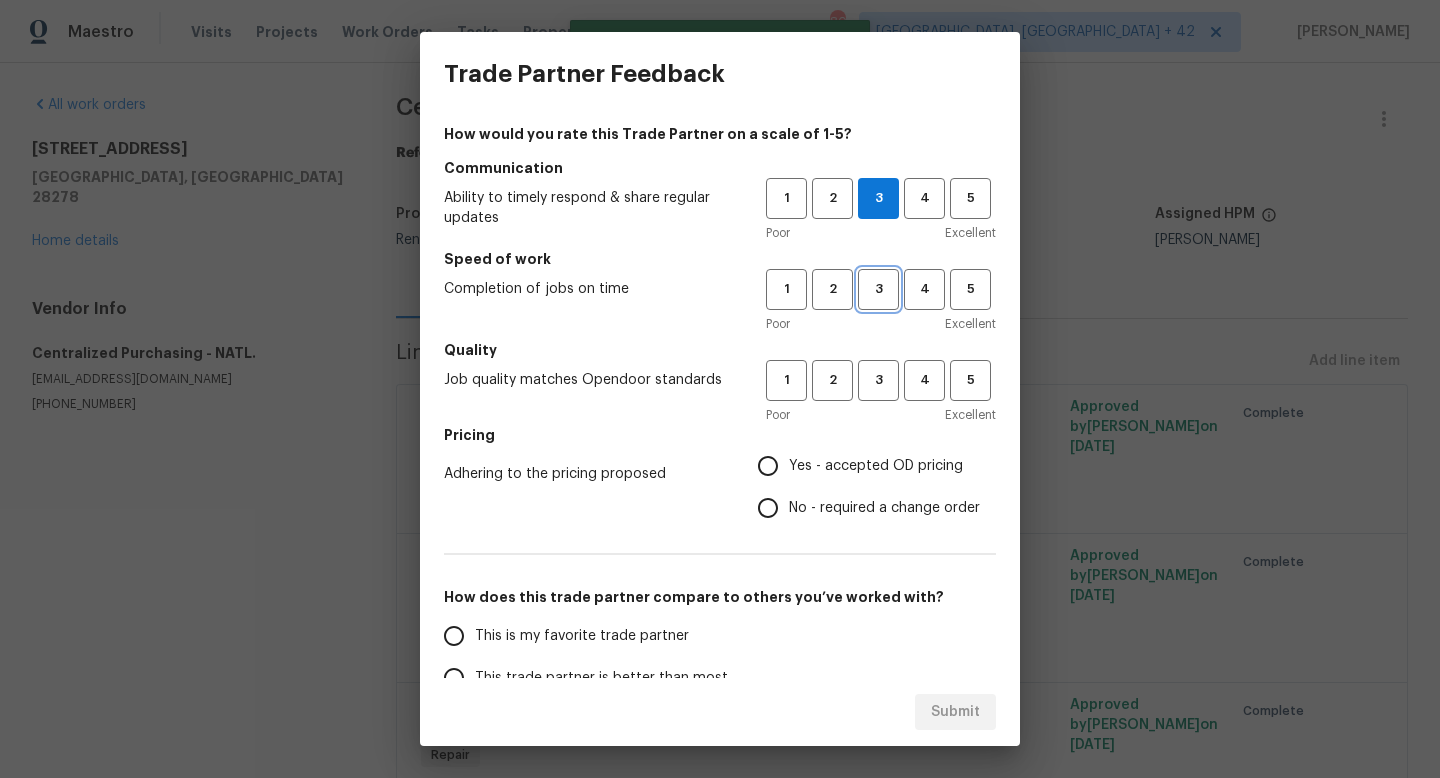 click on "3" at bounding box center [878, 289] 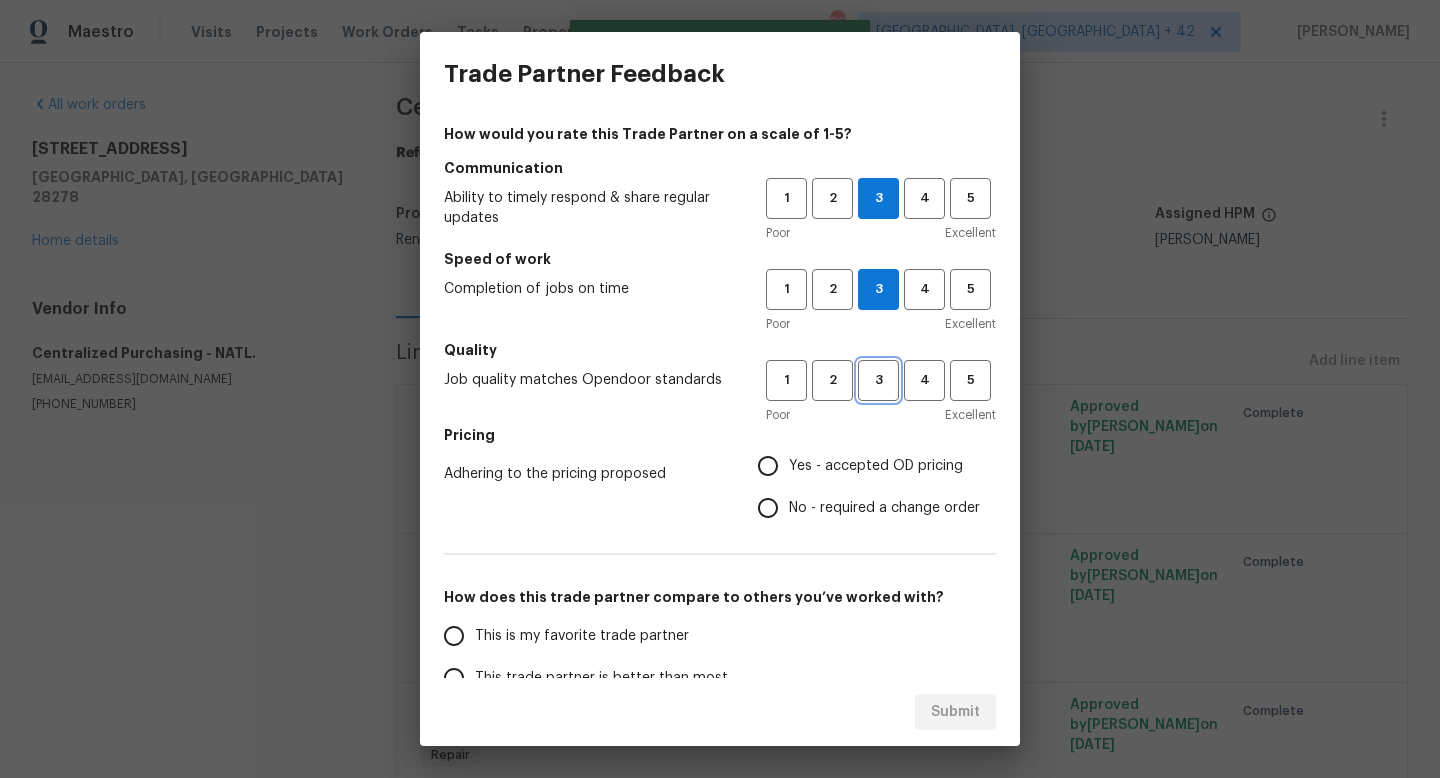 click on "3" at bounding box center [878, 380] 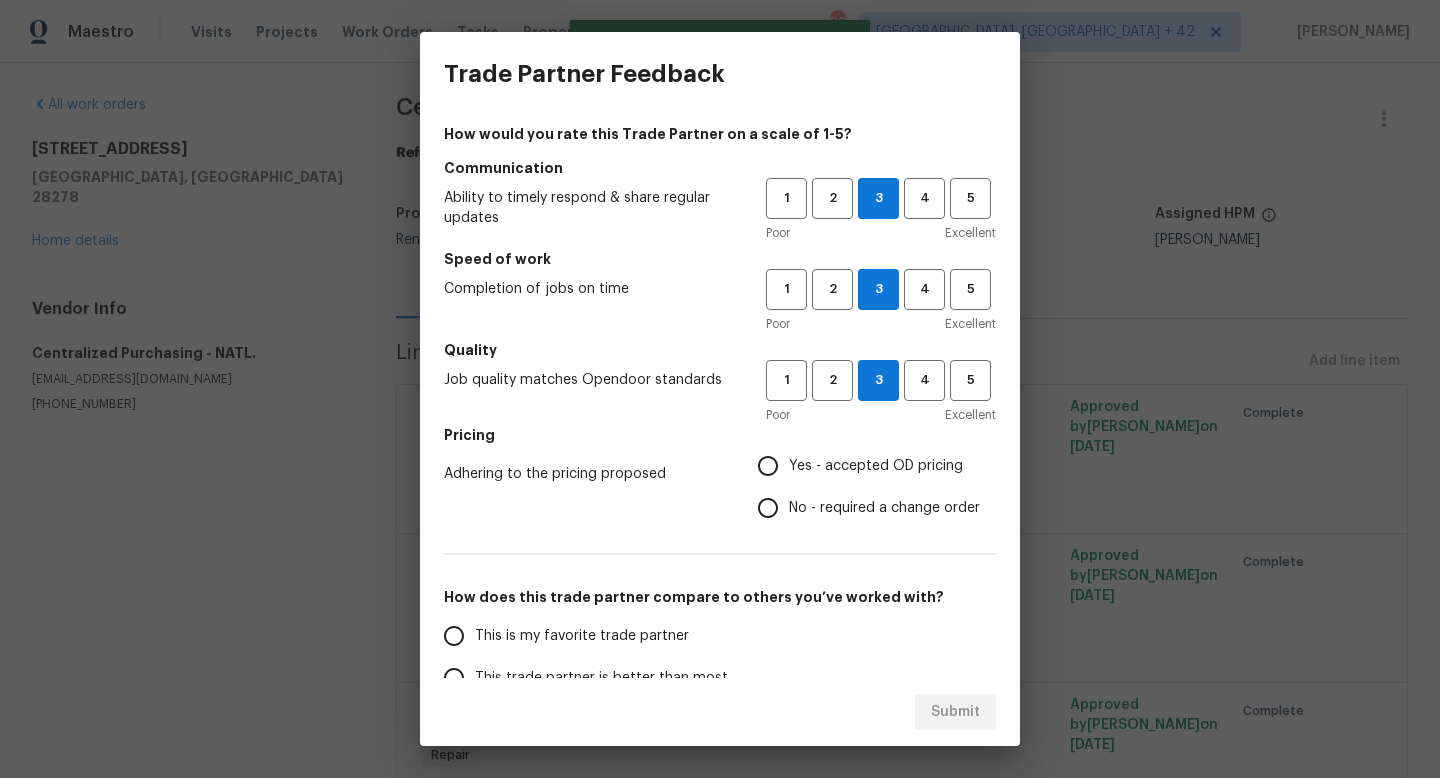 click on "Pricing" at bounding box center [720, 435] 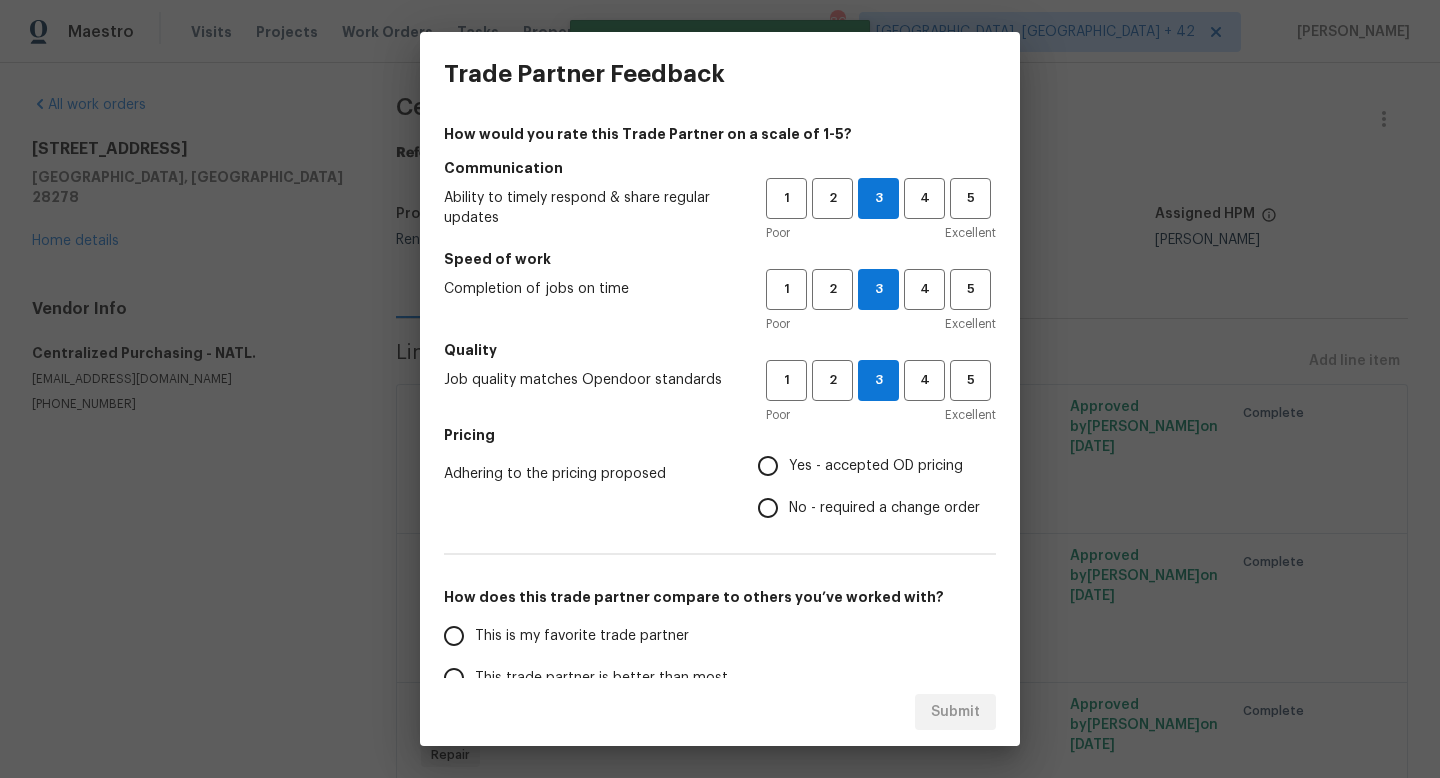 click on "Yes - accepted OD pricing" at bounding box center [863, 466] 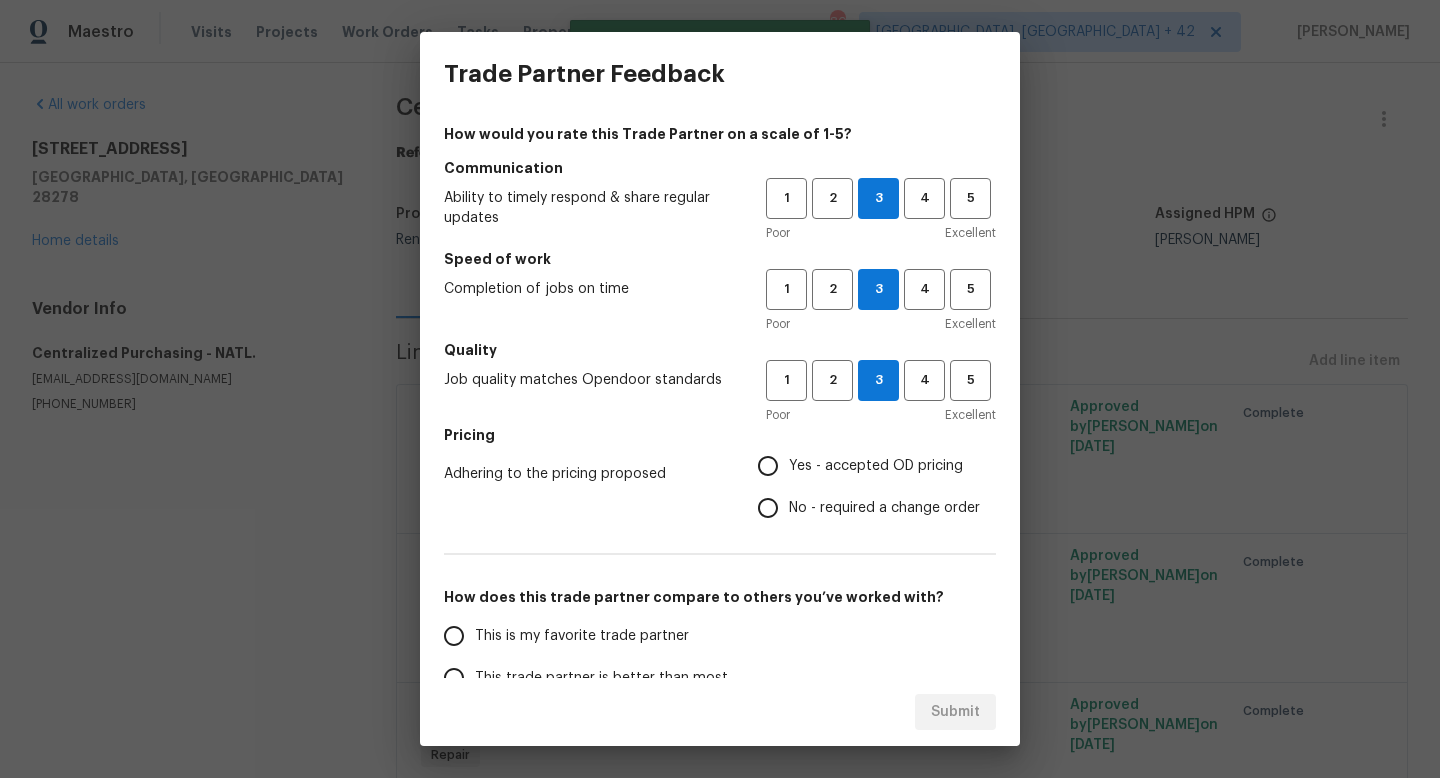 click on "Yes - accepted OD pricing" at bounding box center (768, 466) 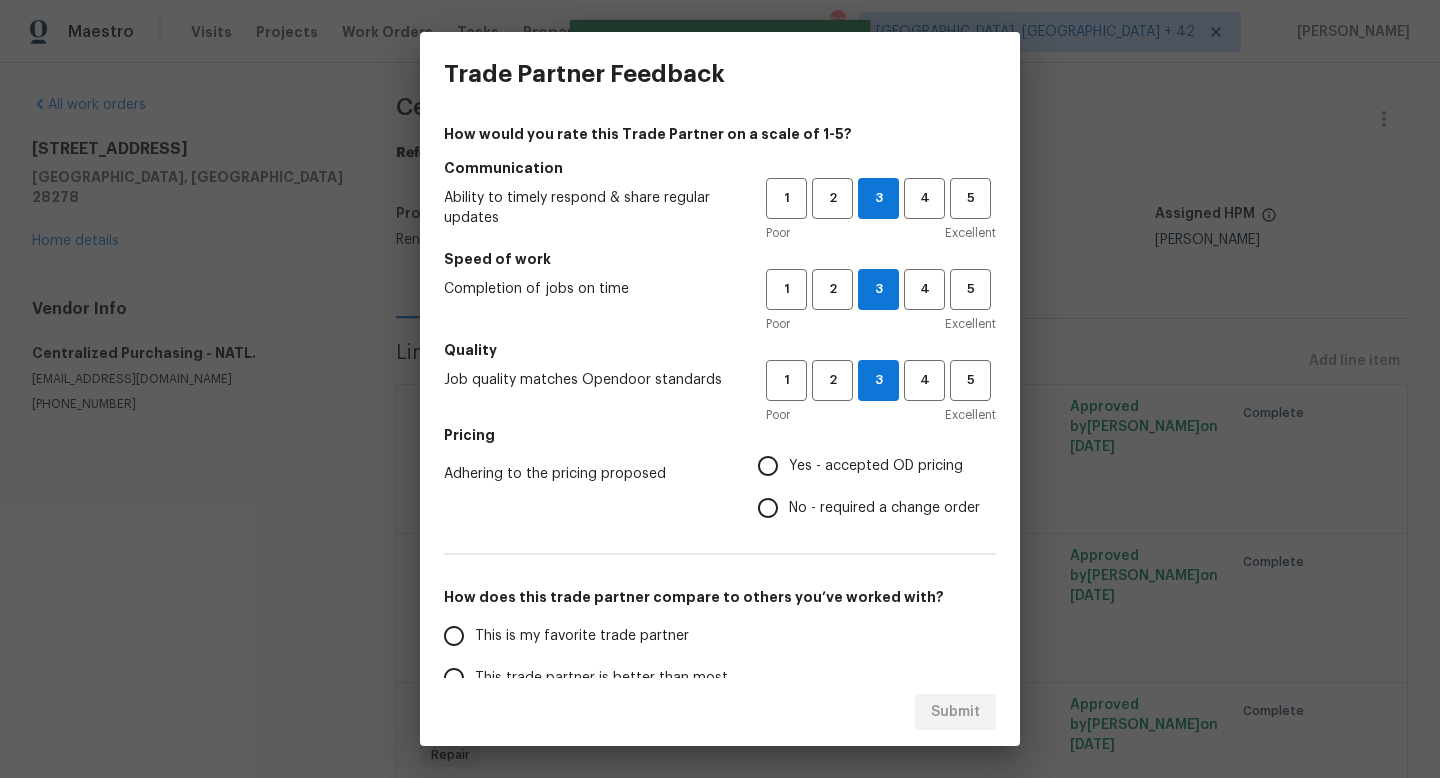 radio on "true" 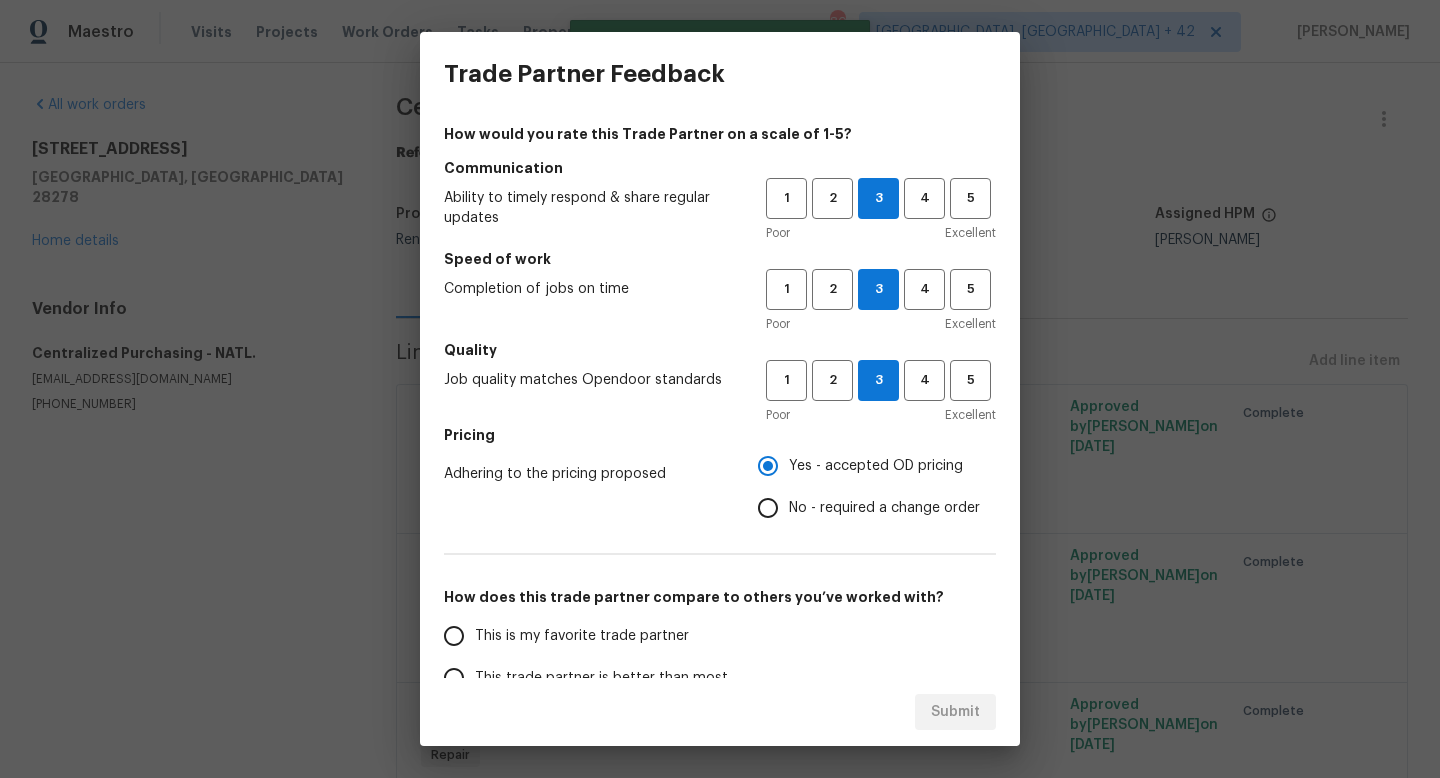 click on "This is my favorite trade partner" at bounding box center [582, 636] 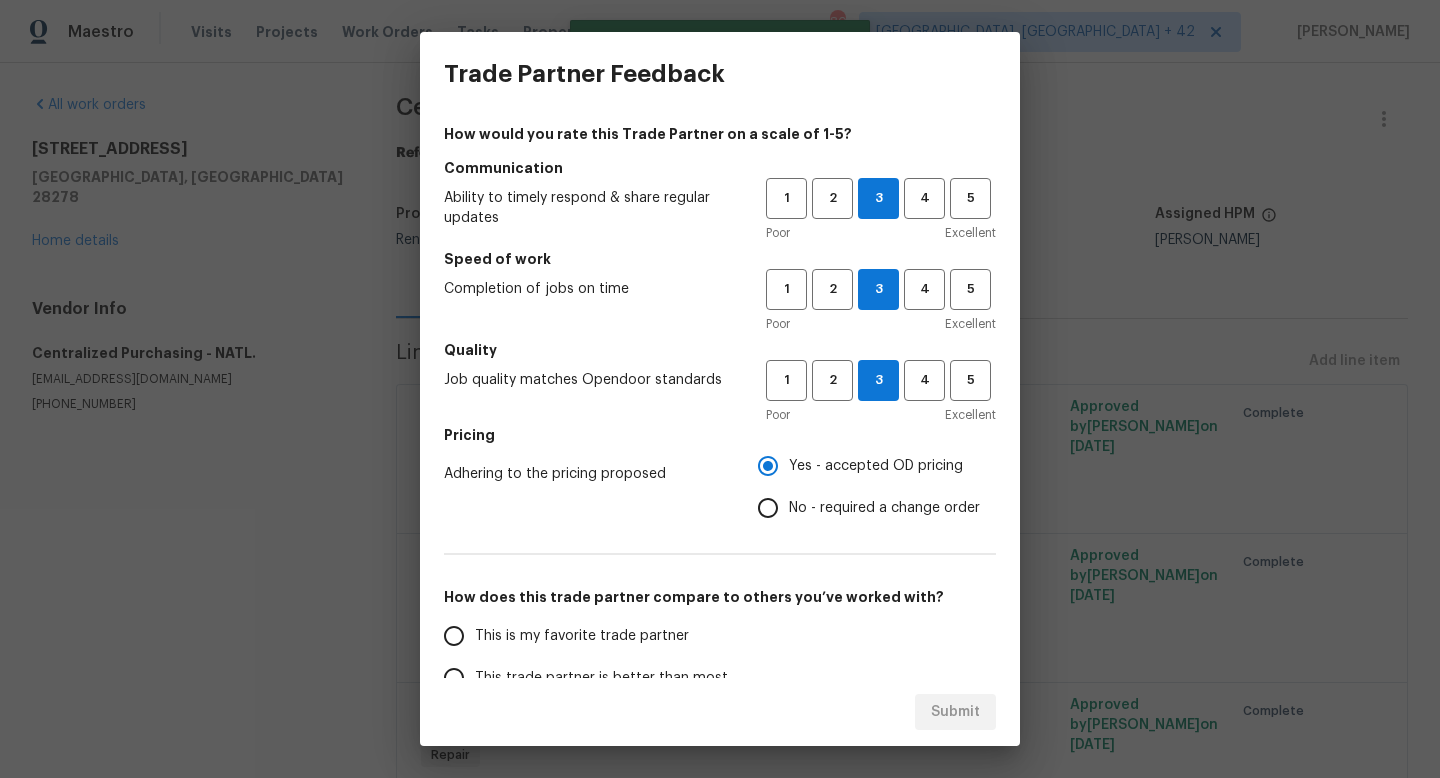 click on "This is my favorite trade partner" at bounding box center (454, 636) 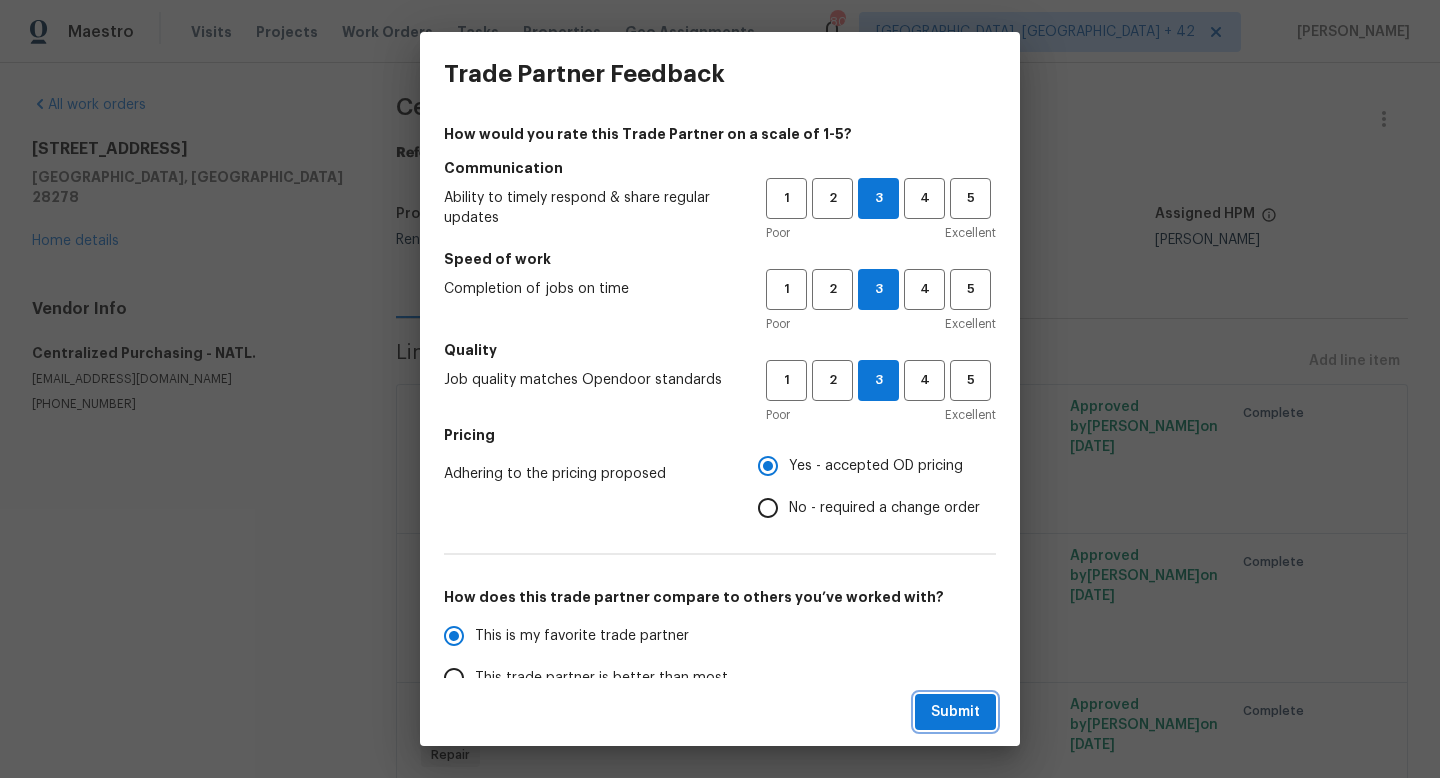click on "Submit" at bounding box center [955, 712] 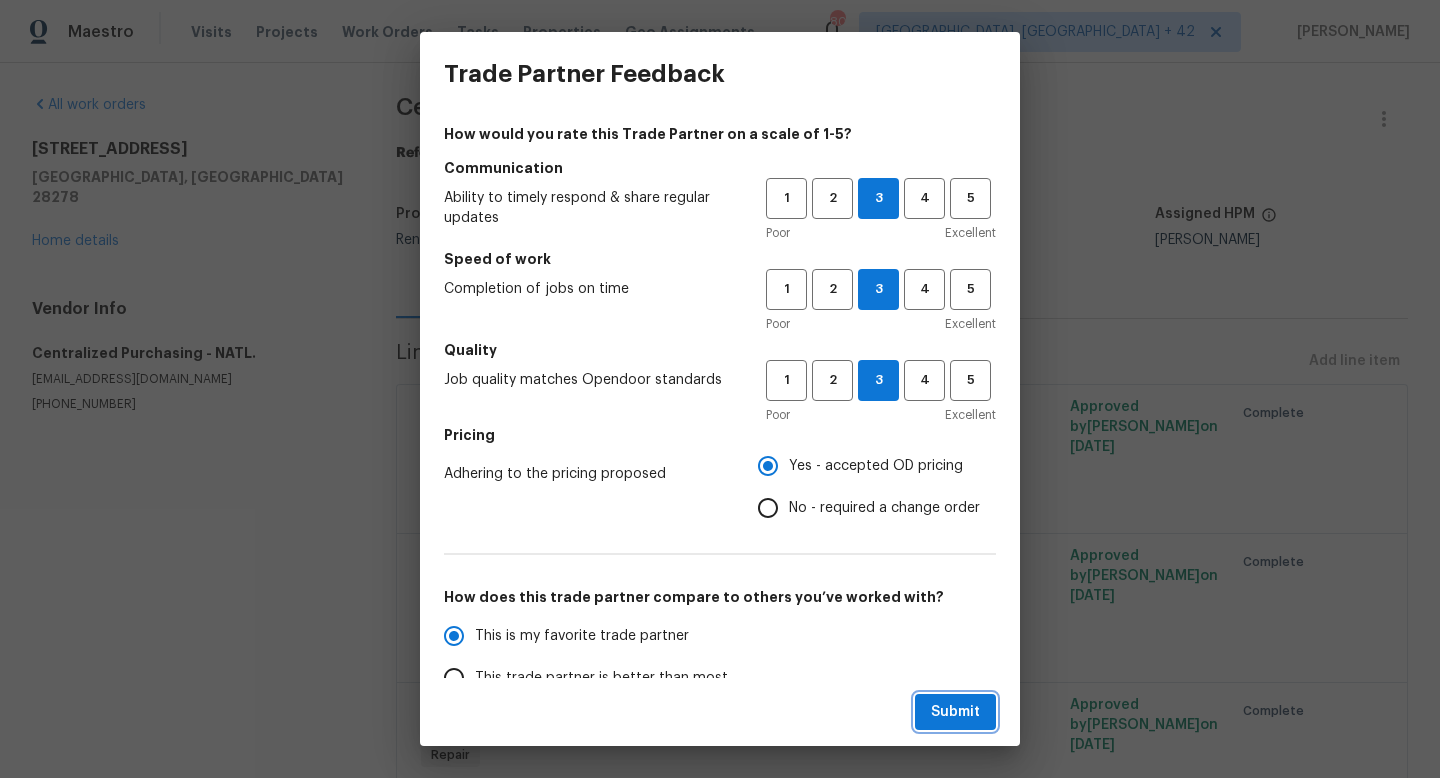 radio on "true" 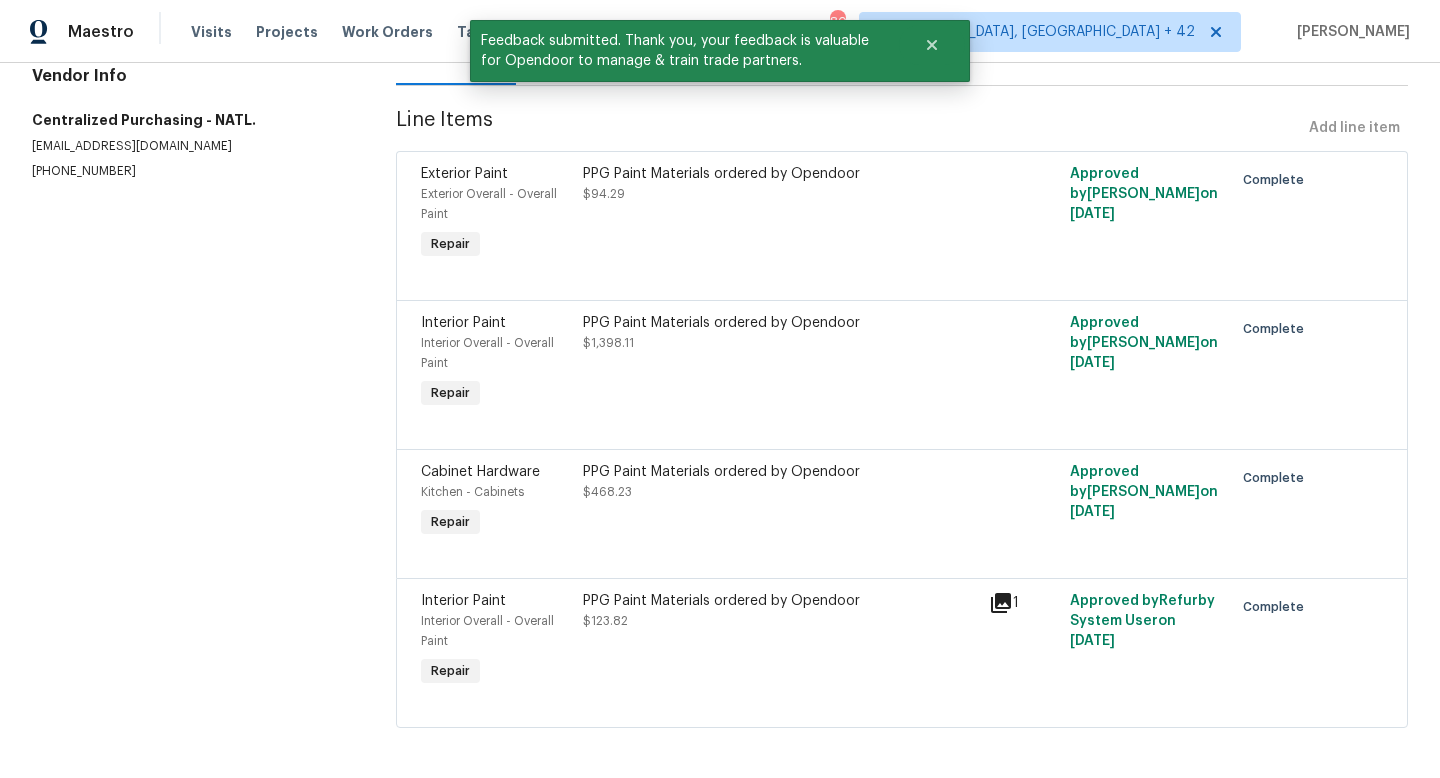 scroll, scrollTop: 242, scrollLeft: 0, axis: vertical 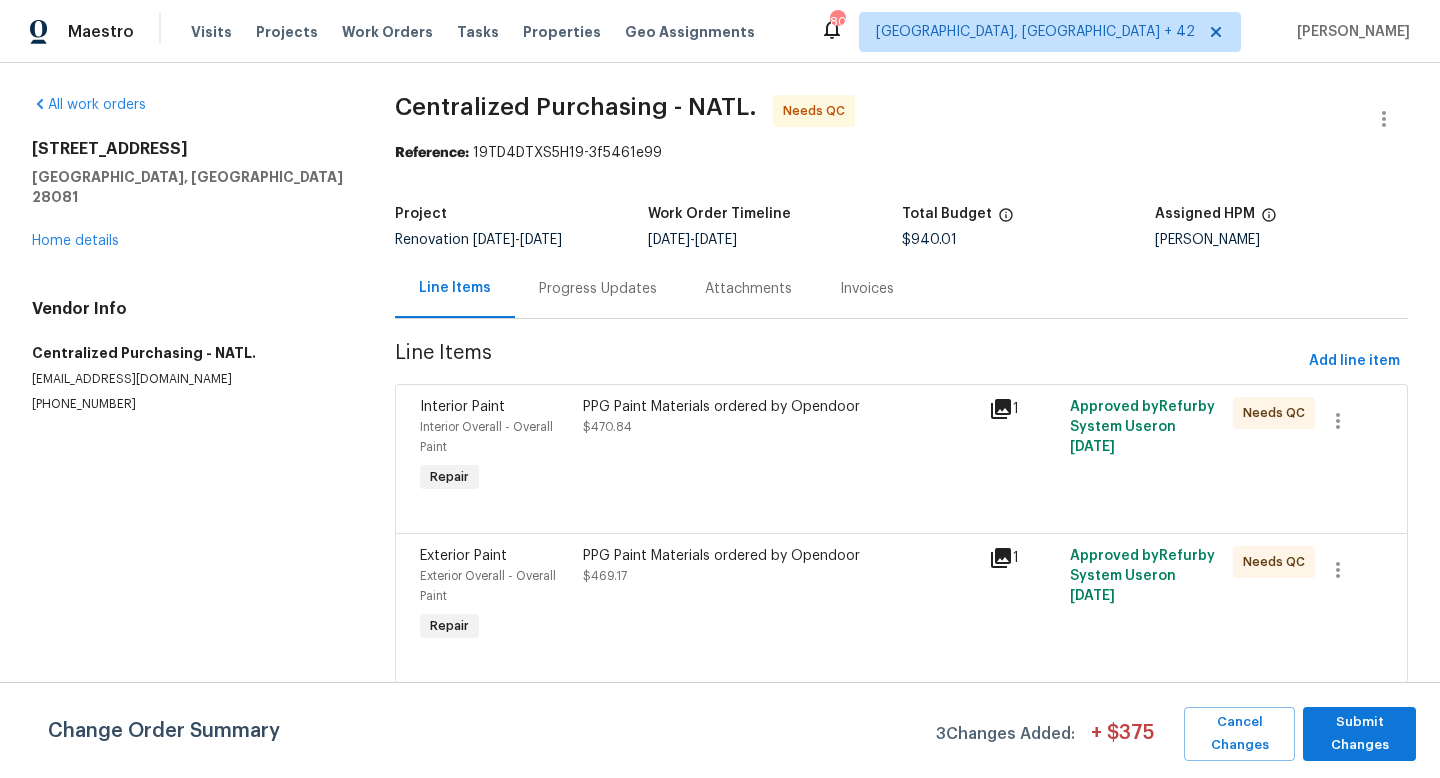 click on "PPG Paint Materials ordered by Opendoor $470.84" at bounding box center [780, 417] 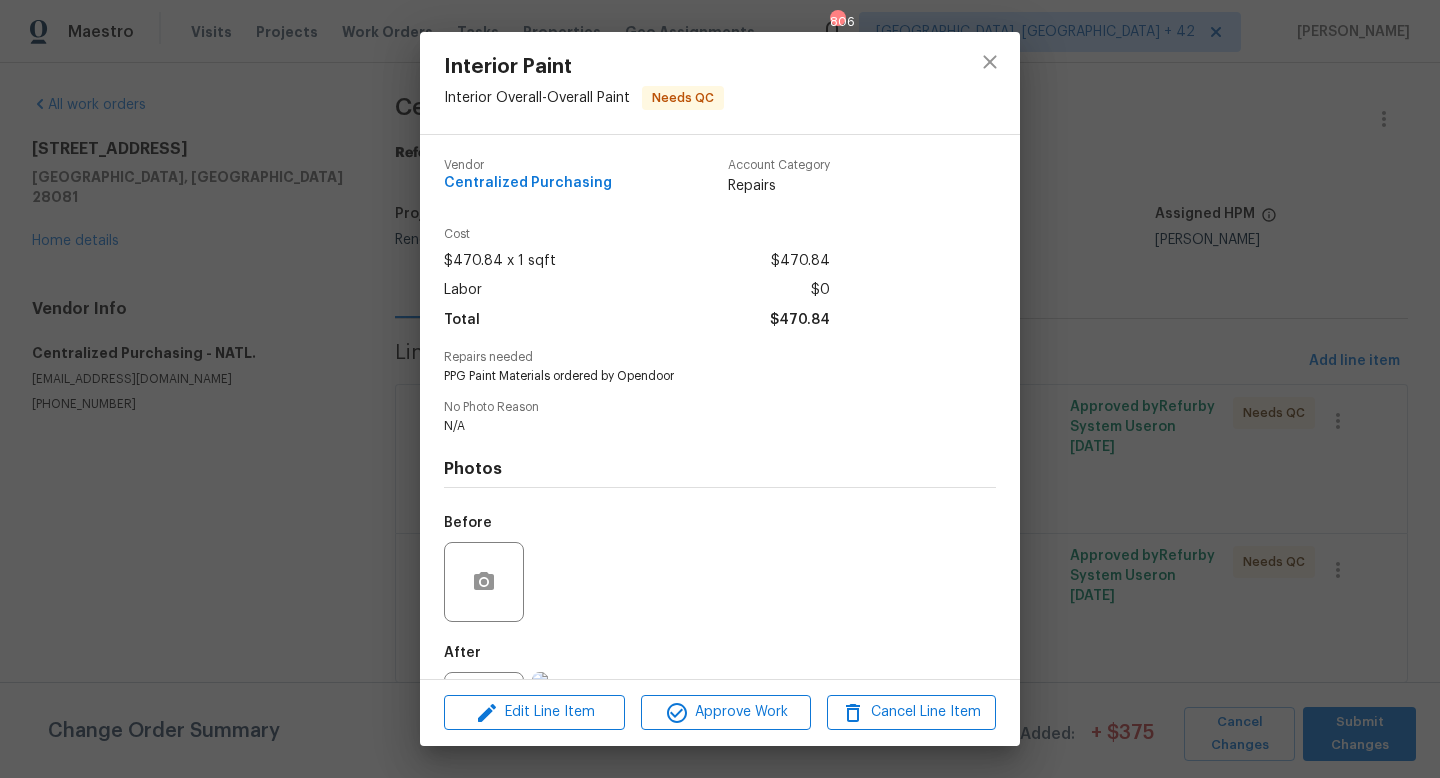click on "Edit Line Item  Approve Work  Cancel Line Item" at bounding box center [720, 712] 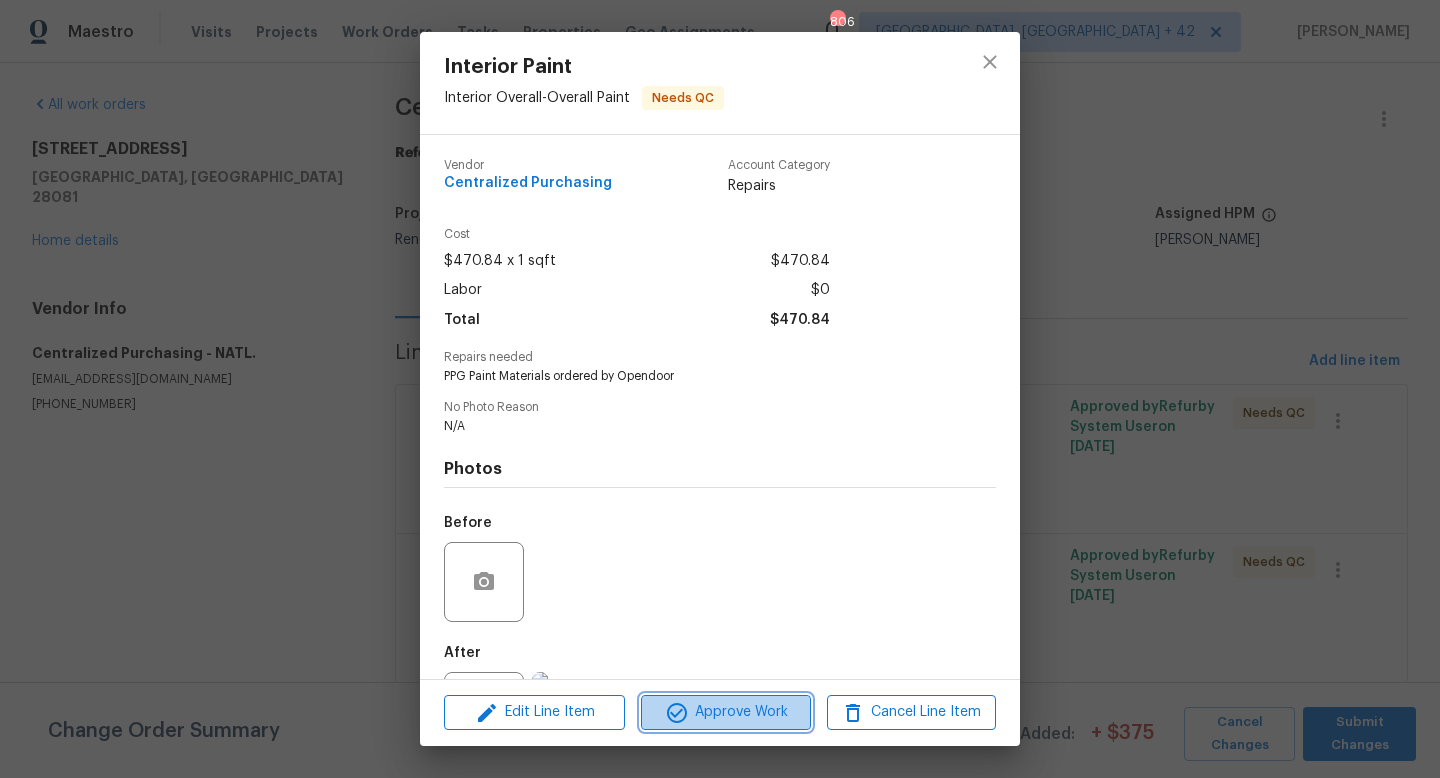 click on "Approve Work" at bounding box center [725, 712] 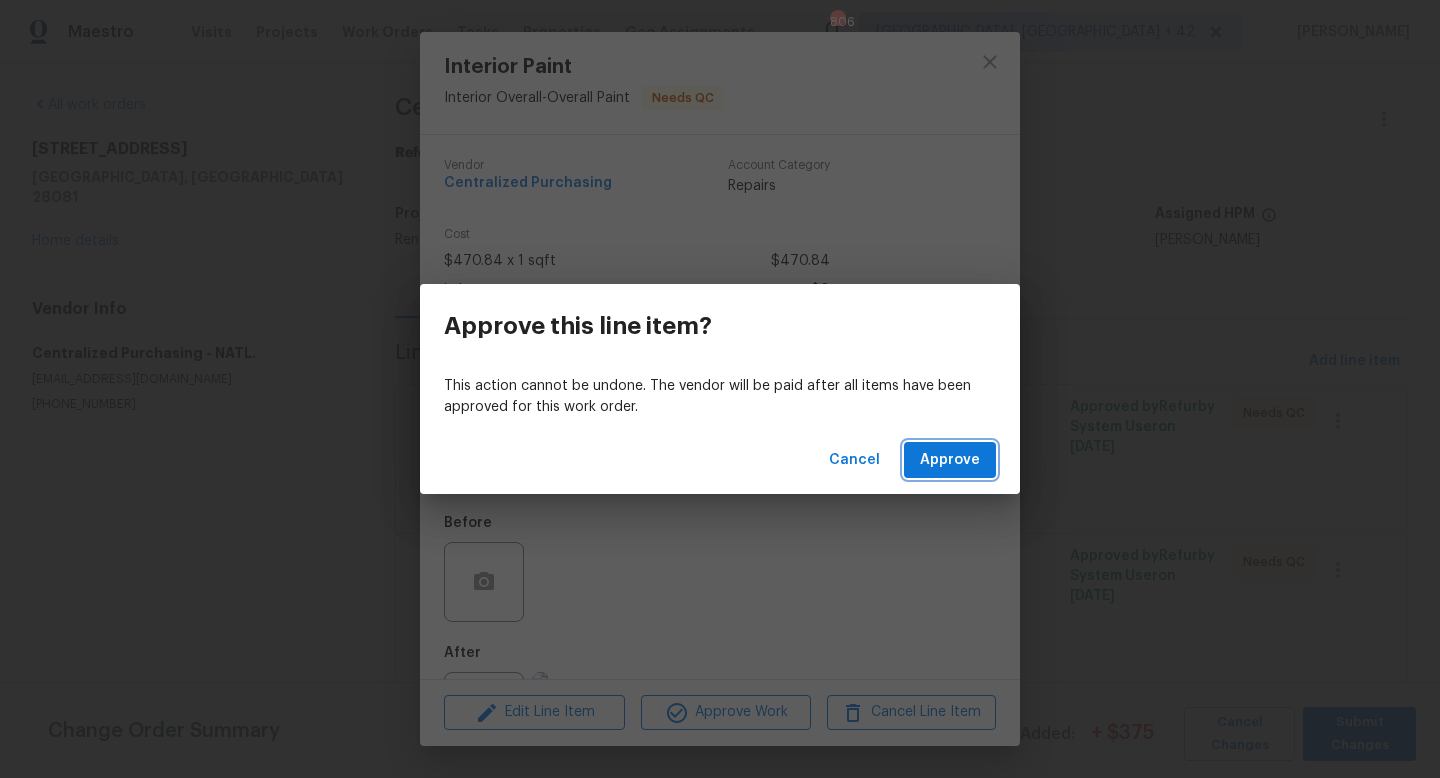 click on "Approve" at bounding box center (950, 460) 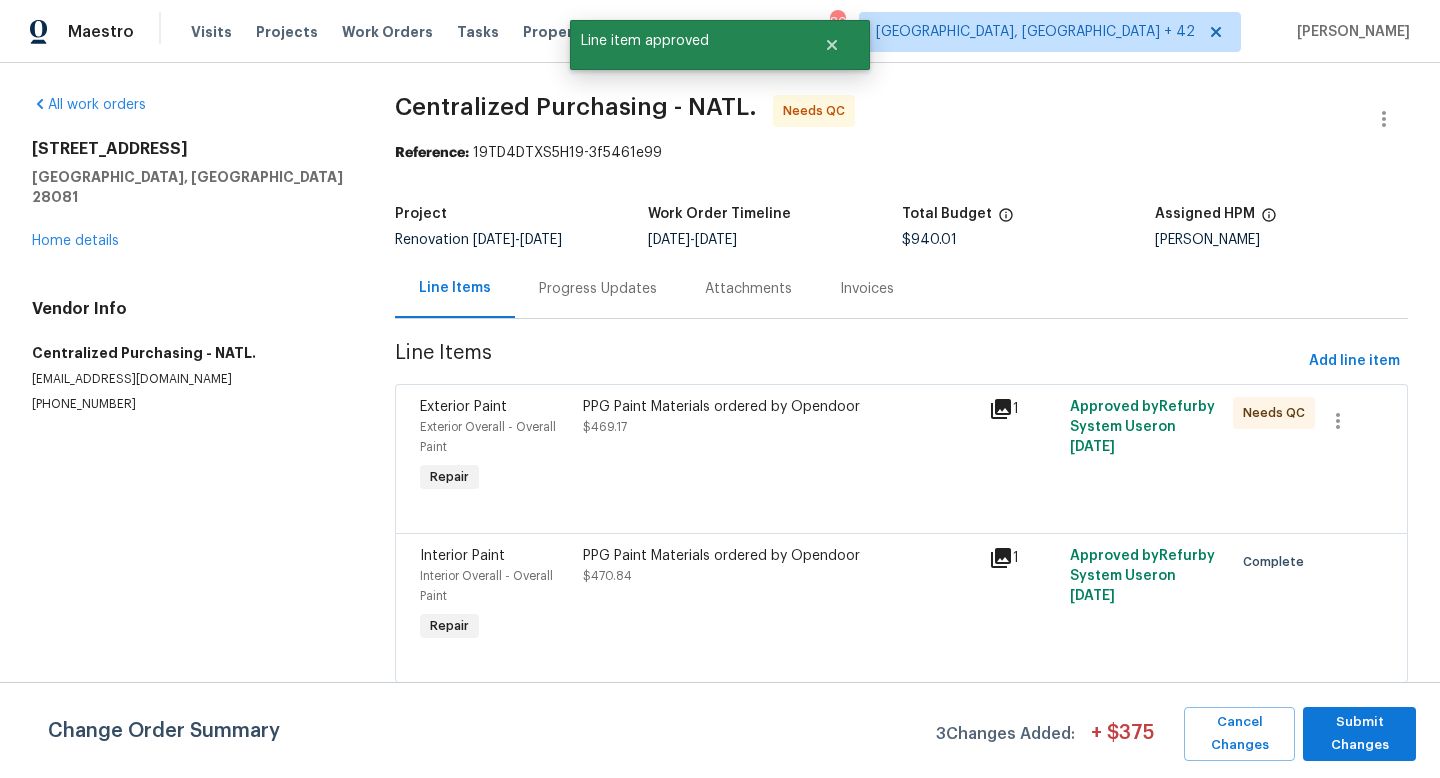 click on "PPG Paint Materials ordered by Opendoor $469.17" at bounding box center (780, 417) 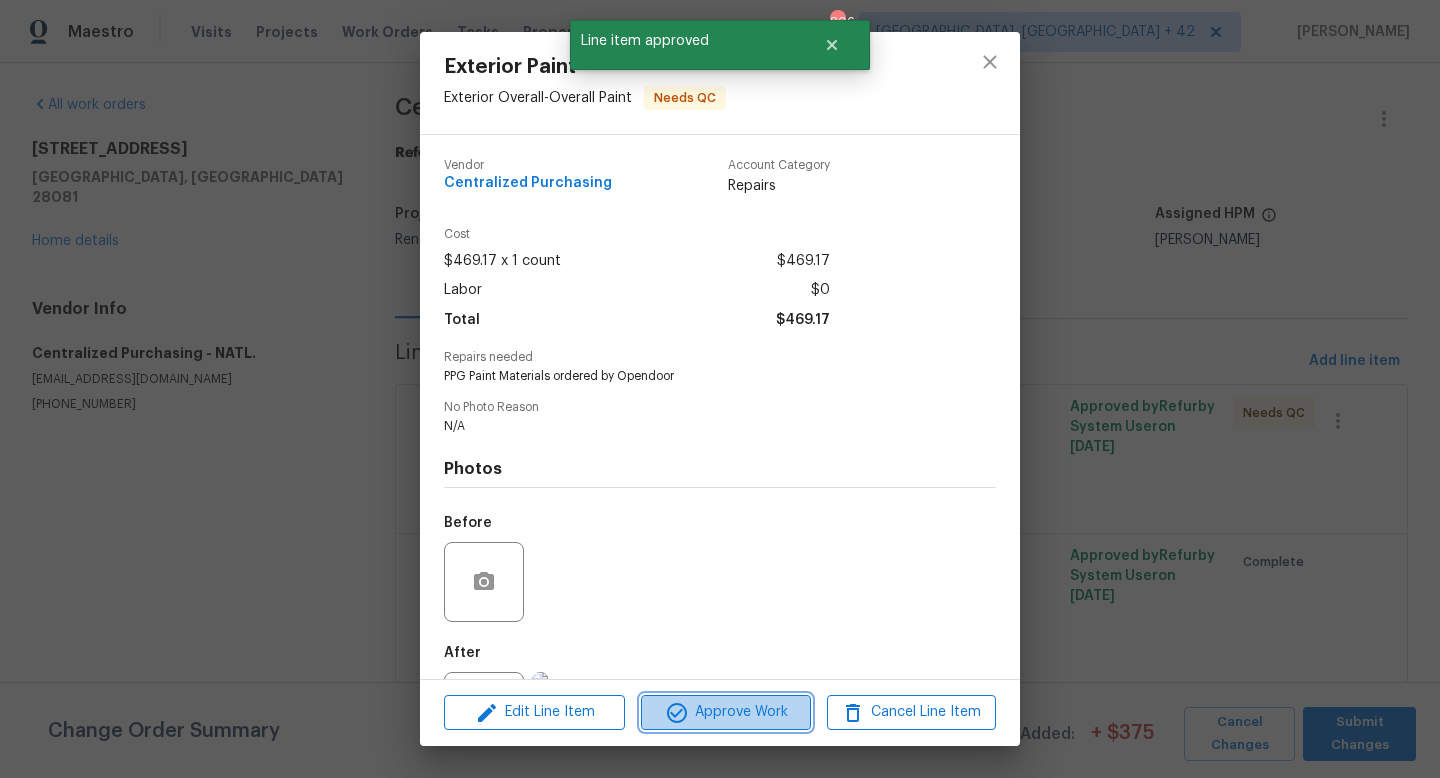 click on "Approve Work" at bounding box center [725, 712] 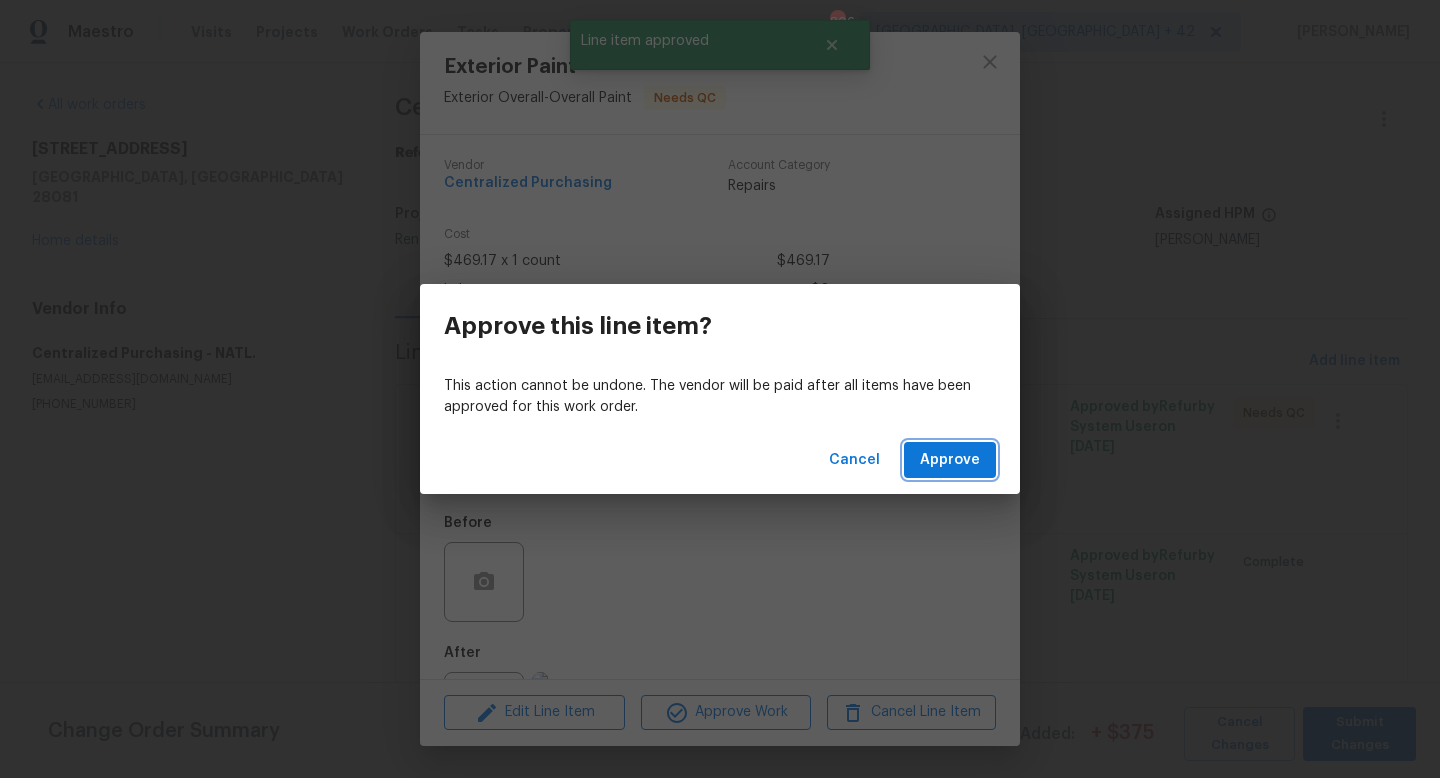 click on "Approve" at bounding box center [950, 460] 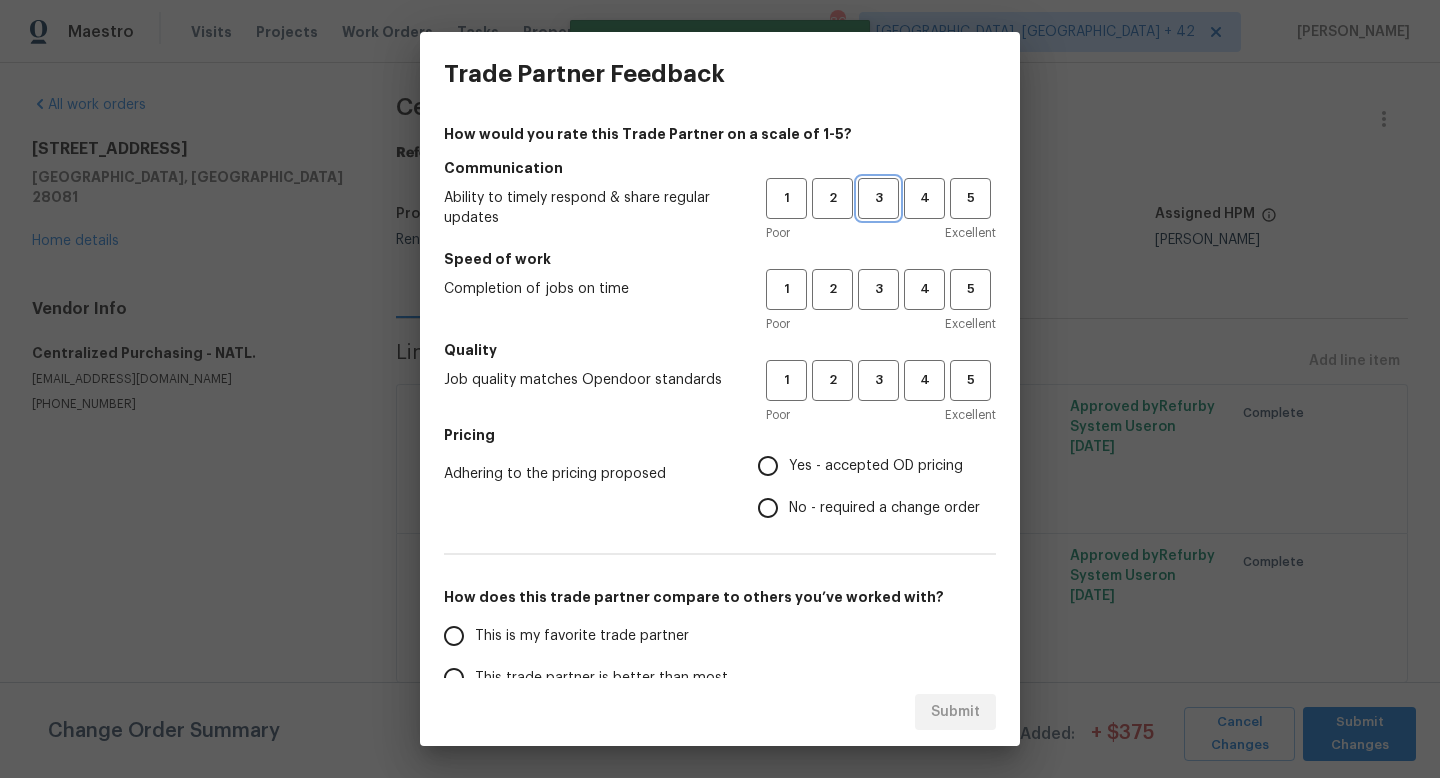 click on "3" at bounding box center [878, 198] 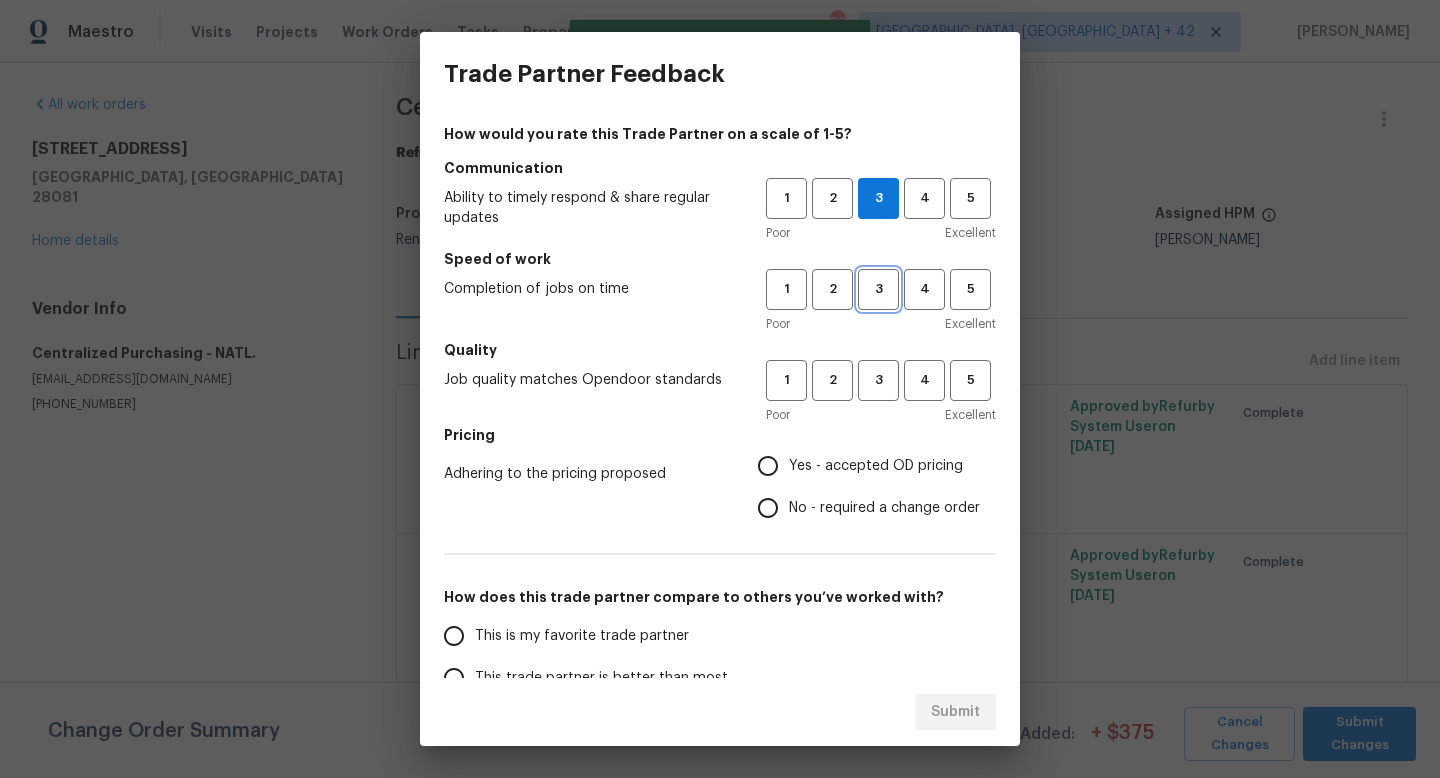 click on "3" at bounding box center (878, 289) 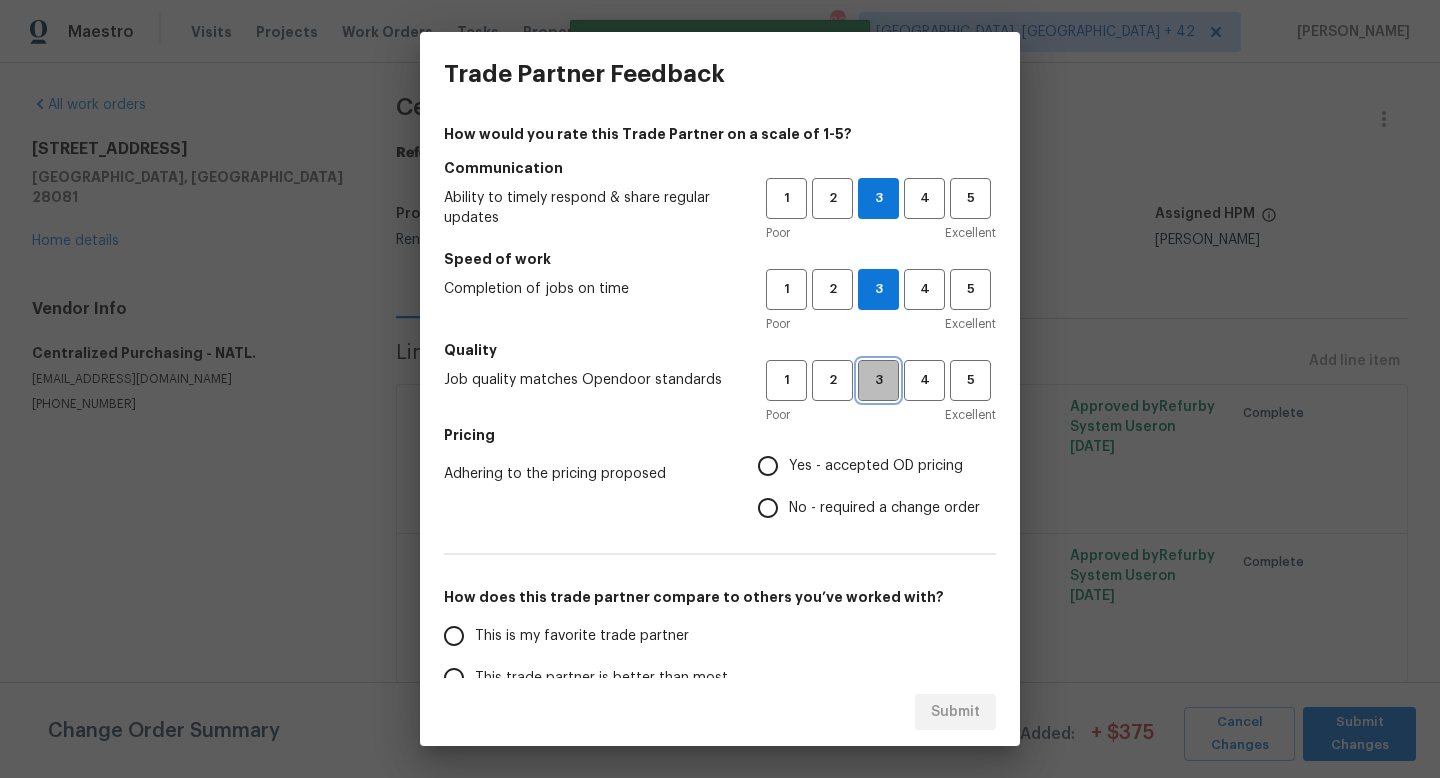 click on "3" at bounding box center (878, 380) 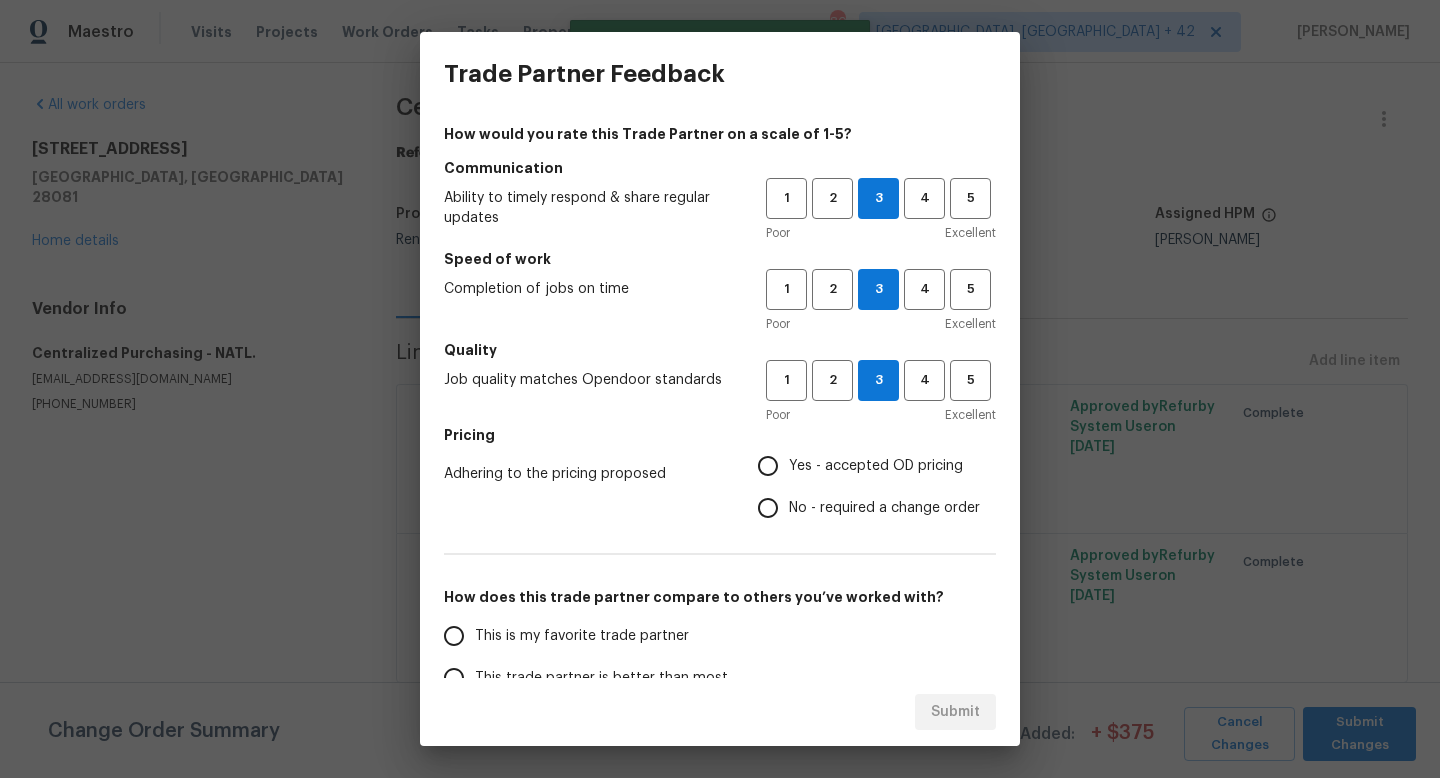 click on "Yes - accepted OD pricing" at bounding box center [863, 466] 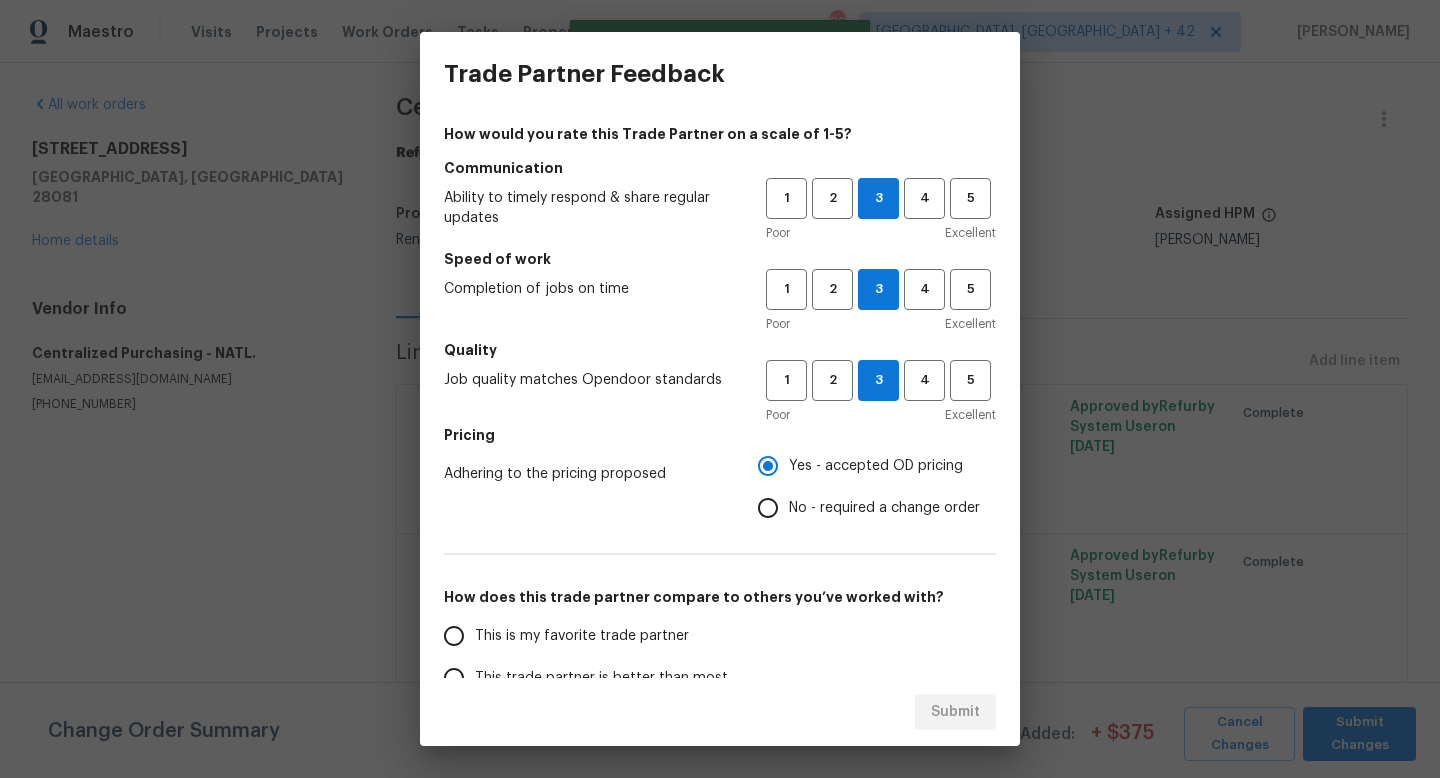 click on "This is my favorite trade partner" at bounding box center [582, 636] 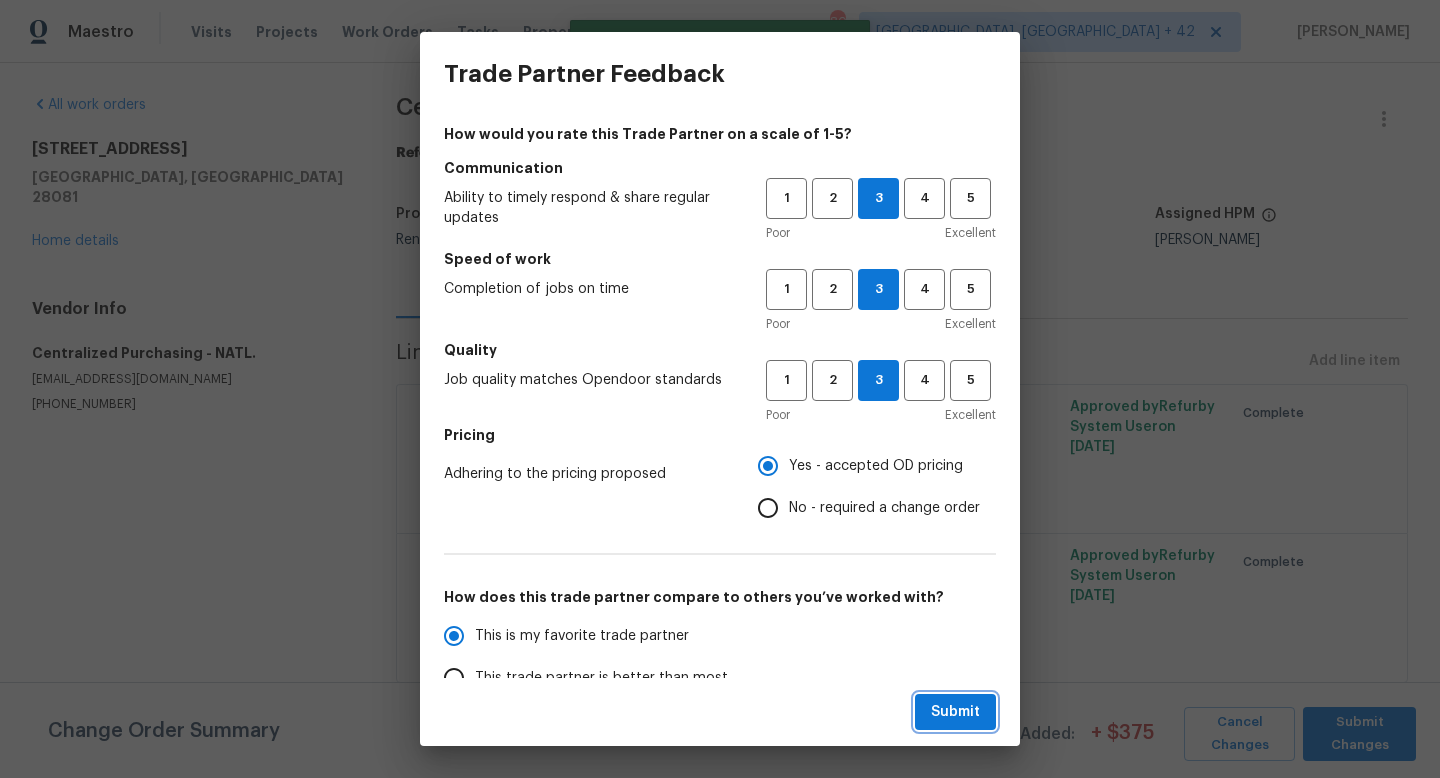click on "Submit" at bounding box center (955, 712) 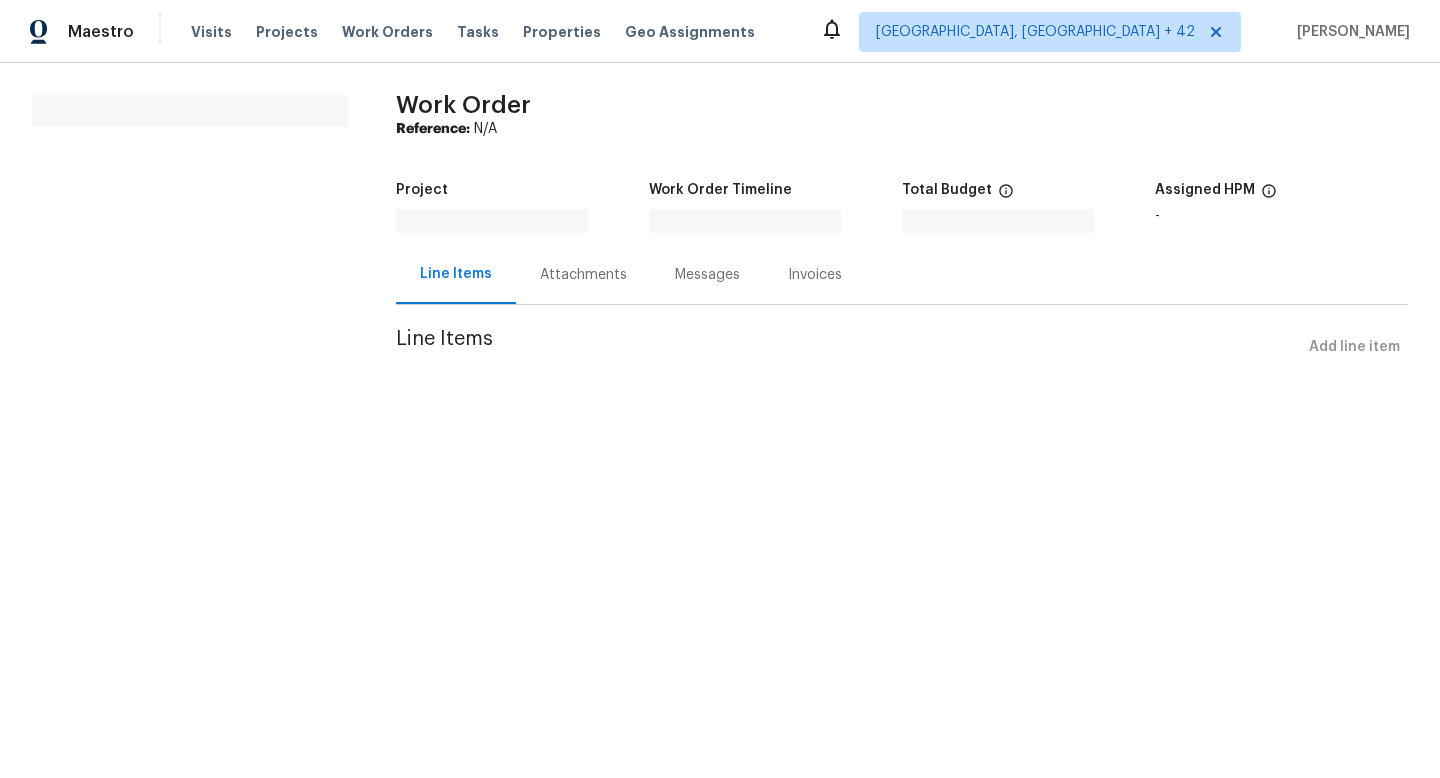 scroll, scrollTop: 0, scrollLeft: 0, axis: both 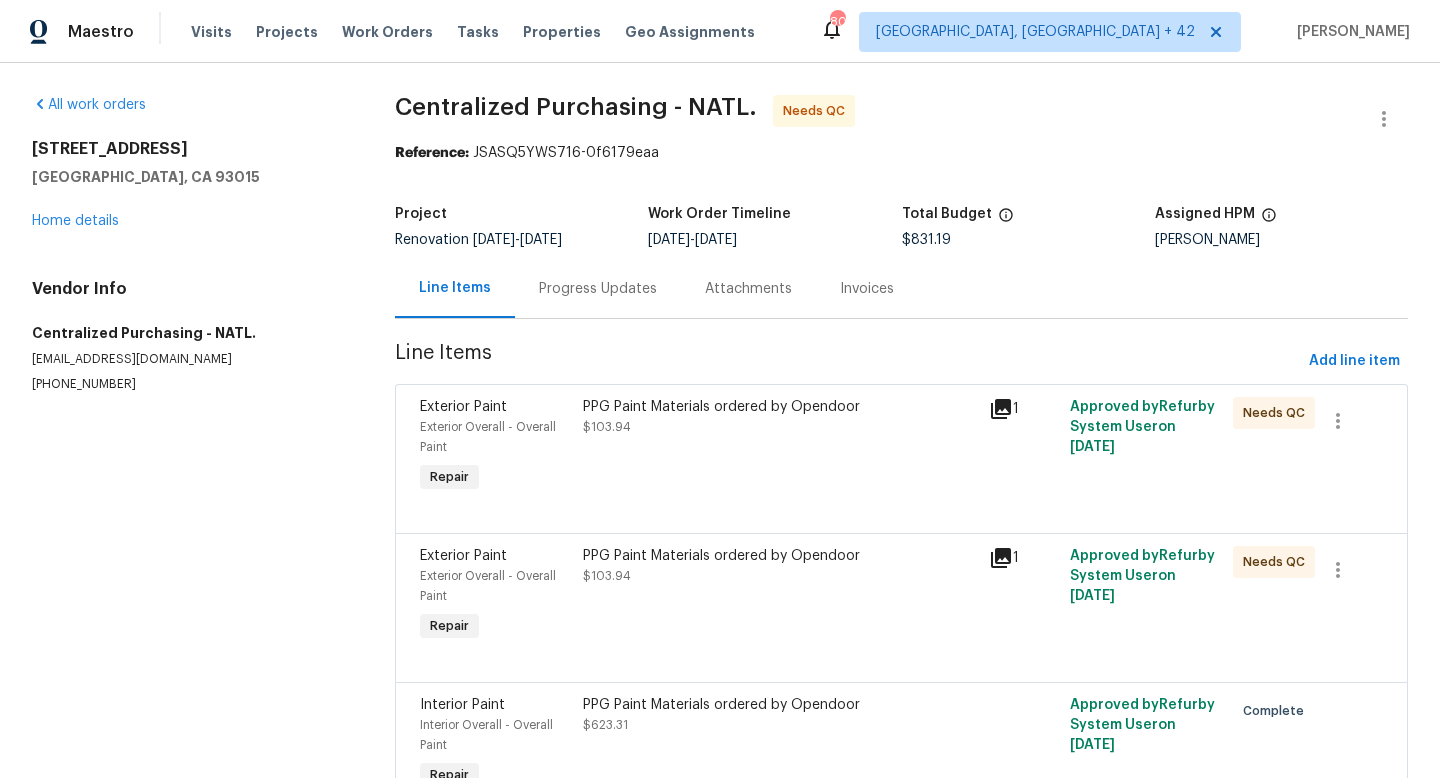 click on "PPG Paint Materials ordered by Opendoor $103.94" at bounding box center (780, 447) 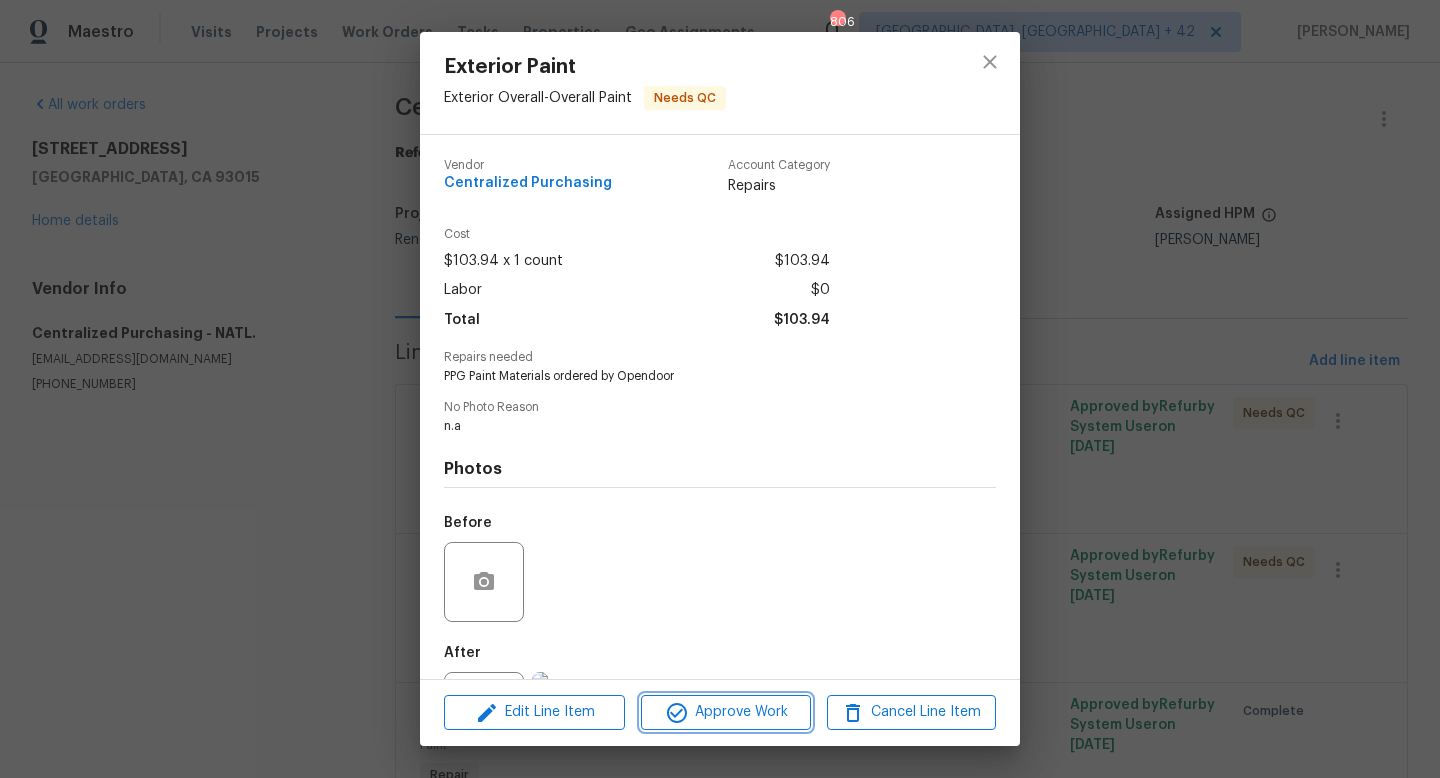 click on "Approve Work" at bounding box center [725, 712] 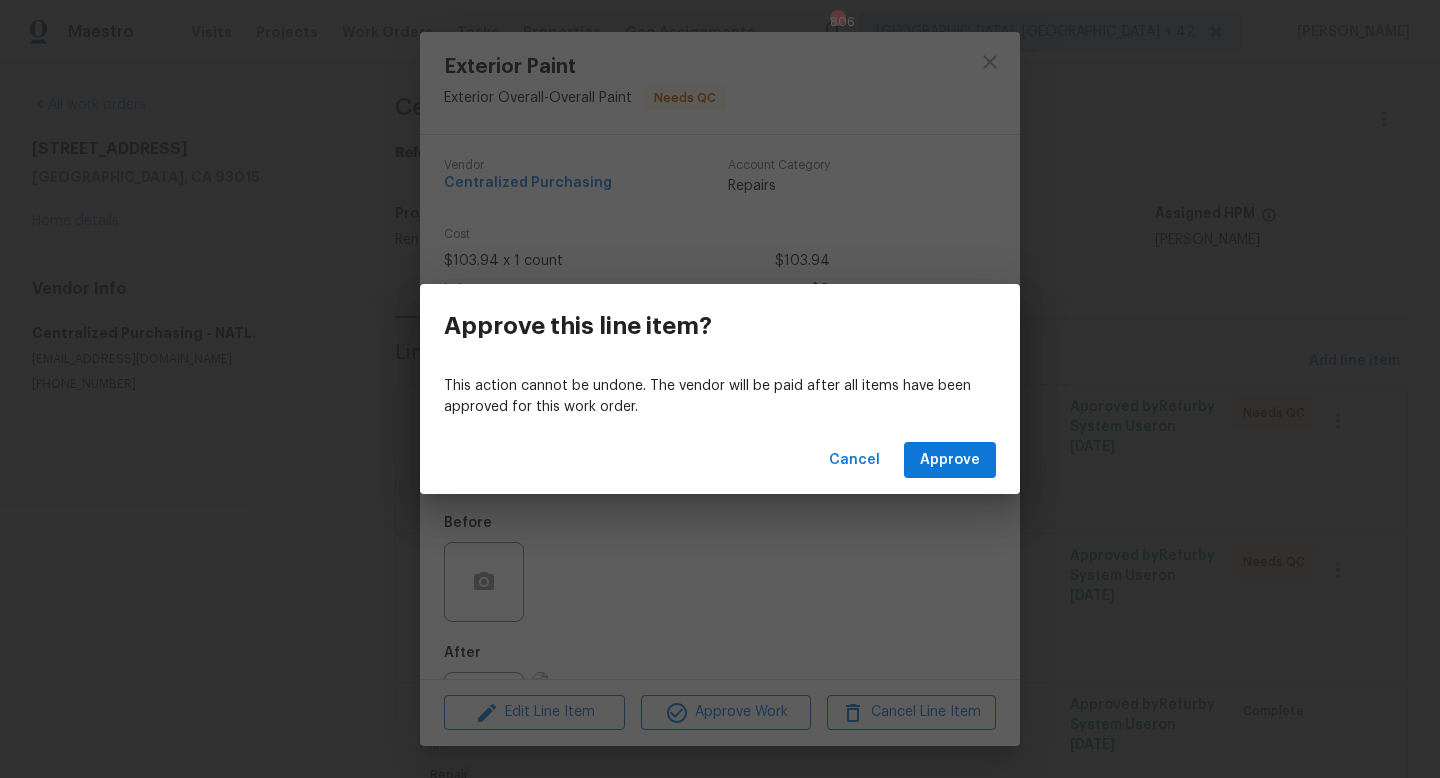 click on "Cancel Approve" at bounding box center [720, 460] 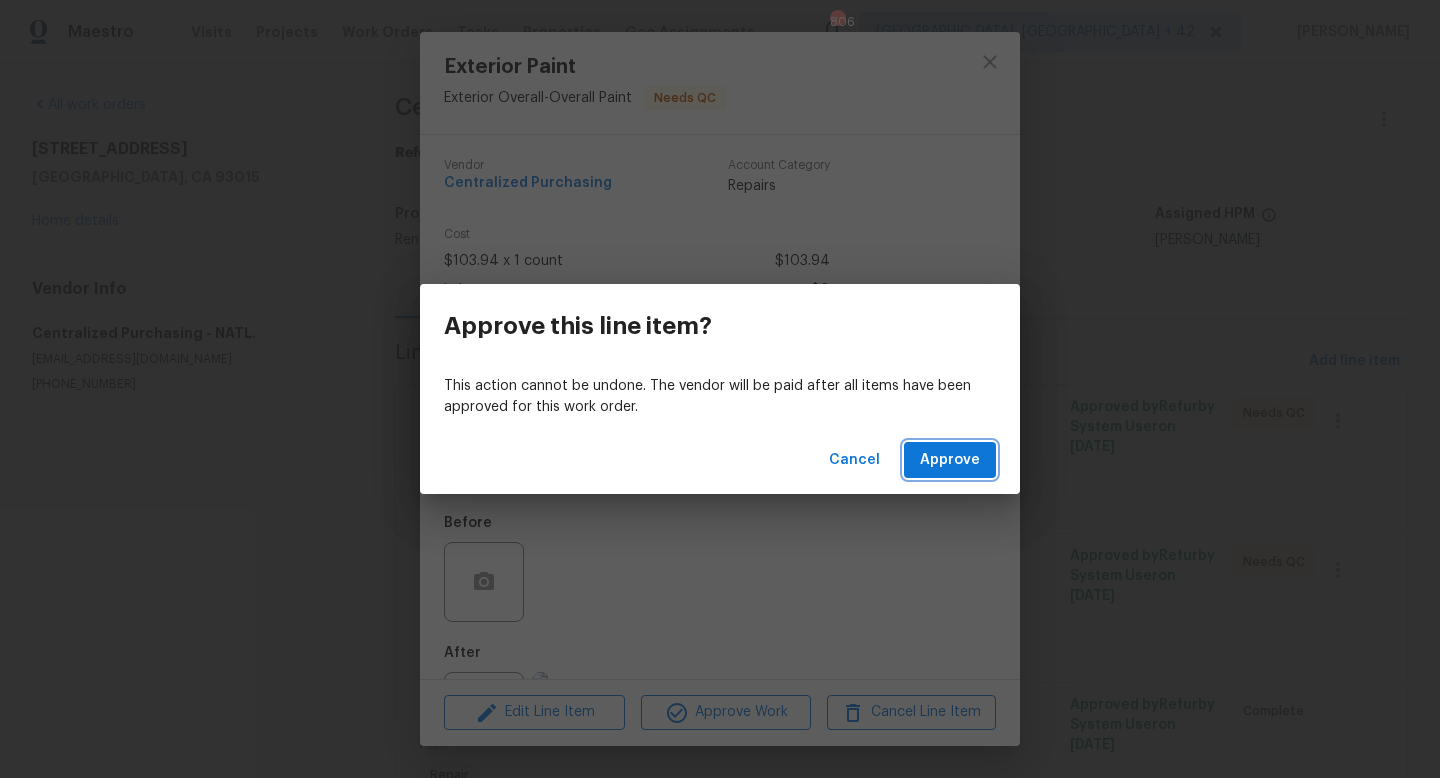 click on "Approve" at bounding box center [950, 460] 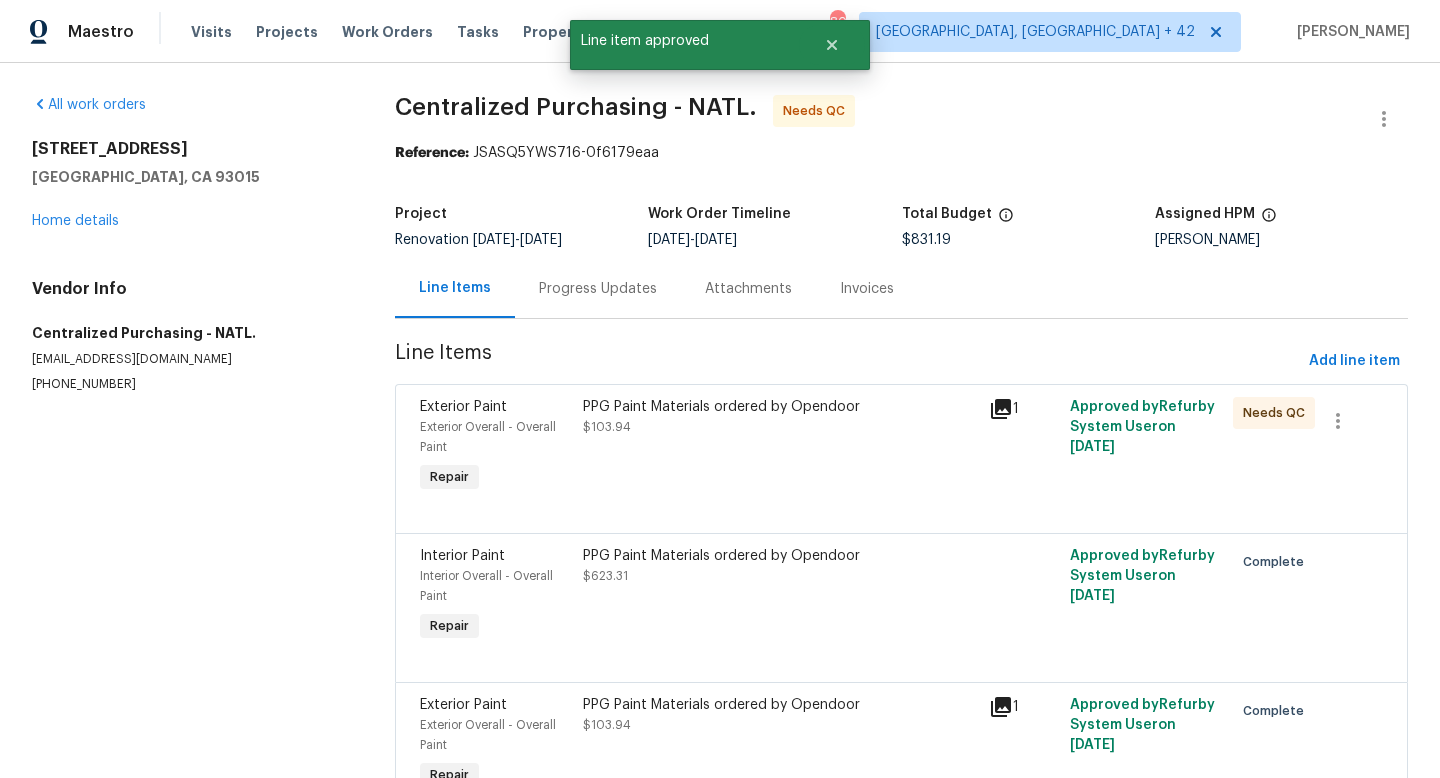 click on "Line Items" at bounding box center (848, 361) 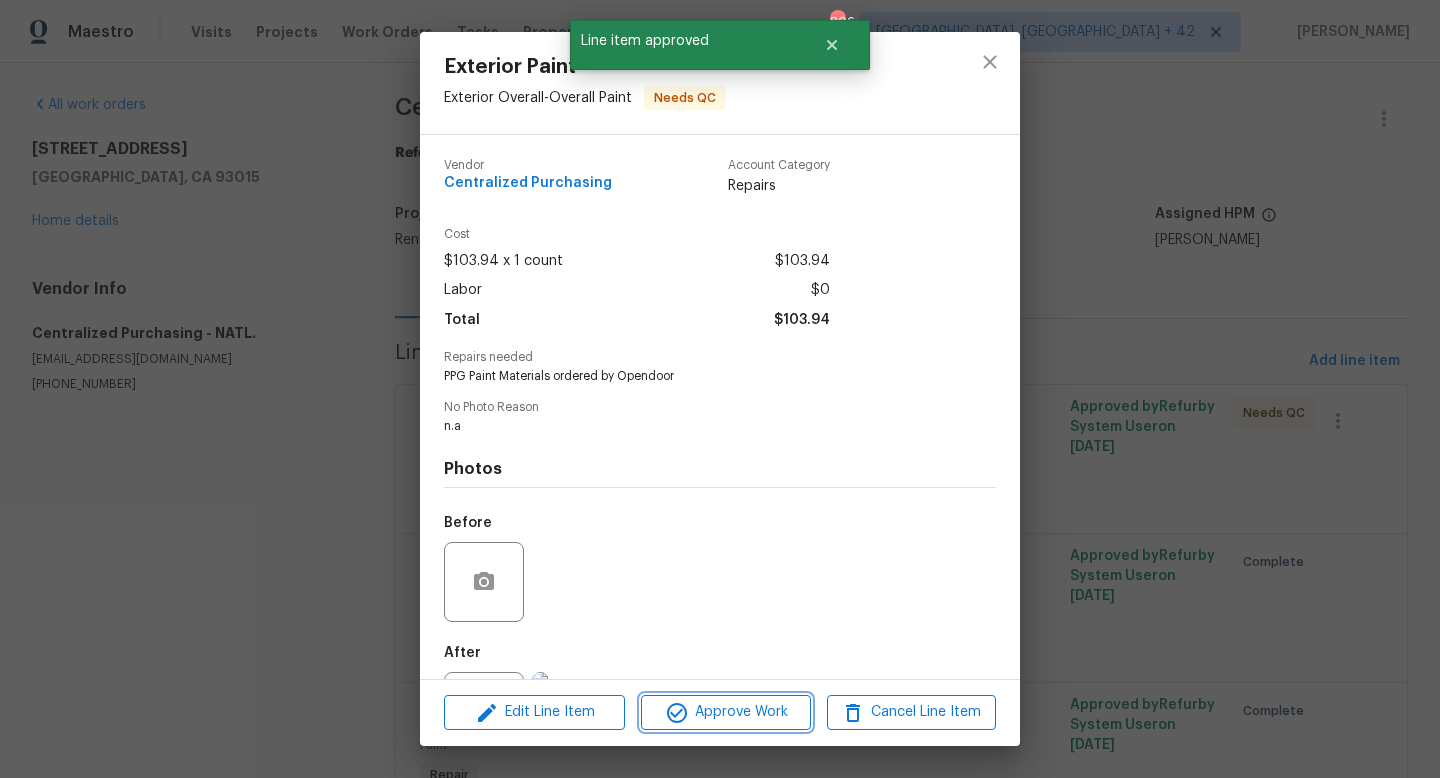 click on "Approve Work" at bounding box center (725, 712) 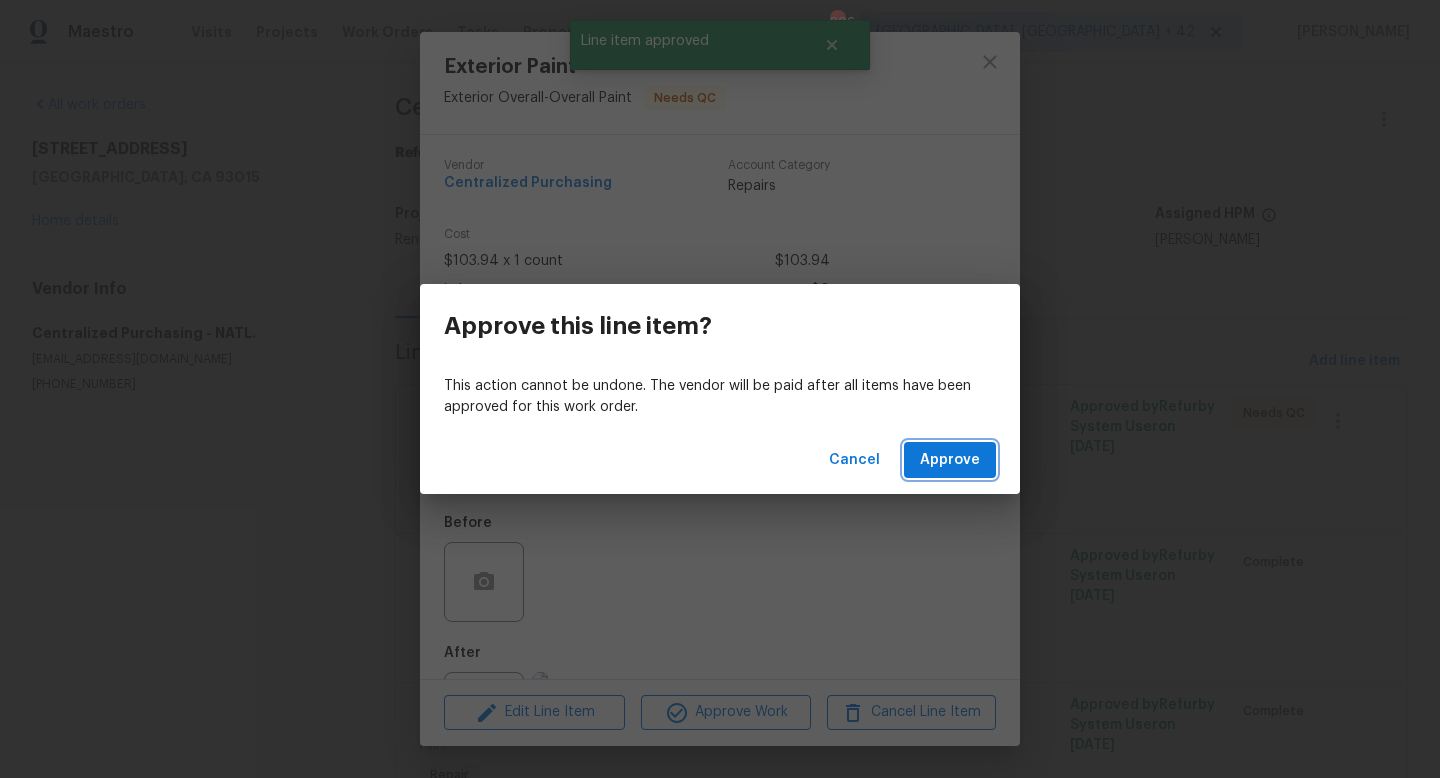 click on "Approve" at bounding box center (950, 460) 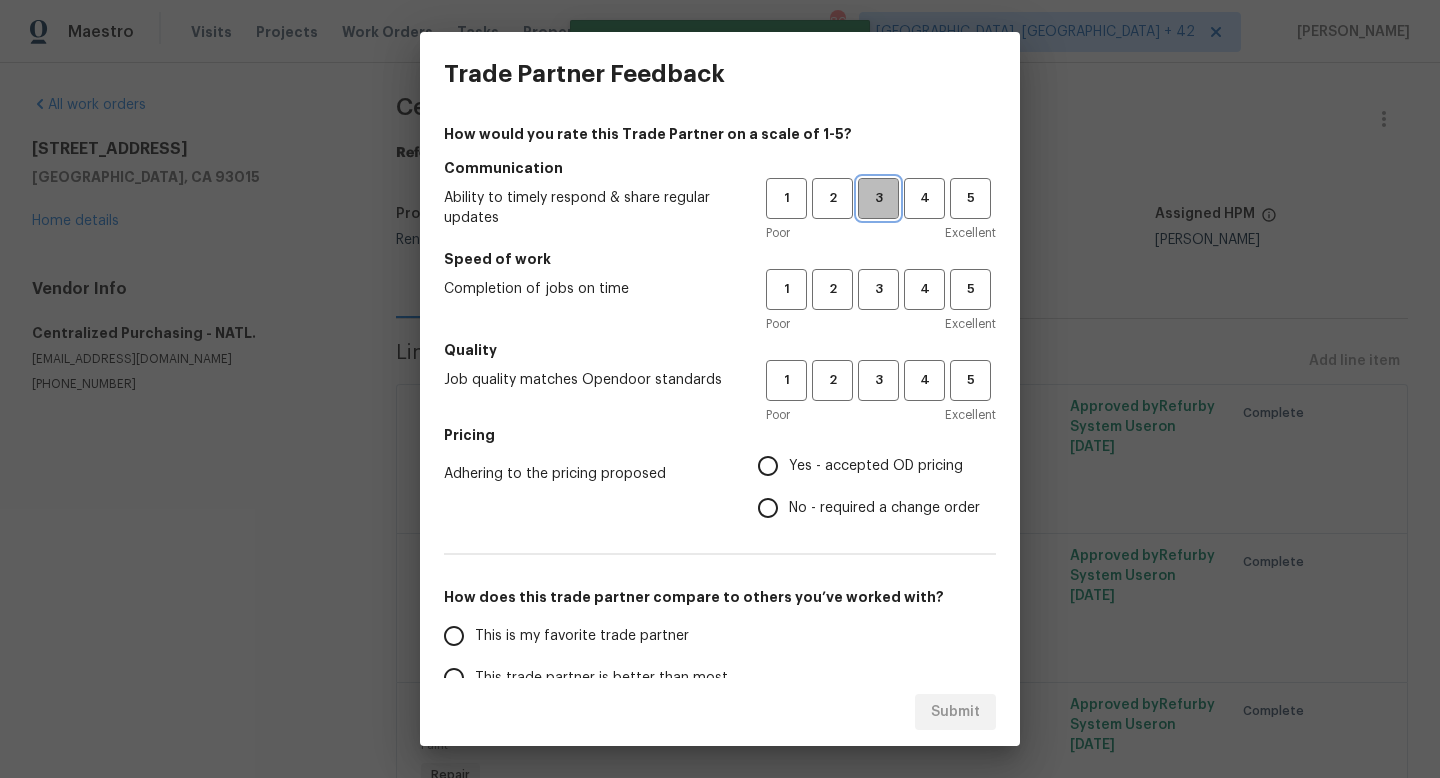 drag, startPoint x: 874, startPoint y: 208, endPoint x: 874, endPoint y: 219, distance: 11 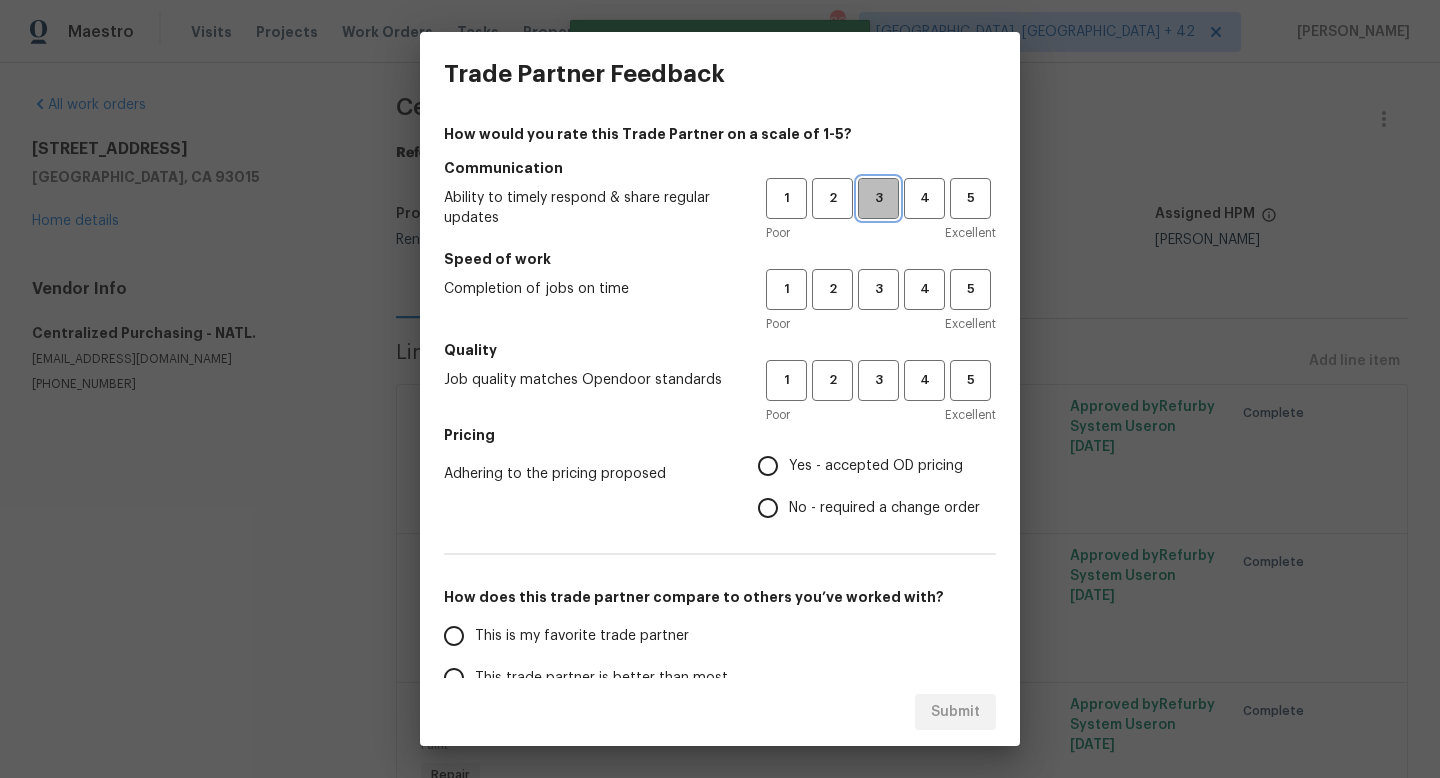 click on "3" at bounding box center (878, 198) 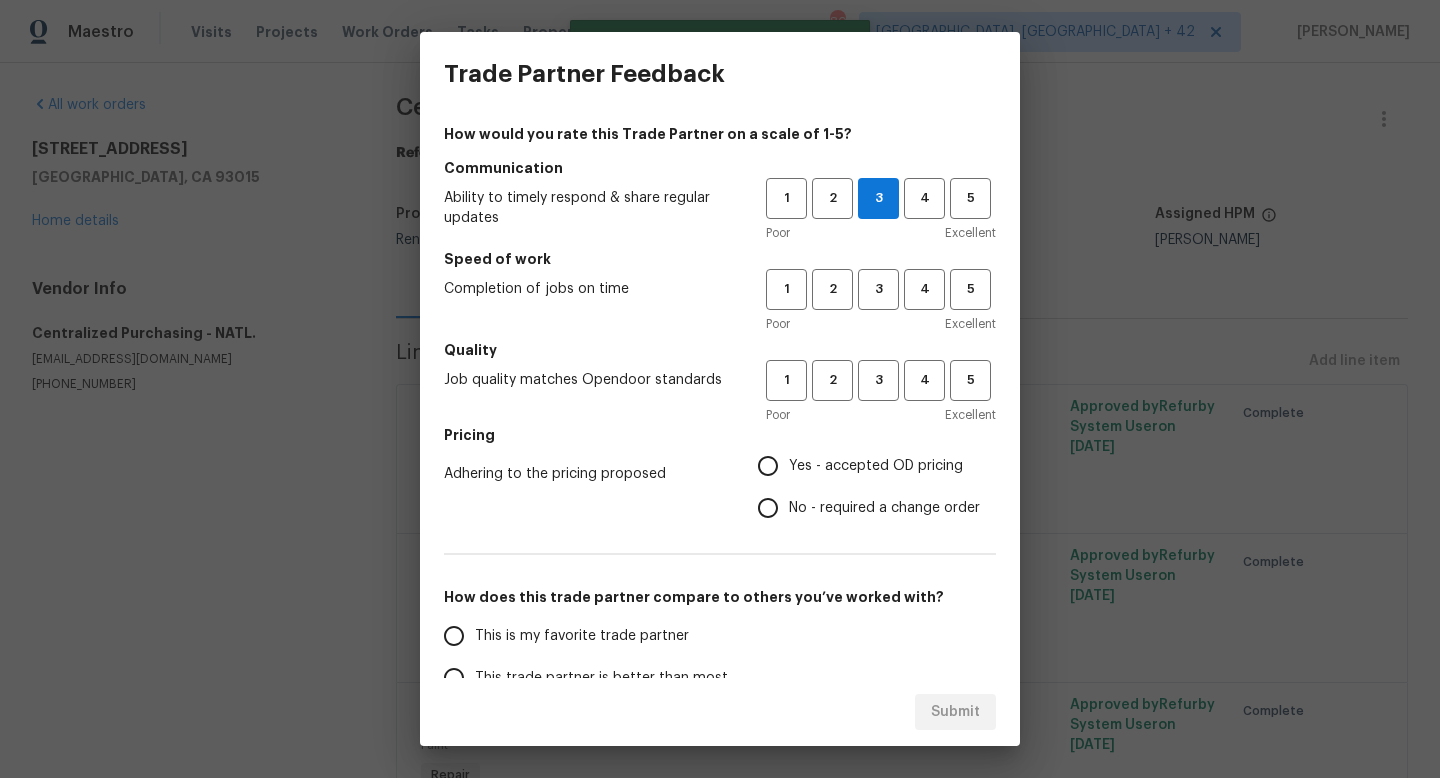click on "Poor Excellent" at bounding box center (881, 324) 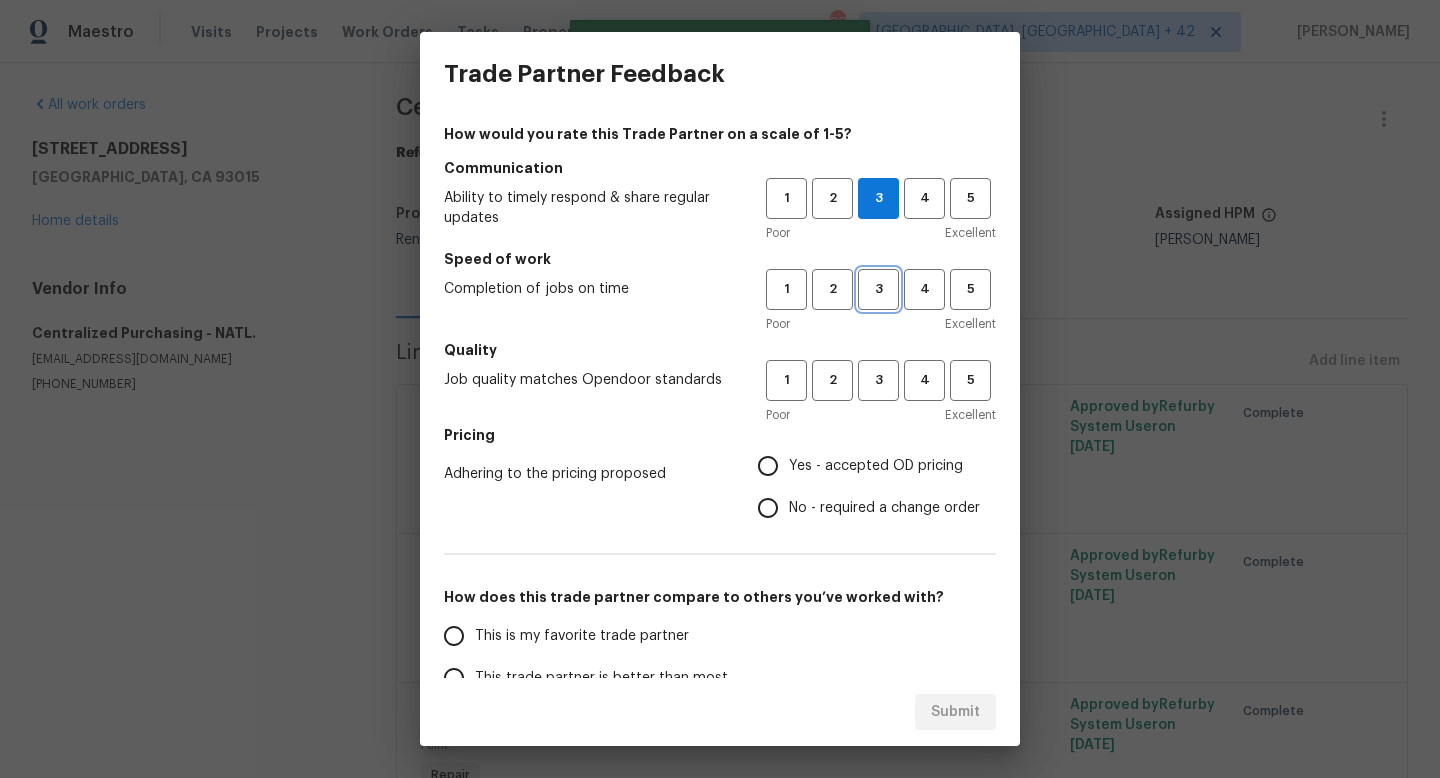 click on "3" at bounding box center (878, 289) 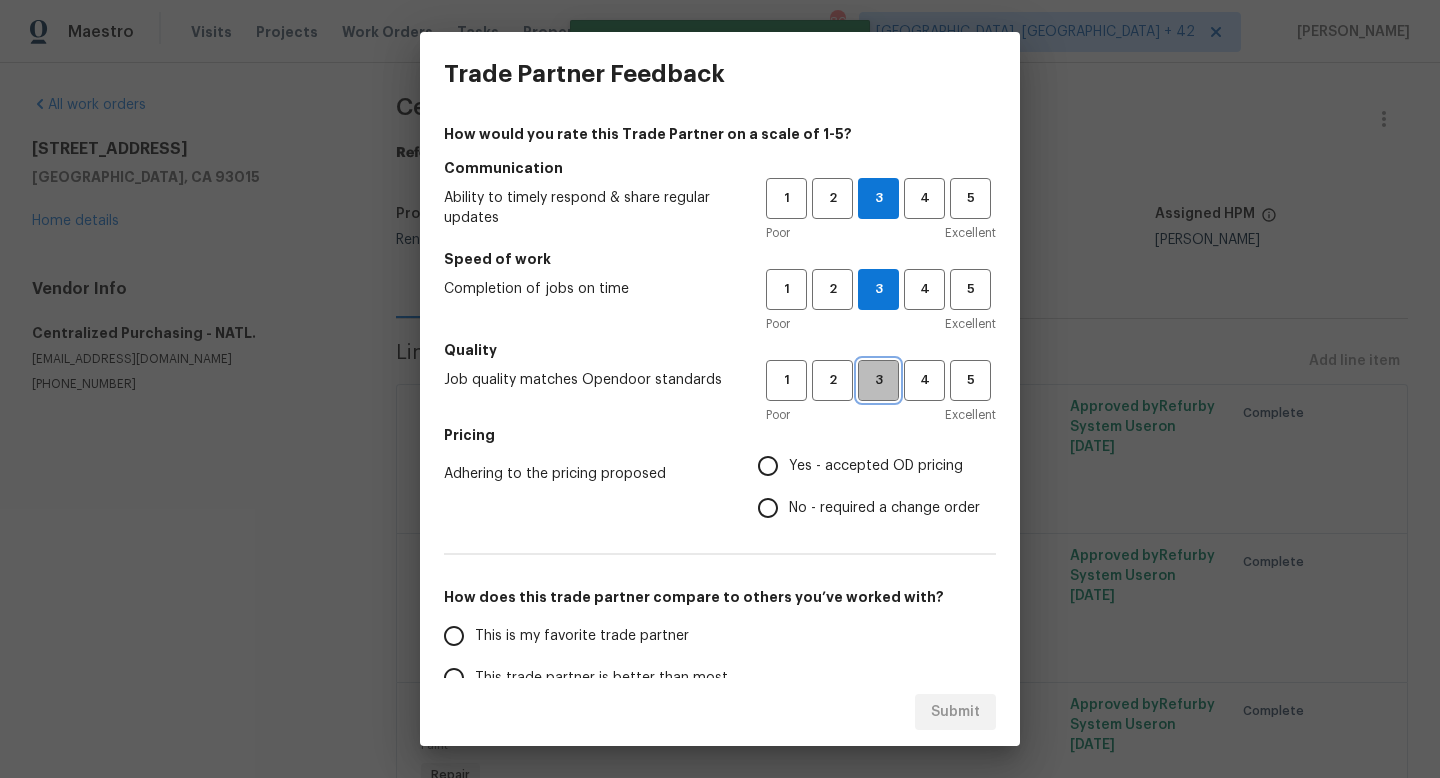 click on "3" at bounding box center (878, 380) 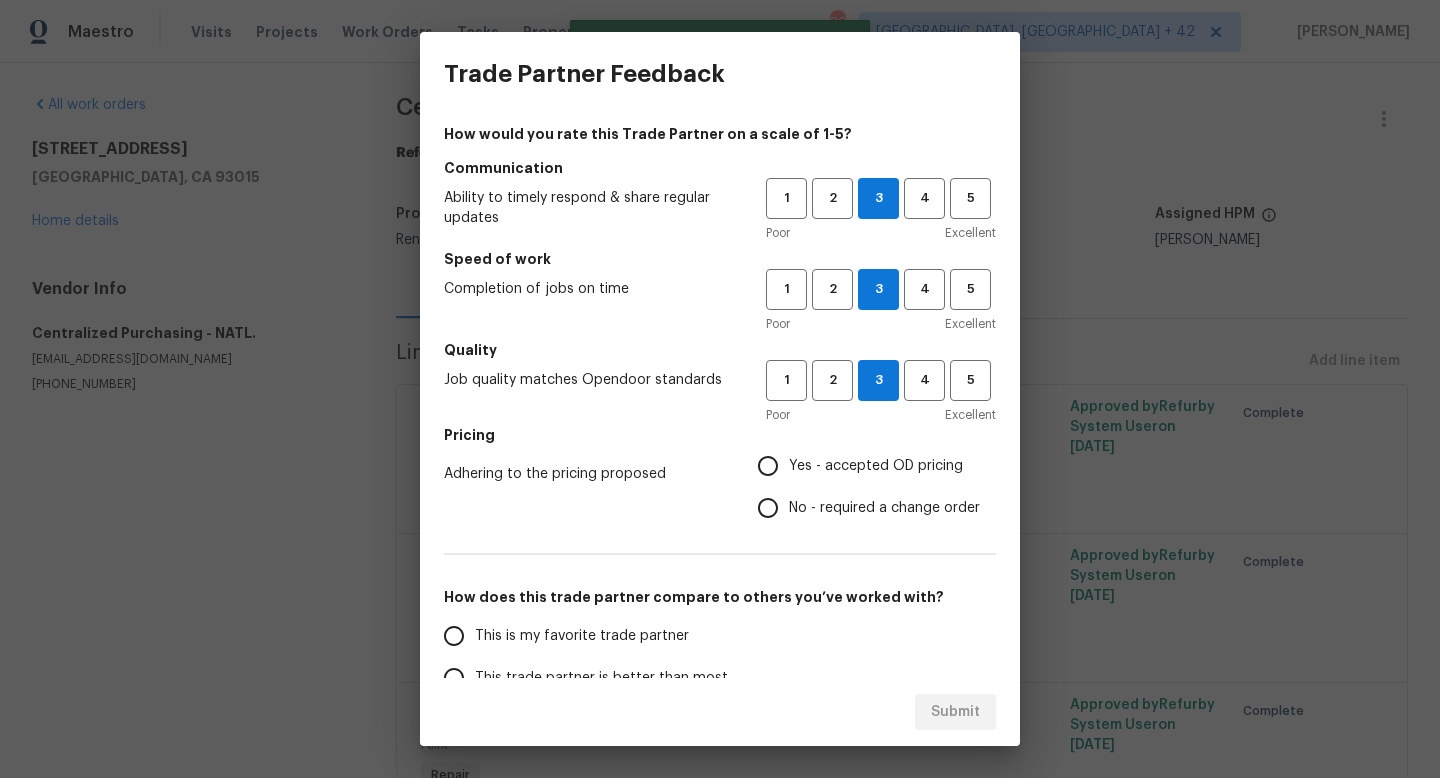 click on "Yes - accepted OD pricing" at bounding box center [876, 466] 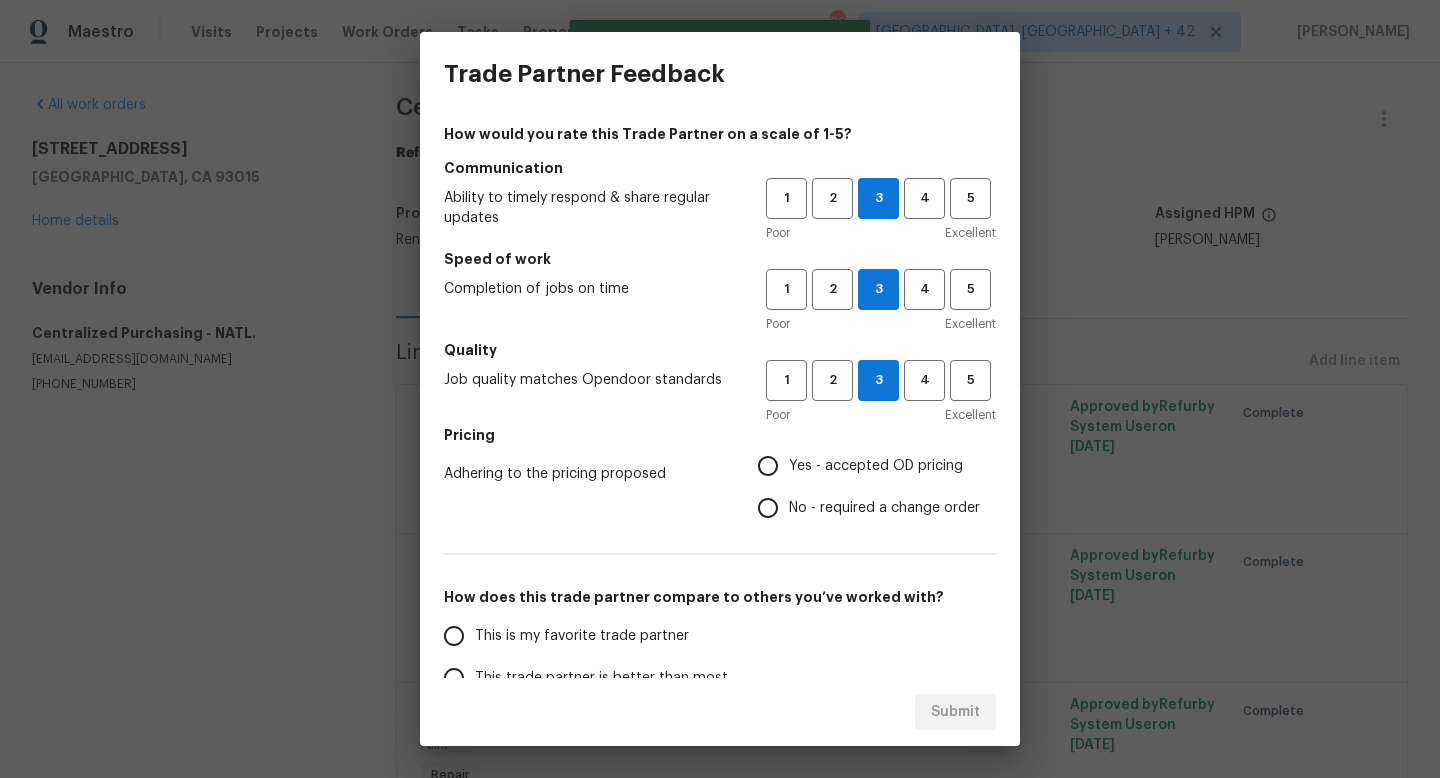 click on "Yes - accepted OD pricing" at bounding box center [768, 466] 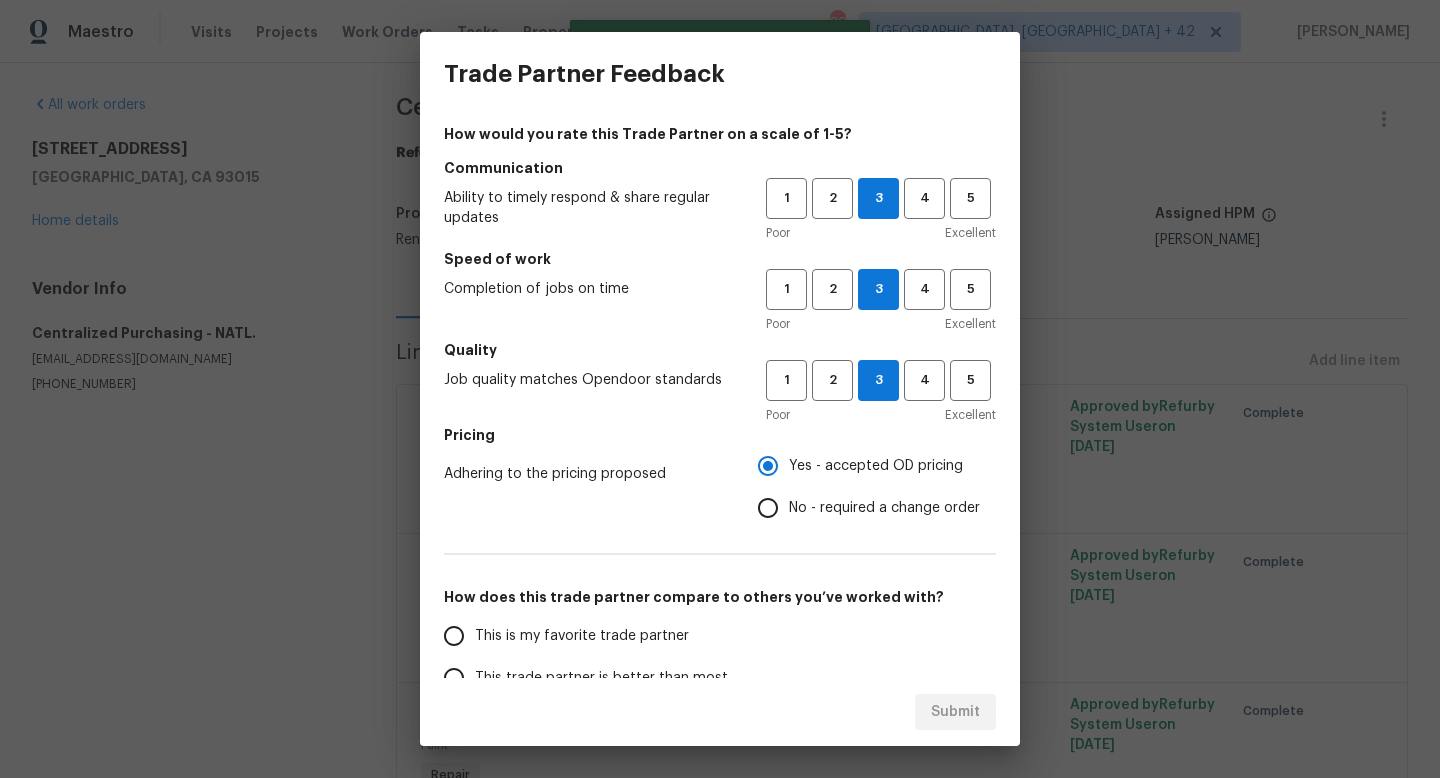 click on "This is my favorite trade partner" at bounding box center (591, 636) 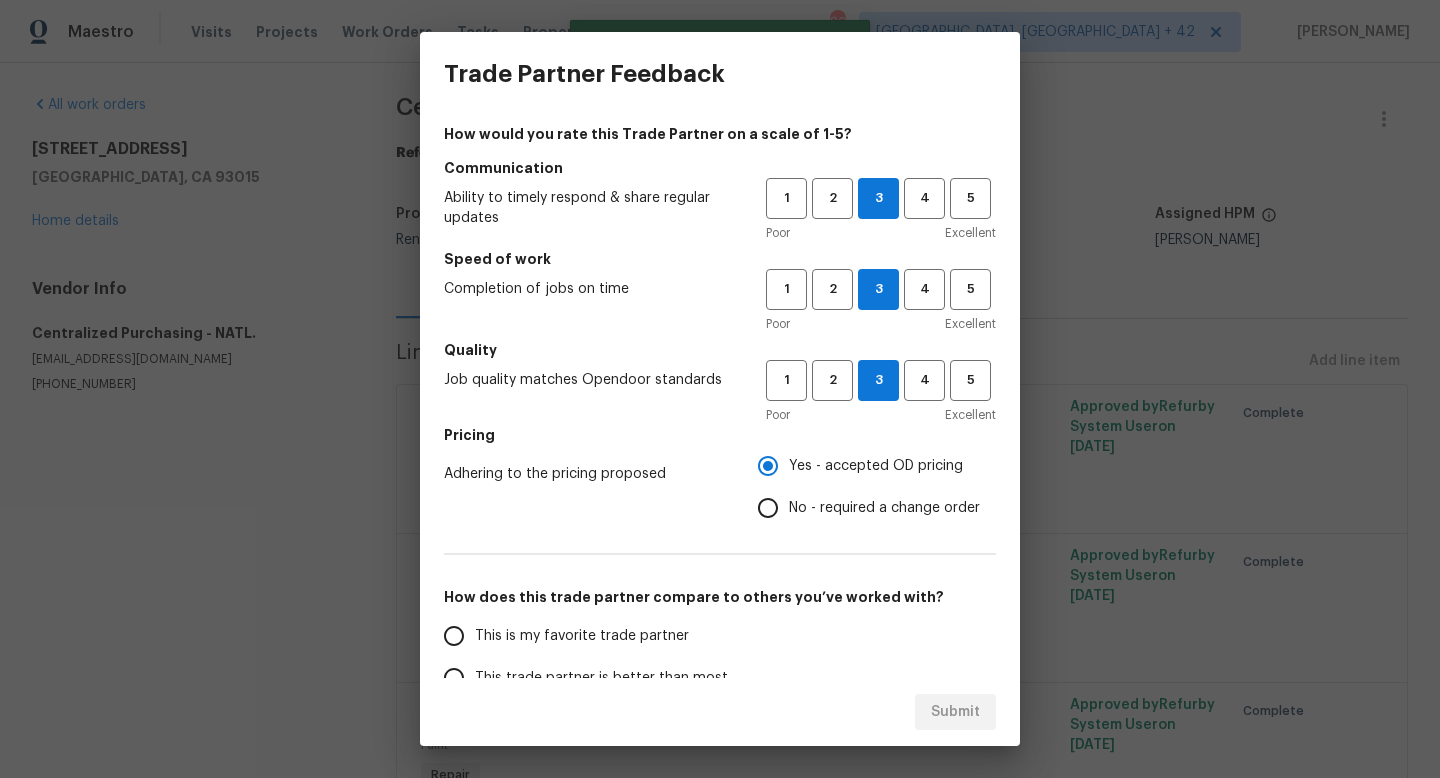 click on "This is my favorite trade partner" at bounding box center [454, 636] 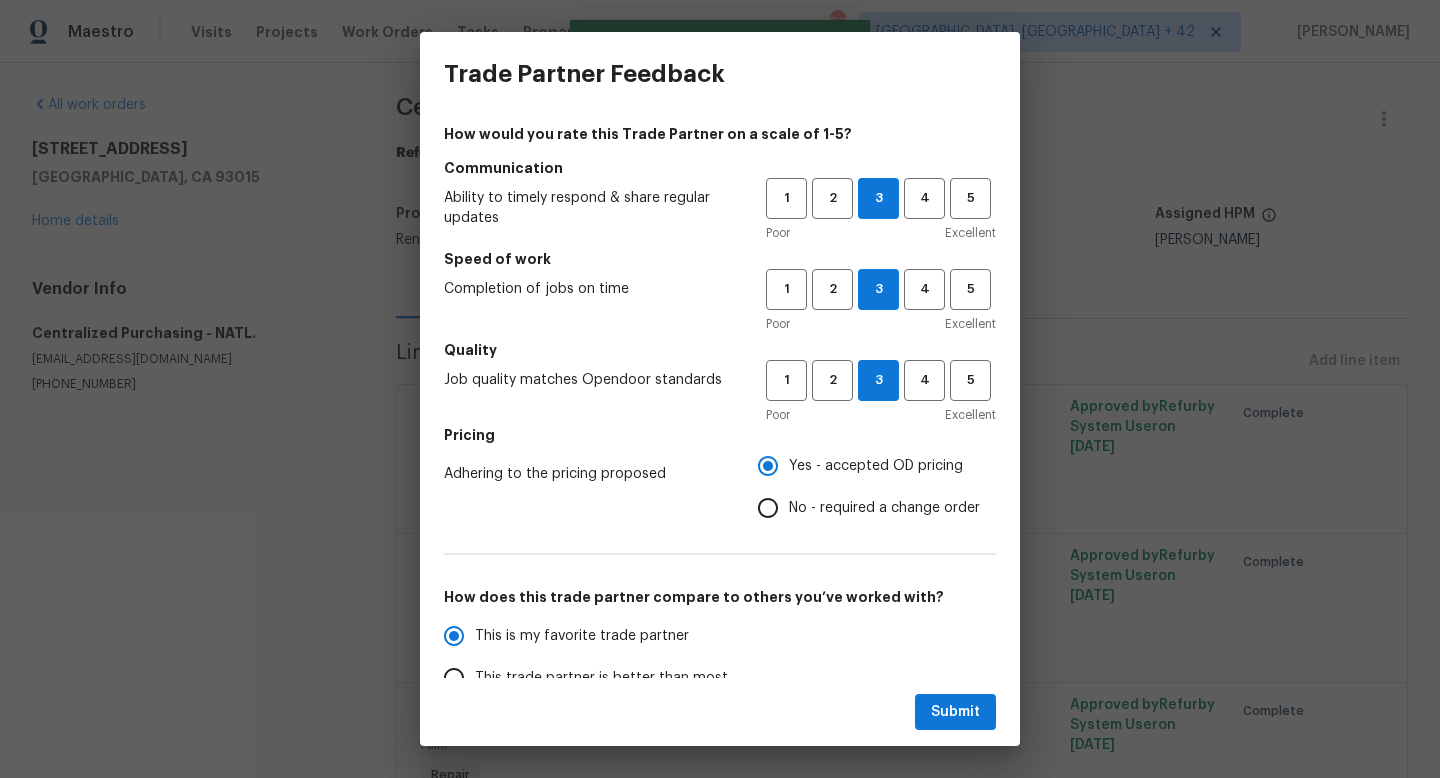 scroll, scrollTop: 237, scrollLeft: 0, axis: vertical 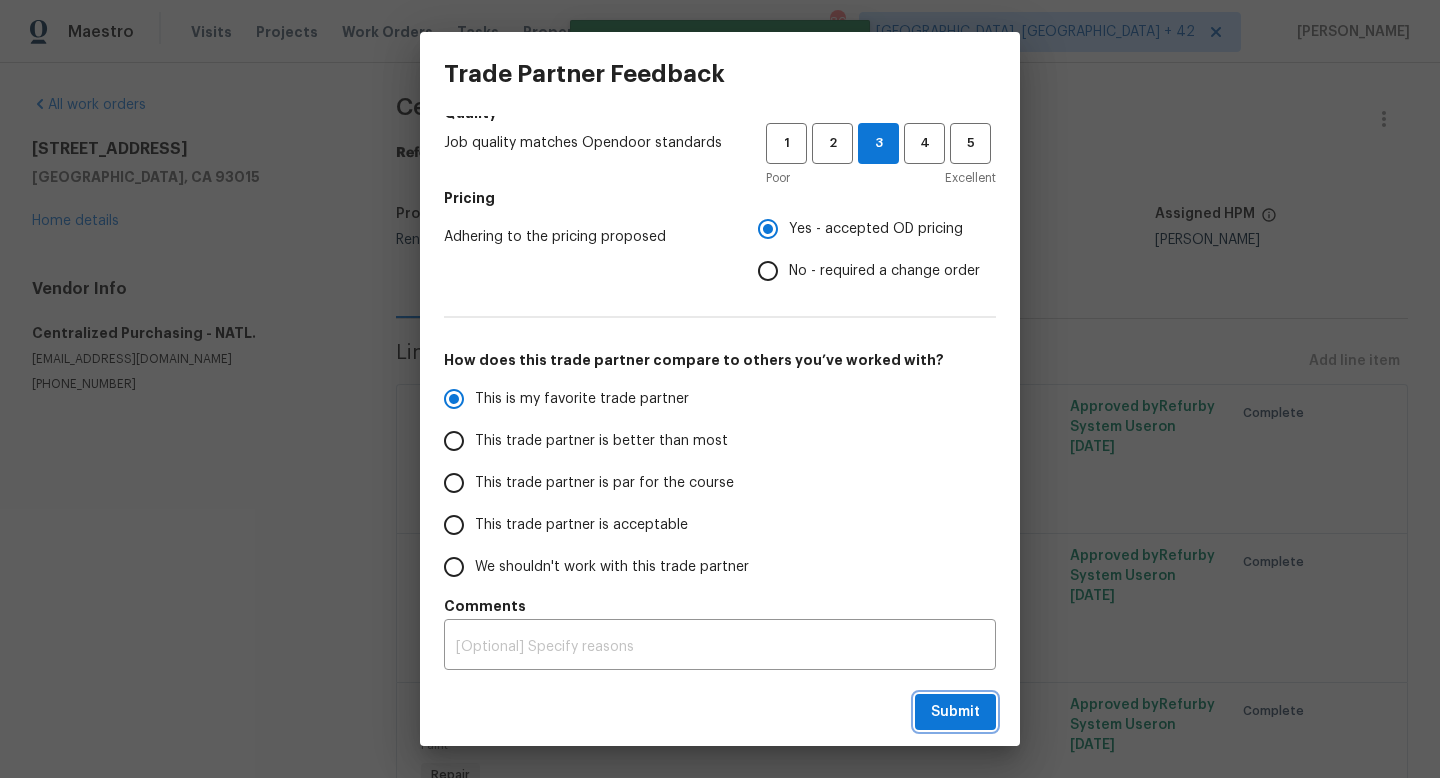 click on "Submit" at bounding box center (955, 712) 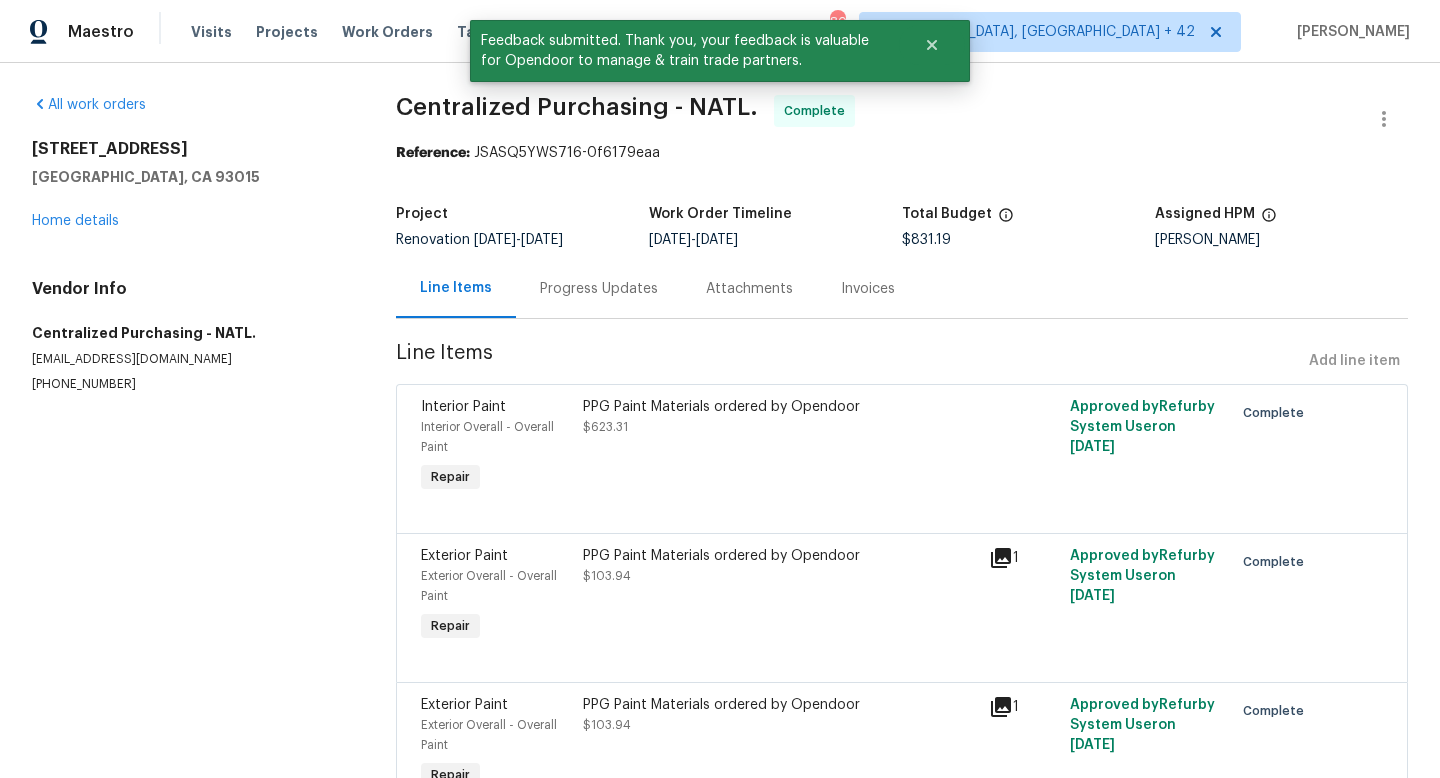 scroll, scrollTop: 113, scrollLeft: 0, axis: vertical 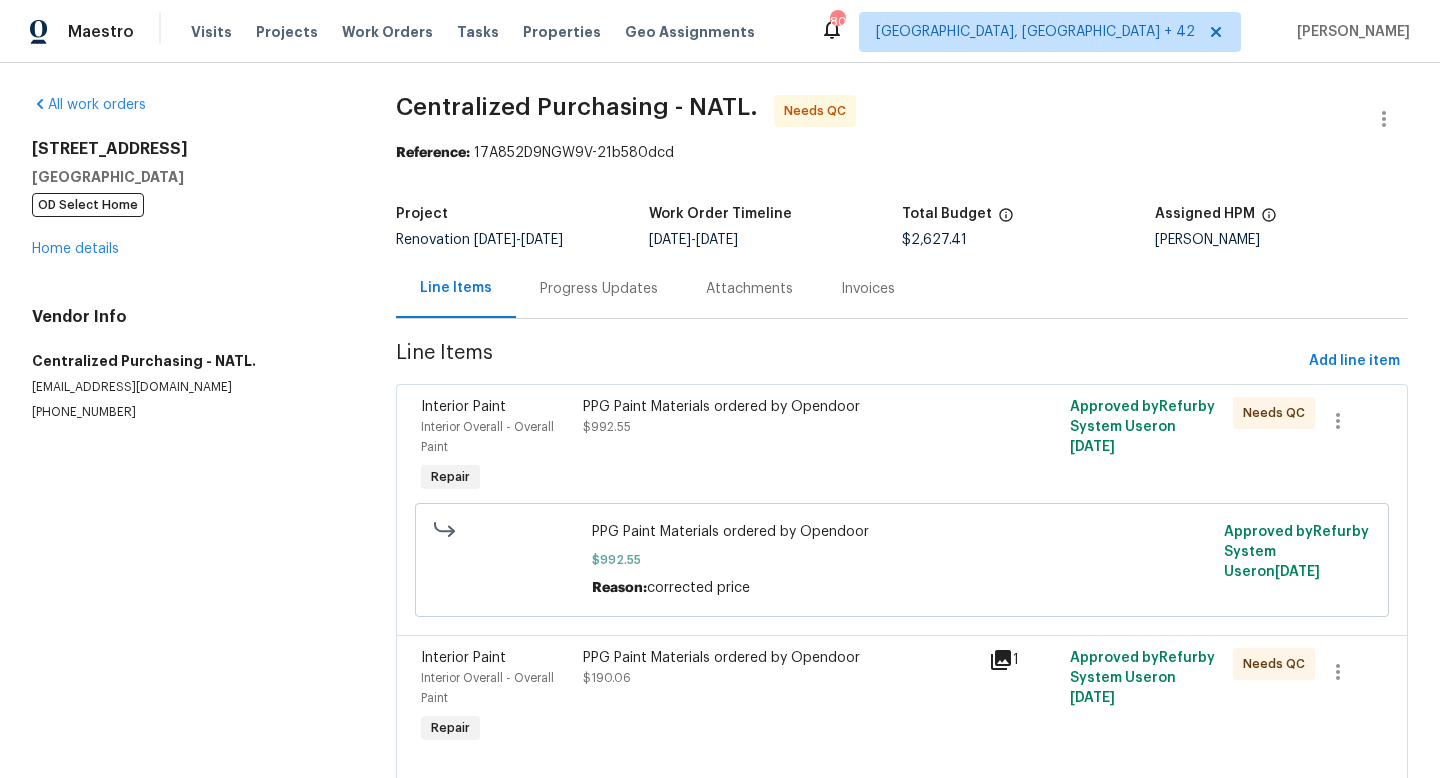 click on "PPG Paint Materials ordered by Opendoor $992.55" at bounding box center (780, 447) 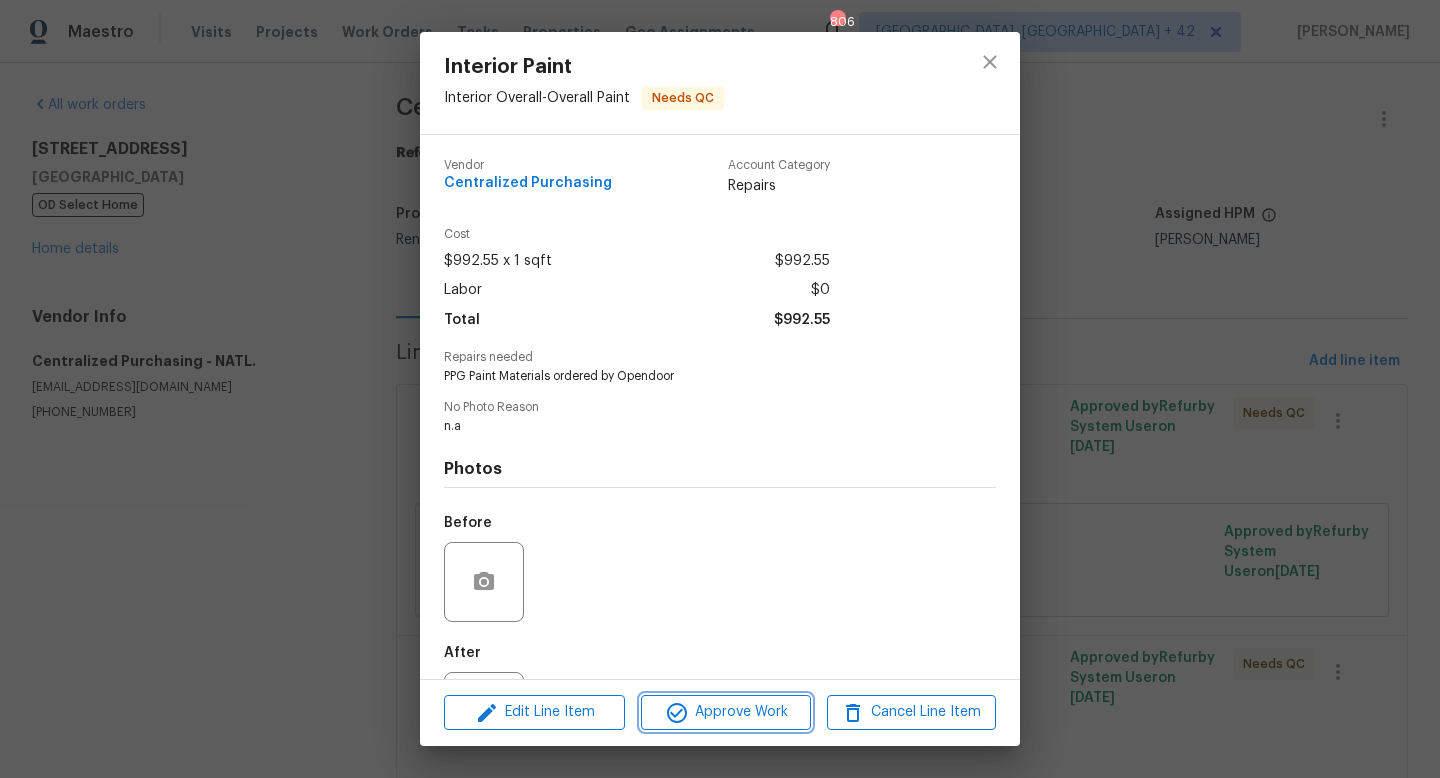 click on "Approve Work" at bounding box center (725, 712) 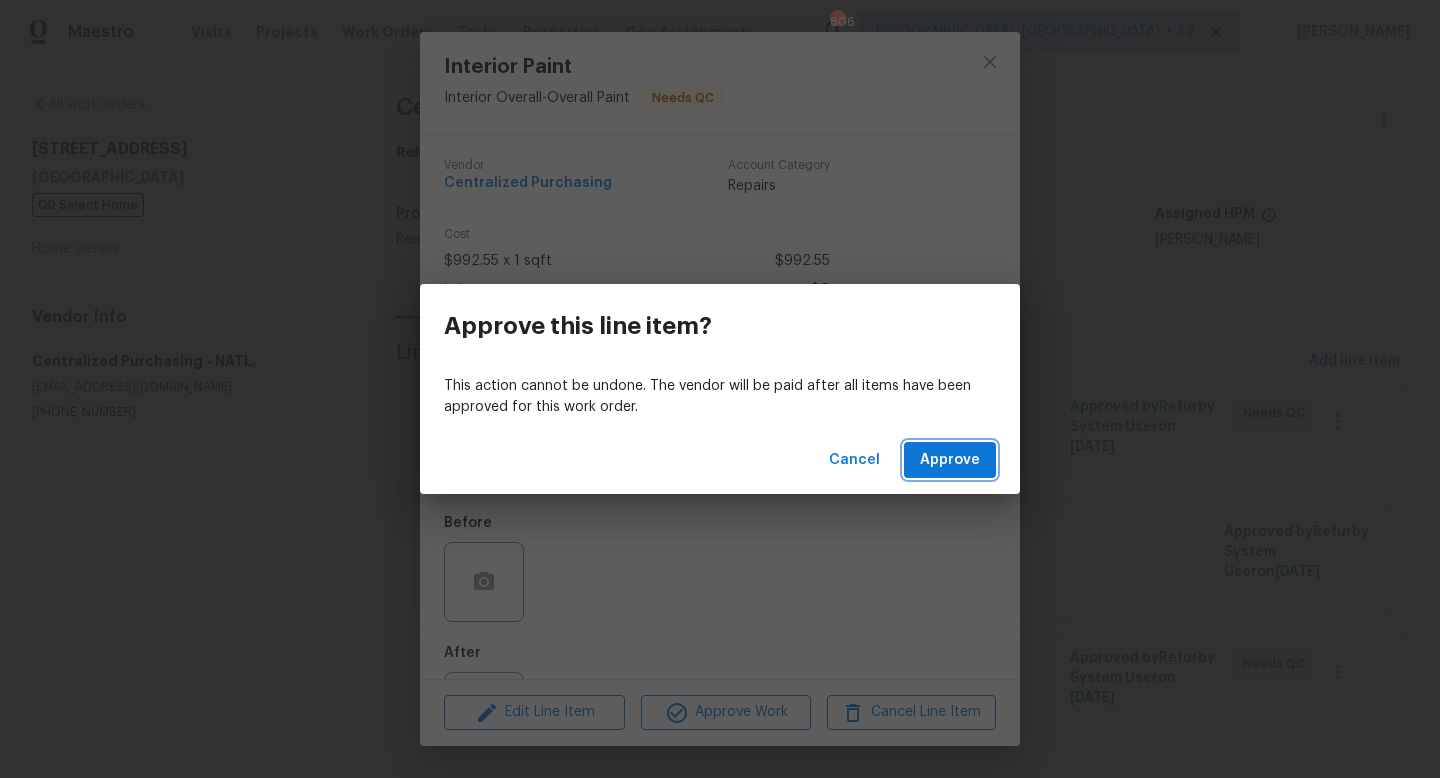 click on "Approve" at bounding box center (950, 460) 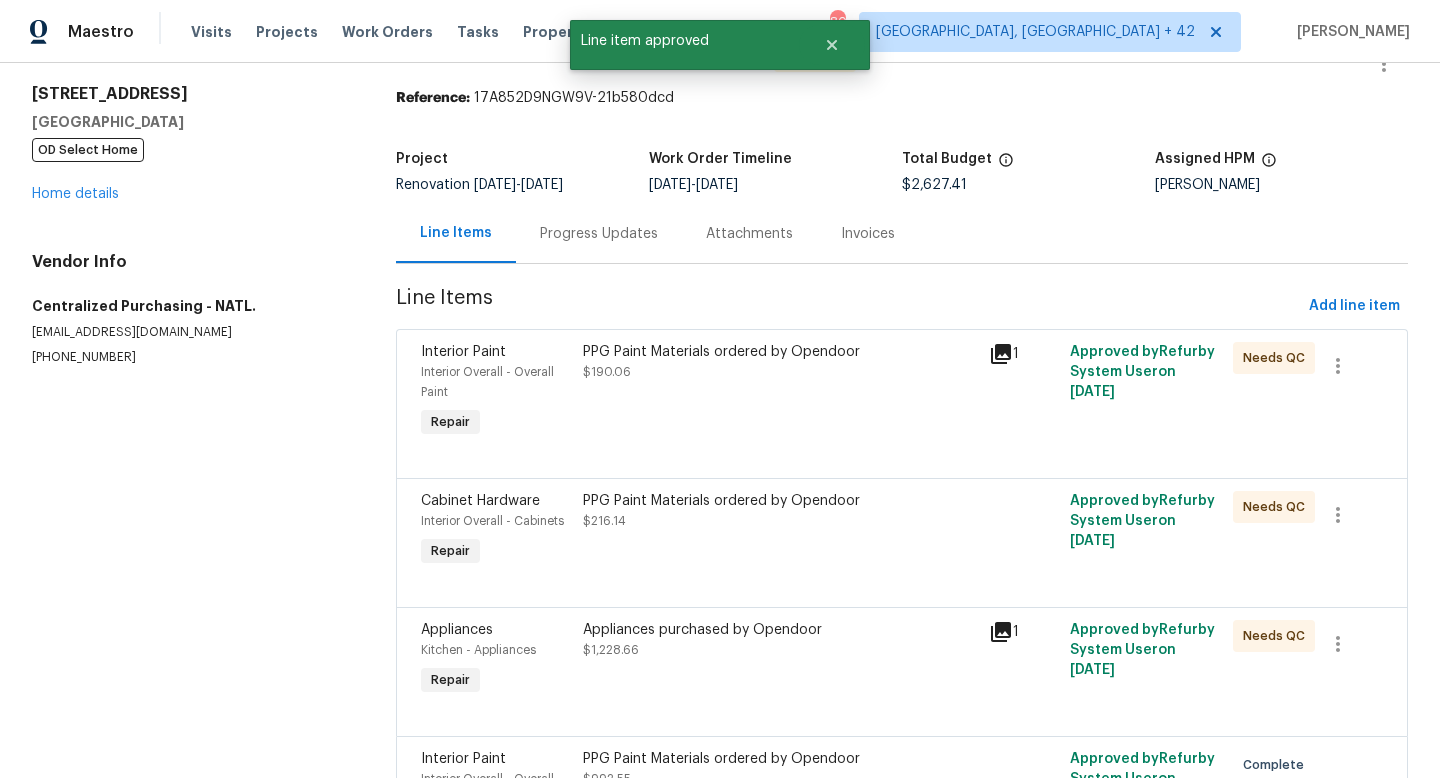 scroll, scrollTop: 78, scrollLeft: 0, axis: vertical 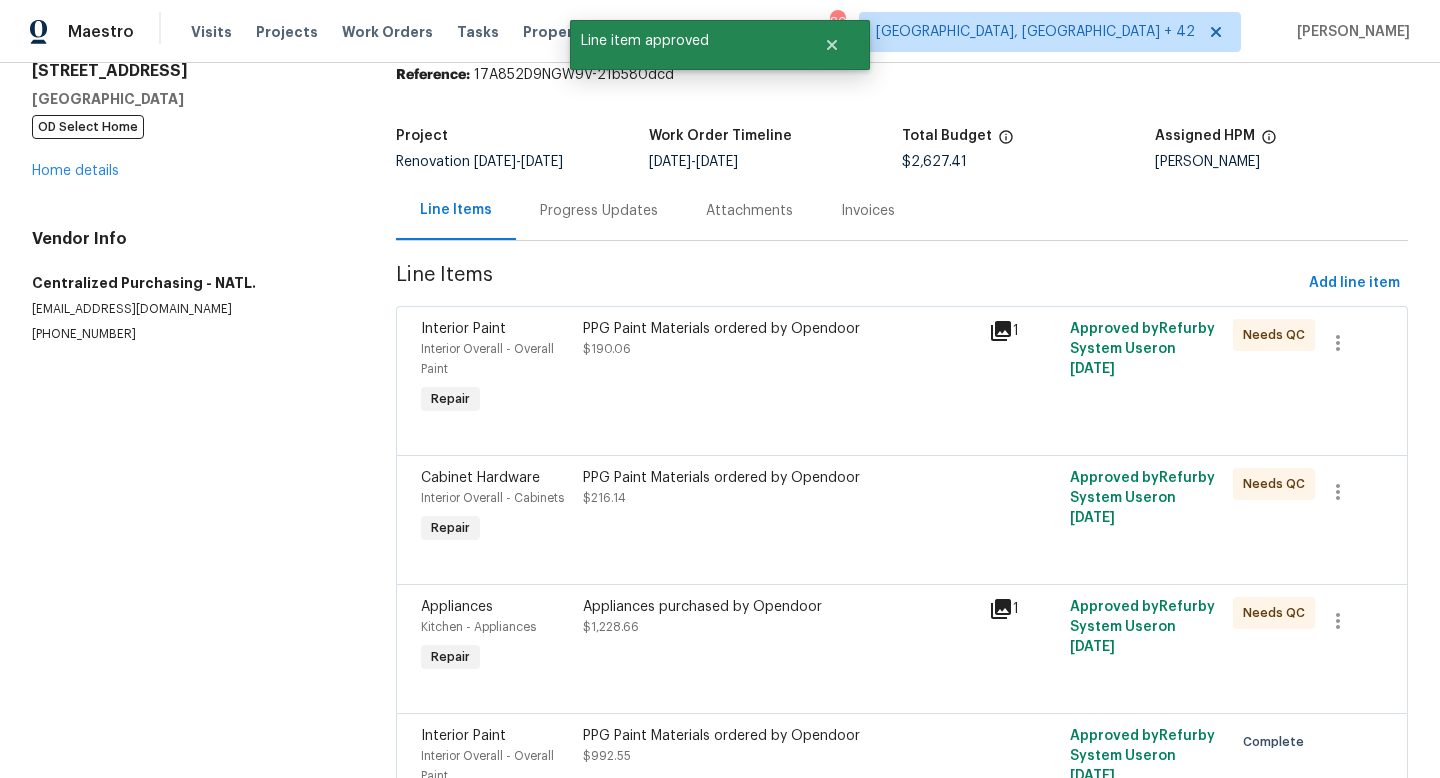 click on "PPG Paint Materials ordered by Opendoor $190.06" at bounding box center (780, 369) 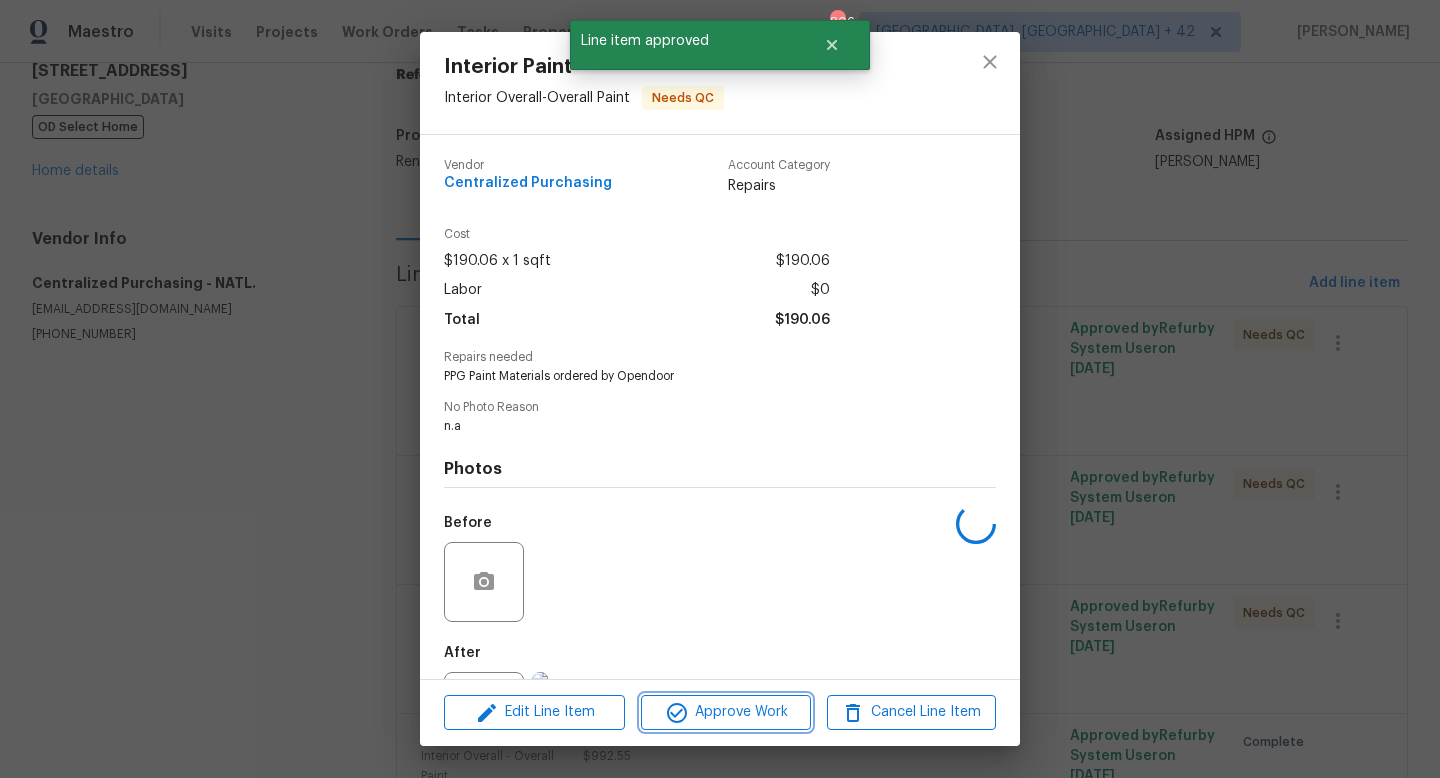 click on "Approve Work" at bounding box center (725, 712) 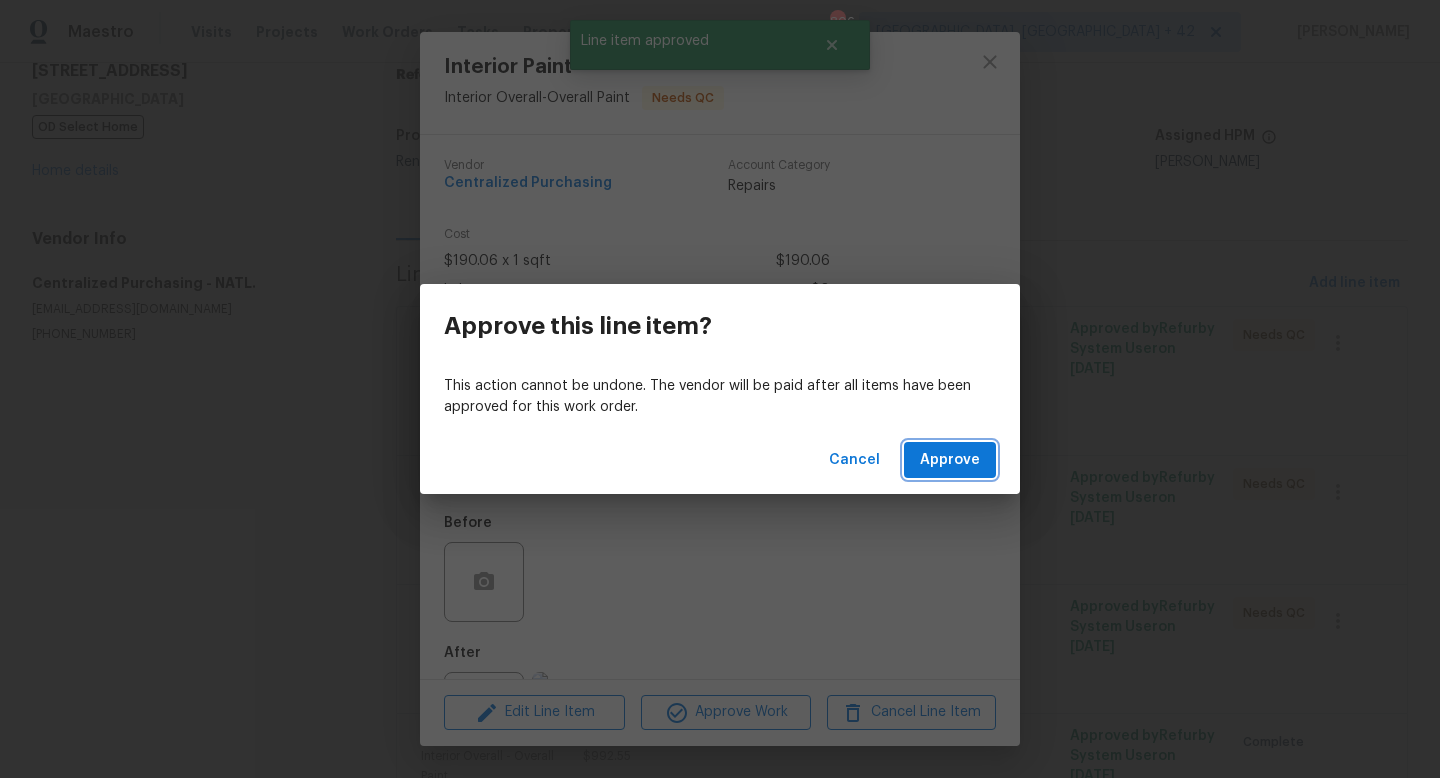 click on "Approve" at bounding box center [950, 460] 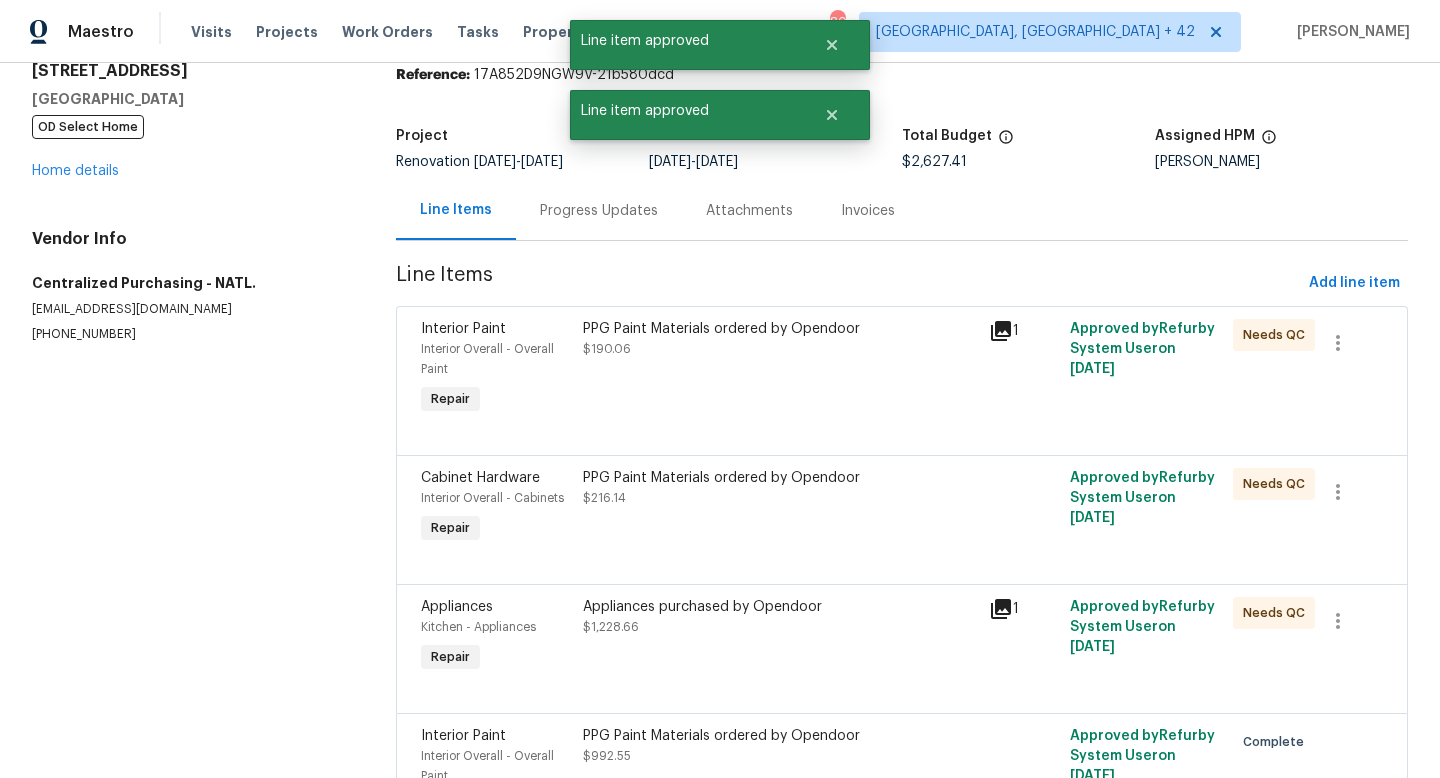 scroll, scrollTop: 0, scrollLeft: 0, axis: both 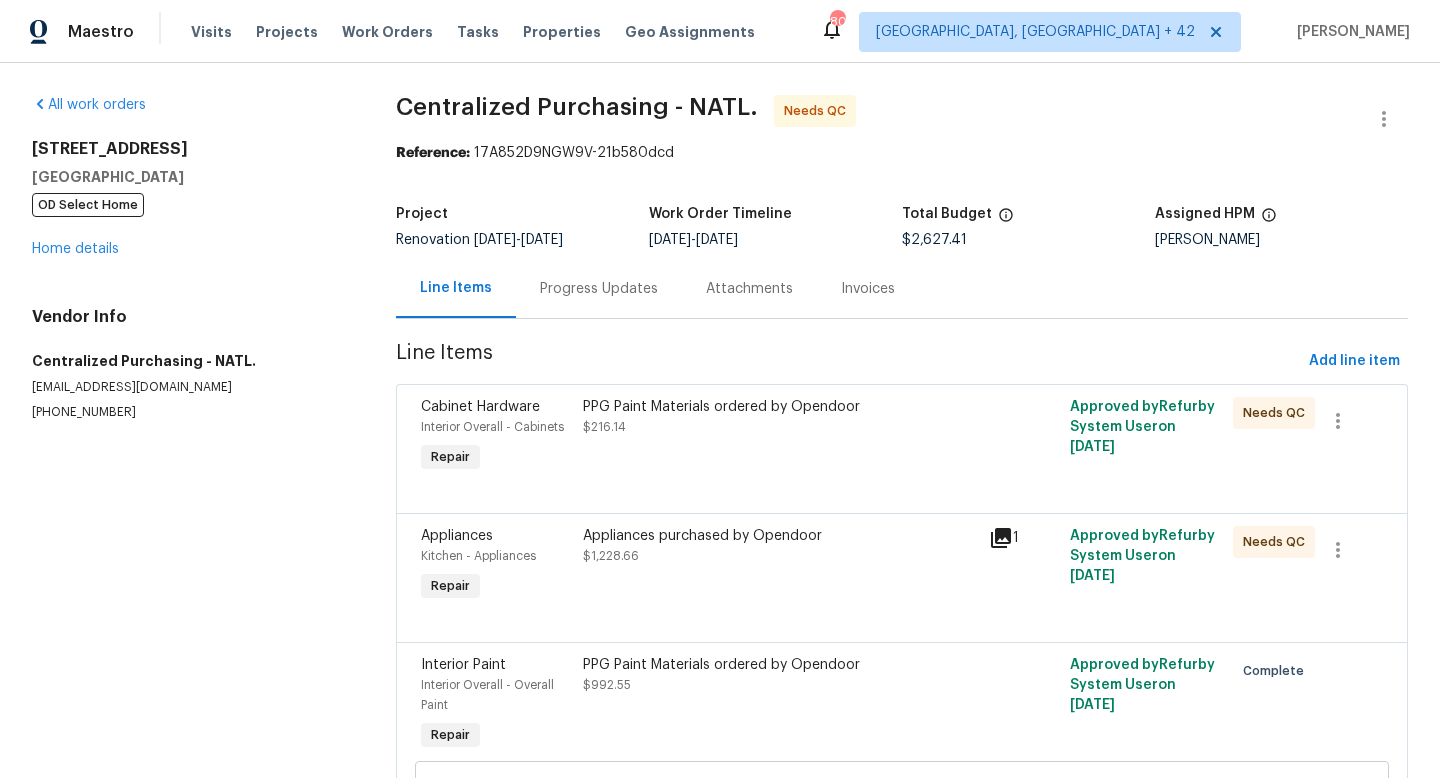 click on "PPG Paint Materials ordered by Opendoor $216.14" at bounding box center (780, 437) 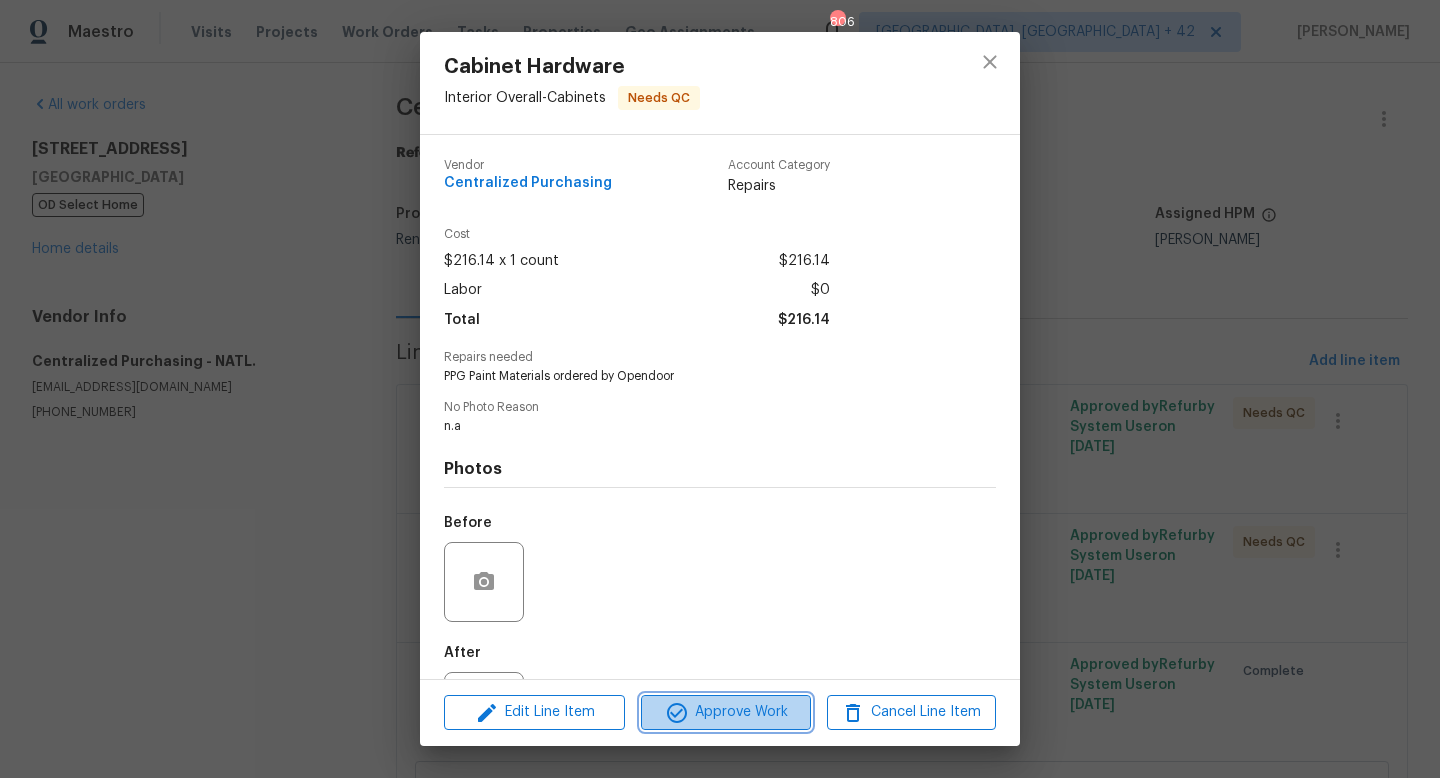 click on "Approve Work" at bounding box center (725, 712) 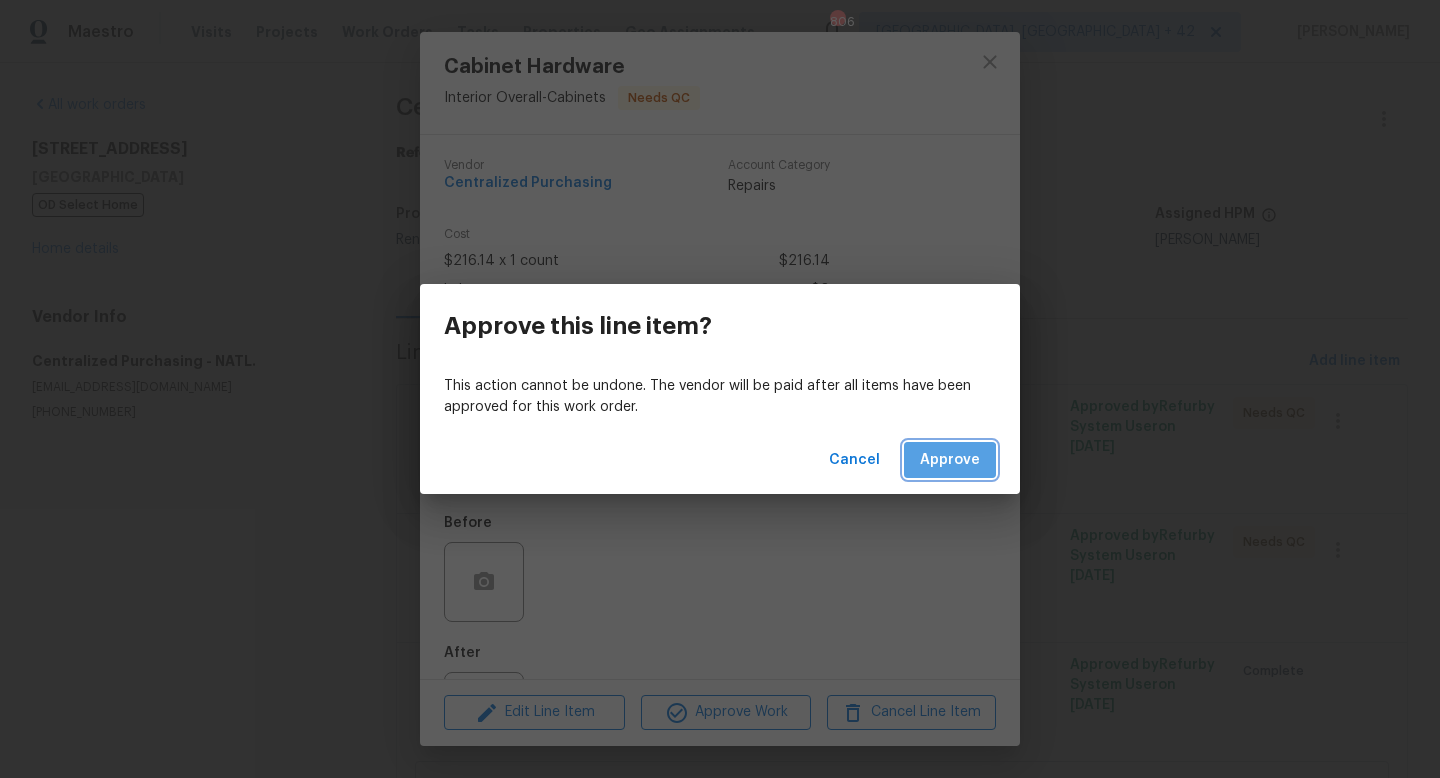 click on "Approve" at bounding box center [950, 460] 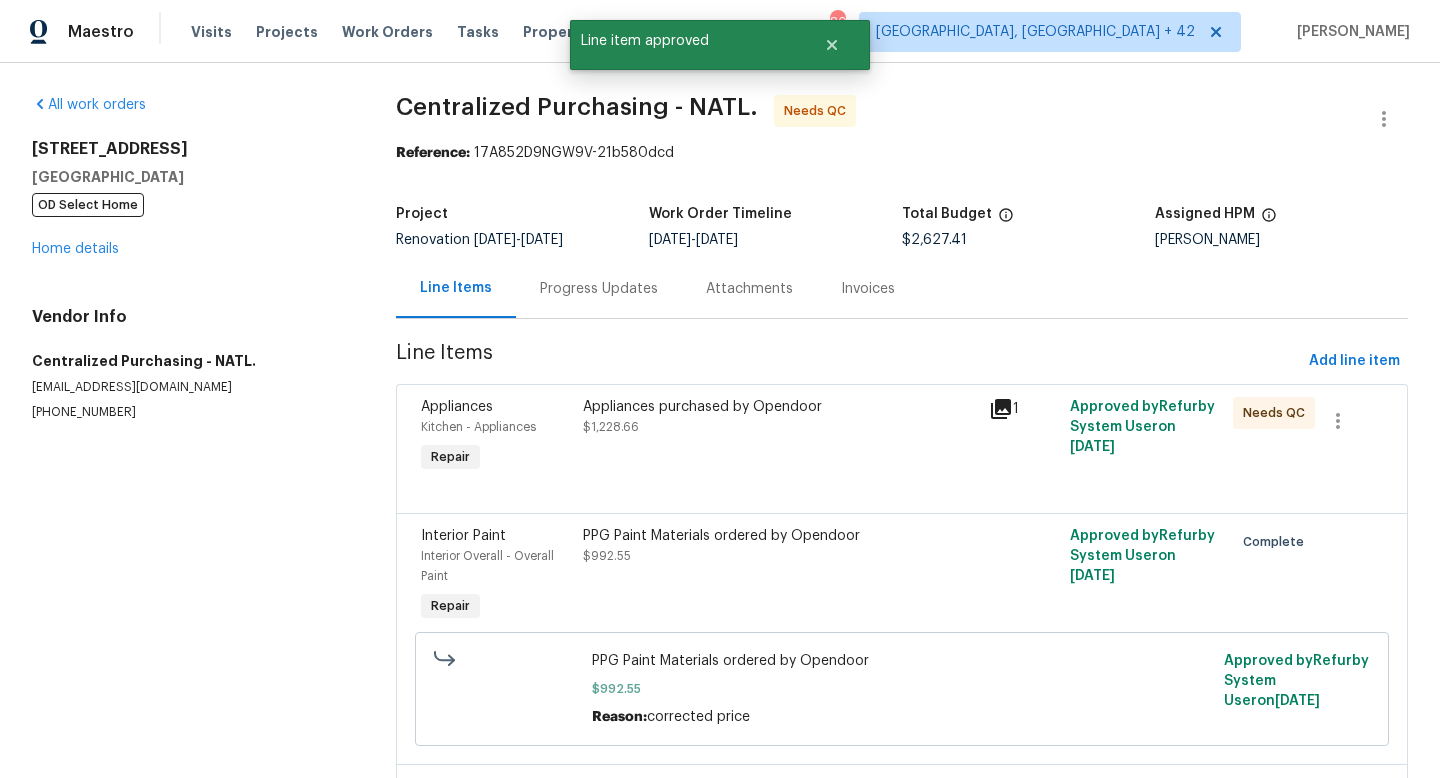 click on "Appliances purchased by Opendoor $1,228.66" at bounding box center (780, 437) 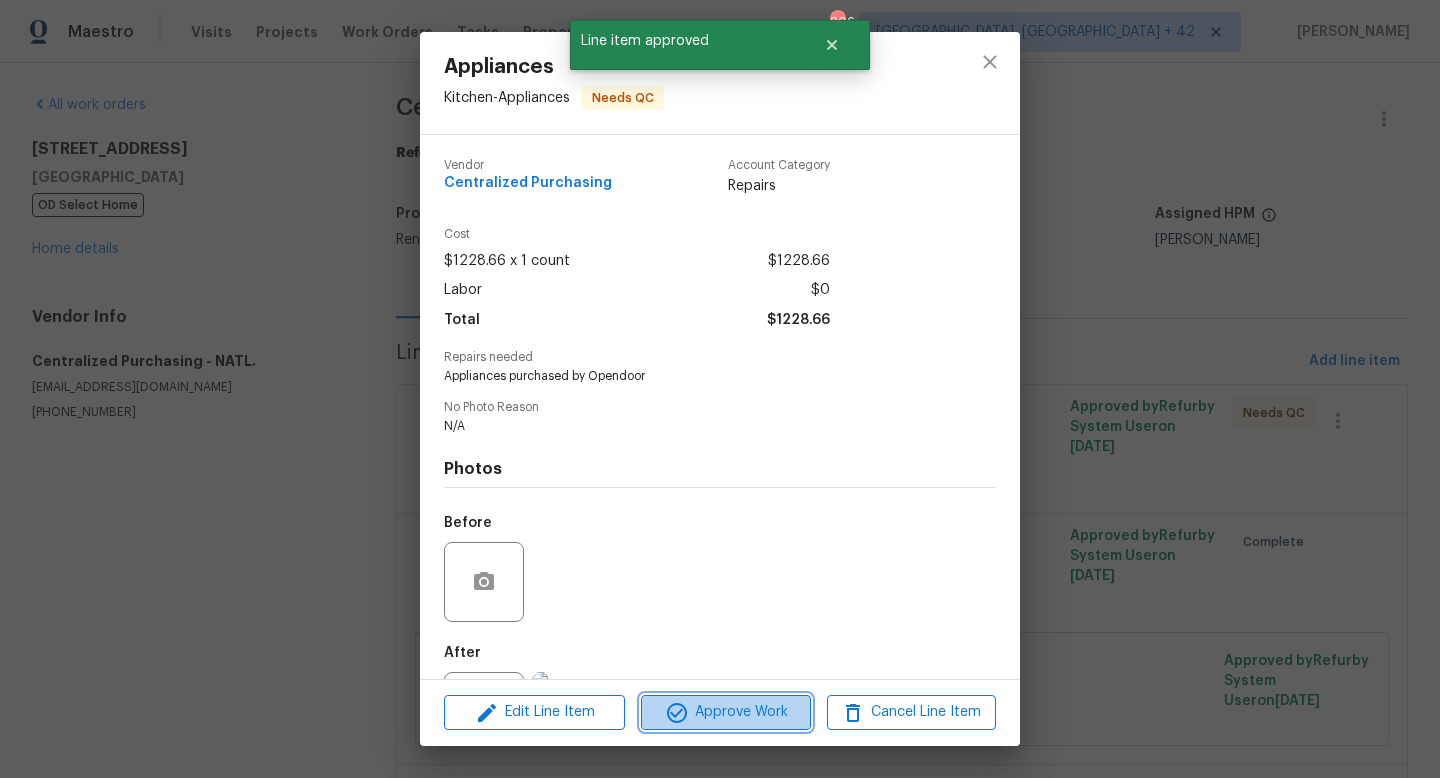 click on "Approve Work" at bounding box center [725, 712] 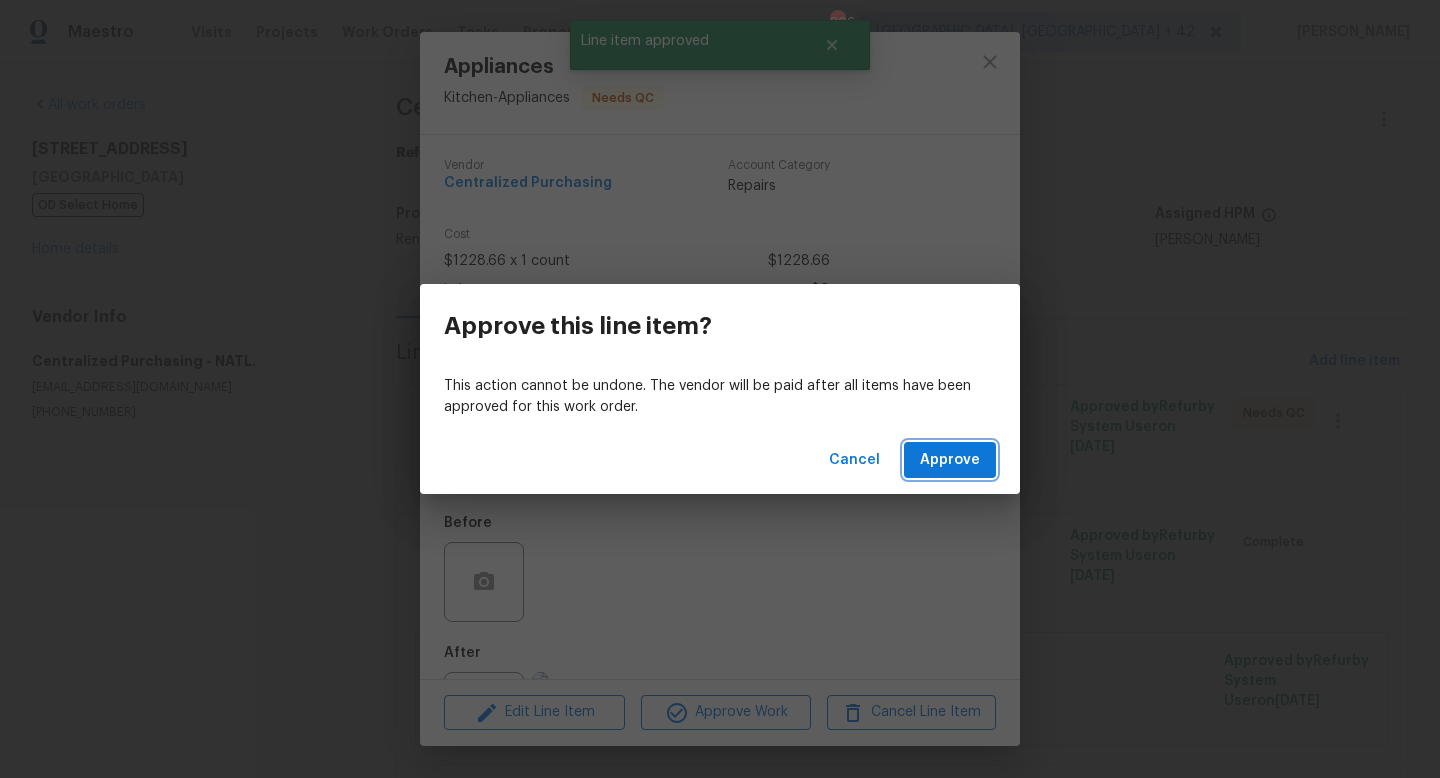 click on "Approve" at bounding box center (950, 460) 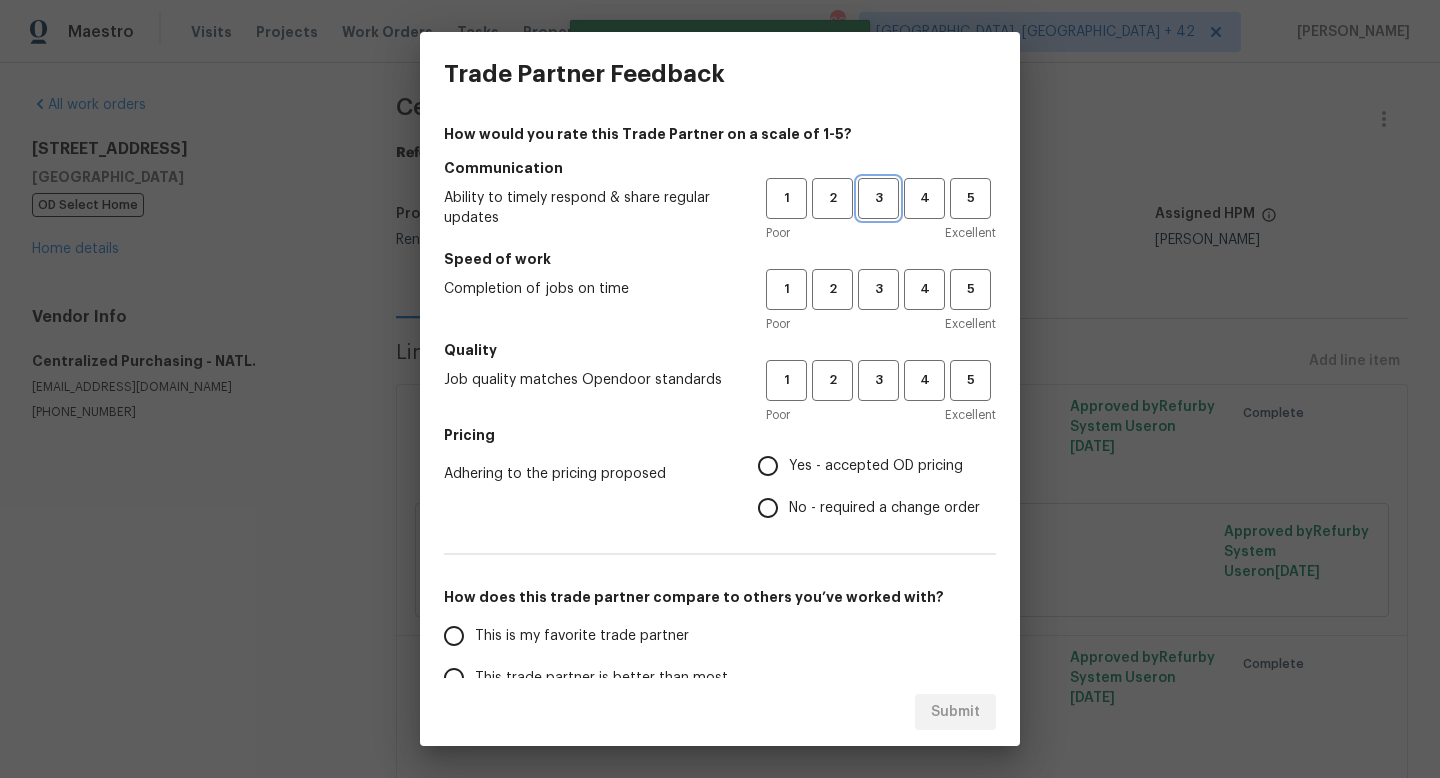 click on "3" at bounding box center [878, 198] 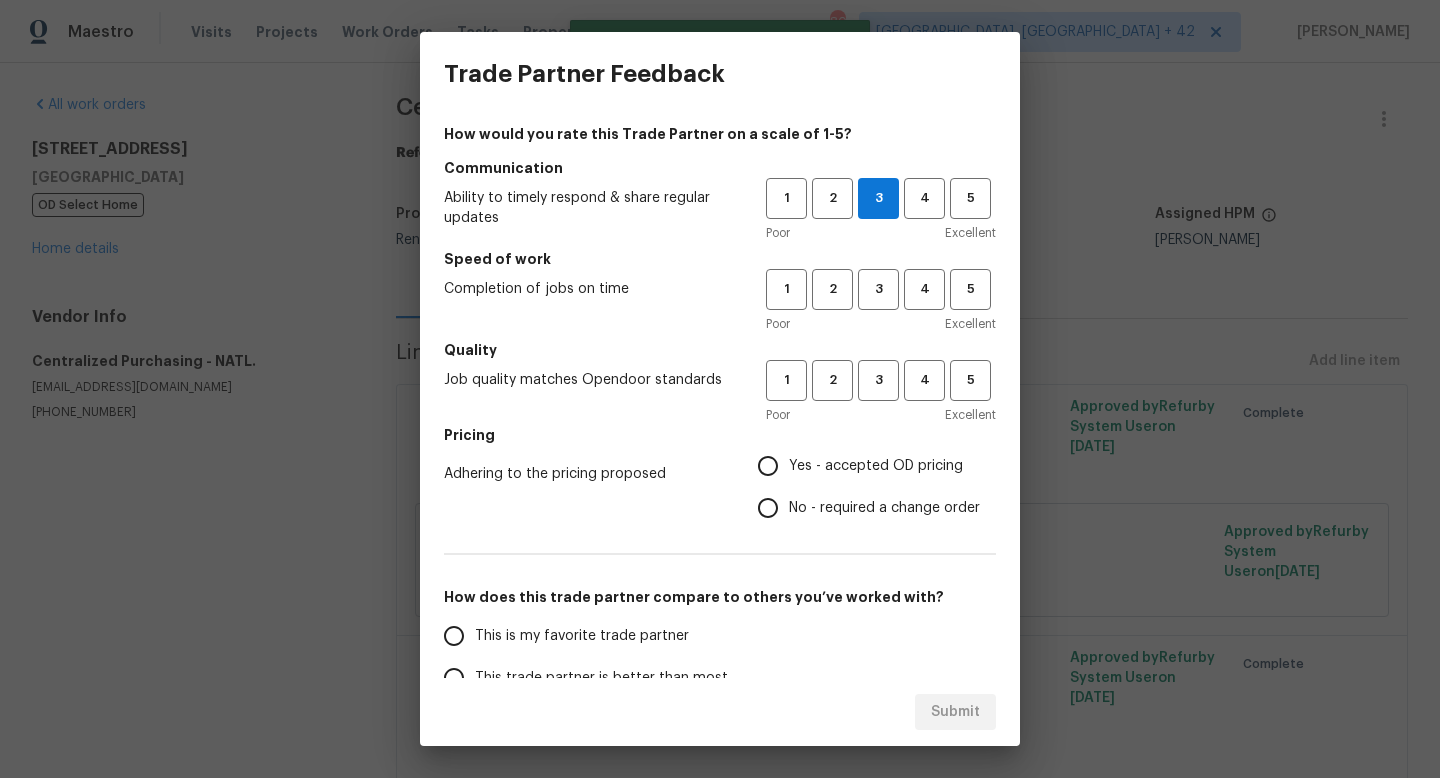 click on "Poor Excellent" at bounding box center (881, 324) 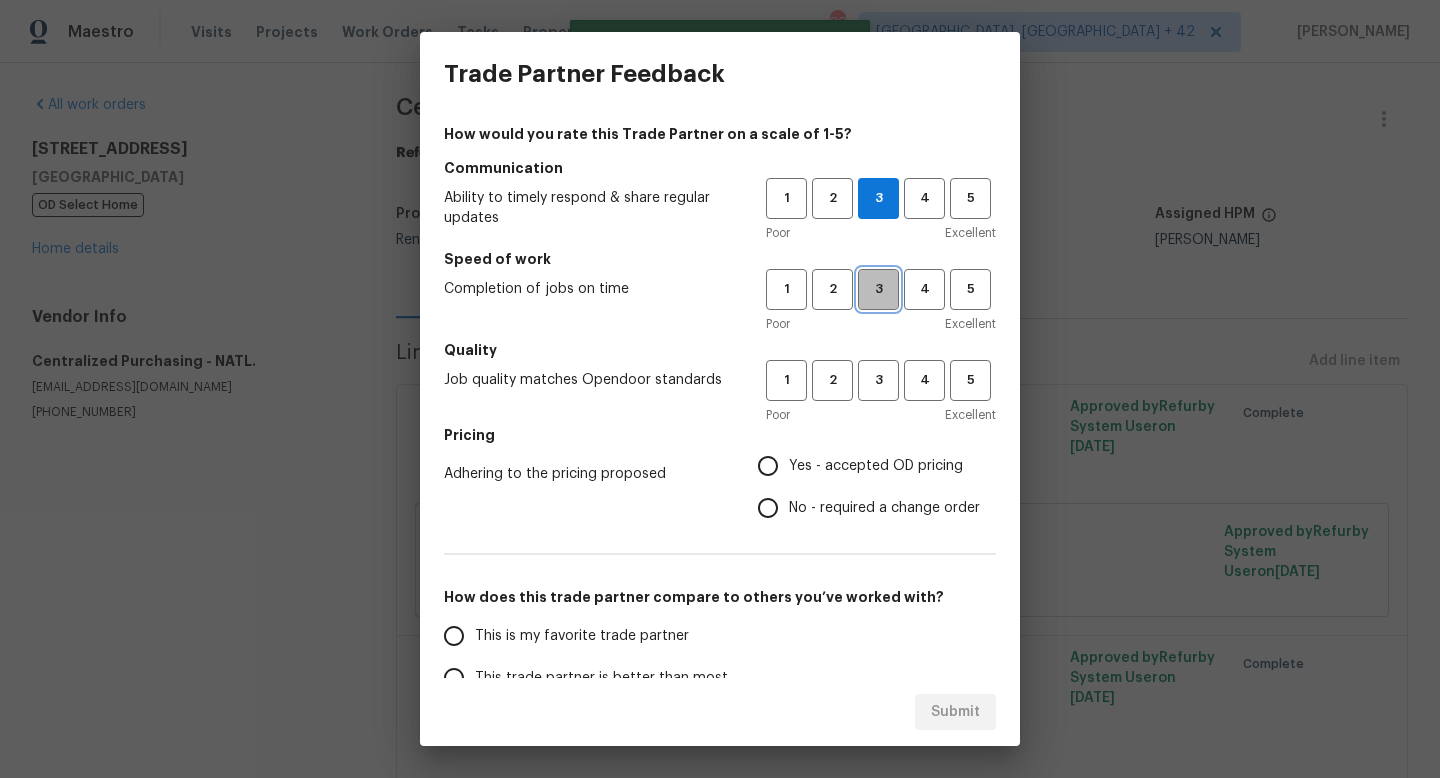 click on "3" at bounding box center (878, 289) 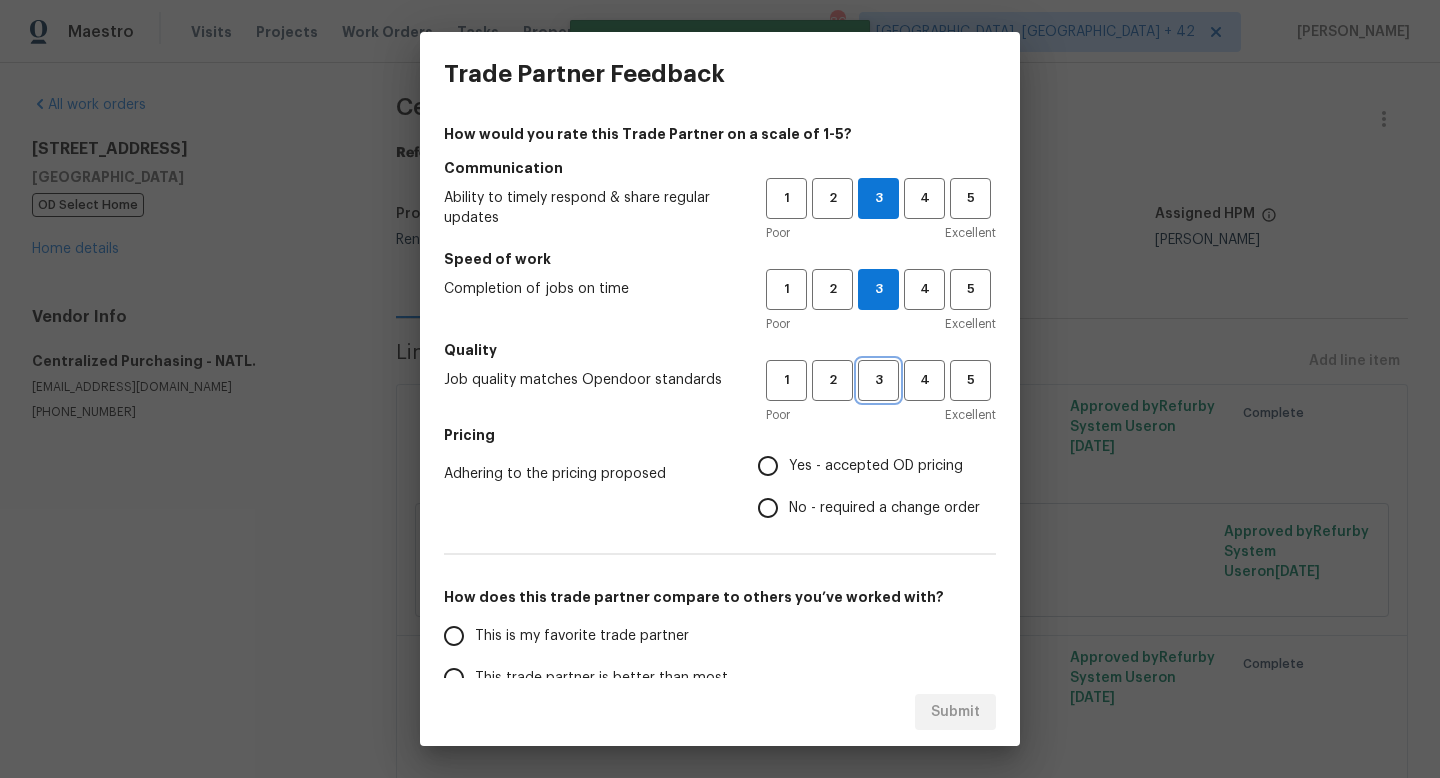 click on "3" at bounding box center [878, 380] 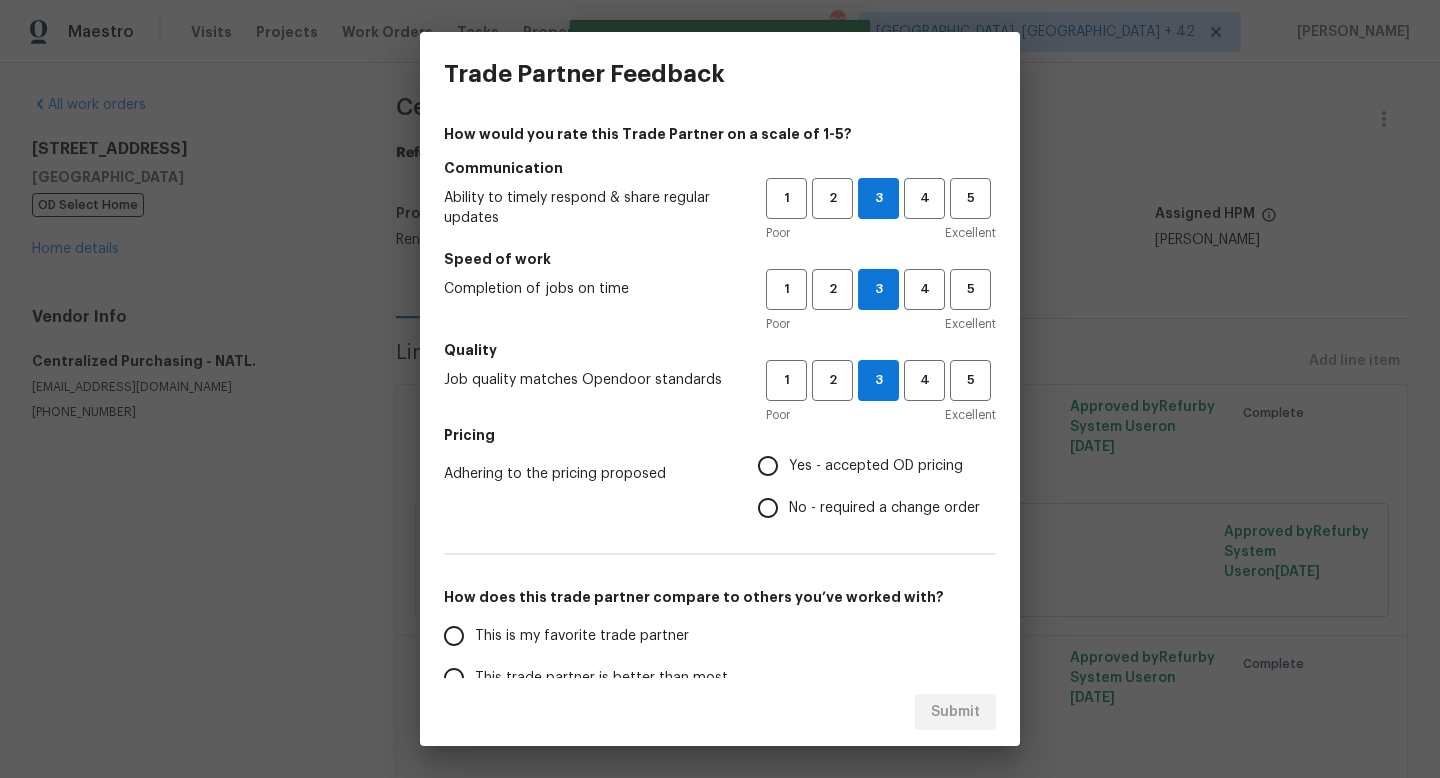 click on "Pricing" at bounding box center (720, 435) 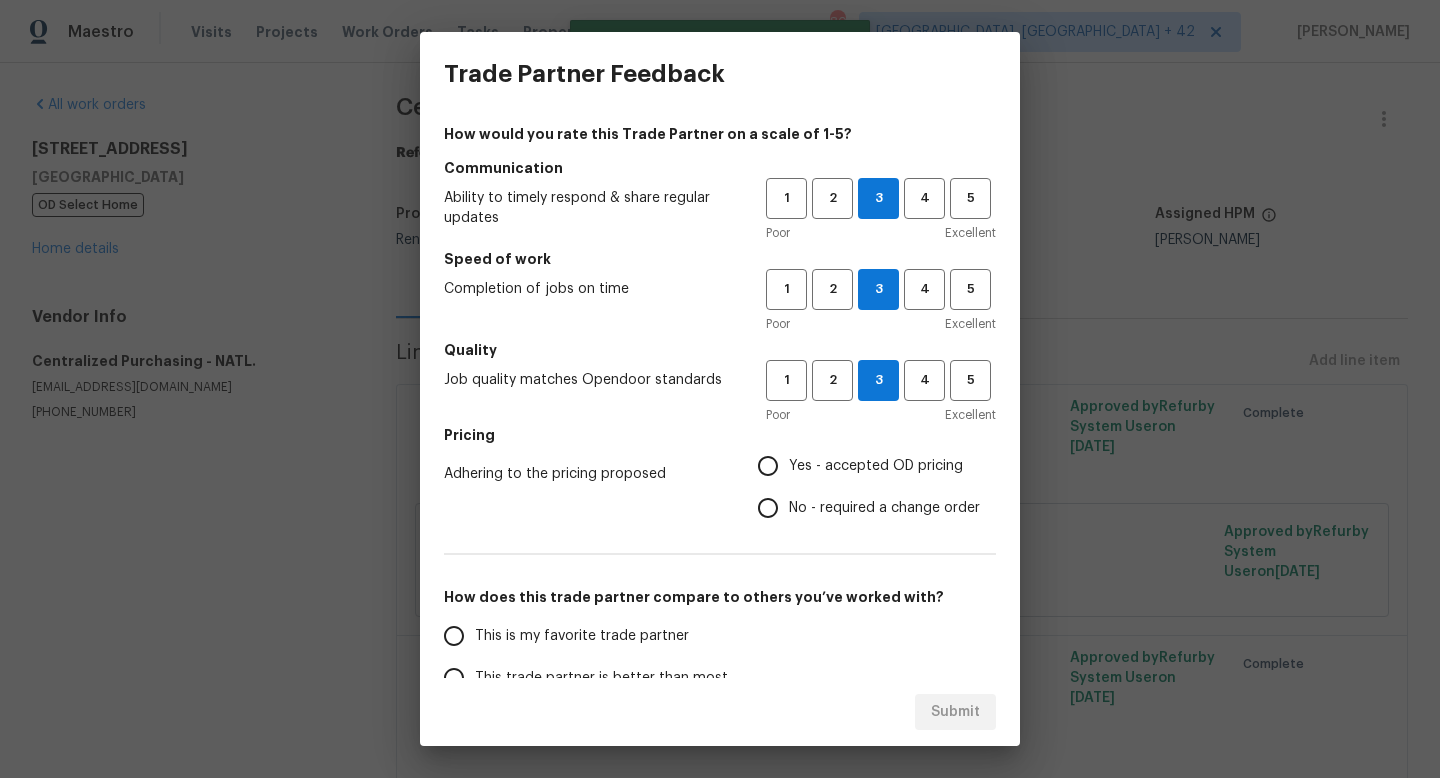 click on "No - required a change order" at bounding box center [863, 508] 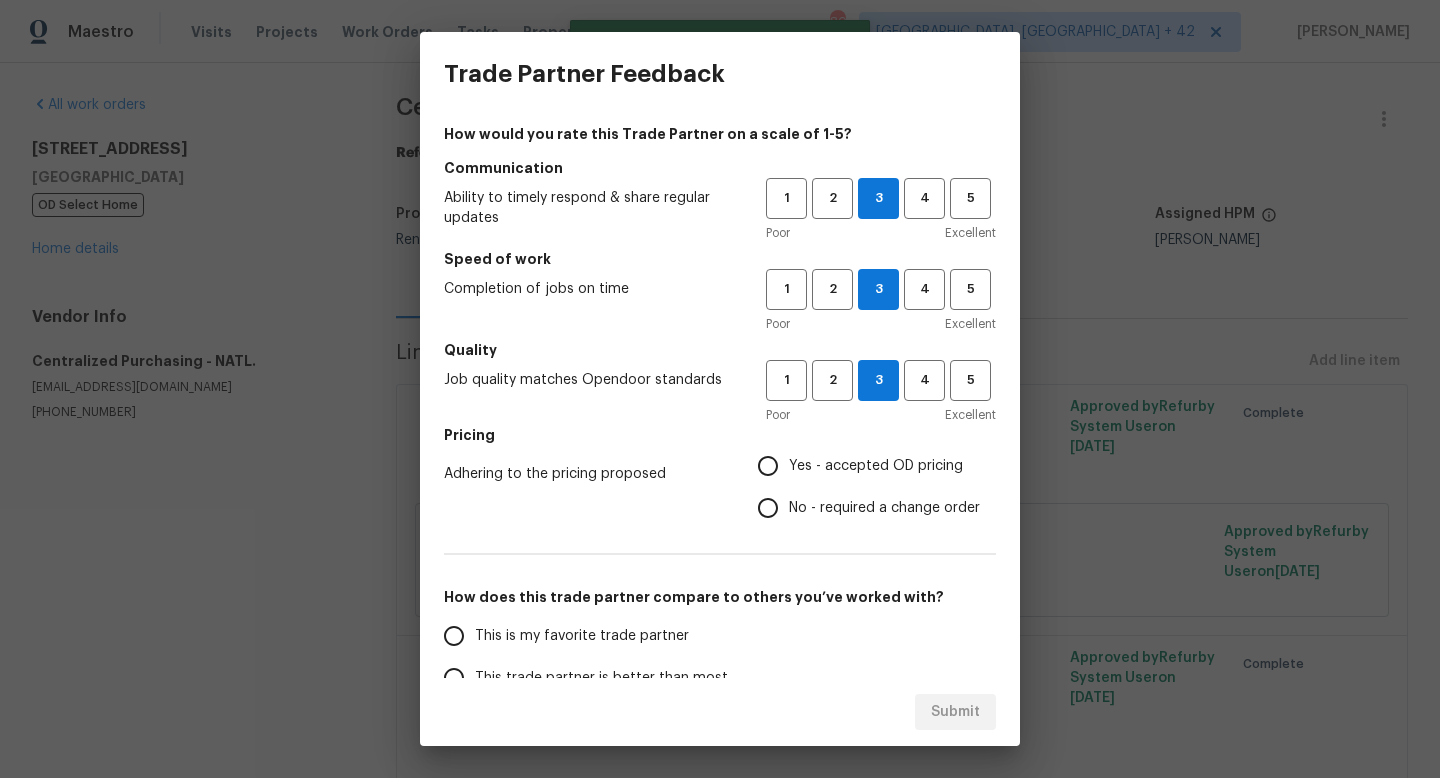 click on "No - required a change order" at bounding box center [768, 508] 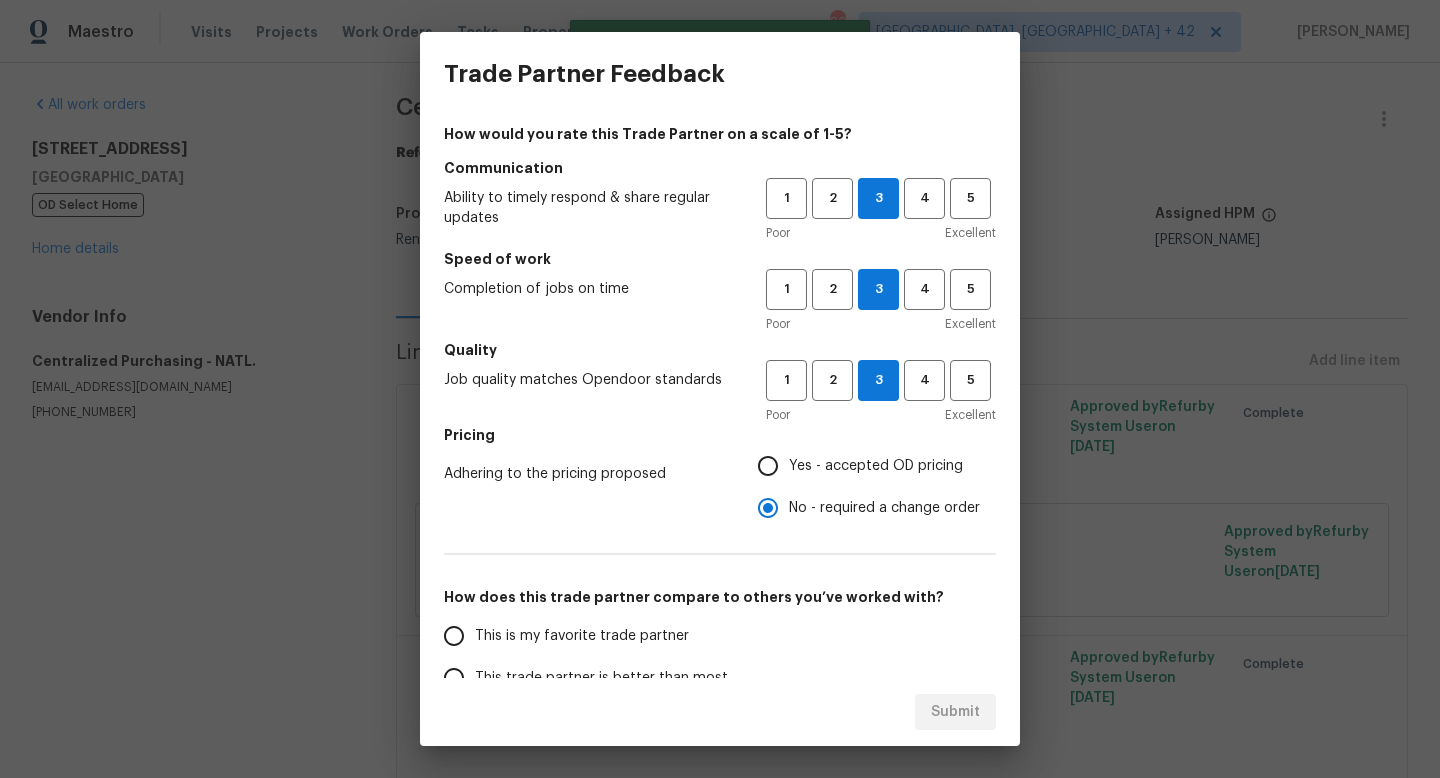 click on "Yes - accepted OD pricing" at bounding box center (876, 466) 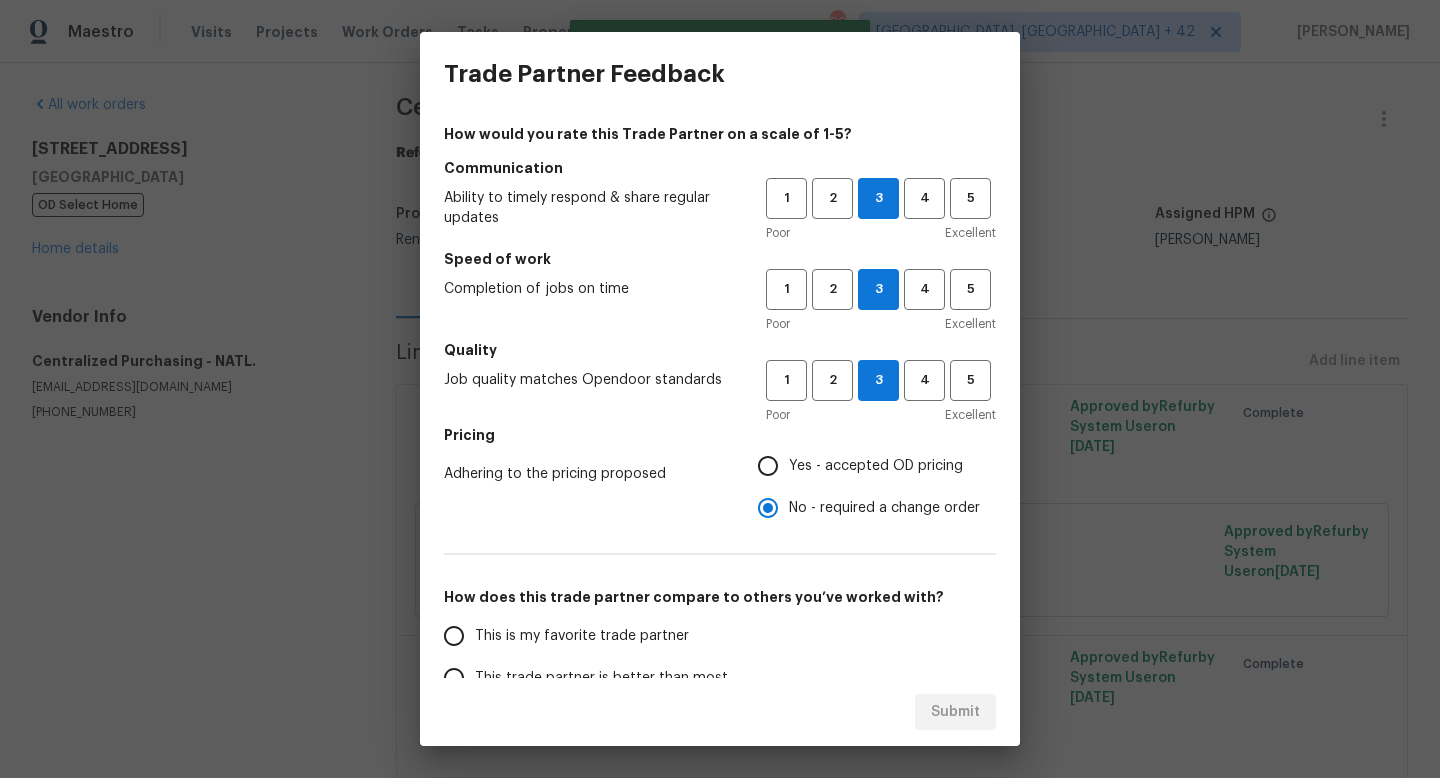 click on "Yes - accepted OD pricing" at bounding box center (768, 466) 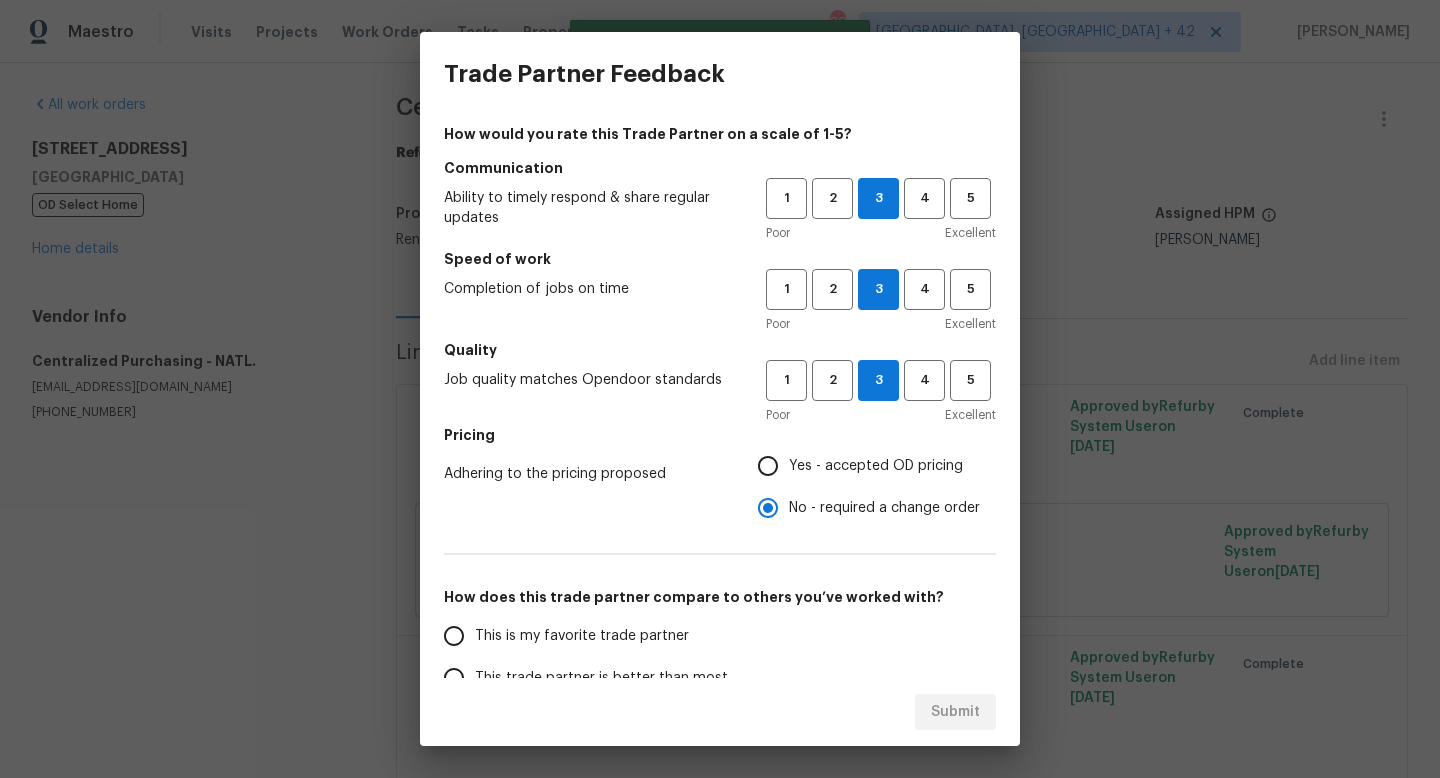 radio on "true" 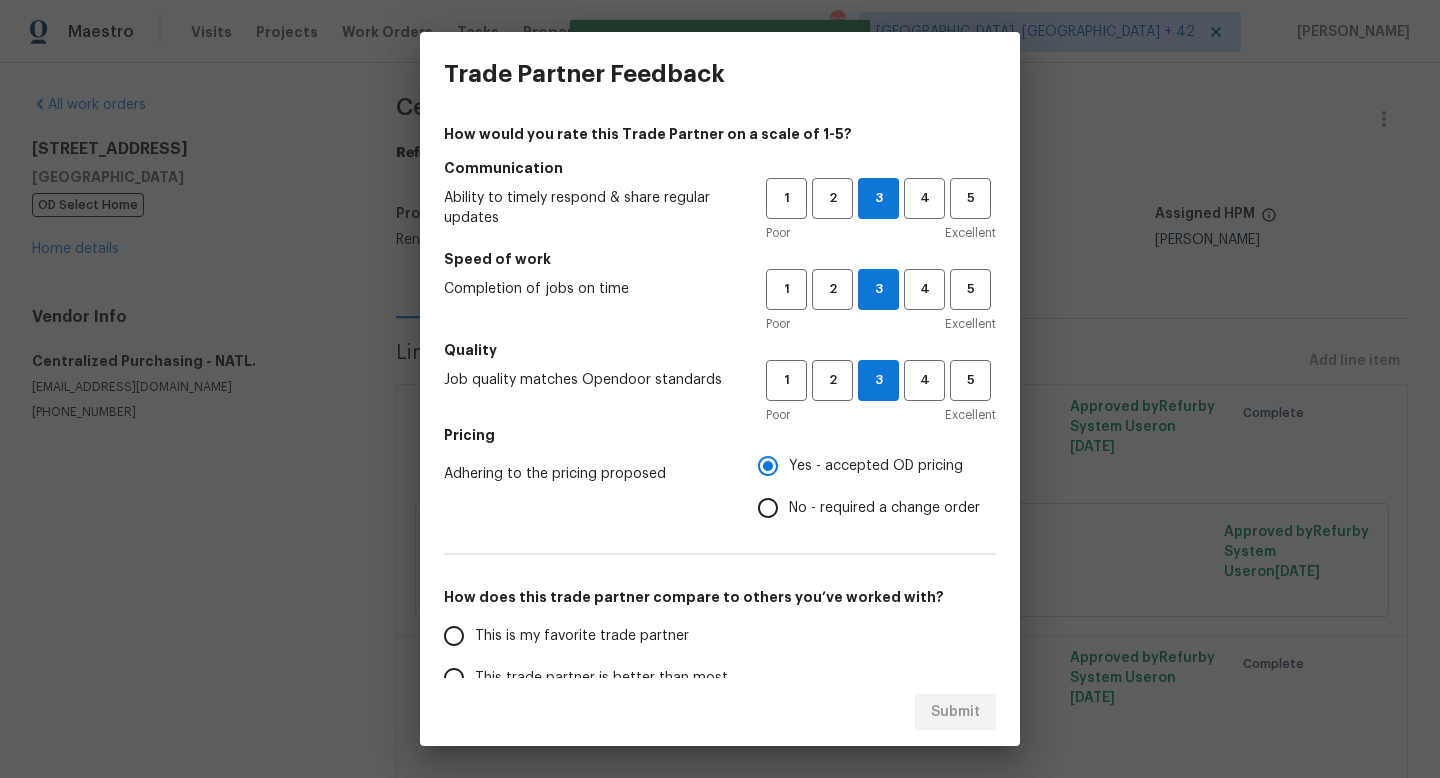 click on "This is my favorite trade partner" at bounding box center [591, 636] 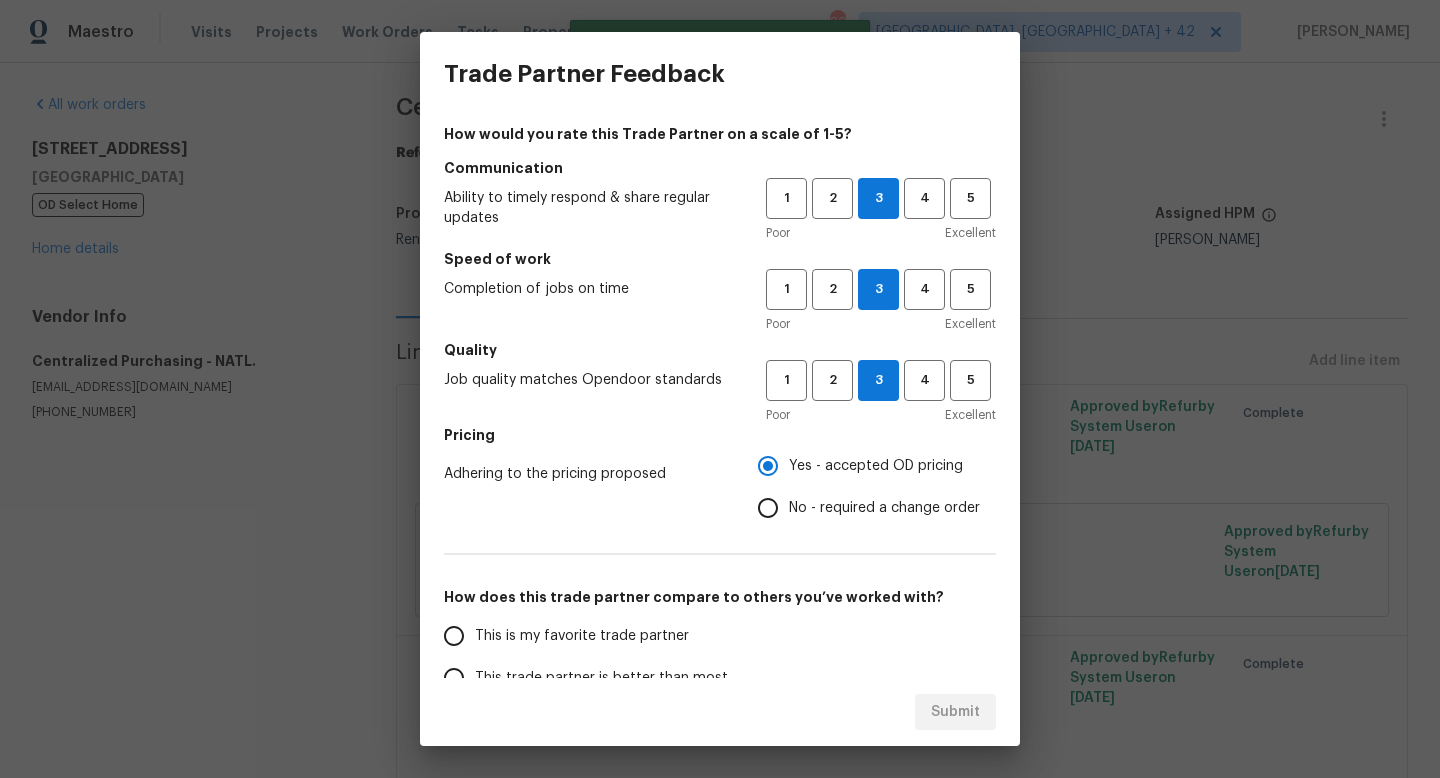 click on "This is my favorite trade partner" at bounding box center (454, 636) 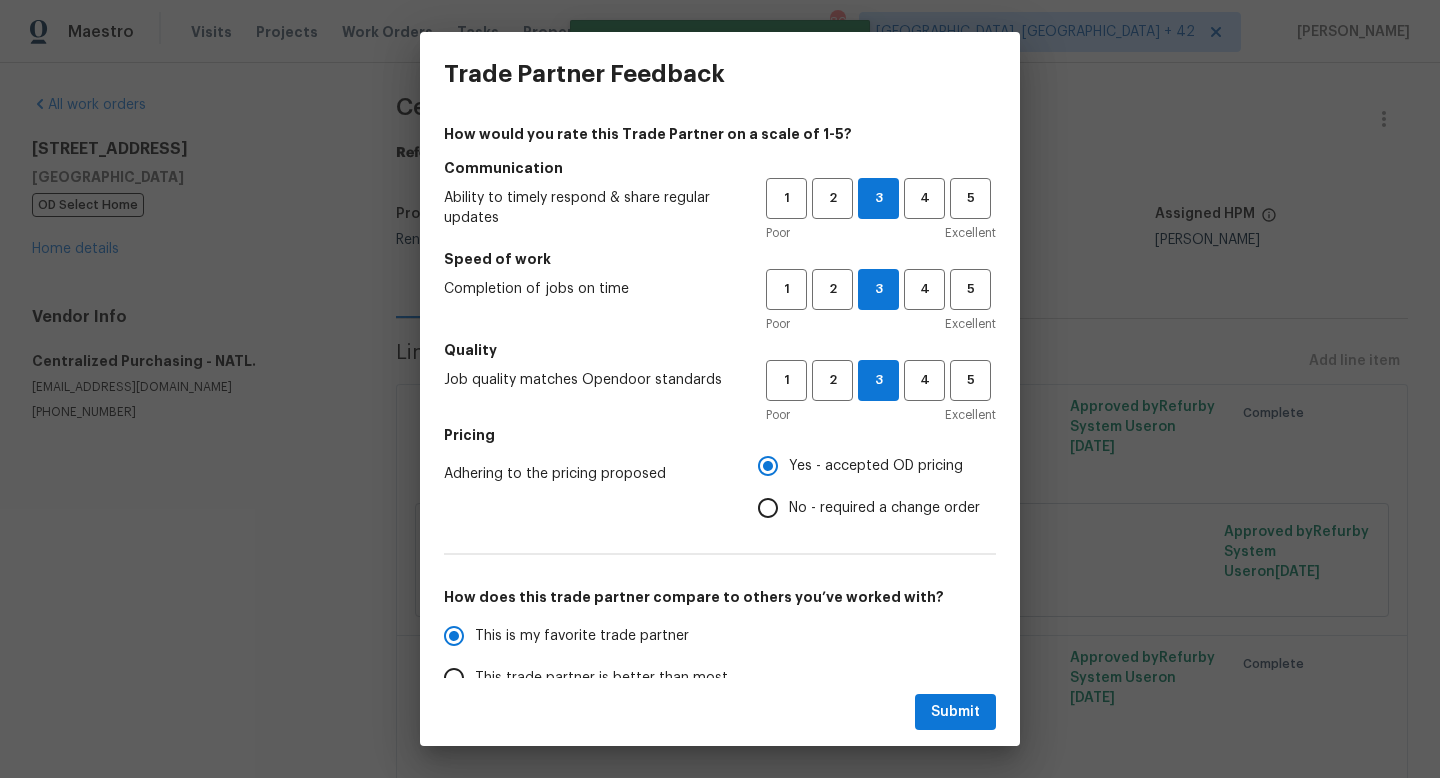 scroll, scrollTop: 237, scrollLeft: 0, axis: vertical 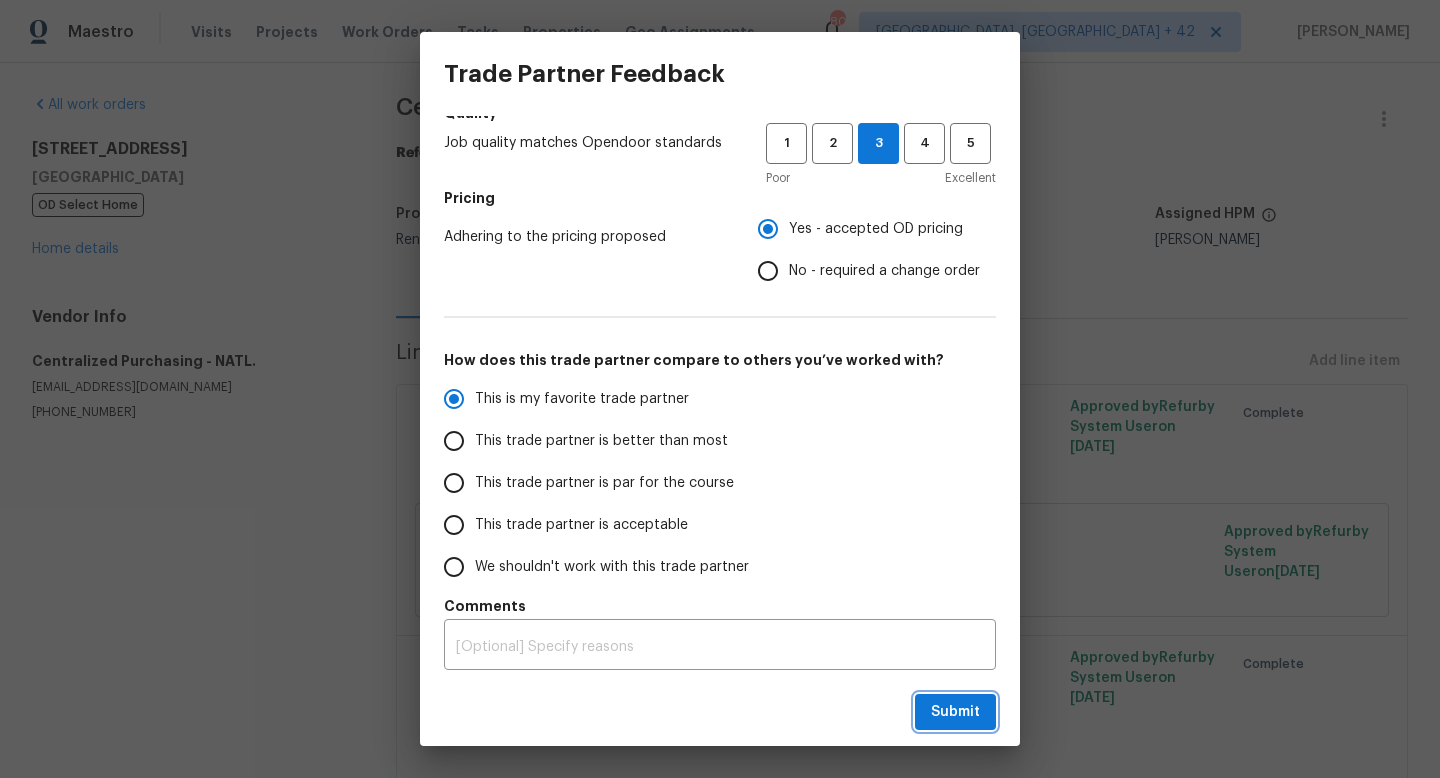 click on "Submit" at bounding box center [955, 712] 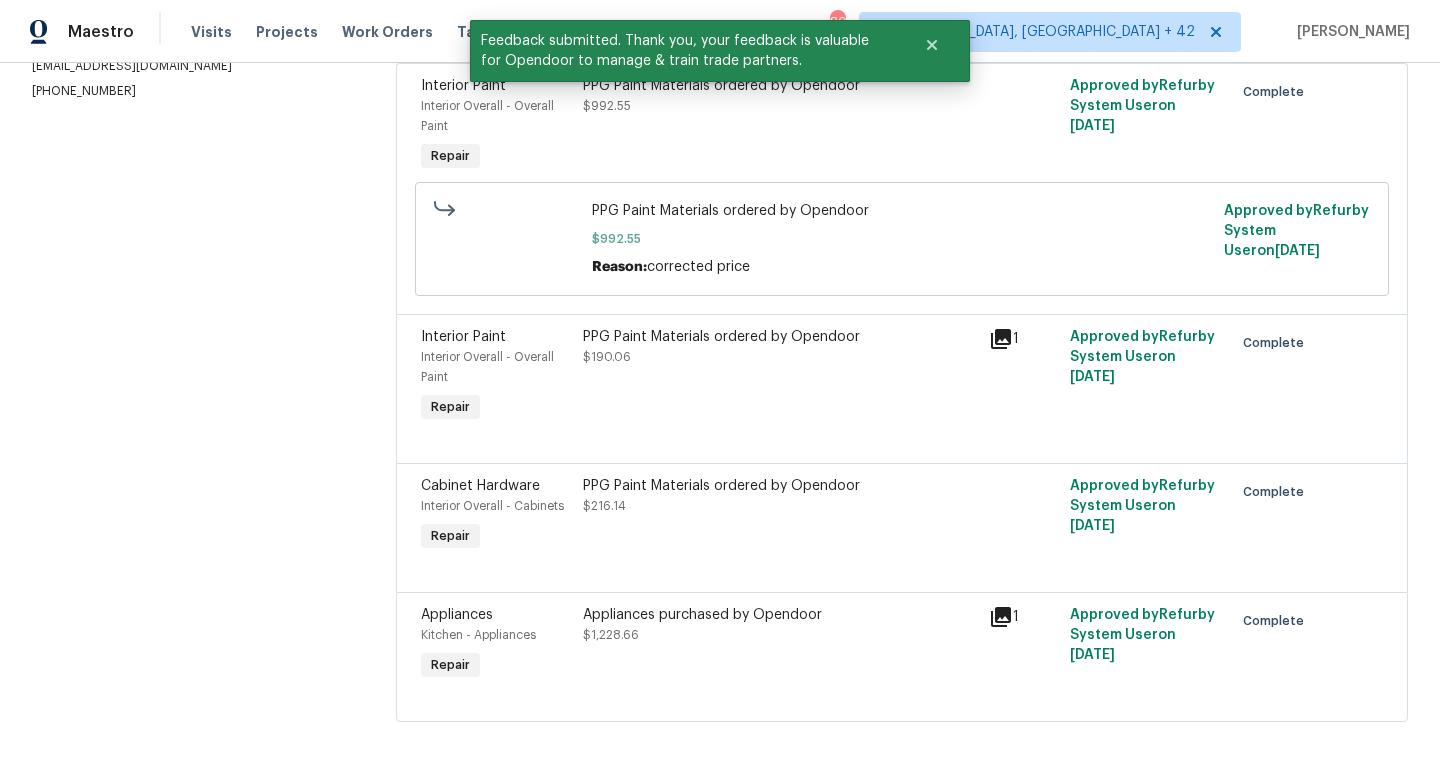scroll, scrollTop: 0, scrollLeft: 0, axis: both 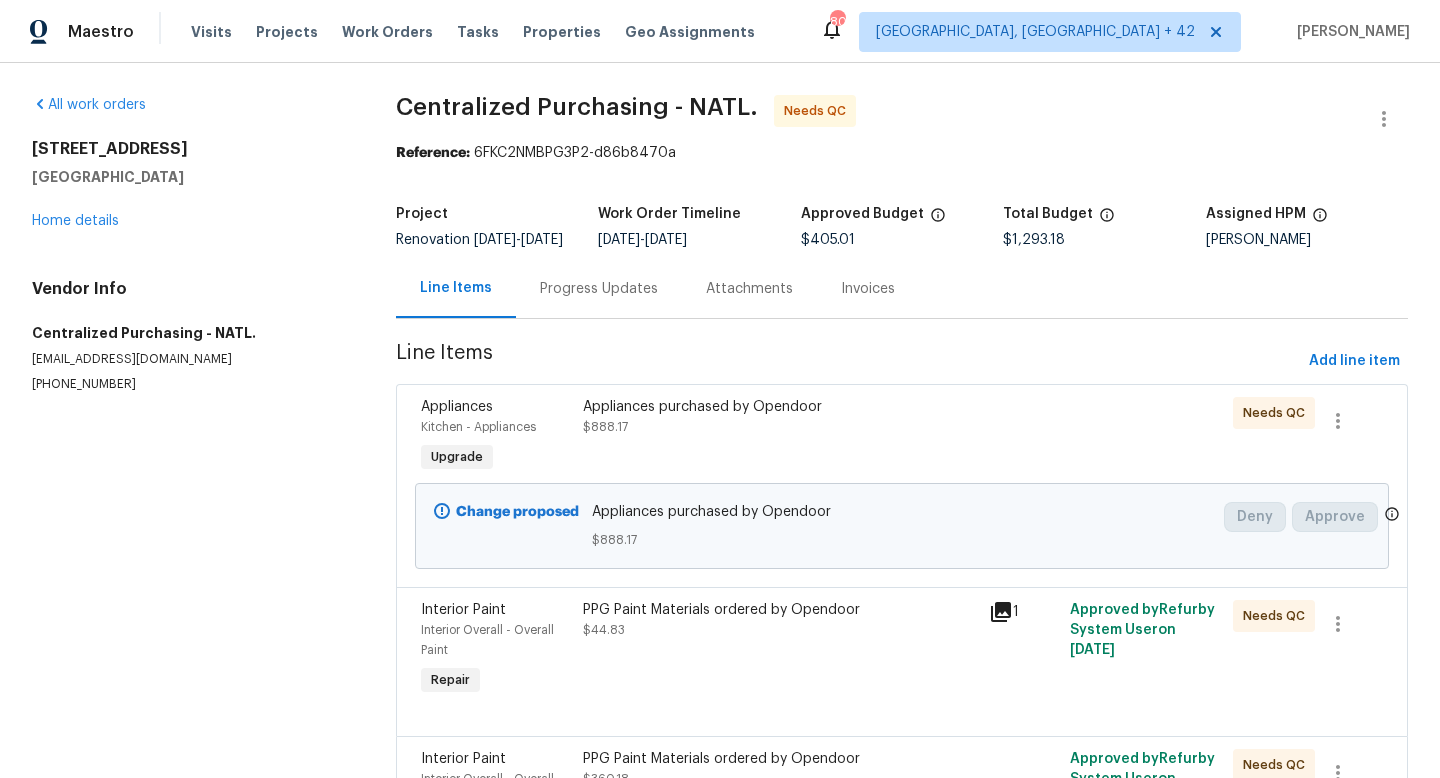click on "Appliances purchased by Opendoor $888.17" at bounding box center [780, 417] 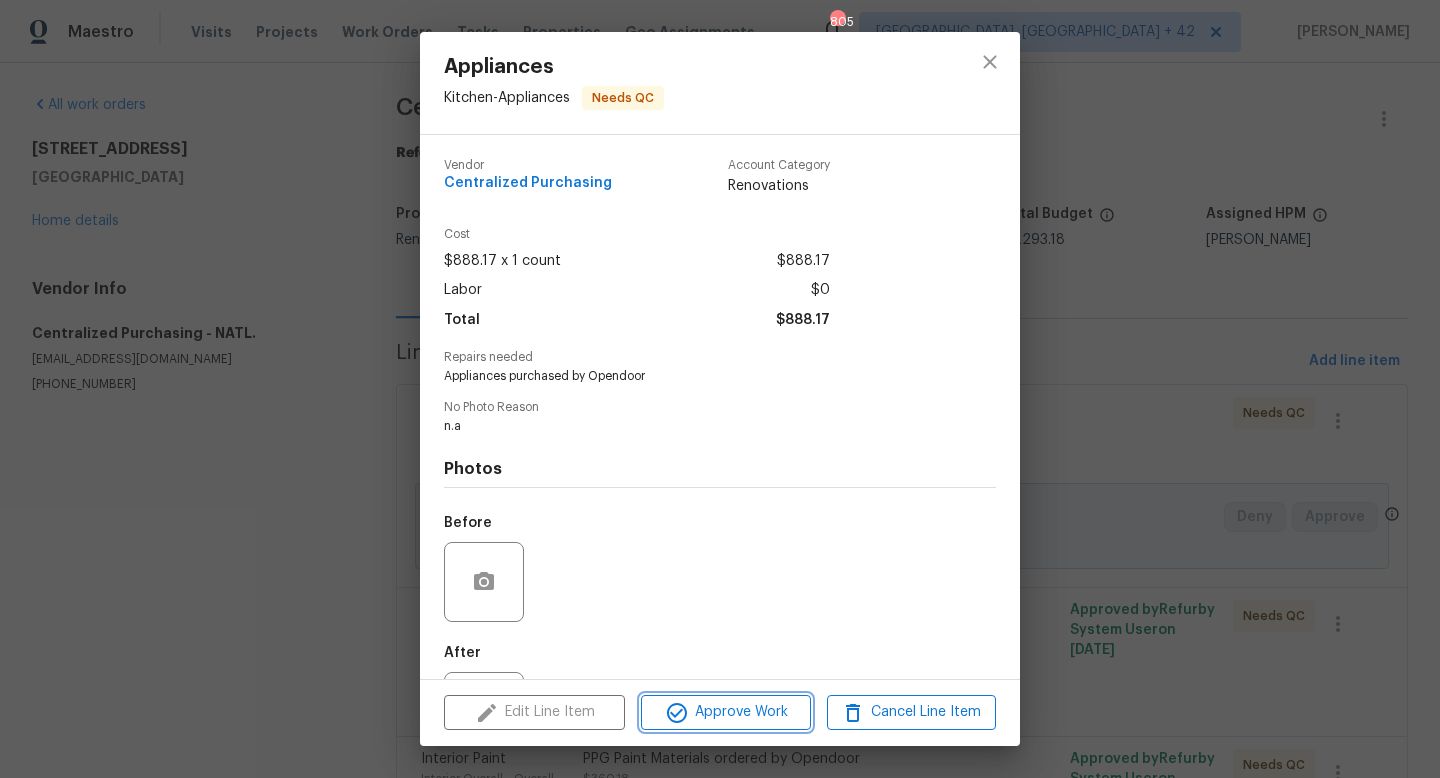 click on "Approve Work" at bounding box center (725, 712) 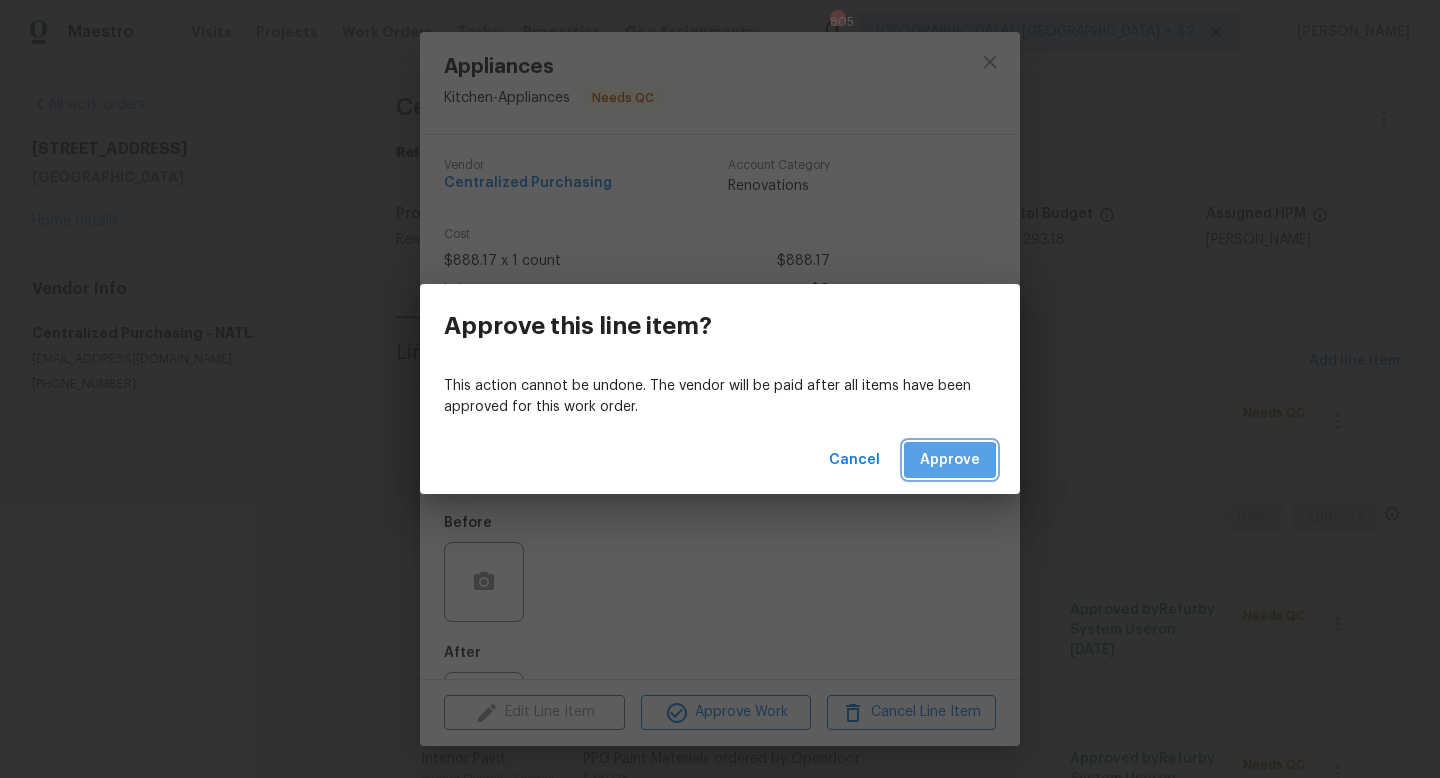click on "Approve" at bounding box center (950, 460) 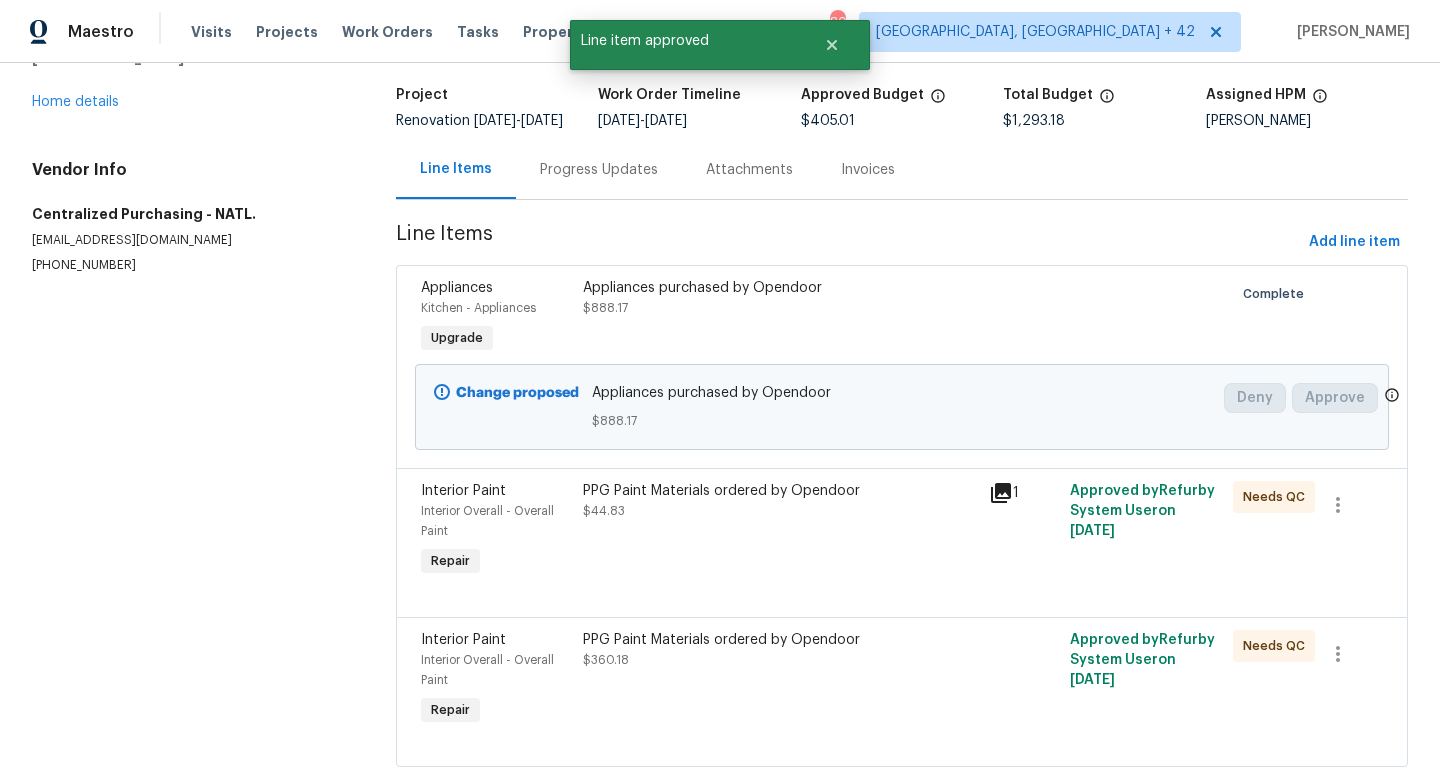 scroll, scrollTop: 142, scrollLeft: 0, axis: vertical 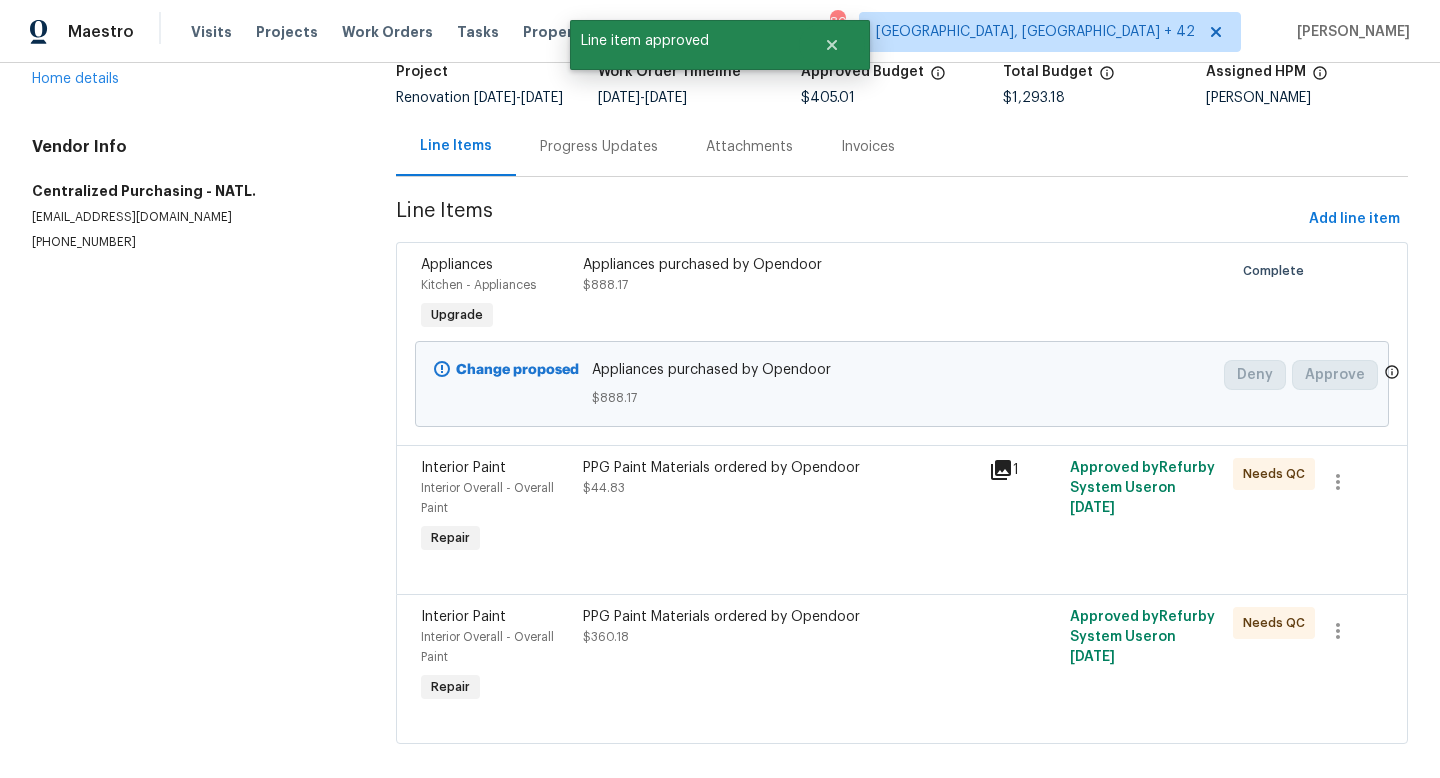 click on "PPG Paint Materials ordered by Opendoor" at bounding box center (780, 468) 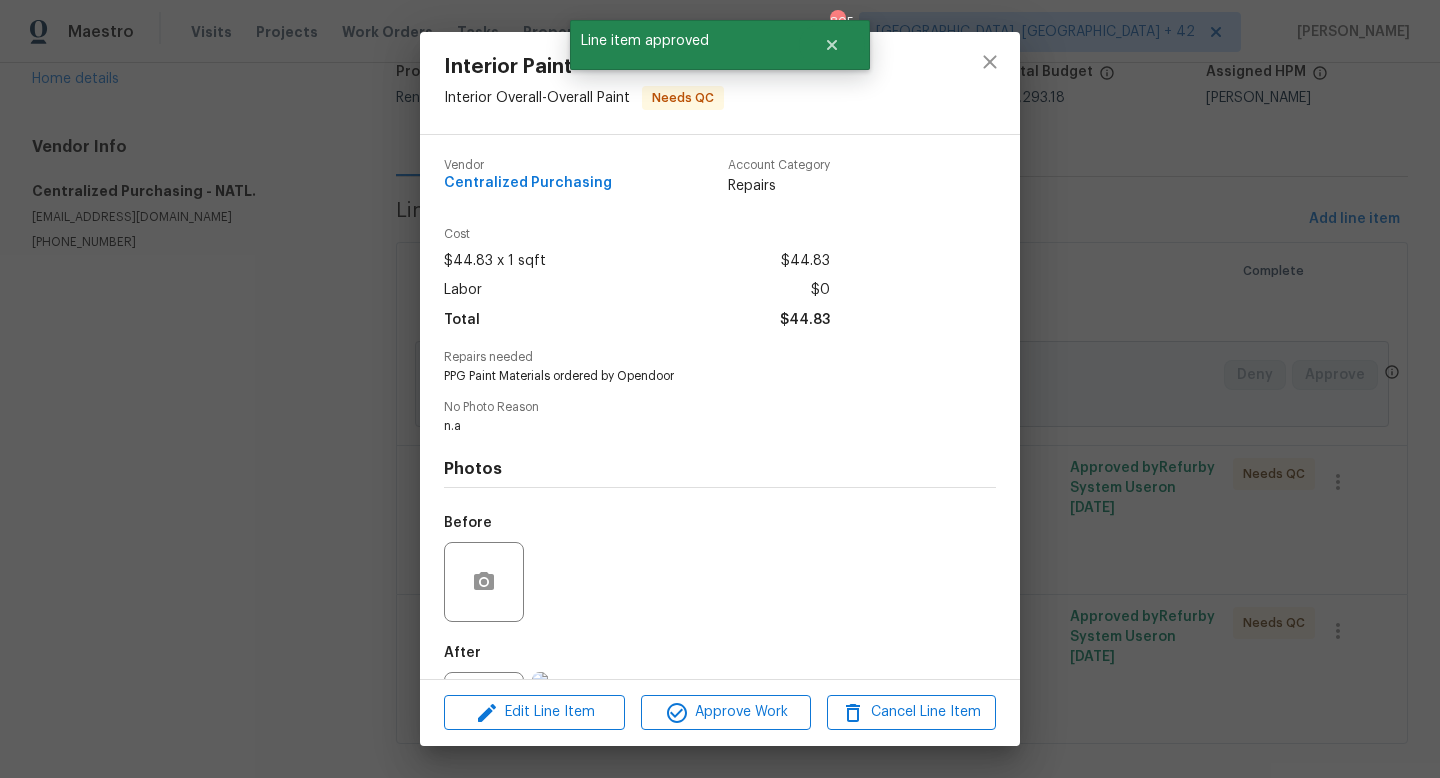 click on "Edit Line Item  Approve Work  Cancel Line Item" at bounding box center [720, 712] 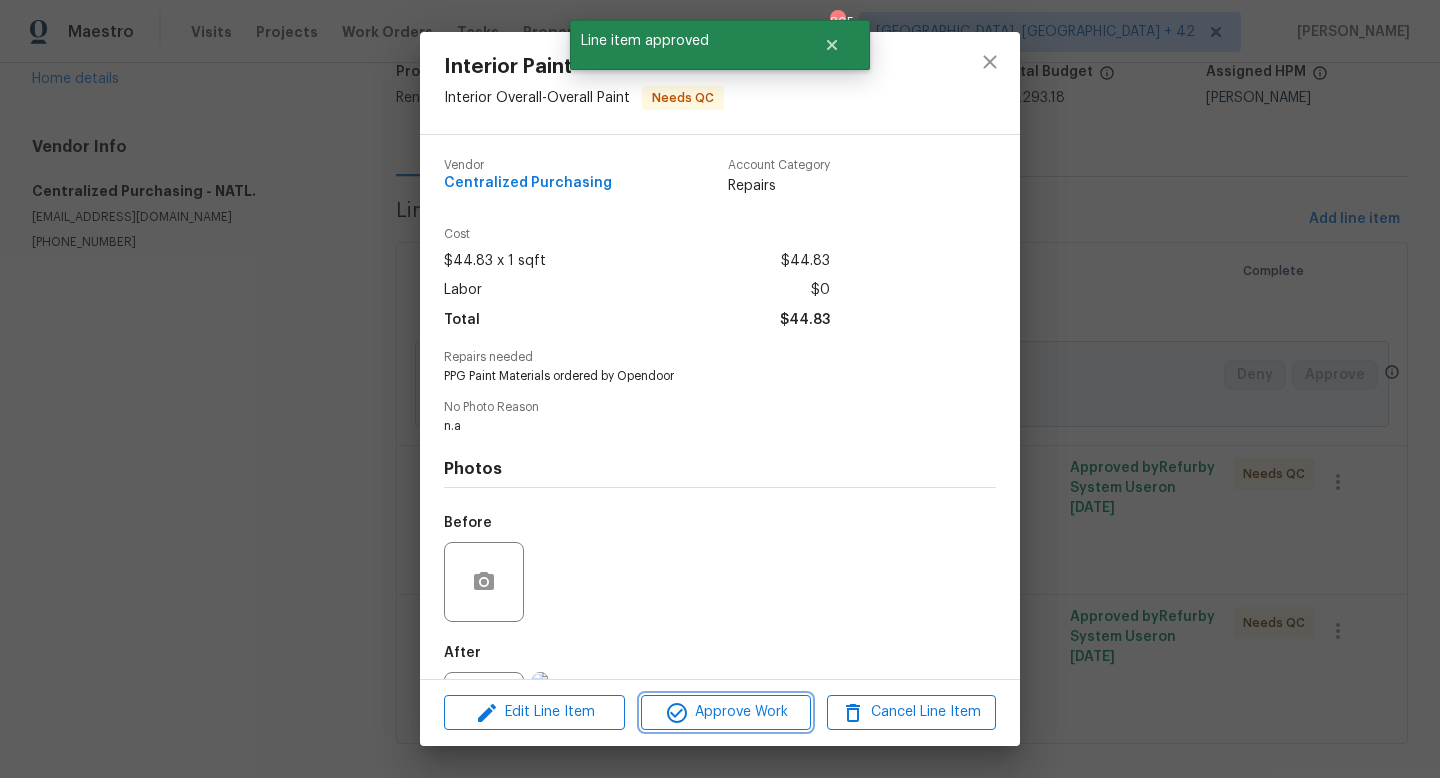 click on "Approve Work" at bounding box center (725, 712) 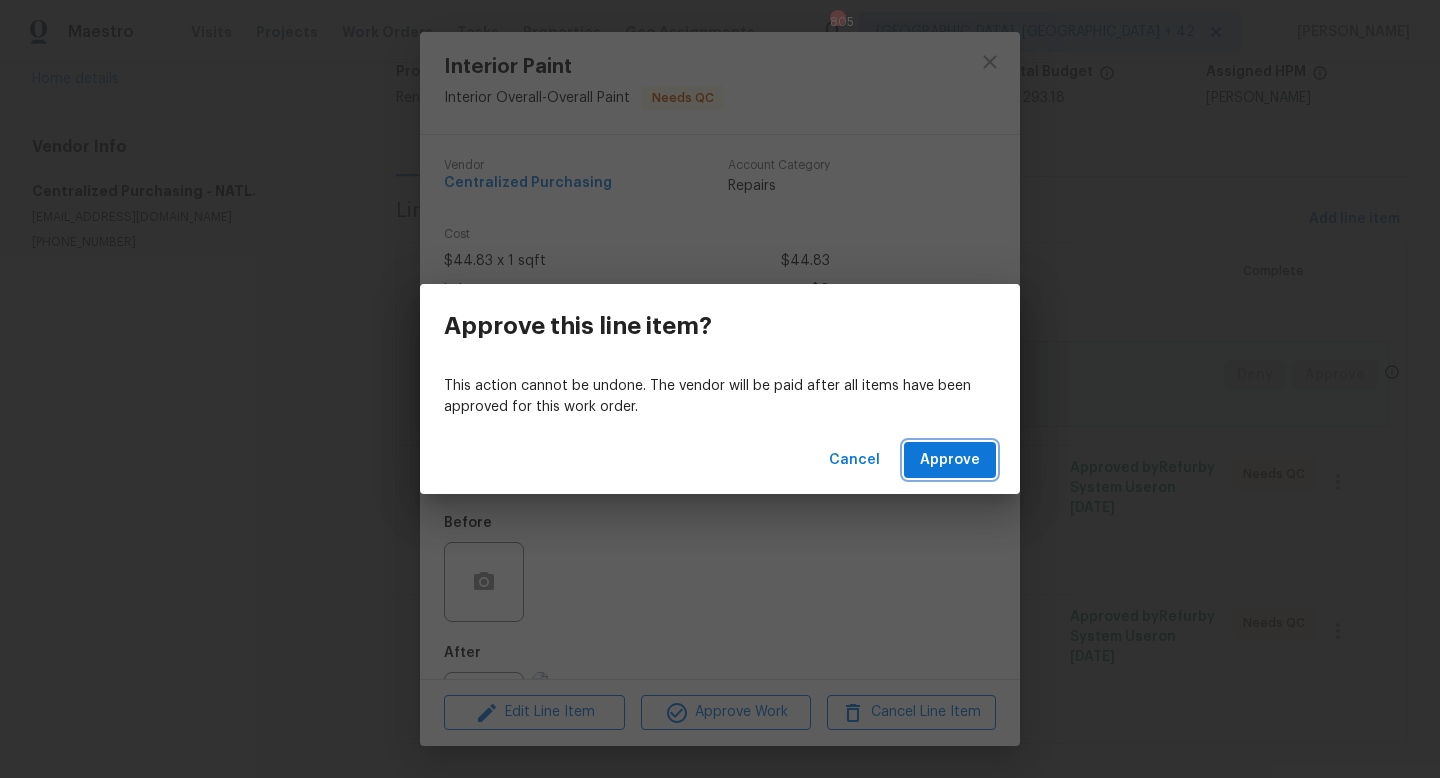 click on "Approve" at bounding box center [950, 460] 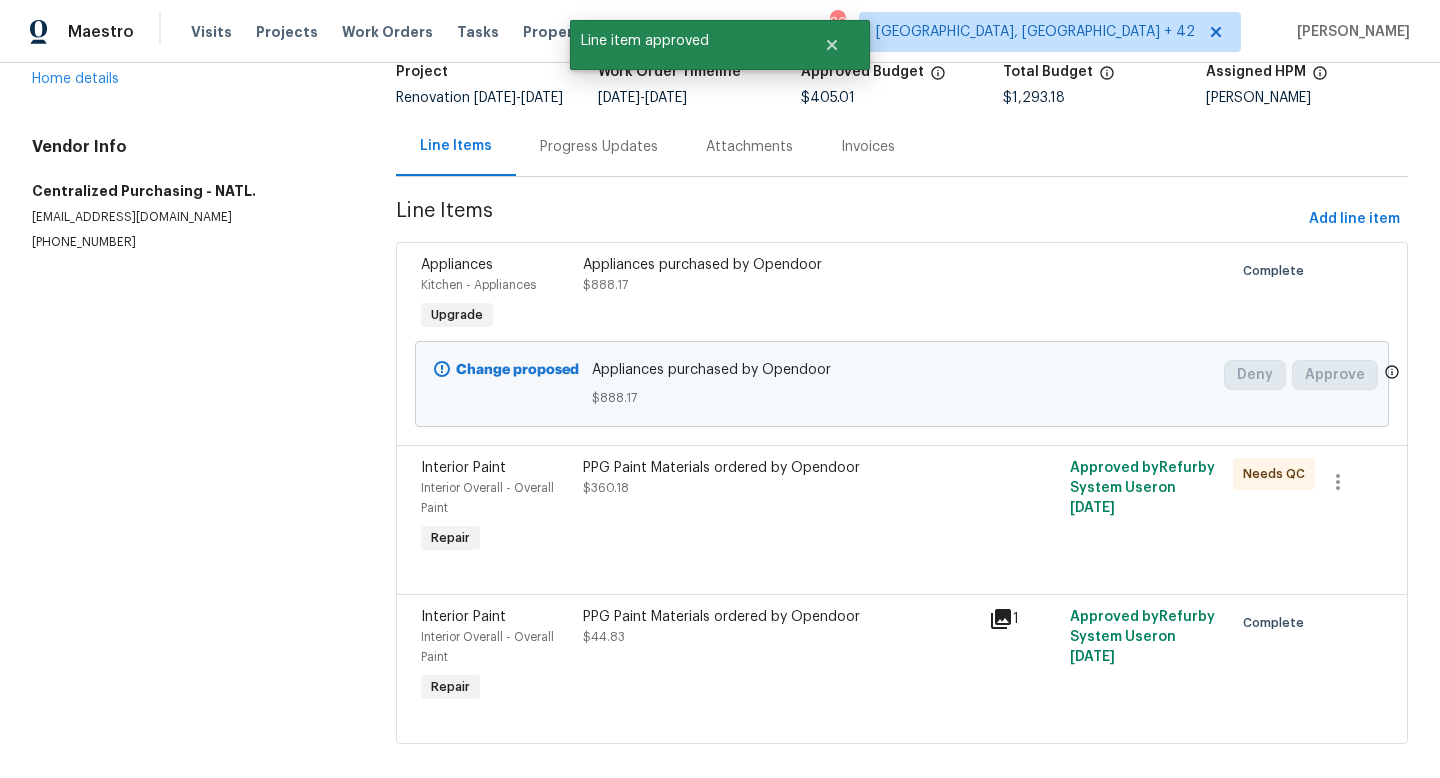 scroll, scrollTop: 180, scrollLeft: 0, axis: vertical 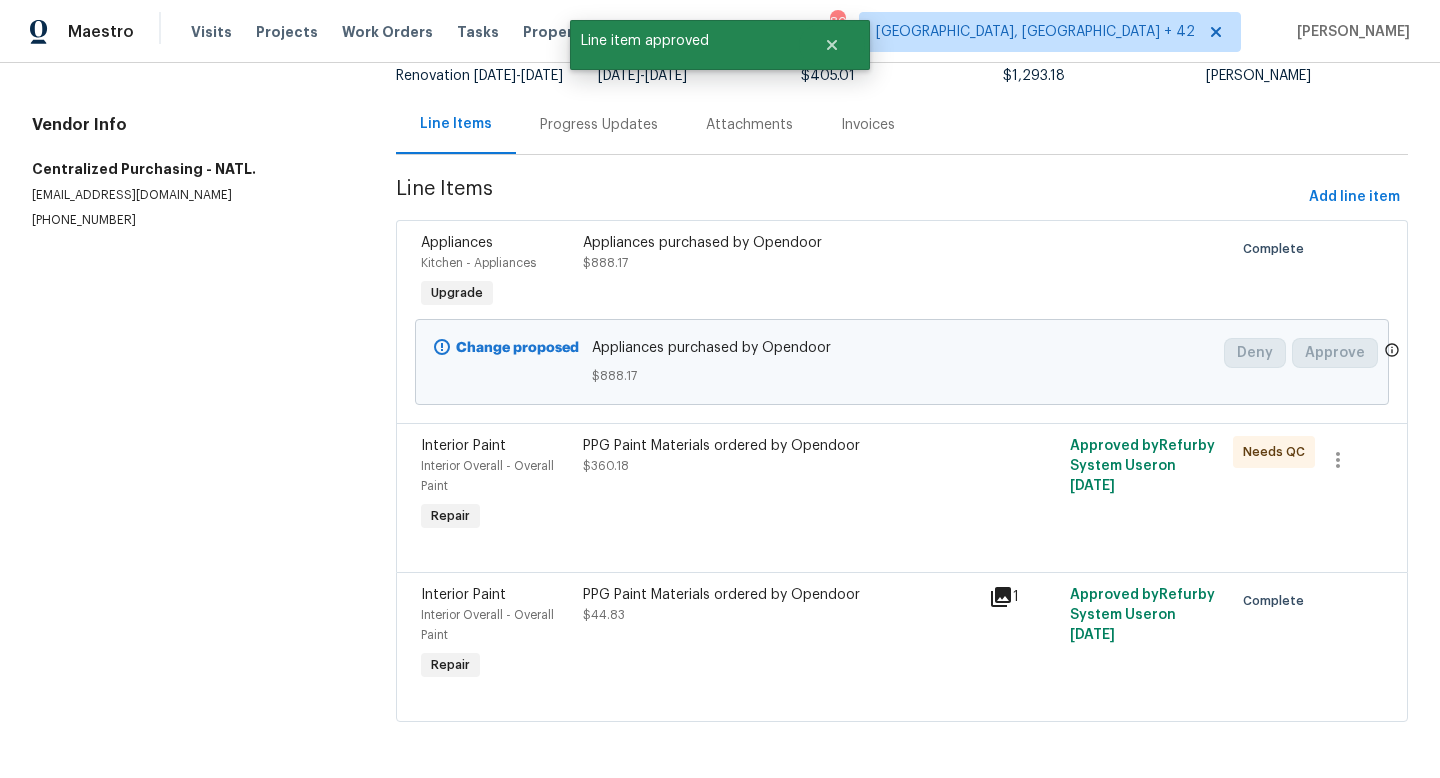 click on "PPG Paint Materials ordered by Opendoor" at bounding box center [780, 446] 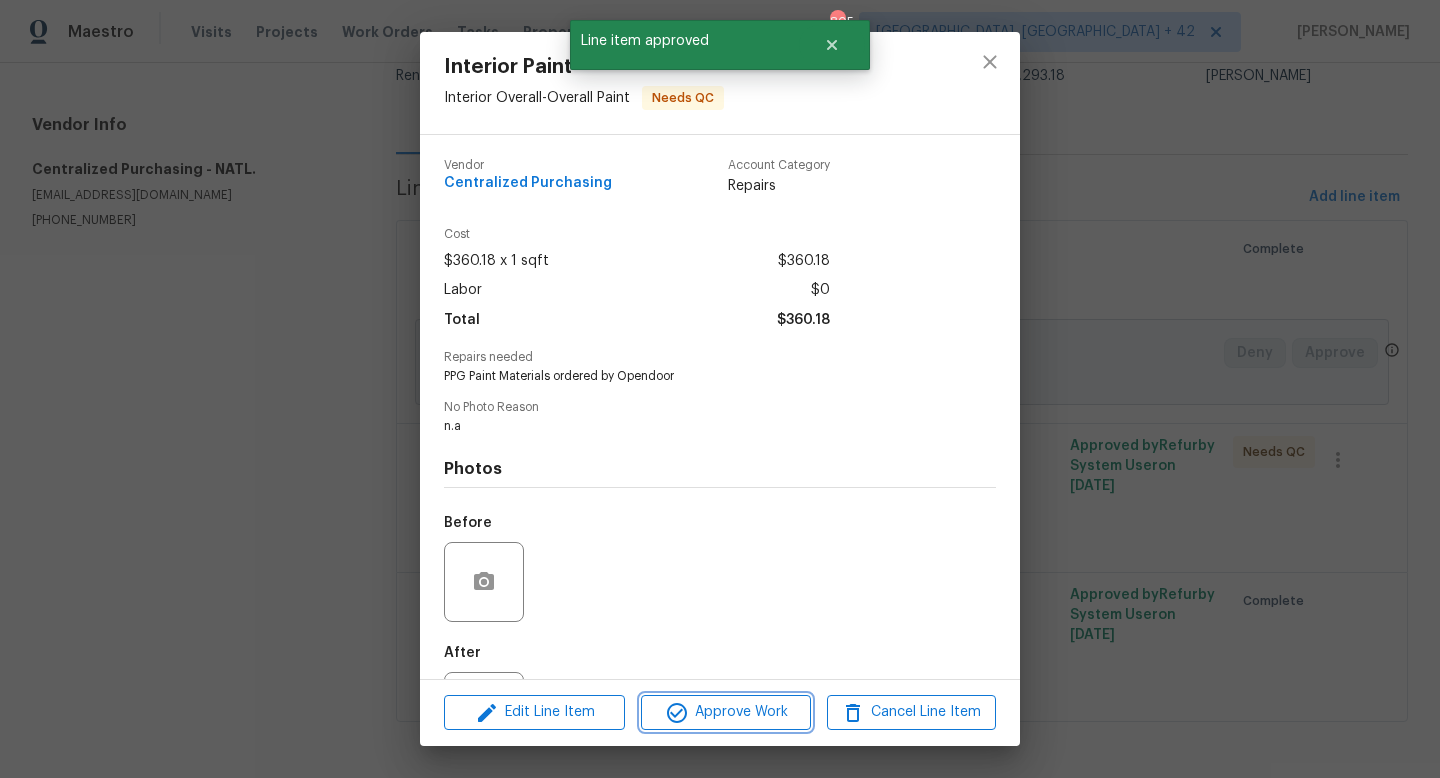 click on "Approve Work" at bounding box center [725, 712] 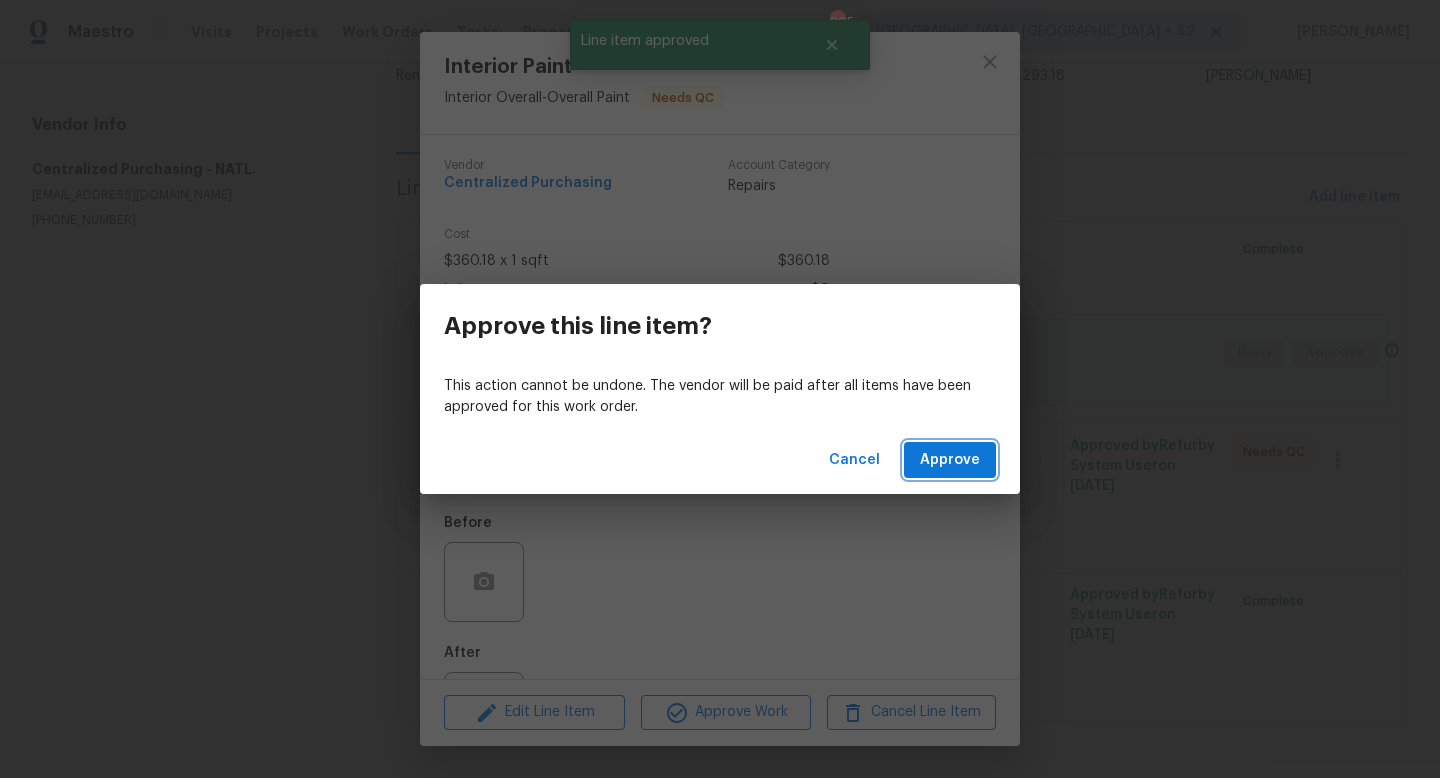click on "Approve" at bounding box center [950, 460] 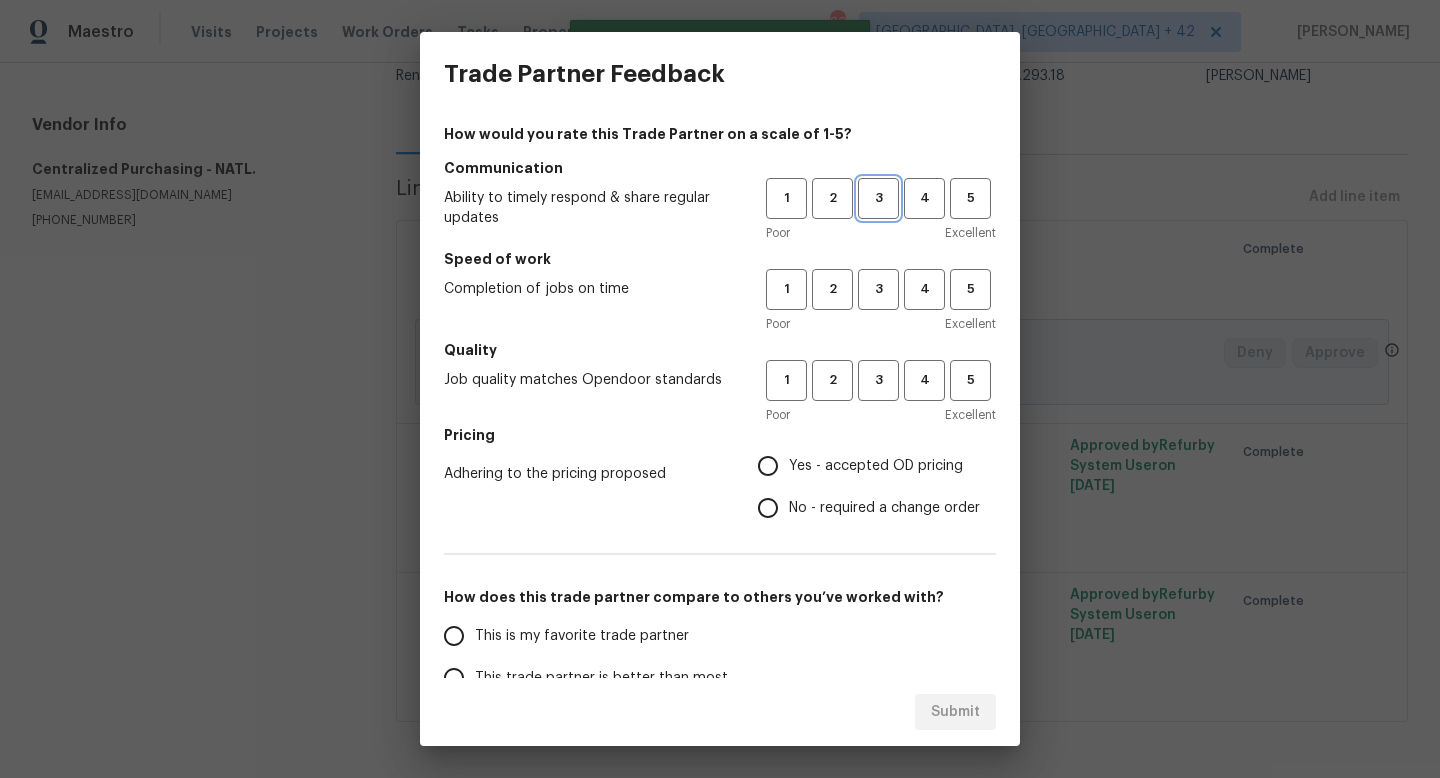 click on "3" at bounding box center (878, 198) 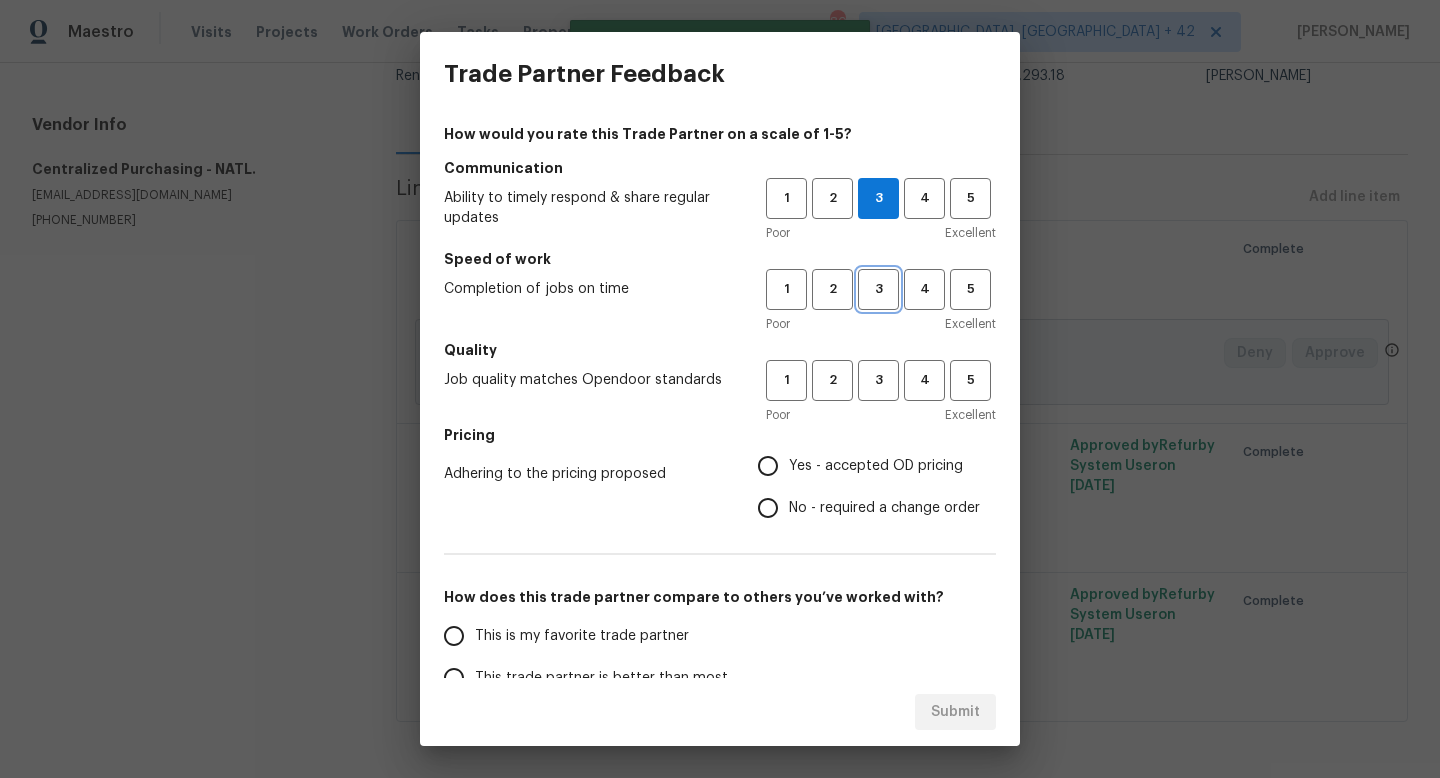 click on "3" at bounding box center (878, 289) 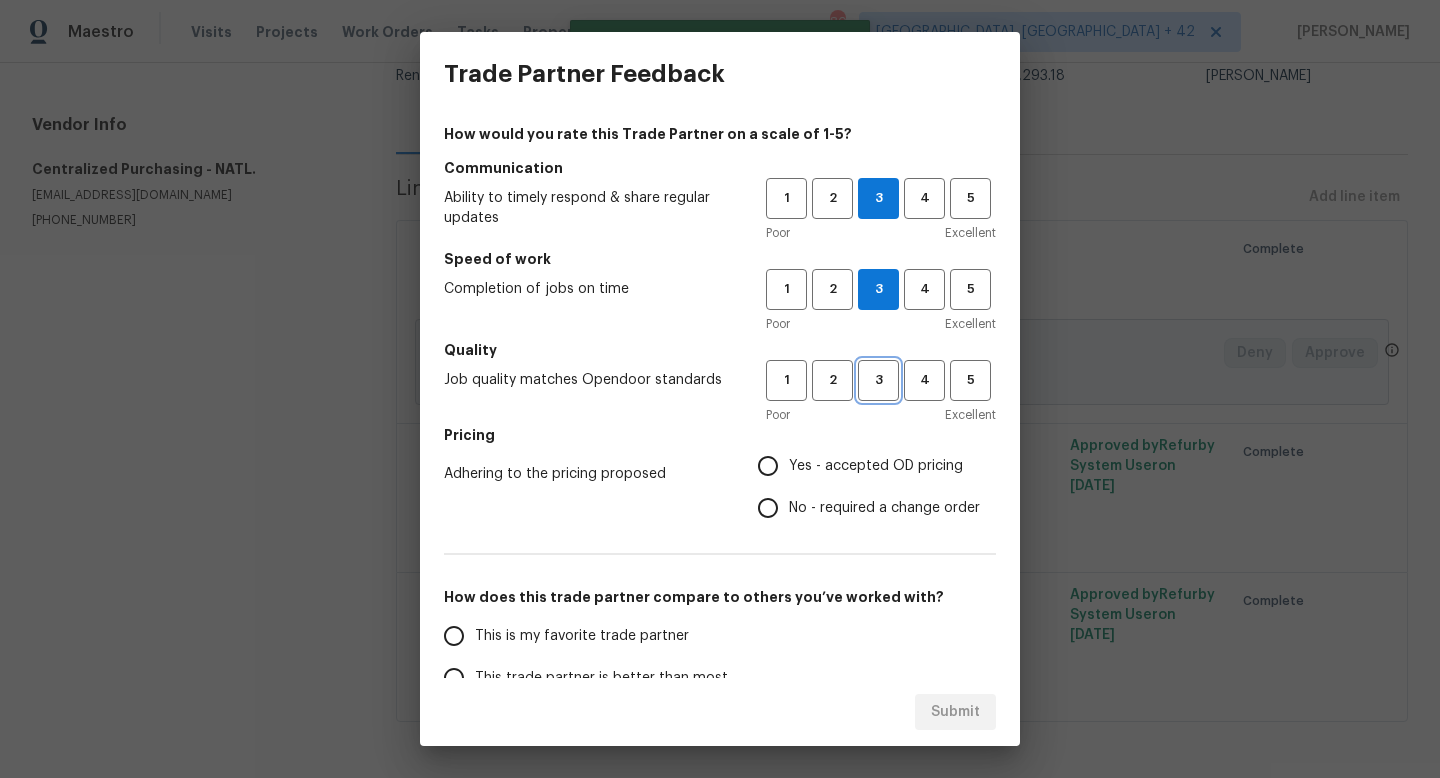 click on "3" at bounding box center [878, 380] 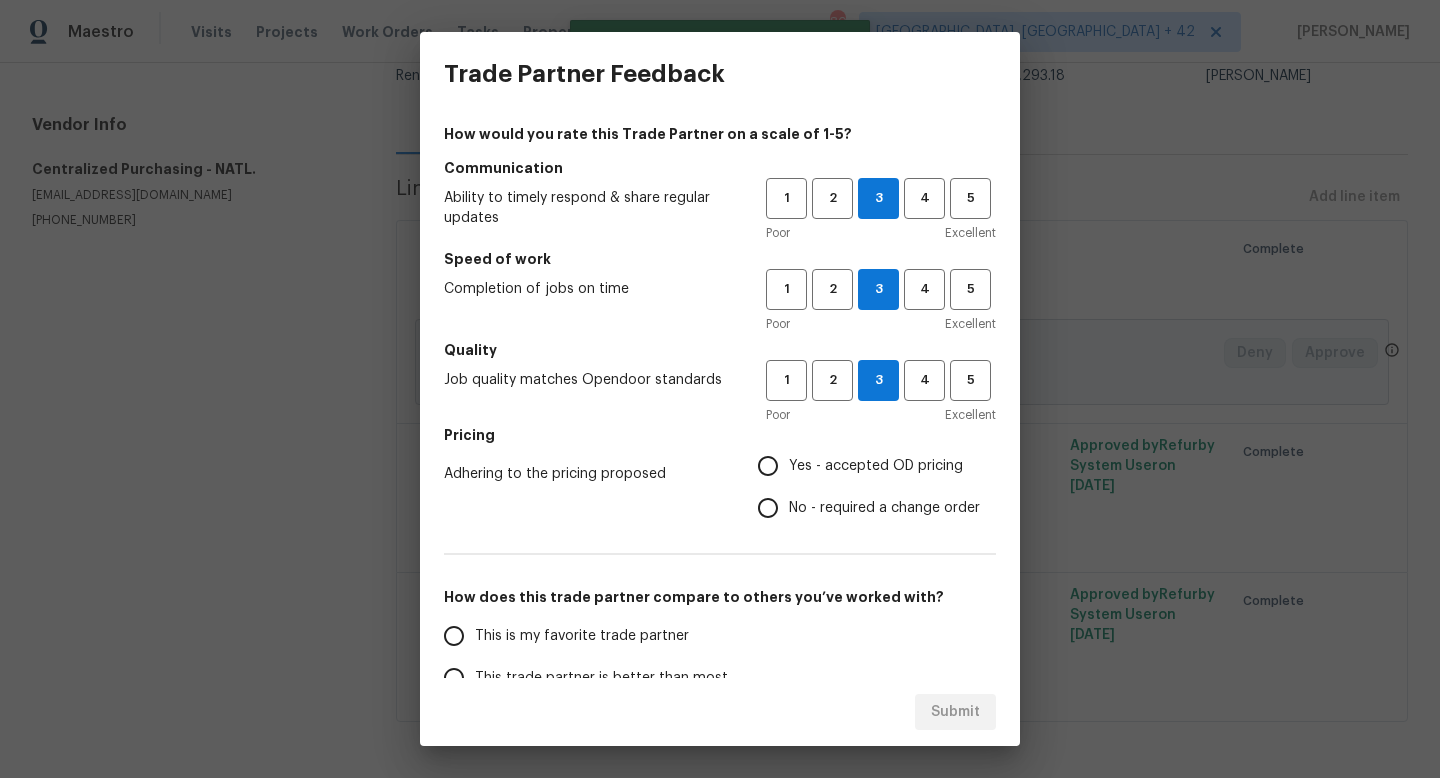 click on "No - required a change order" at bounding box center (884, 508) 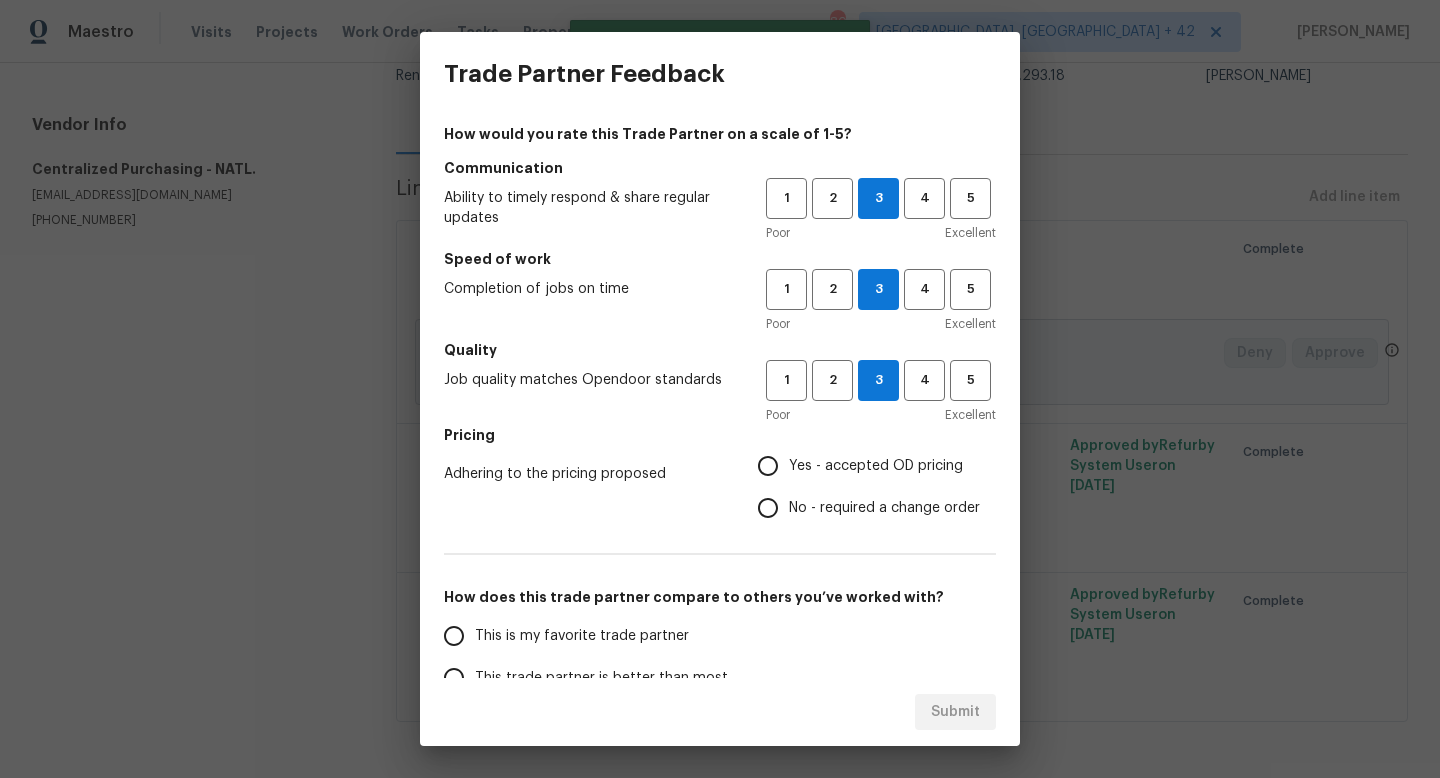 radio on "true" 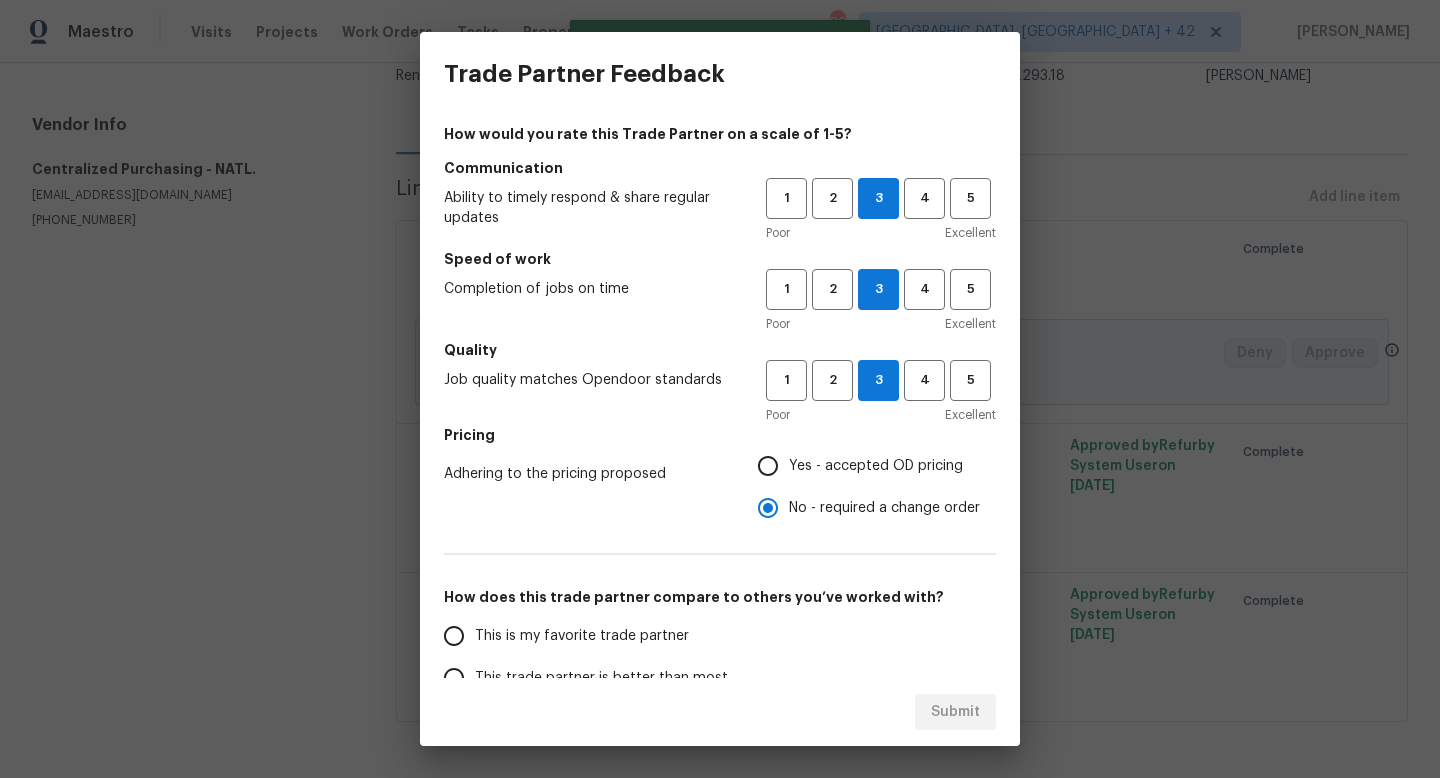 click on "Yes - accepted OD pricing" at bounding box center (863, 466) 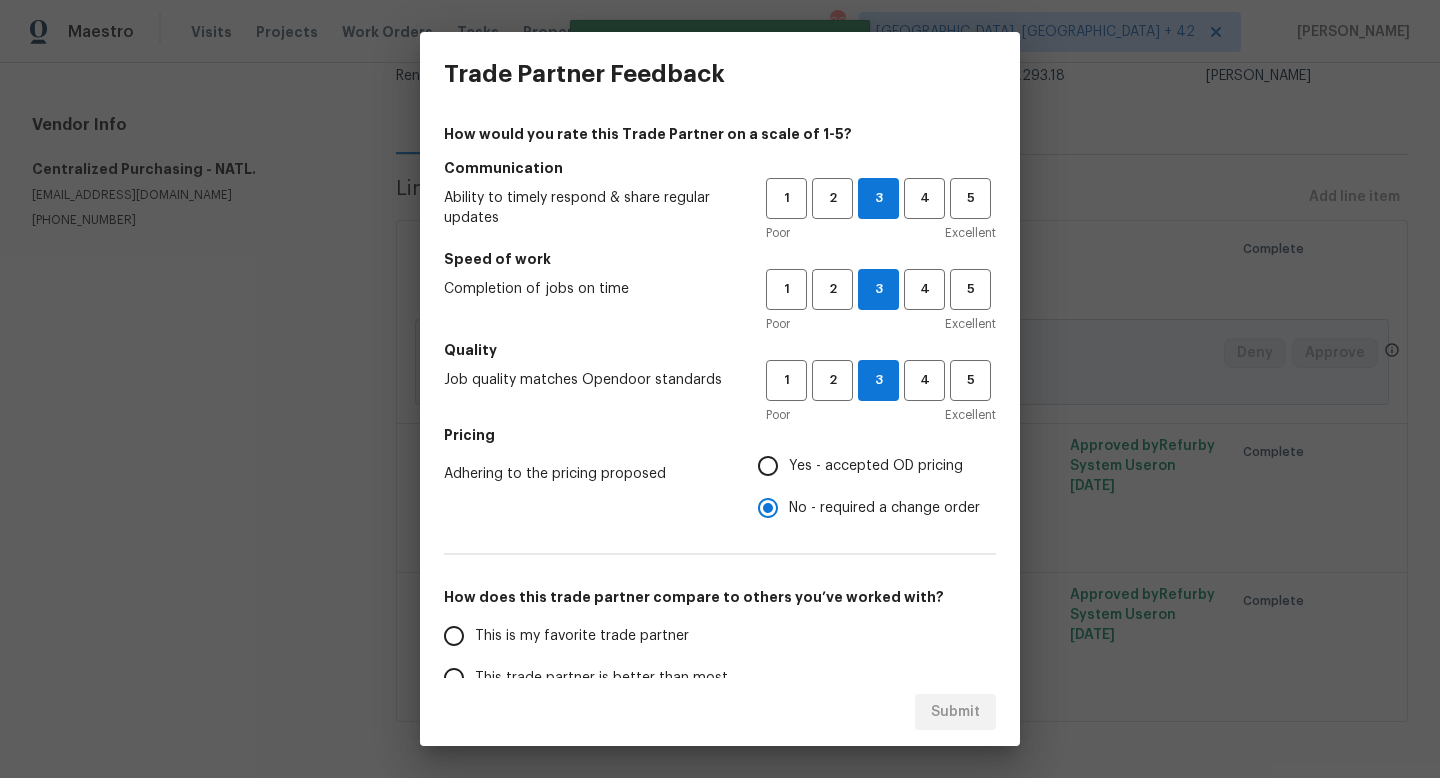 click on "Yes - accepted OD pricing" at bounding box center (768, 466) 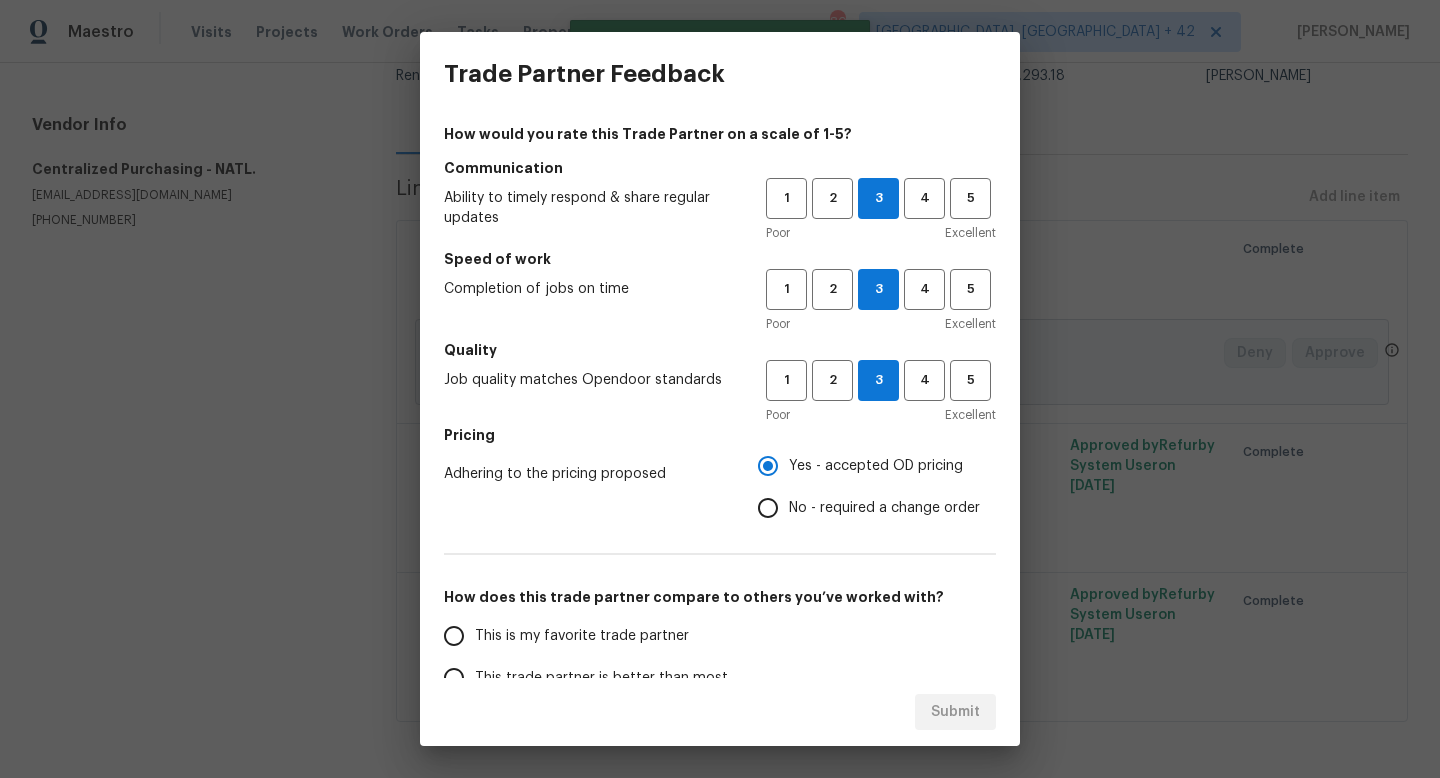 click on "This is my favorite trade partner" at bounding box center [582, 636] 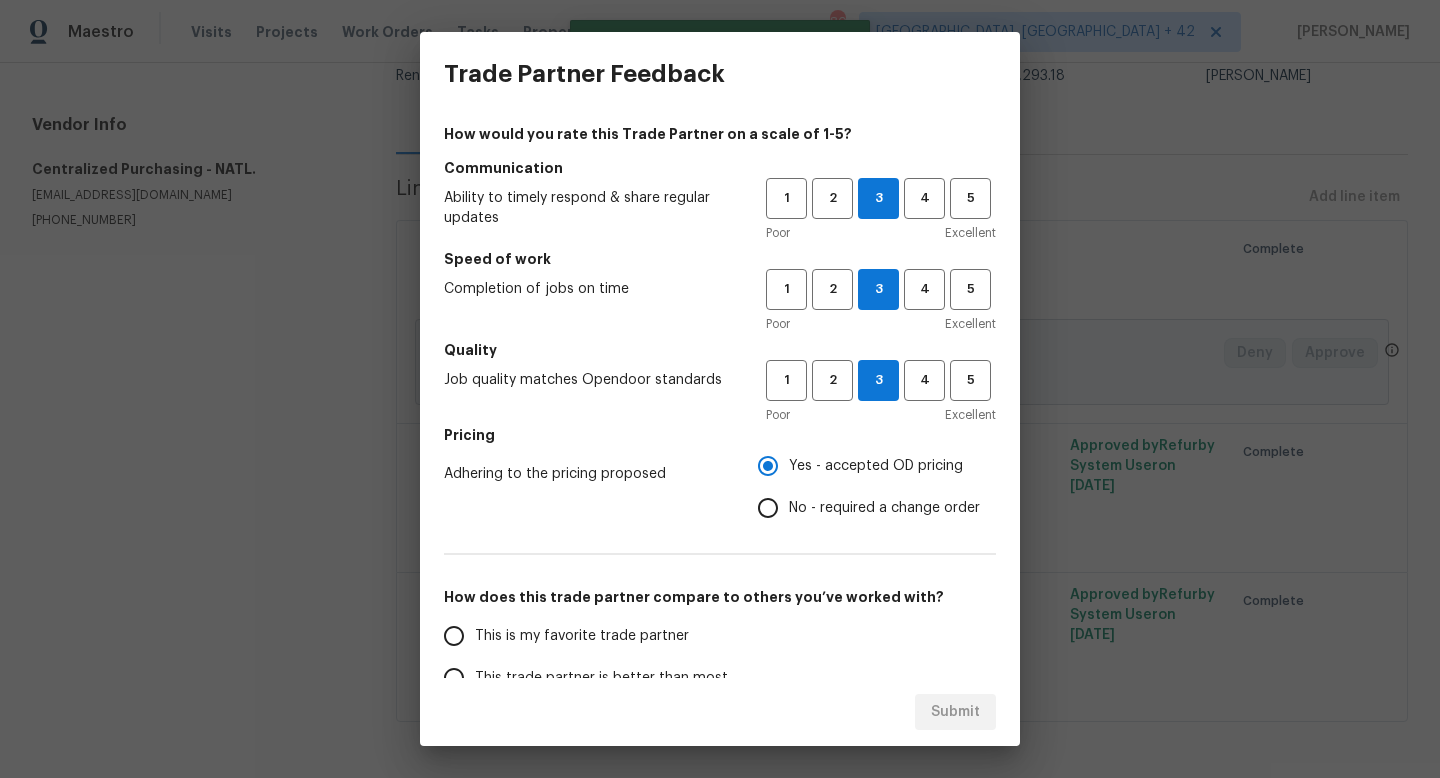 click on "This is my favorite trade partner" at bounding box center (454, 636) 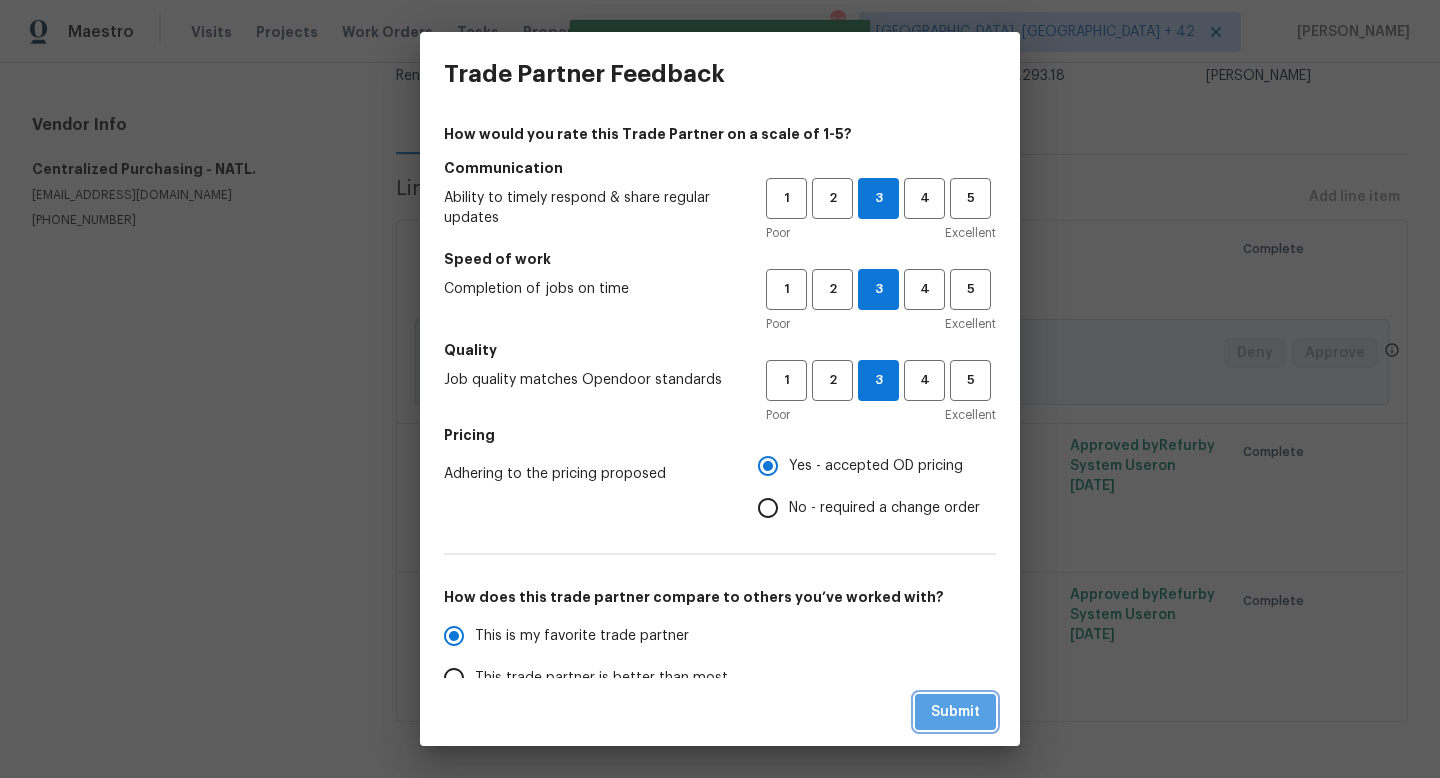 click on "Submit" at bounding box center (955, 712) 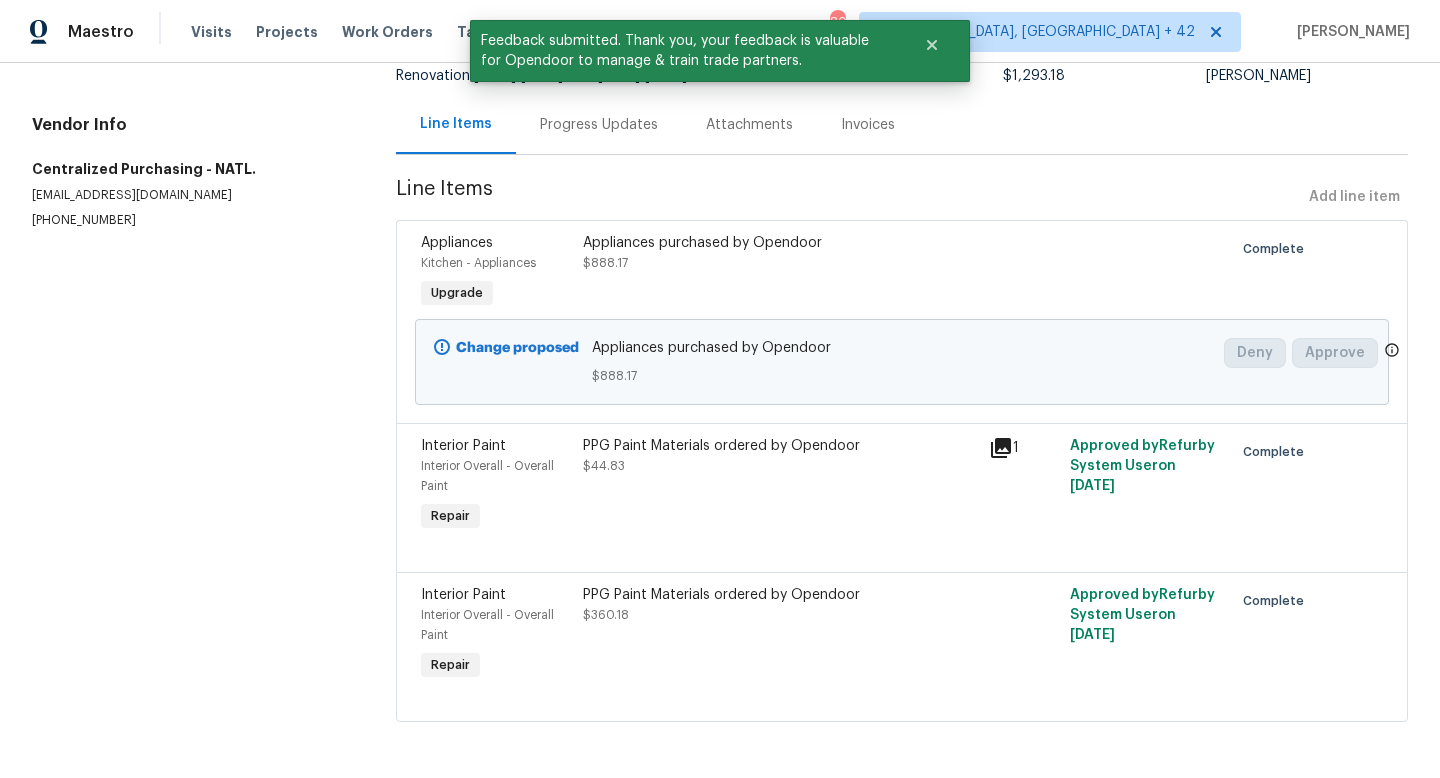 scroll, scrollTop: 0, scrollLeft: 0, axis: both 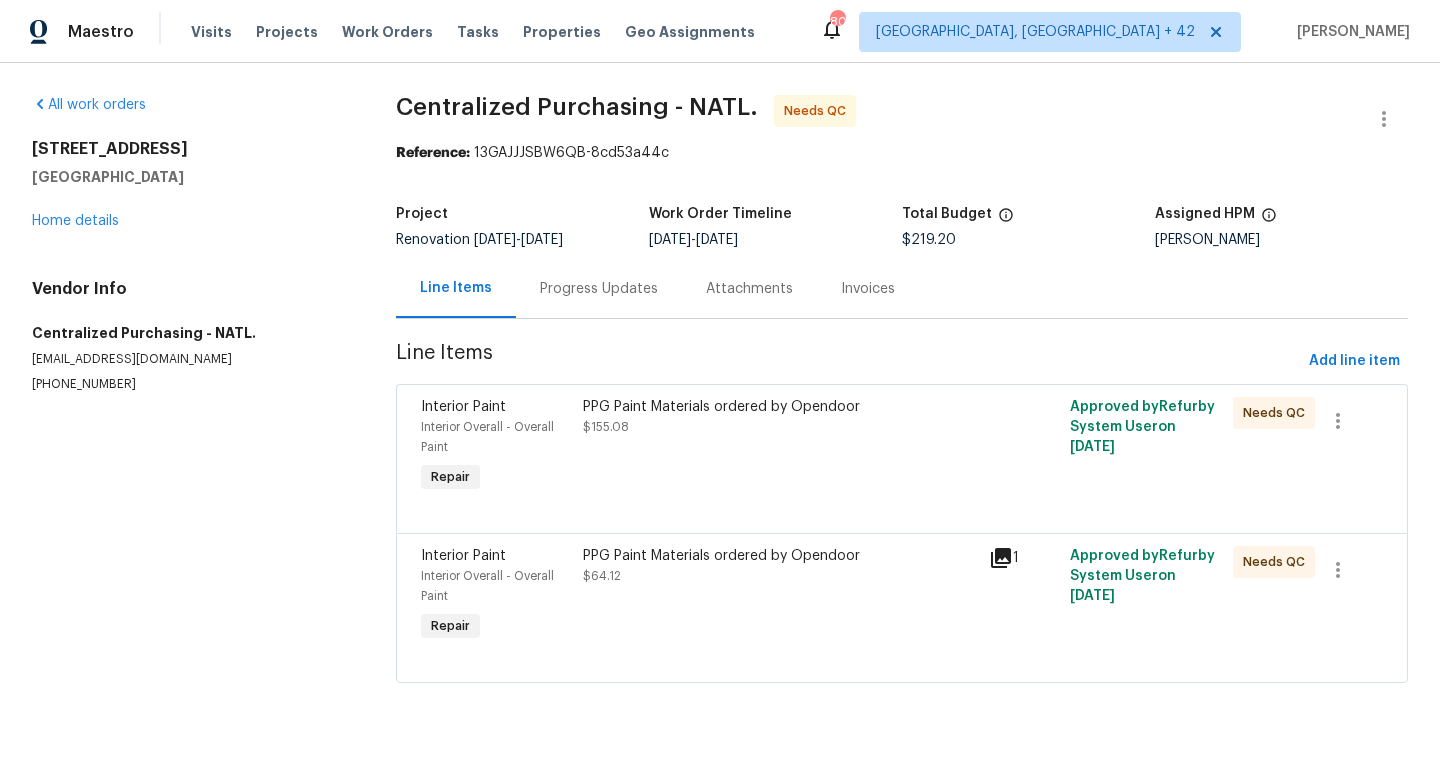 click on "PPG Paint Materials ordered by Opendoor $155.08" at bounding box center [780, 447] 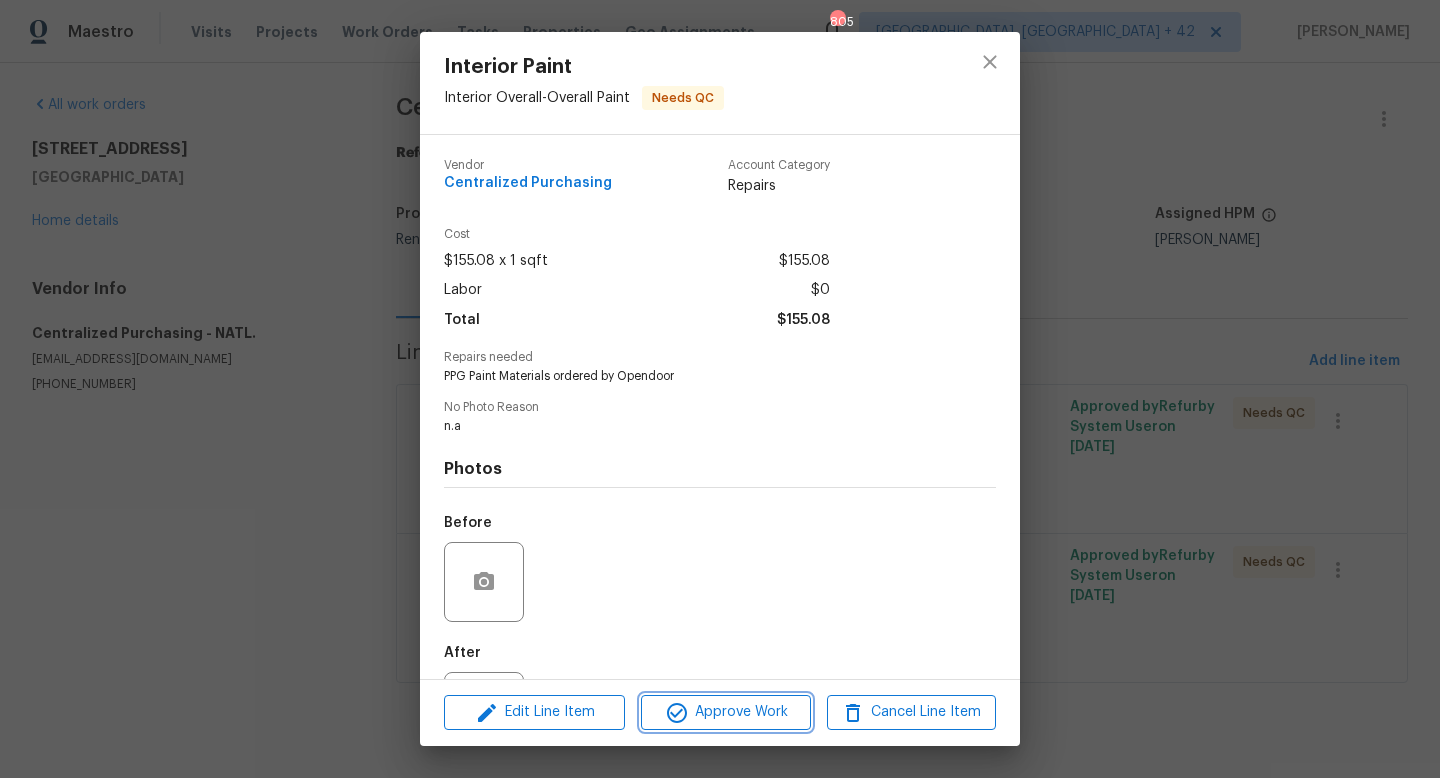 click on "Approve Work" at bounding box center [725, 712] 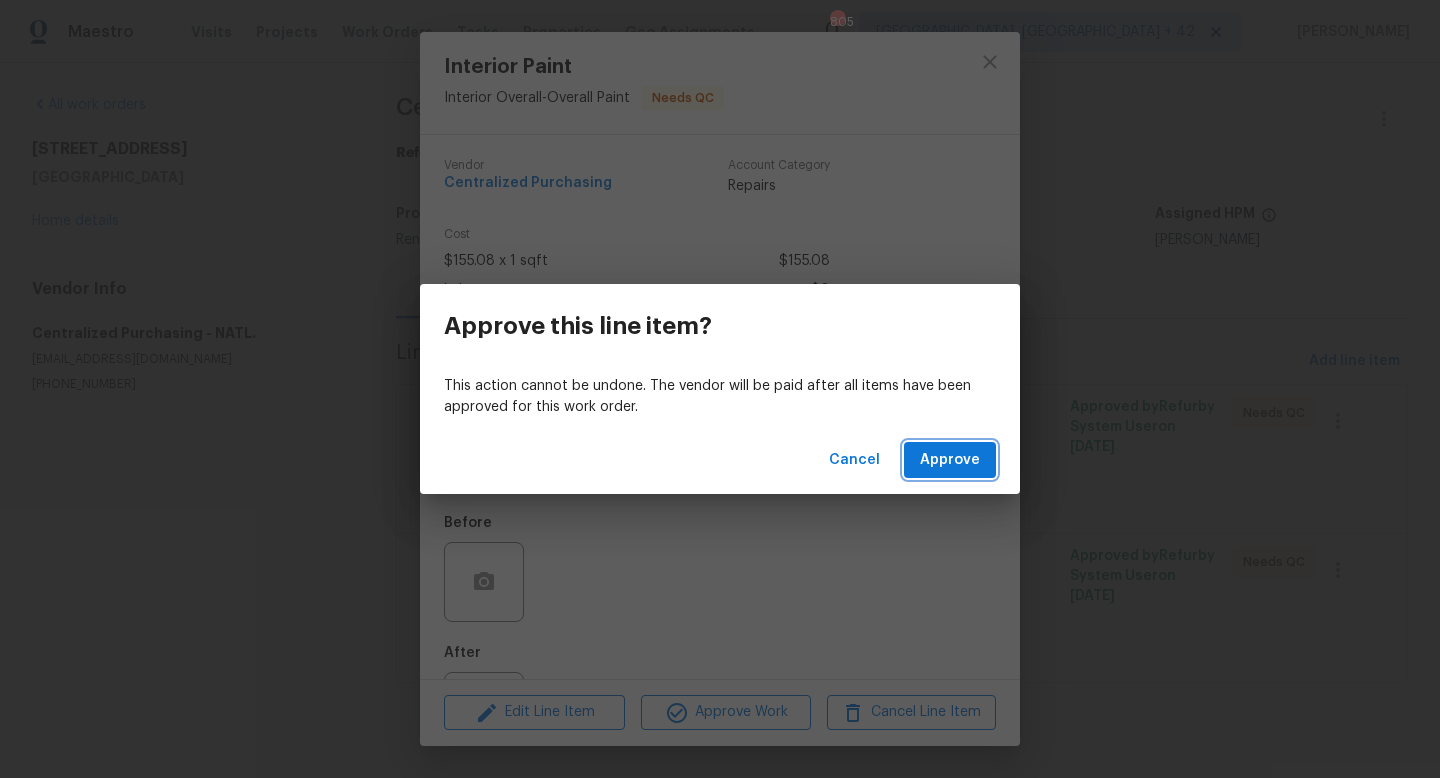 click on "Approve" at bounding box center (950, 460) 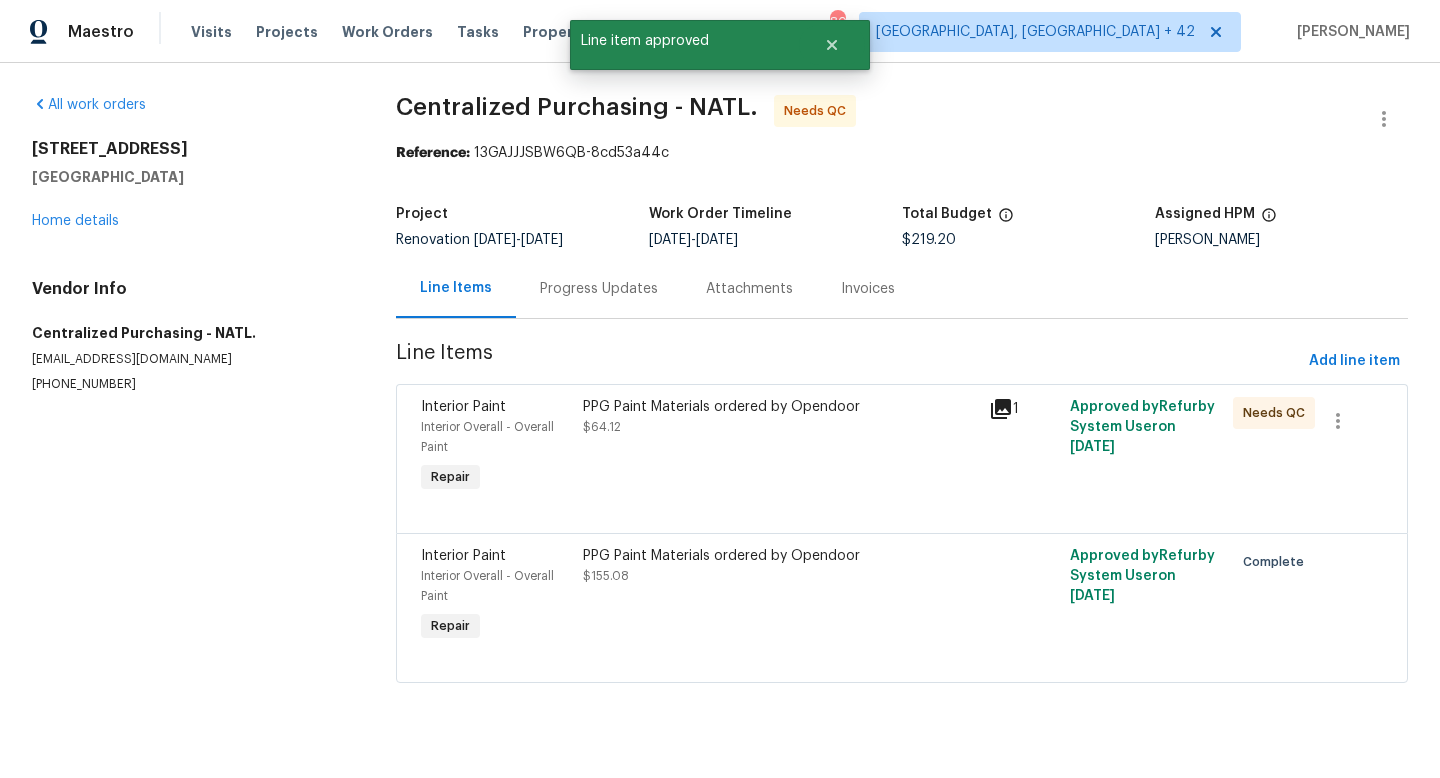 click on "PPG Paint Materials ordered by Opendoor $64.12" at bounding box center (780, 447) 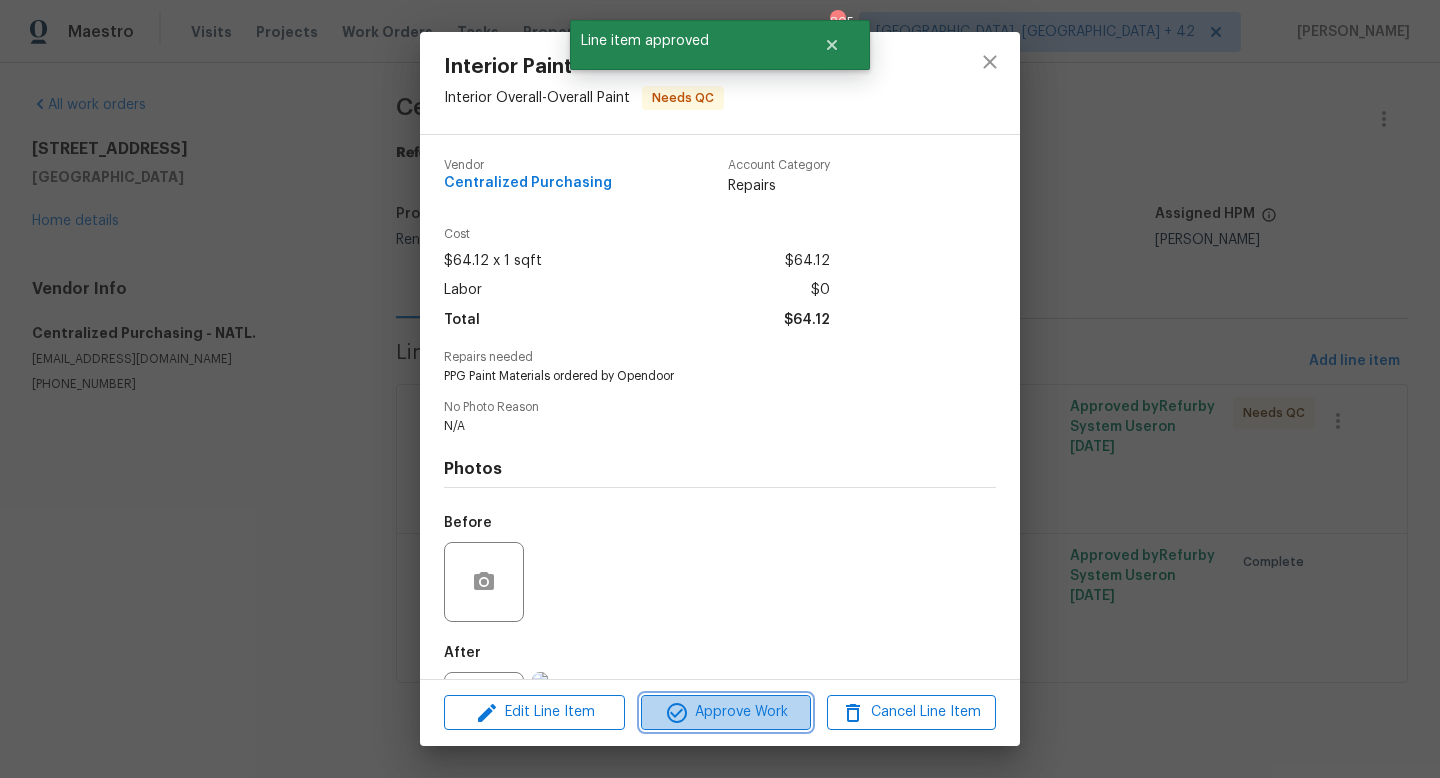 click on "Approve Work" at bounding box center (725, 712) 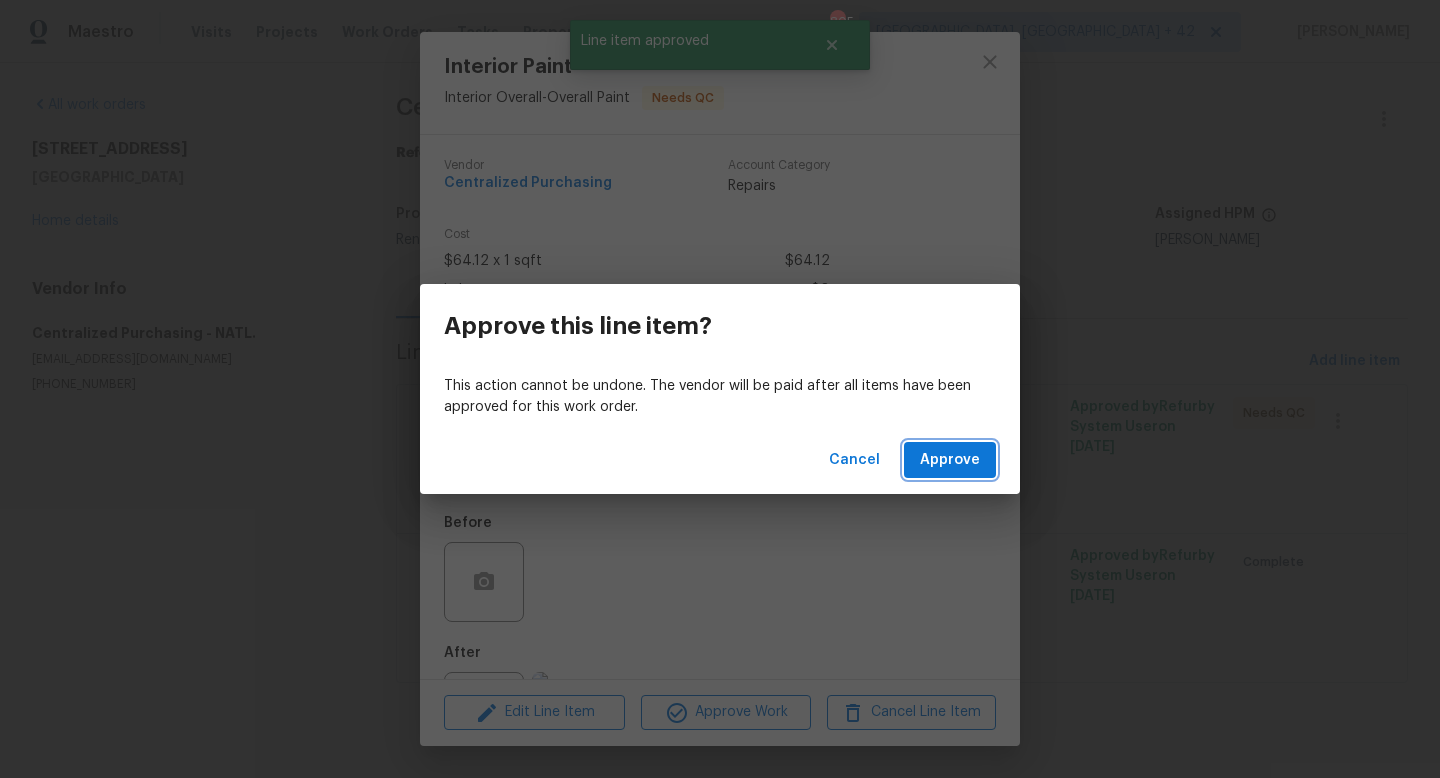 click on "Approve" at bounding box center (950, 460) 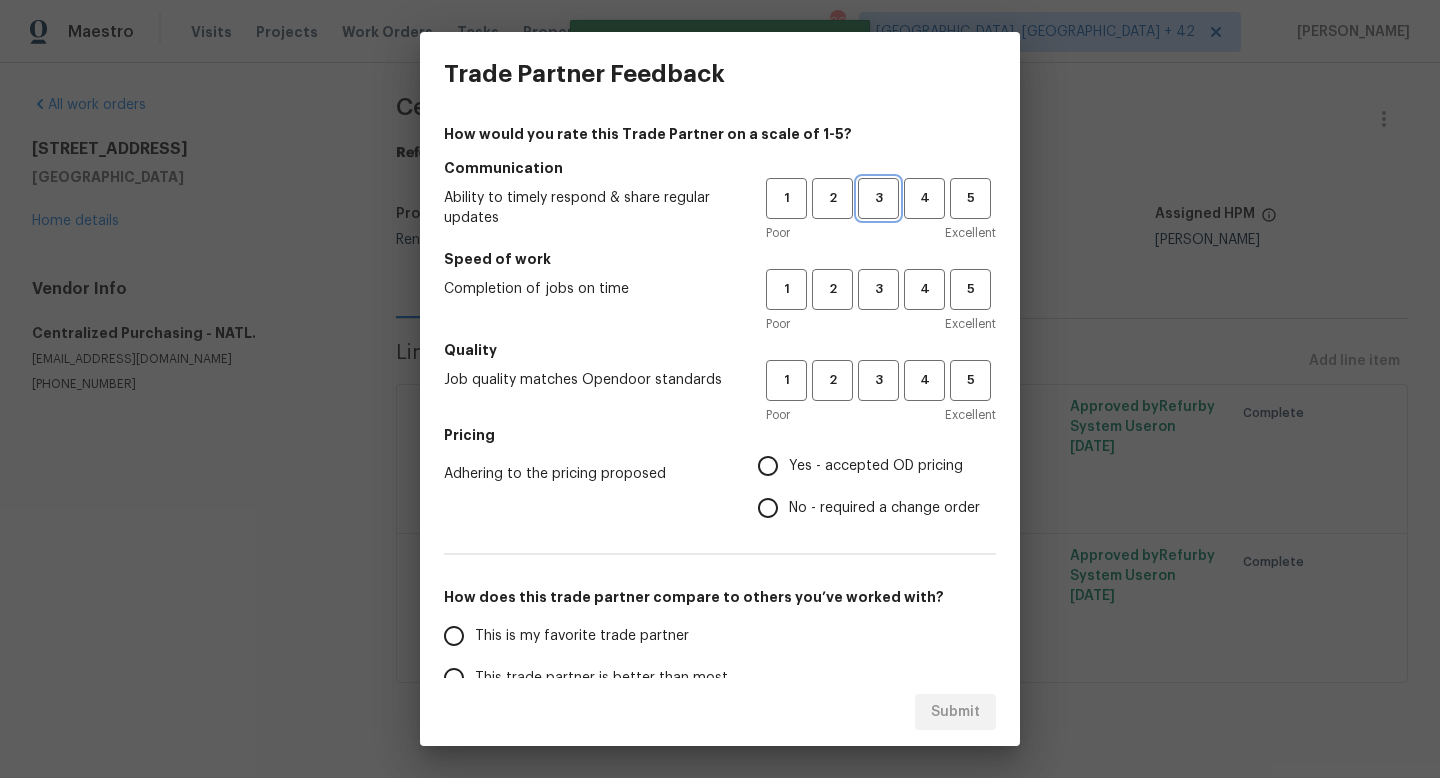 click on "3" at bounding box center [878, 198] 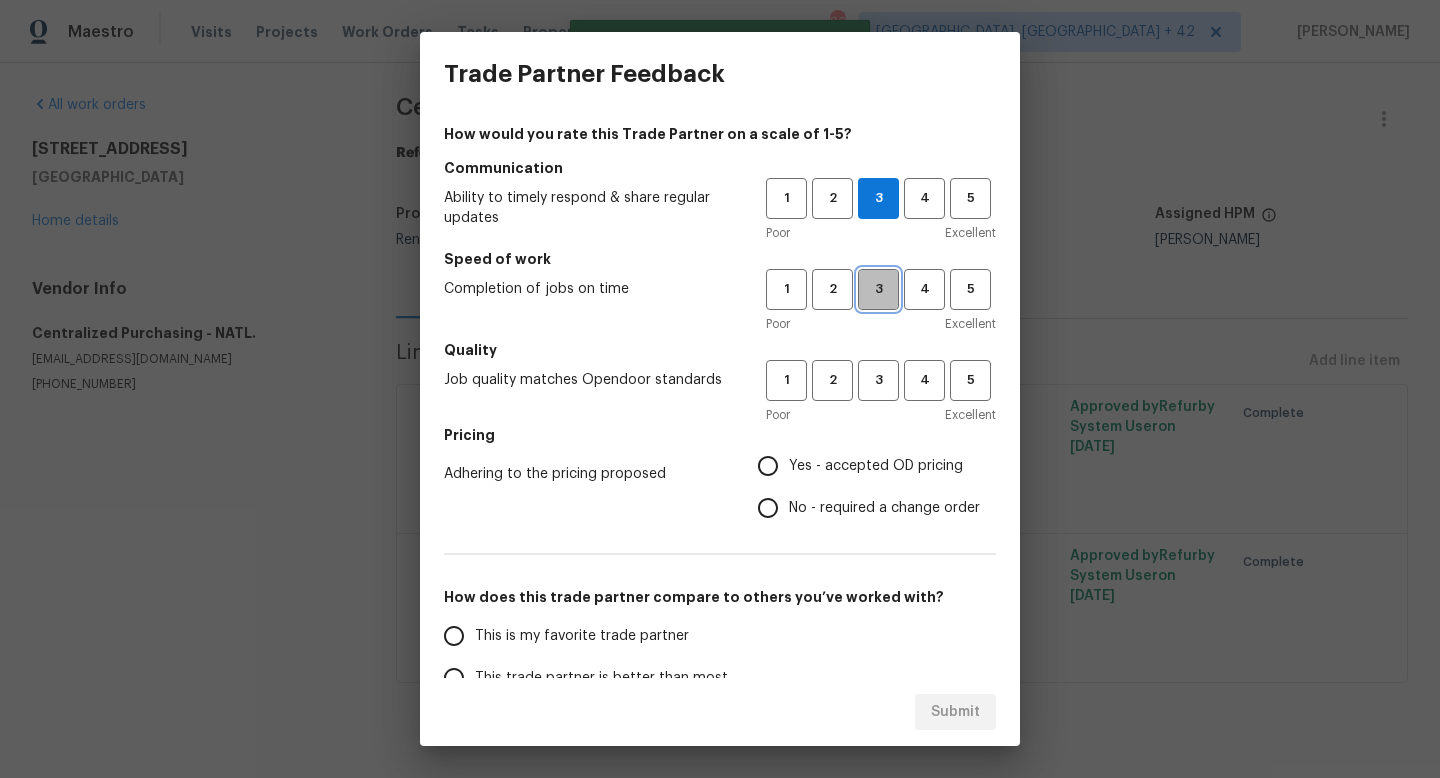 click on "3" at bounding box center [878, 289] 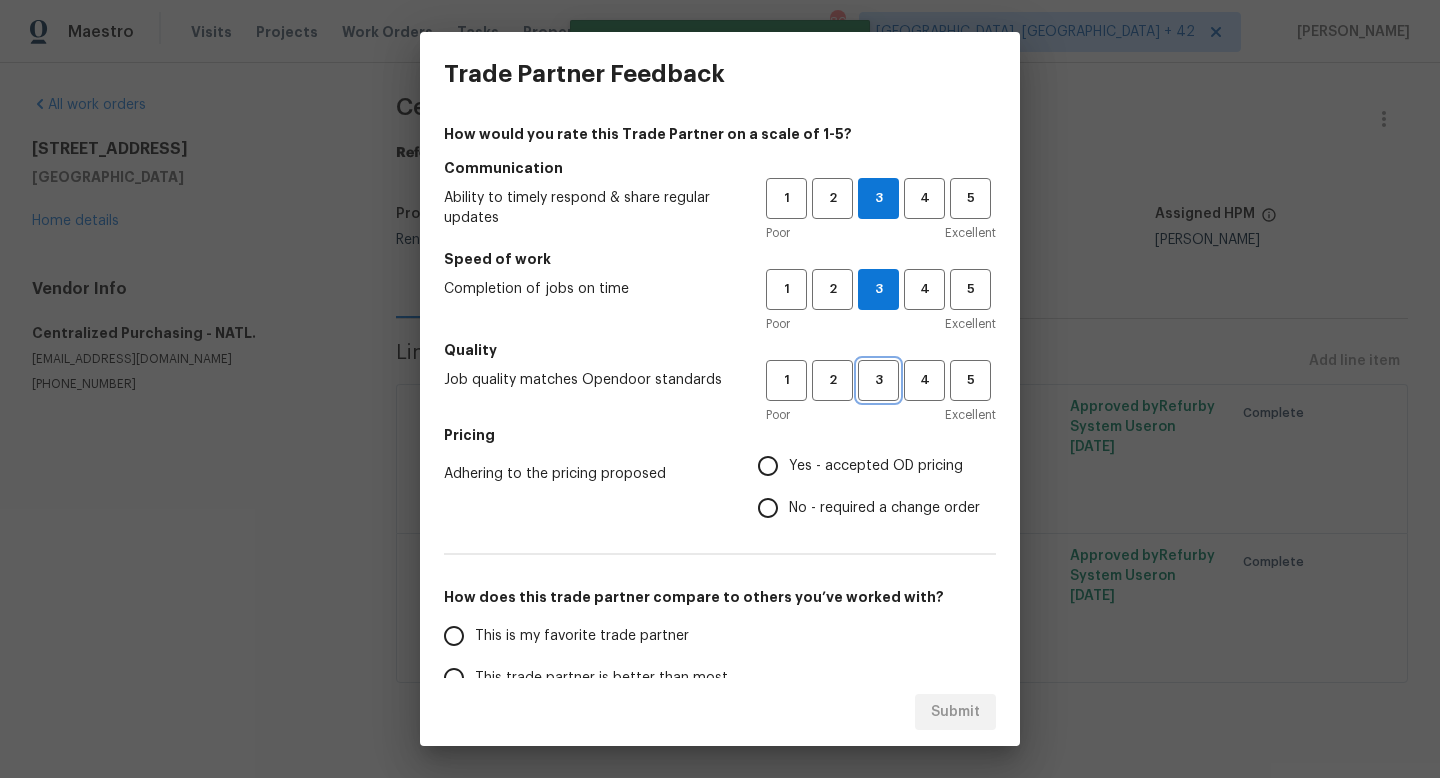 click on "3" at bounding box center [878, 380] 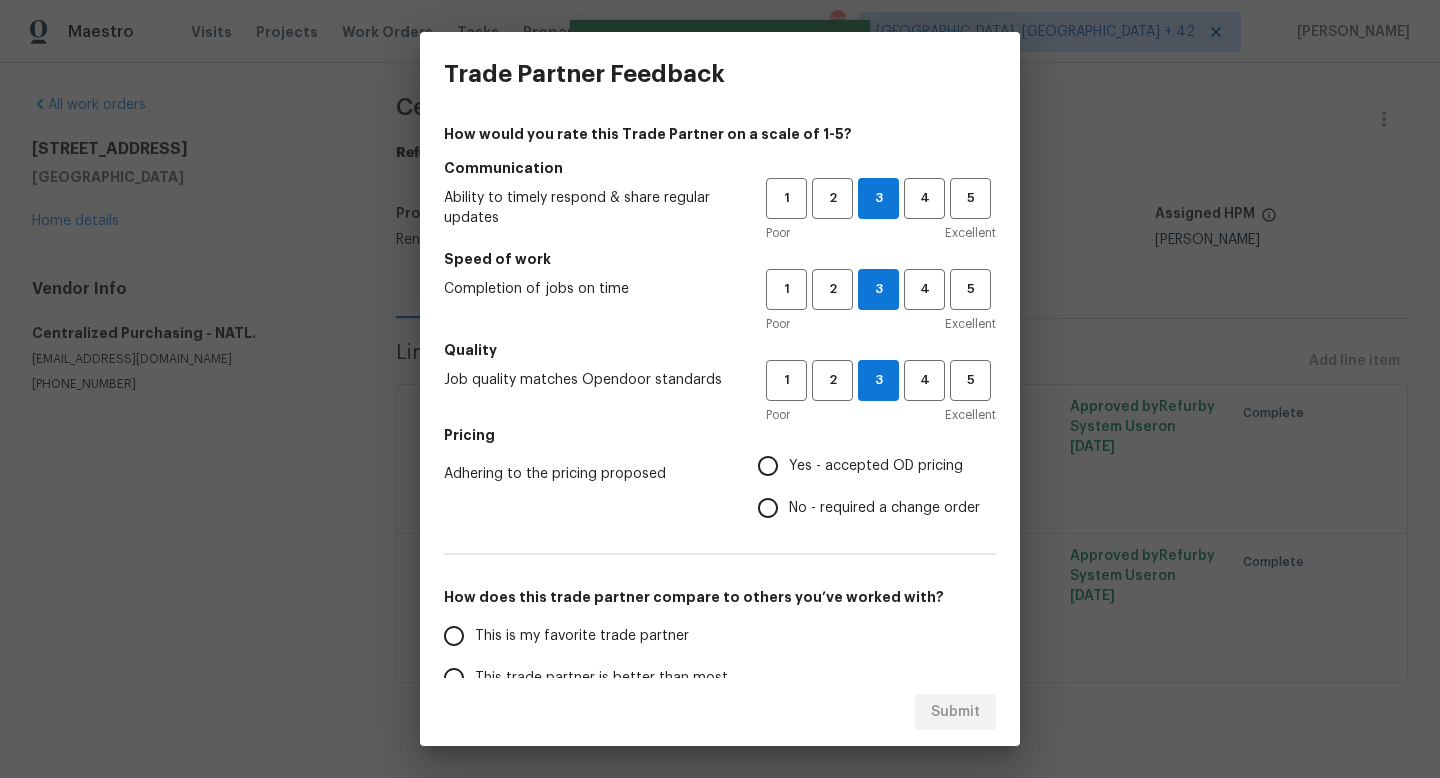 click on "Yes - accepted OD pricing" at bounding box center (863, 466) 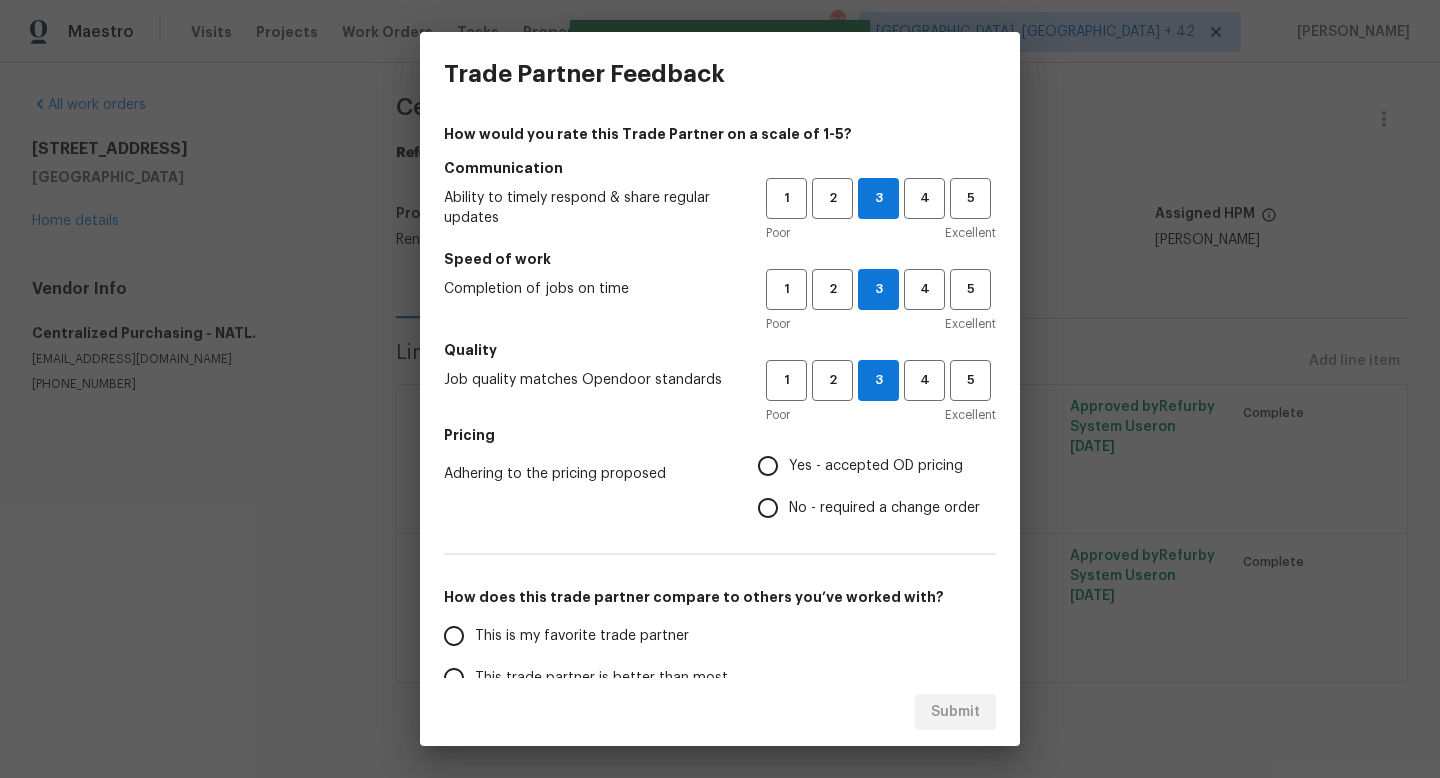 click on "Yes - accepted OD pricing" at bounding box center (768, 466) 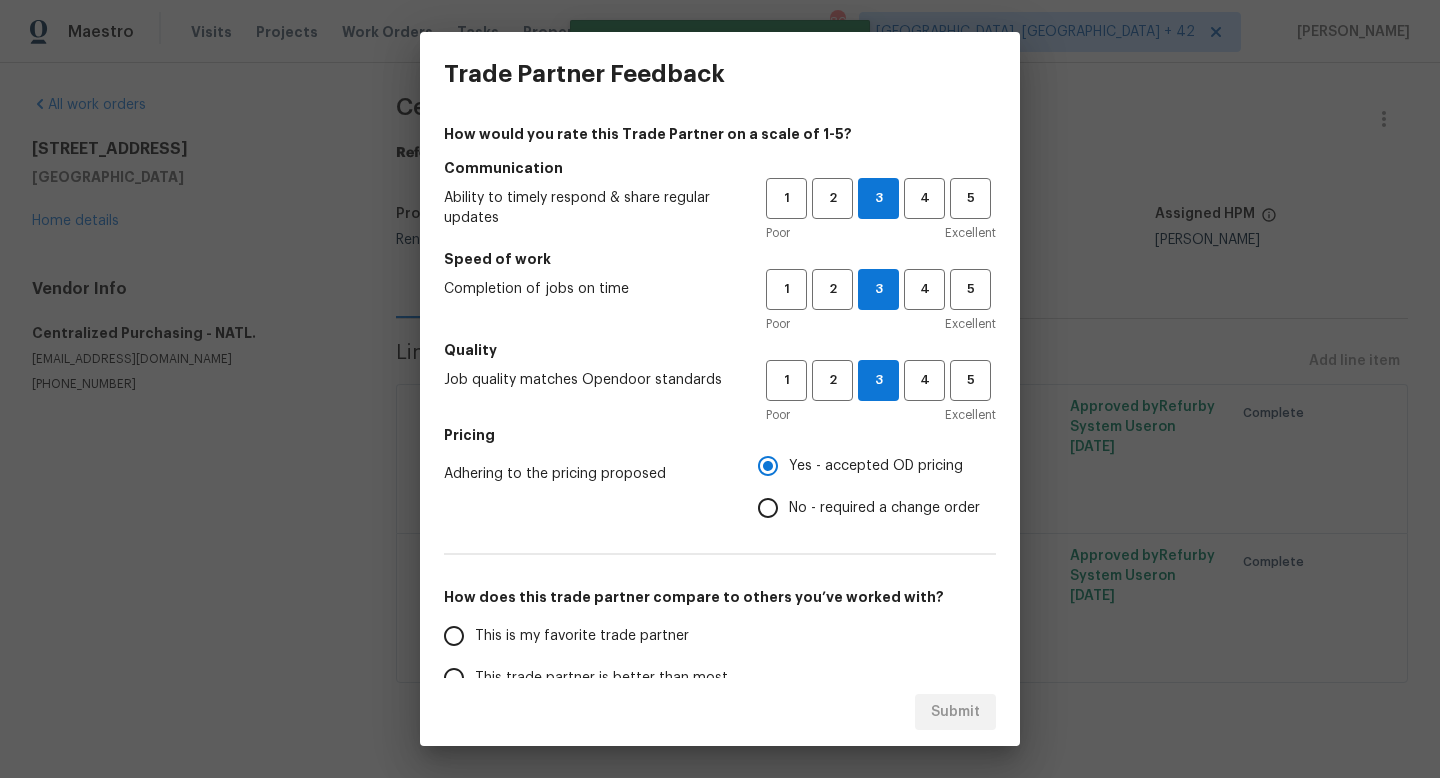 click on "This is my favorite trade partner" at bounding box center [582, 636] 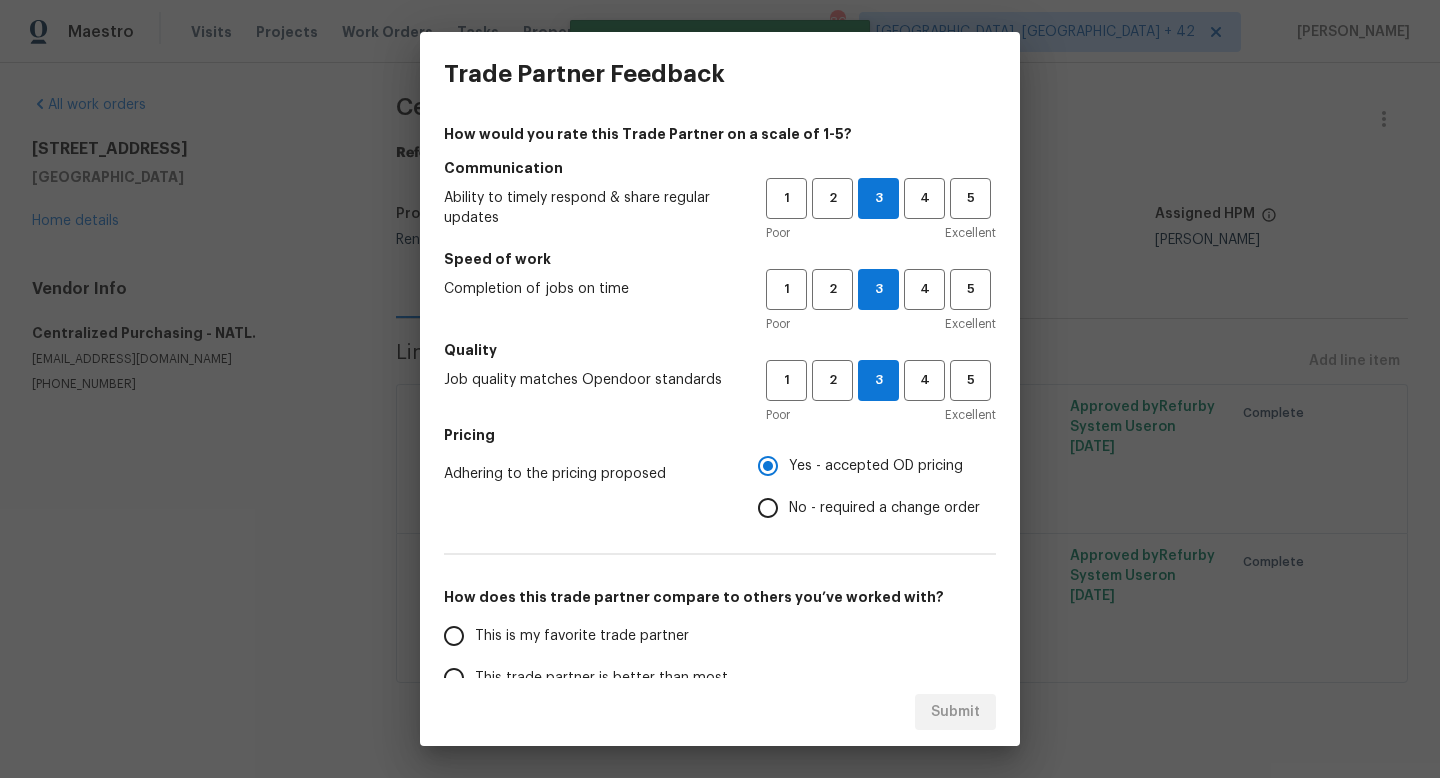 click on "This is my favorite trade partner" at bounding box center [454, 636] 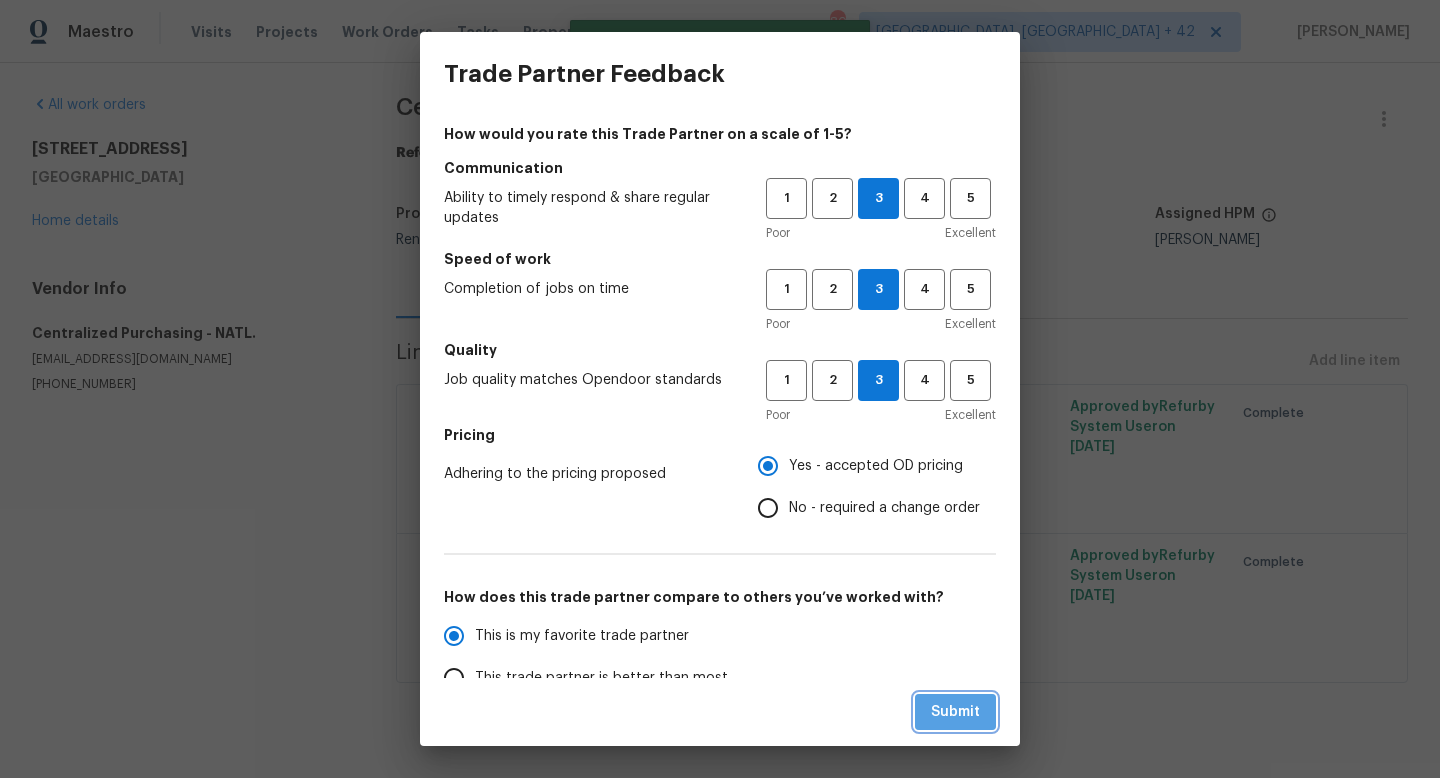 click on "Submit" at bounding box center [955, 712] 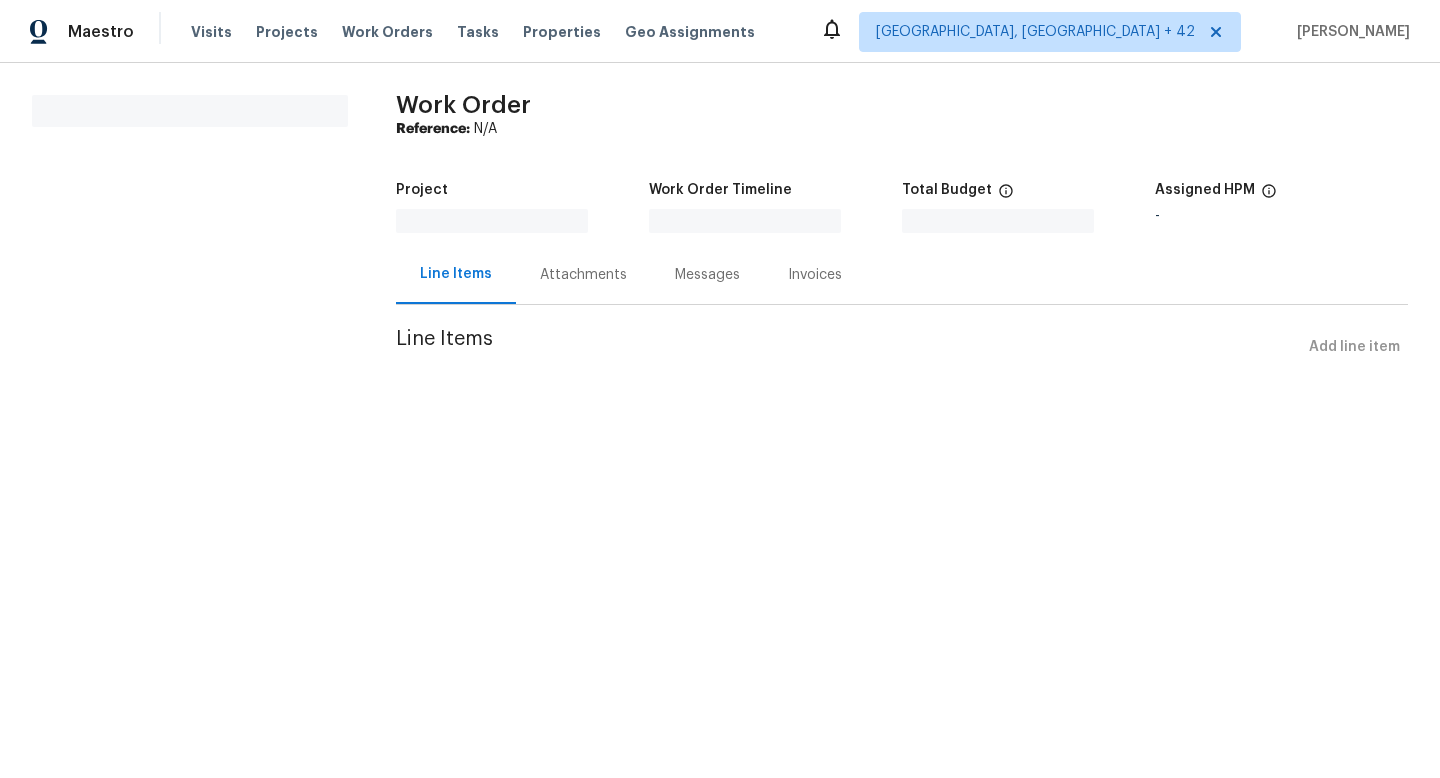 scroll, scrollTop: 0, scrollLeft: 0, axis: both 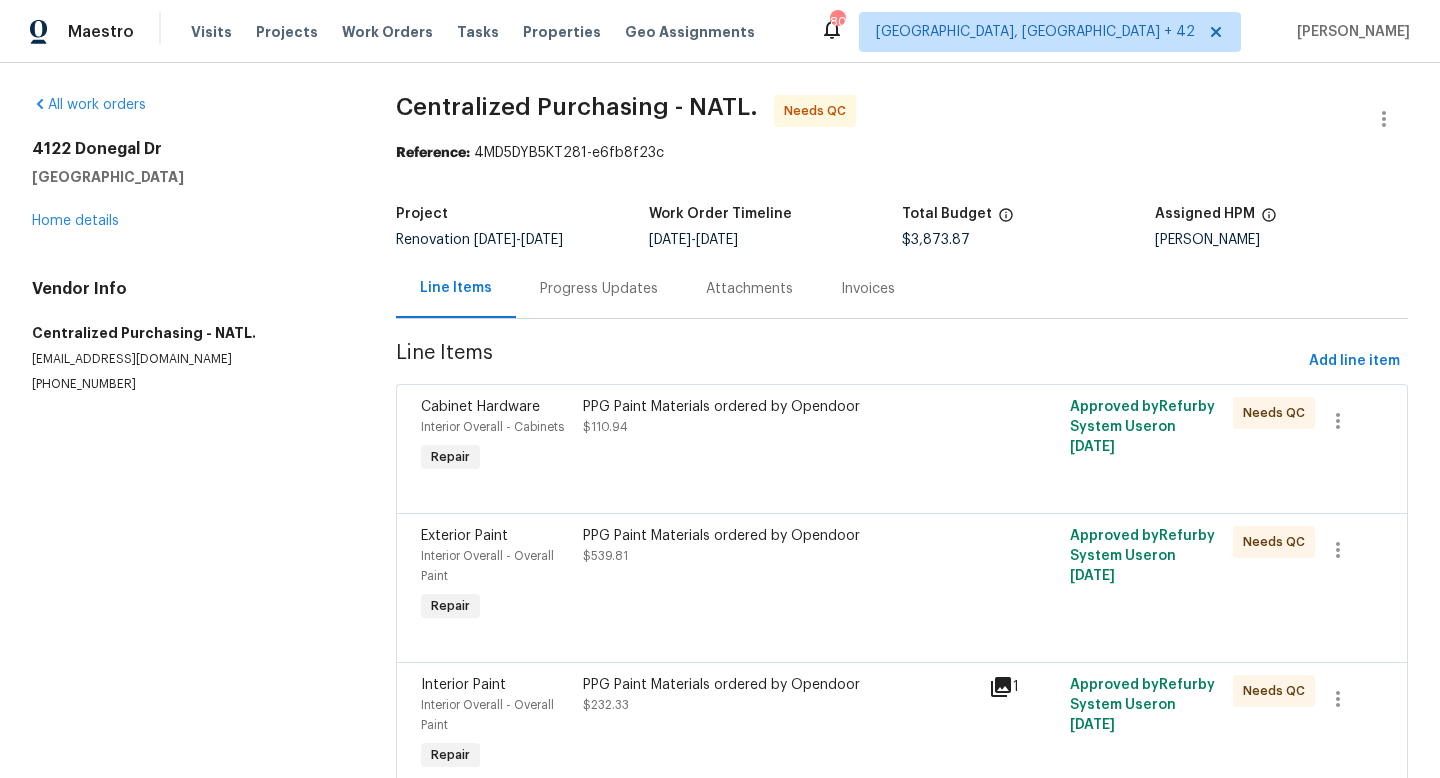 click on "PPG Paint Materials ordered by Opendoor $110.94" at bounding box center (780, 437) 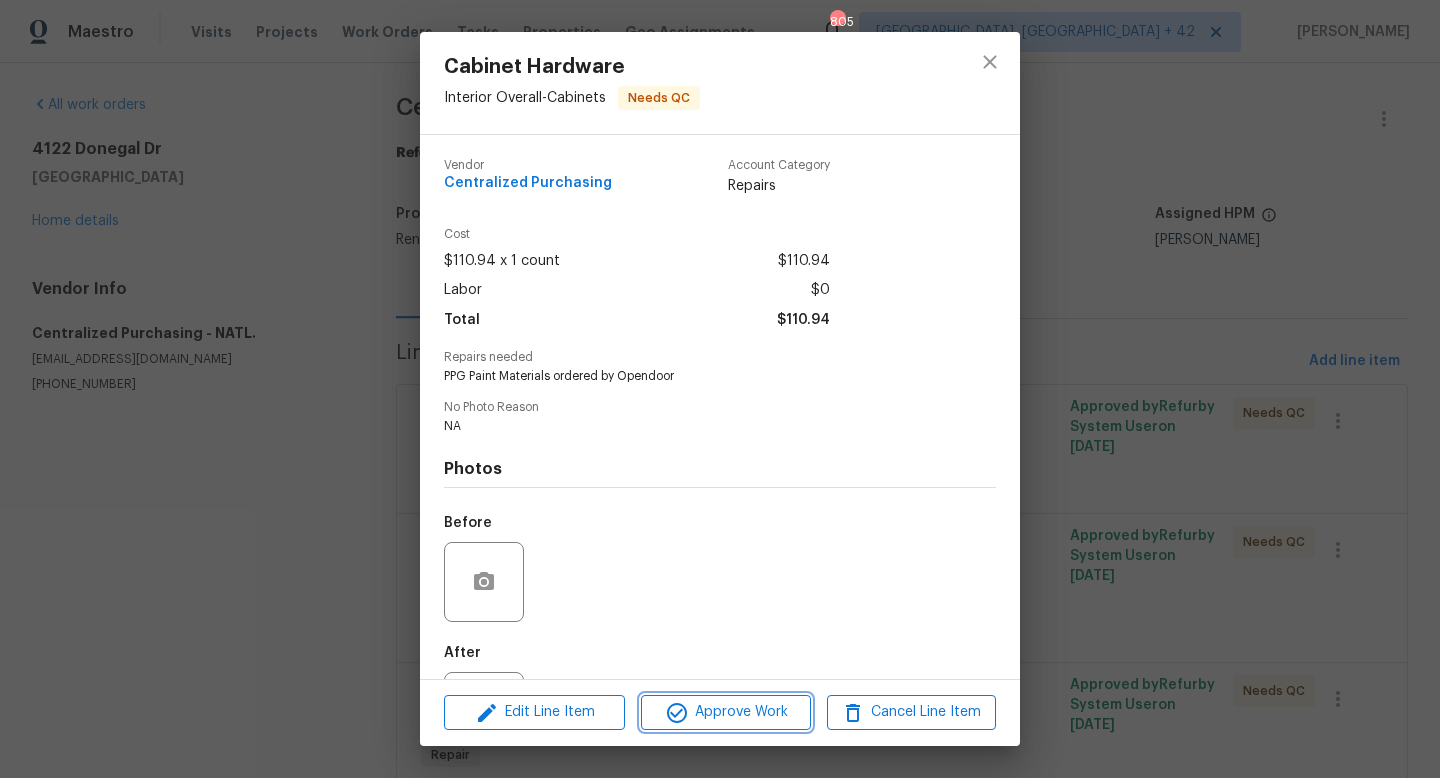 click on "Approve Work" at bounding box center (725, 712) 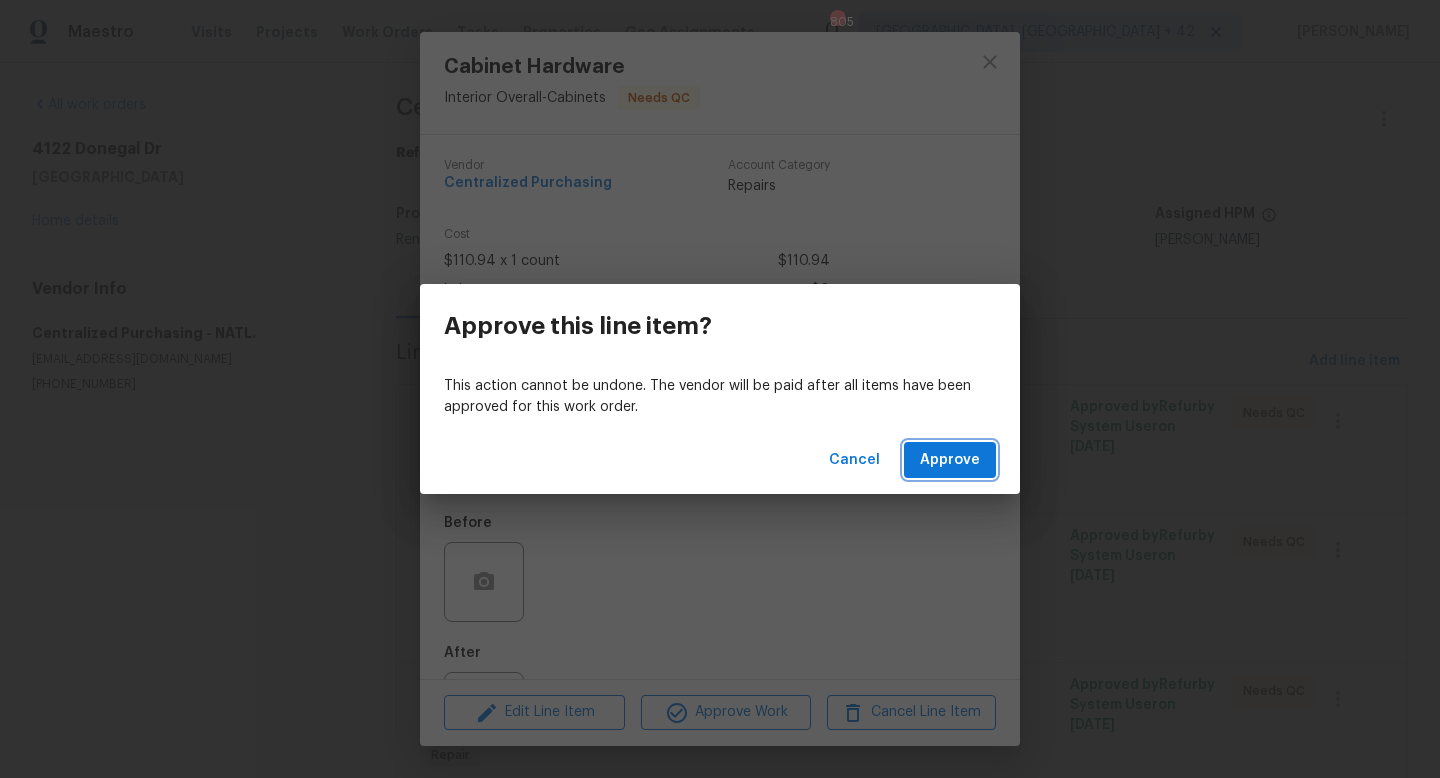 click on "Approve" at bounding box center [950, 460] 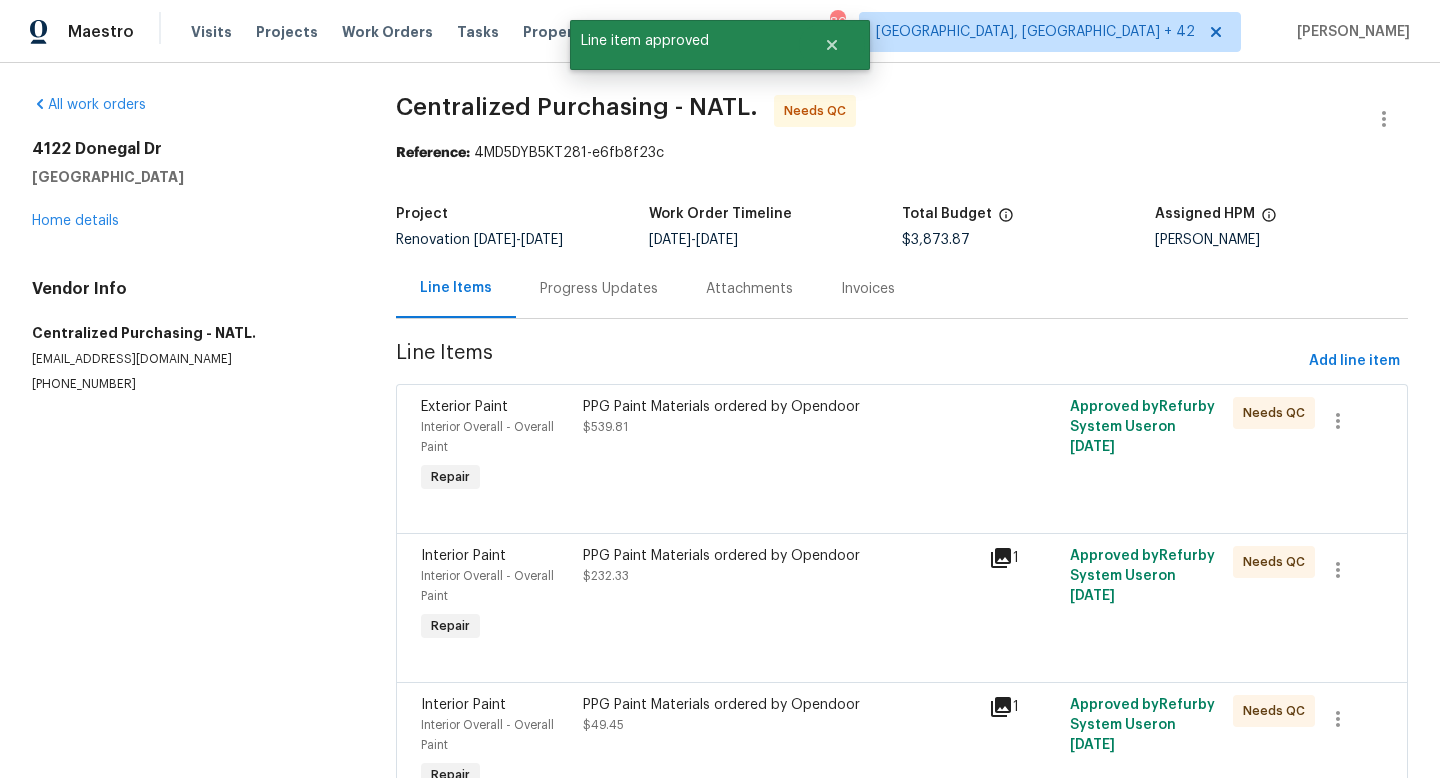 click on "PPG Paint Materials ordered by Opendoor $539.81" at bounding box center [780, 447] 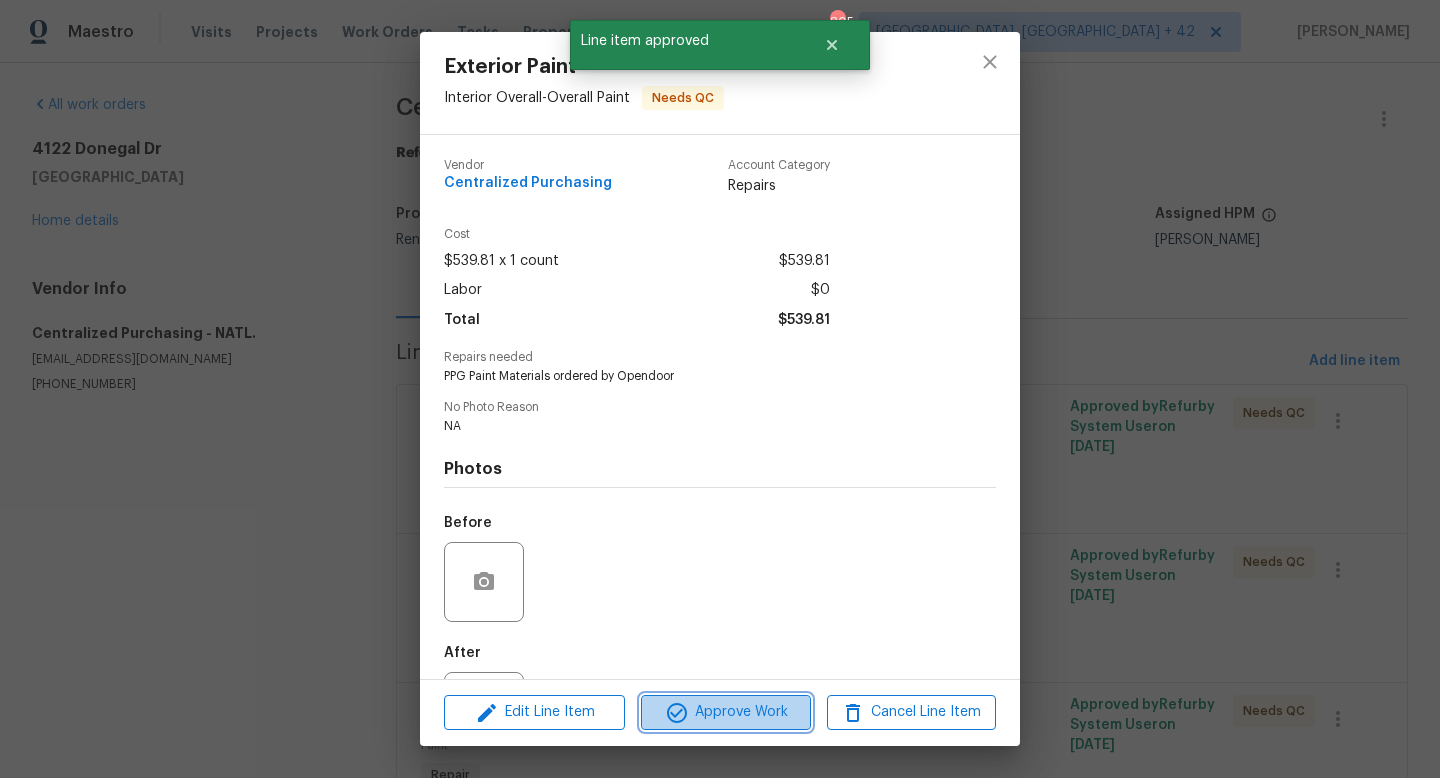 click on "Approve Work" at bounding box center [725, 712] 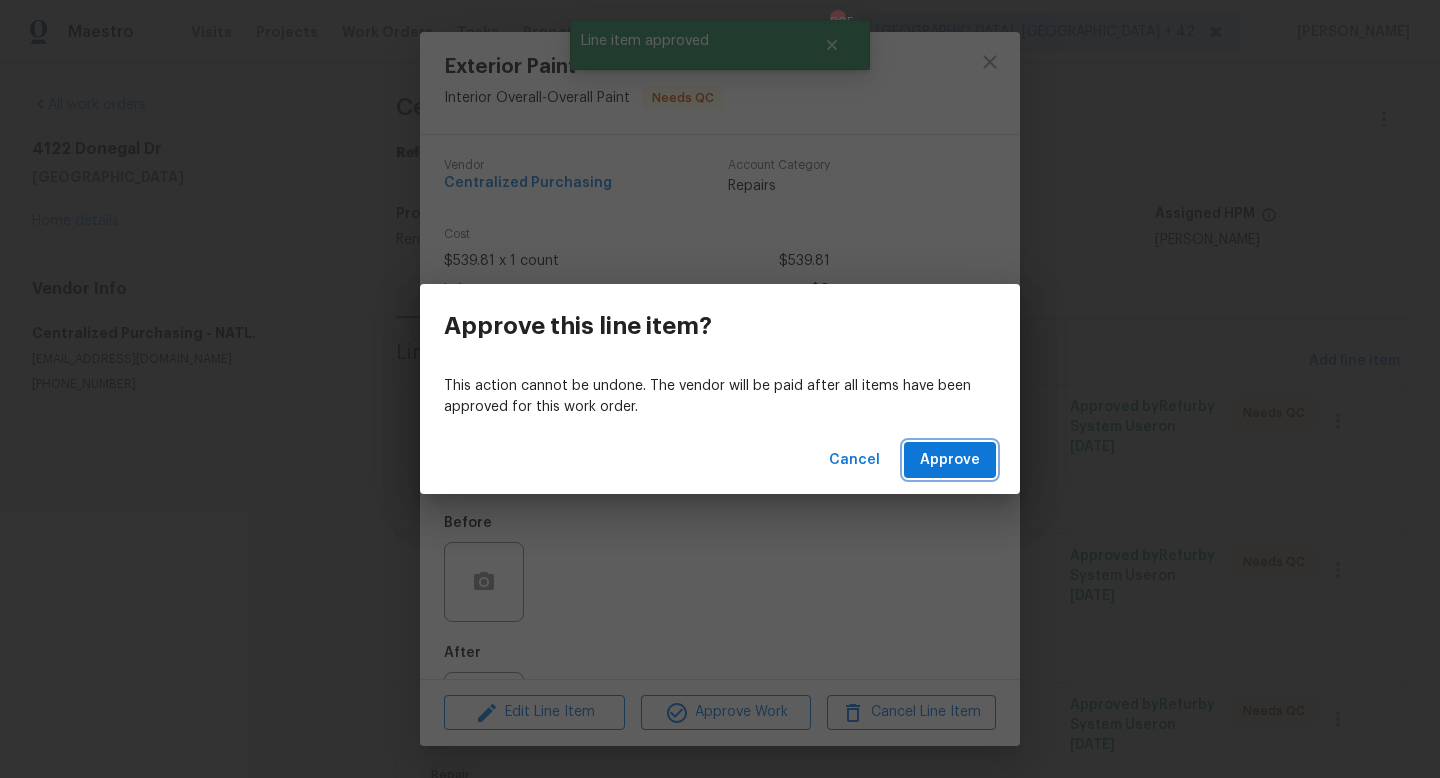 click on "Approve" at bounding box center (950, 460) 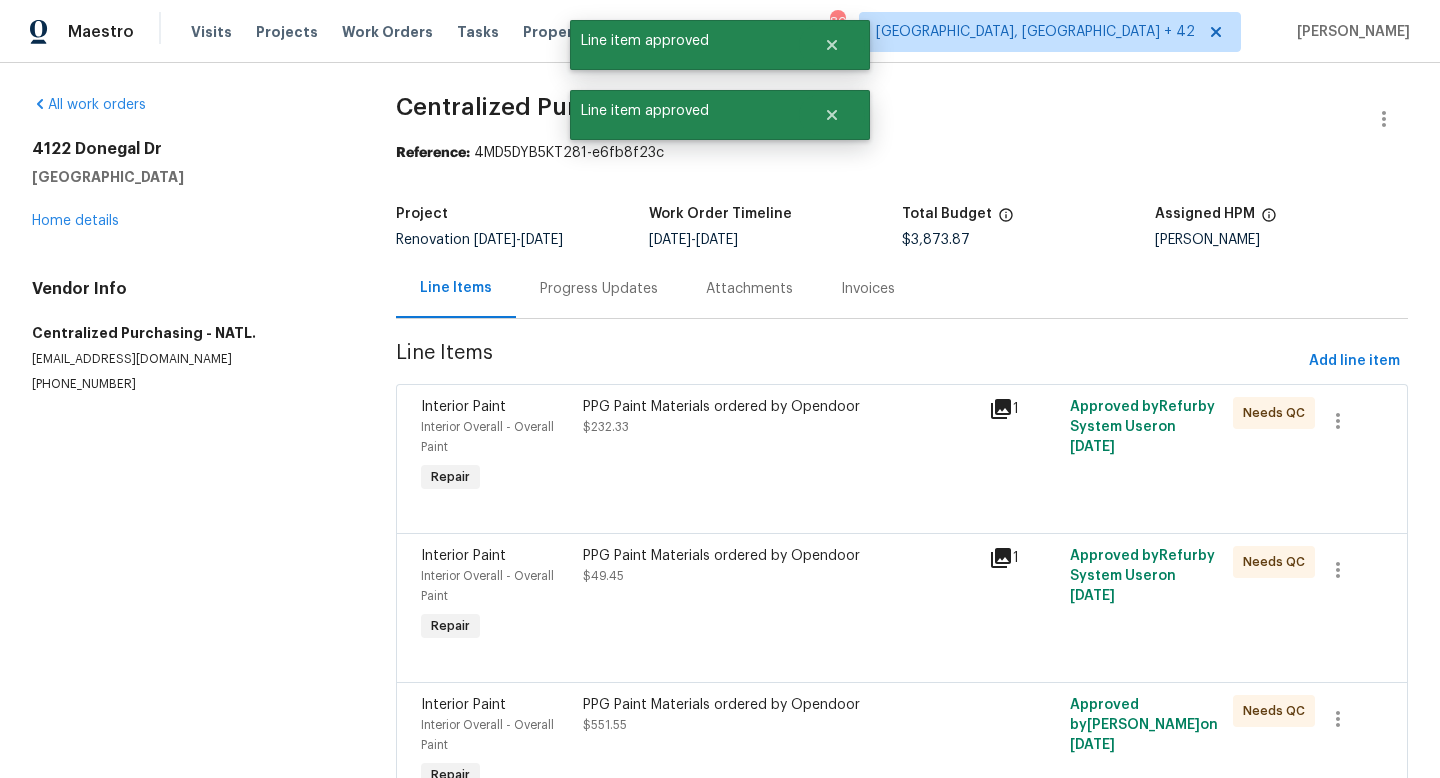 click at bounding box center (902, 509) 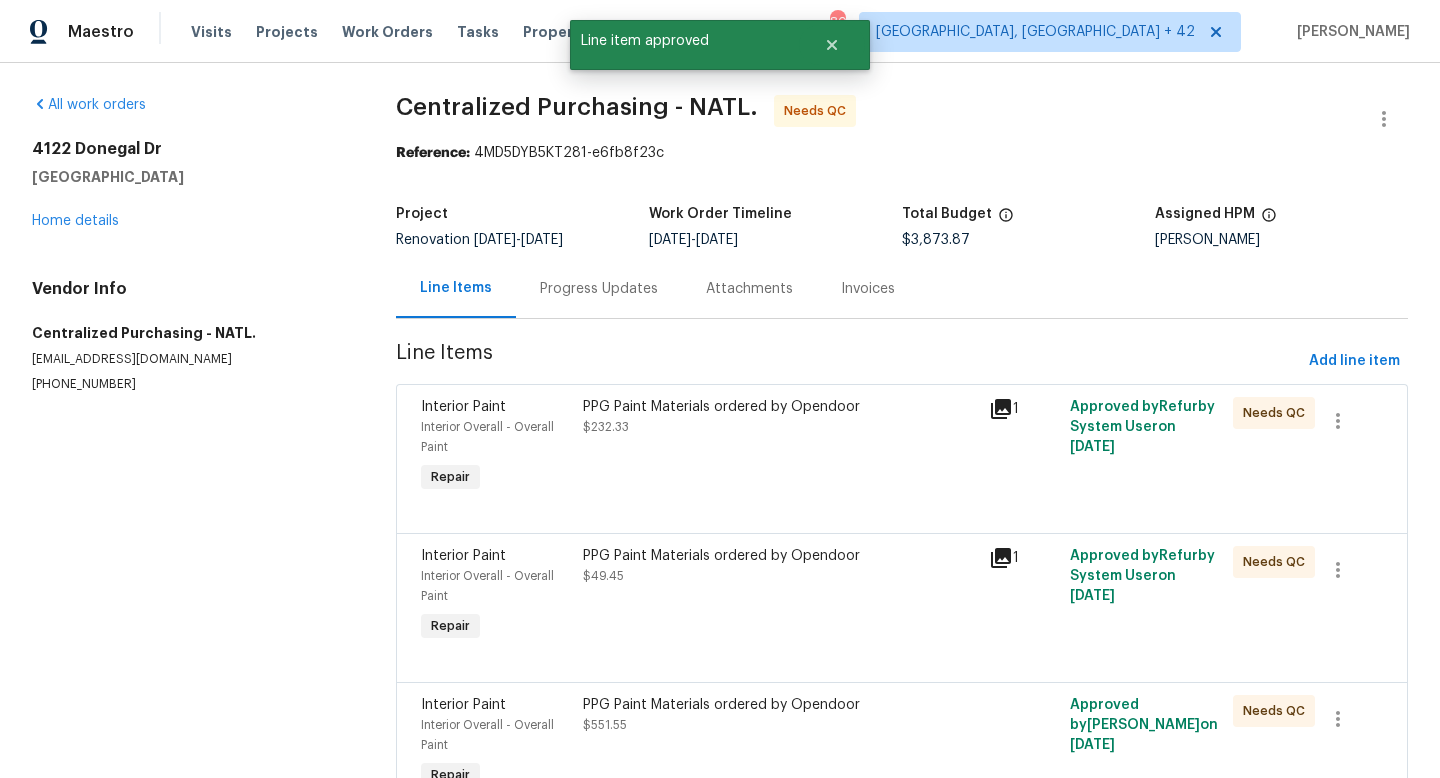 click on "PPG Paint Materials ordered by Opendoor $232.33" at bounding box center (780, 417) 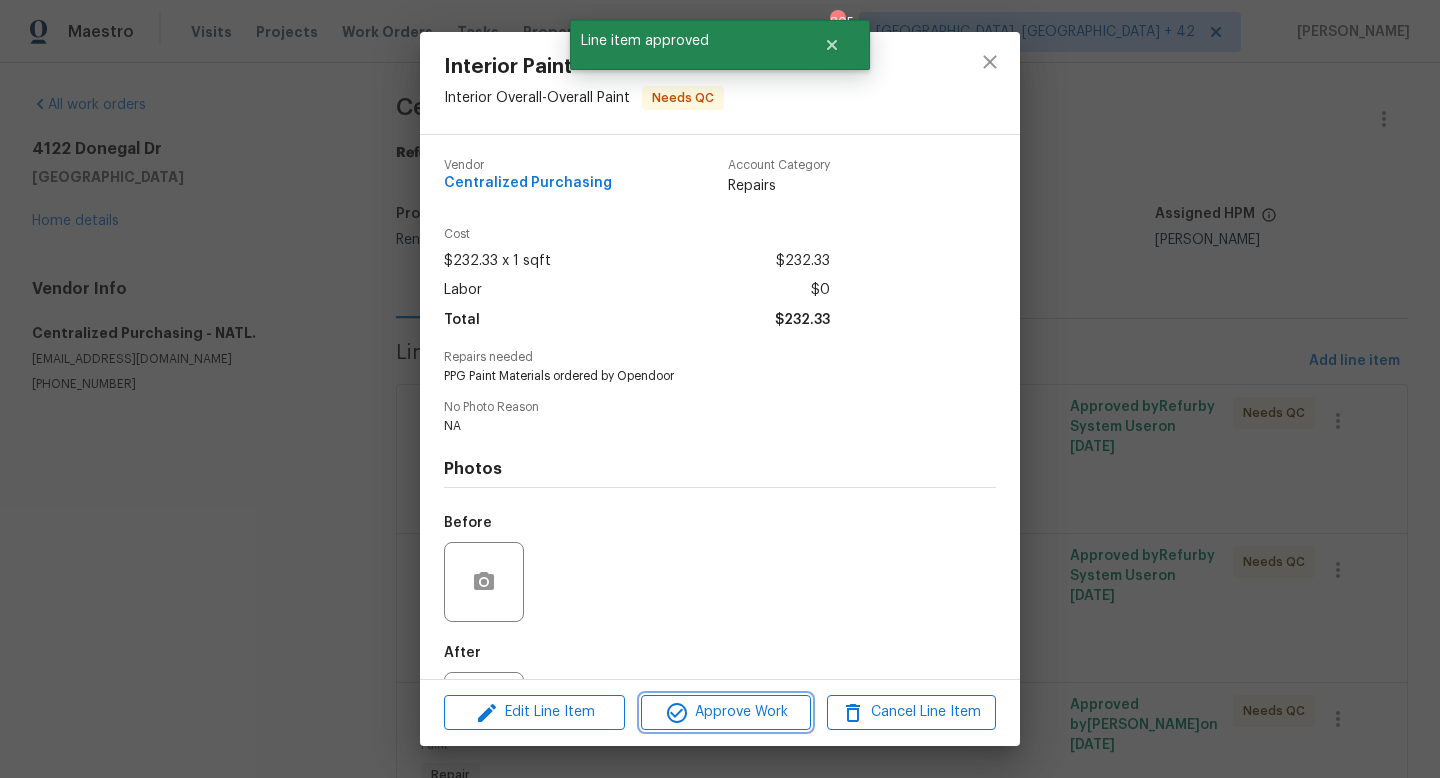 click on "Approve Work" at bounding box center (725, 712) 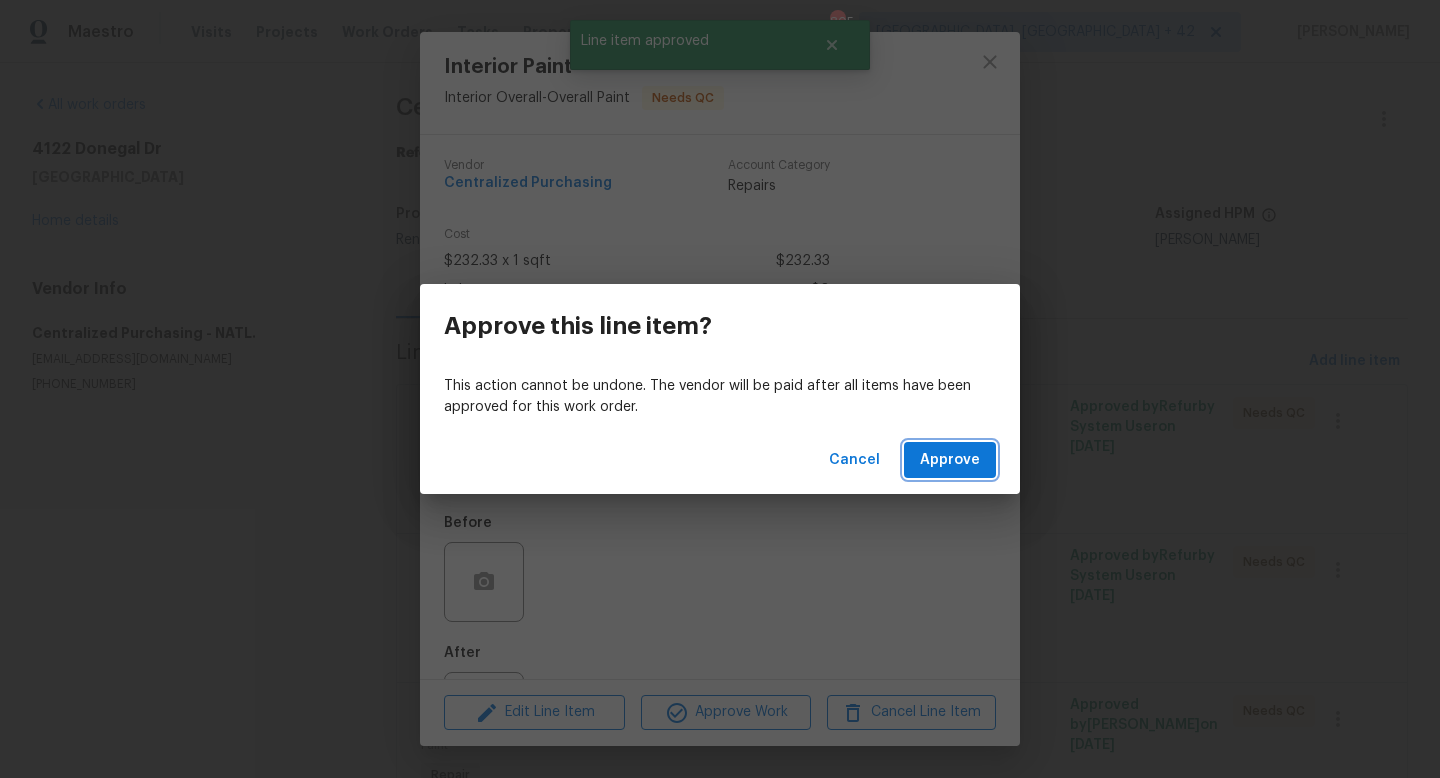 click on "Approve" at bounding box center [950, 460] 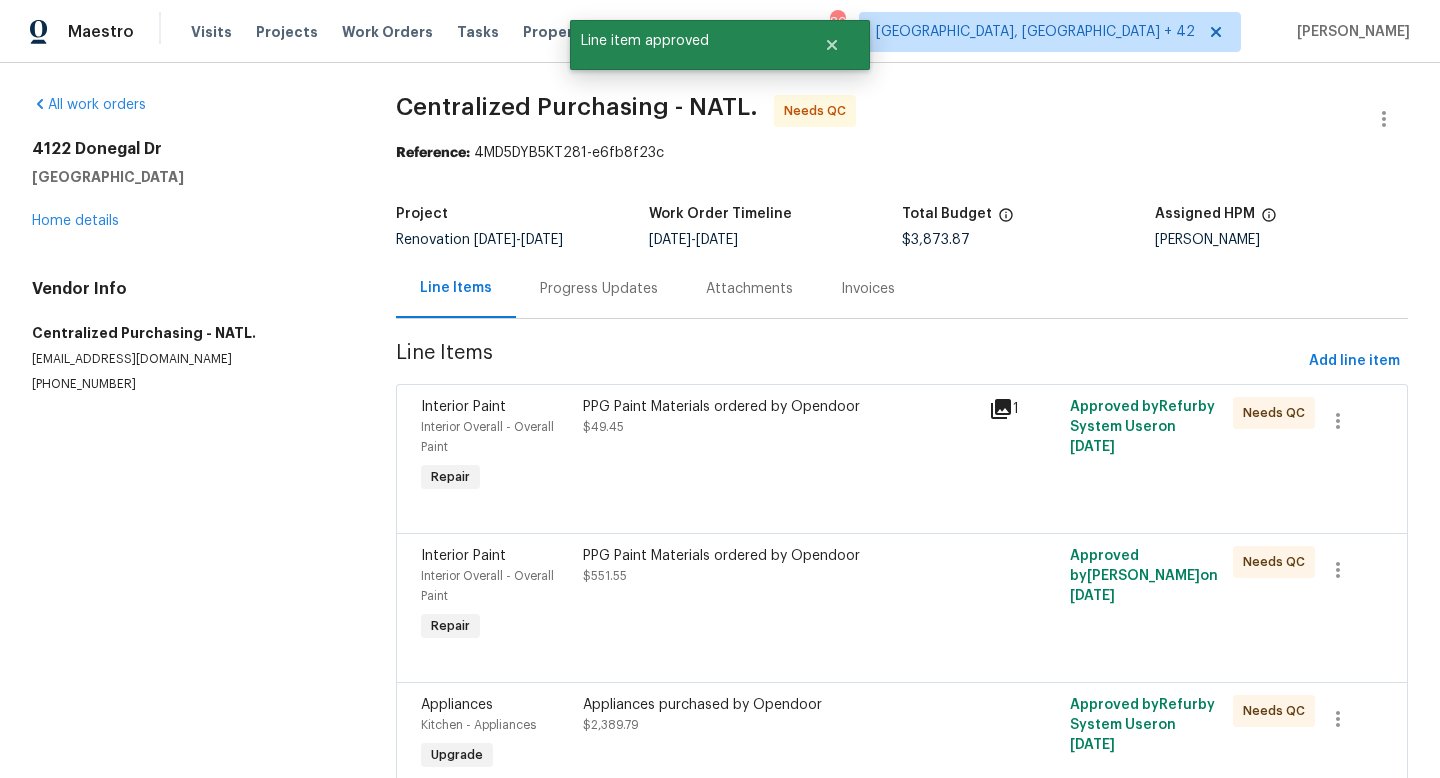 click on "PPG Paint Materials ordered by Opendoor $49.45" at bounding box center [780, 447] 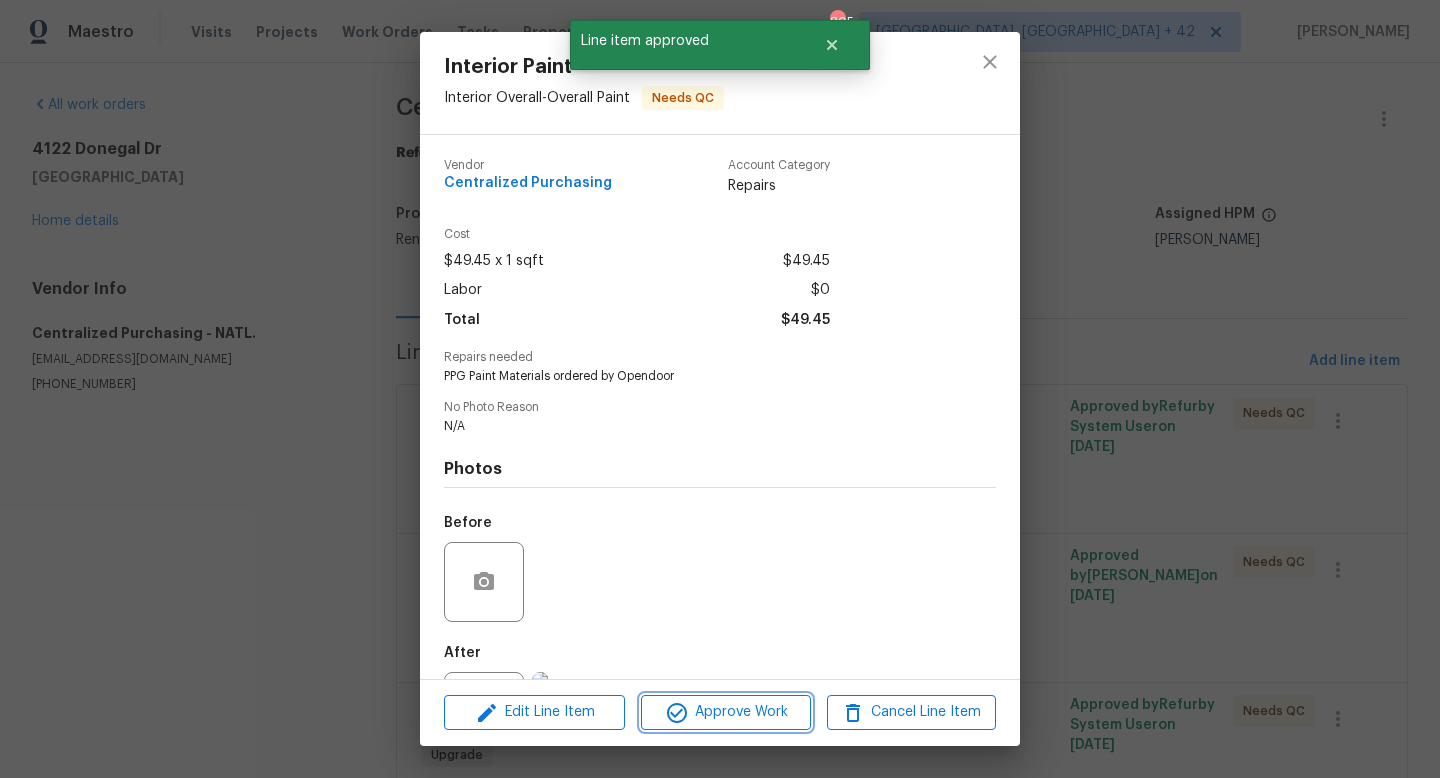 click on "Approve Work" at bounding box center (725, 712) 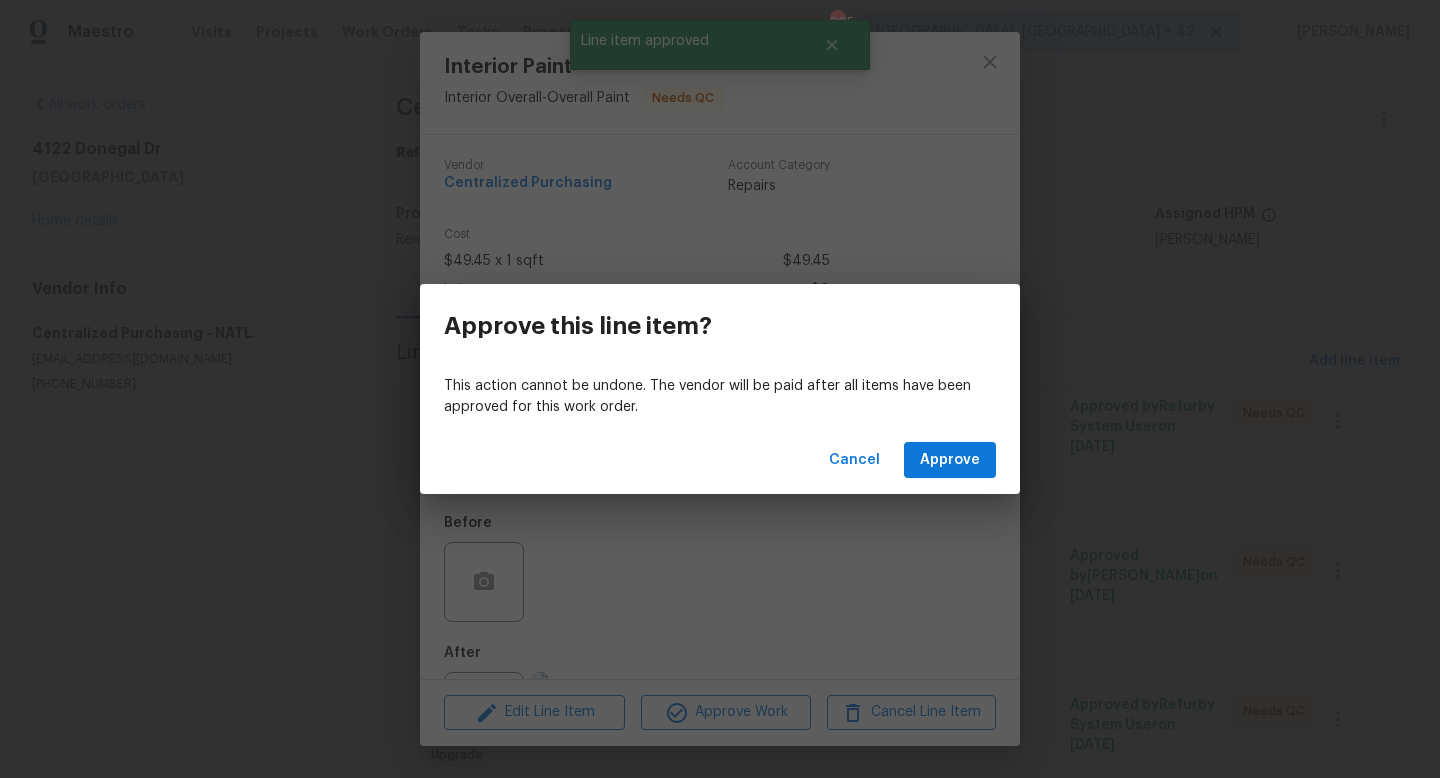 click on "Cancel Approve" at bounding box center (720, 460) 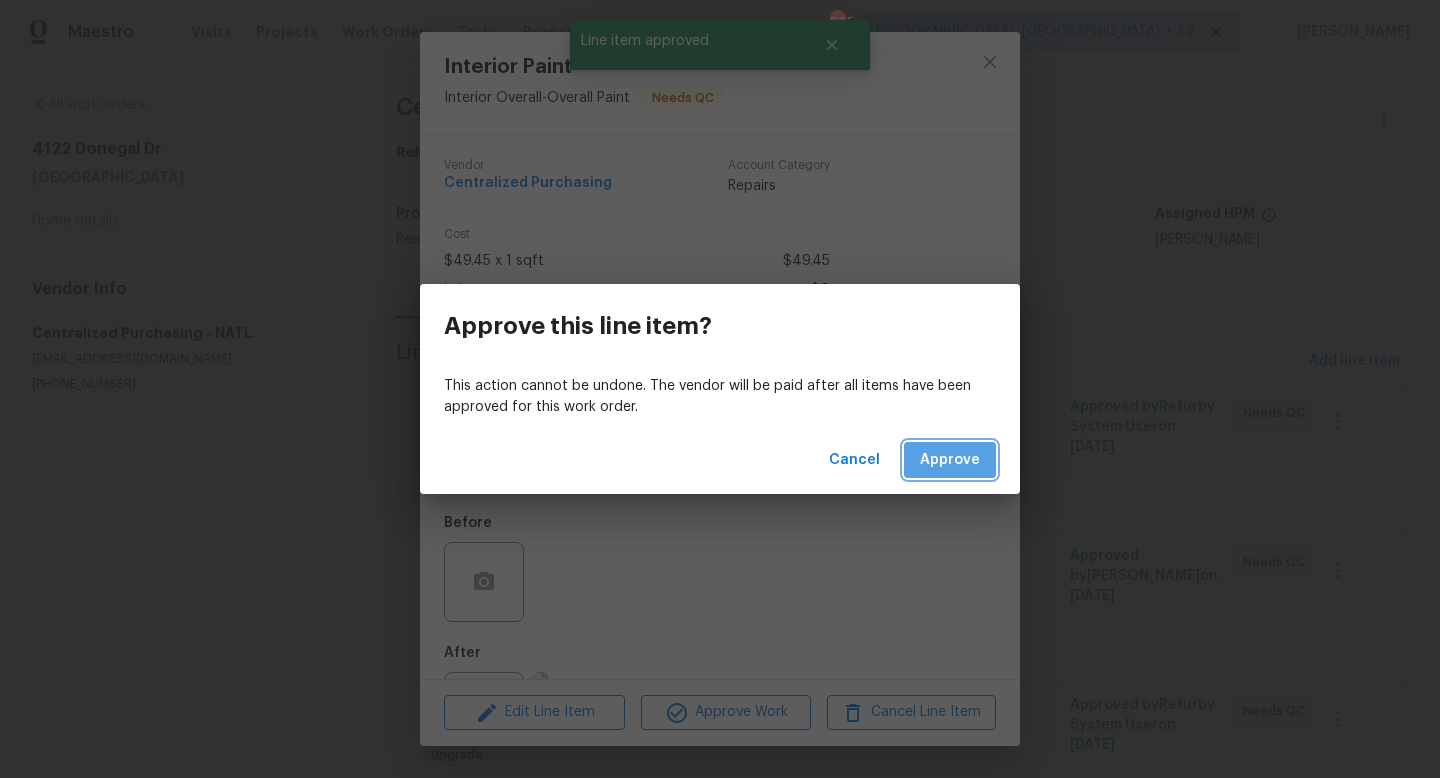 click on "Approve" at bounding box center (950, 460) 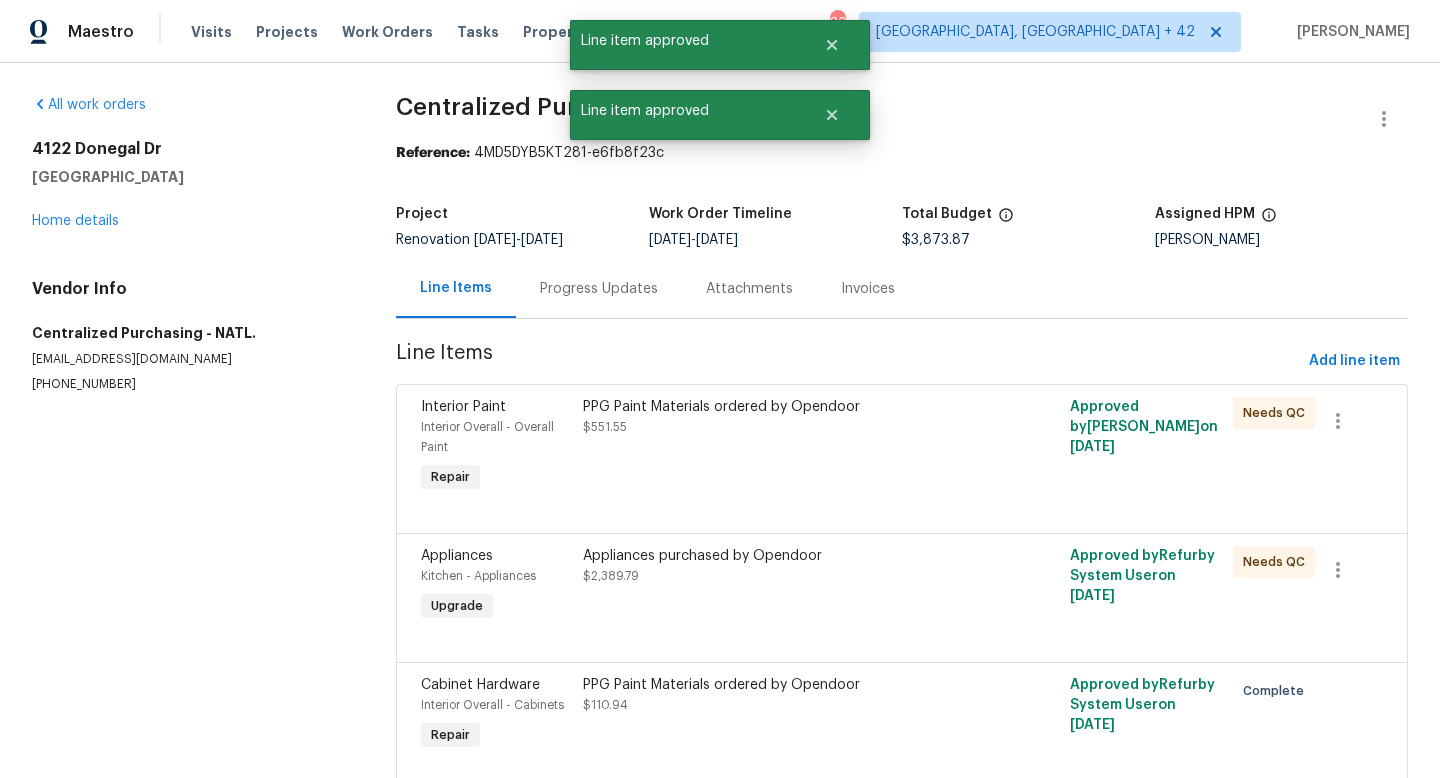 click on "PPG Paint Materials ordered by Opendoor $551.55" at bounding box center (780, 447) 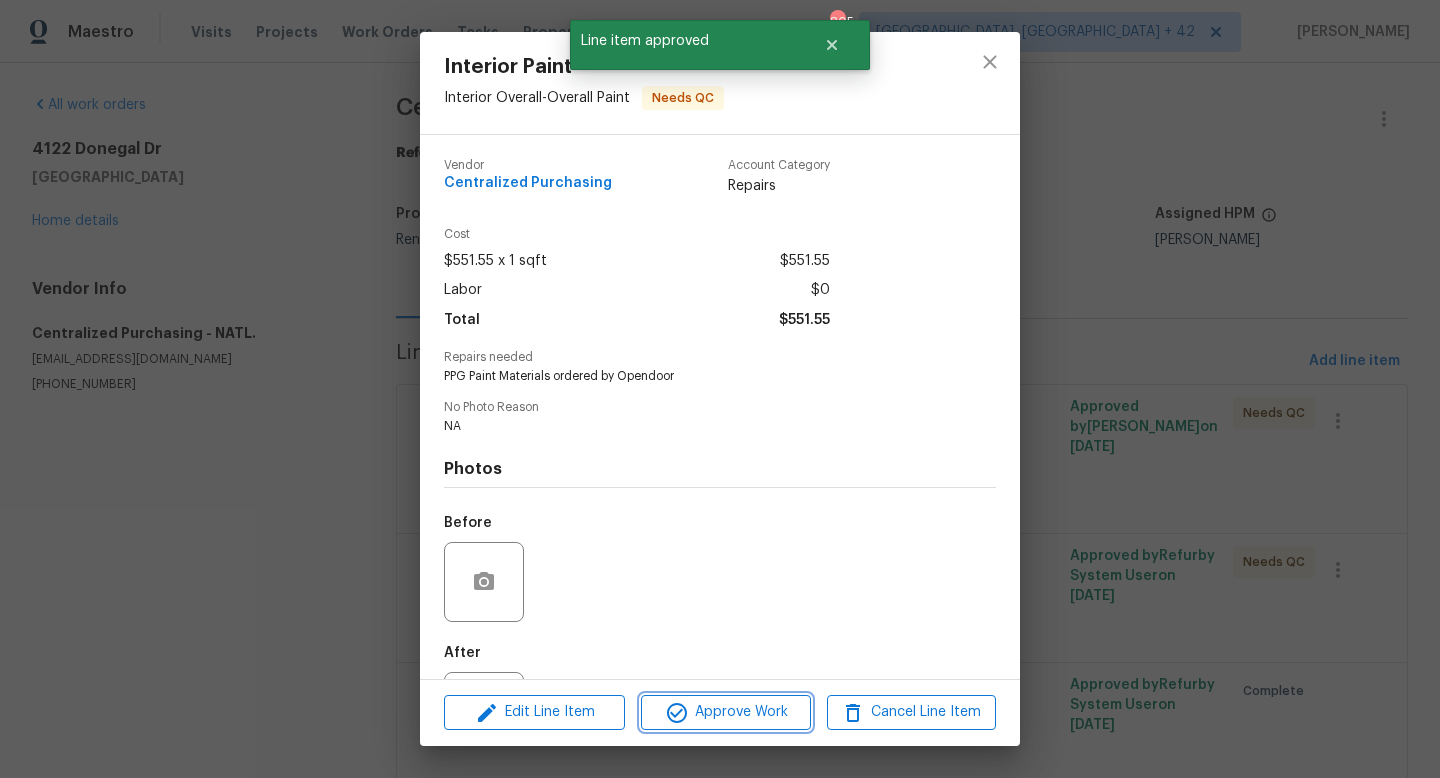 click on "Approve Work" at bounding box center (725, 712) 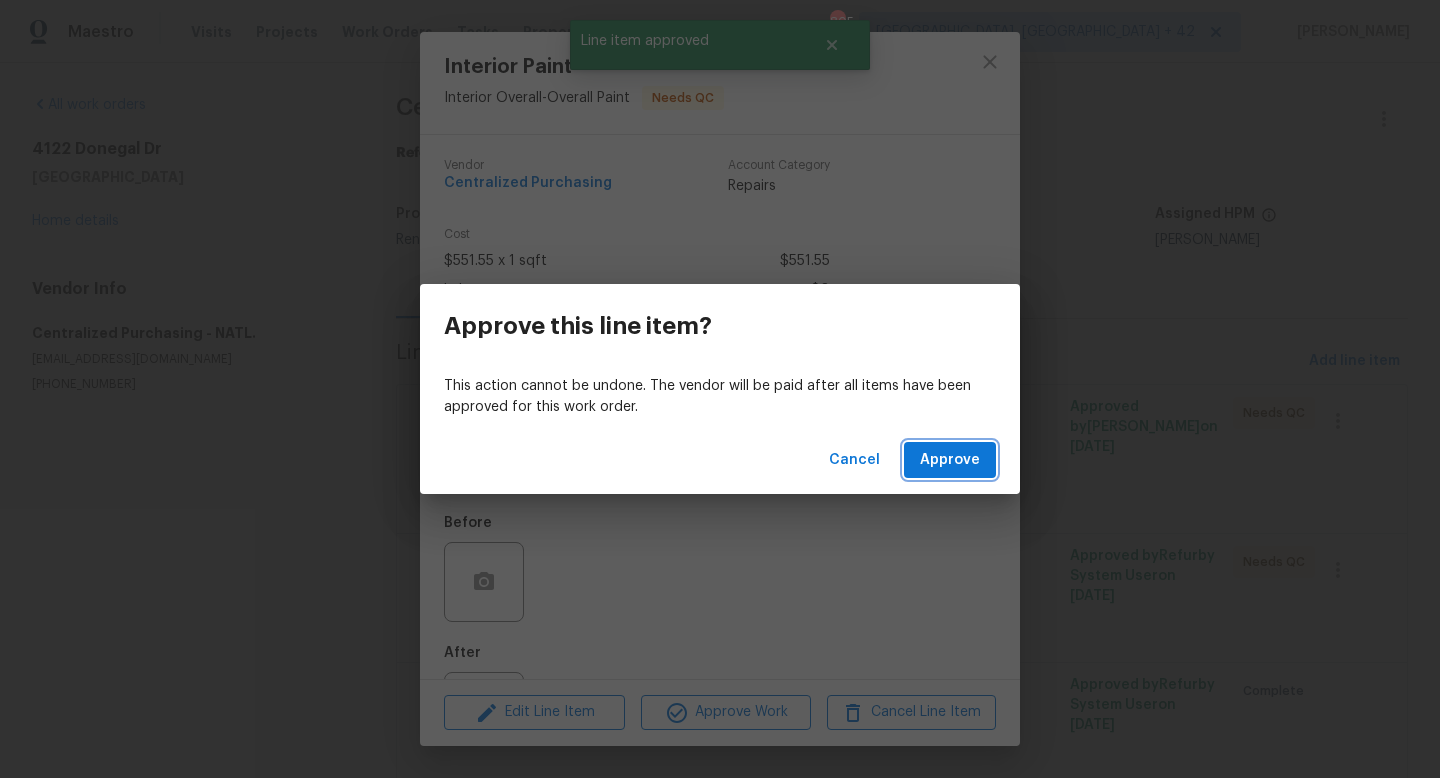 click on "Approve" at bounding box center (950, 460) 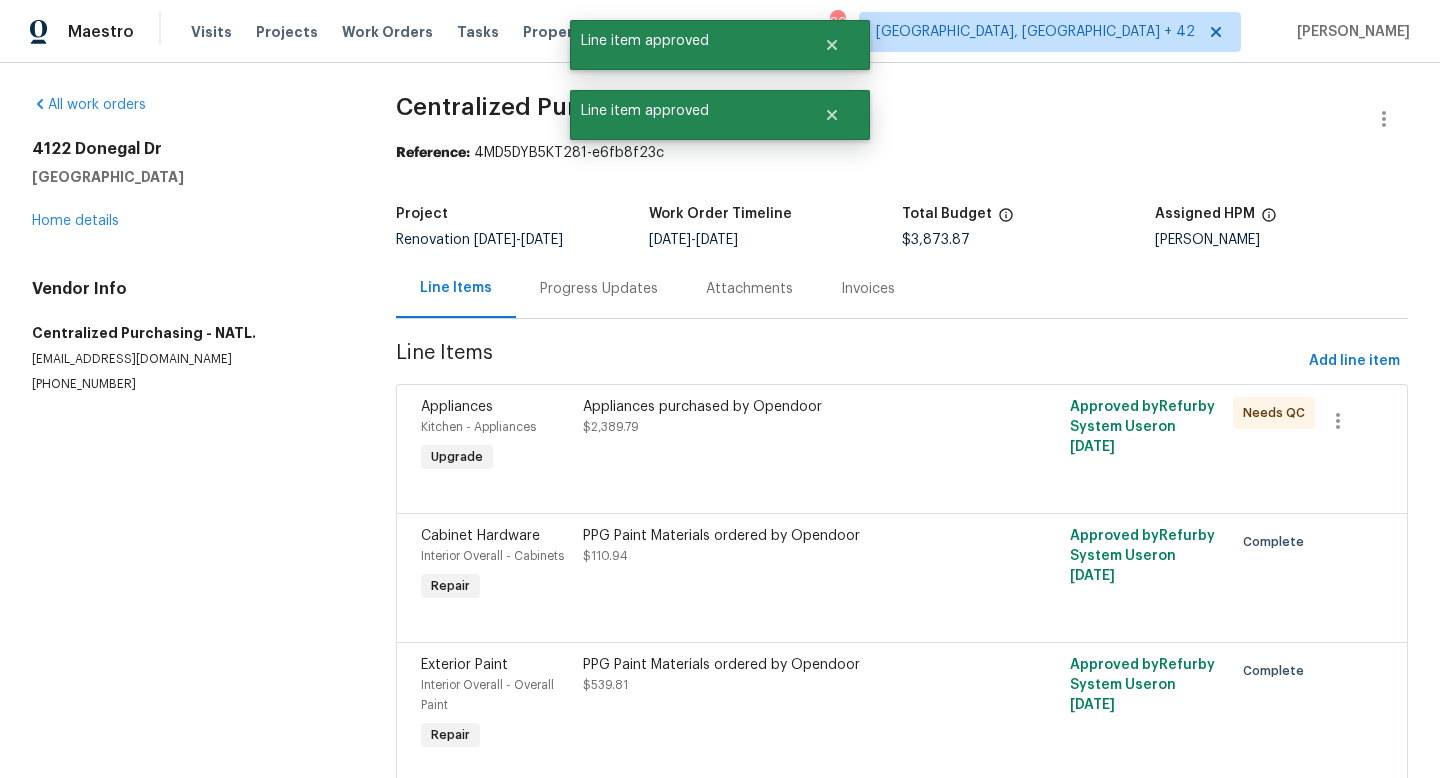 click on "Appliances purchased by Opendoor $2,389.79" at bounding box center [780, 437] 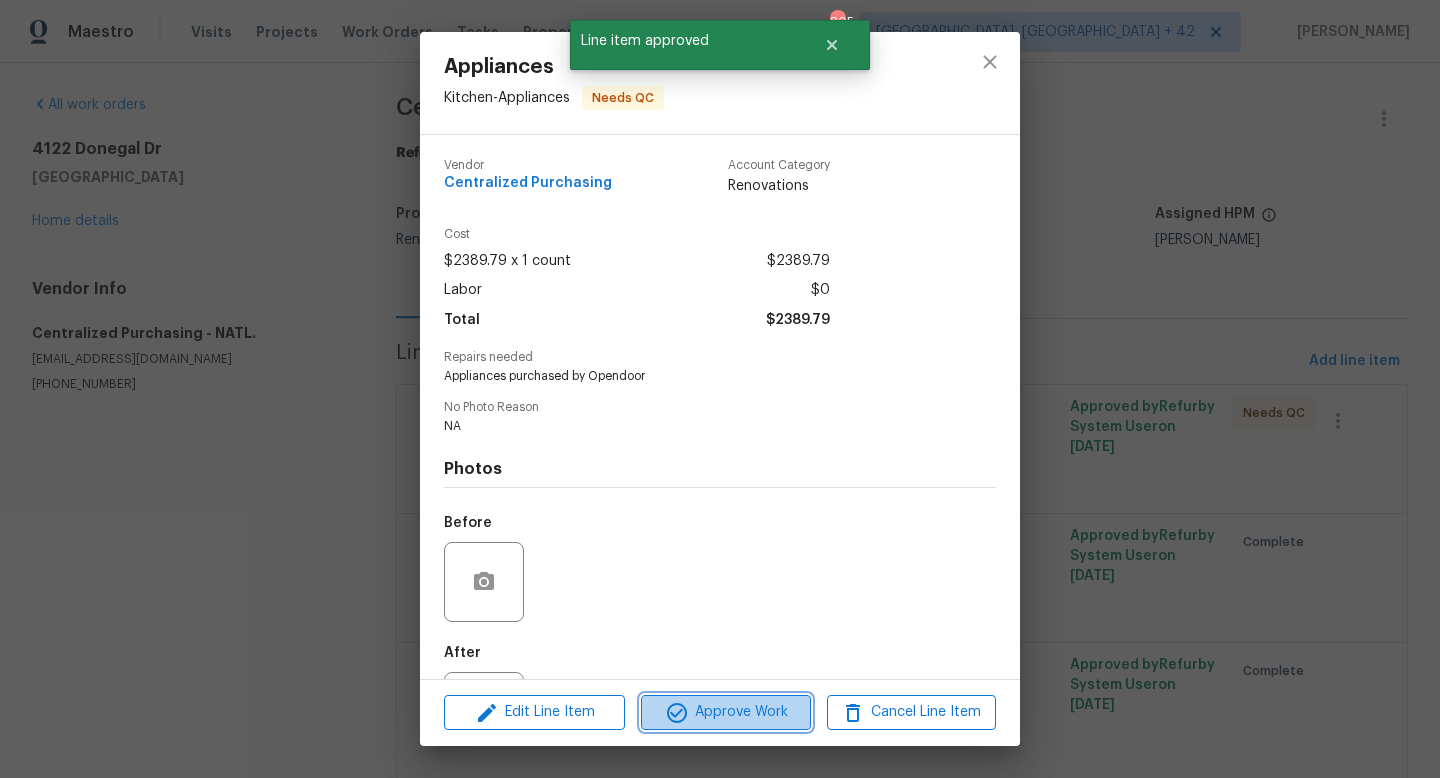 click on "Approve Work" at bounding box center (725, 712) 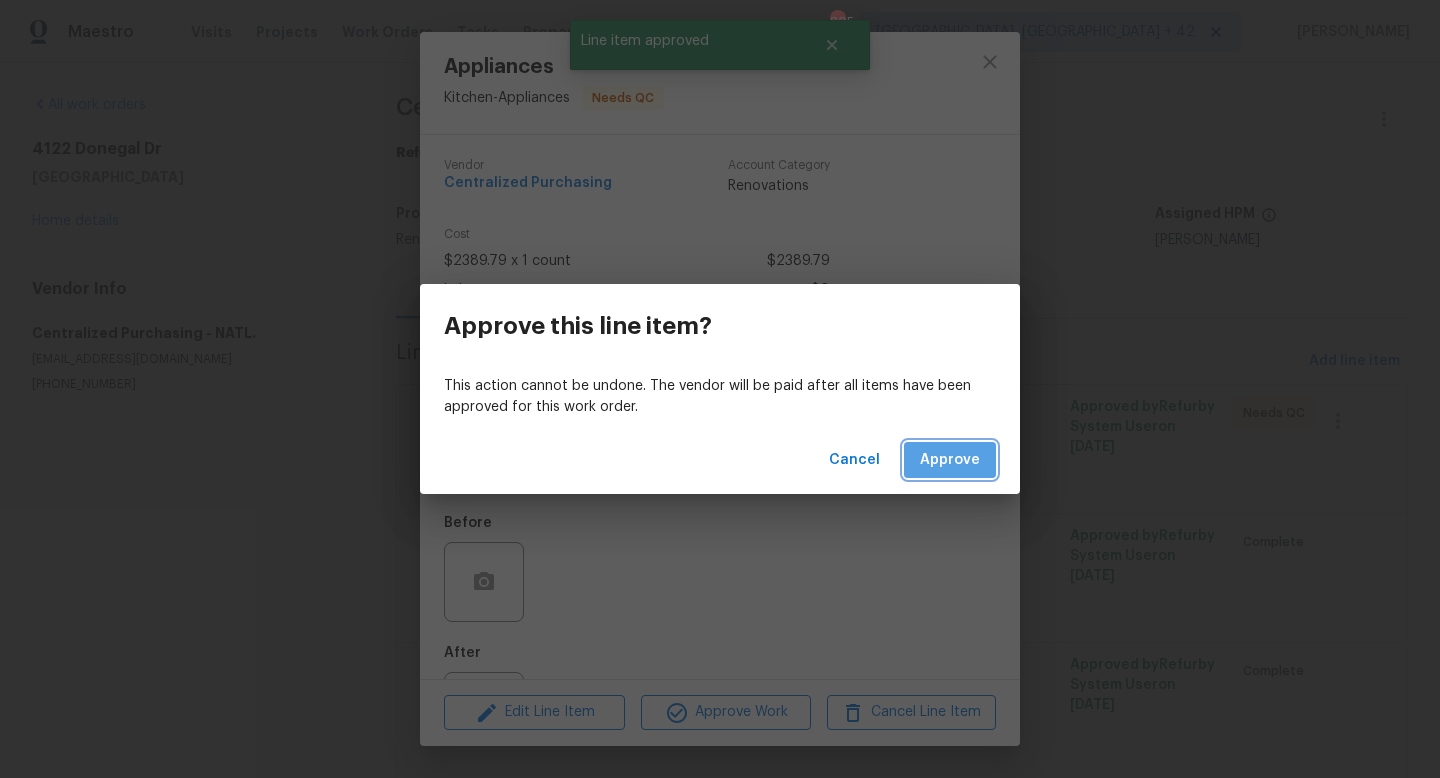 click on "Approve" at bounding box center [950, 460] 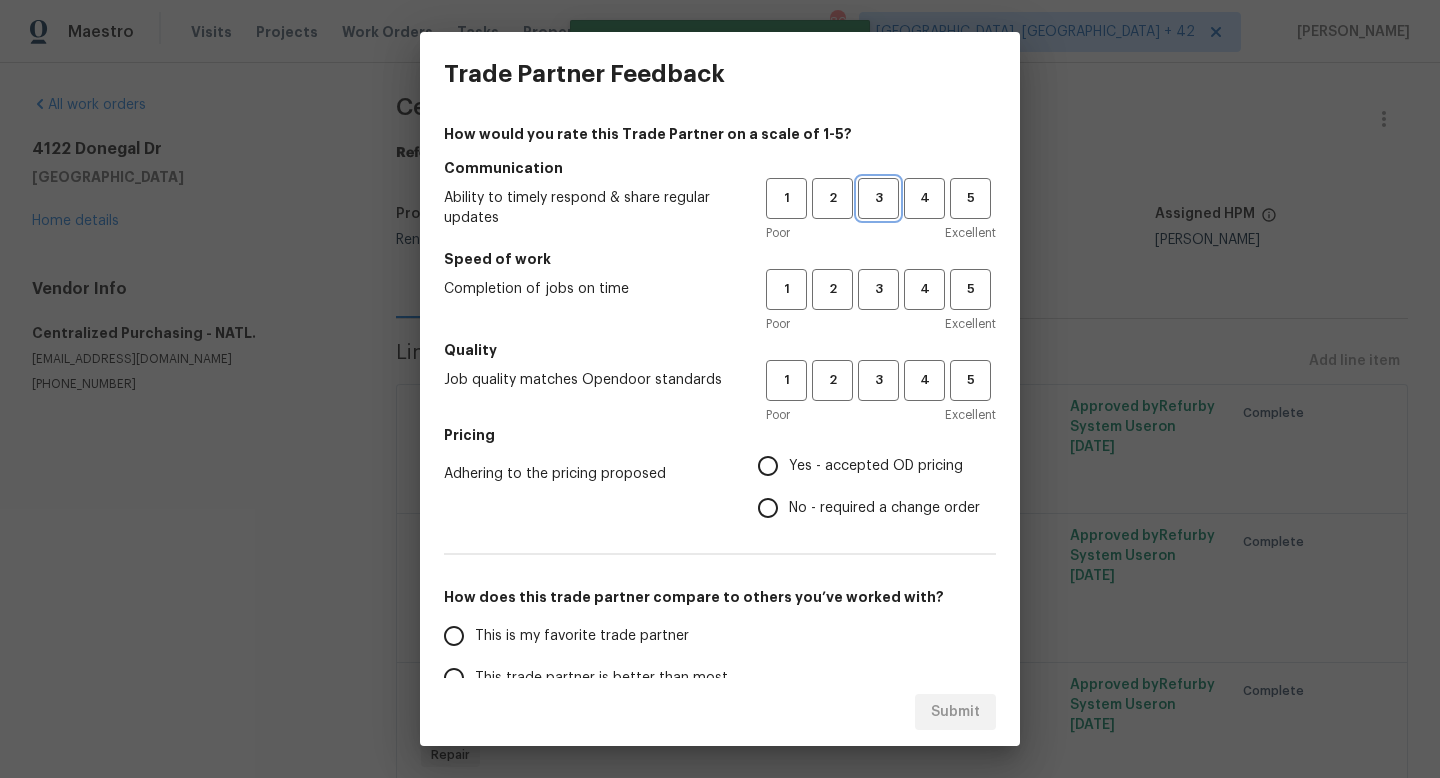 click on "3" at bounding box center (878, 198) 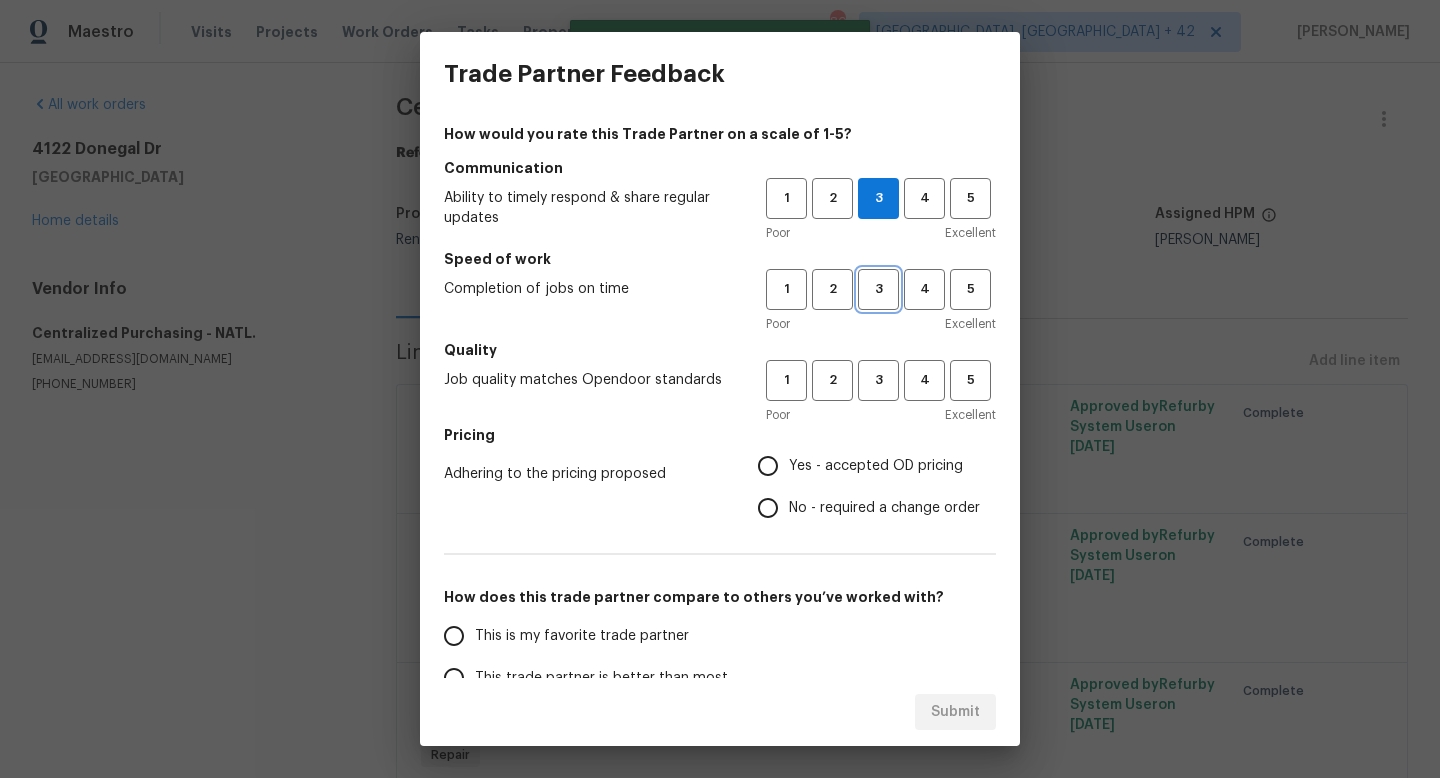 drag, startPoint x: 871, startPoint y: 286, endPoint x: 871, endPoint y: 313, distance: 27 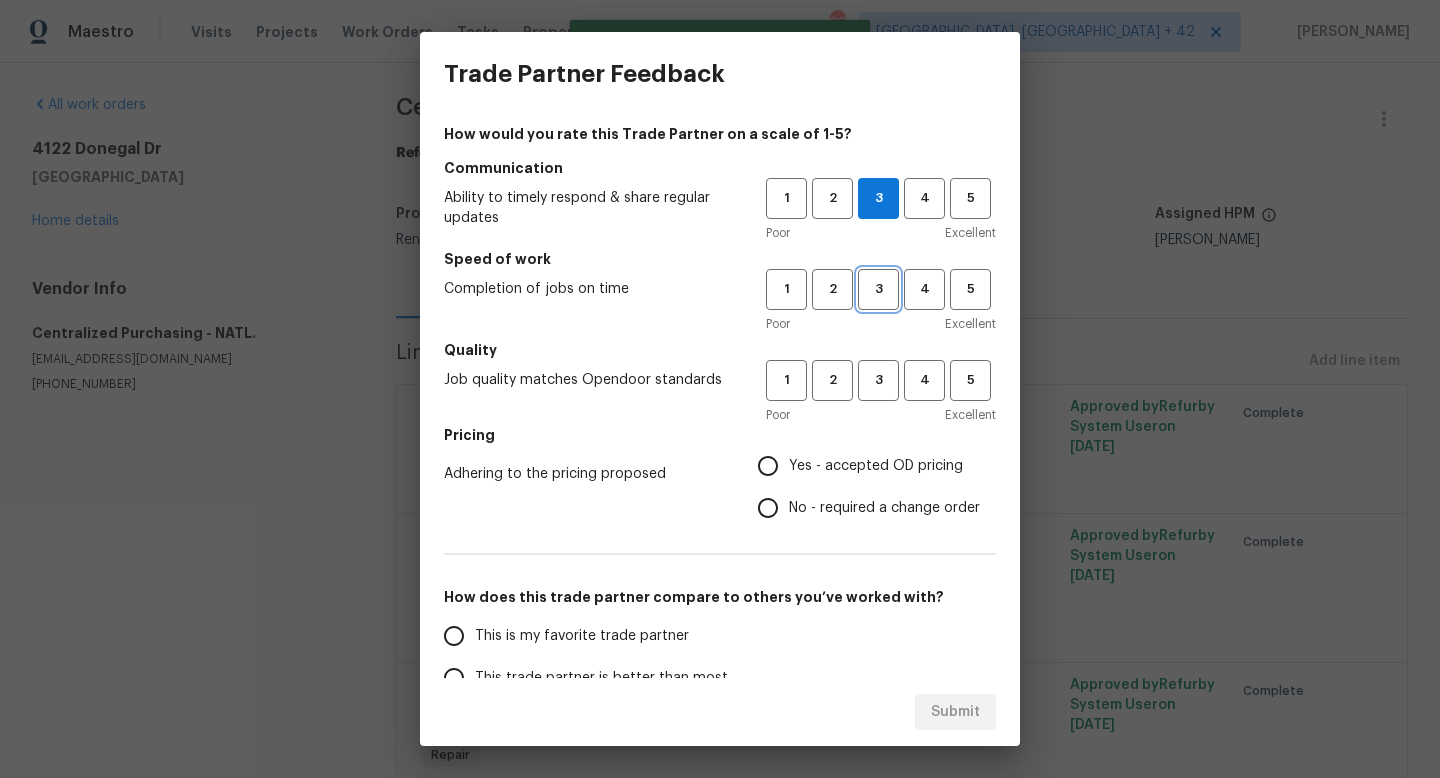 click on "3" at bounding box center (878, 289) 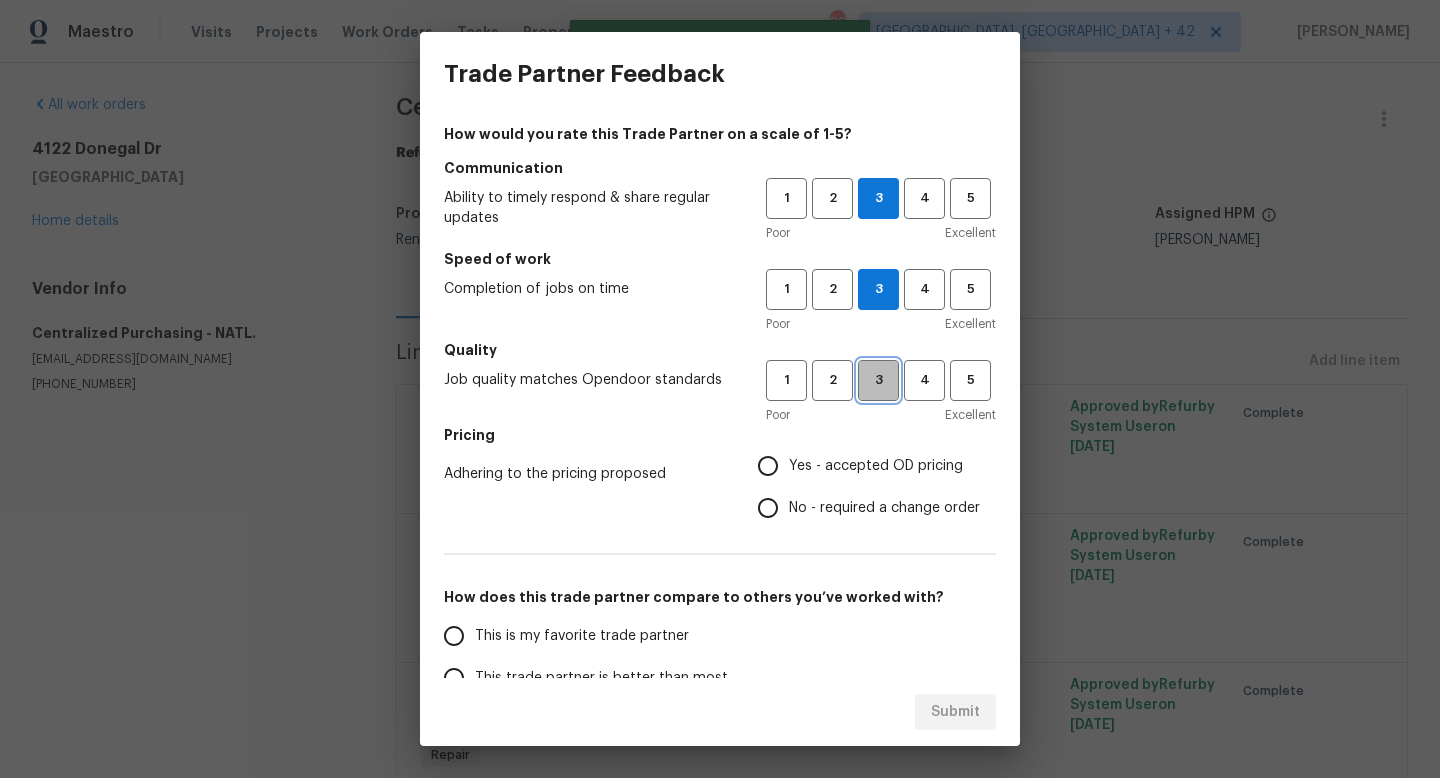 click on "3" at bounding box center (878, 380) 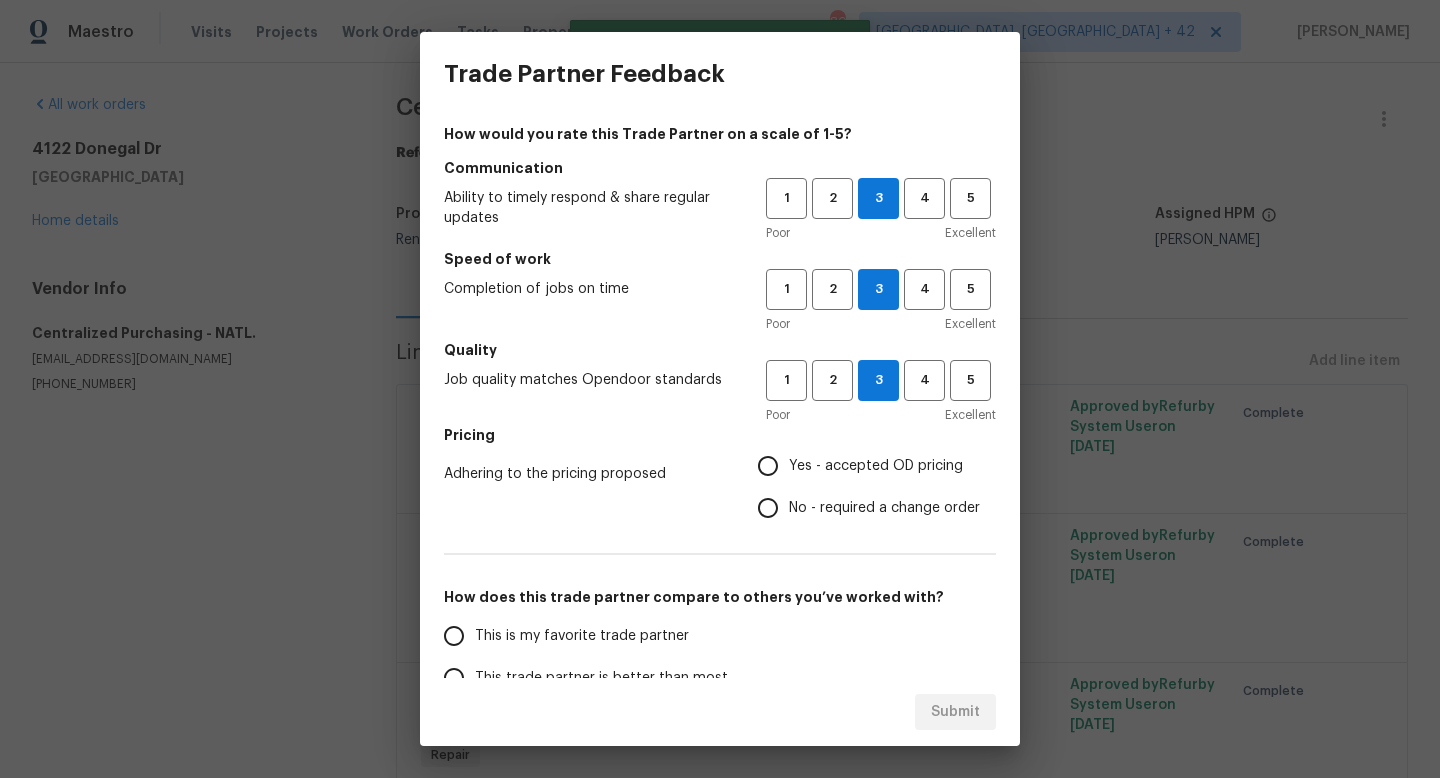 click on "Yes - accepted OD pricing" at bounding box center (876, 466) 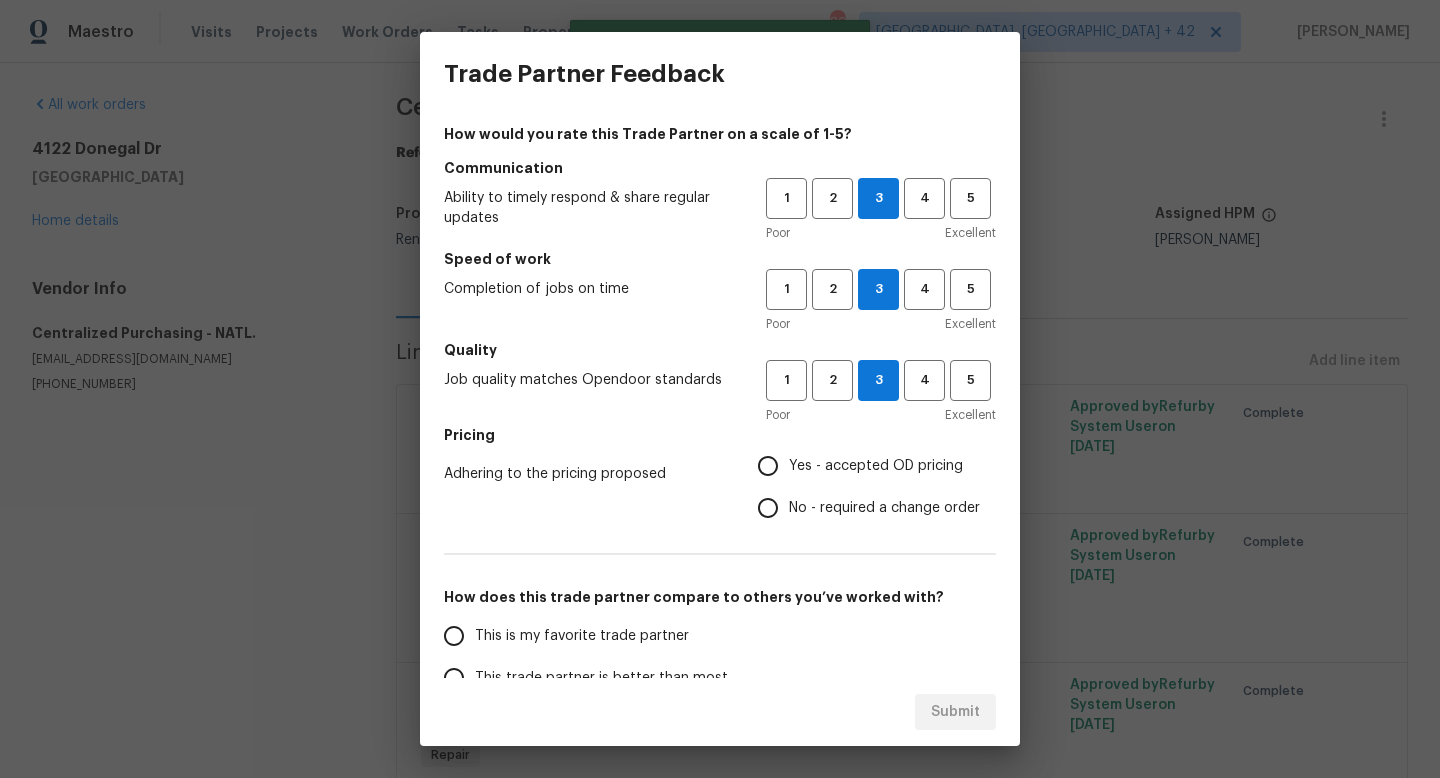 click on "Yes - accepted OD pricing" at bounding box center (768, 466) 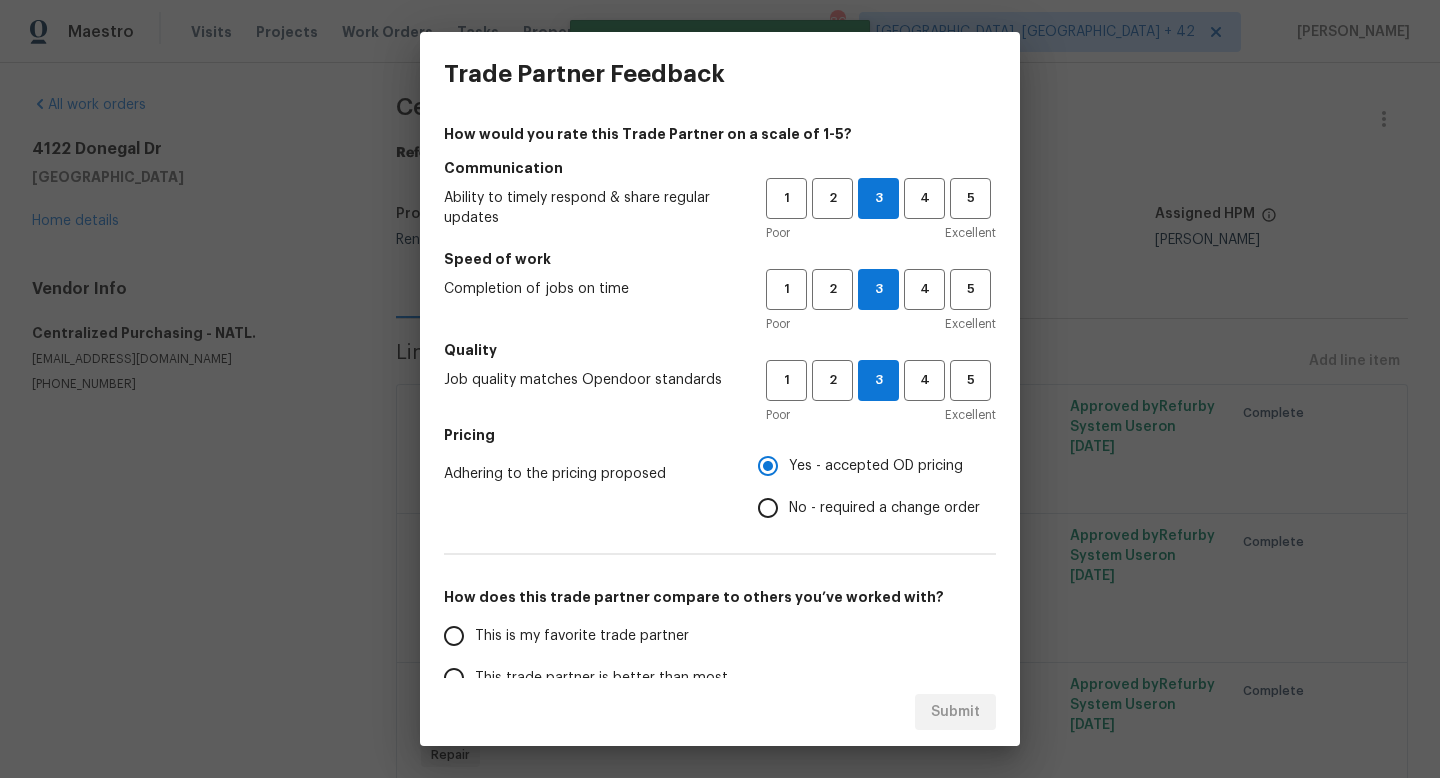 click on "This is my favorite trade partner" at bounding box center [591, 636] 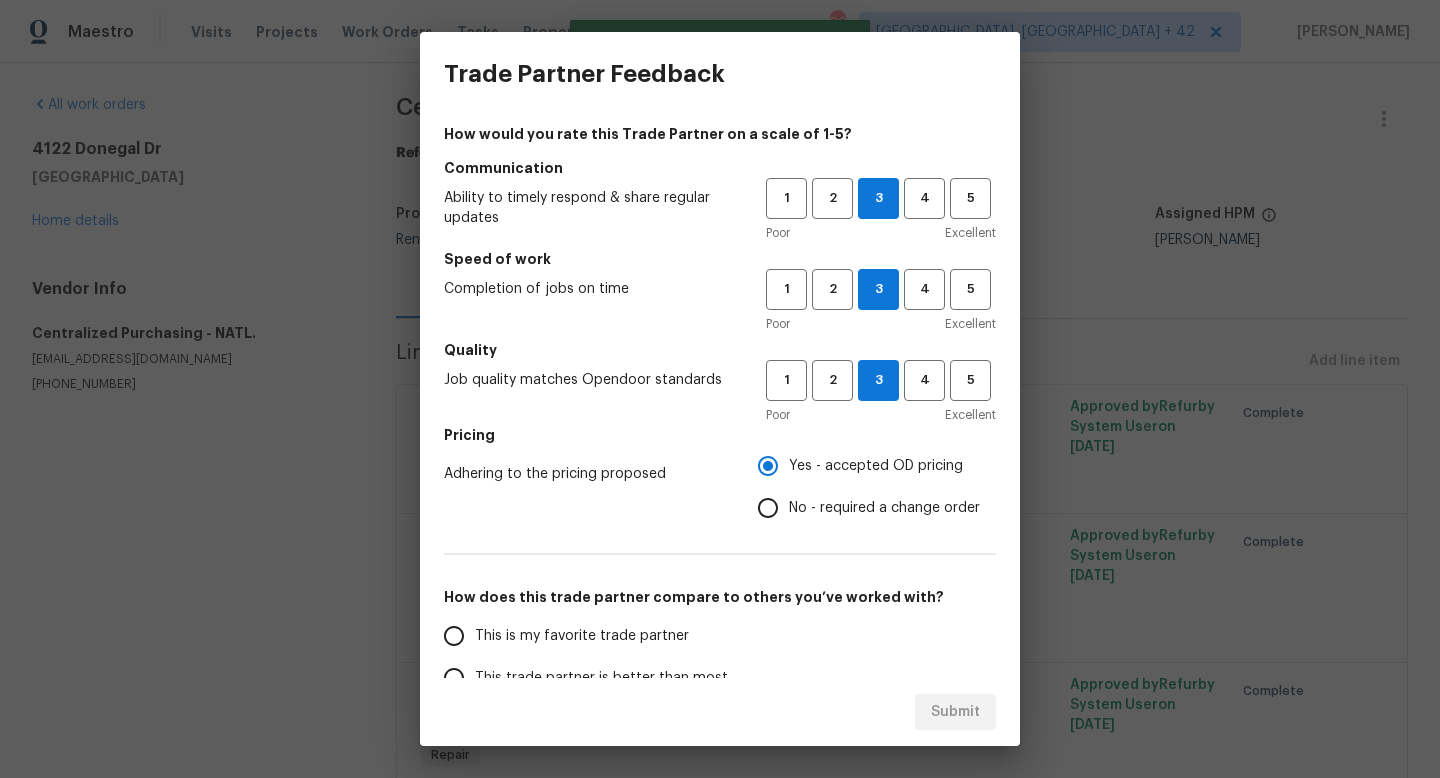 click on "This is my favorite trade partner" at bounding box center [454, 636] 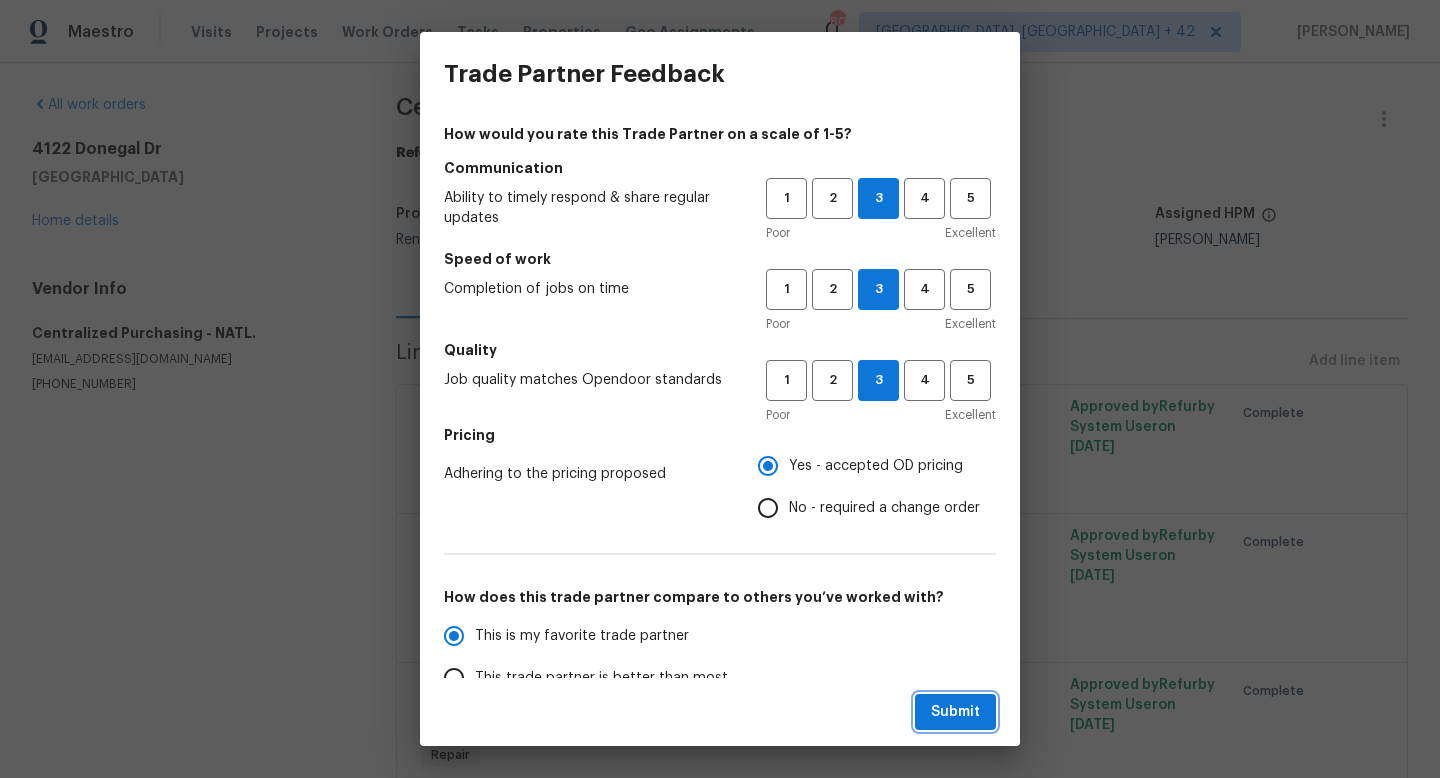 click on "Submit" at bounding box center (955, 712) 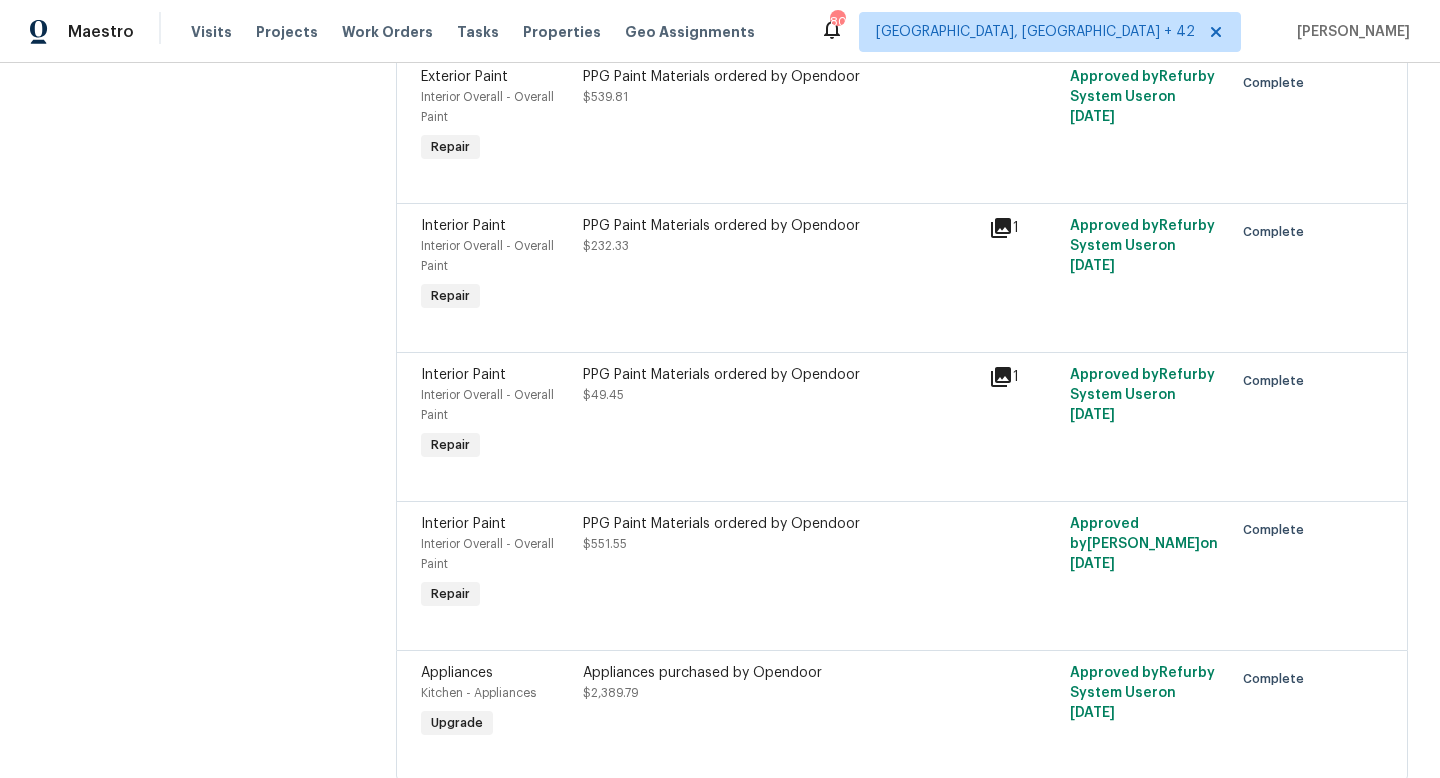 scroll, scrollTop: 522, scrollLeft: 0, axis: vertical 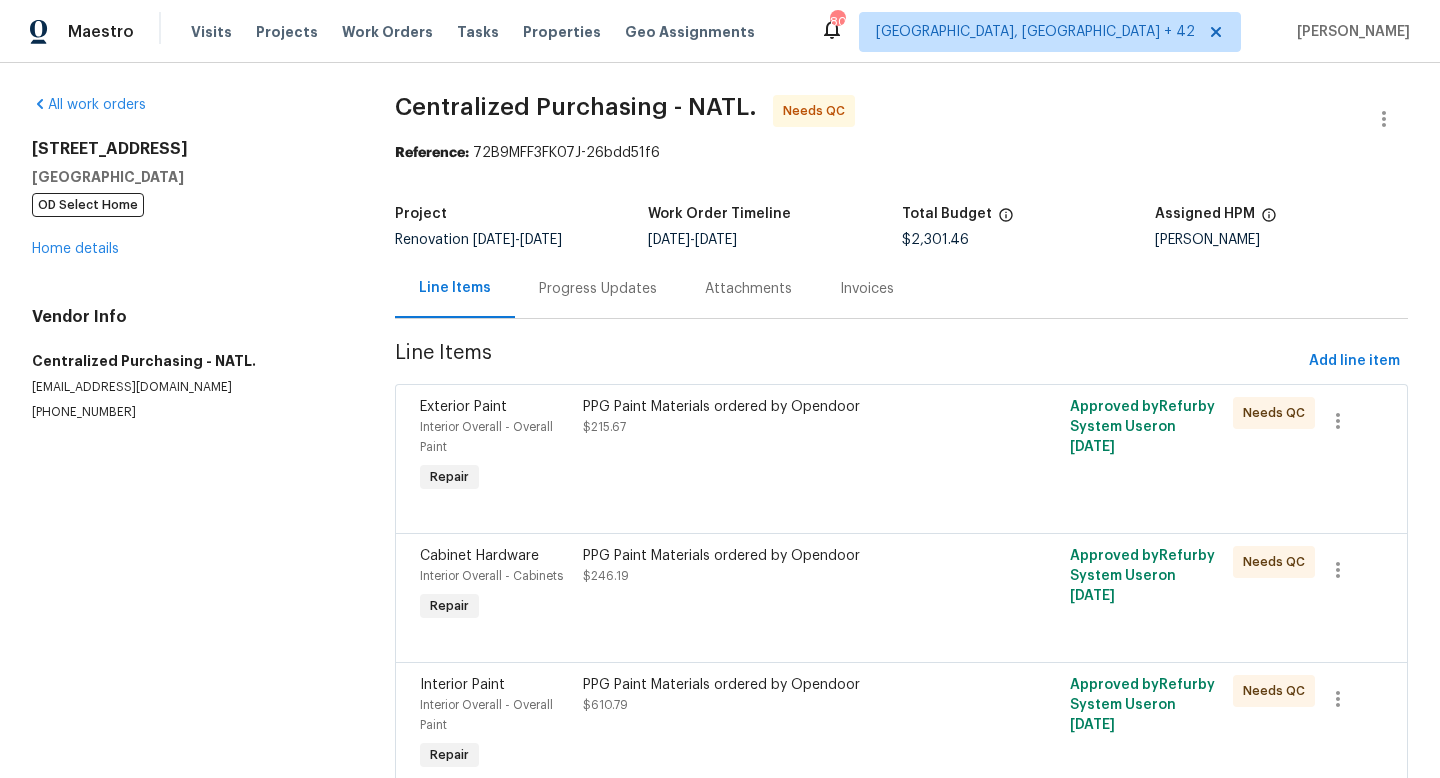 click on "PPG Paint Materials ordered by Opendoor" at bounding box center [780, 407] 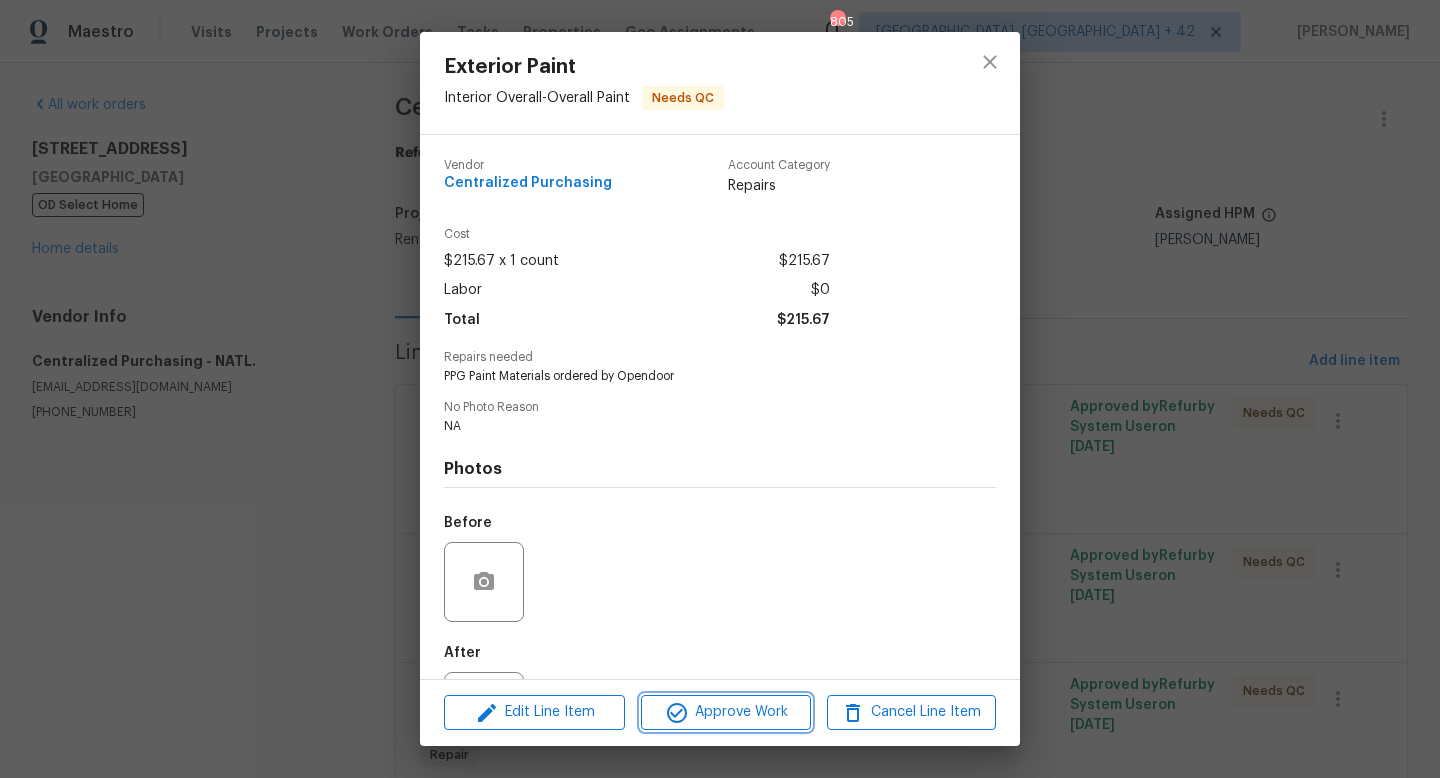 click on "Approve Work" at bounding box center (725, 712) 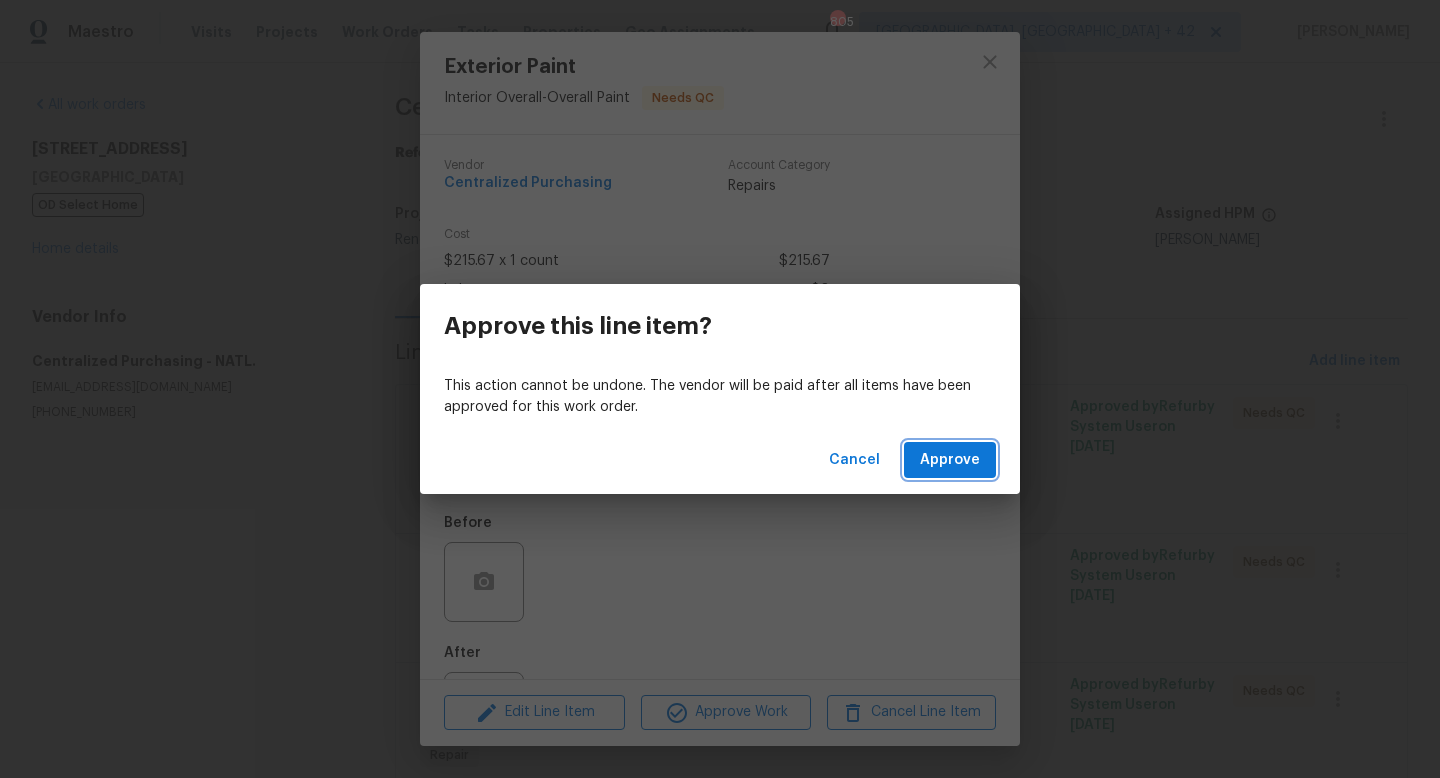 click on "Approve" at bounding box center [950, 460] 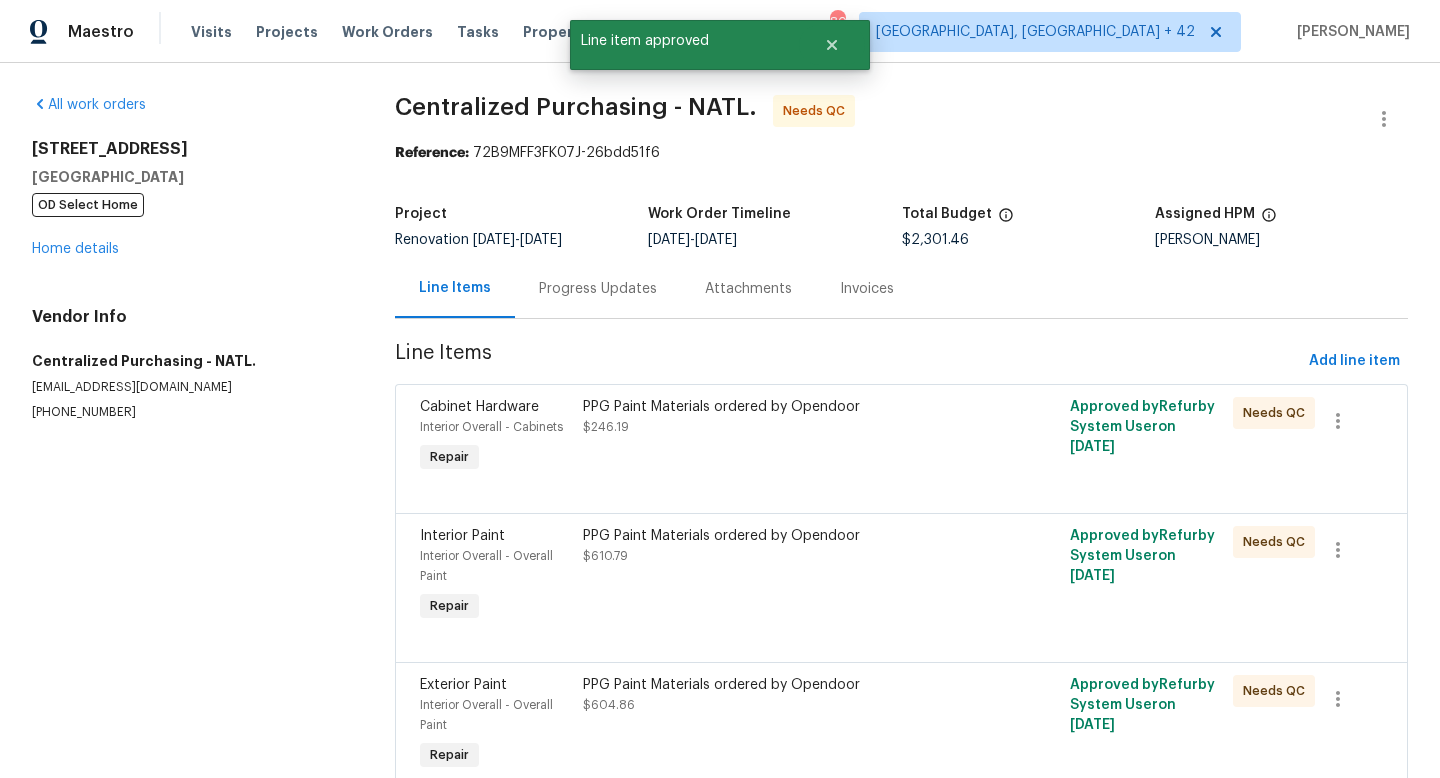 click on "PPG Paint Materials ordered by Opendoor $246.19" at bounding box center [780, 437] 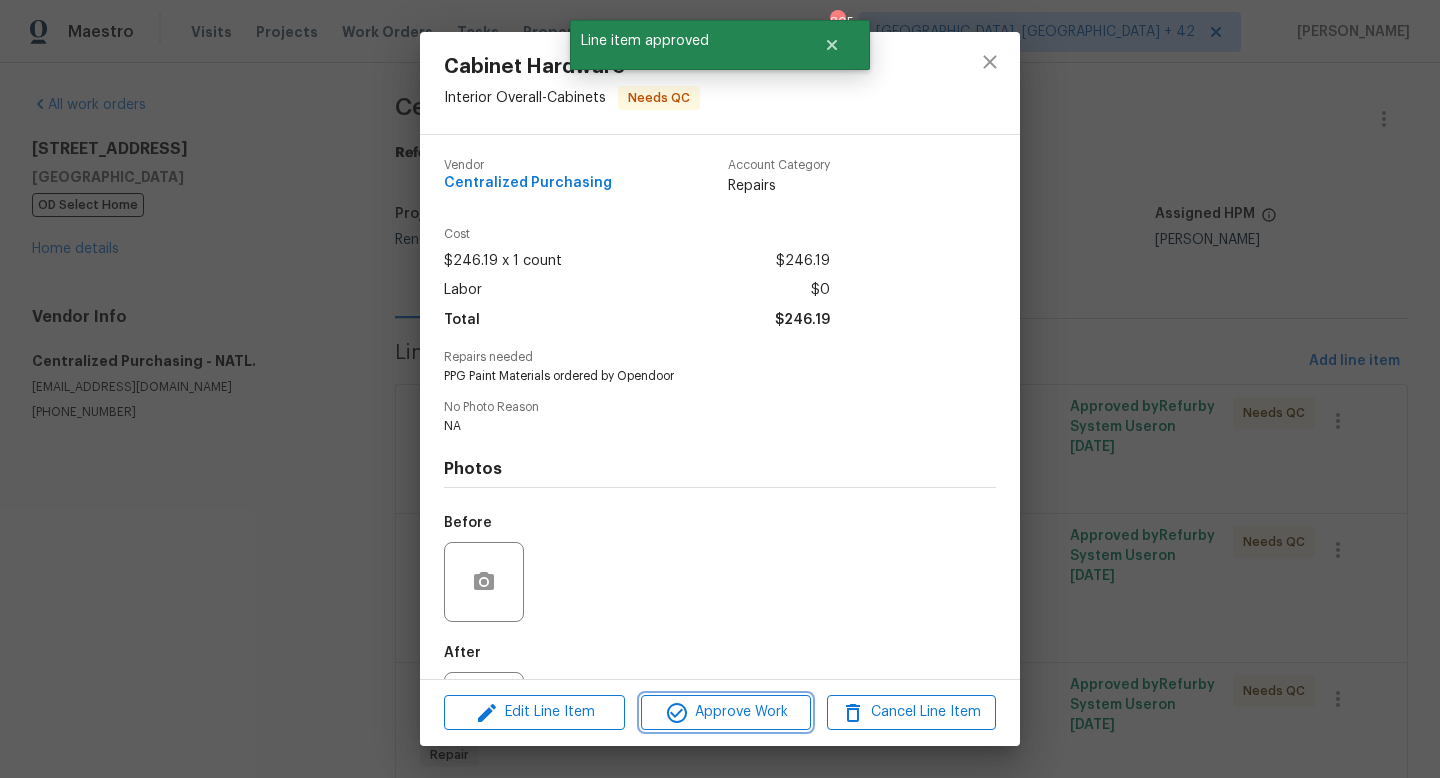click on "Approve Work" at bounding box center [725, 712] 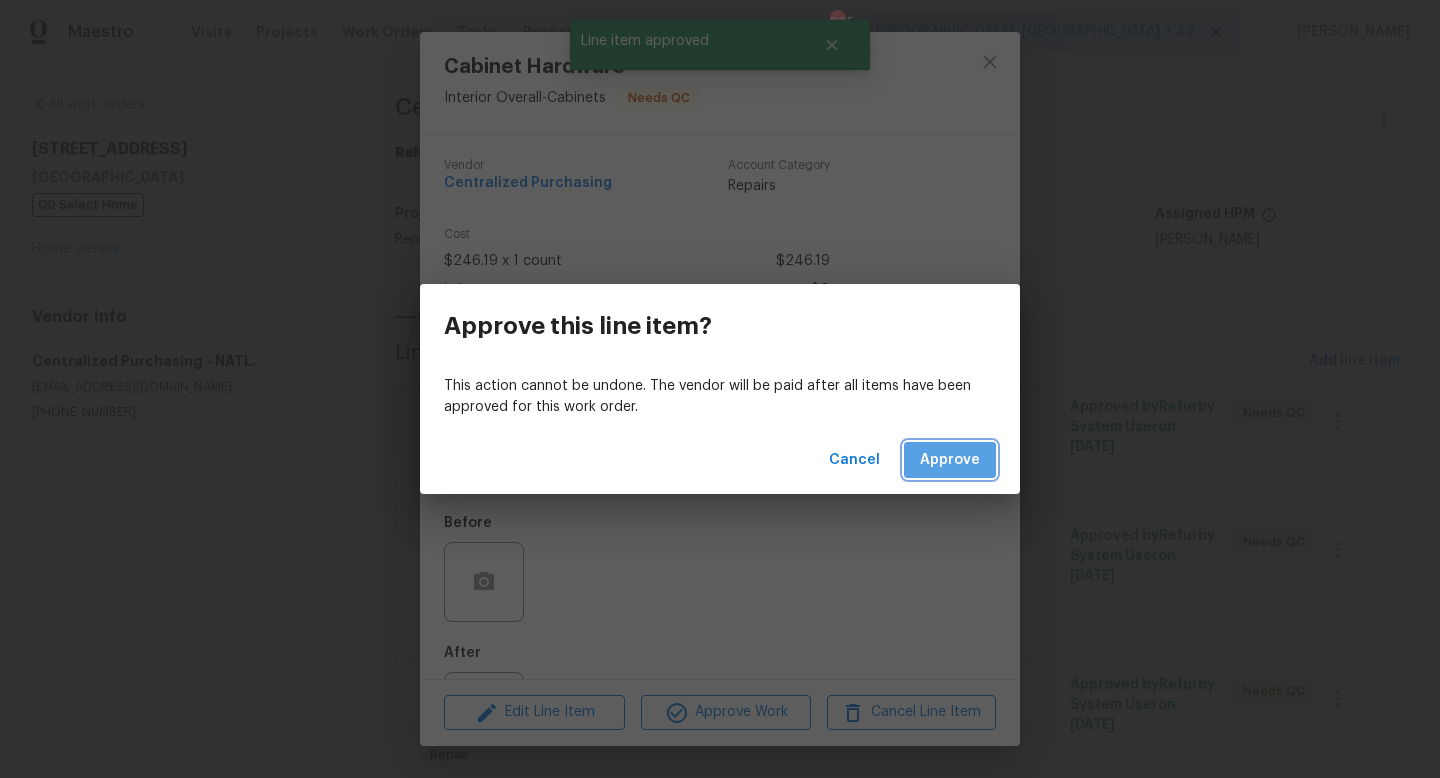 click on "Approve" at bounding box center [950, 460] 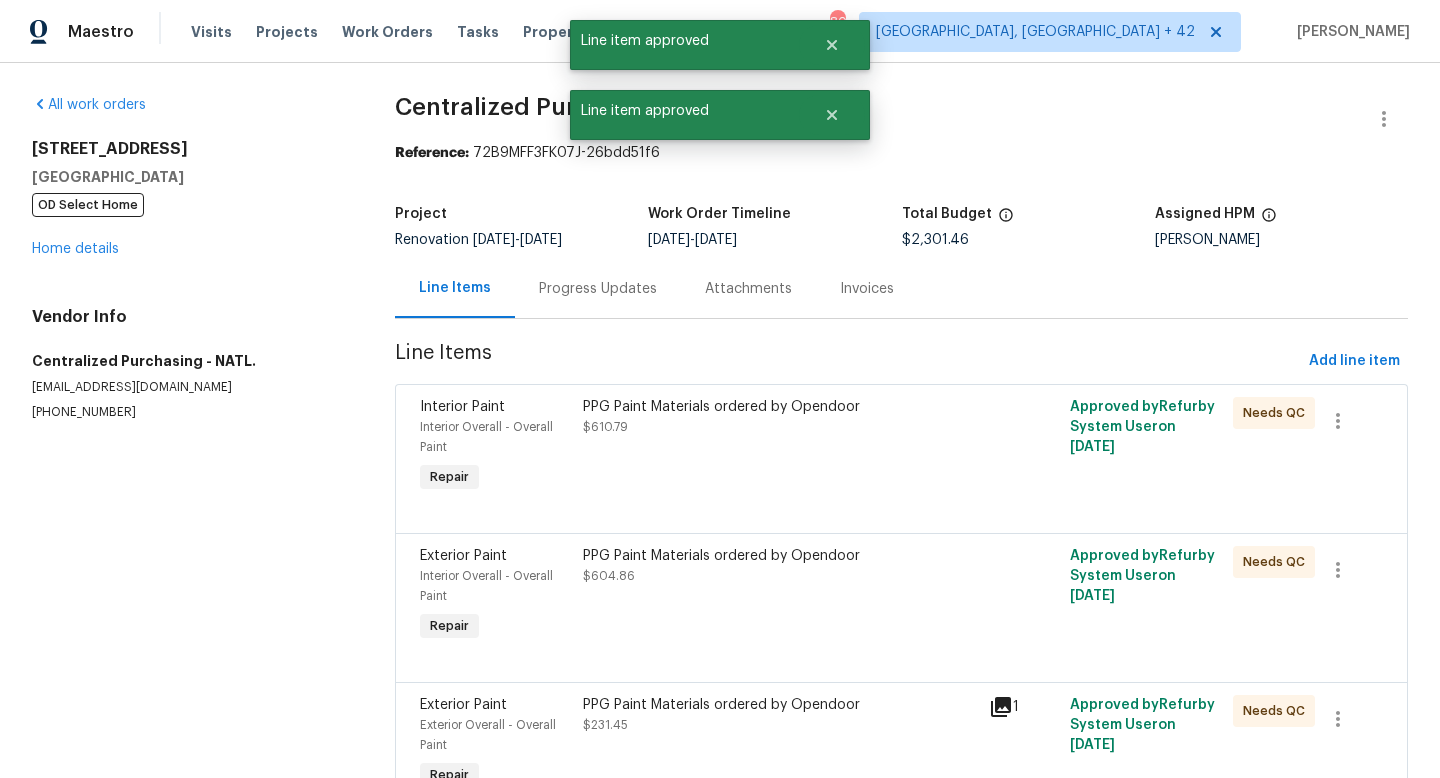 click on "PPG Paint Materials ordered by Opendoor $610.79" at bounding box center (780, 447) 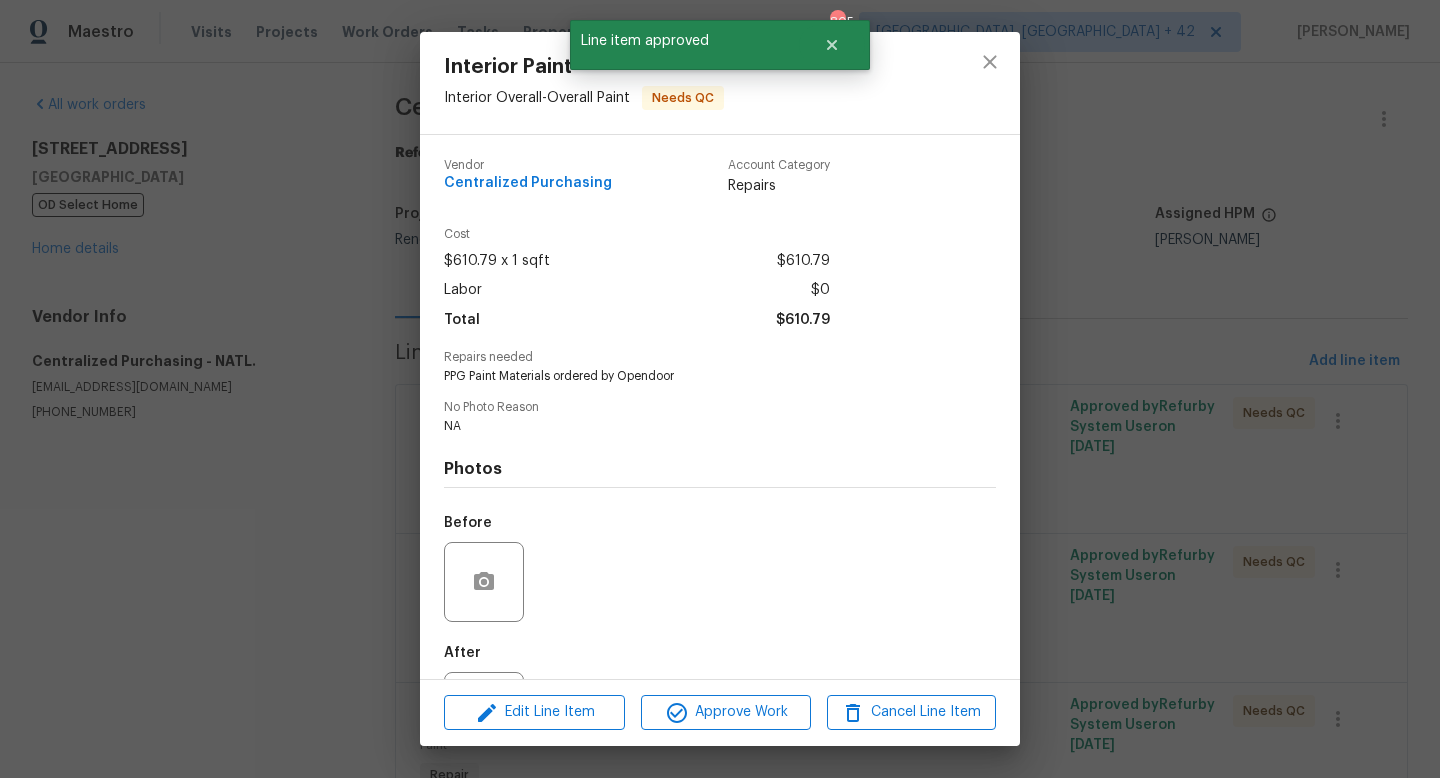 click on "Edit Line Item  Approve Work  Cancel Line Item" at bounding box center (720, 712) 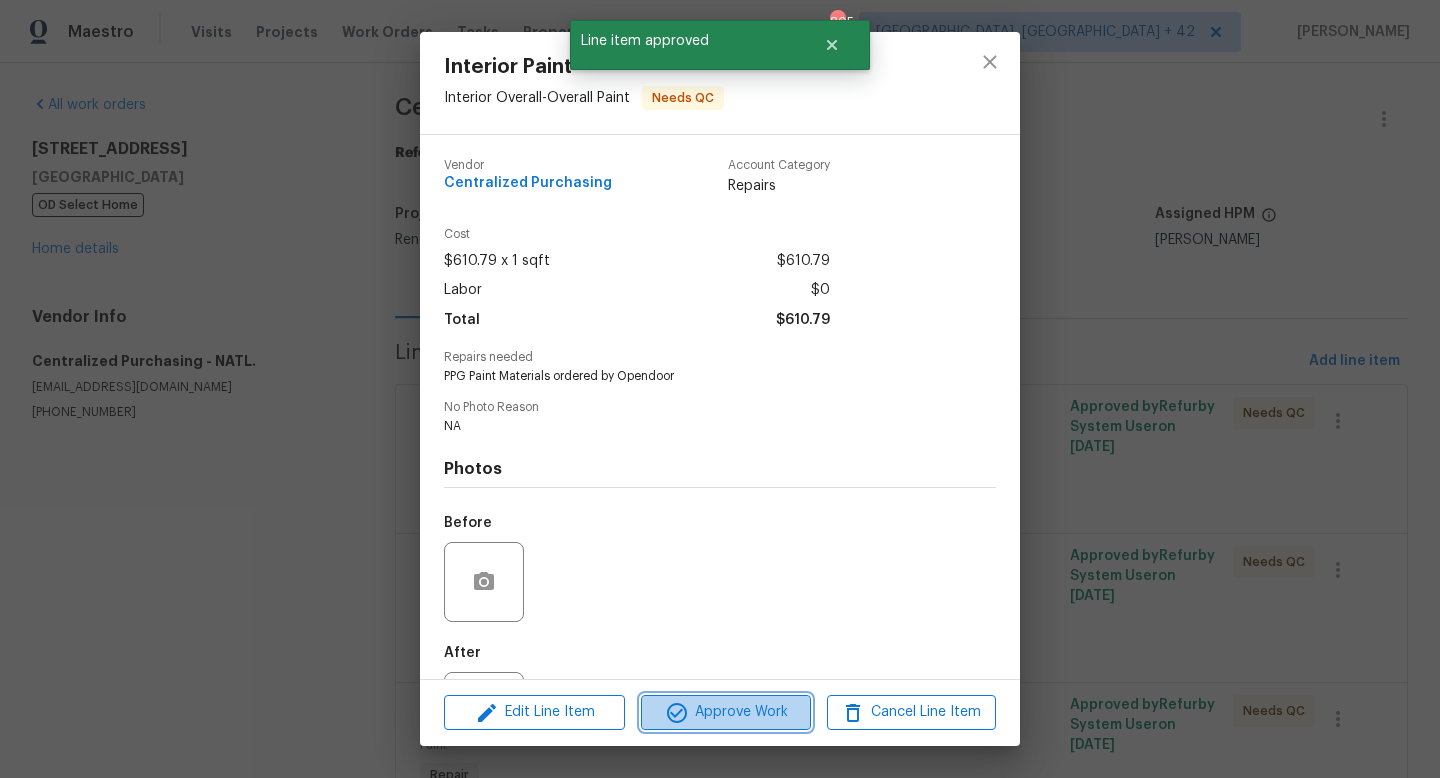 click on "Approve Work" at bounding box center (725, 712) 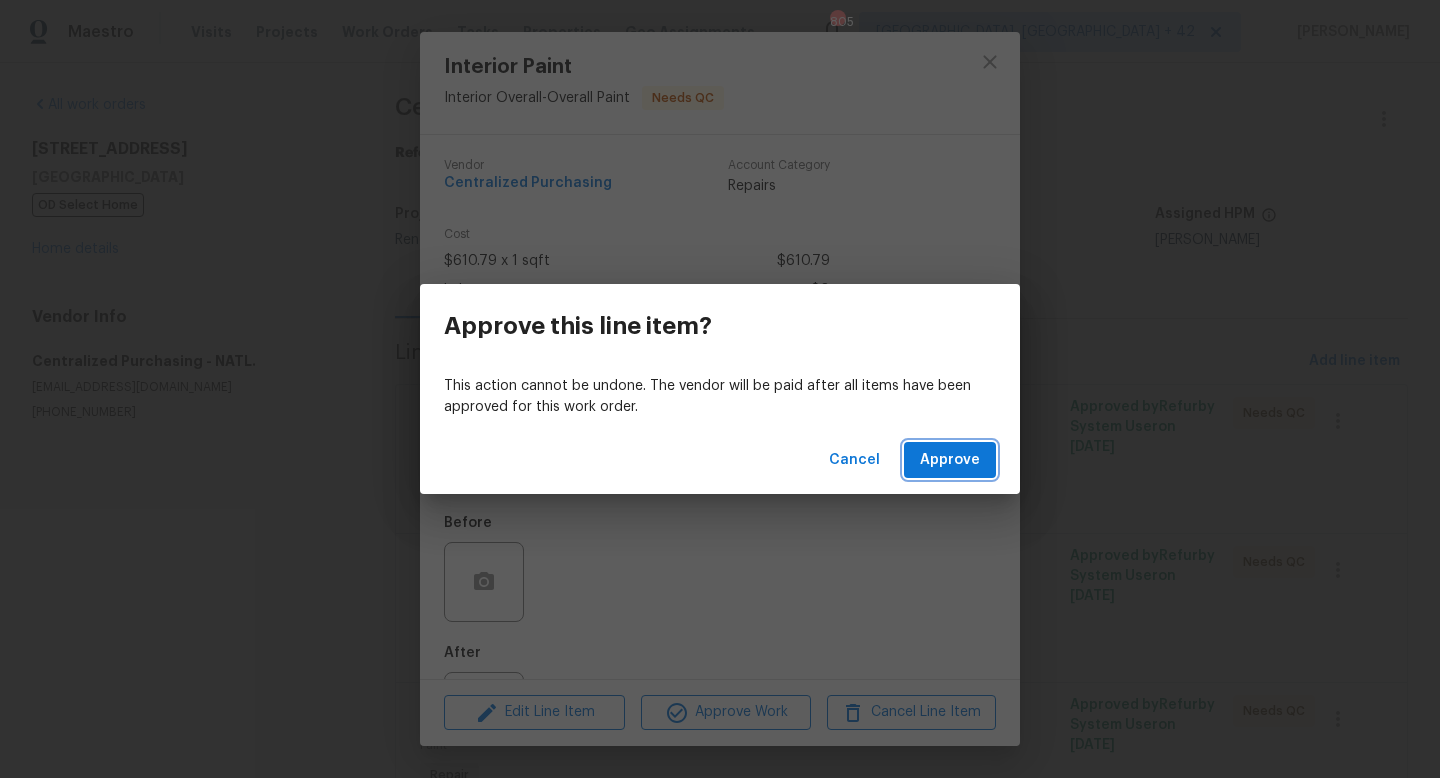 click on "Approve" at bounding box center (950, 460) 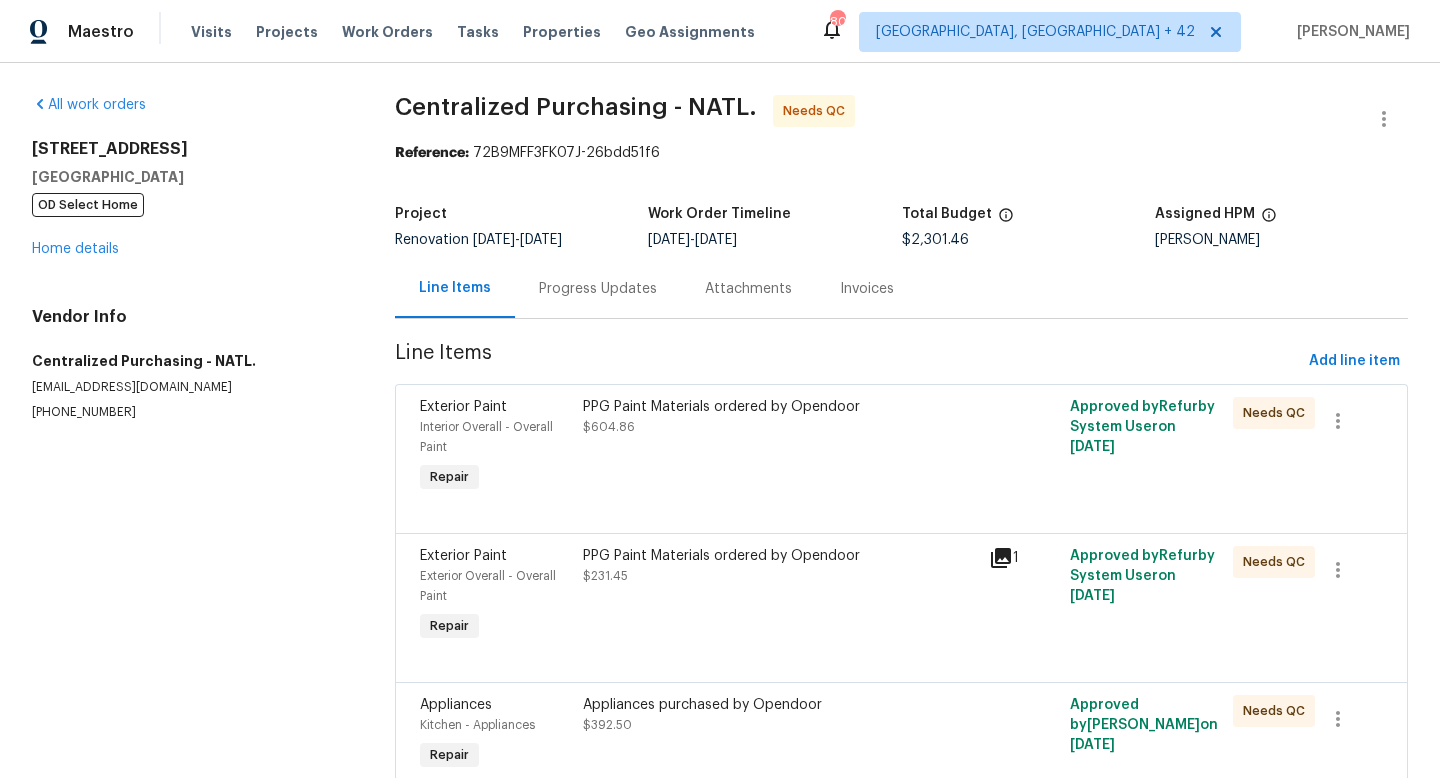 click on "PPG Paint Materials ordered by Opendoor" at bounding box center (780, 407) 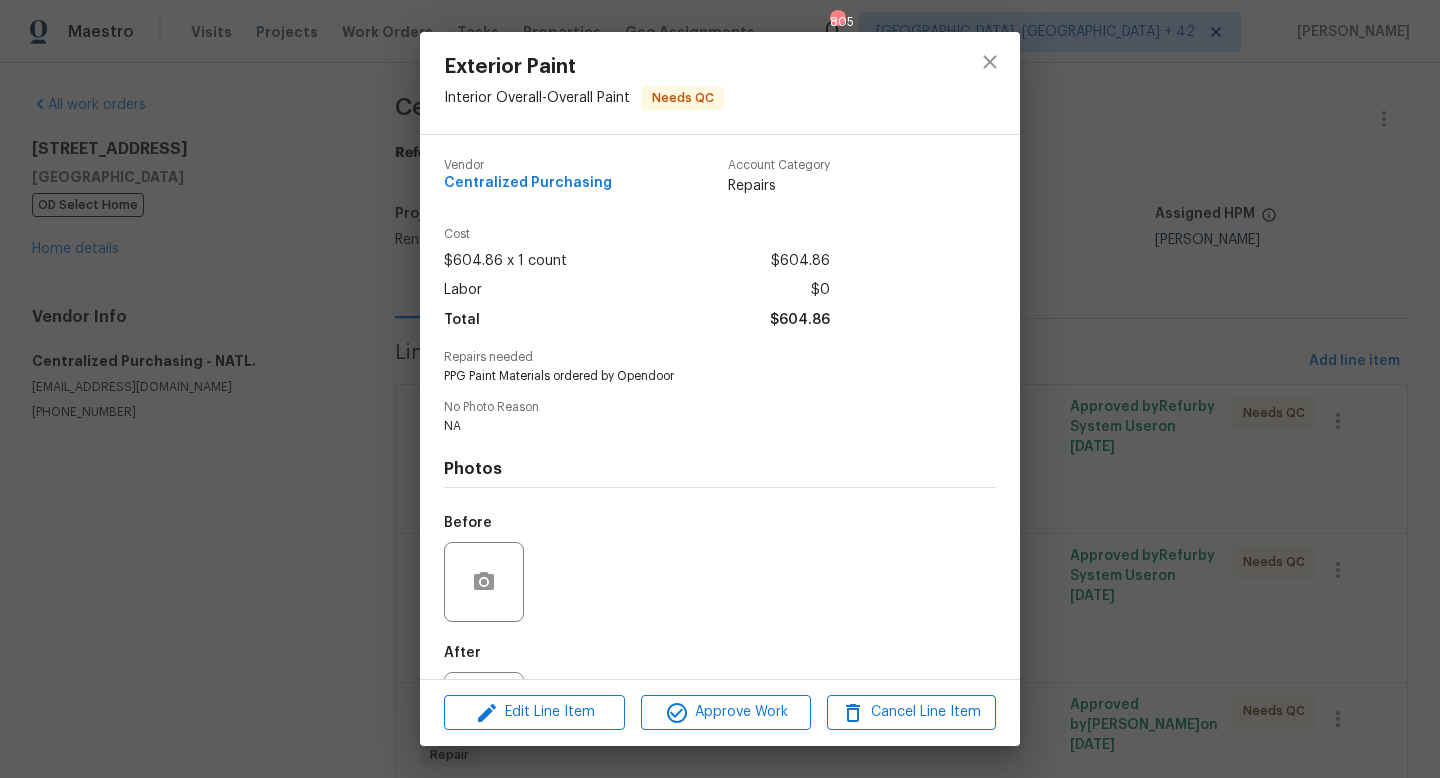 click on "Edit Line Item  Approve Work  Cancel Line Item" at bounding box center [720, 712] 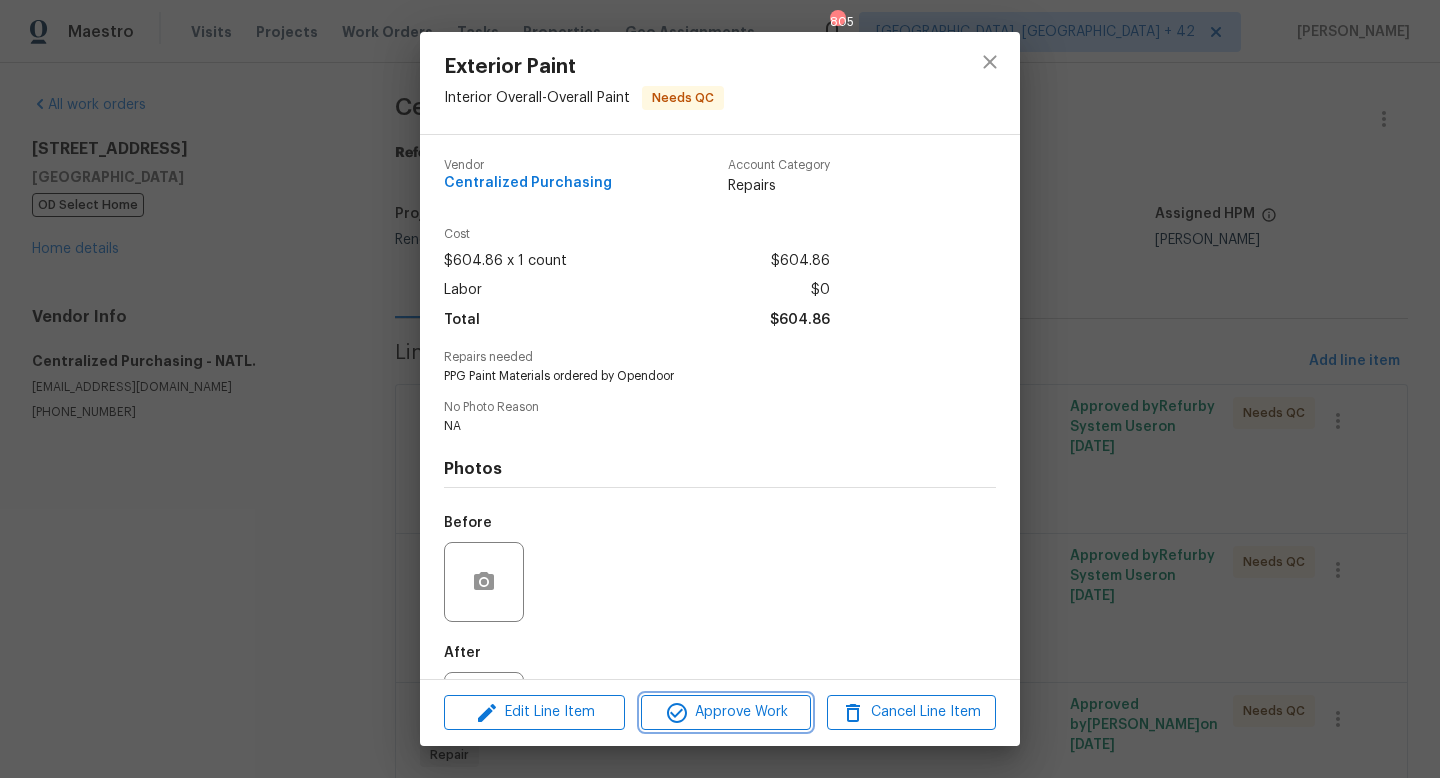 click on "Approve Work" at bounding box center [725, 712] 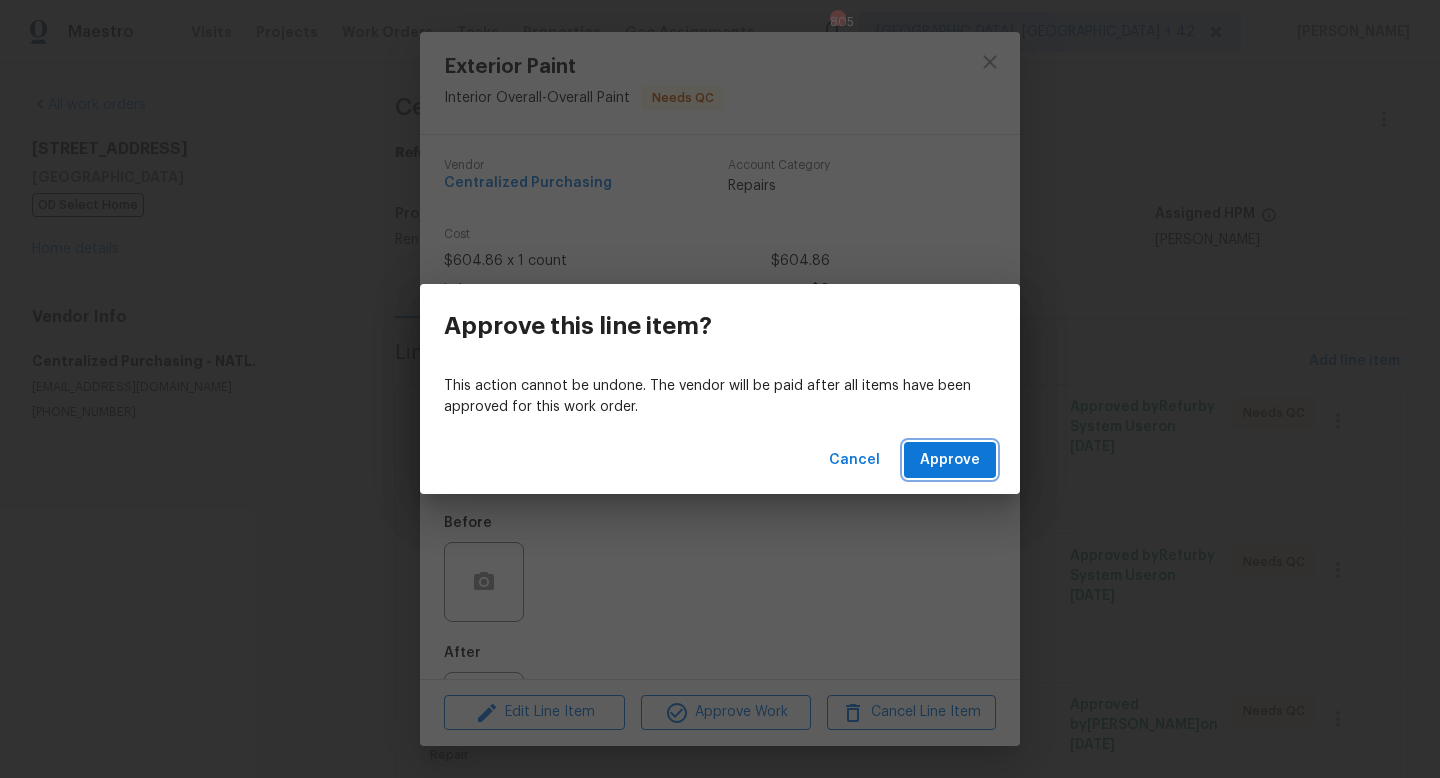 click on "Approve" at bounding box center (950, 460) 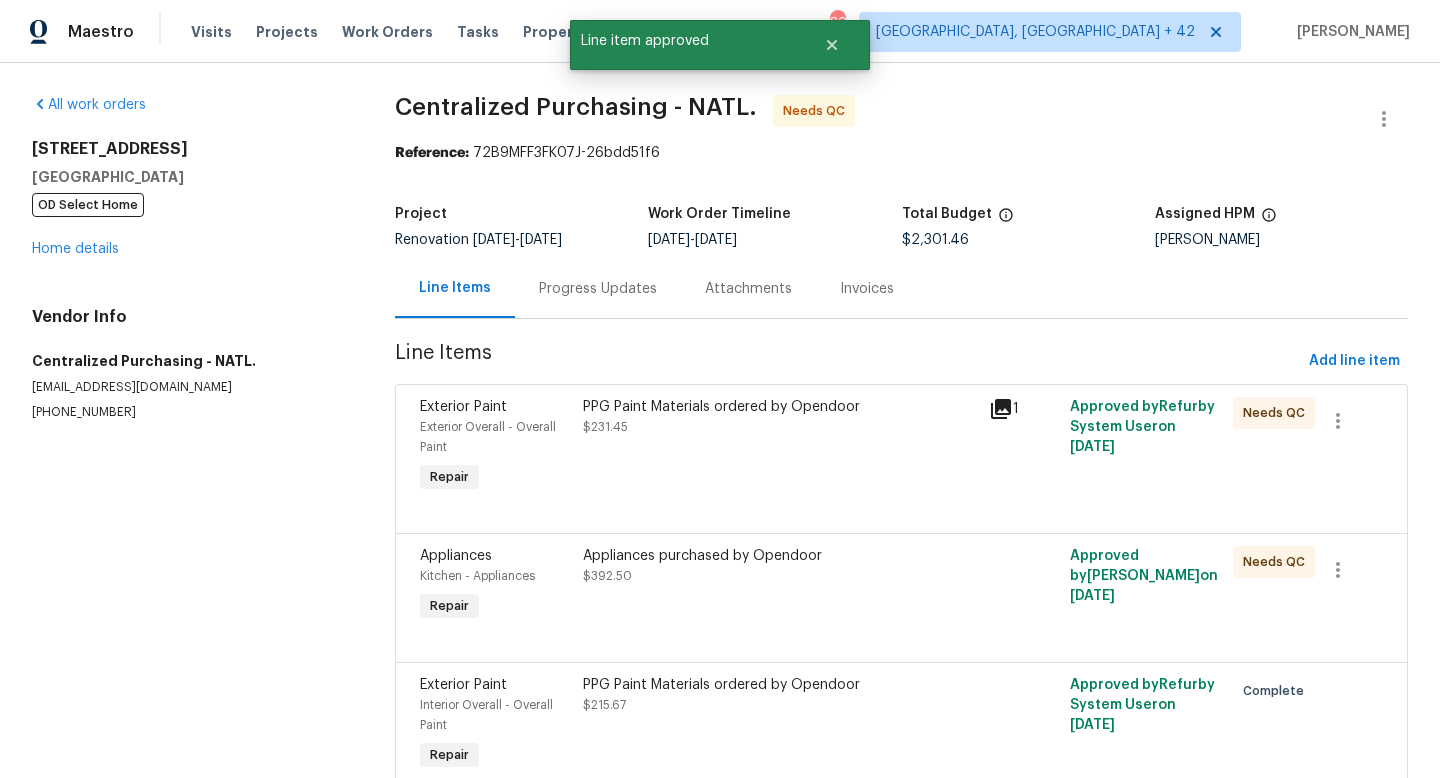 click on "PPG Paint Materials ordered by Opendoor $231.45" at bounding box center [780, 447] 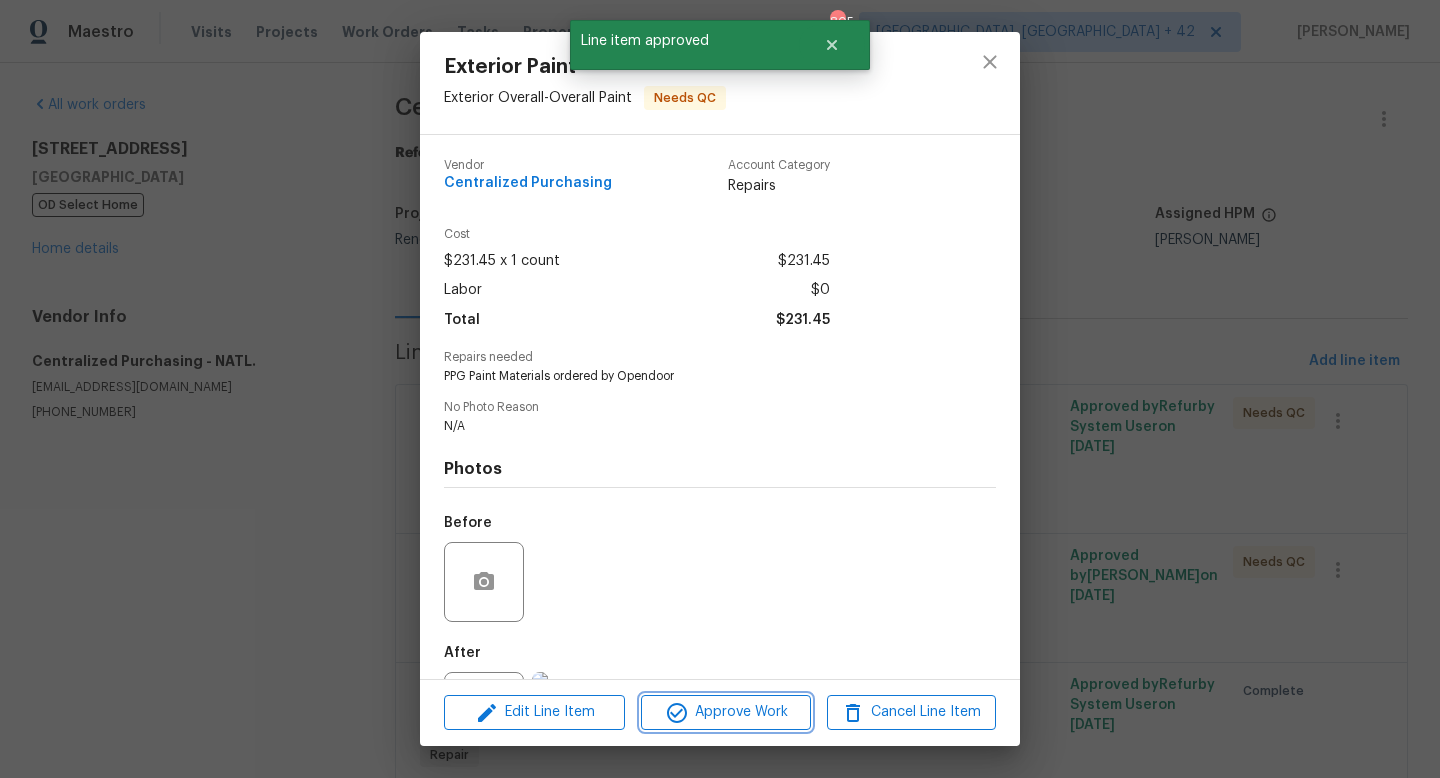 click on "Approve Work" at bounding box center (725, 712) 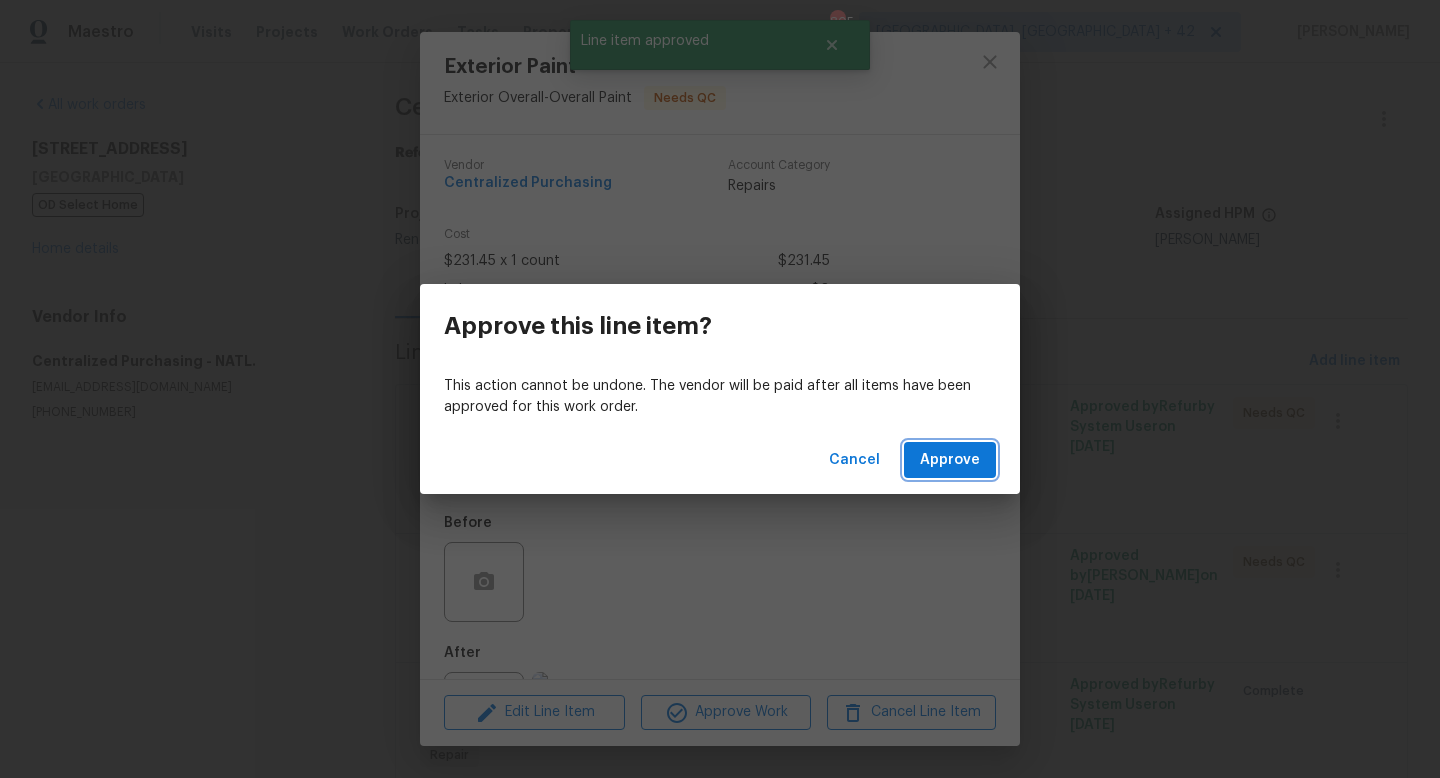 click on "Approve" at bounding box center (950, 460) 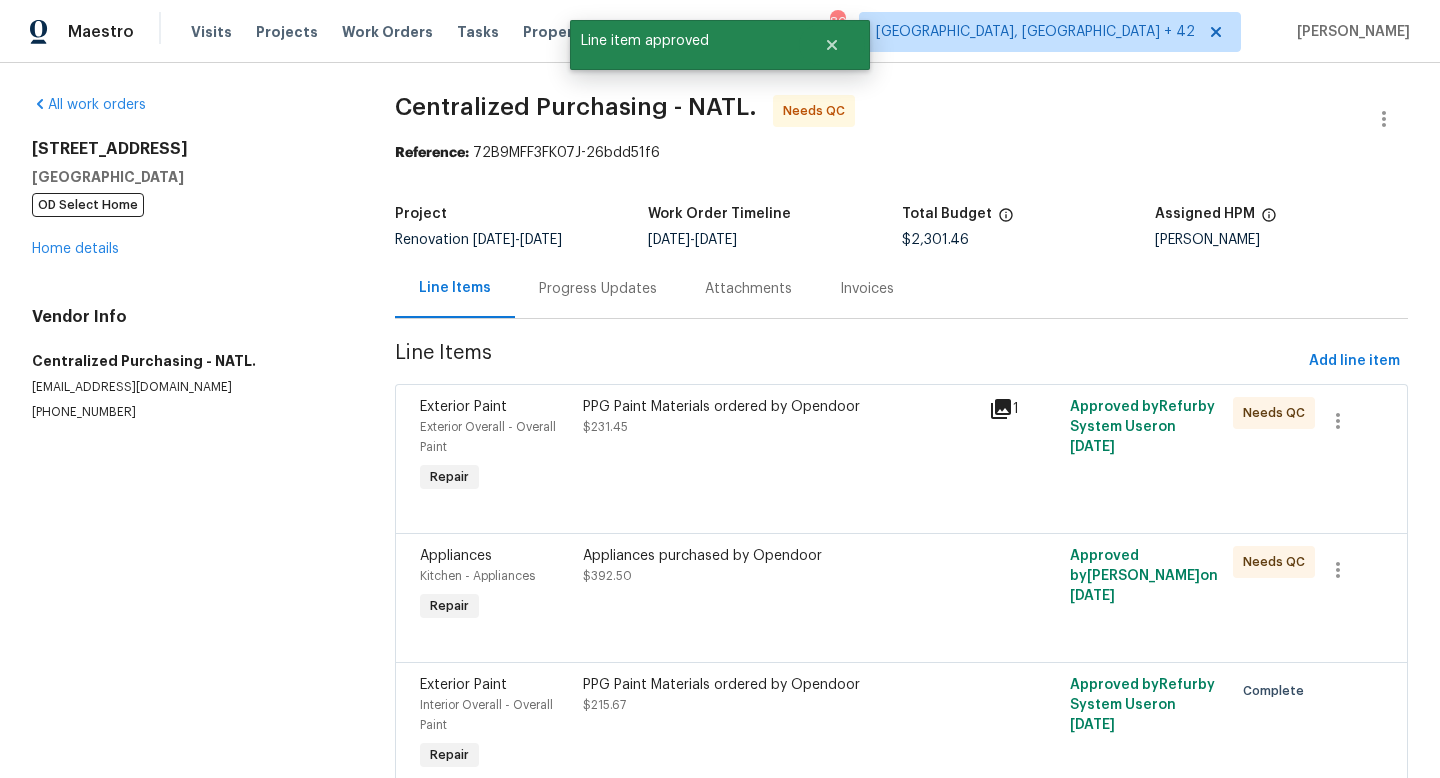 click on "PPG Paint Materials ordered by Opendoor $231.45" at bounding box center [780, 447] 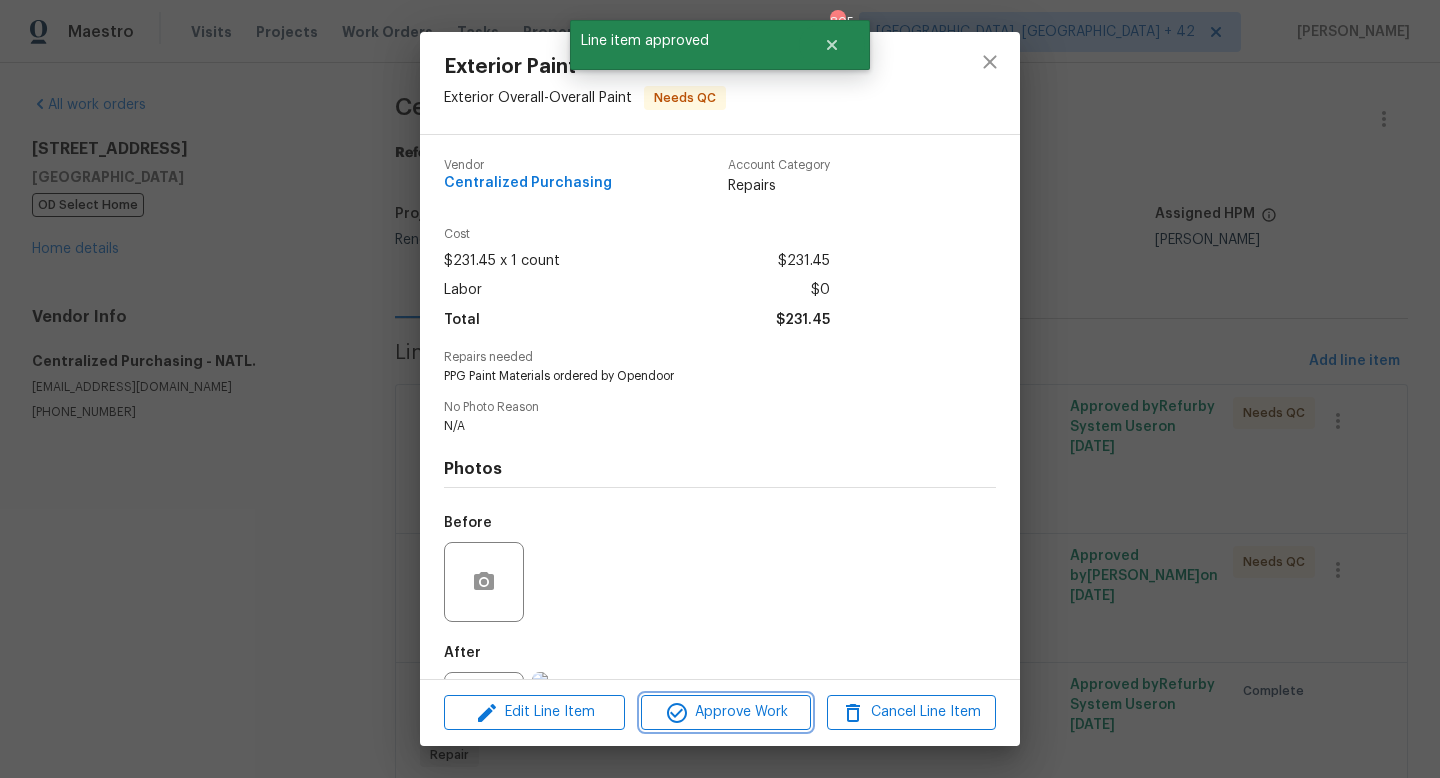 click on "Approve Work" at bounding box center (725, 712) 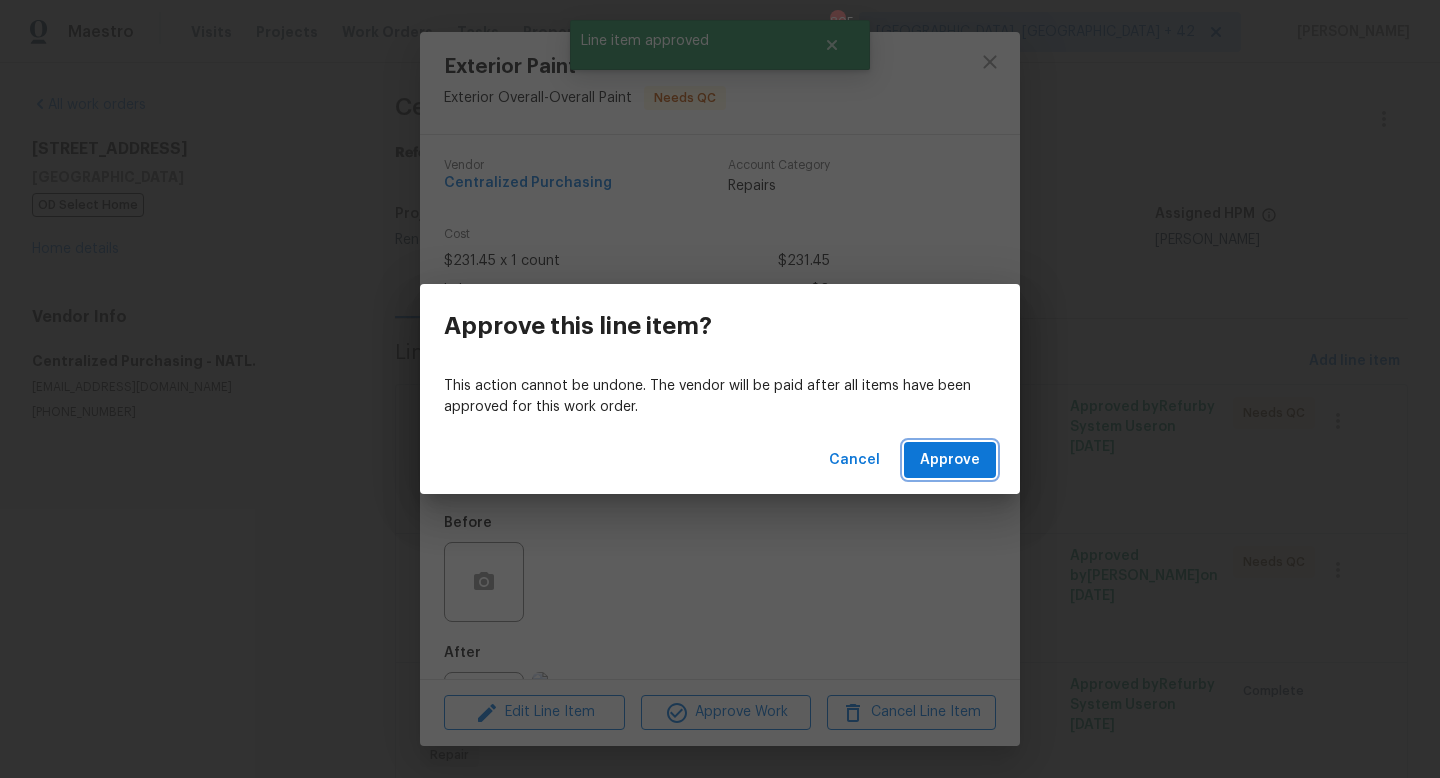click on "Approve" at bounding box center (950, 460) 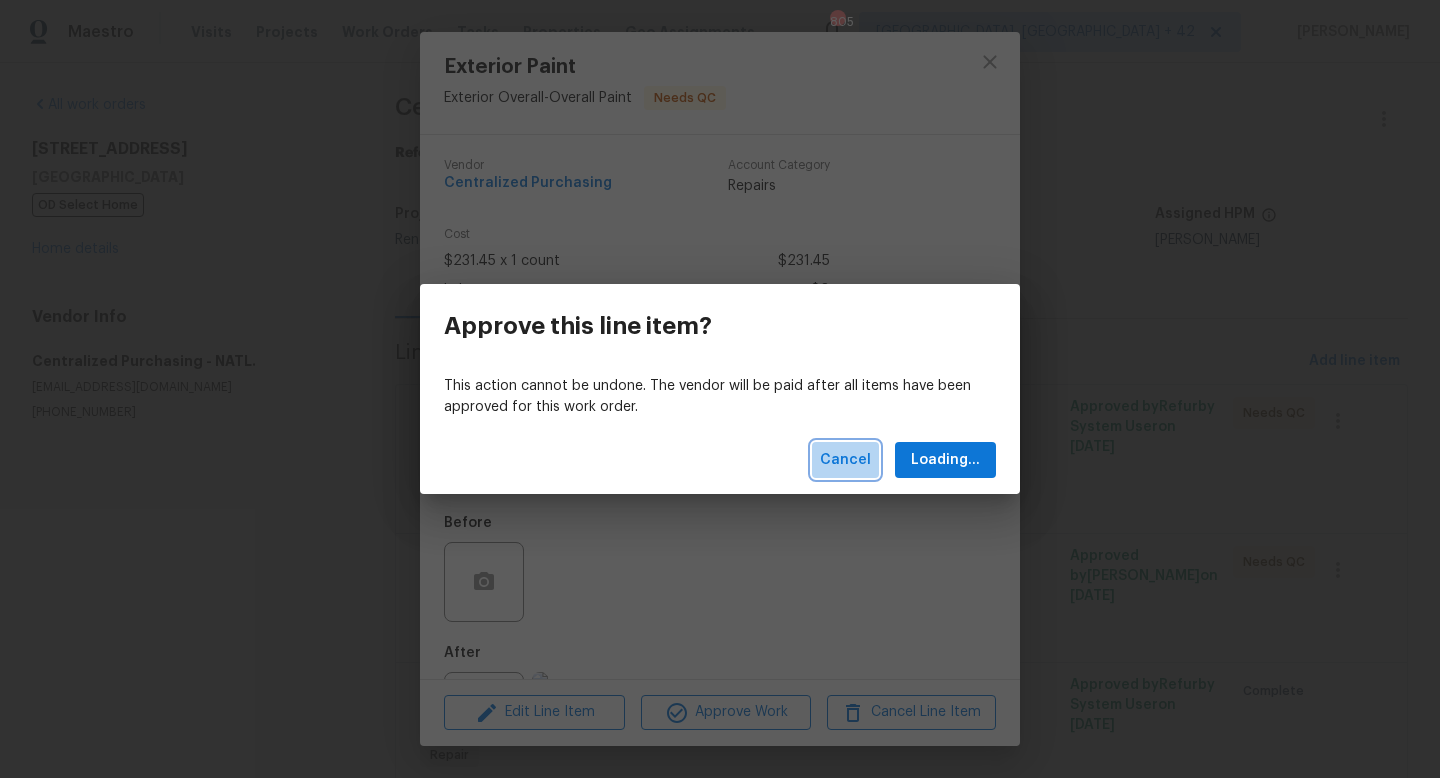 click on "Cancel" at bounding box center [845, 460] 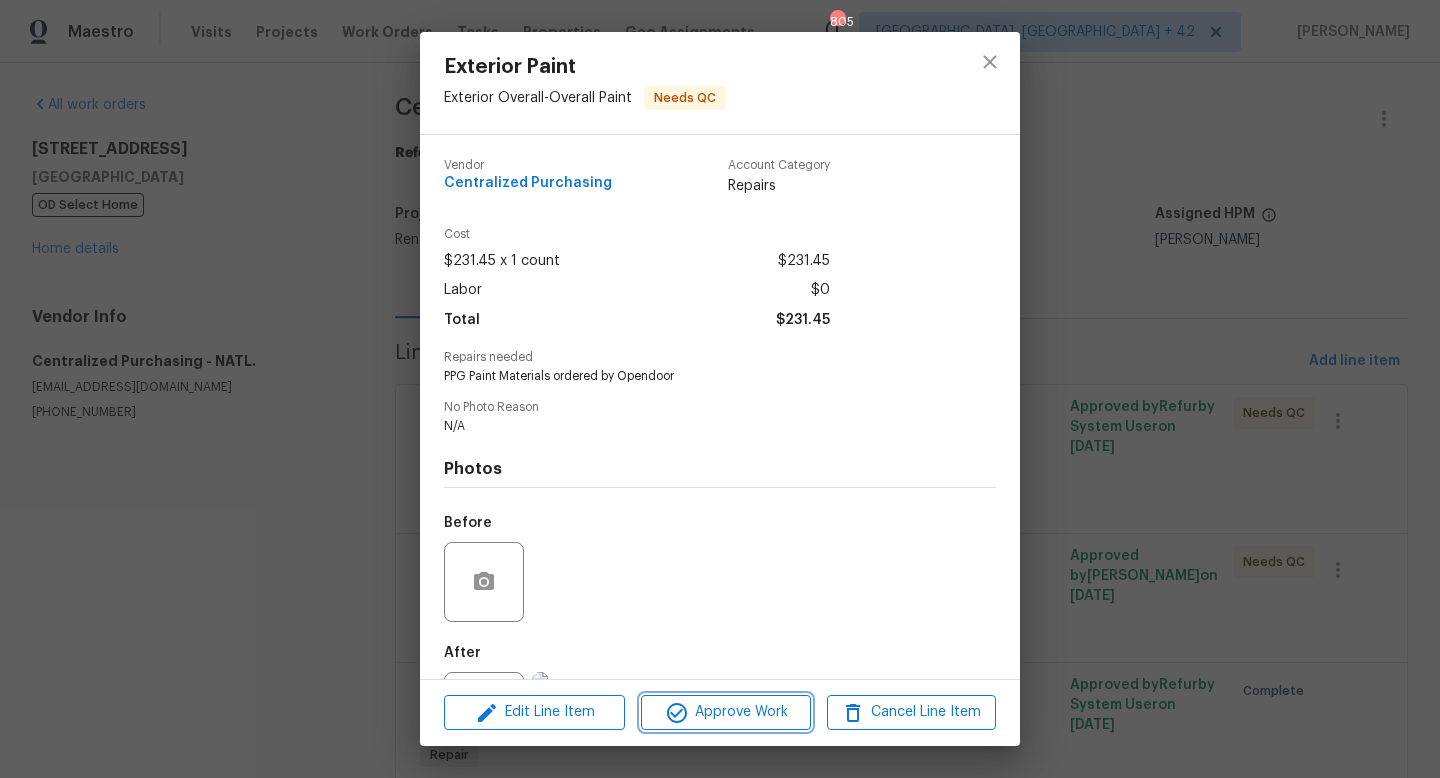 scroll, scrollTop: 93, scrollLeft: 0, axis: vertical 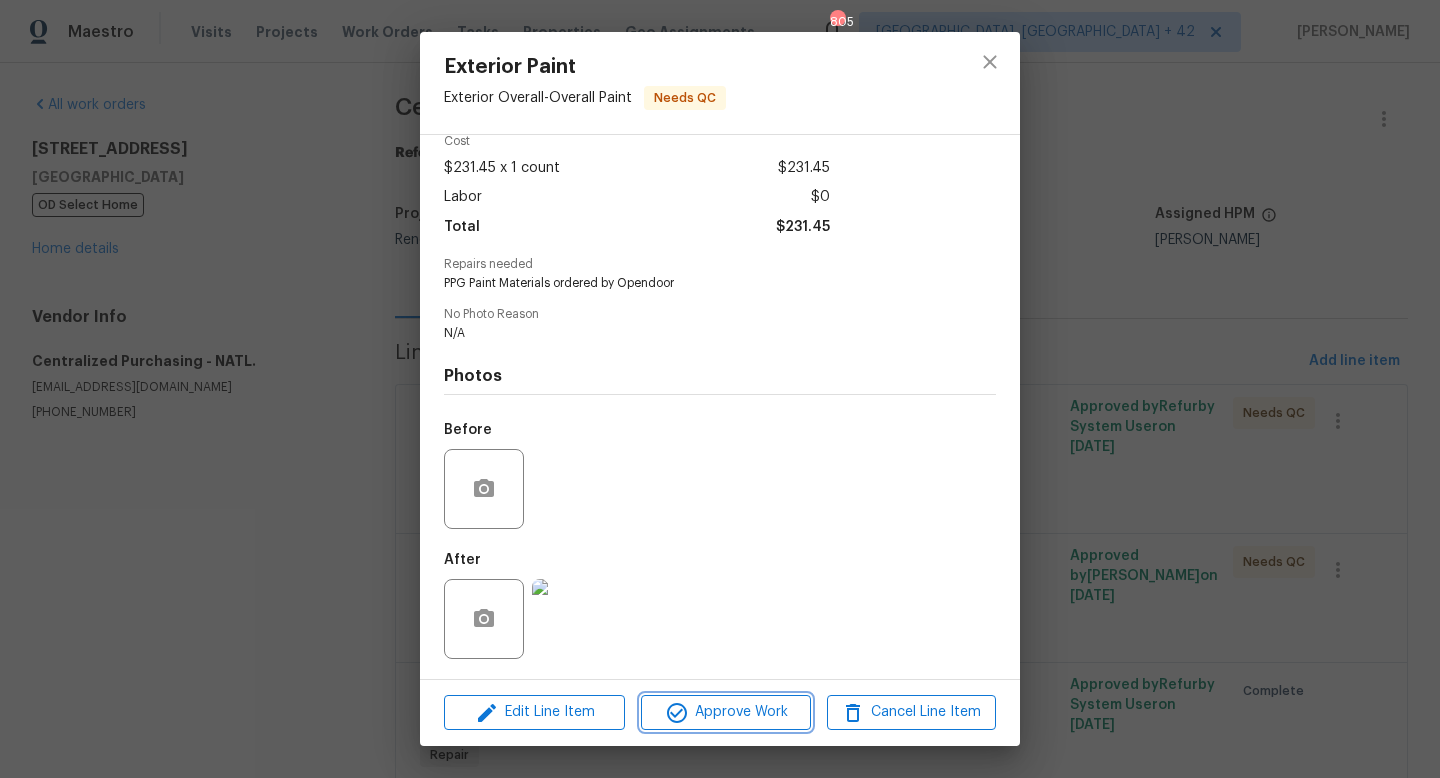 click on "Approve Work" at bounding box center [725, 712] 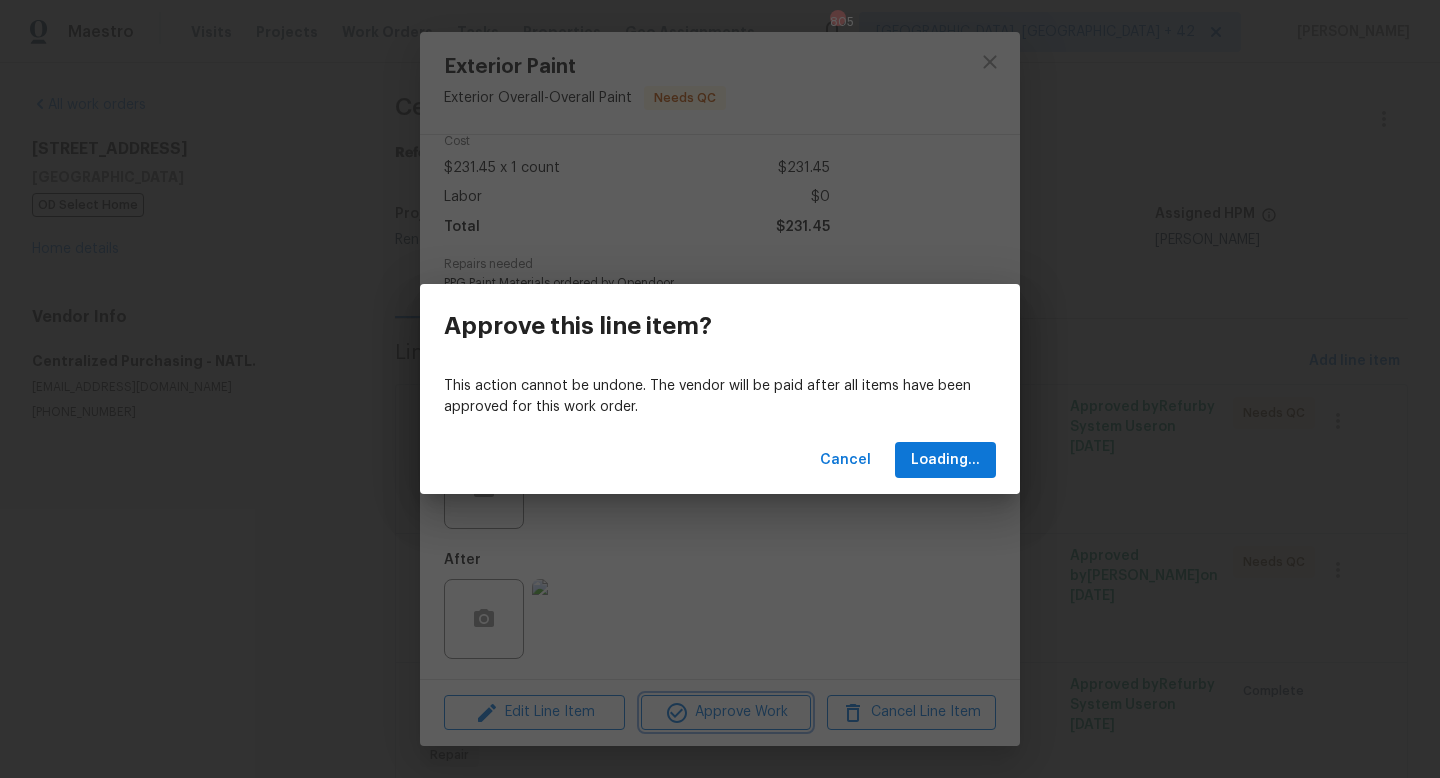click on "Approve this line item? This action cannot be undone. The vendor will be paid after all items have been approved for this work order. Cancel Loading..." at bounding box center [720, 389] 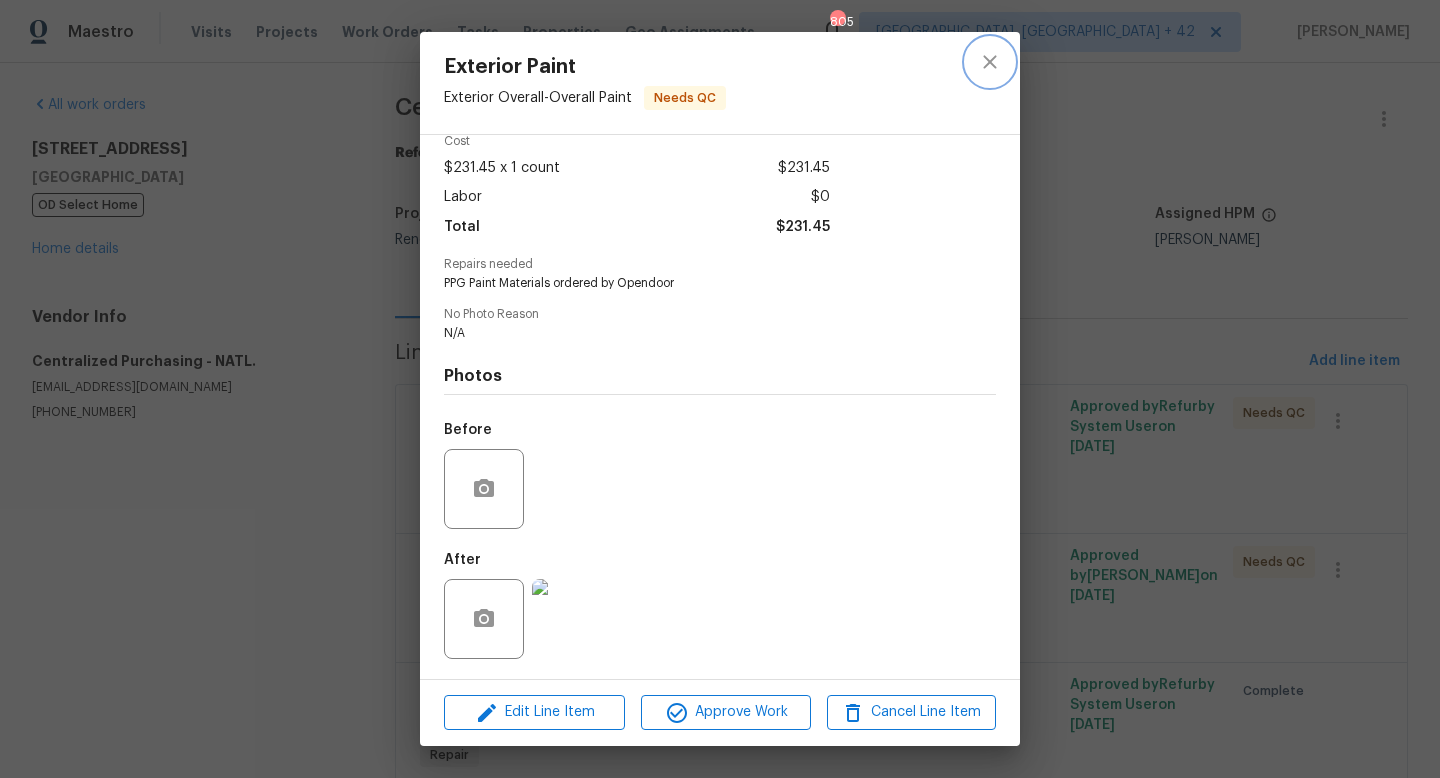 click at bounding box center (990, 62) 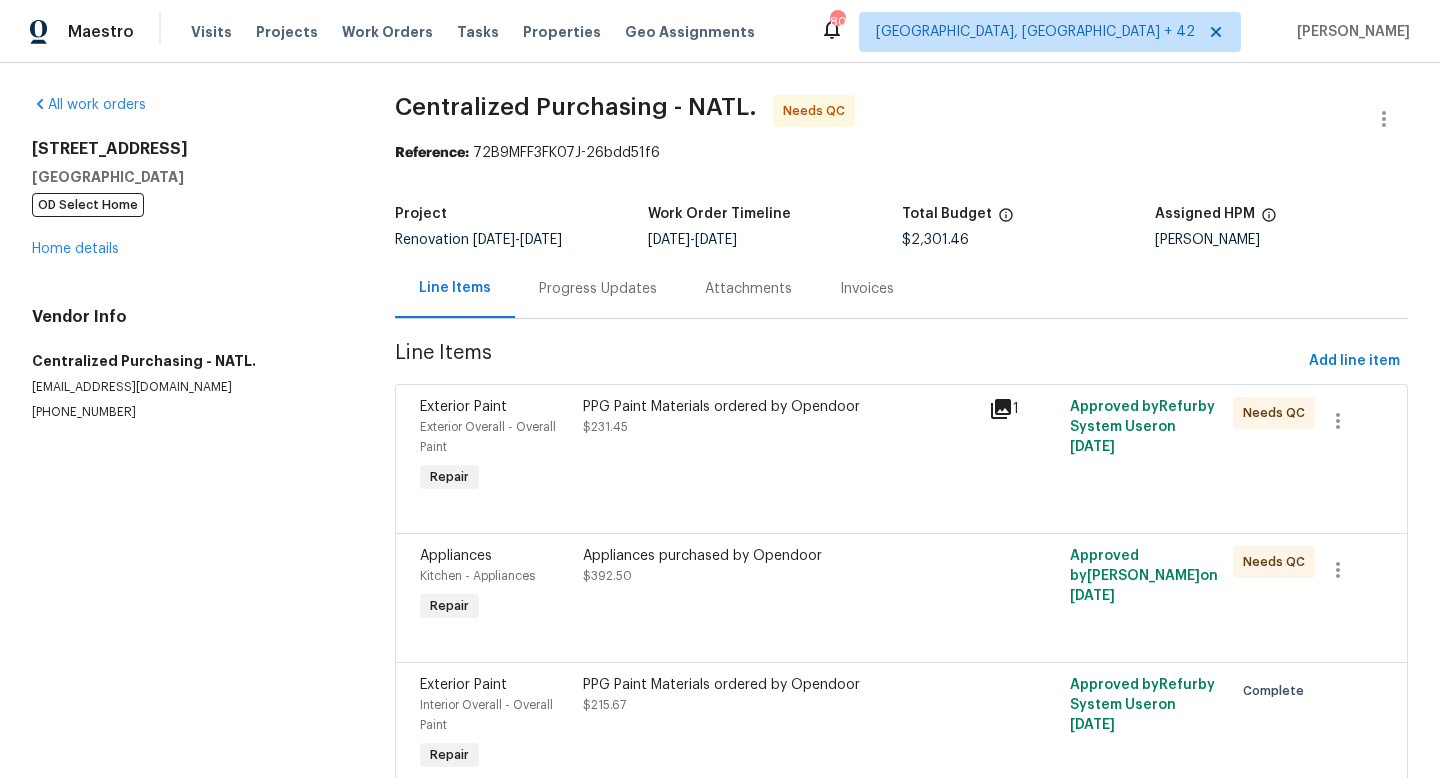 click on "PPG Paint Materials ordered by Opendoor $231.45" at bounding box center [780, 447] 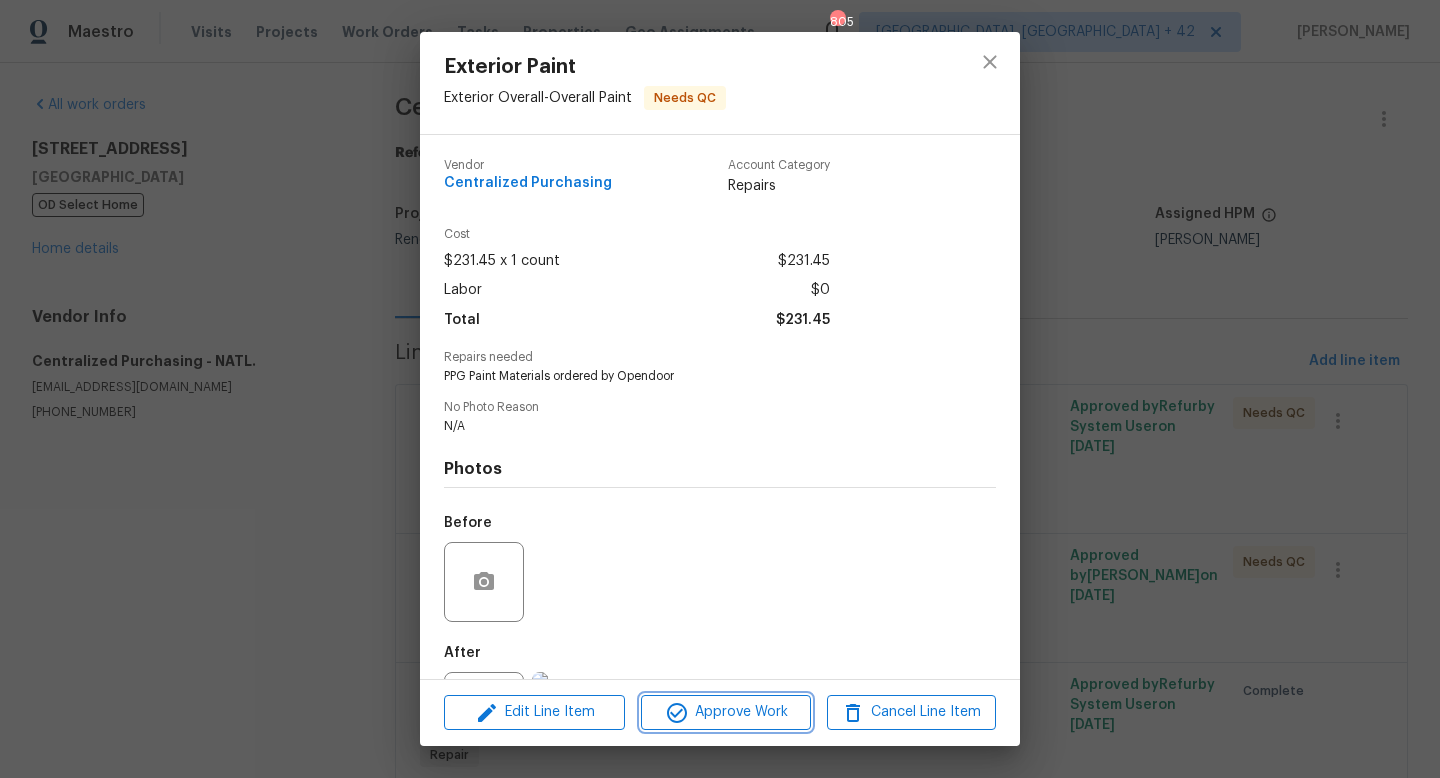 click on "Approve Work" at bounding box center (725, 712) 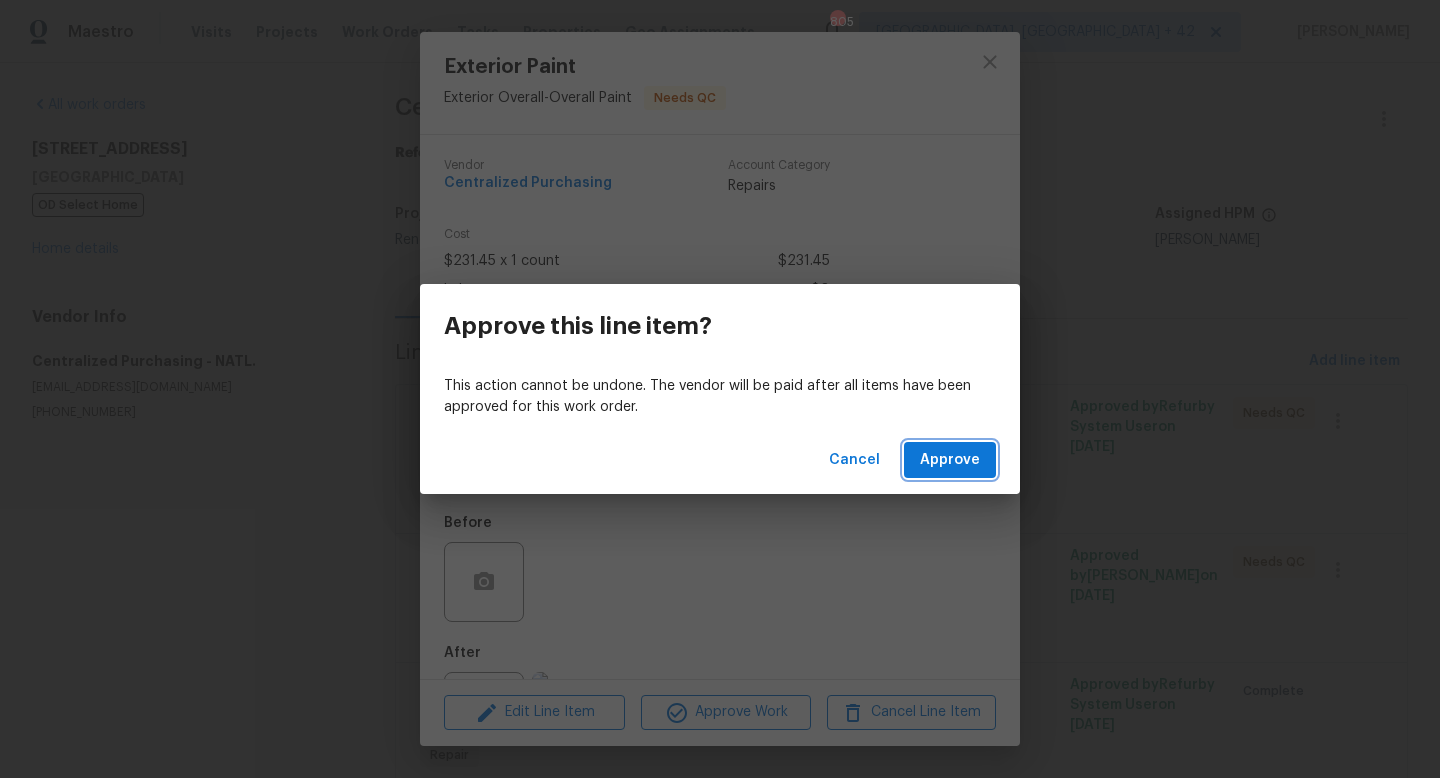 click on "Approve" at bounding box center (950, 460) 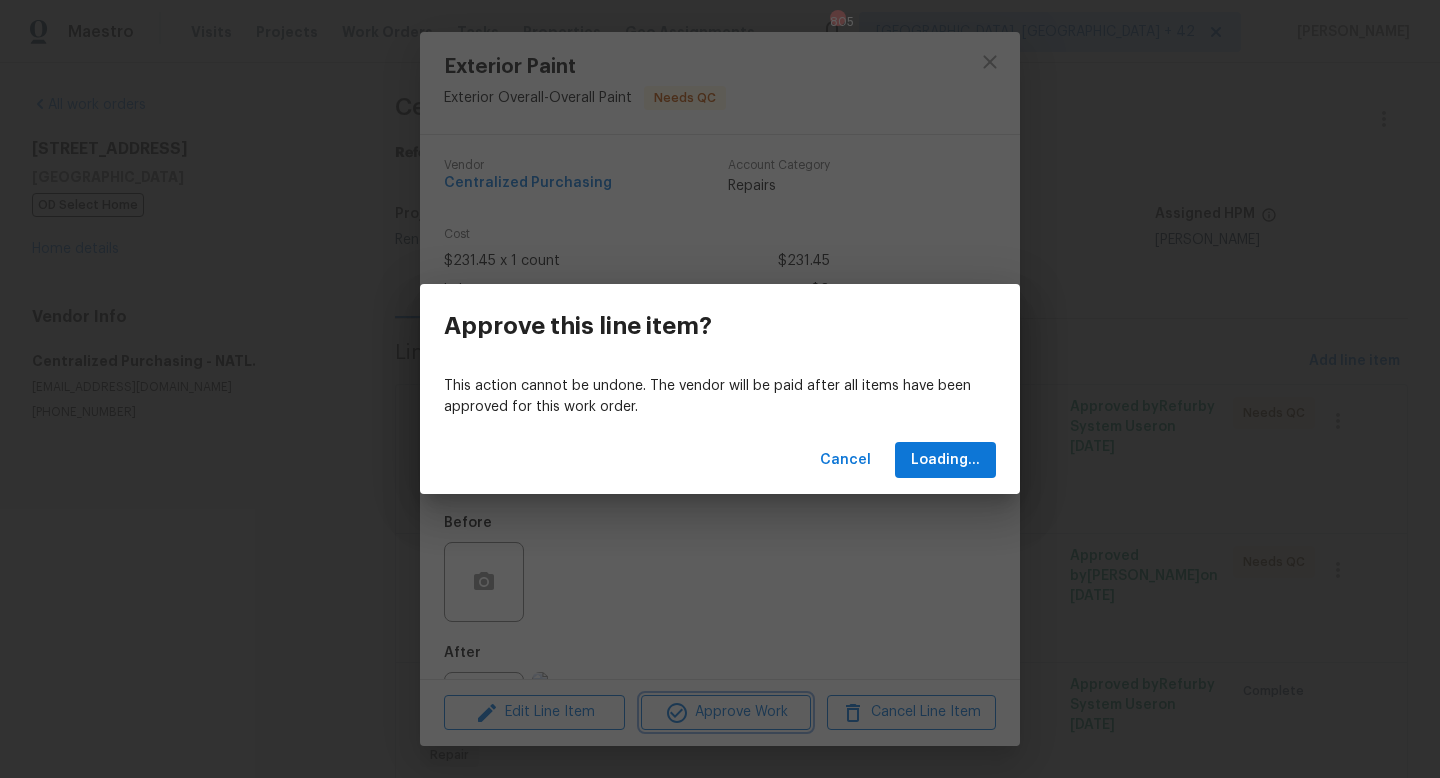 click on "Approve this line item? This action cannot be undone. The vendor will be paid after all items have been approved for this work order. Cancel Loading..." at bounding box center (720, 389) 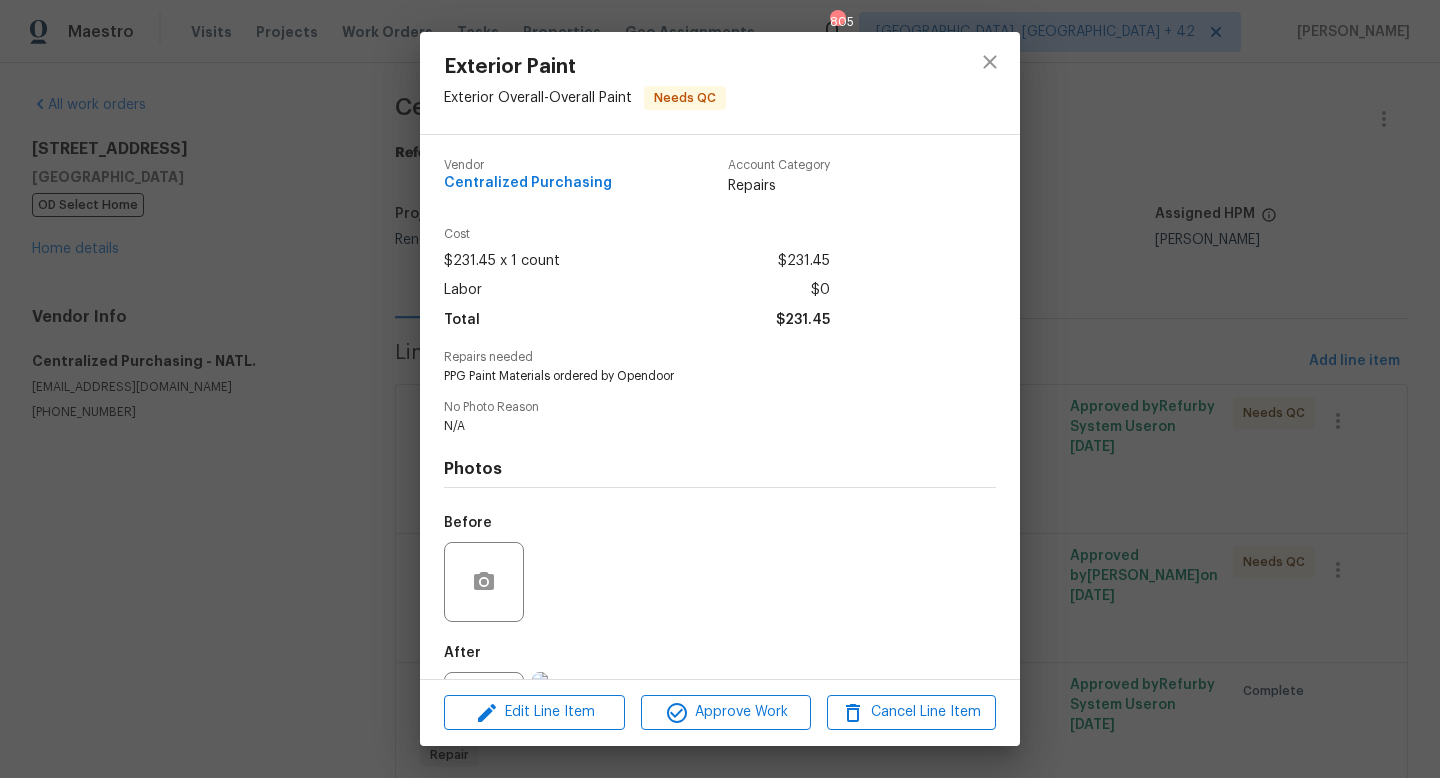 click on "Exterior Paint Exterior Overall  -  Overall Paint Needs QC Vendor Centralized Purchasing Account Category Repairs Cost $231.45 x 1 count $231.45 Labor $0 Total $231.45 Repairs needed PPG Paint Materials ordered by Opendoor No Photo Reason N/A Photos Before After  Edit Line Item  Approve Work  Cancel Line Item" at bounding box center (720, 389) 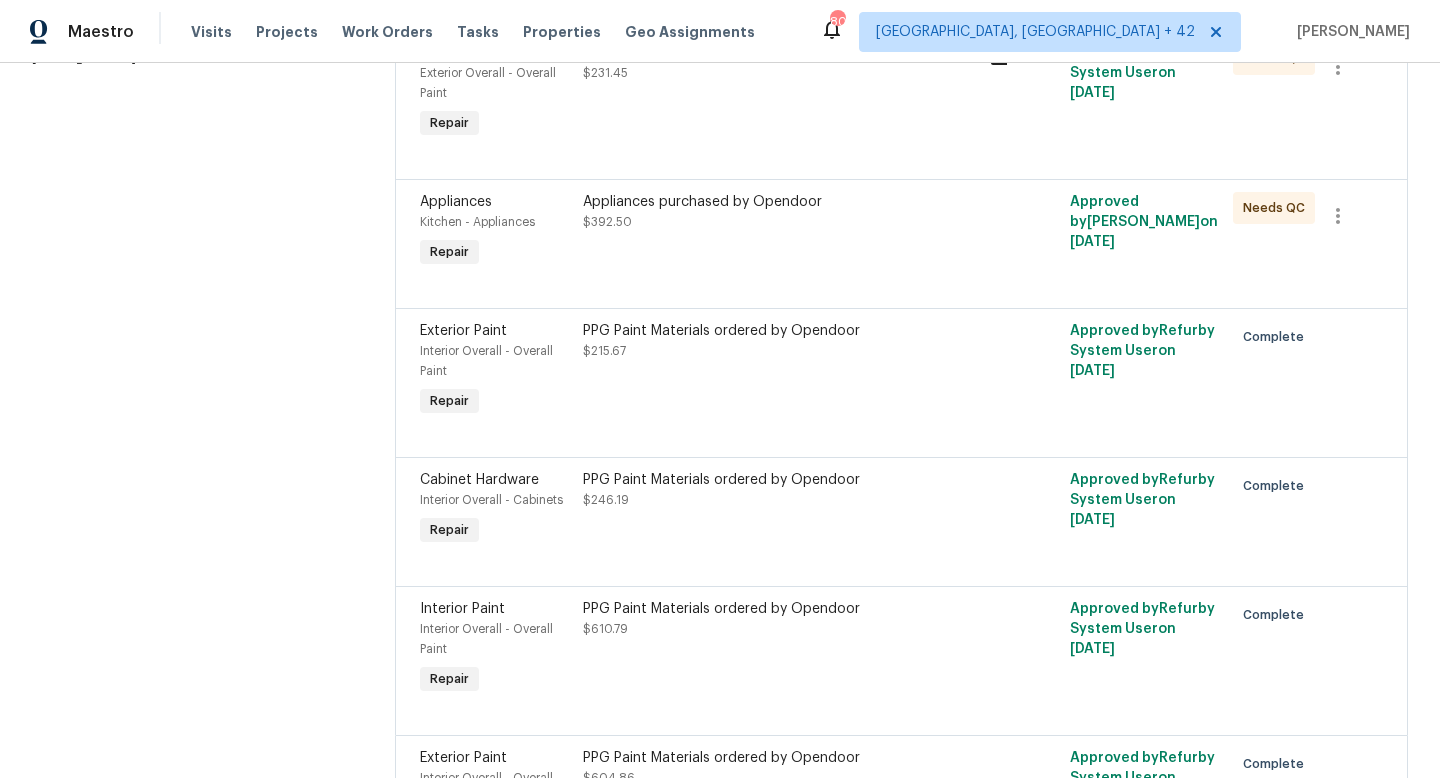 scroll, scrollTop: 0, scrollLeft: 0, axis: both 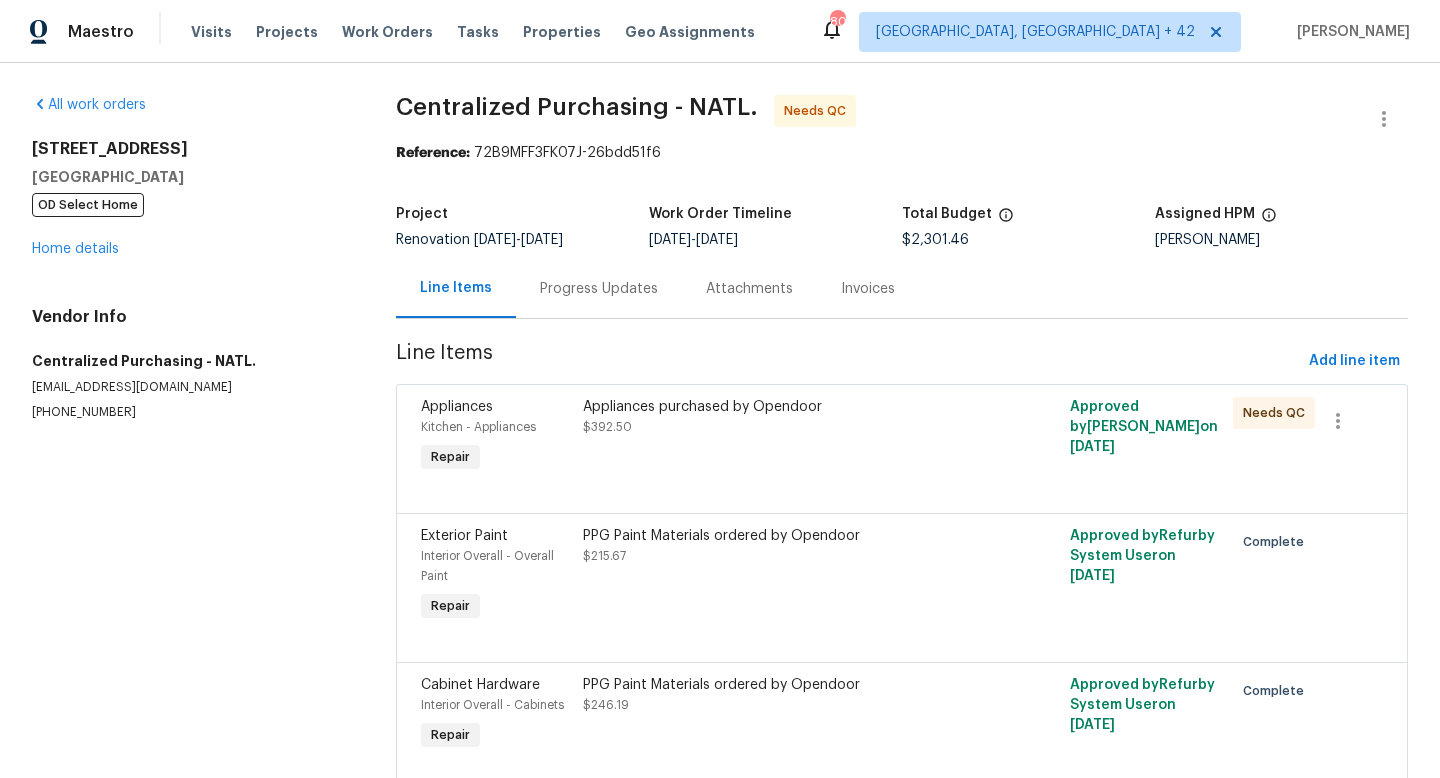 click on "Appliances purchased by Opendoor $392.50" at bounding box center [780, 437] 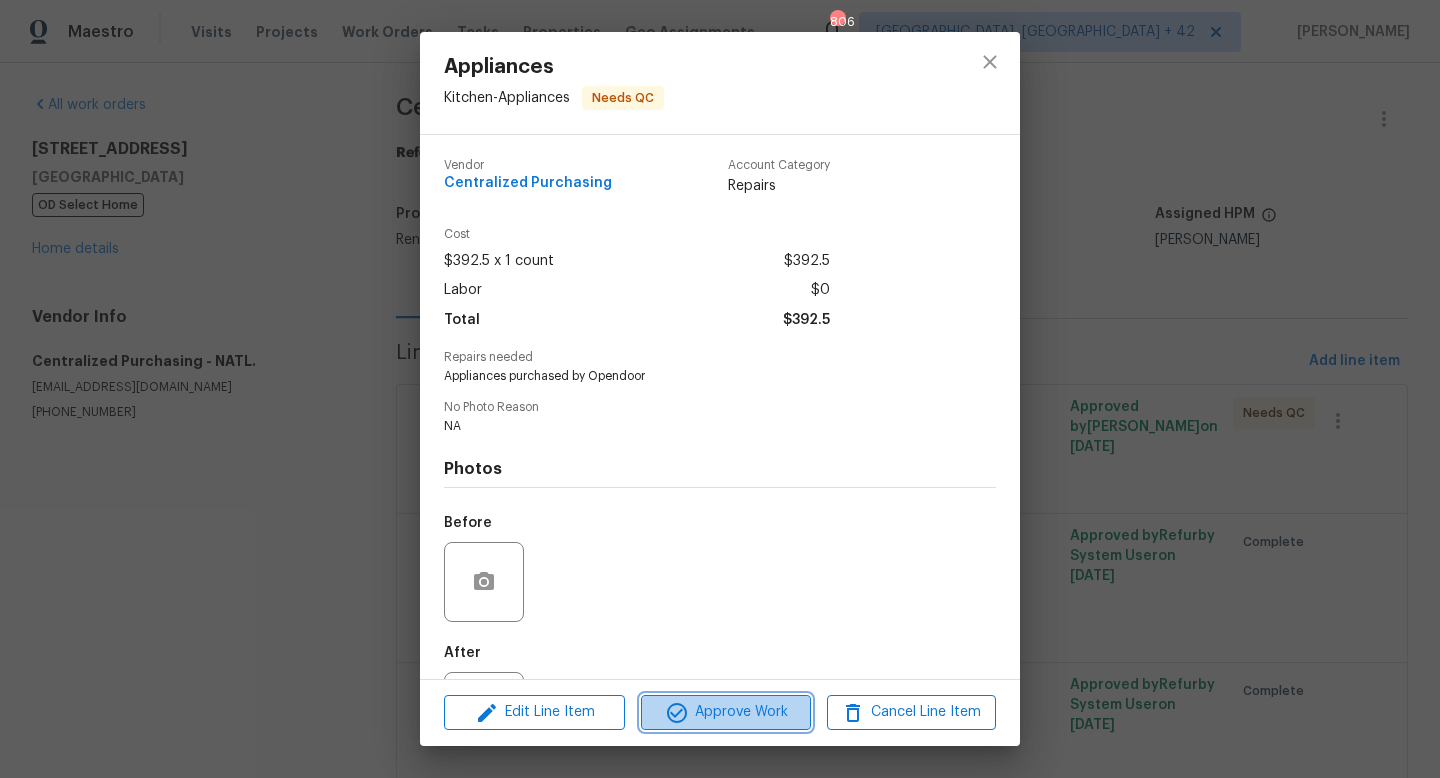 click on "Approve Work" at bounding box center (725, 712) 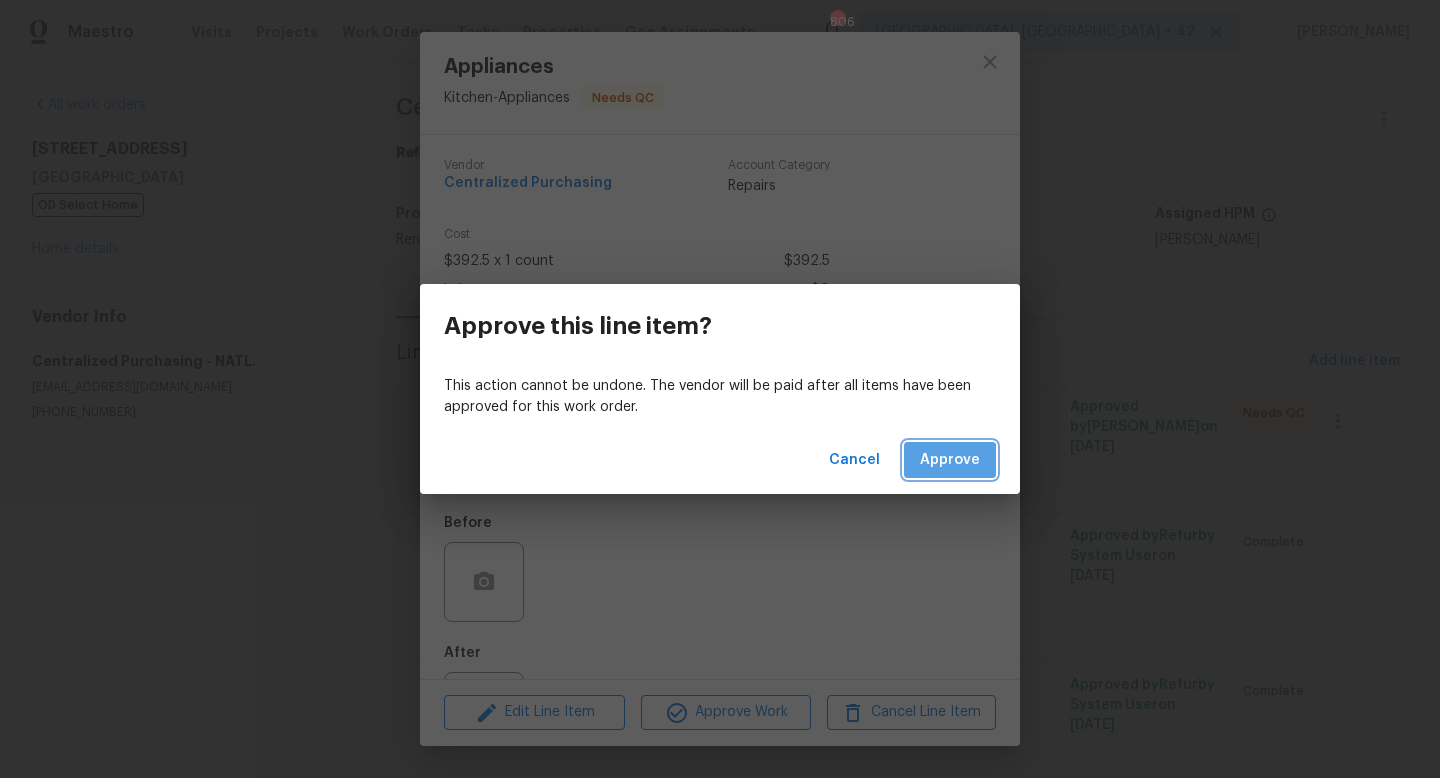click on "Approve" at bounding box center [950, 460] 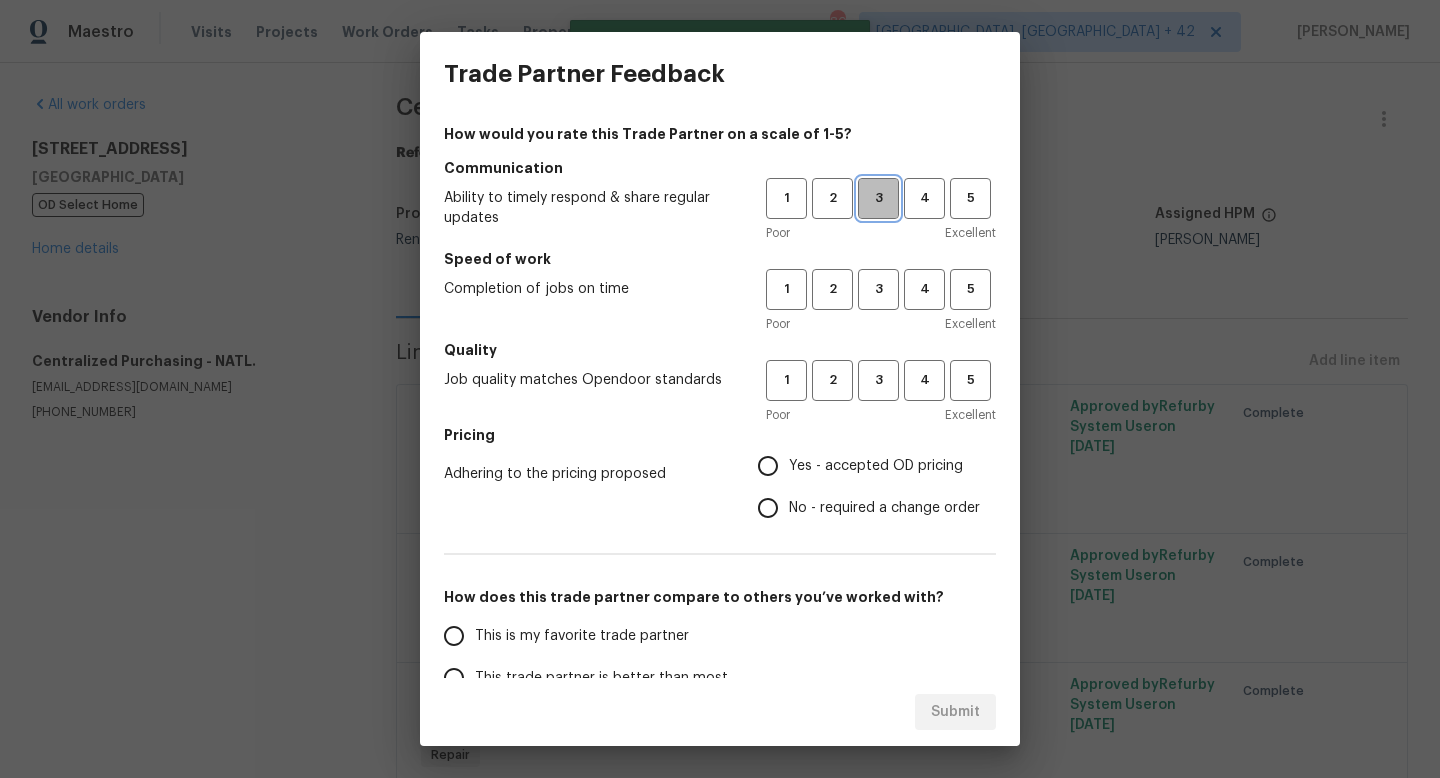 click on "3" at bounding box center [878, 198] 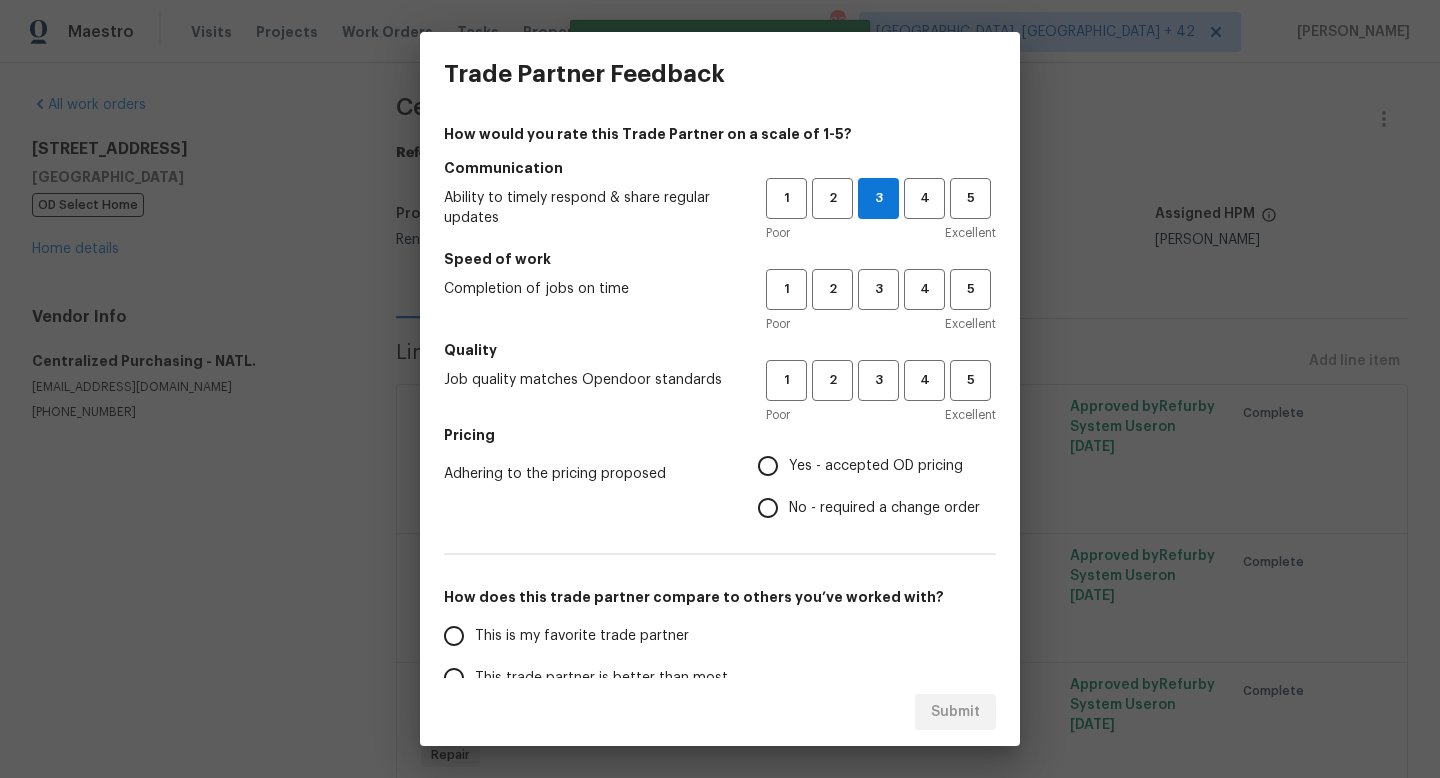 click on "Poor Excellent" at bounding box center [881, 324] 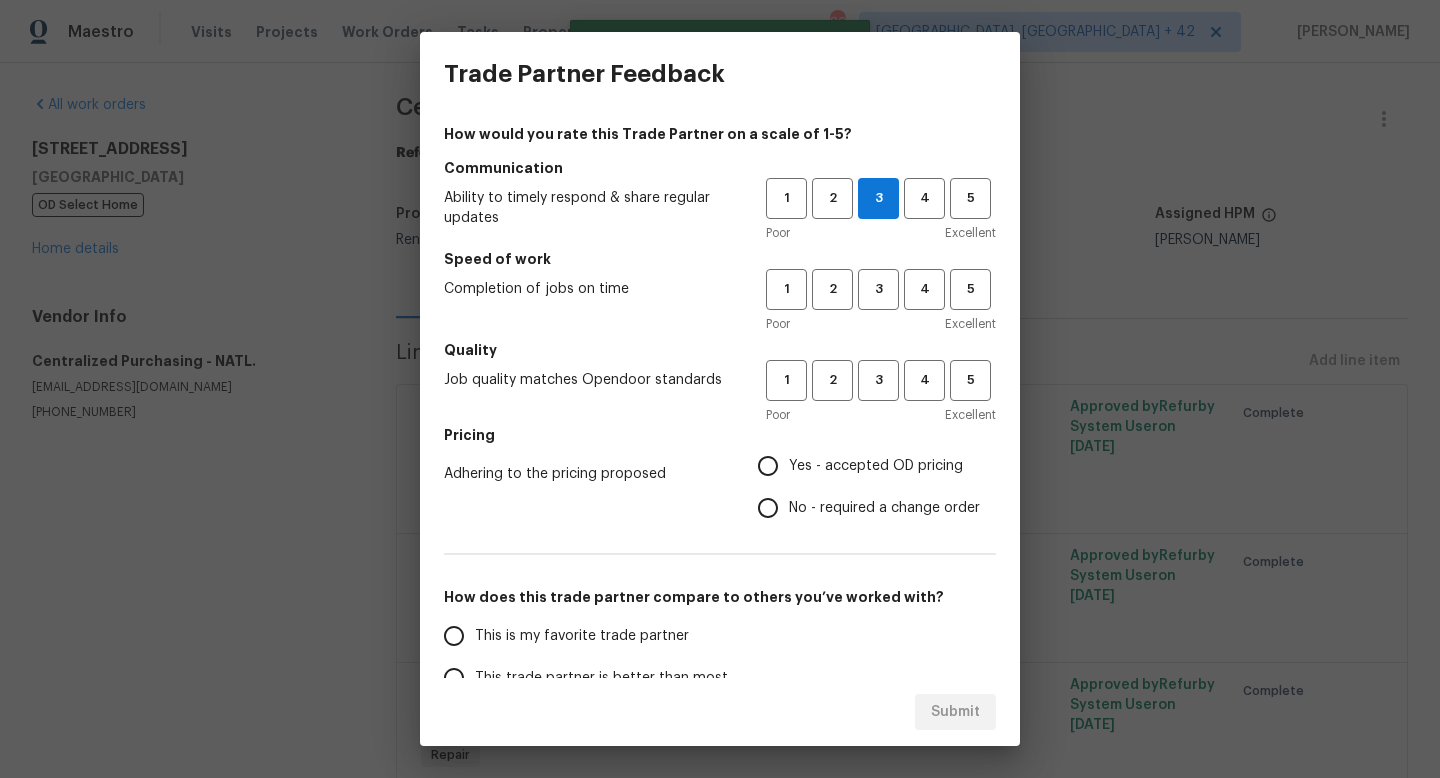 click on "Poor Excellent" at bounding box center (881, 324) 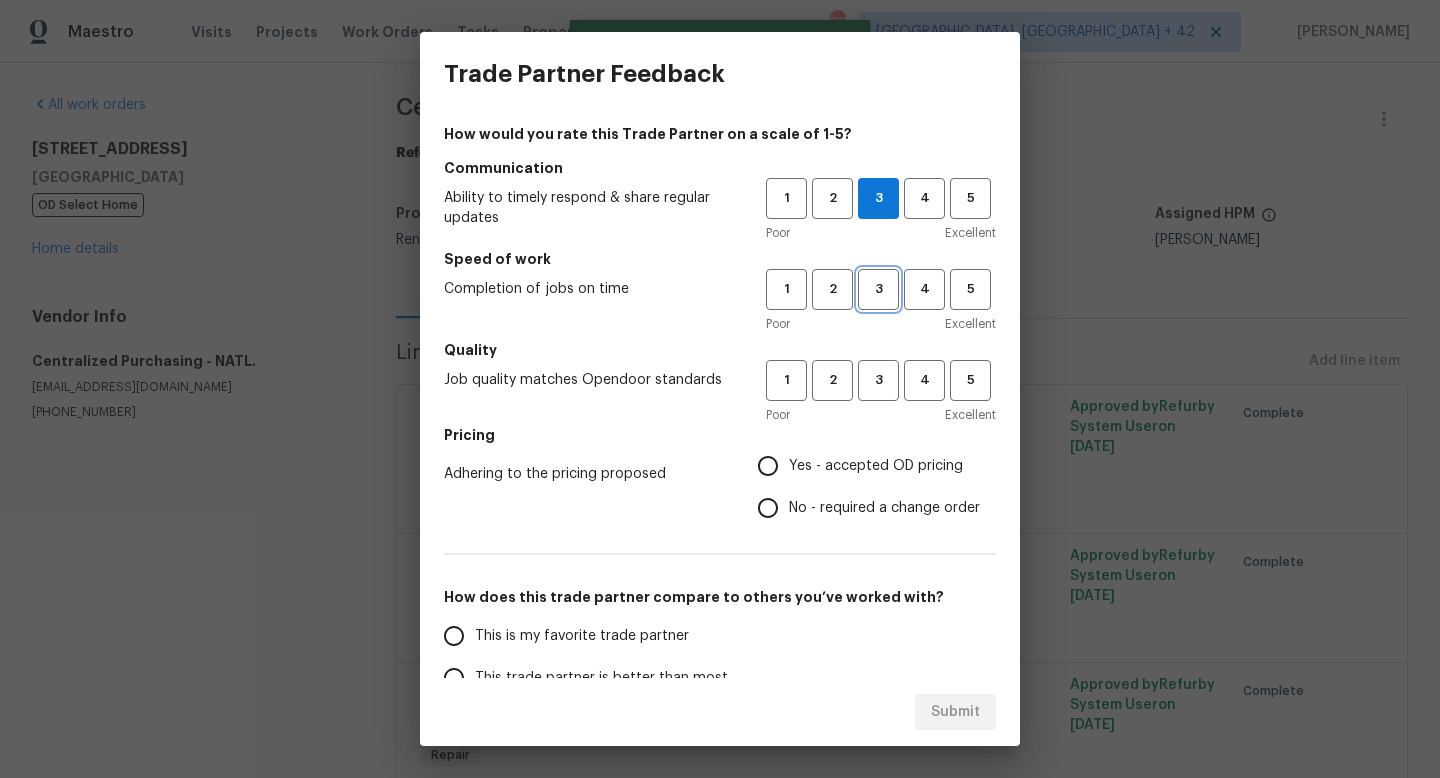 click on "3" at bounding box center [878, 289] 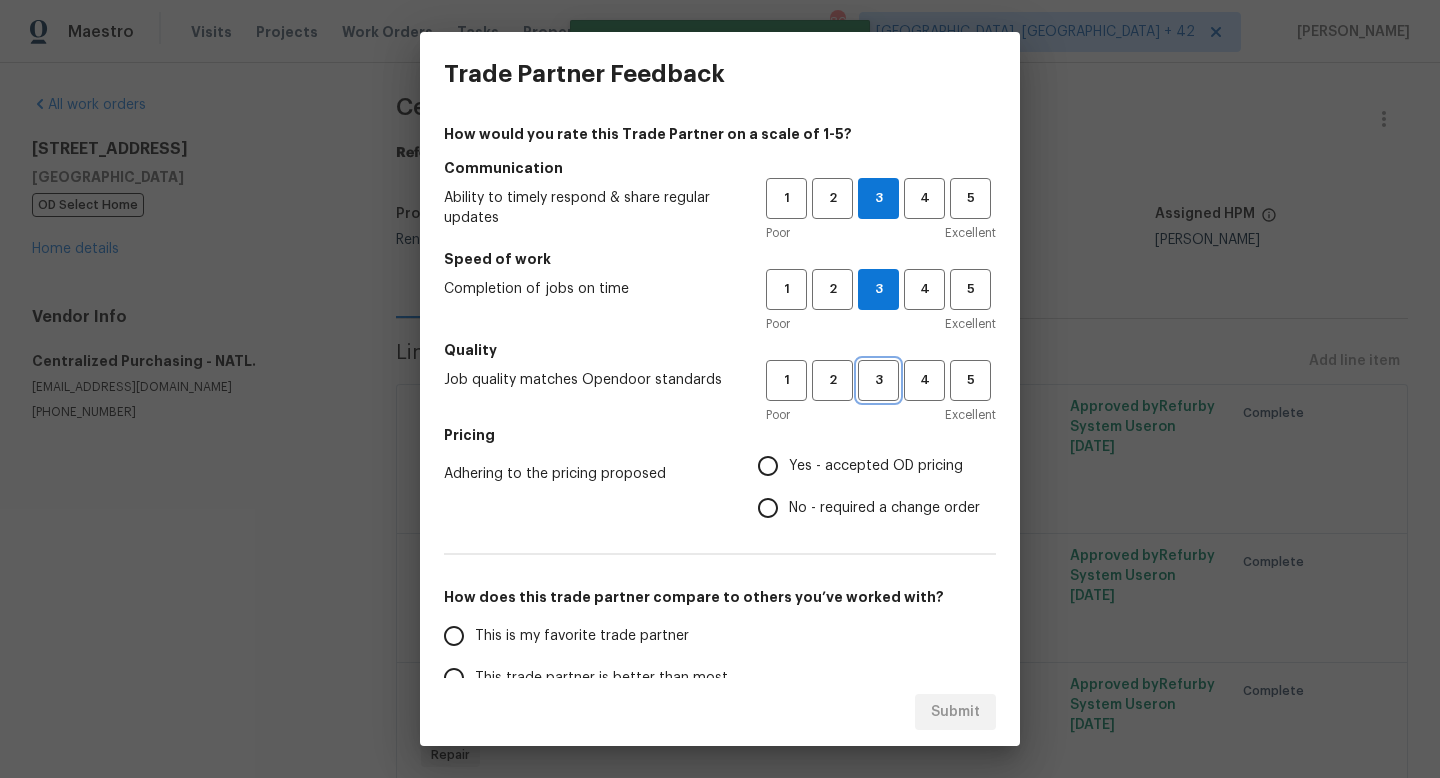 click on "3" at bounding box center (878, 380) 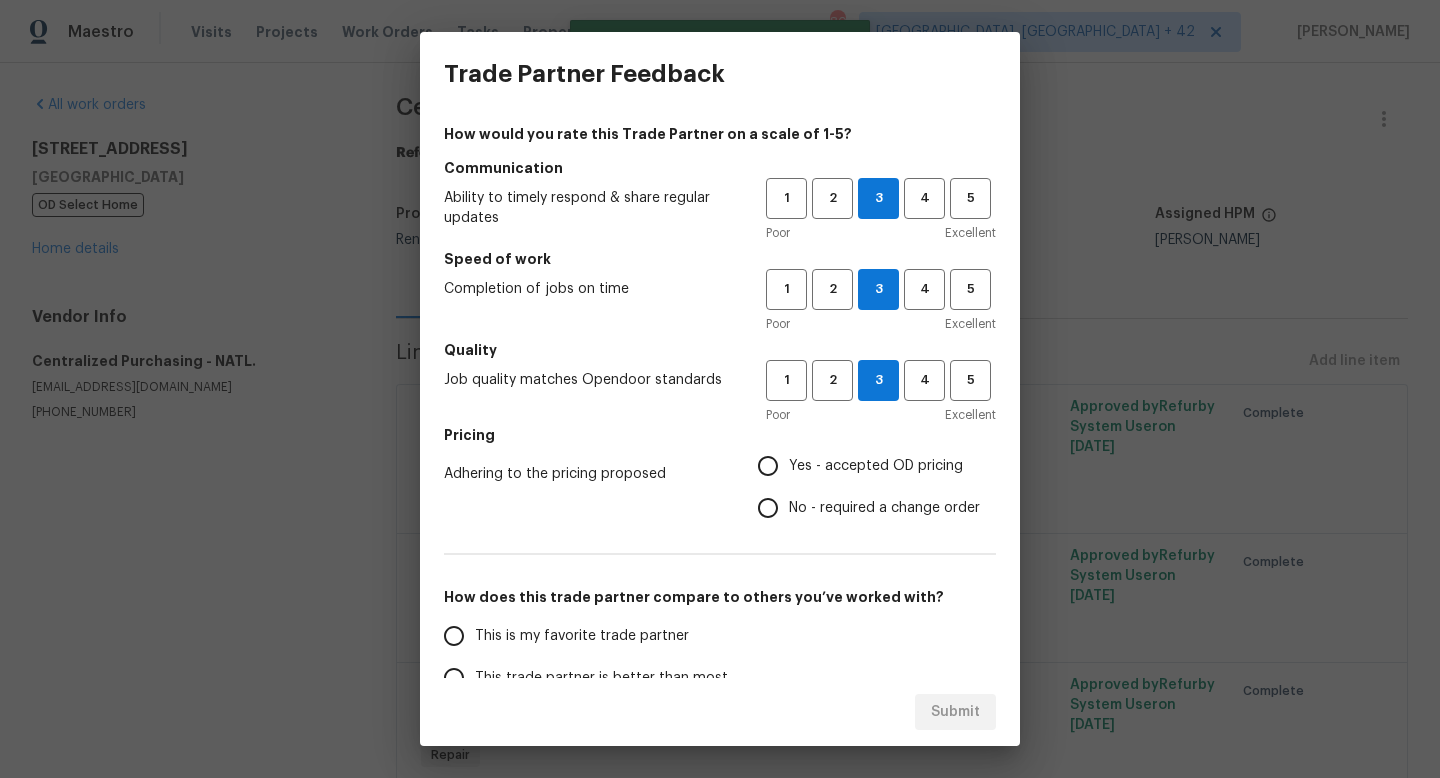 click on "Yes - accepted OD pricing" at bounding box center [863, 466] 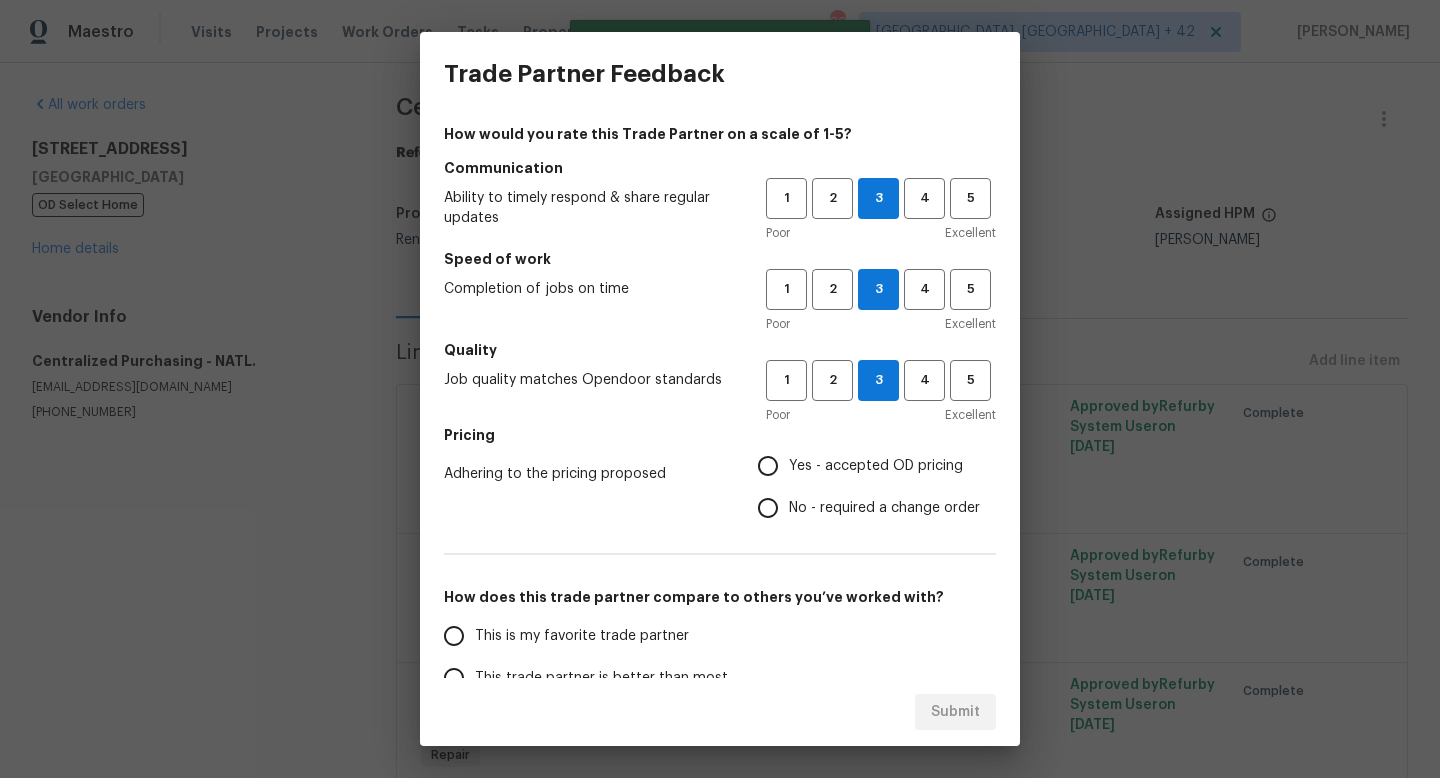 click on "Yes - accepted OD pricing" at bounding box center [768, 466] 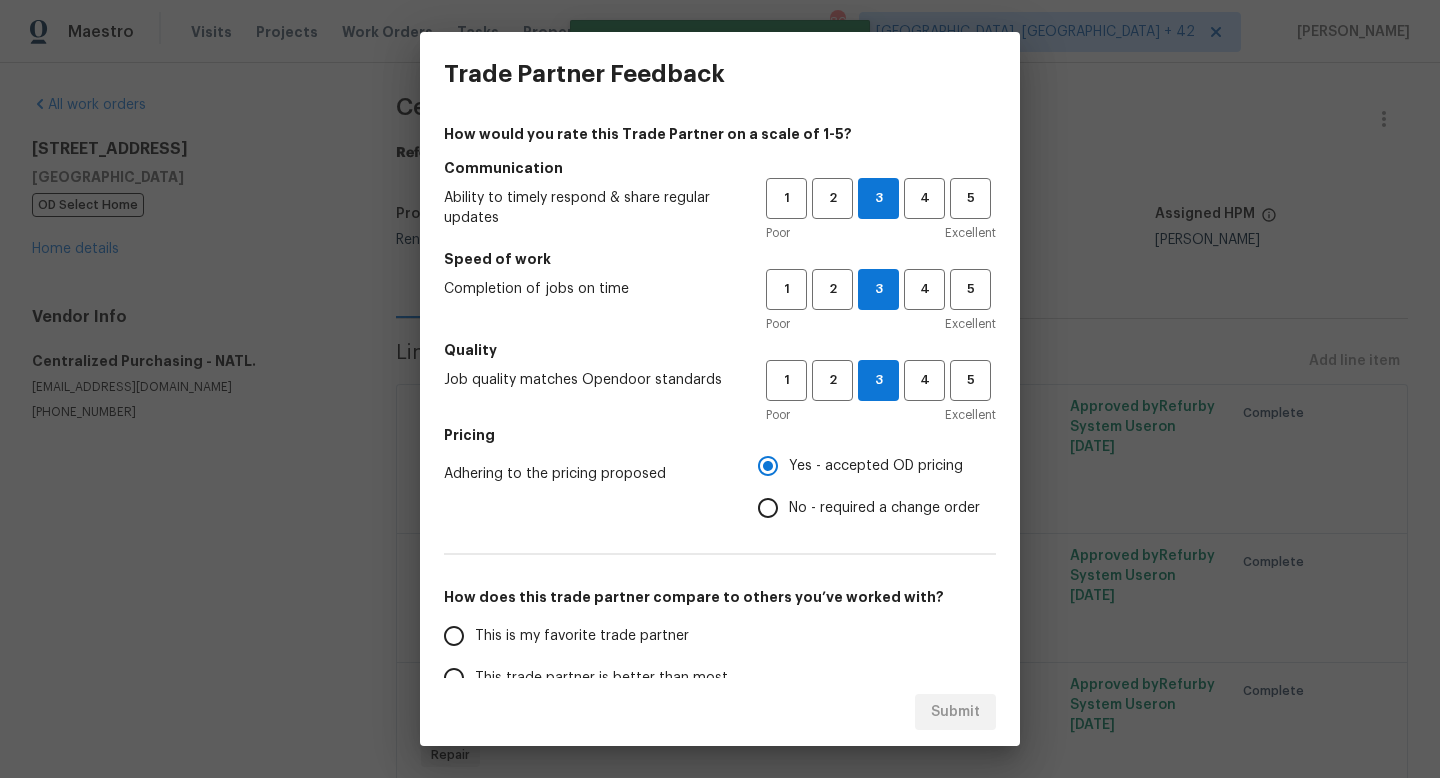 click on "This is my favorite trade partner" at bounding box center (582, 636) 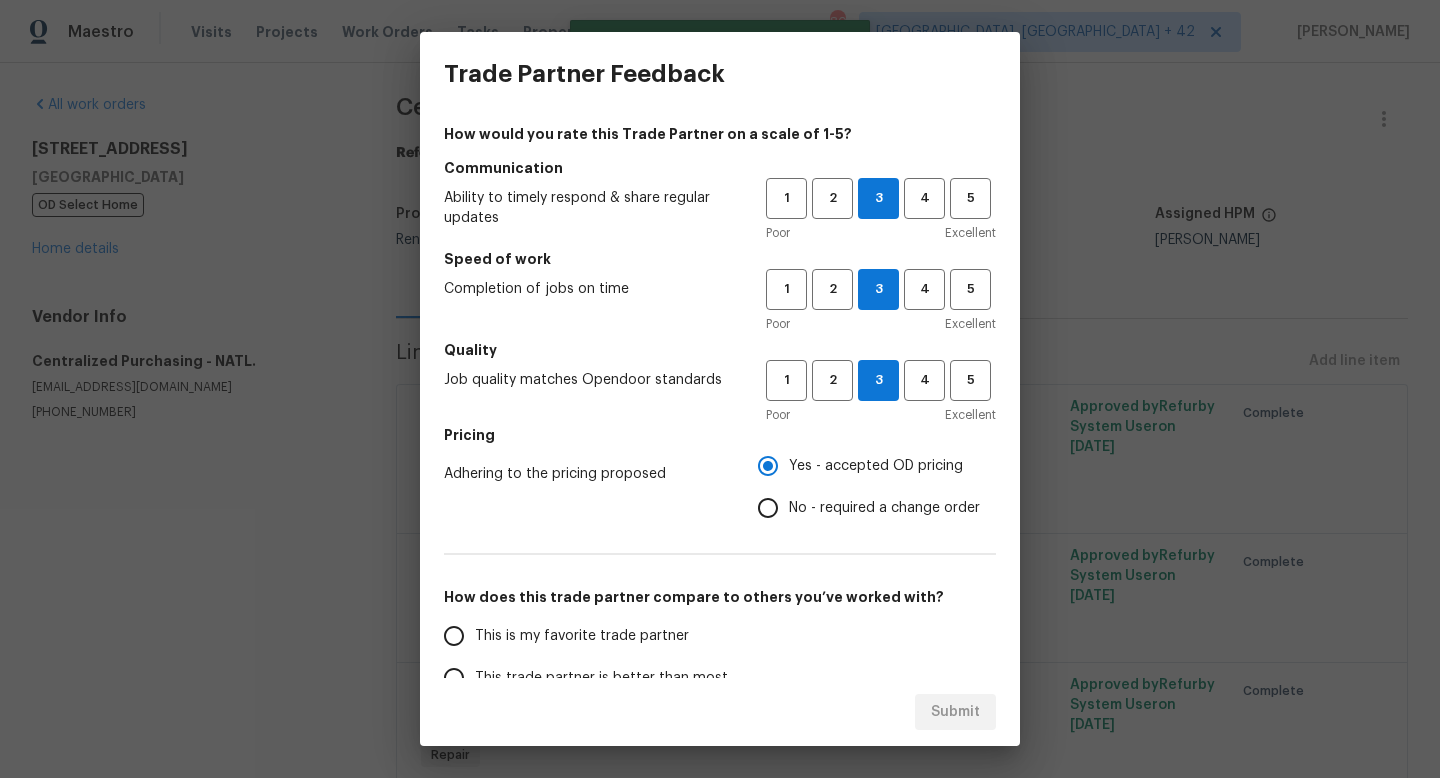 click on "This is my favorite trade partner" at bounding box center (454, 636) 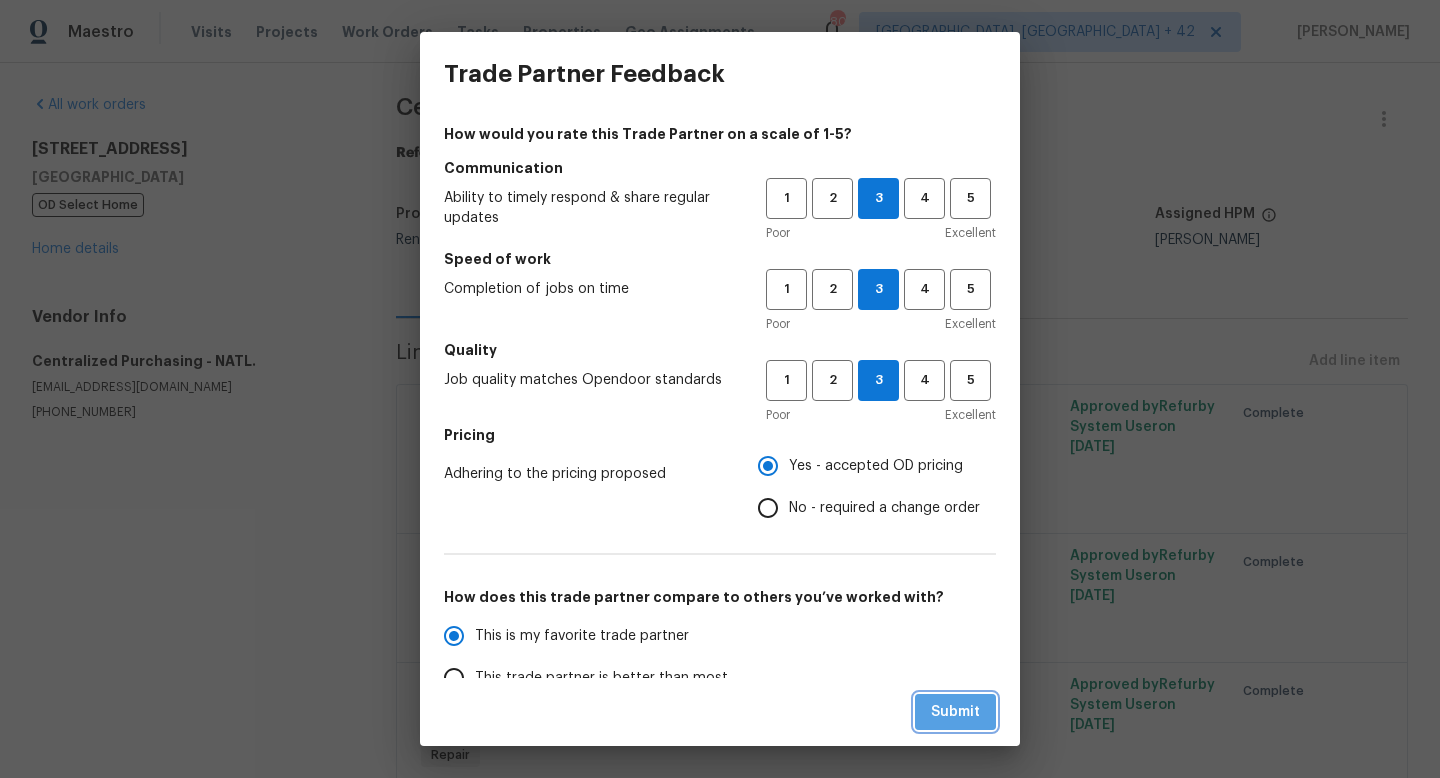 click on "Submit" at bounding box center (955, 712) 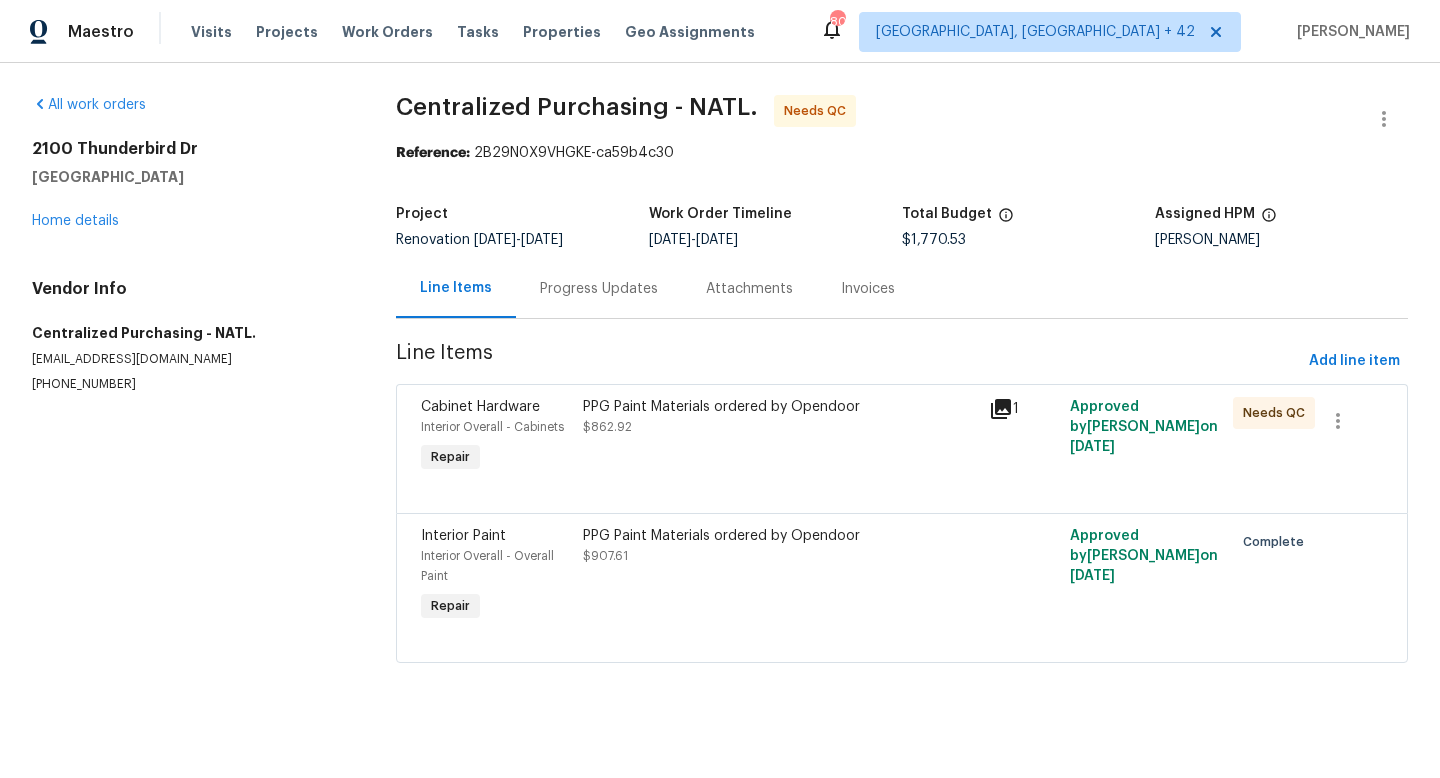 scroll, scrollTop: 0, scrollLeft: 0, axis: both 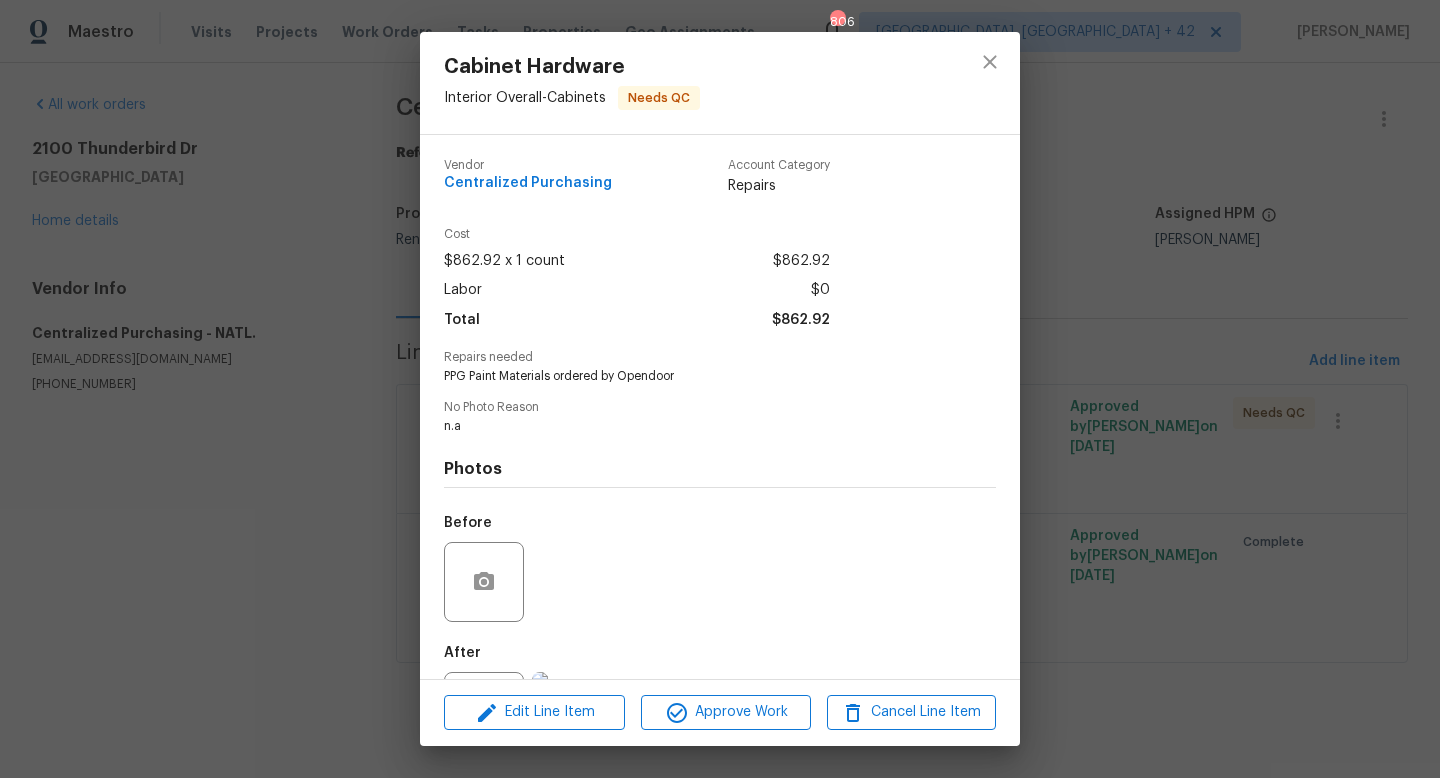 click on "Edit Line Item  Approve Work  Cancel Line Item" at bounding box center (720, 712) 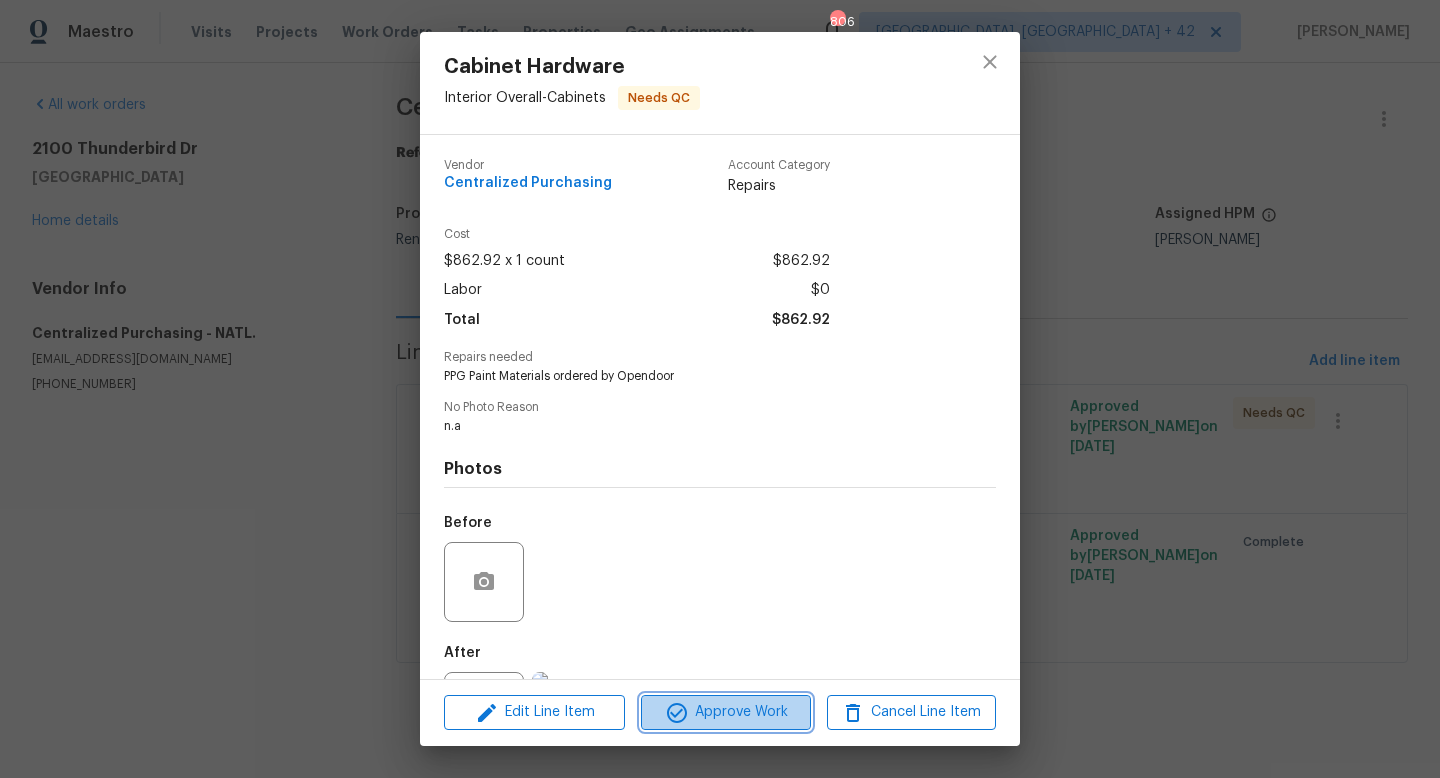 click on "Approve Work" at bounding box center (725, 712) 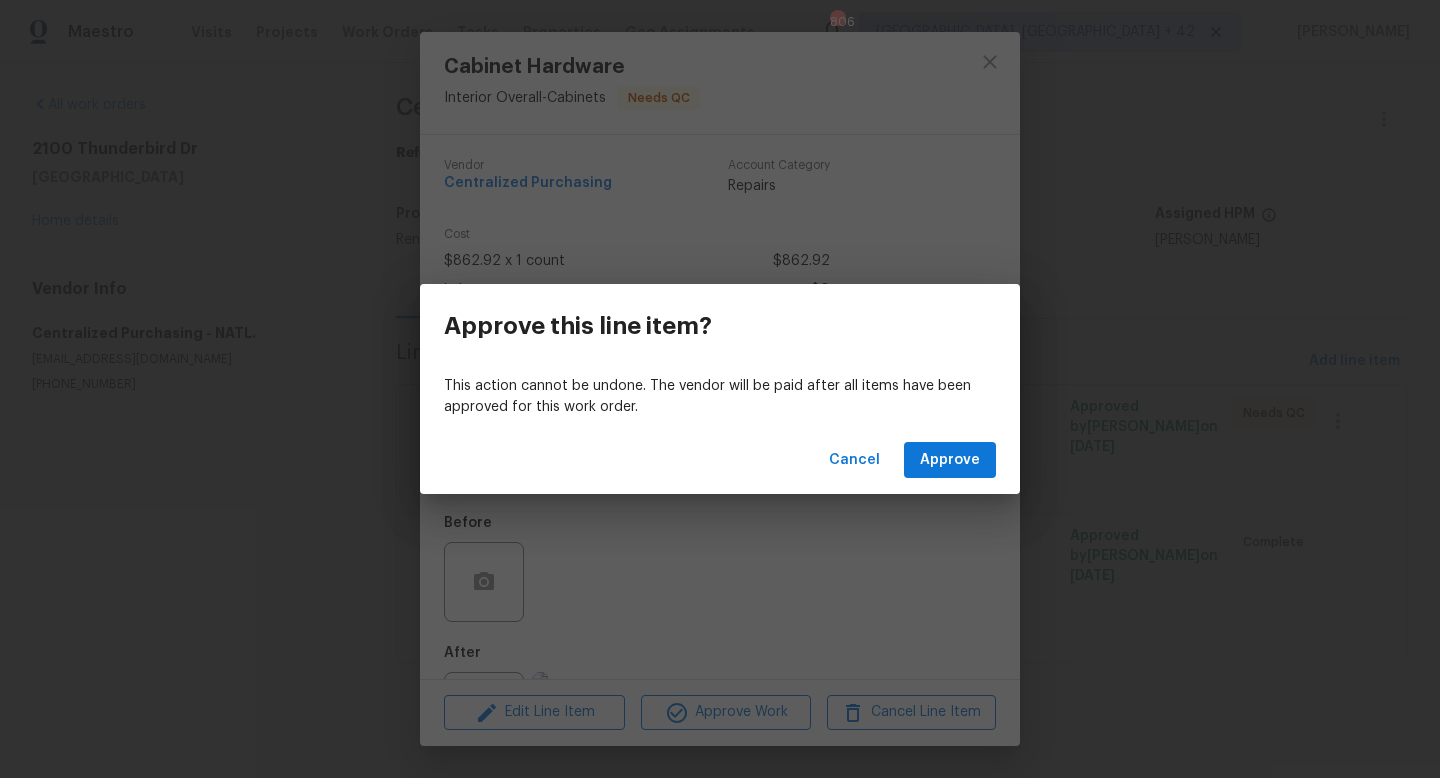 click on "Cancel Approve" at bounding box center (720, 460) 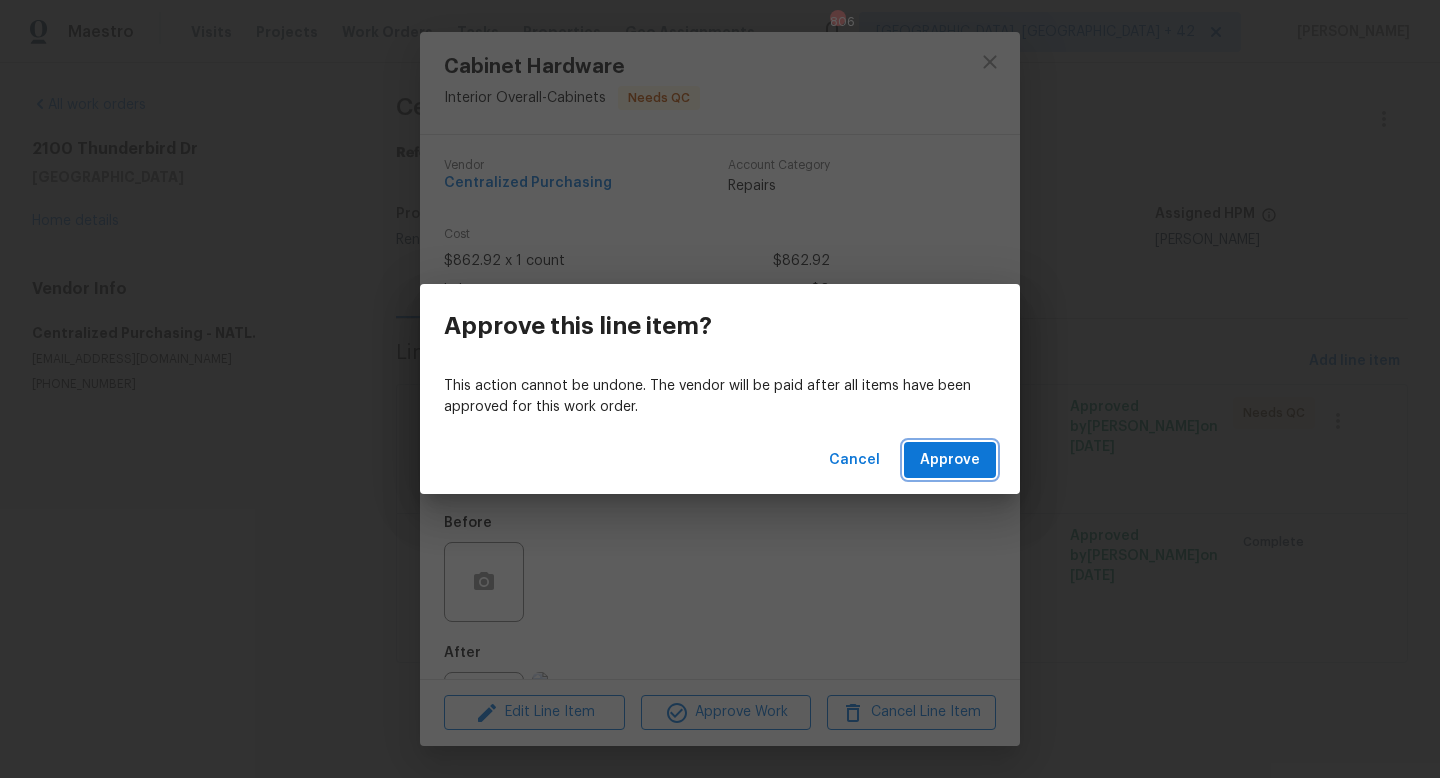 click on "Approve" at bounding box center (950, 460) 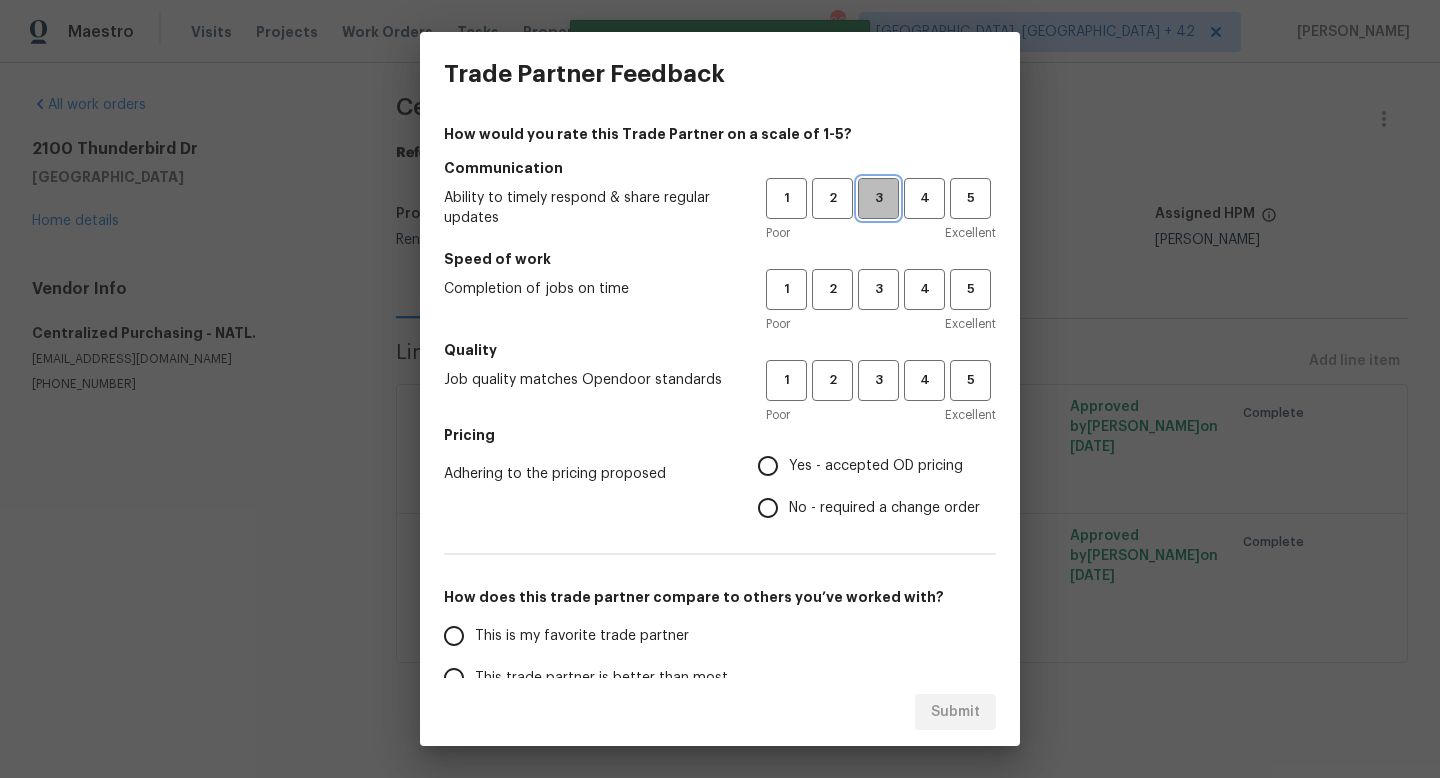 click on "3" at bounding box center (878, 198) 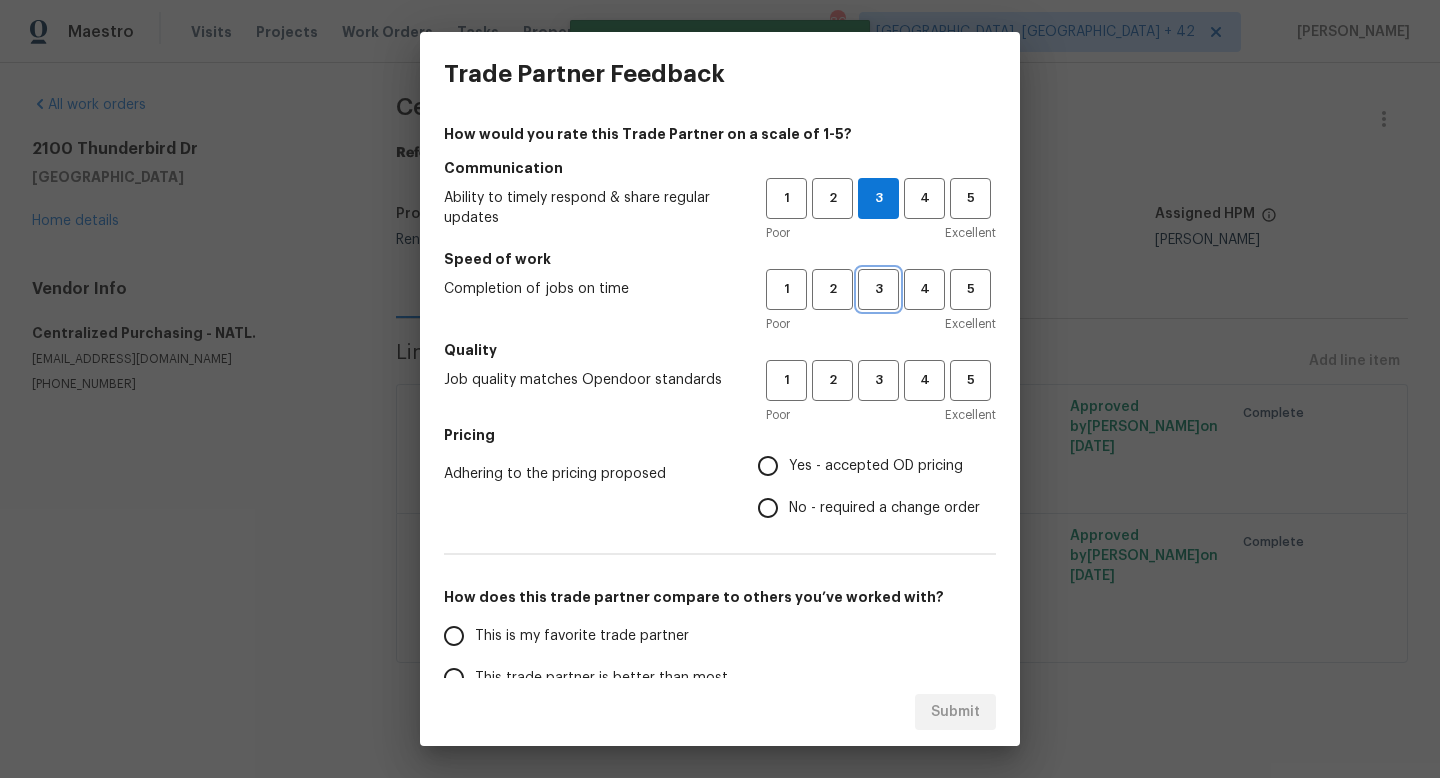click on "3" at bounding box center (878, 289) 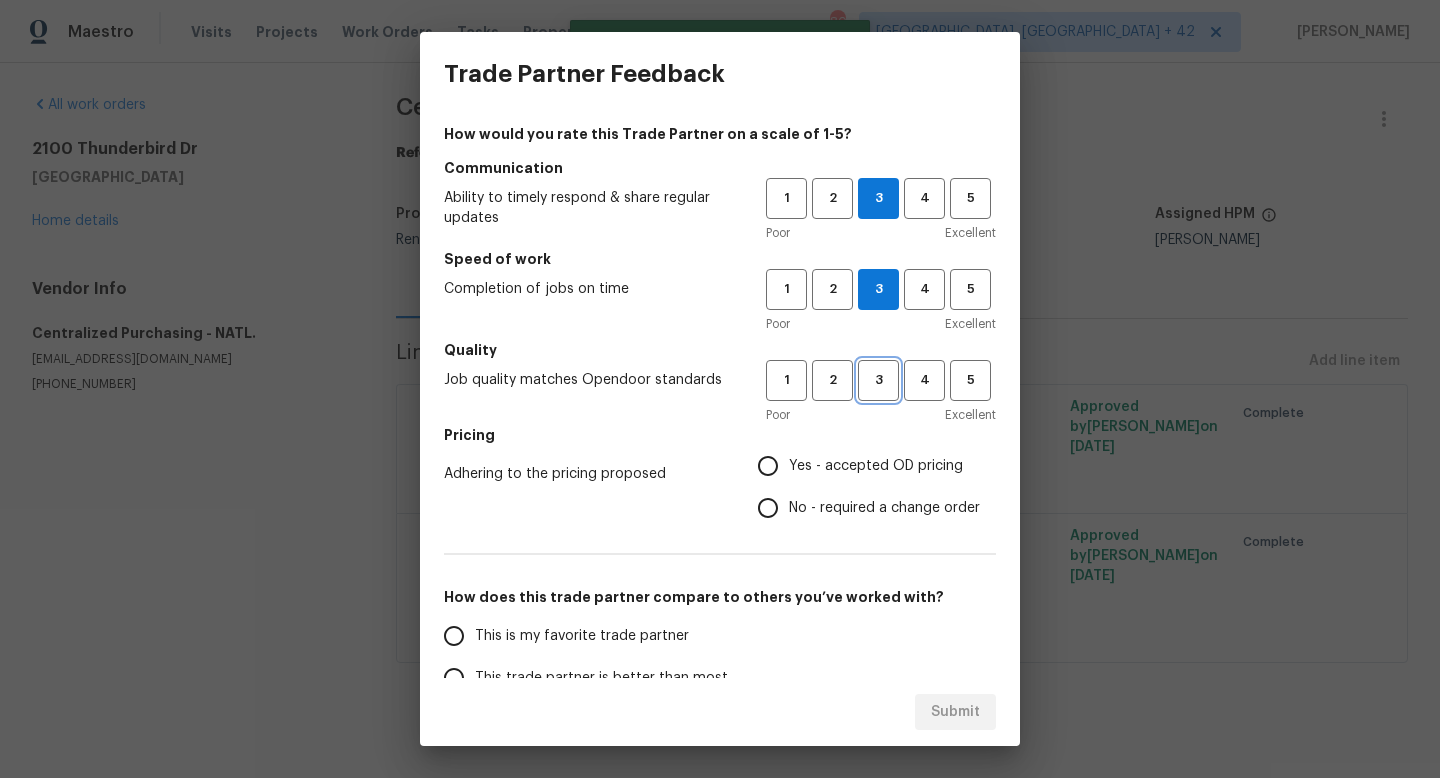click on "3" at bounding box center [878, 380] 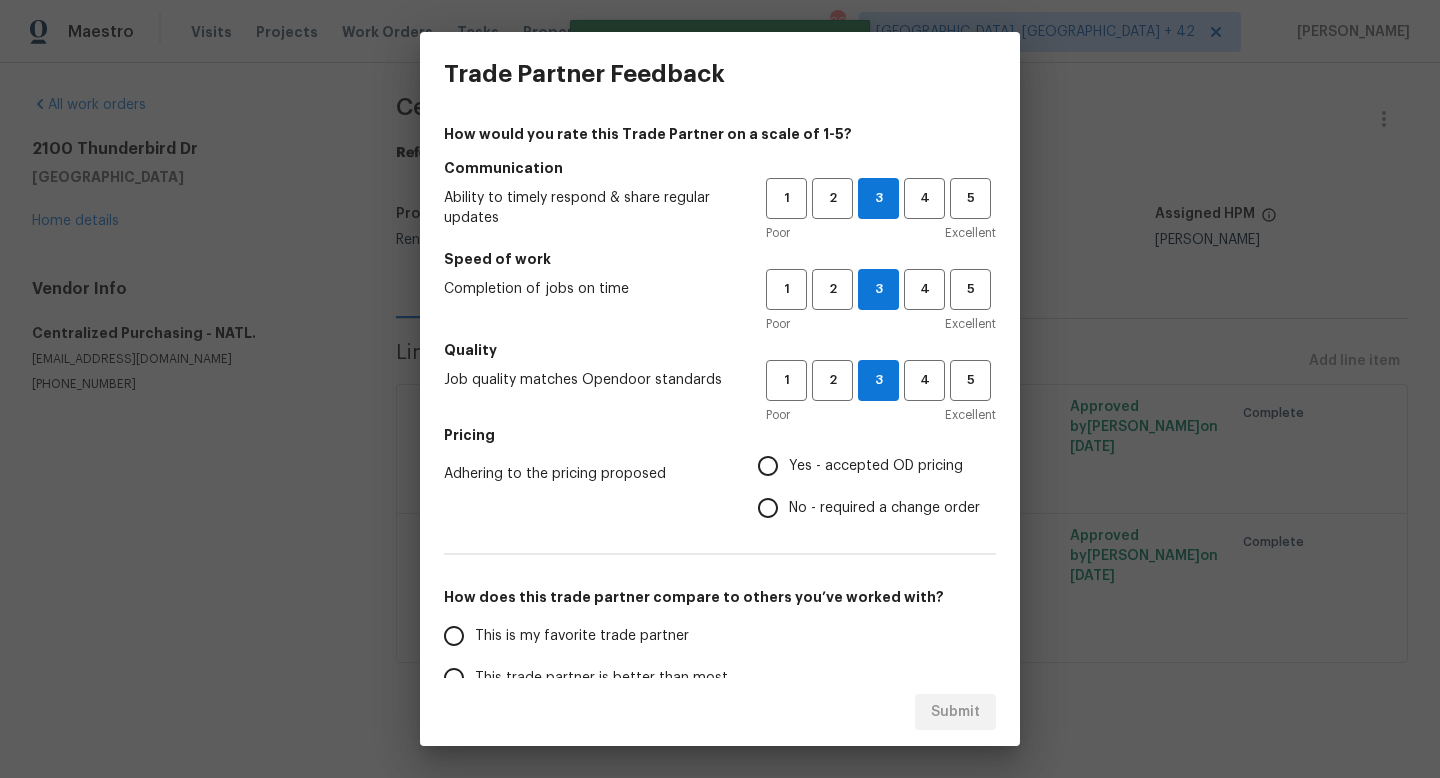 click on "Yes - accepted OD pricing" at bounding box center (863, 466) 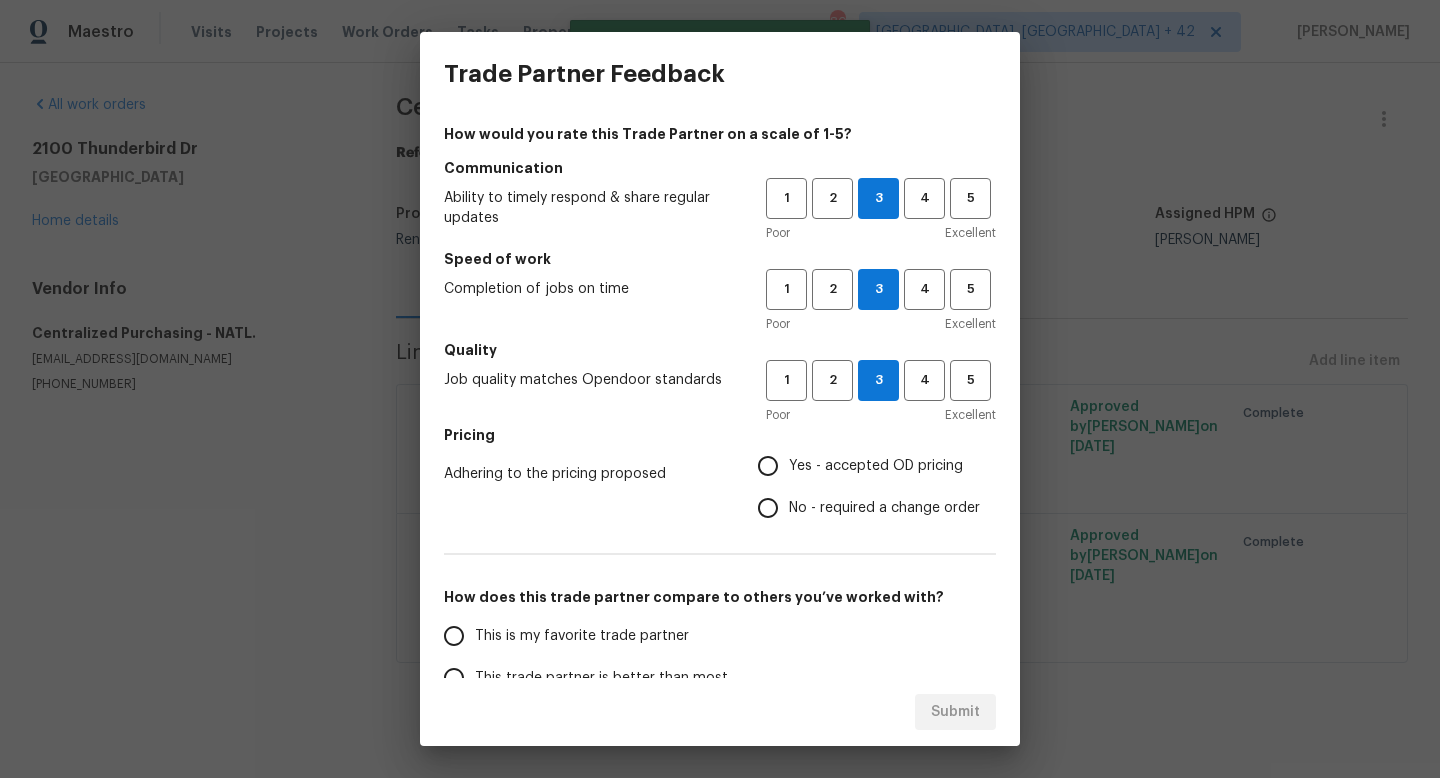 radio on "true" 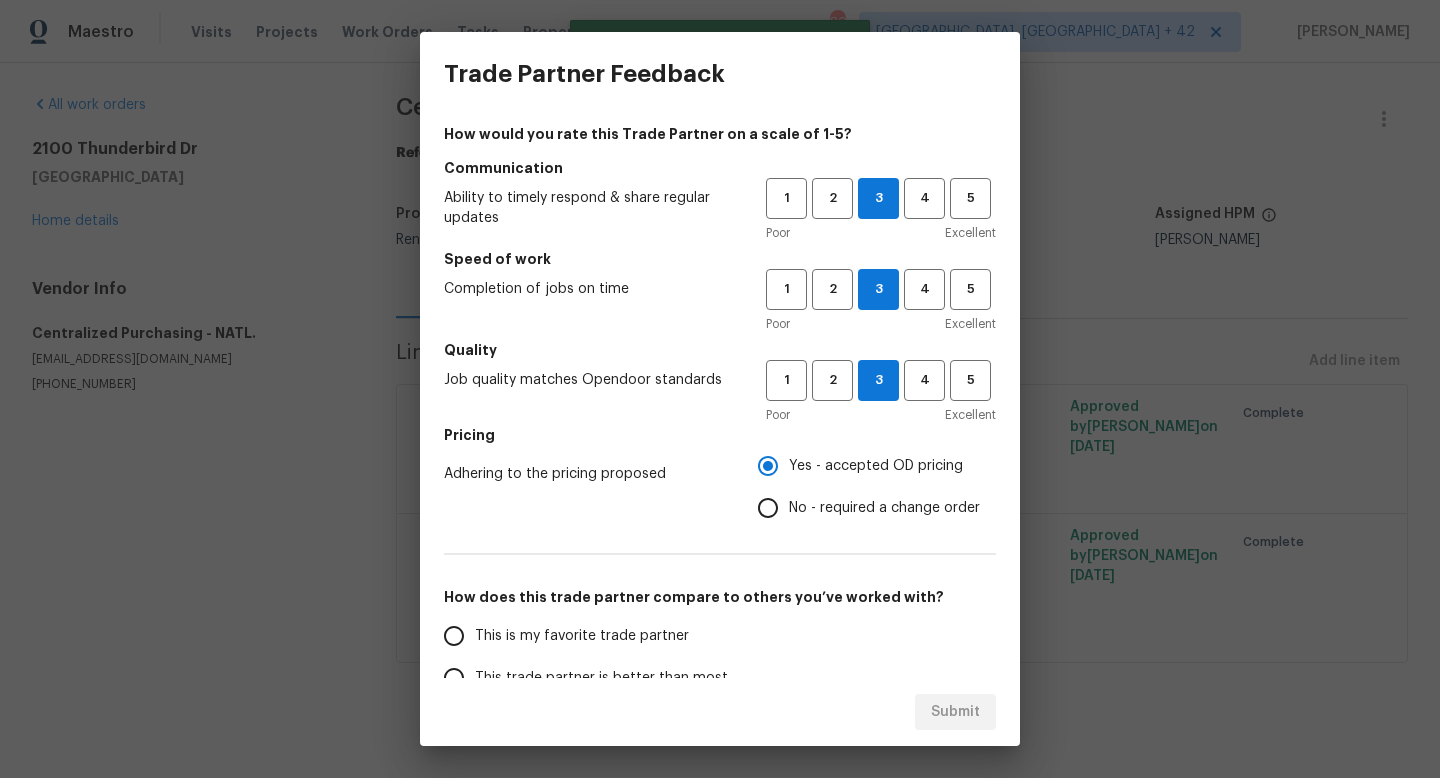 click on "This is my favorite trade partner" at bounding box center (582, 636) 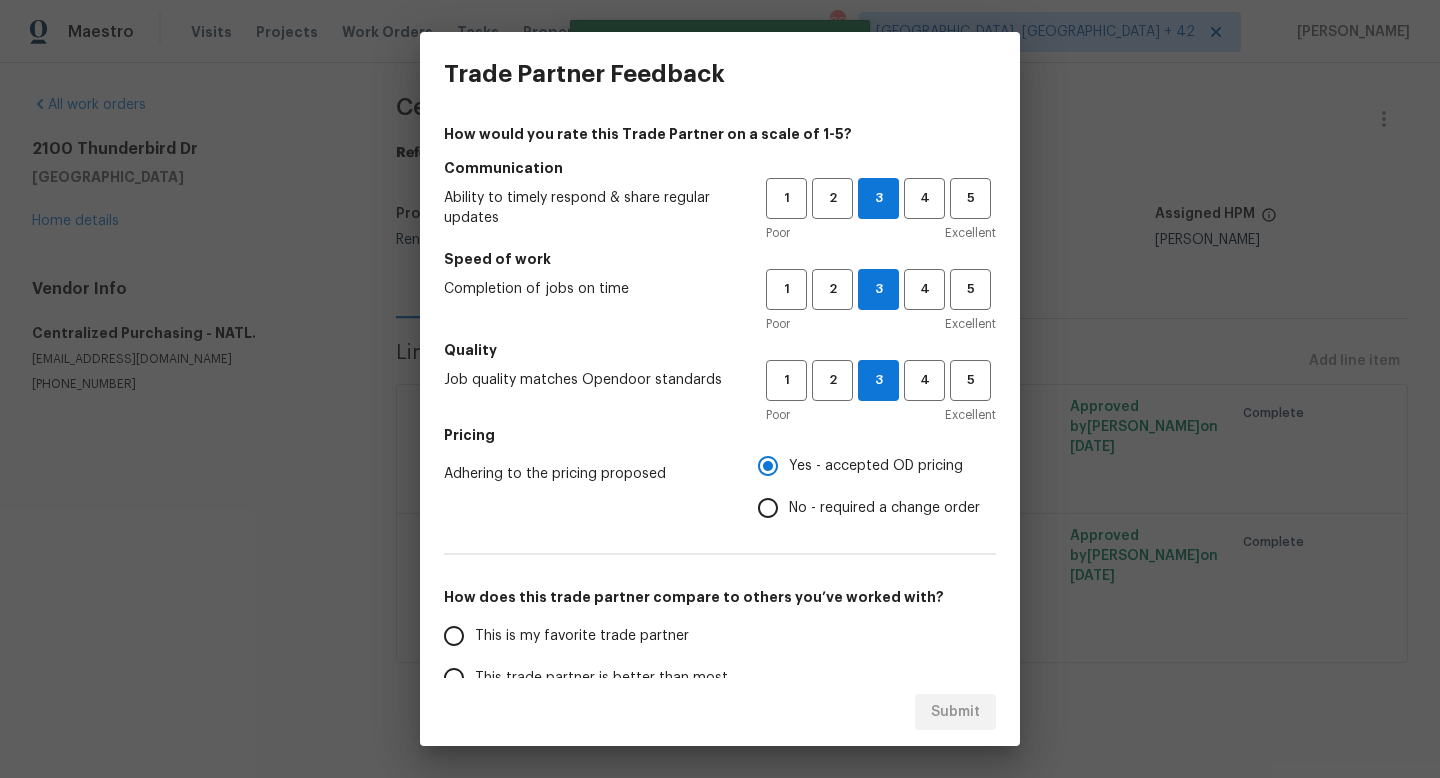 click on "This is my favorite trade partner" at bounding box center [454, 636] 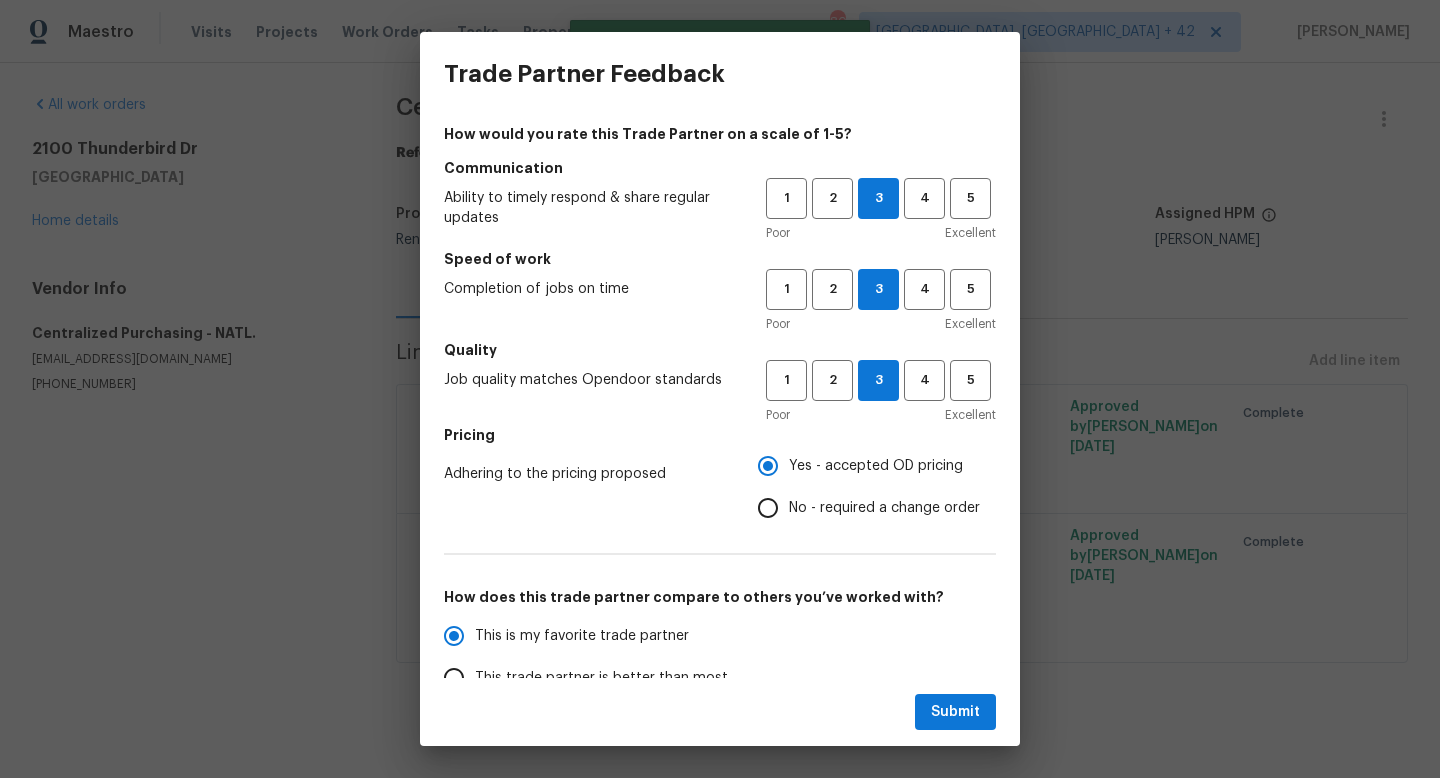click on "This is my favorite trade partner This trade partner is better than most This trade partner is par for the course This trade partner is acceptable We shouldn't work with this trade partner" at bounding box center [720, 720] 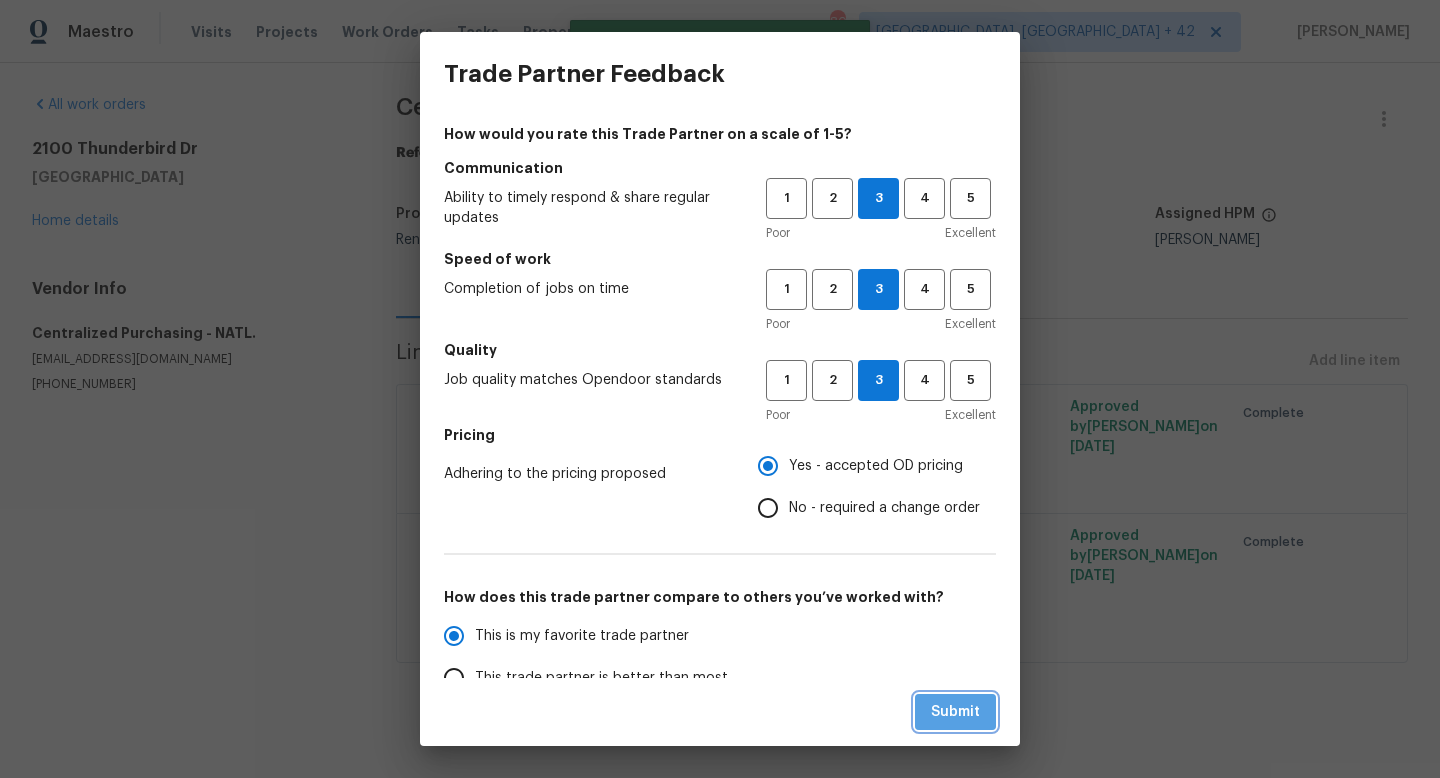 click on "Submit" at bounding box center [955, 712] 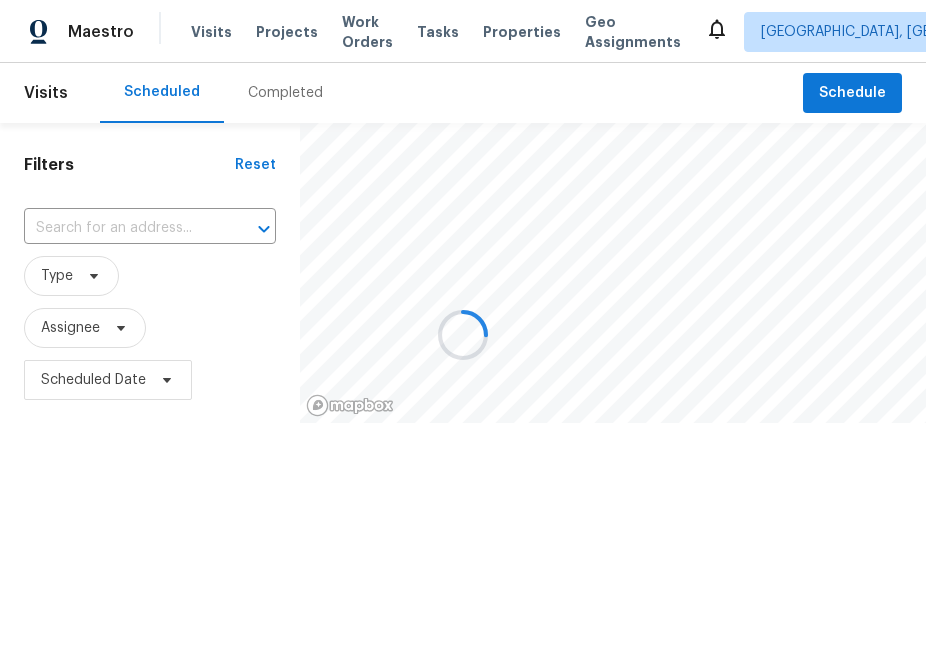 scroll, scrollTop: 0, scrollLeft: 0, axis: both 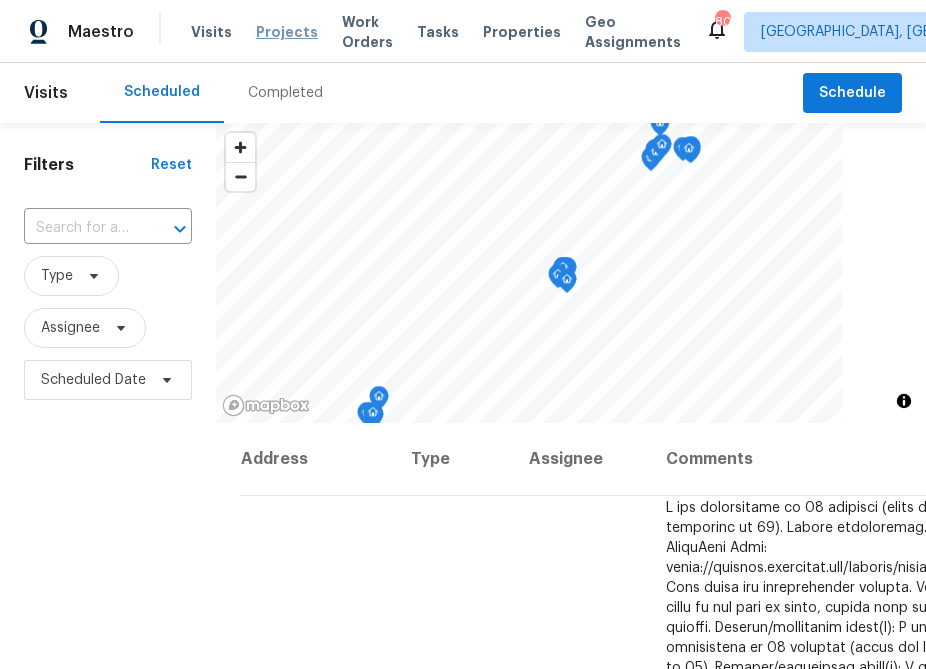 click on "Projects" at bounding box center (287, 32) 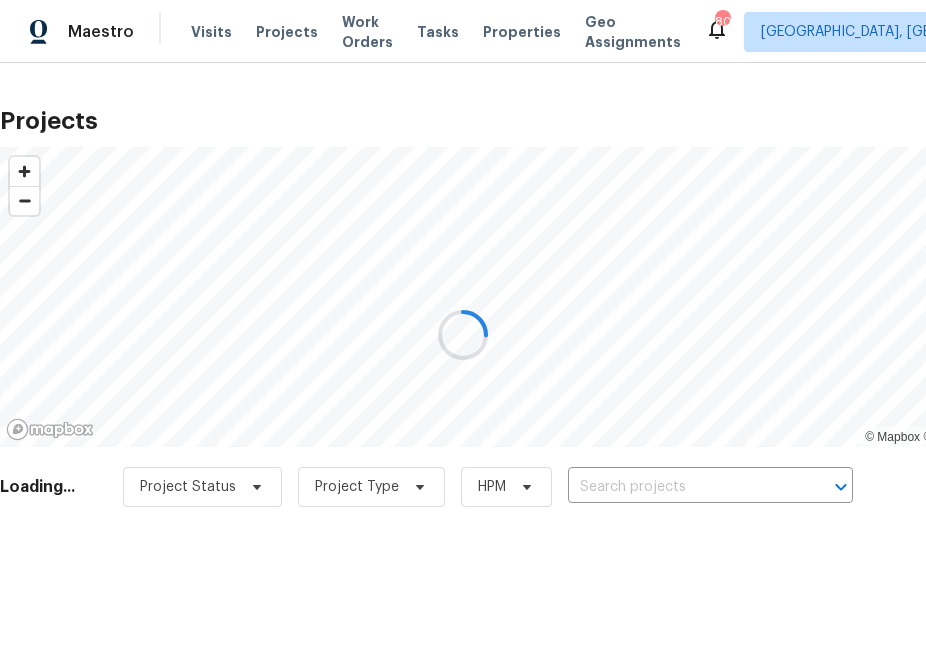 click at bounding box center (463, 334) 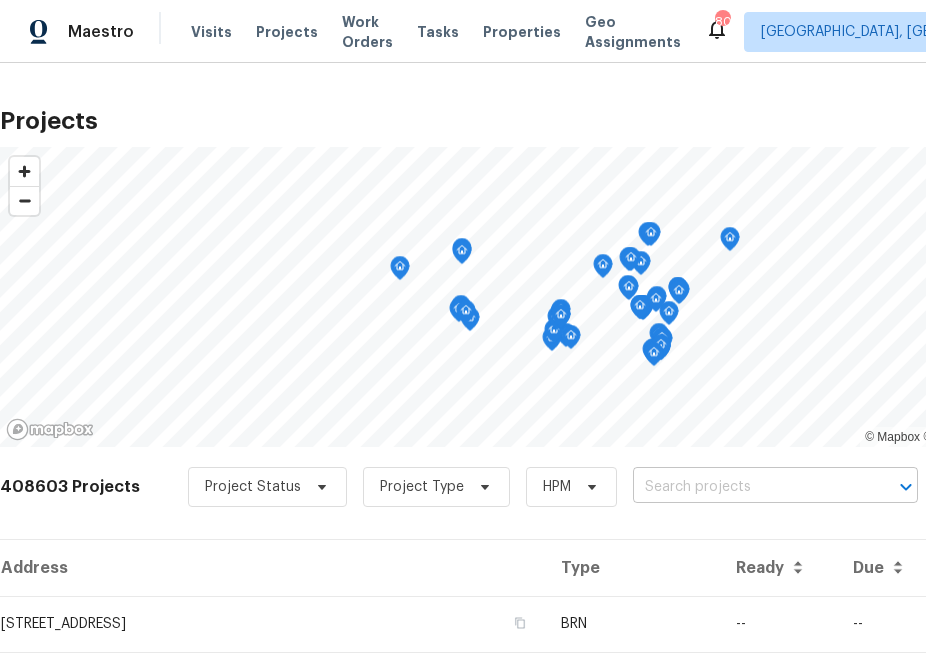 click at bounding box center [747, 487] 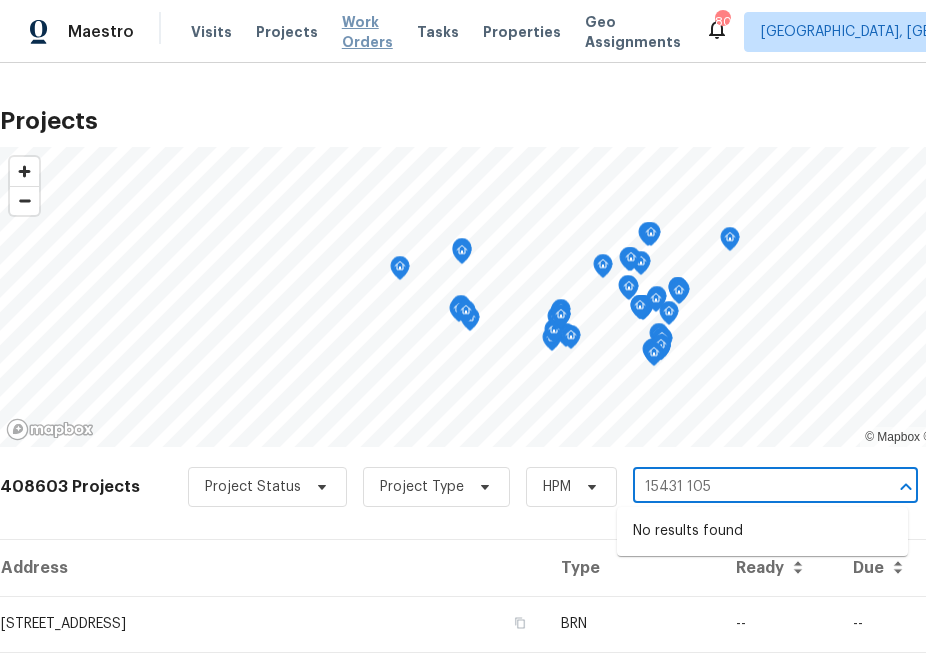 type on "15431 105" 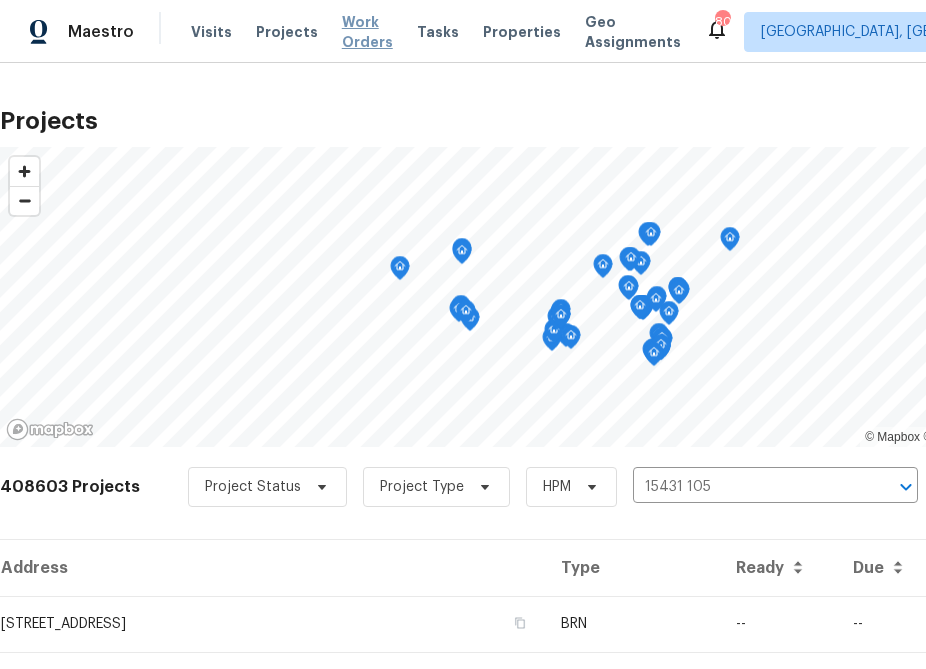 type 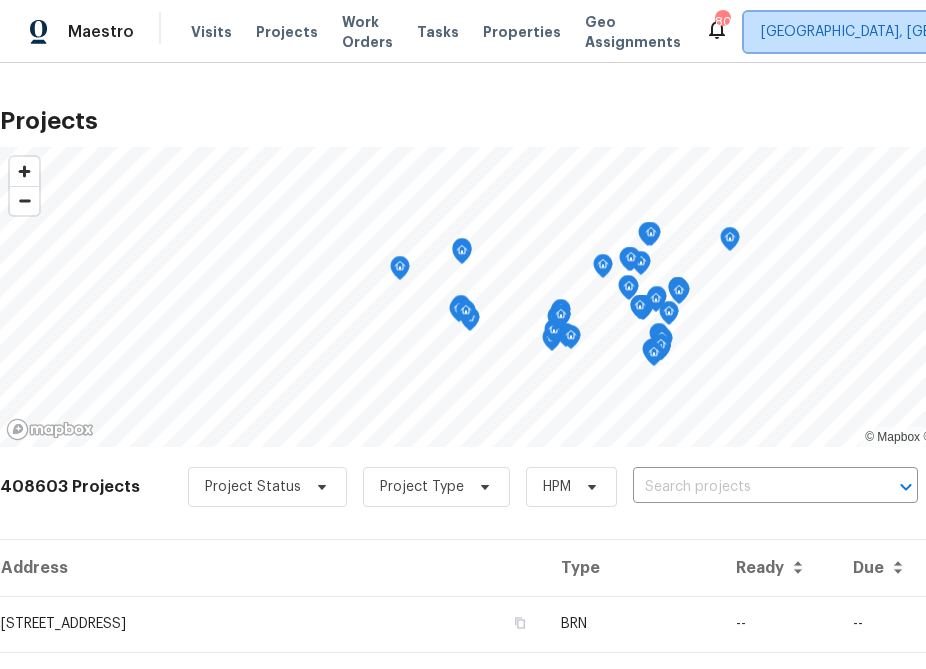 click on "[GEOGRAPHIC_DATA], [GEOGRAPHIC_DATA] + 42" at bounding box center (920, 32) 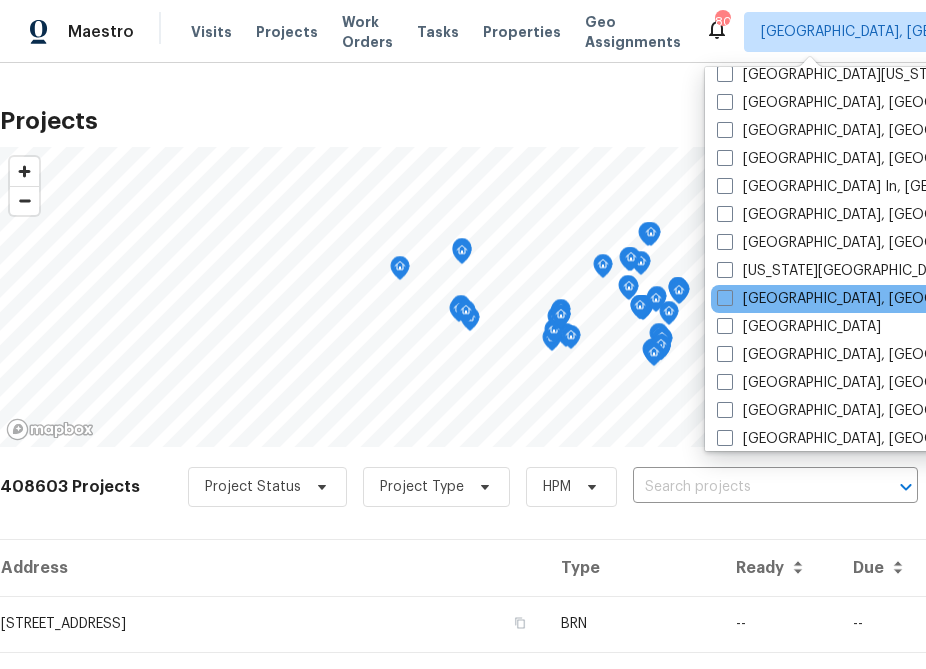 scroll, scrollTop: 1301, scrollLeft: 0, axis: vertical 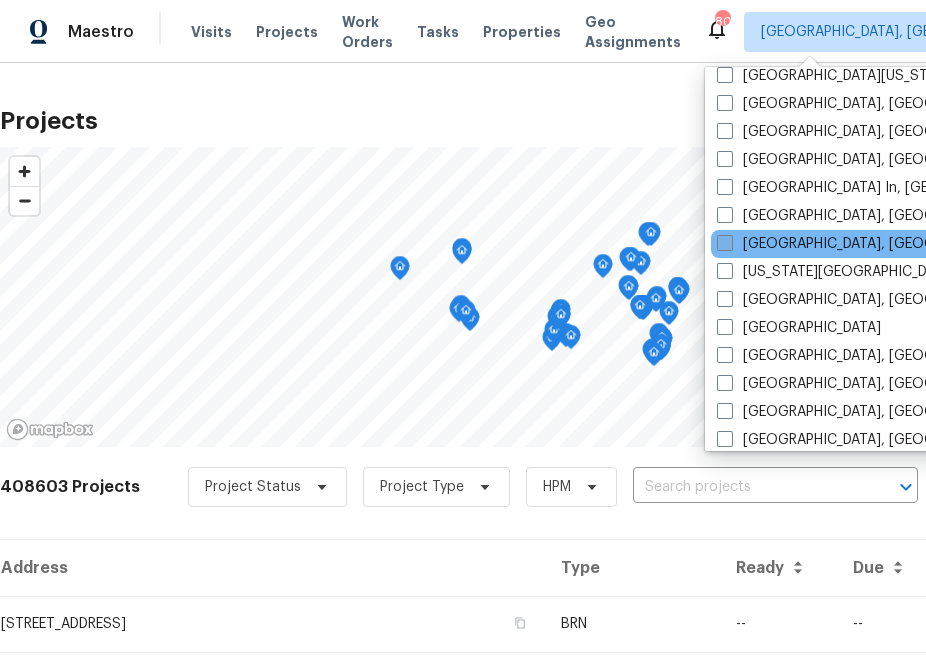 click at bounding box center (725, 243) 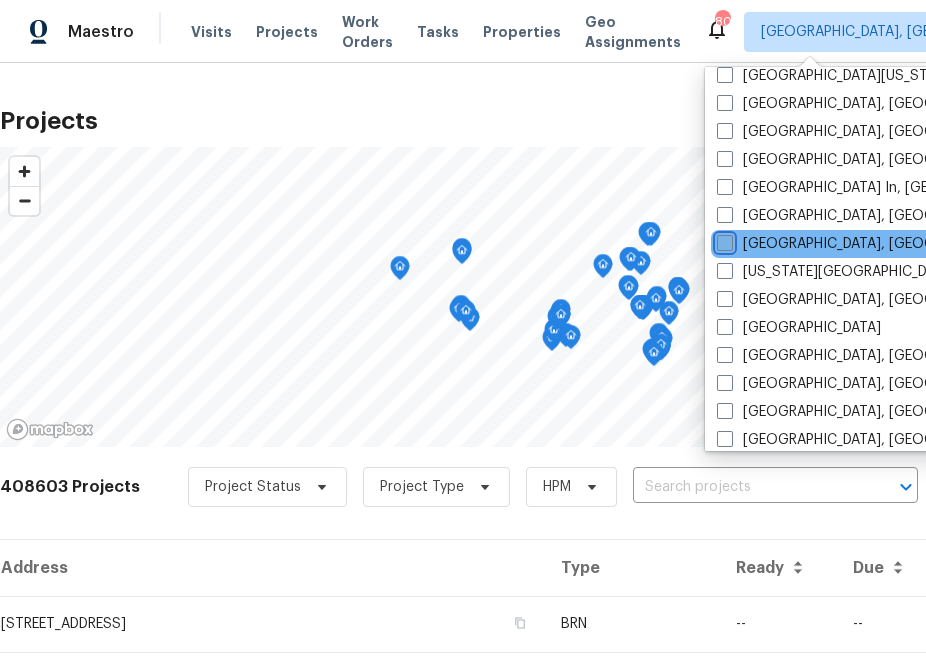 click on "[GEOGRAPHIC_DATA], [GEOGRAPHIC_DATA]" at bounding box center (723, 240) 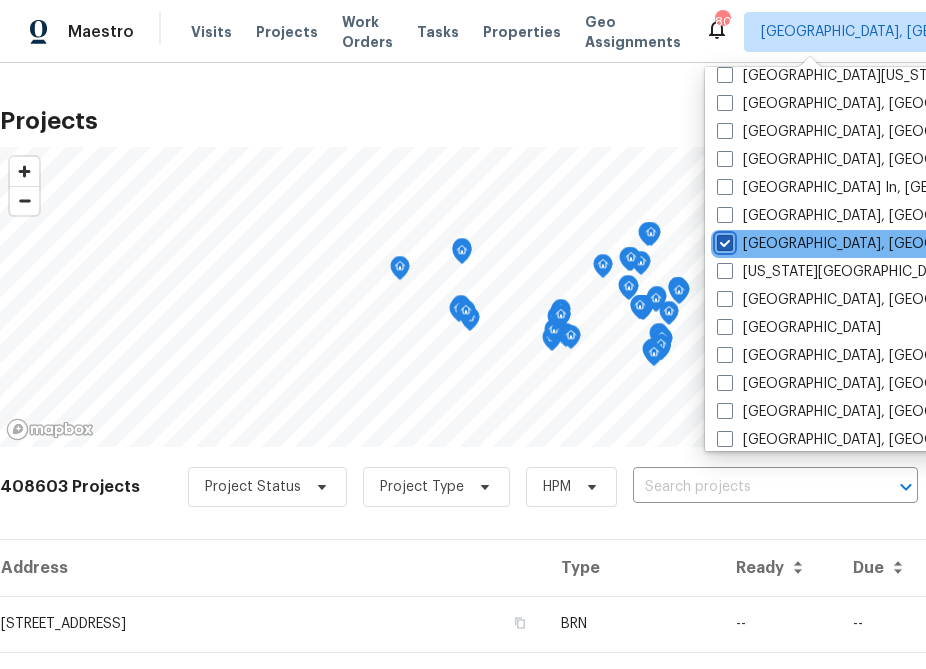 checkbox on "true" 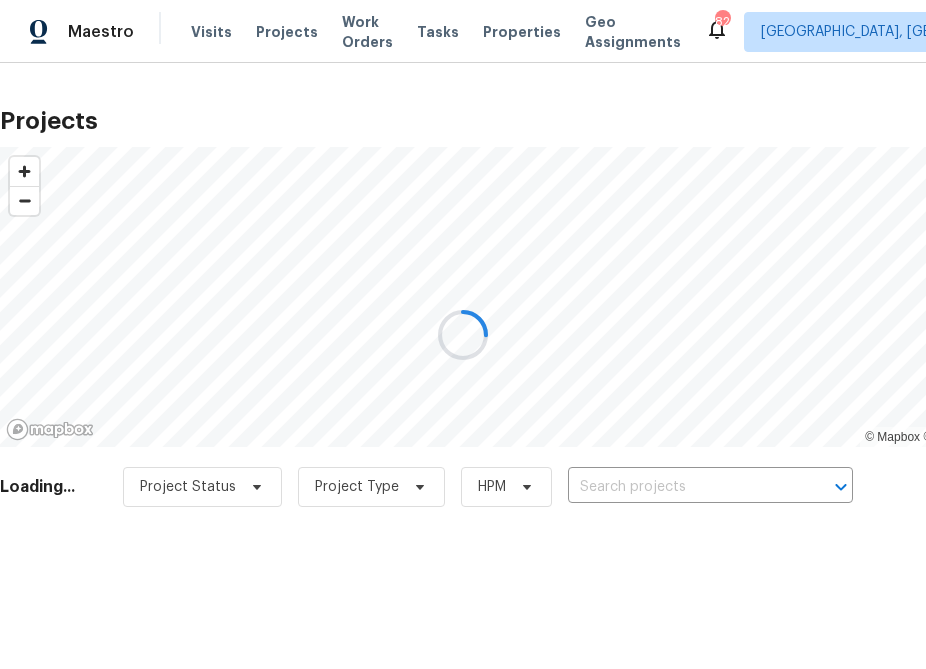 click at bounding box center (463, 334) 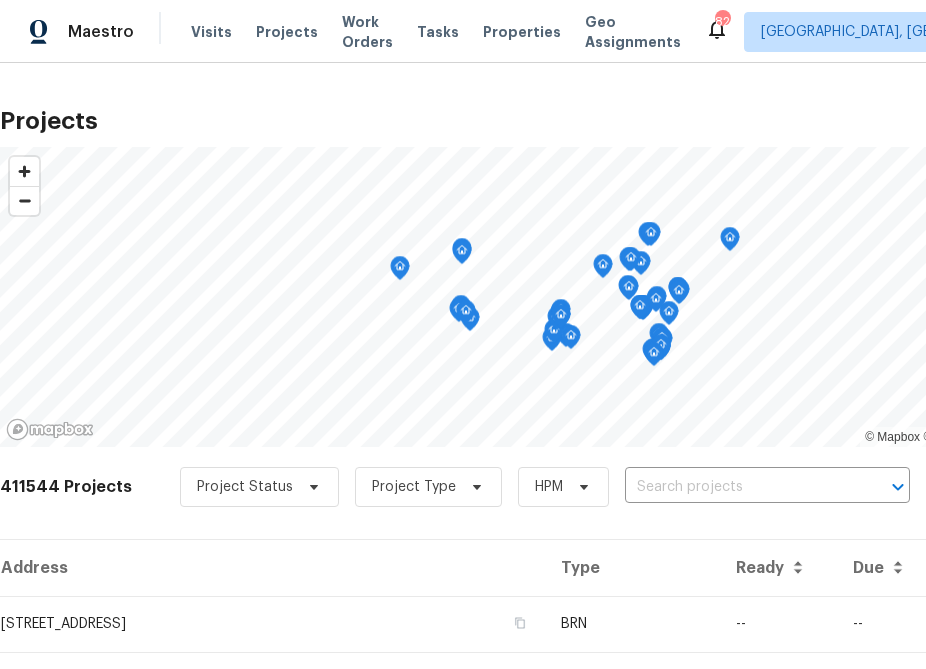 click at bounding box center (739, 487) 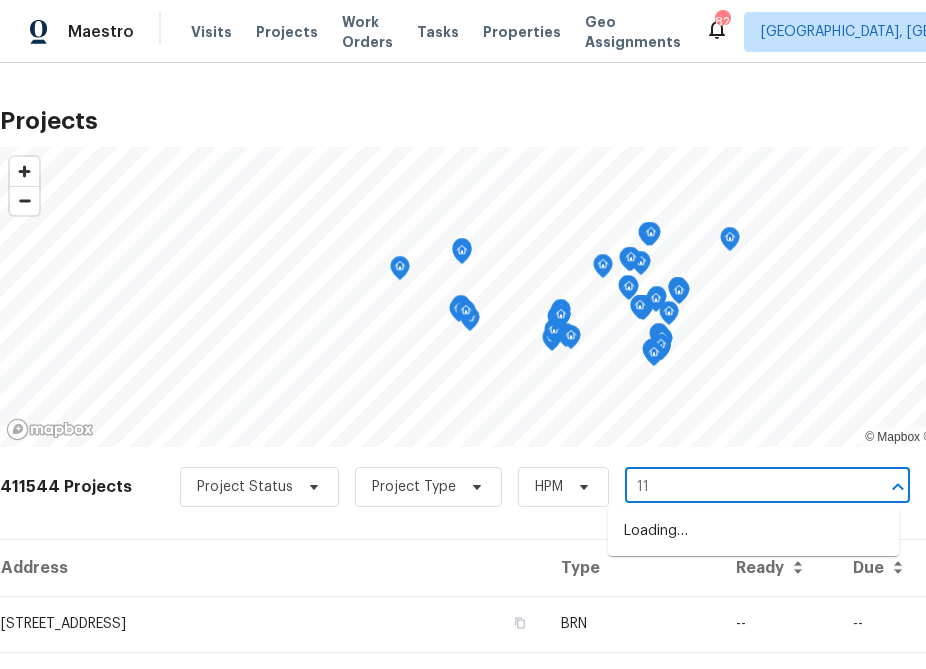 type on "1" 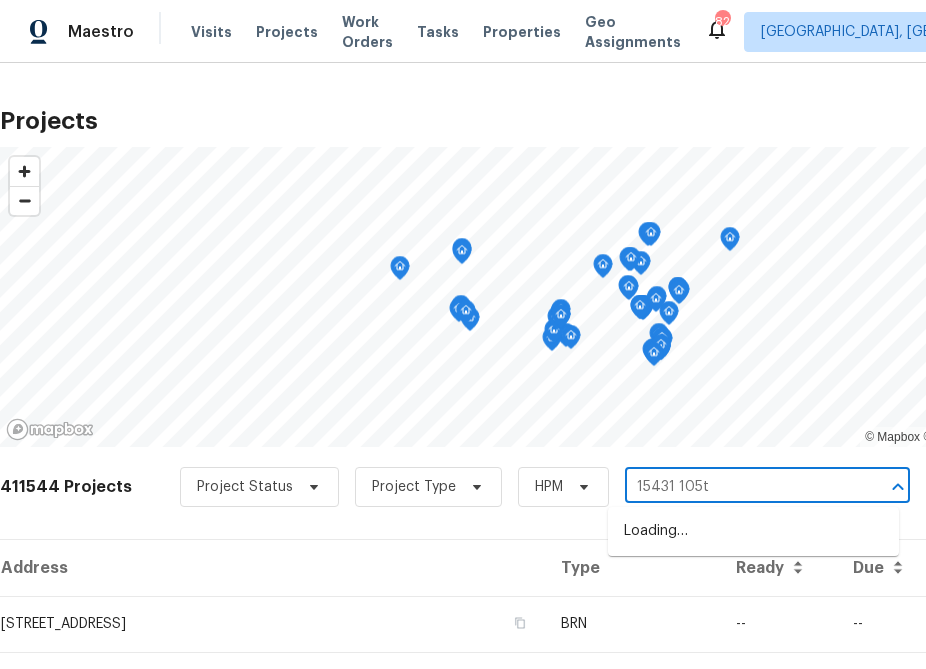 type on "15431 105th" 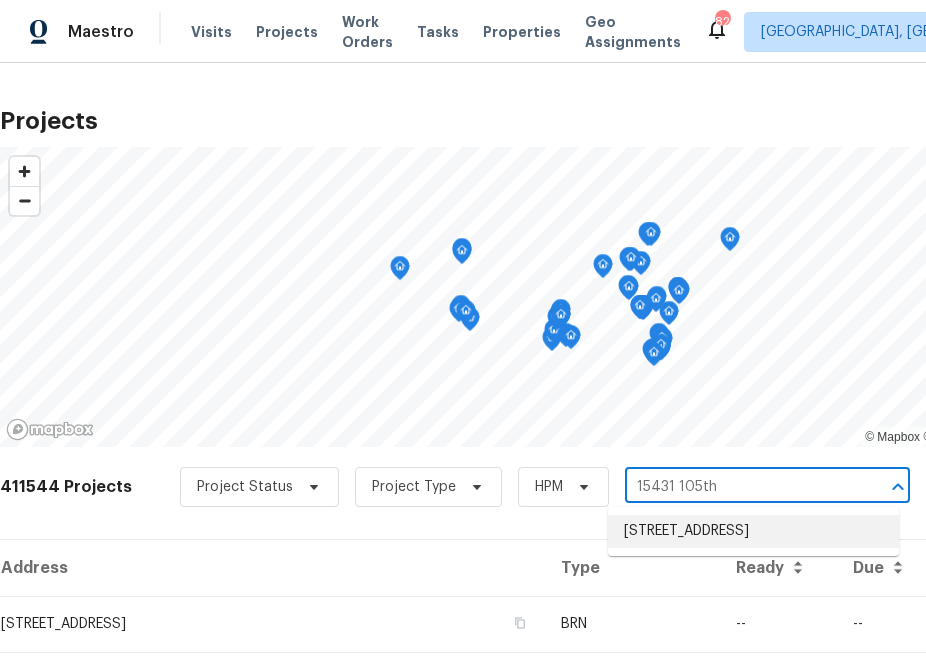 click on "[STREET_ADDRESS]" at bounding box center [753, 531] 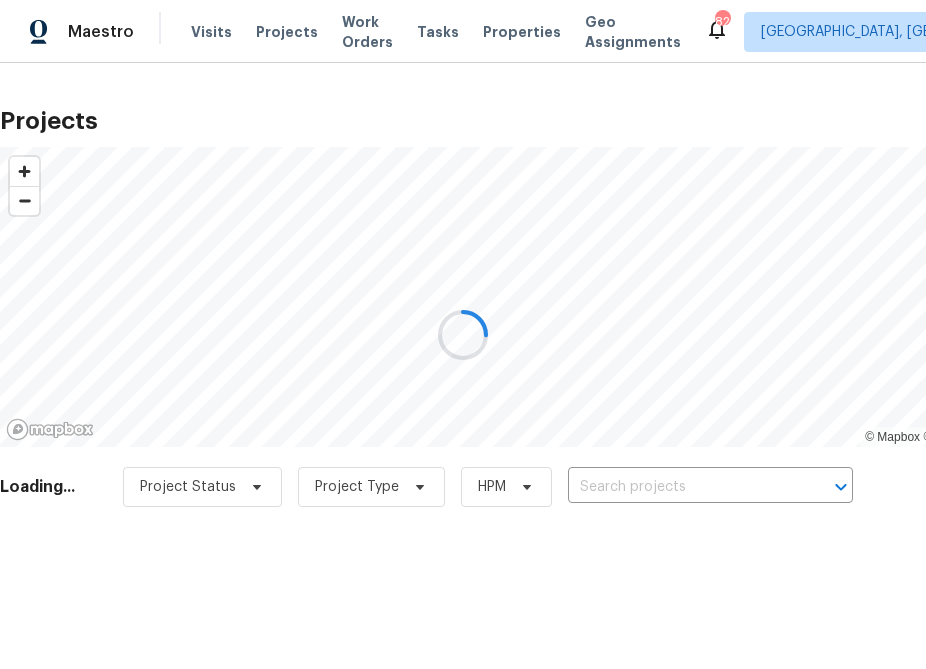 type on "[STREET_ADDRESS]" 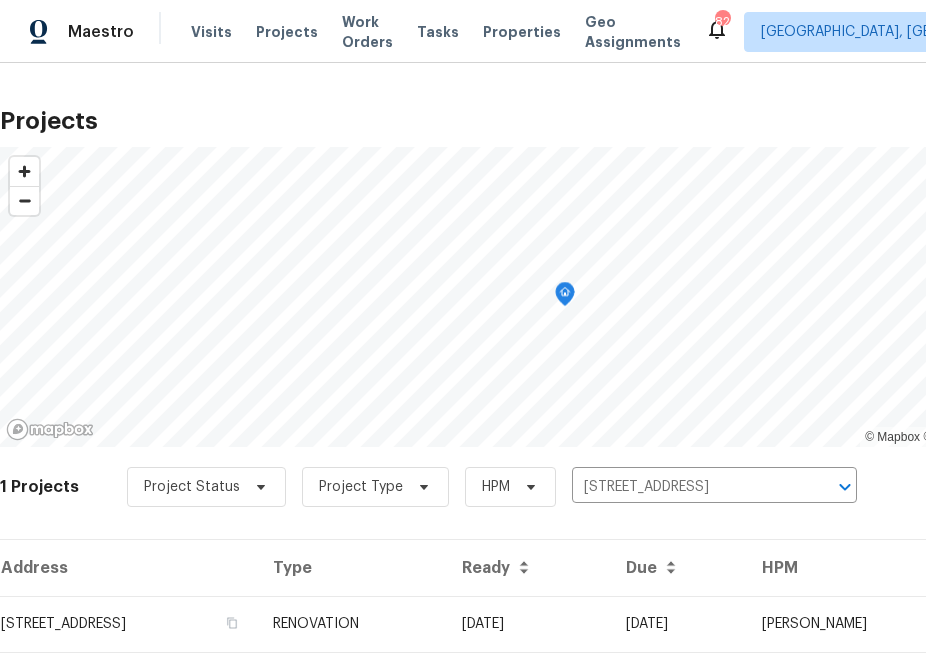 scroll, scrollTop: 47, scrollLeft: 0, axis: vertical 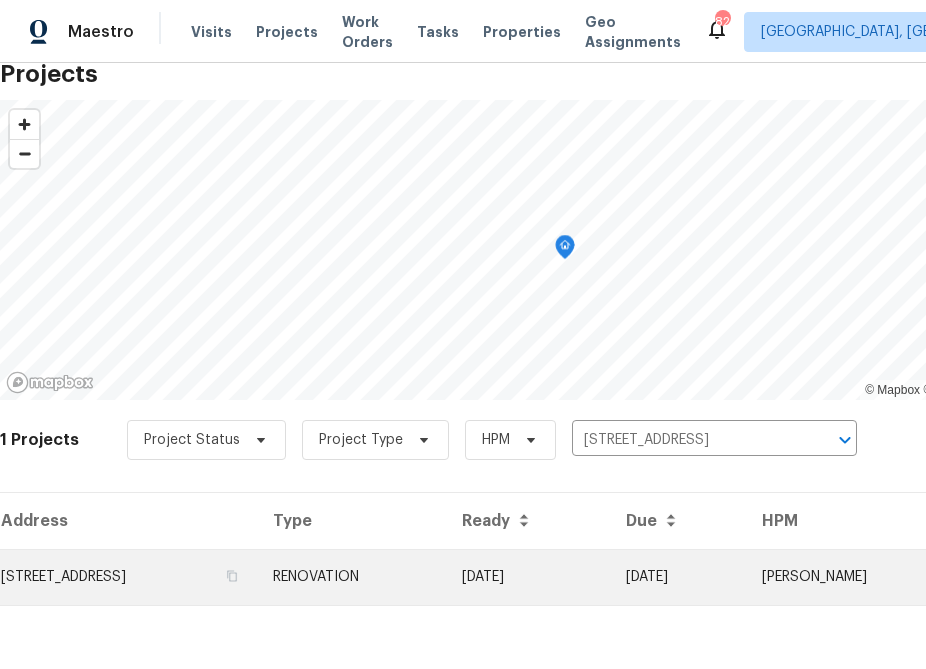 click on "[STREET_ADDRESS]" at bounding box center [128, 577] 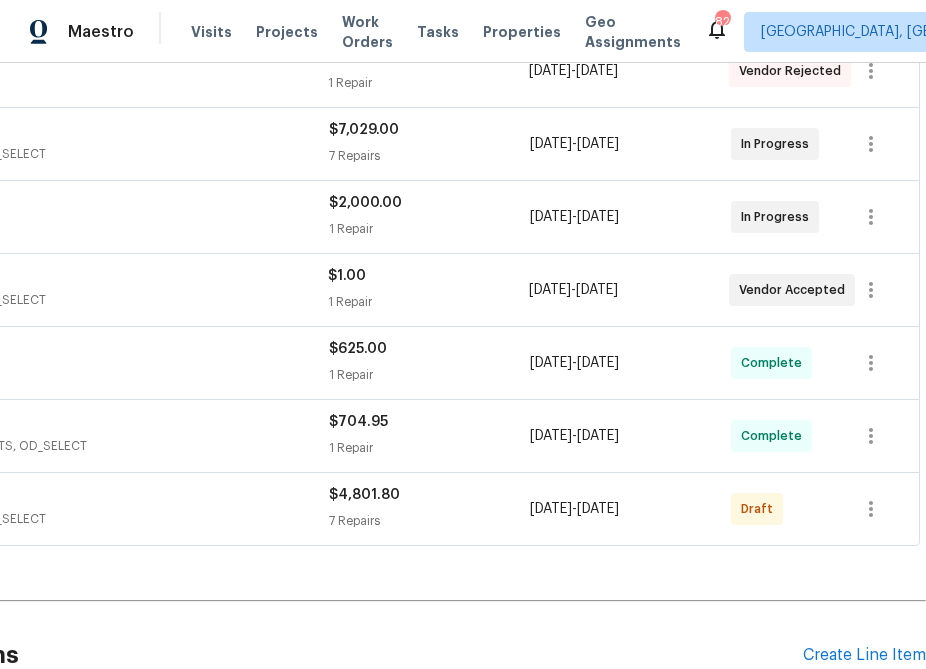 scroll, scrollTop: 601, scrollLeft: 204, axis: both 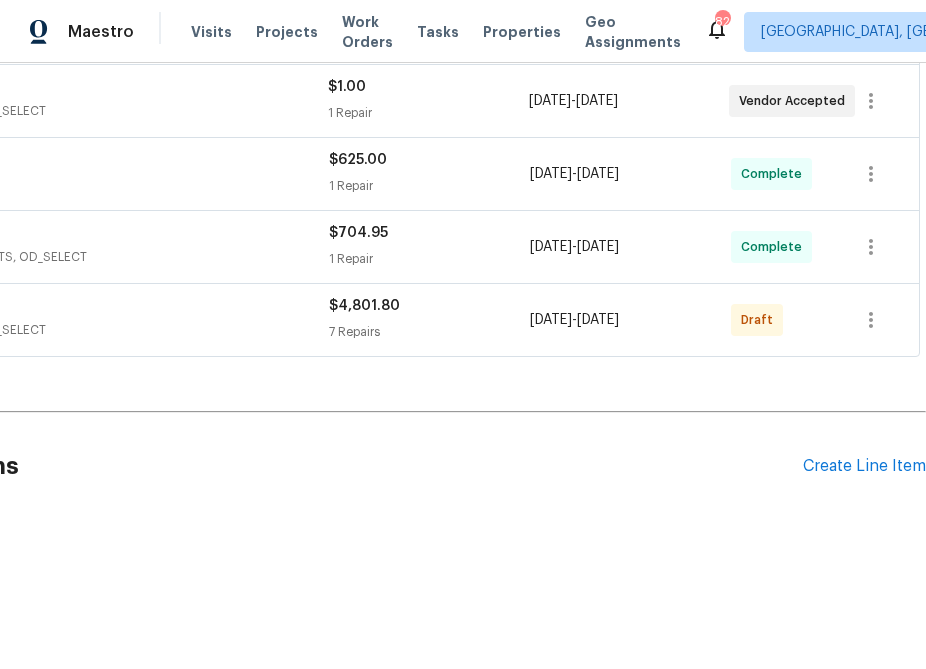 click on "Pending Line Items Create Line Item" at bounding box center (361, 466) 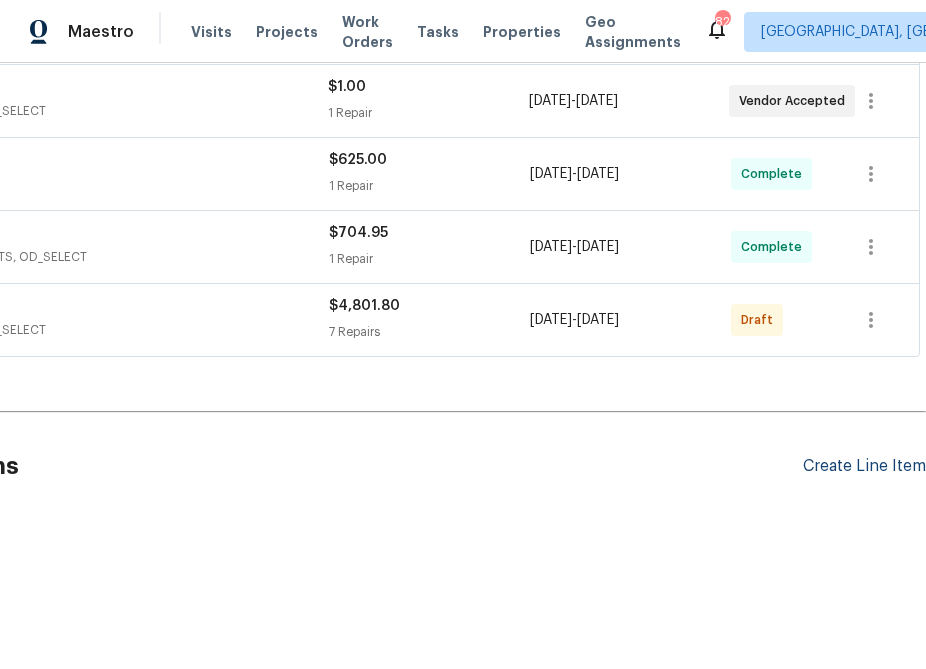 click on "Create Line Item" at bounding box center (864, 466) 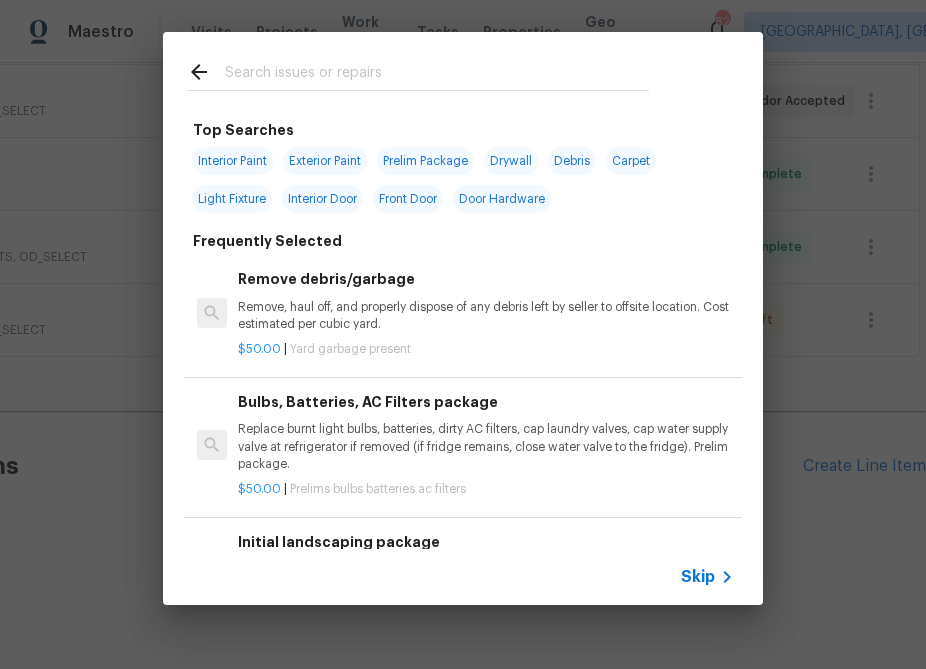 click on "Skip" at bounding box center (463, 577) 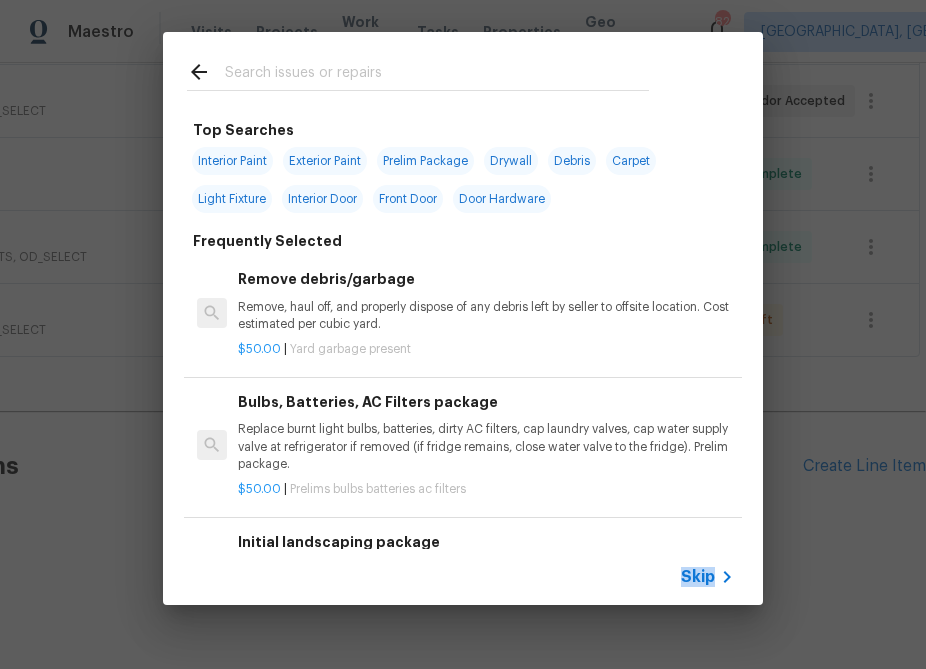 click on "Skip" at bounding box center [463, 577] 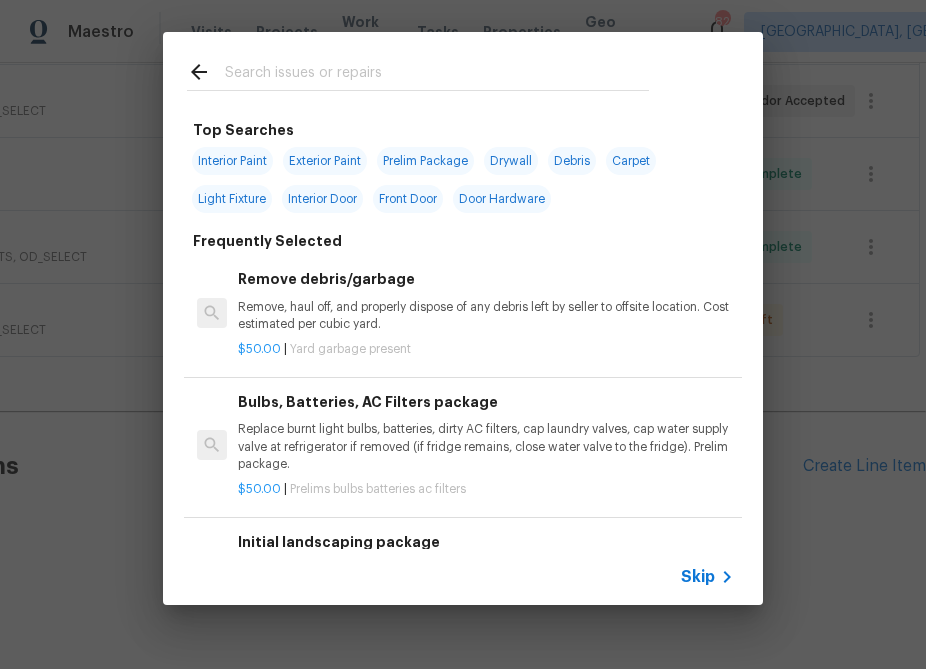 click on "Skip" at bounding box center [698, 577] 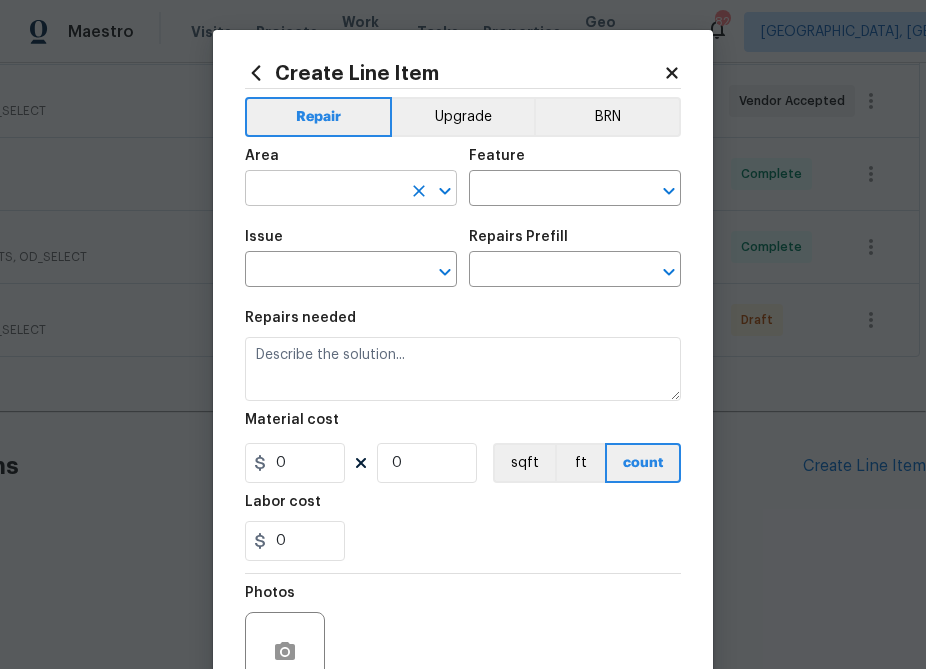 click at bounding box center (323, 190) 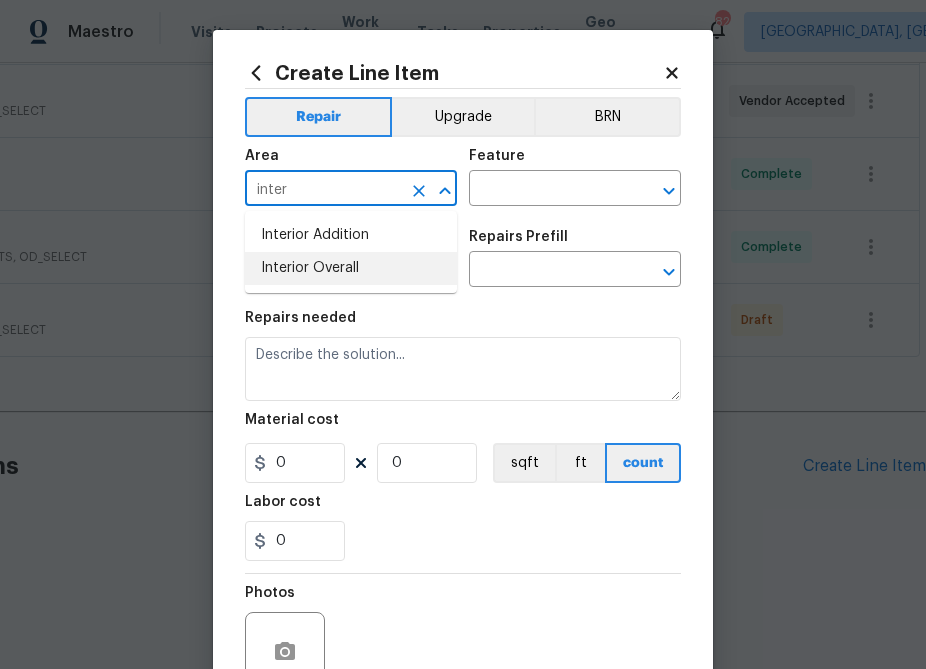click on "Interior Overall" at bounding box center (351, 268) 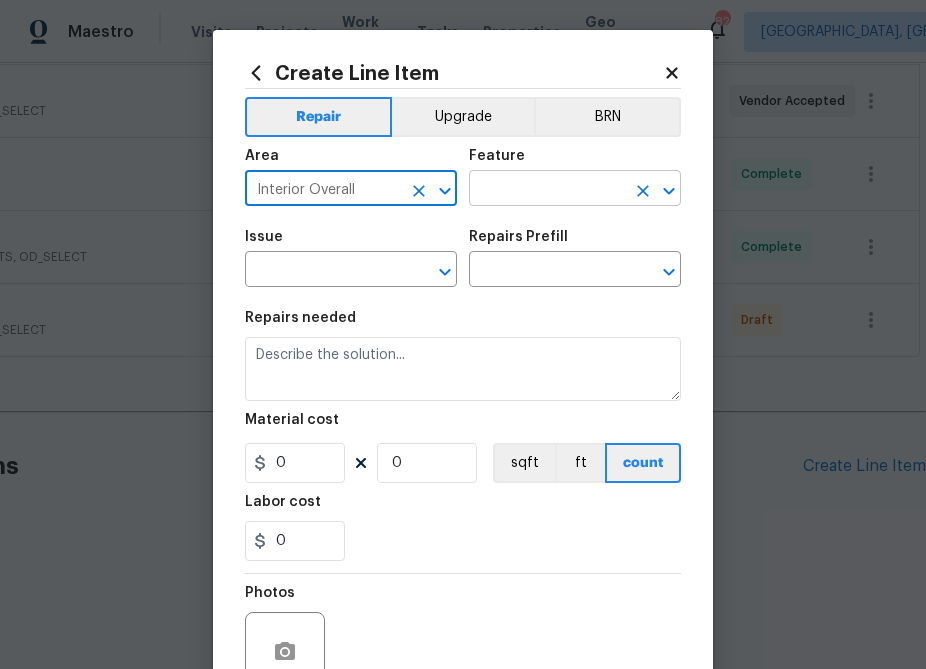 type on "Interior Overall" 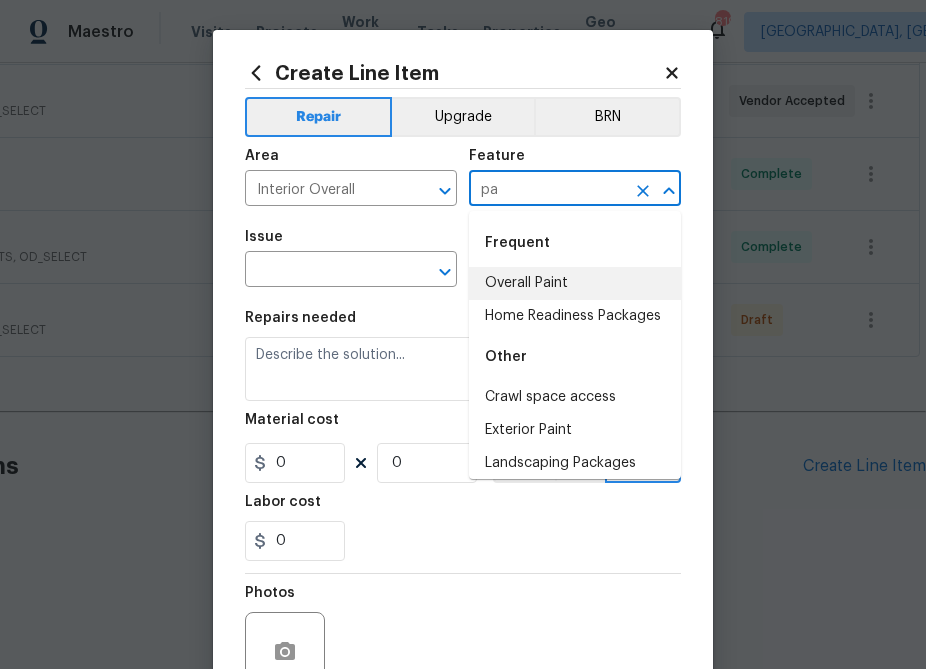 click on "Overall Paint" at bounding box center (575, 283) 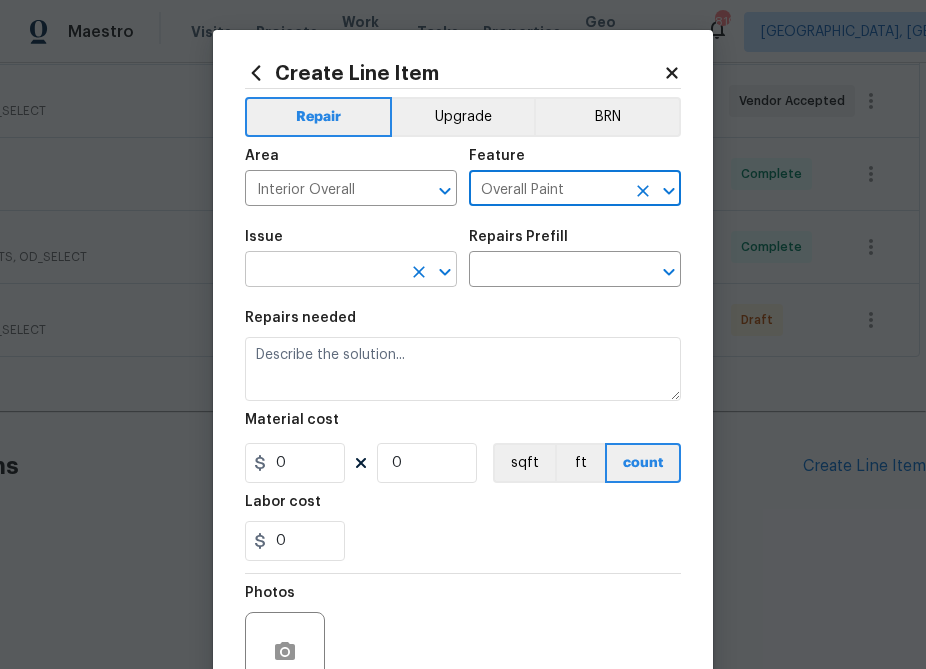 type on "Overall Paint" 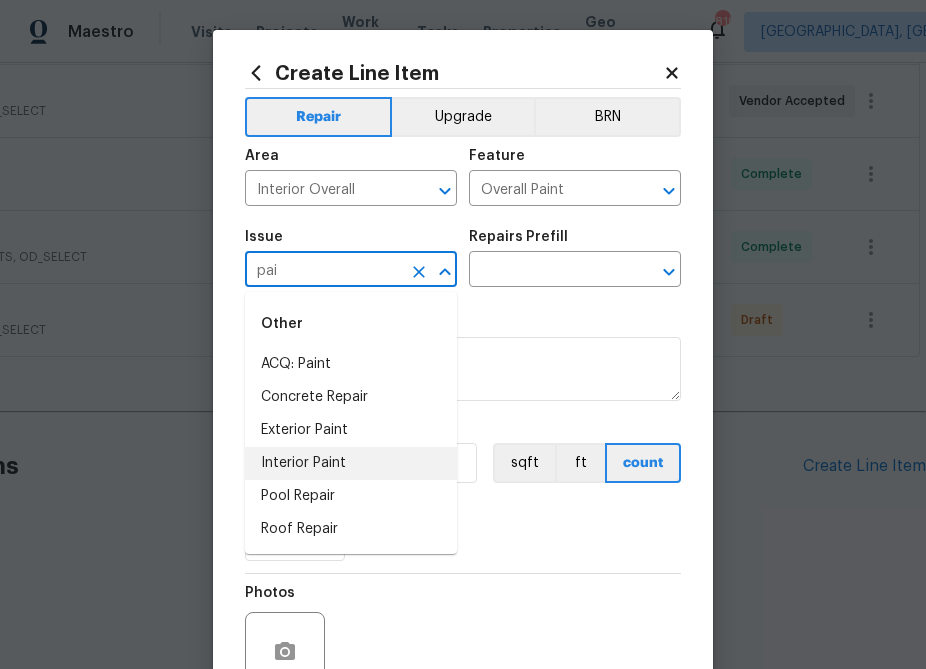 click on "Interior Paint" at bounding box center (351, 463) 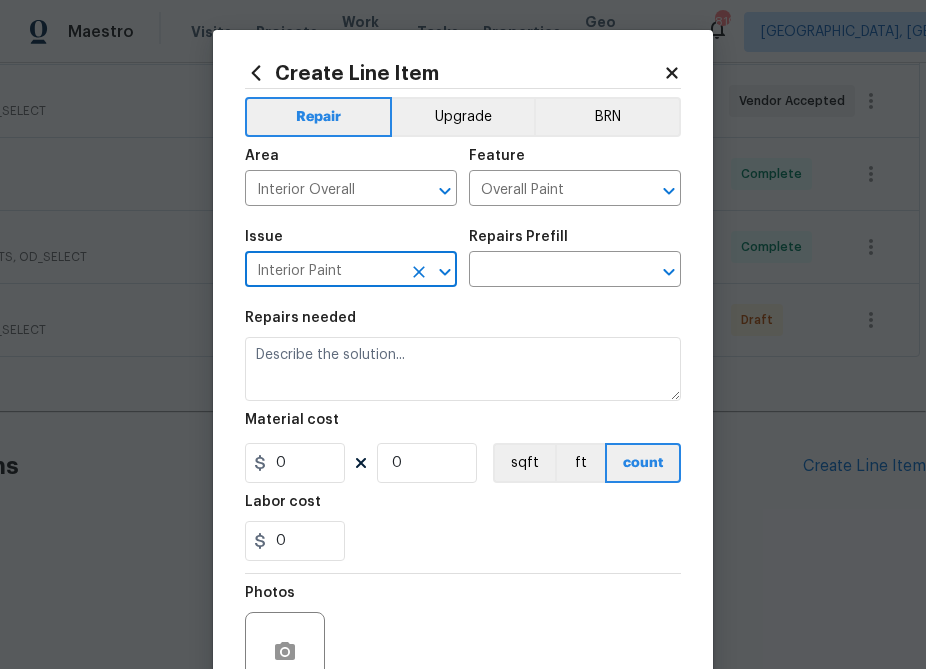 type on "Interior Paint" 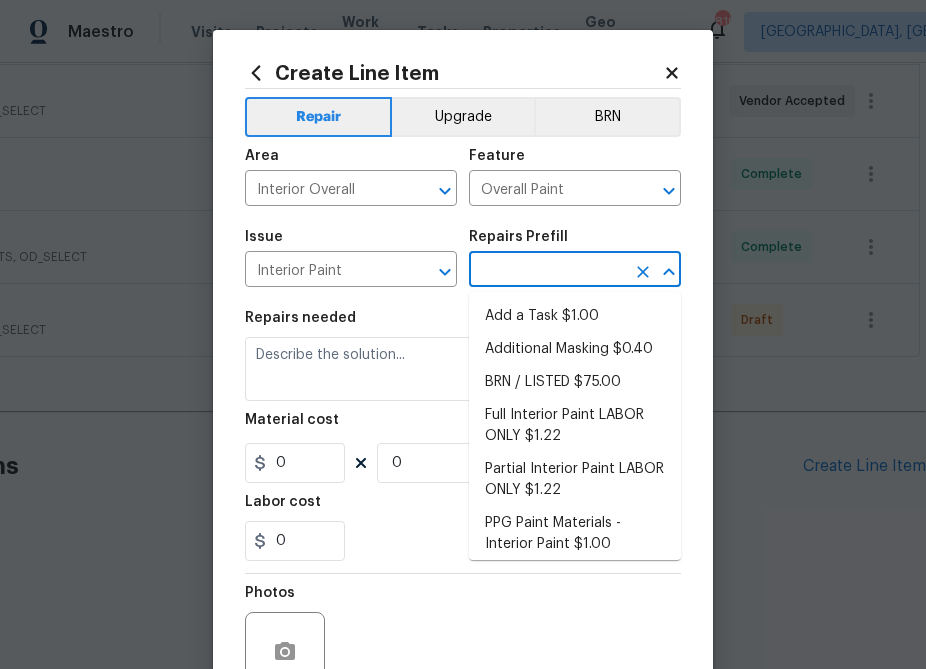 click at bounding box center [547, 271] 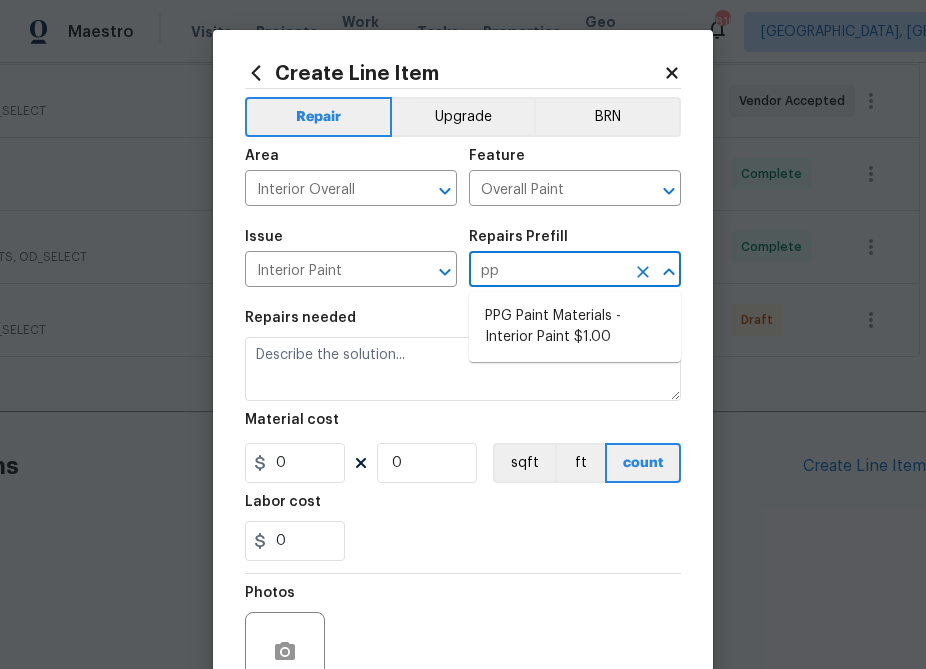 type on "ppg" 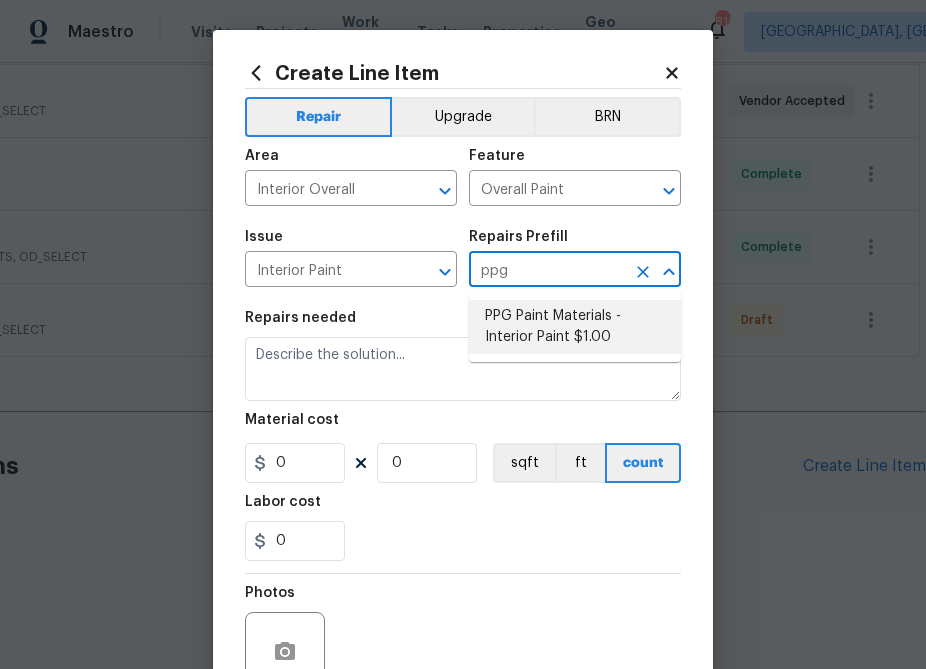 click on "PPG Paint Materials - Interior Paint $1.00" at bounding box center [575, 327] 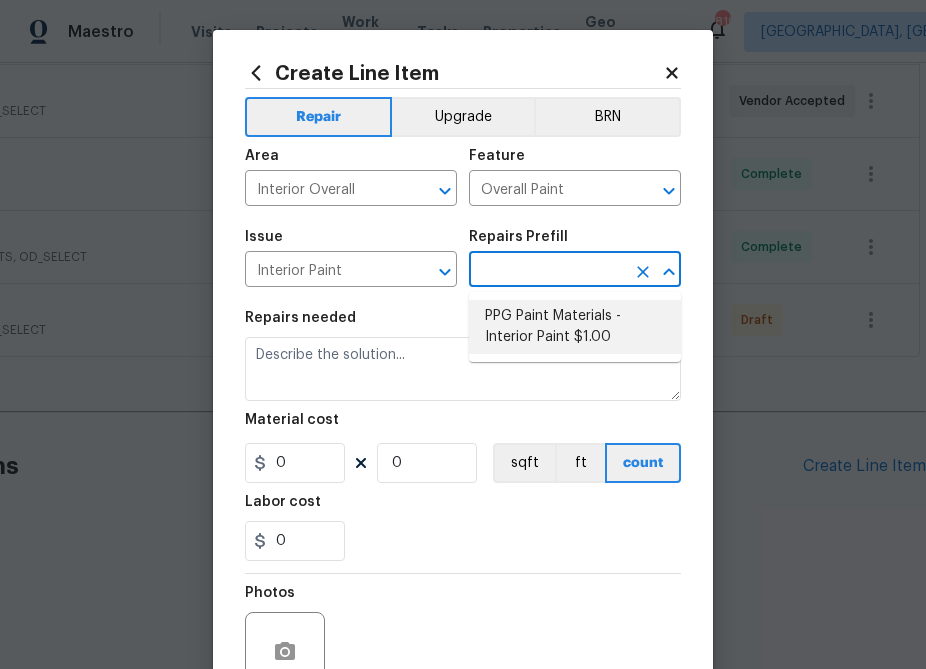 type on "PPG Paint Materials - Interior Paint $1.00" 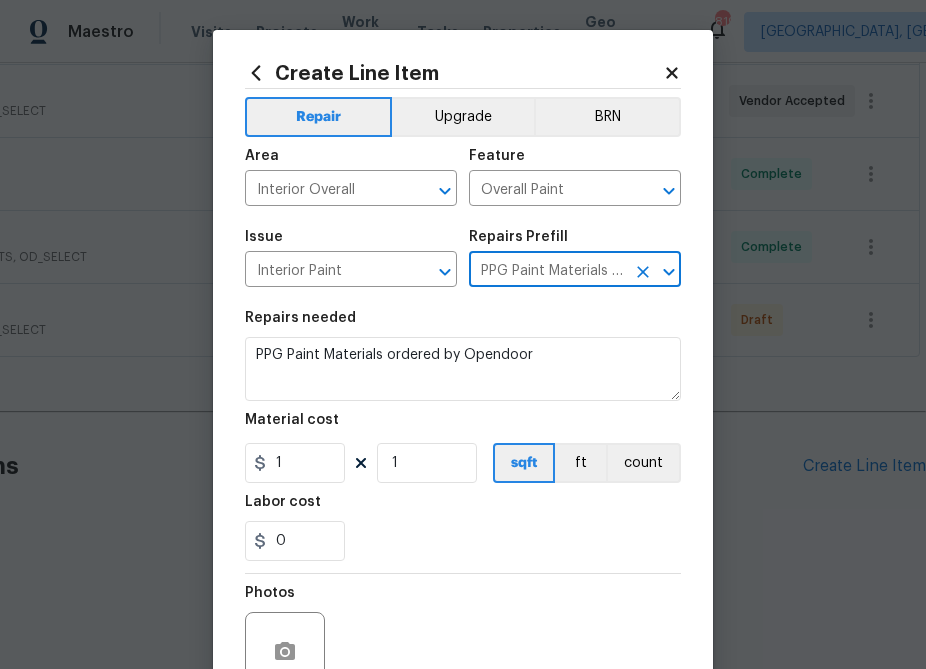 type on "PPG Paint Materials - Interior Paint $1.00" 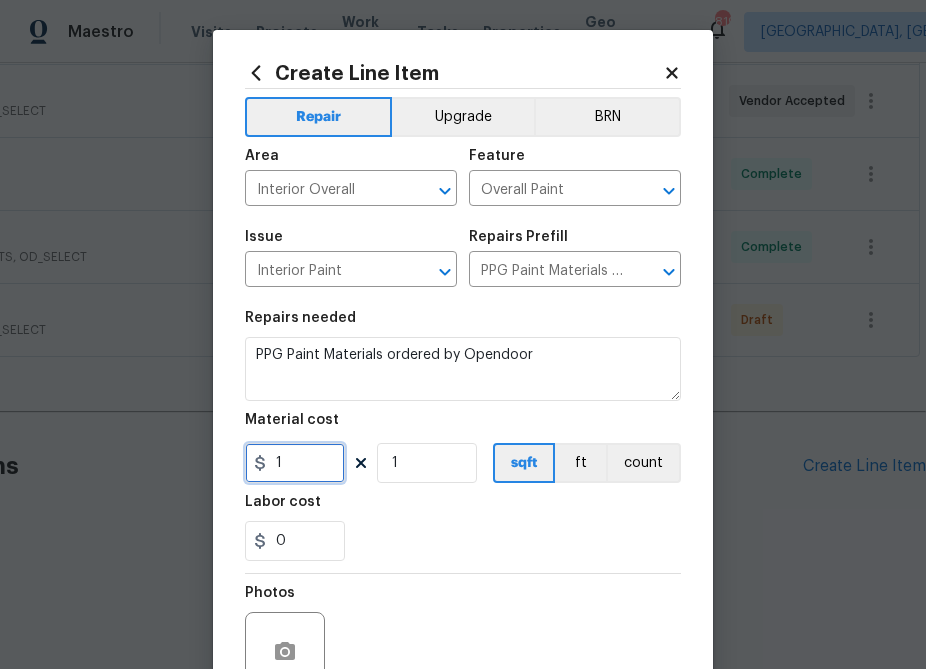 click on "1" at bounding box center [295, 463] 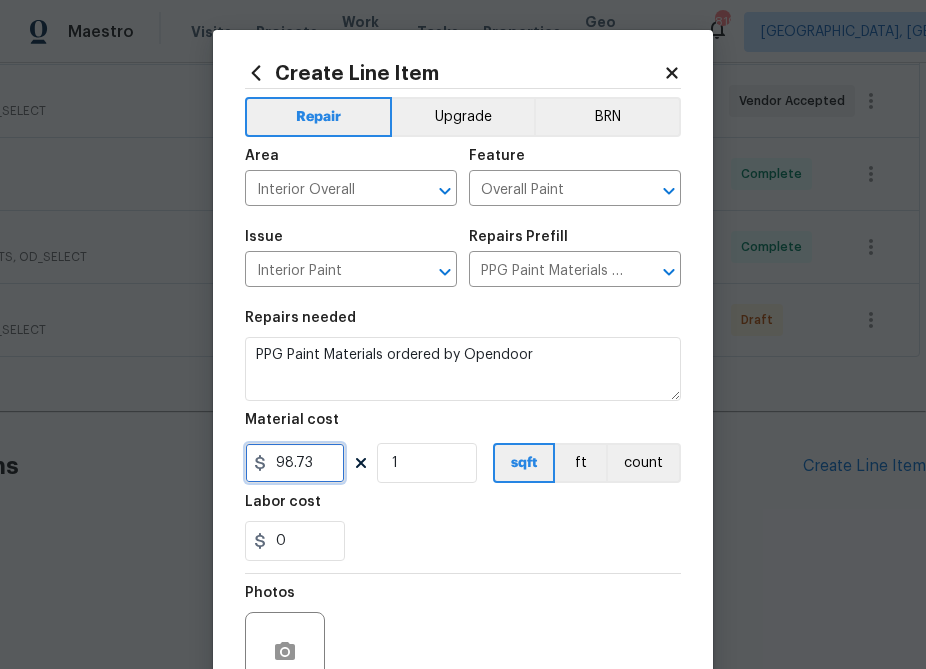 type on "98.73" 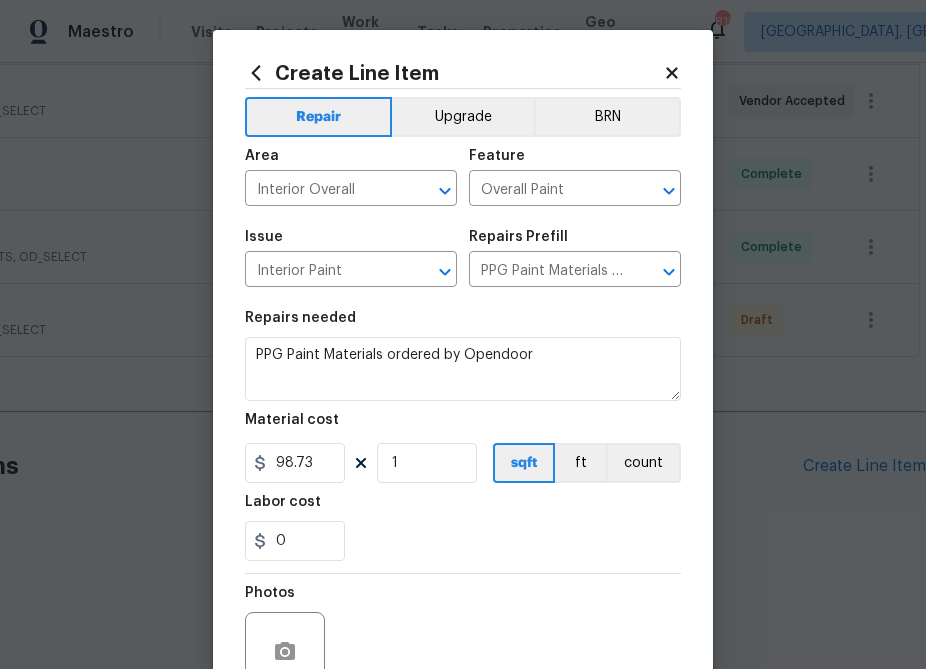 click on "Photos" at bounding box center [463, 639] 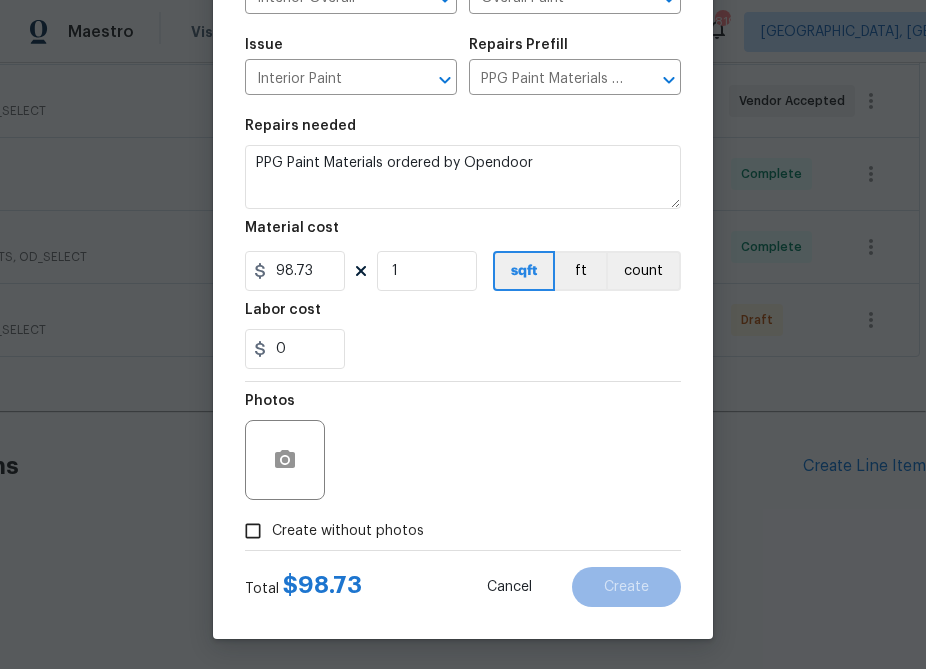 click on "Create without photos" at bounding box center [348, 531] 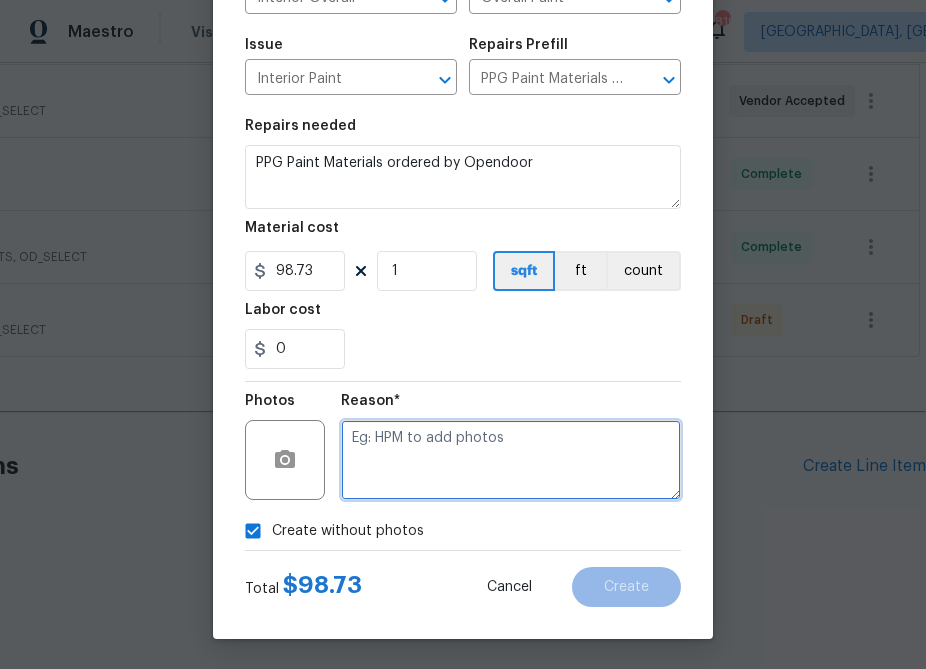 click at bounding box center (511, 460) 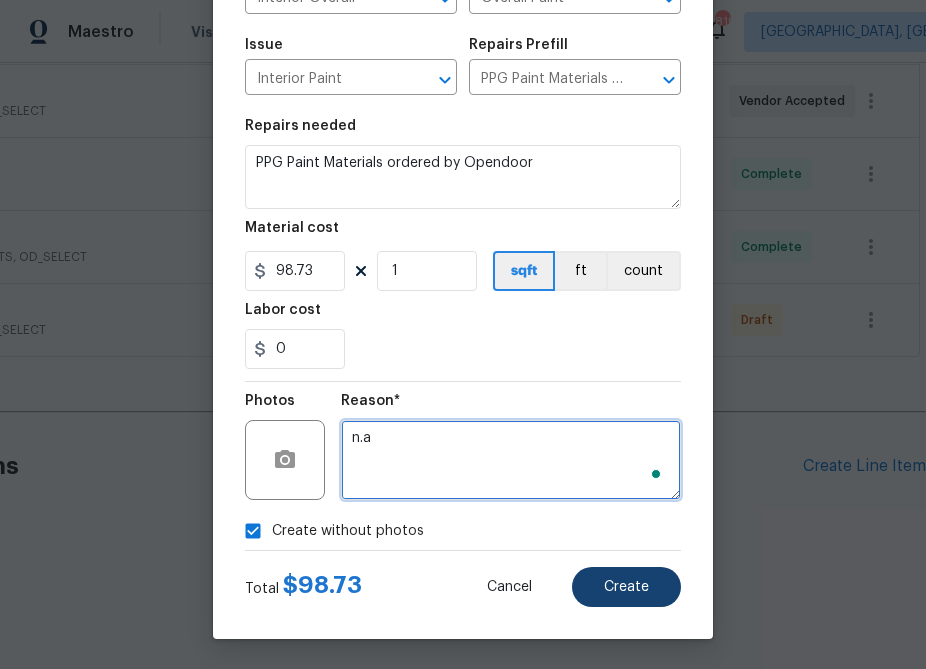 type on "n.a" 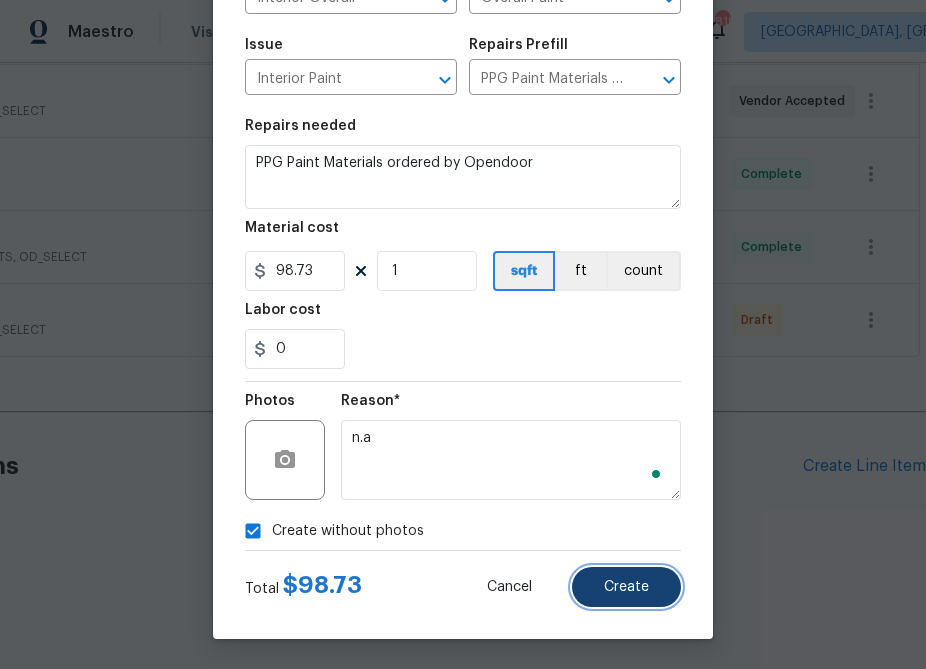 click on "Create" at bounding box center (626, 587) 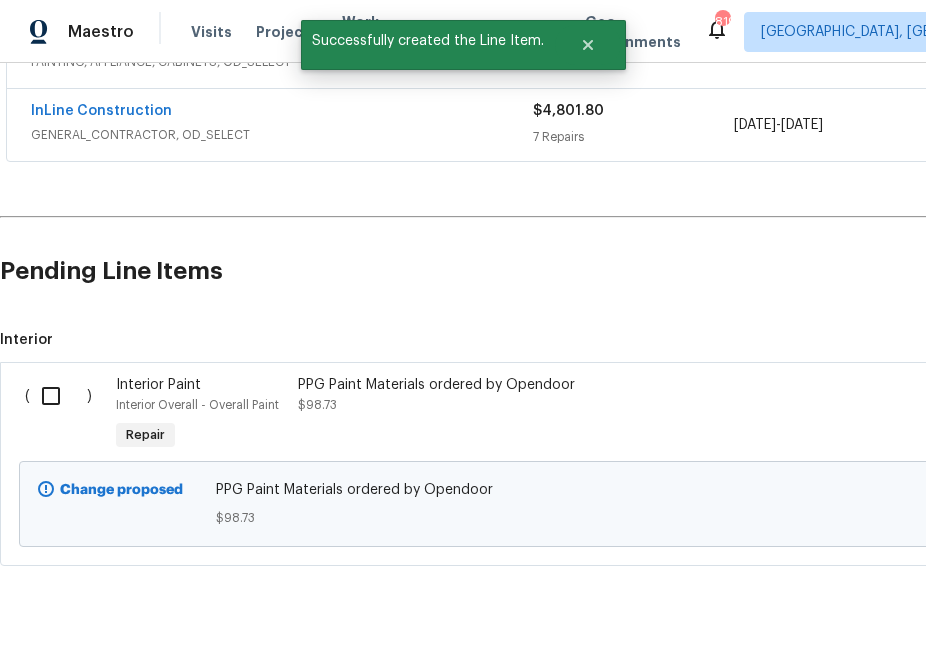 scroll, scrollTop: 829, scrollLeft: 0, axis: vertical 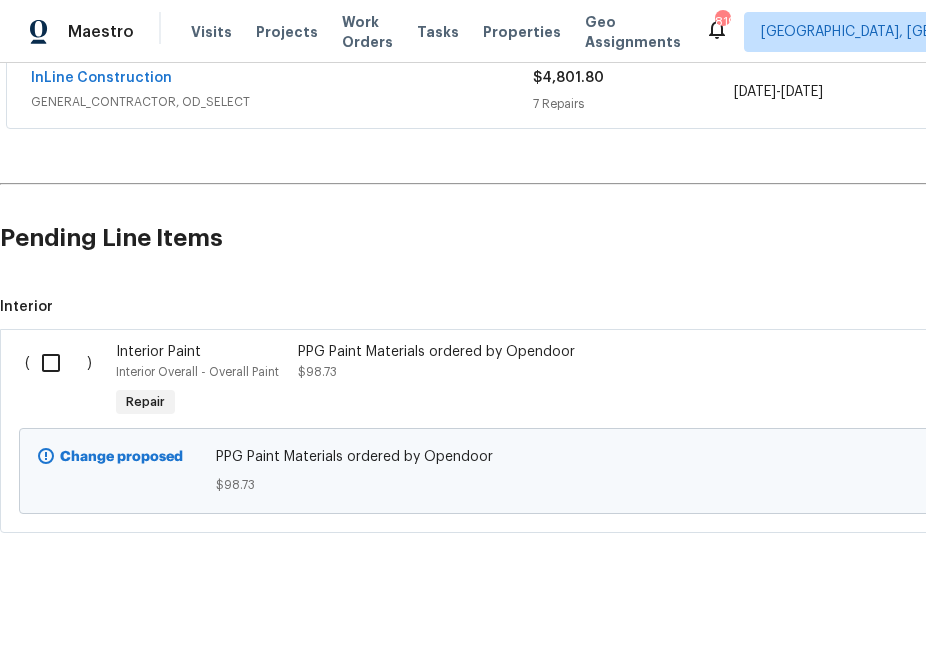 click at bounding box center [58, 363] 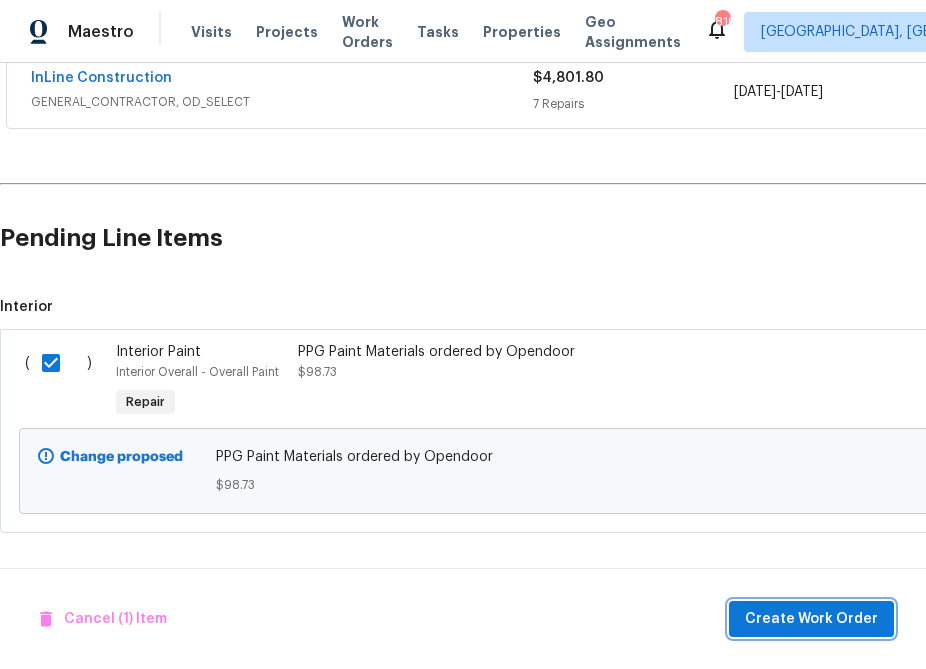 click on "Create Work Order" at bounding box center (811, 619) 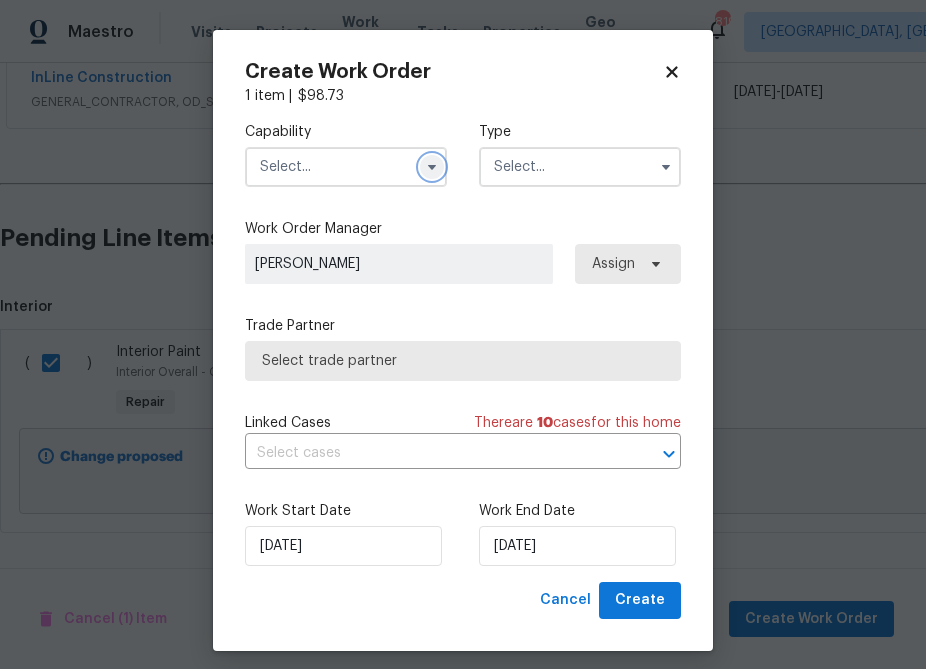 click at bounding box center (432, 167) 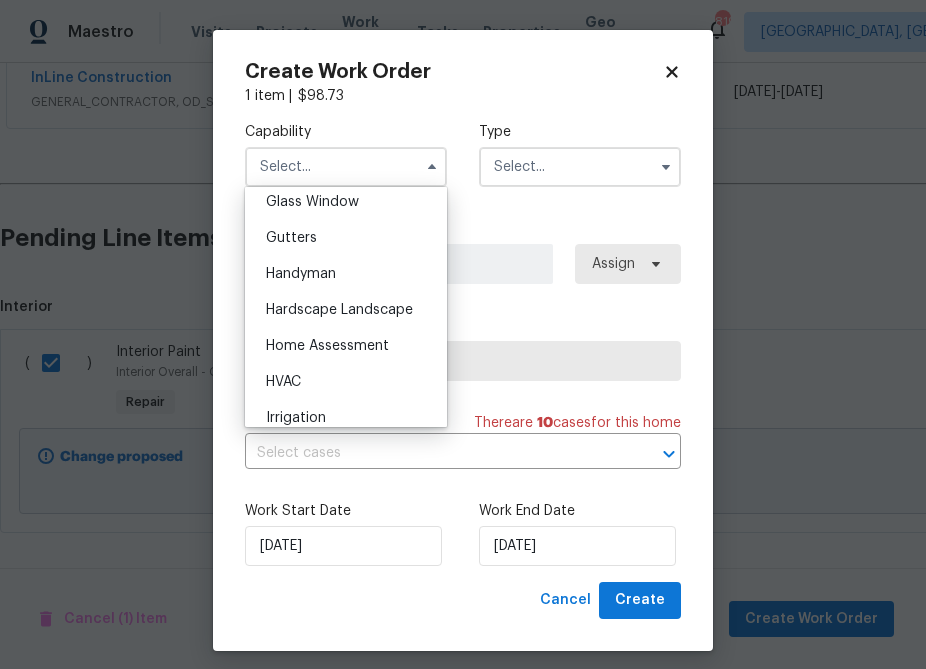 scroll, scrollTop: 1499, scrollLeft: 0, axis: vertical 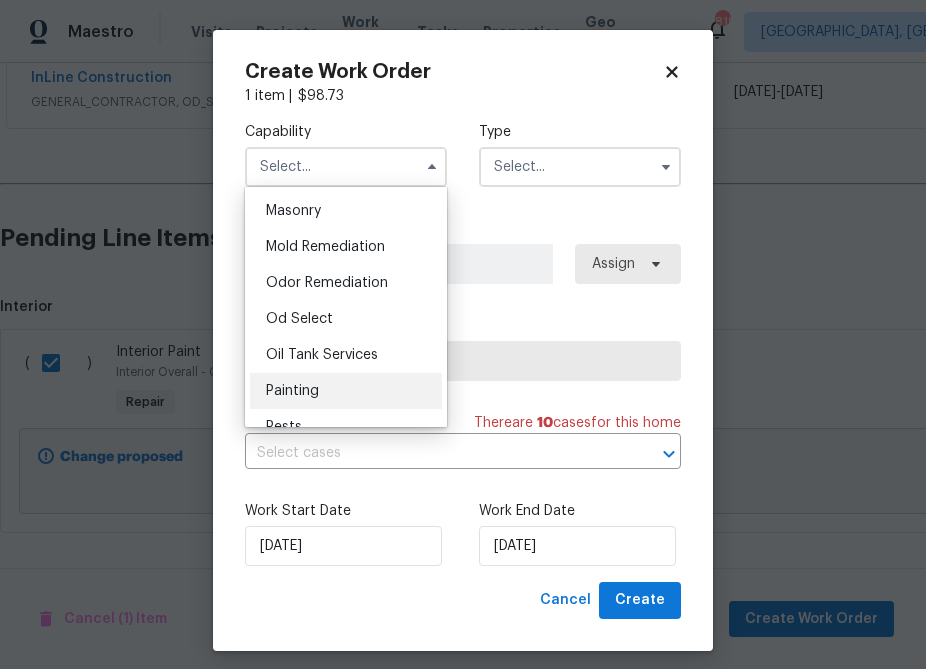 click on "Painting" at bounding box center (346, 391) 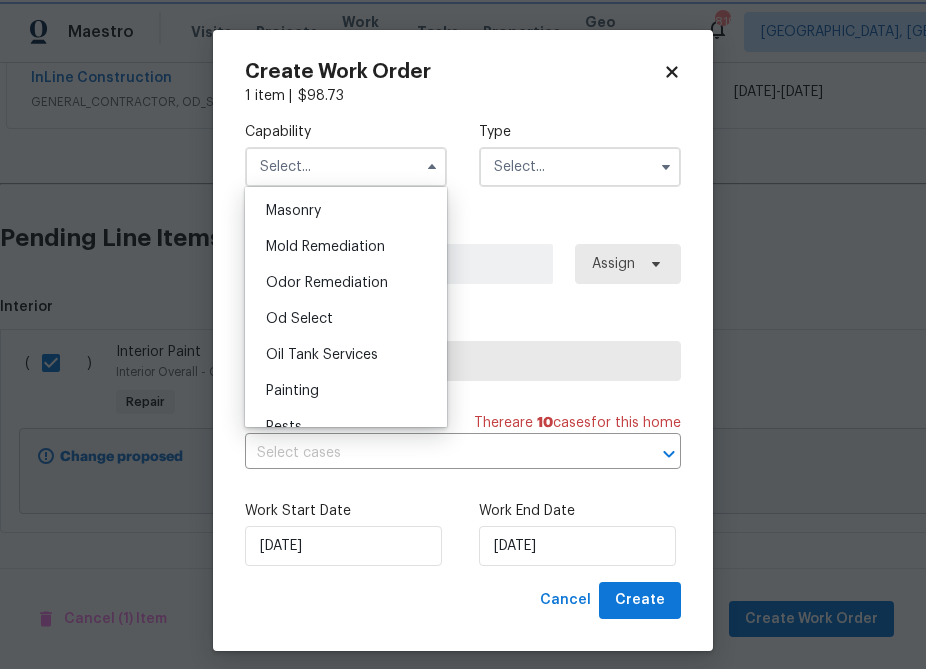 type on "Painting" 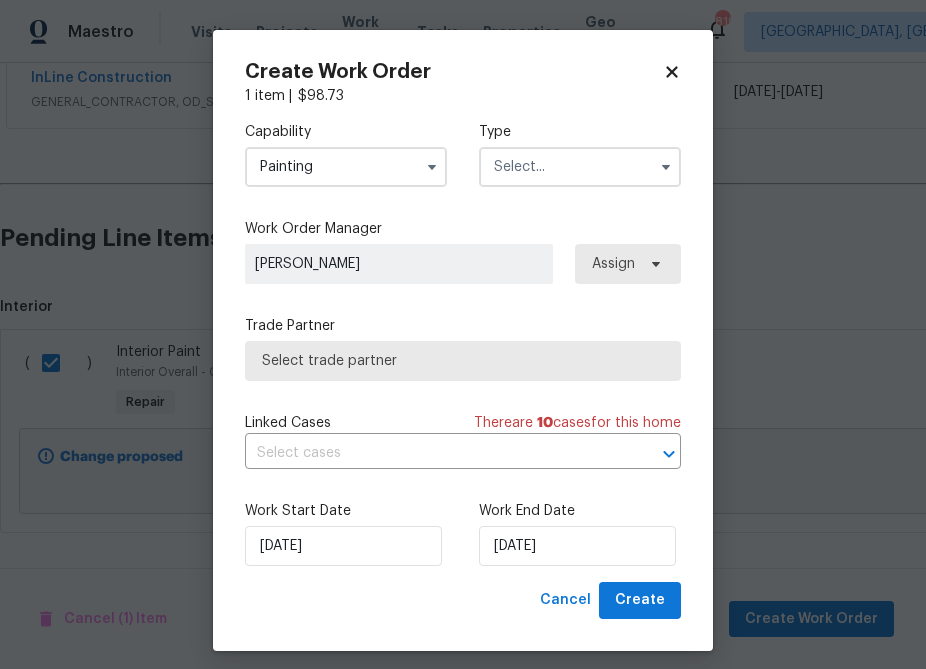 click at bounding box center [580, 167] 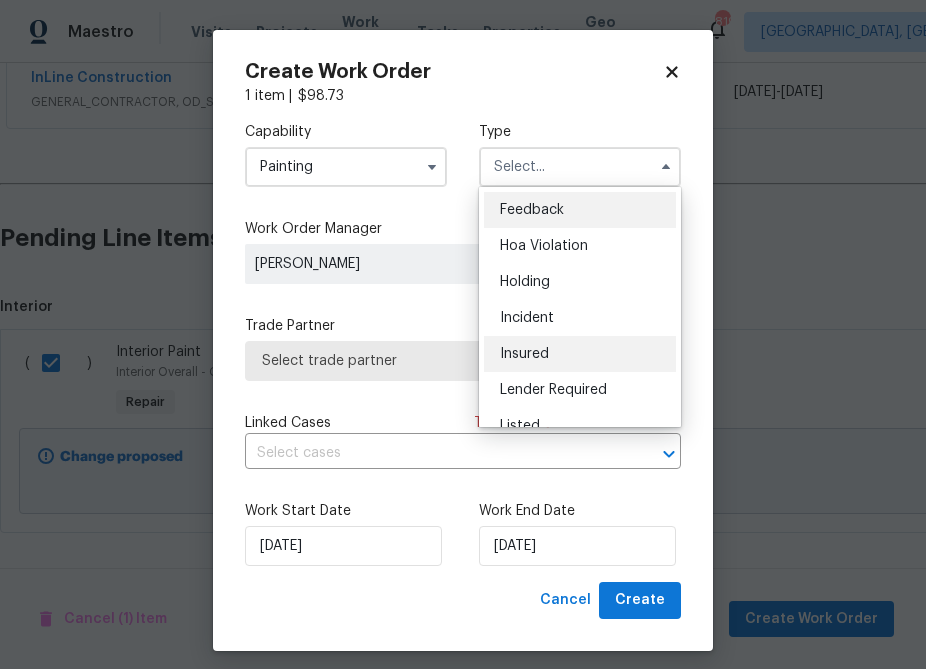 scroll, scrollTop: 454, scrollLeft: 0, axis: vertical 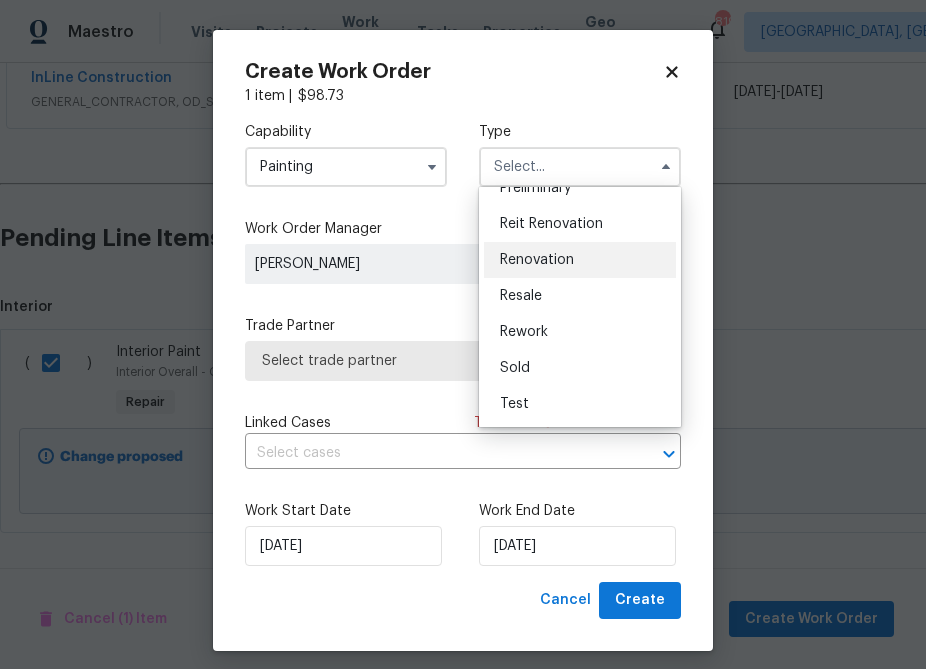 click on "Renovation" at bounding box center (537, 260) 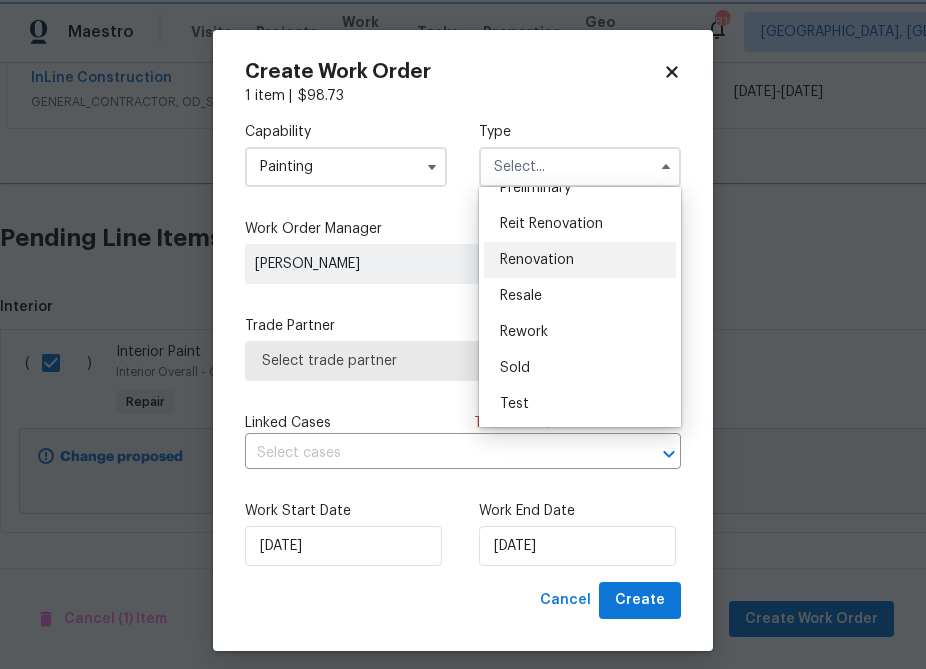 type on "Renovation" 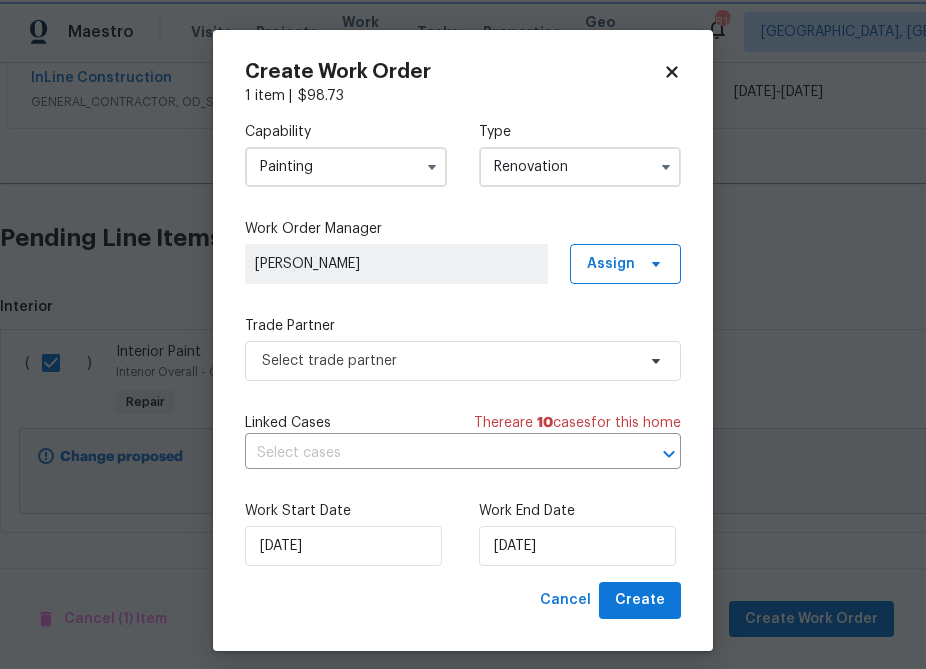 scroll, scrollTop: 0, scrollLeft: 0, axis: both 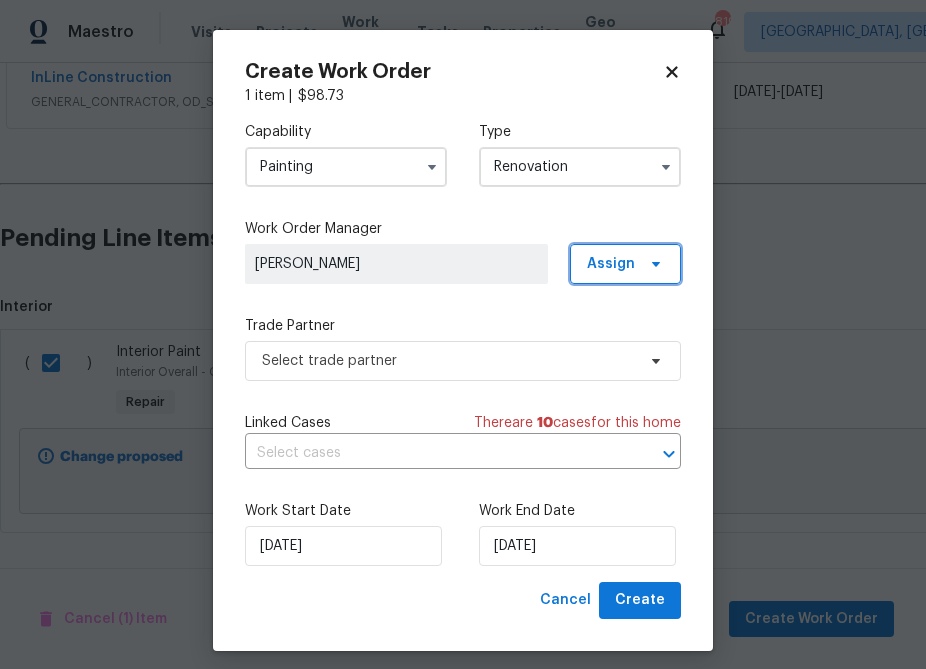 click on "Assign" at bounding box center [611, 264] 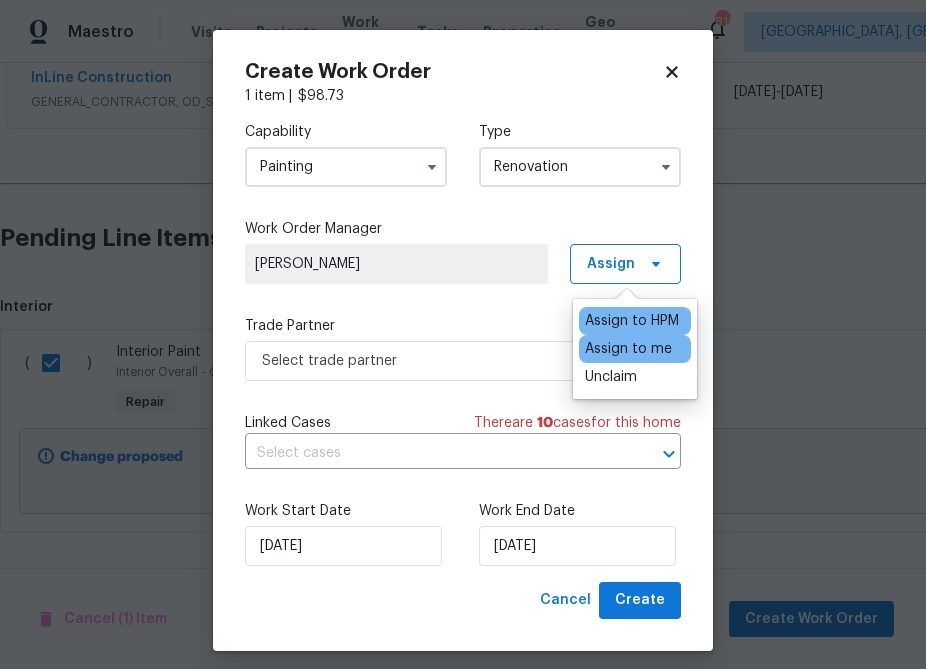 click on "Assign to me" at bounding box center [628, 349] 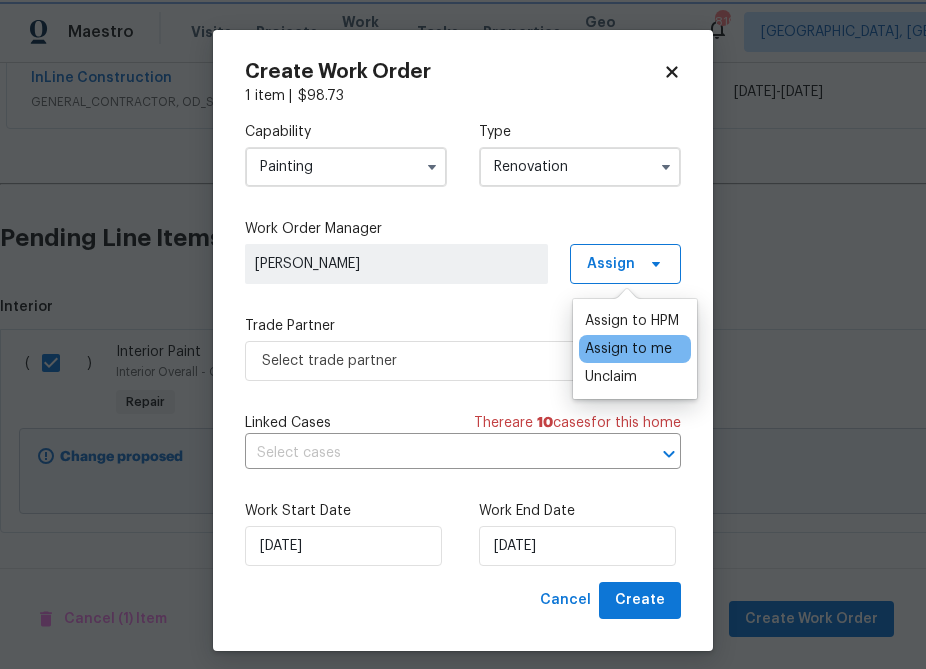 click on "Capability   Painting Type   Renovation Work Order Manager   [PERSON_NAME] Assign Trade Partner   Select trade partner Linked Cases There  are   10  case s  for this home   ​ Work Start Date   [DATE] Work End Date   [DATE]" at bounding box center [463, 344] 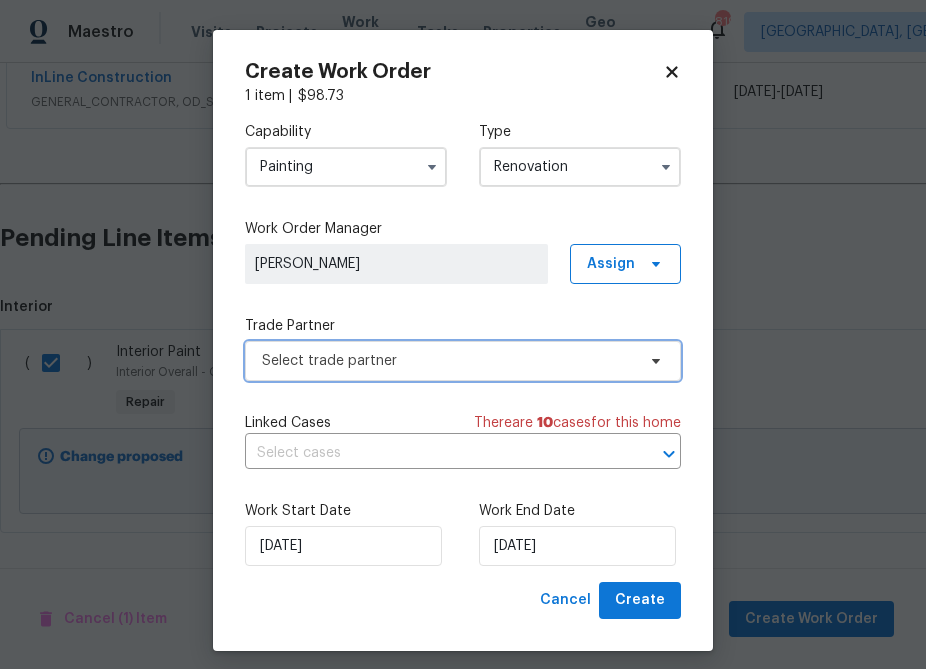 click on "Select trade partner" at bounding box center [463, 361] 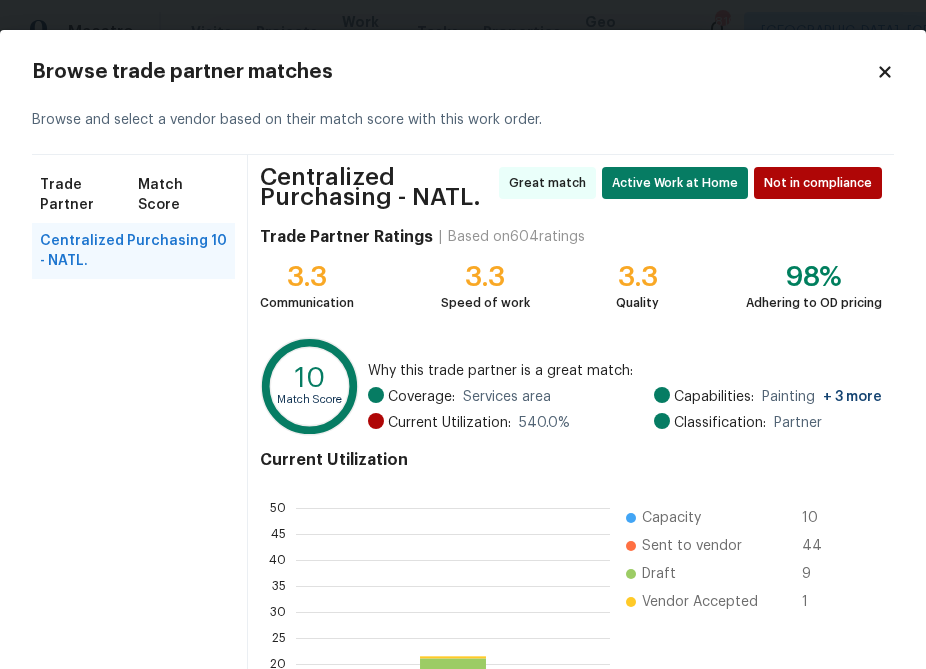 scroll, scrollTop: 40, scrollLeft: 0, axis: vertical 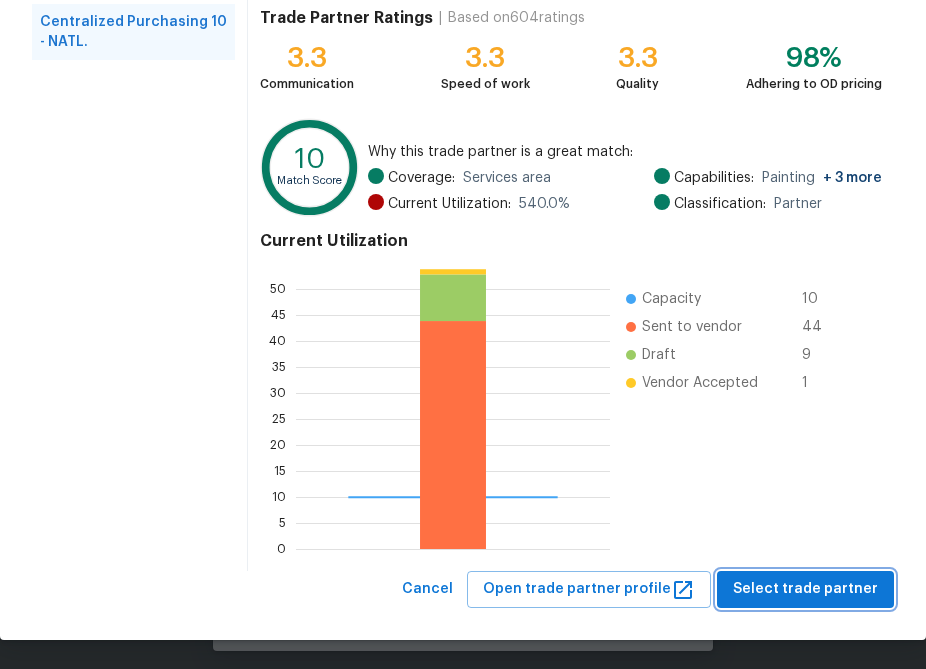 click on "Select trade partner" at bounding box center (805, 589) 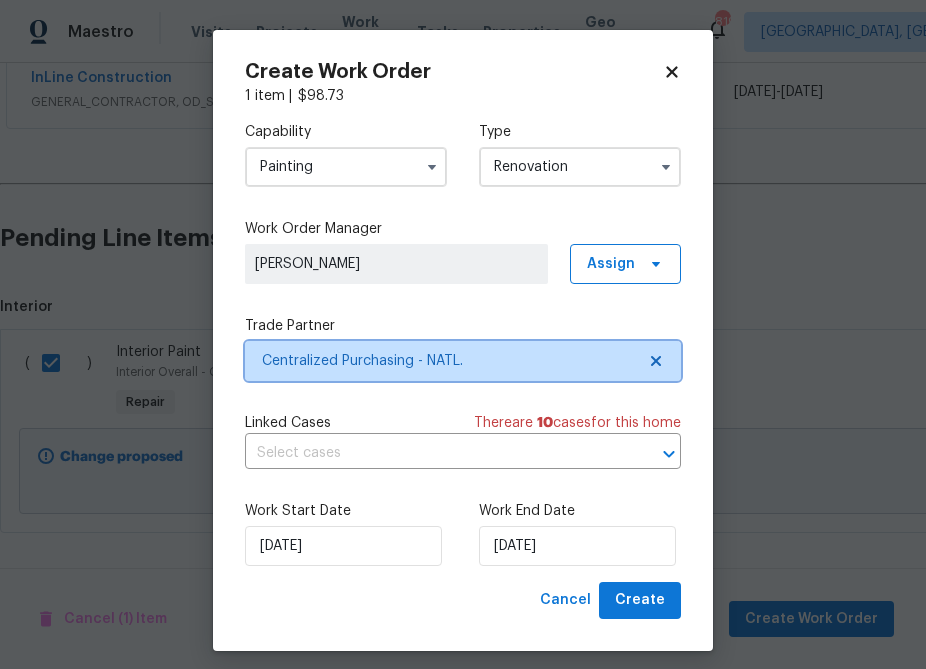 scroll, scrollTop: 0, scrollLeft: 0, axis: both 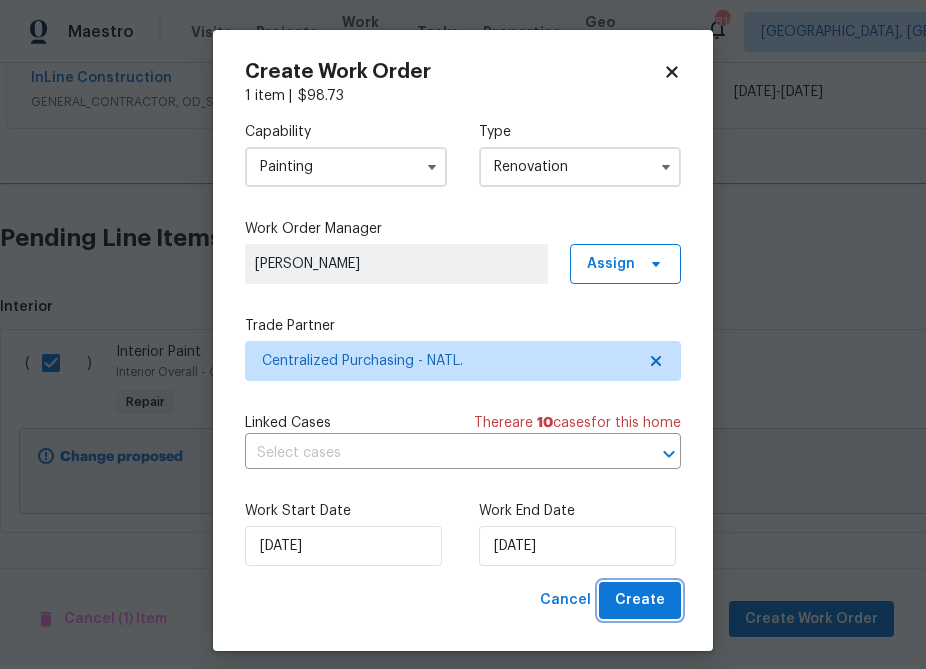 click on "Create" at bounding box center (640, 600) 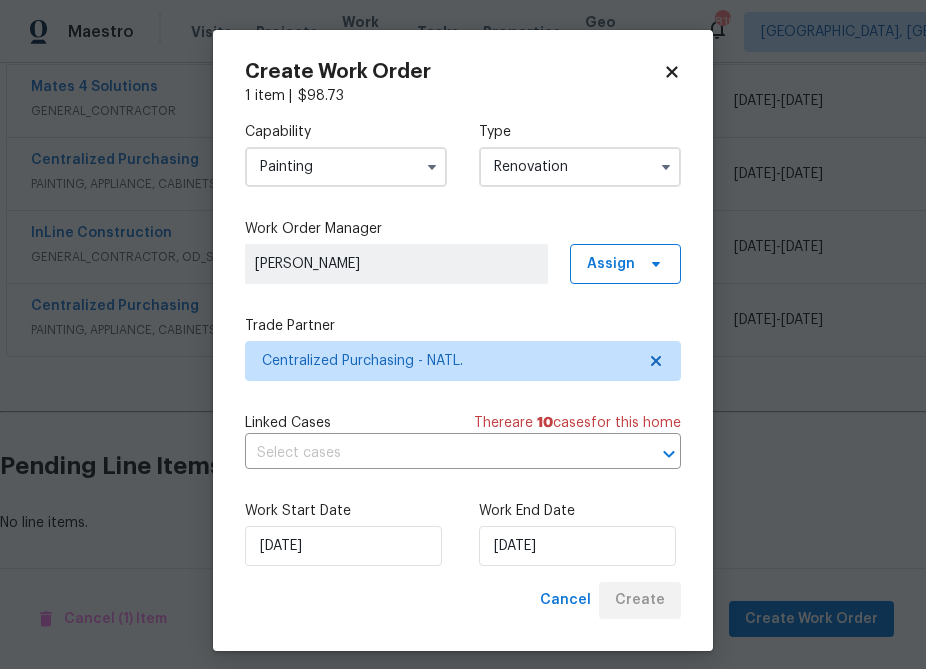 scroll, scrollTop: 674, scrollLeft: 0, axis: vertical 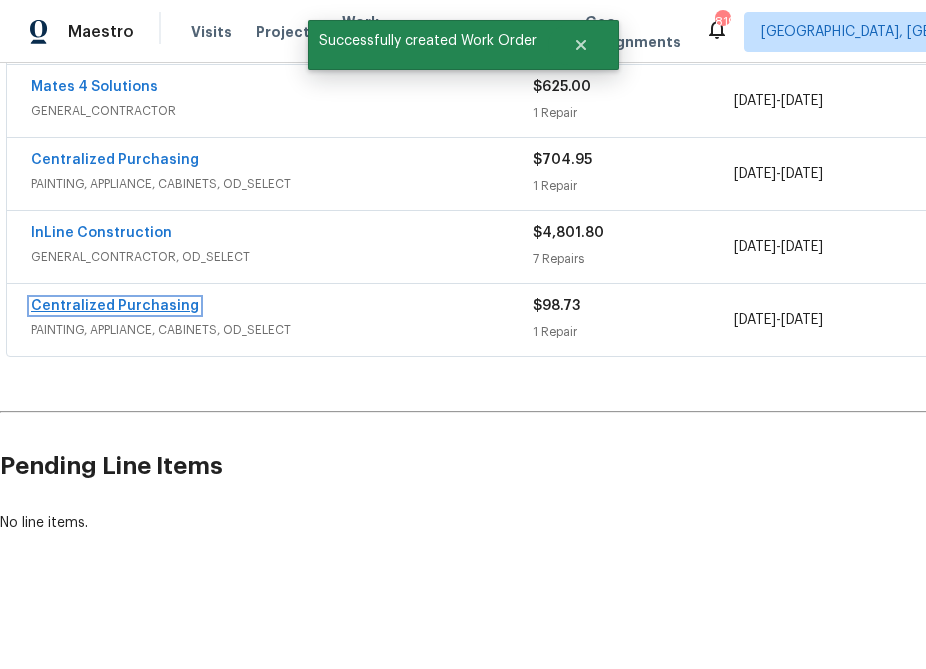 click on "Centralized Purchasing" at bounding box center [115, 306] 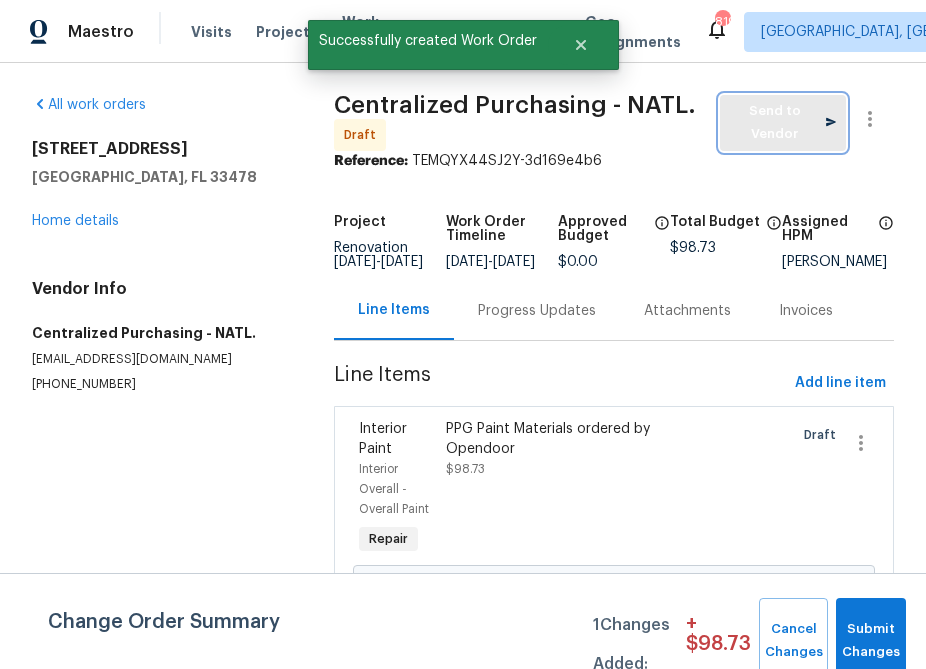 click on "Send to Vendor" at bounding box center (783, 123) 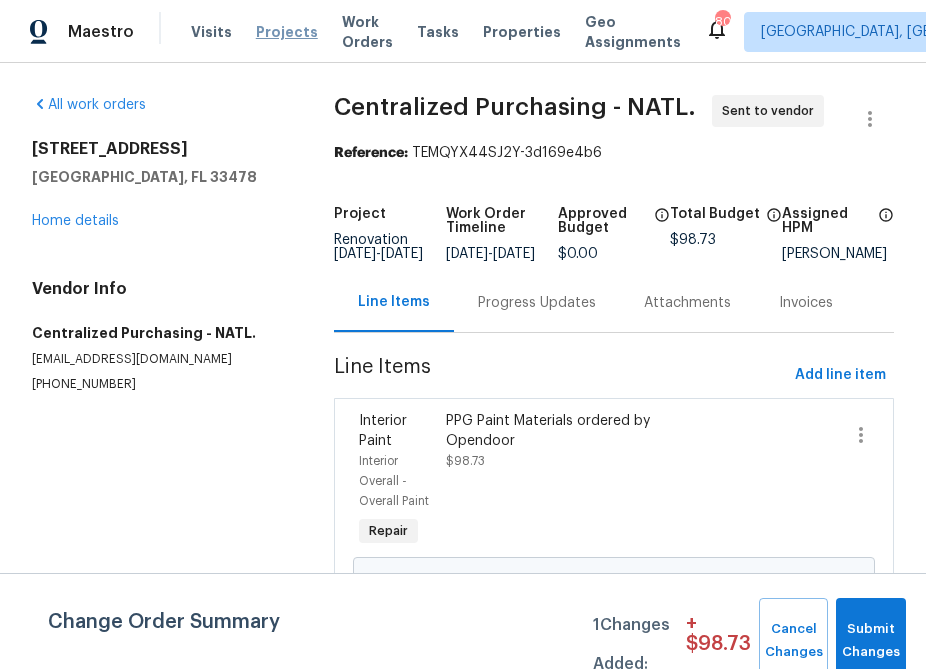 click on "Projects" at bounding box center (287, 32) 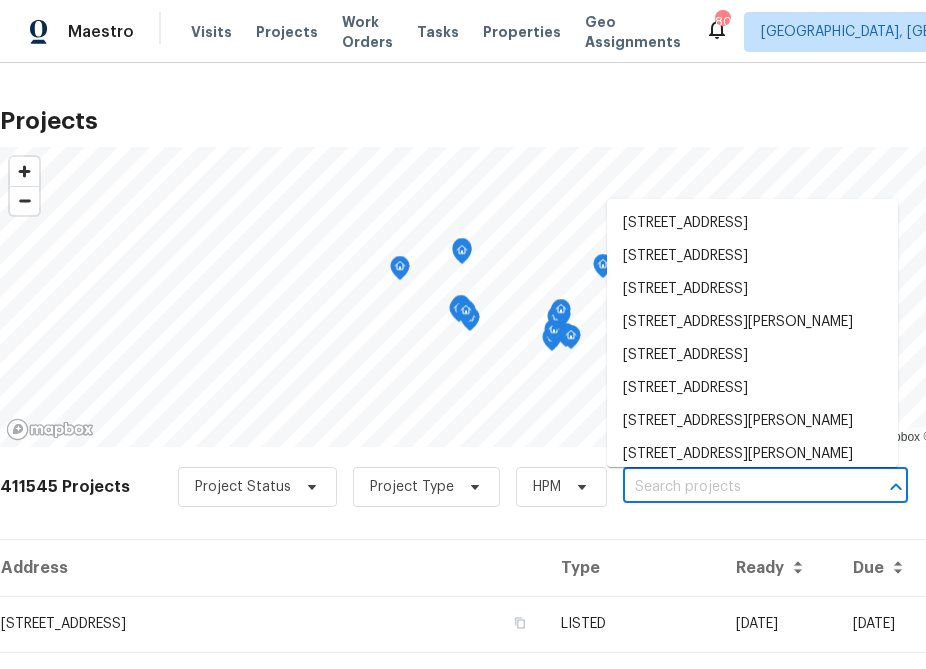 click at bounding box center (737, 487) 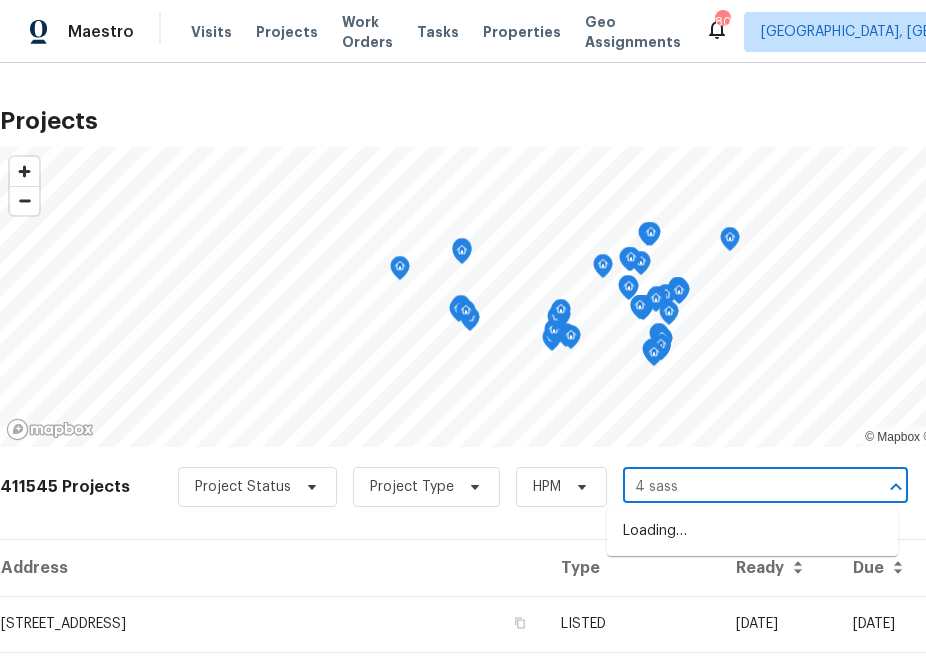 type on "4 sassa" 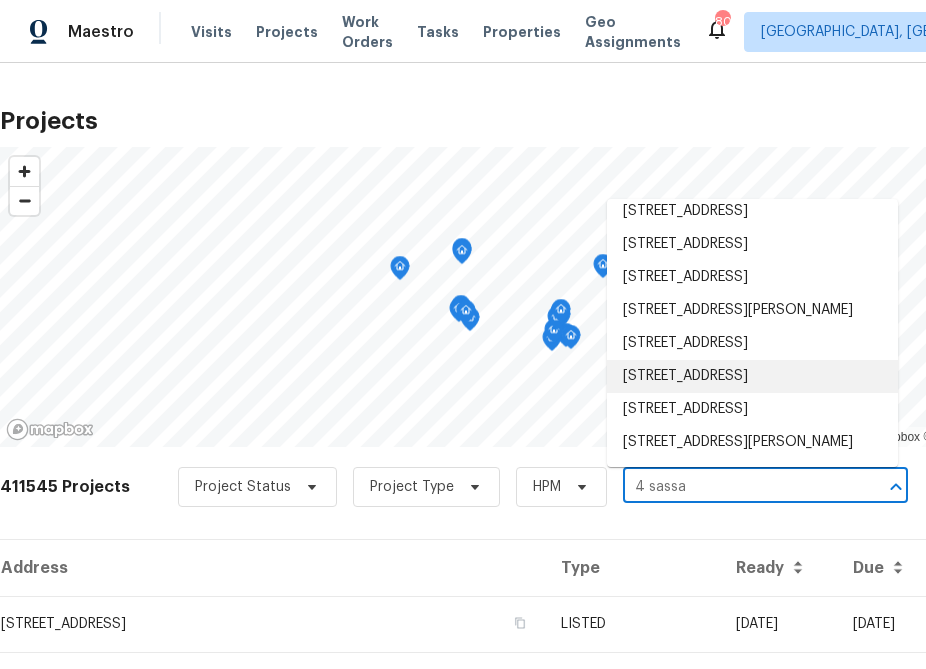 scroll, scrollTop: 192, scrollLeft: 0, axis: vertical 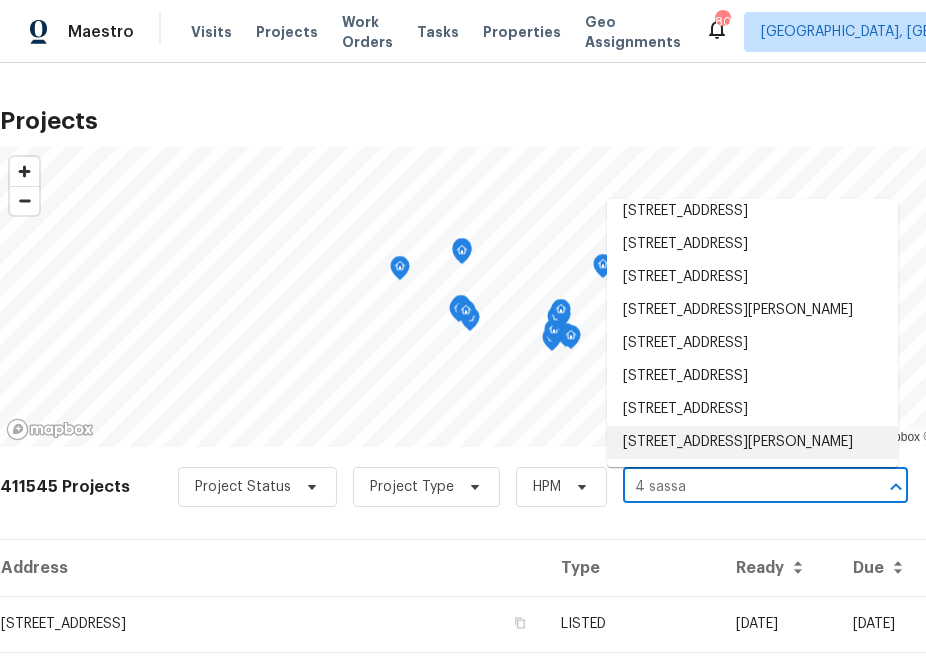 click on "[STREET_ADDRESS][PERSON_NAME]" at bounding box center (752, 442) 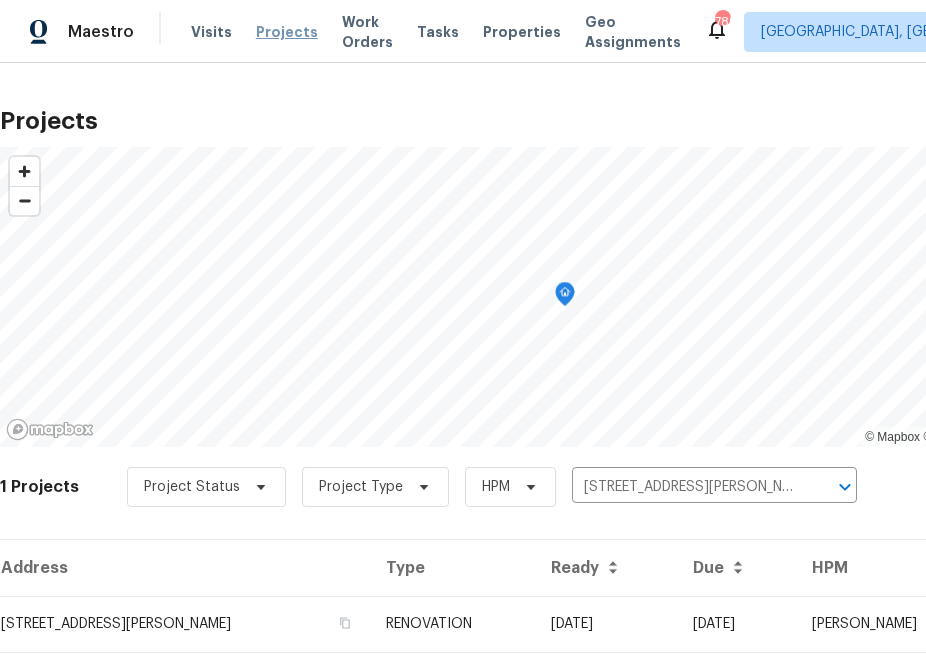 click on "Projects" at bounding box center [287, 32] 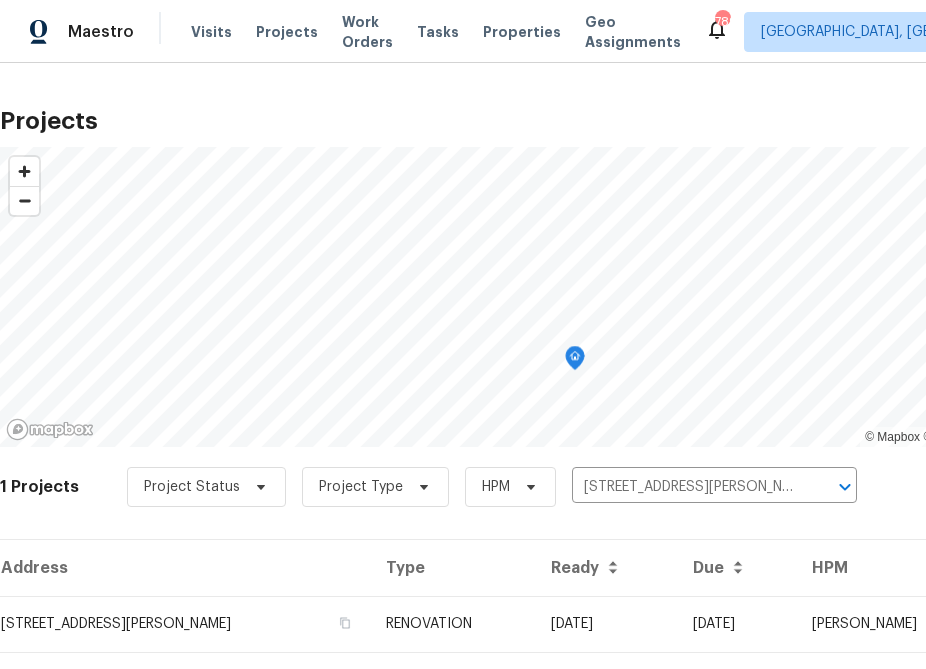 scroll, scrollTop: 47, scrollLeft: 0, axis: vertical 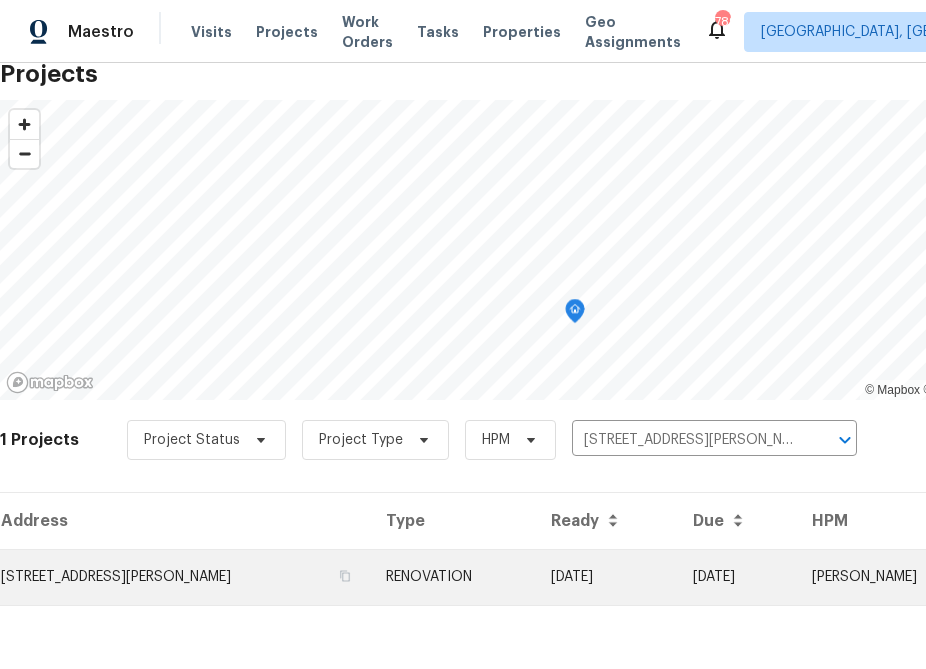 click on "[STREET_ADDRESS][PERSON_NAME]" at bounding box center (185, 577) 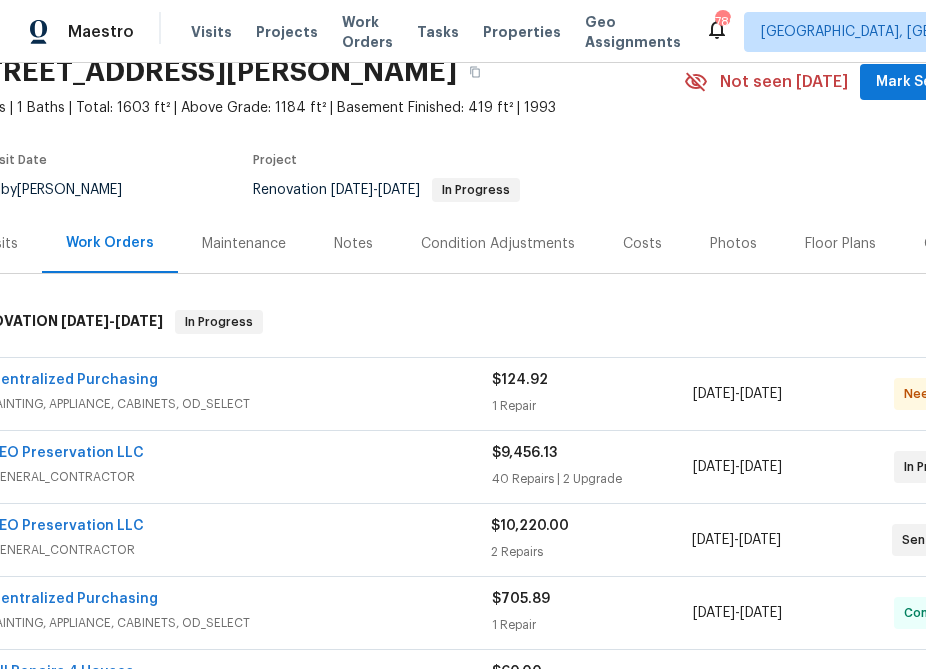scroll, scrollTop: 89, scrollLeft: 0, axis: vertical 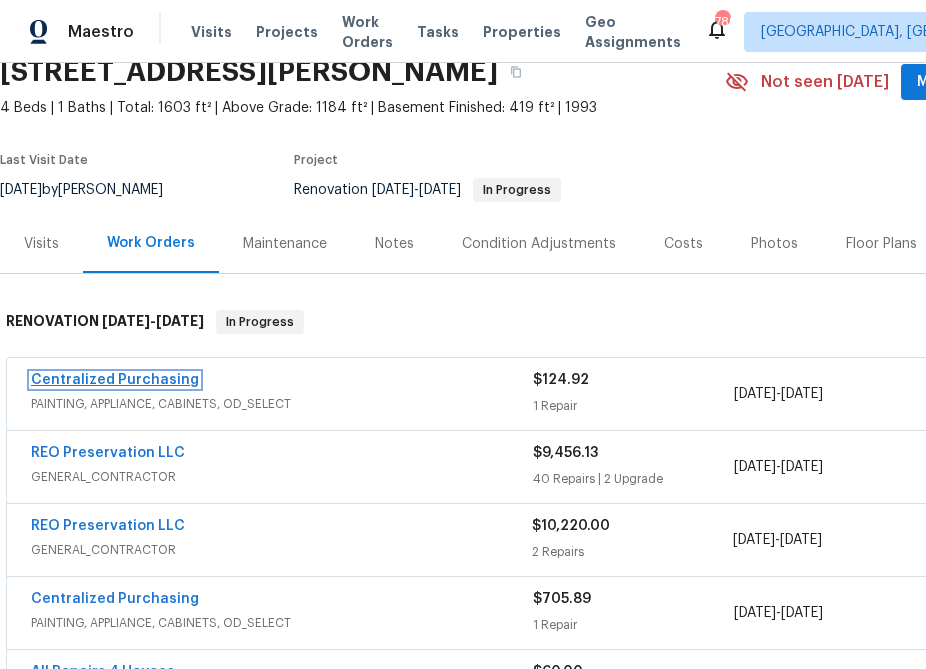 click on "Centralized Purchasing" at bounding box center [115, 380] 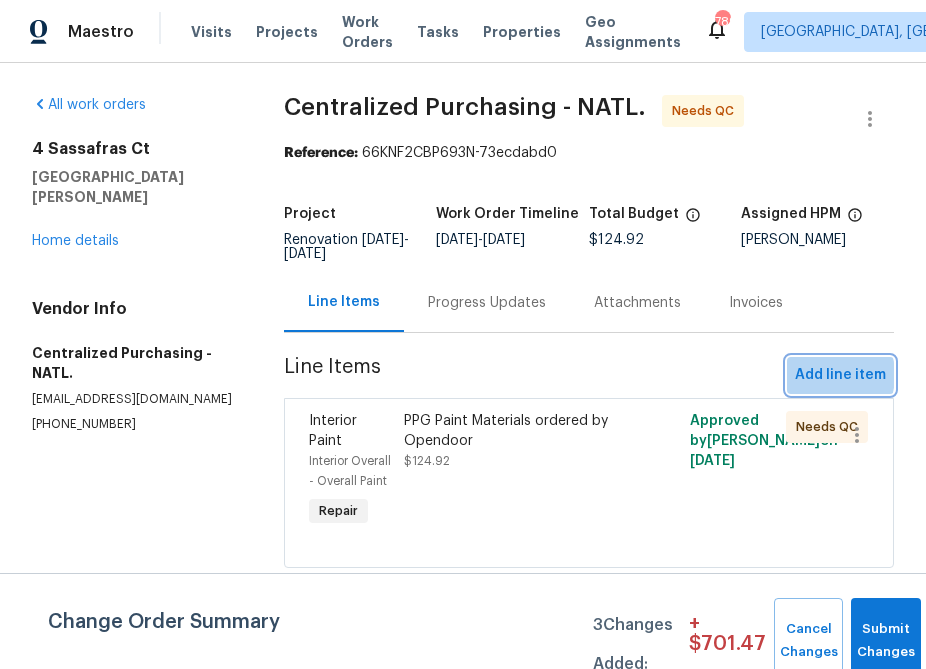 click on "Add line item" at bounding box center [840, 375] 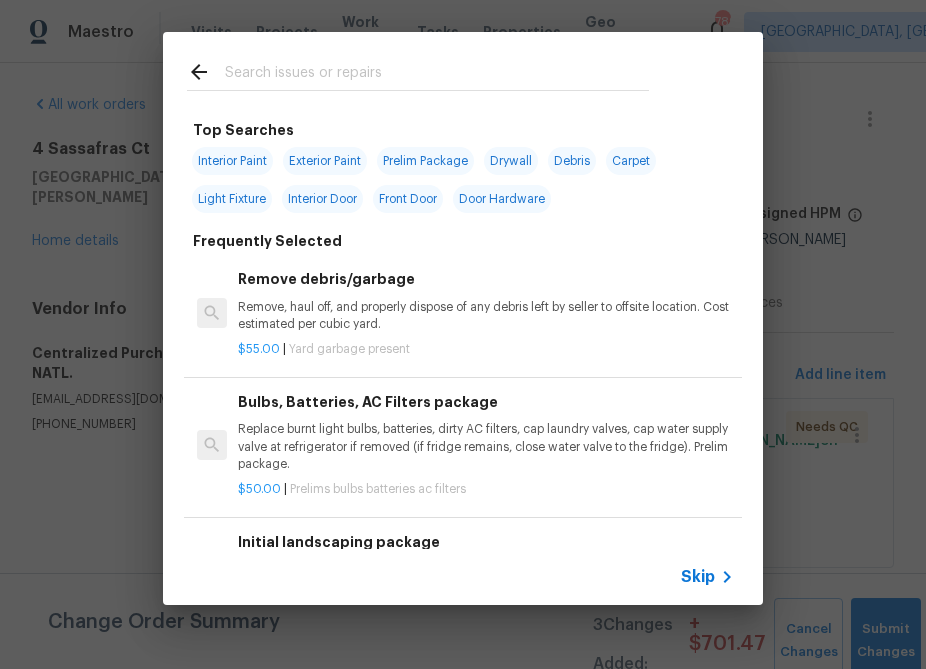 click on "Skip" at bounding box center [463, 577] 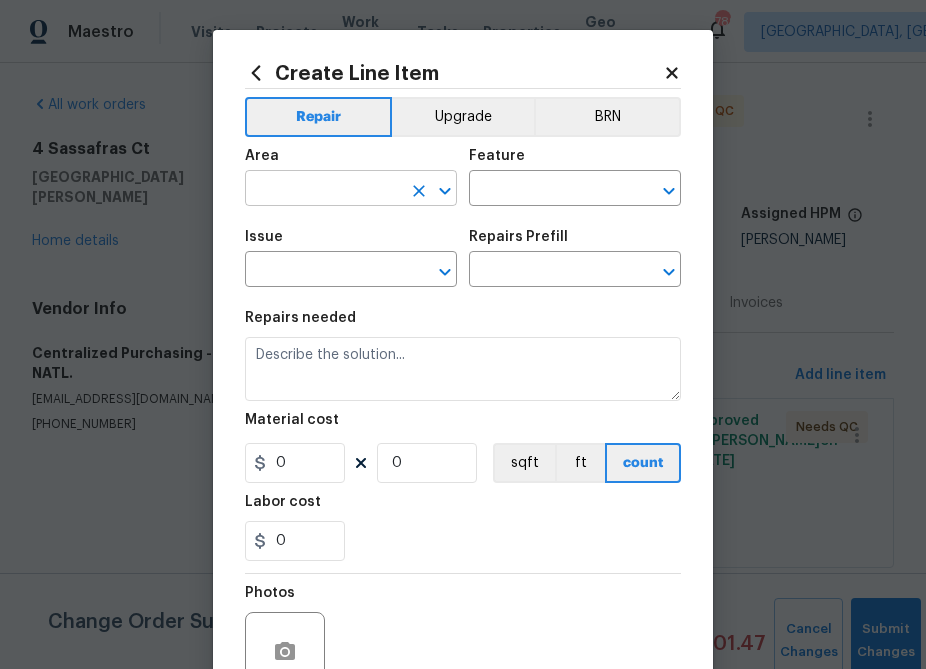 click on "​" at bounding box center [351, 190] 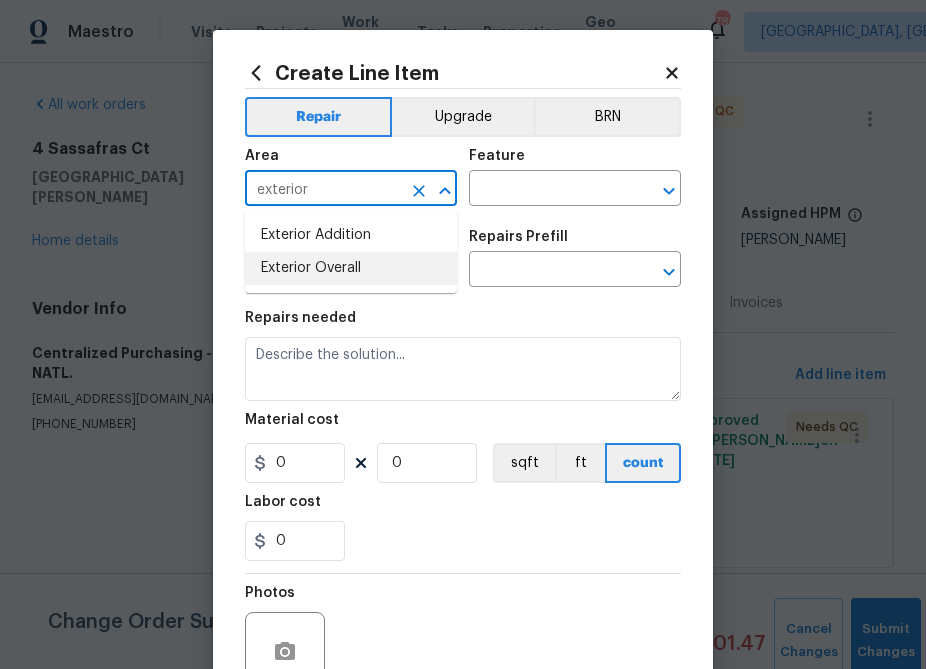 click on "Exterior Overall" at bounding box center (351, 268) 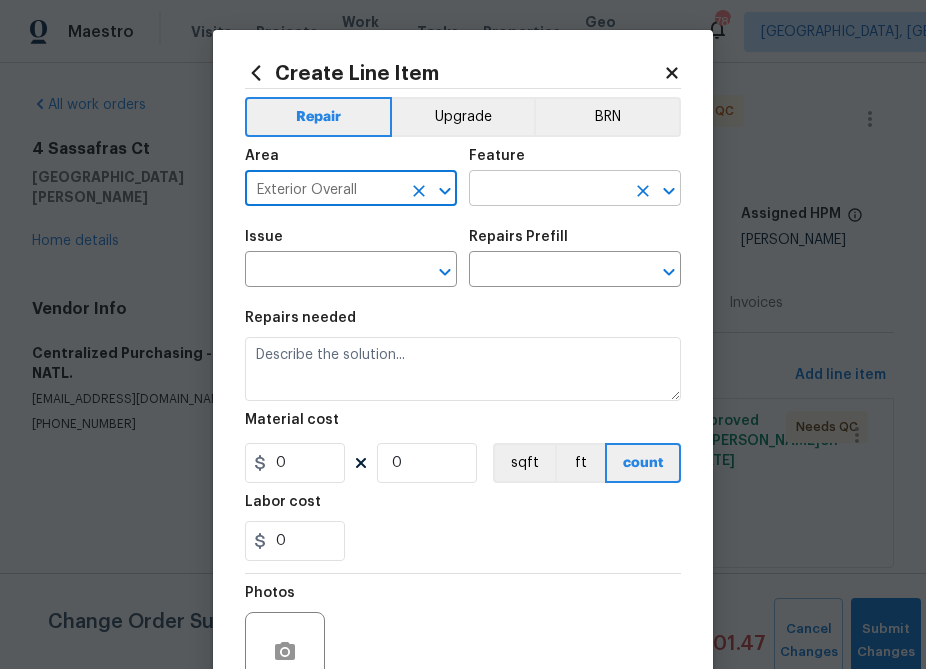 type on "Exterior Overall" 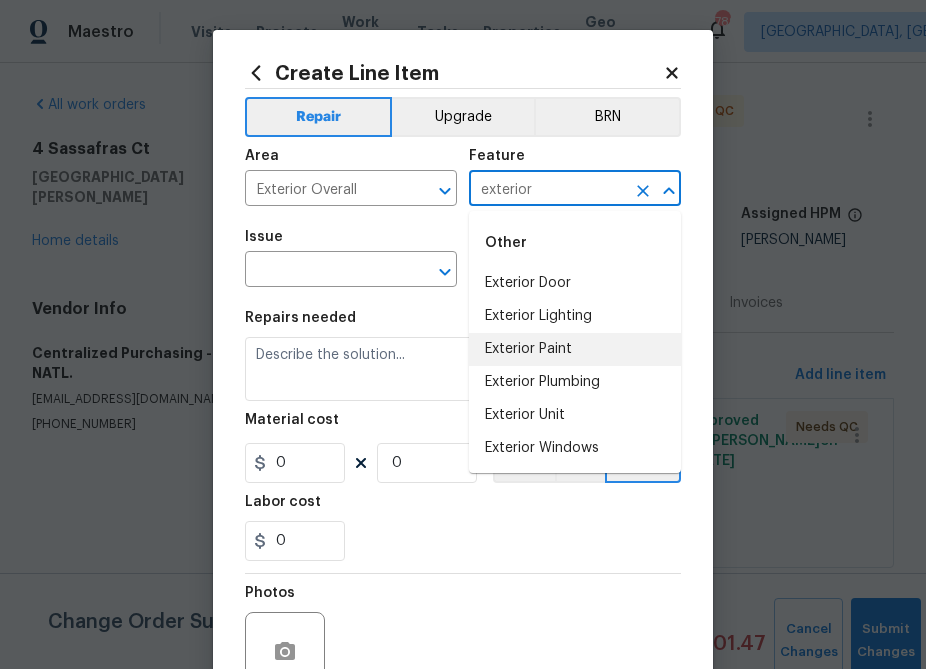 click on "Exterior Paint" at bounding box center (575, 349) 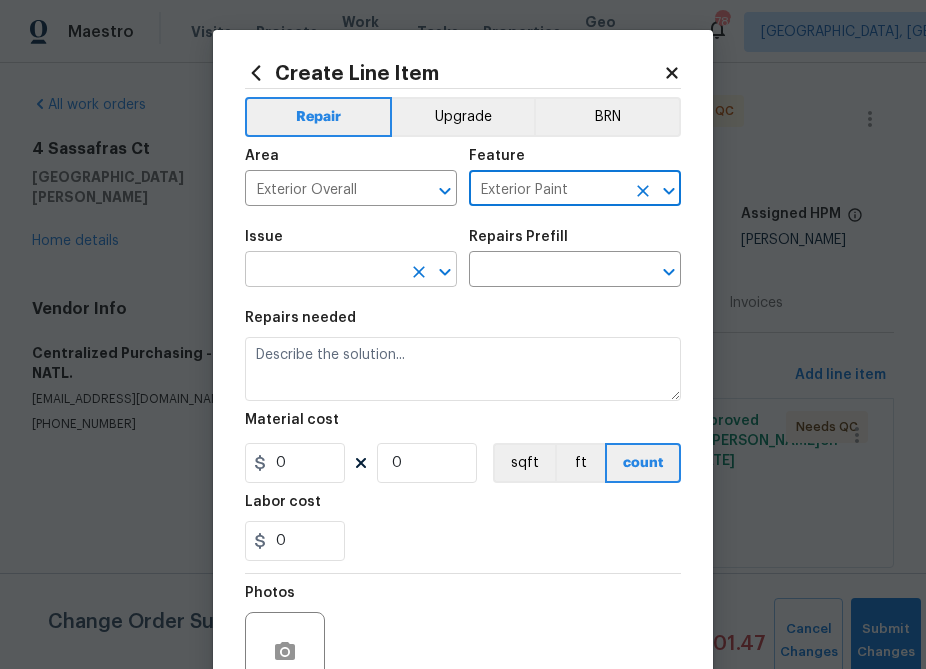 type on "Exterior Paint" 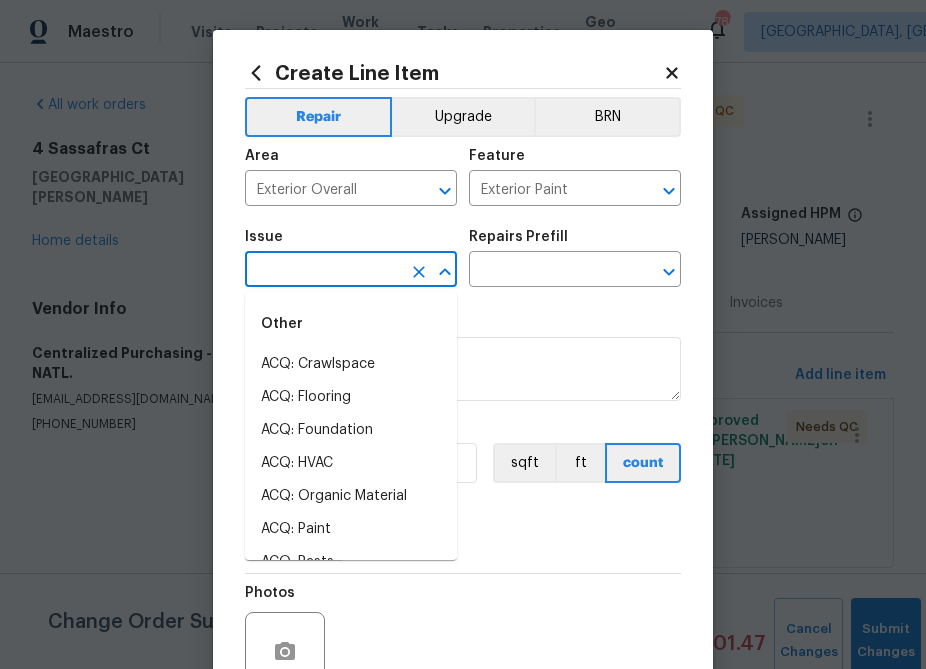 click at bounding box center (323, 271) 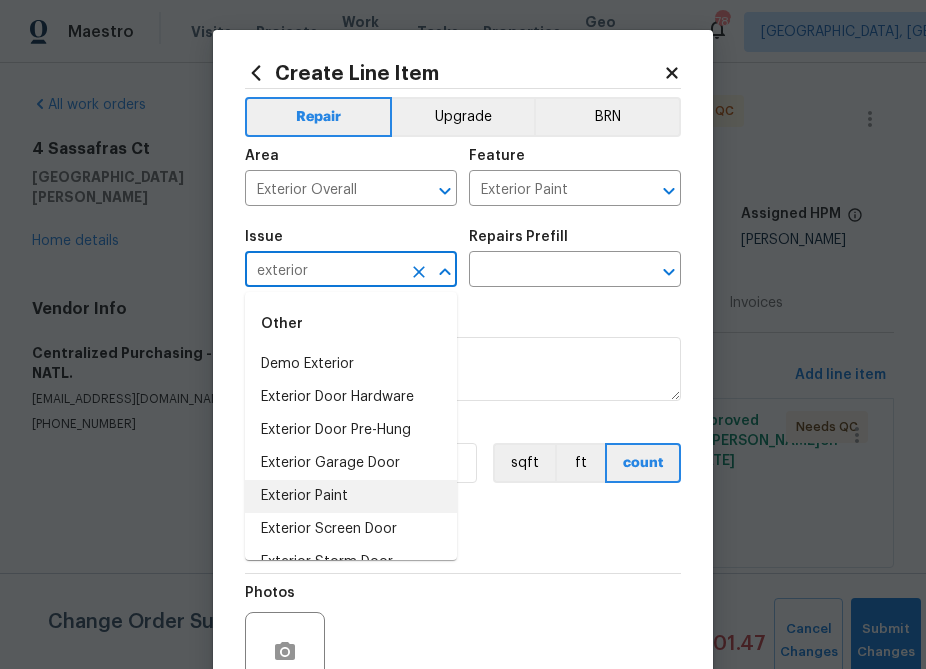 click on "Exterior Paint" at bounding box center [351, 496] 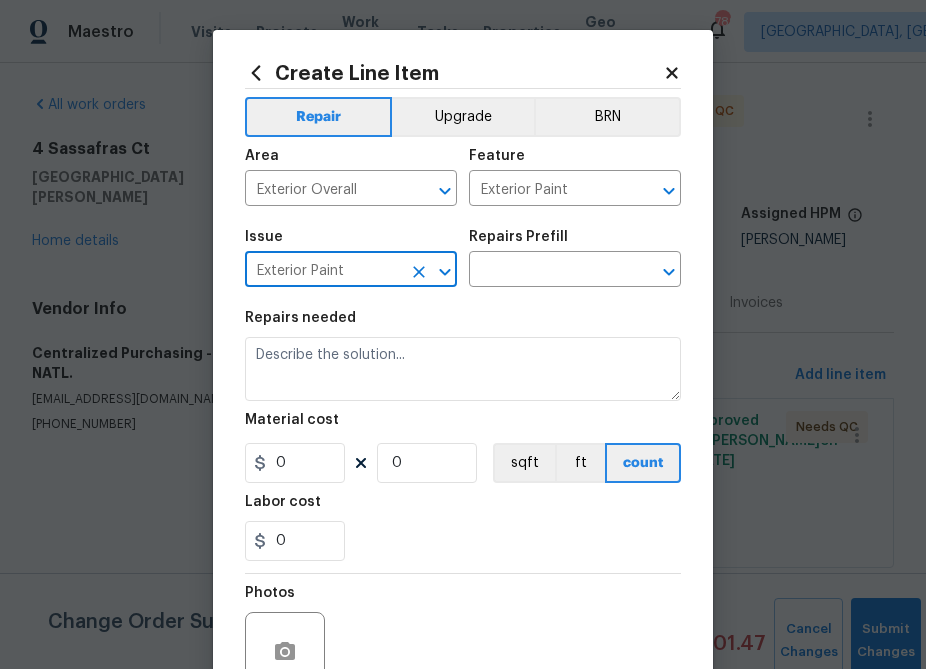 type on "Exterior Paint" 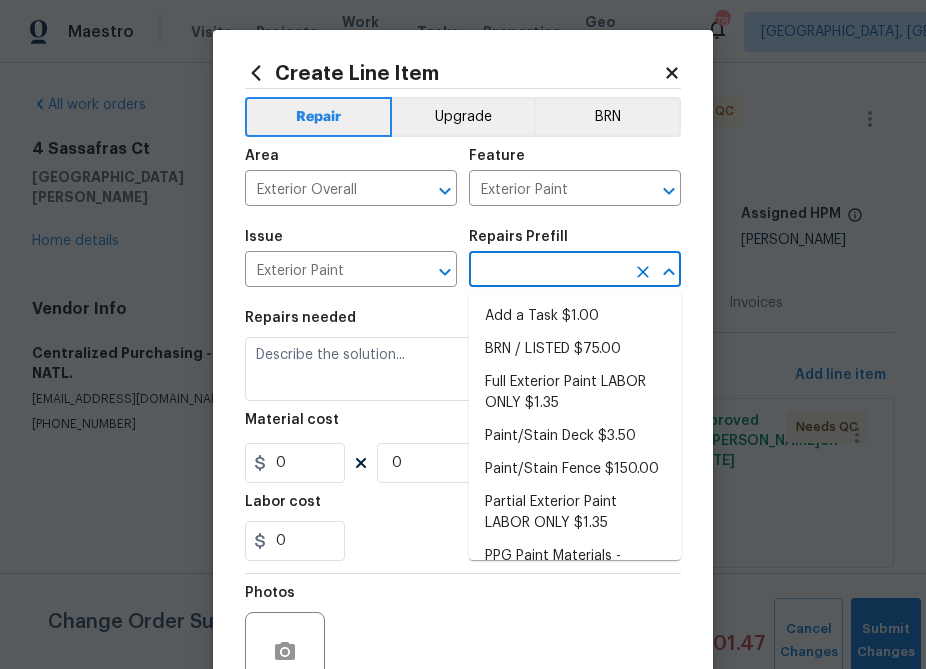 click at bounding box center [547, 271] 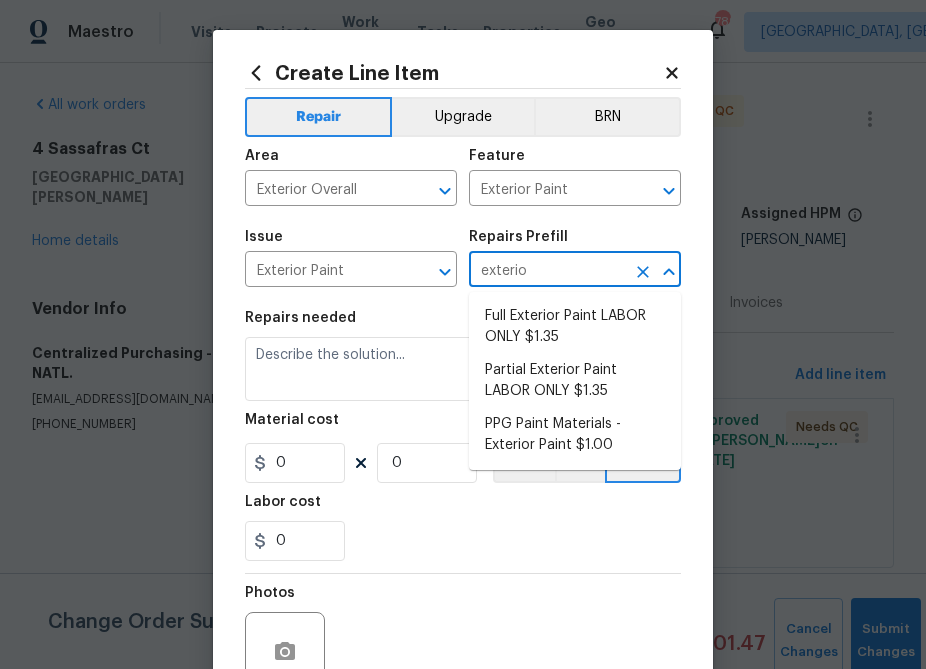 type on "exterior" 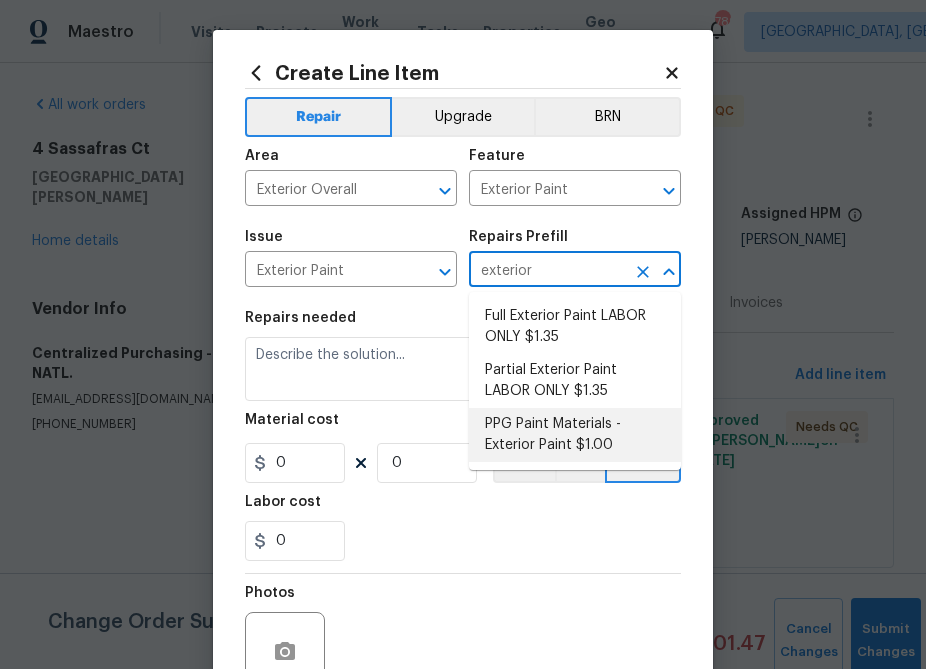 click on "PPG Paint Materials - Exterior Paint $1.00" at bounding box center [575, 435] 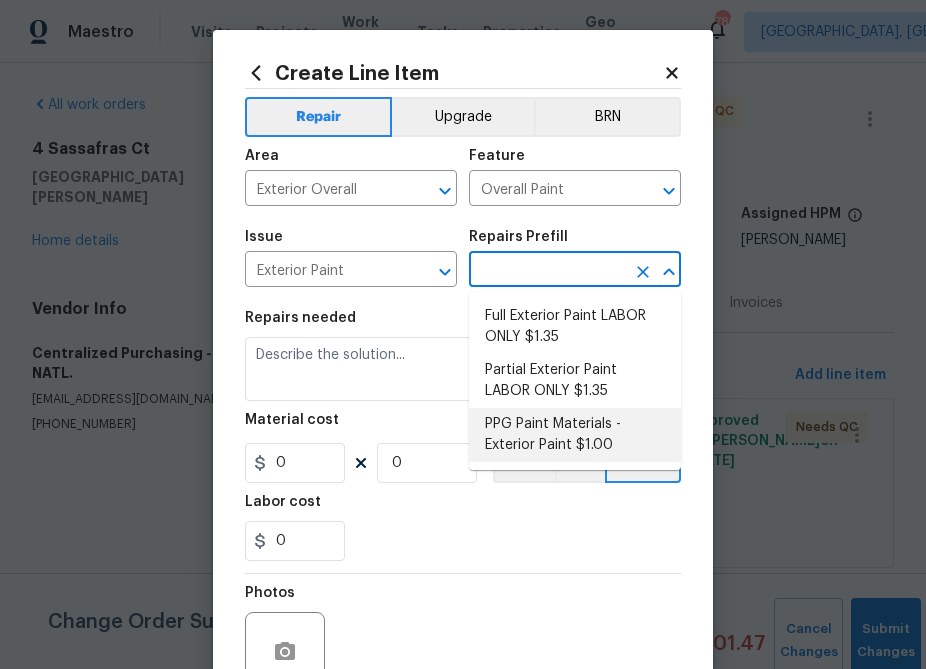 type on "PPG Paint Materials - Exterior Paint $1.00" 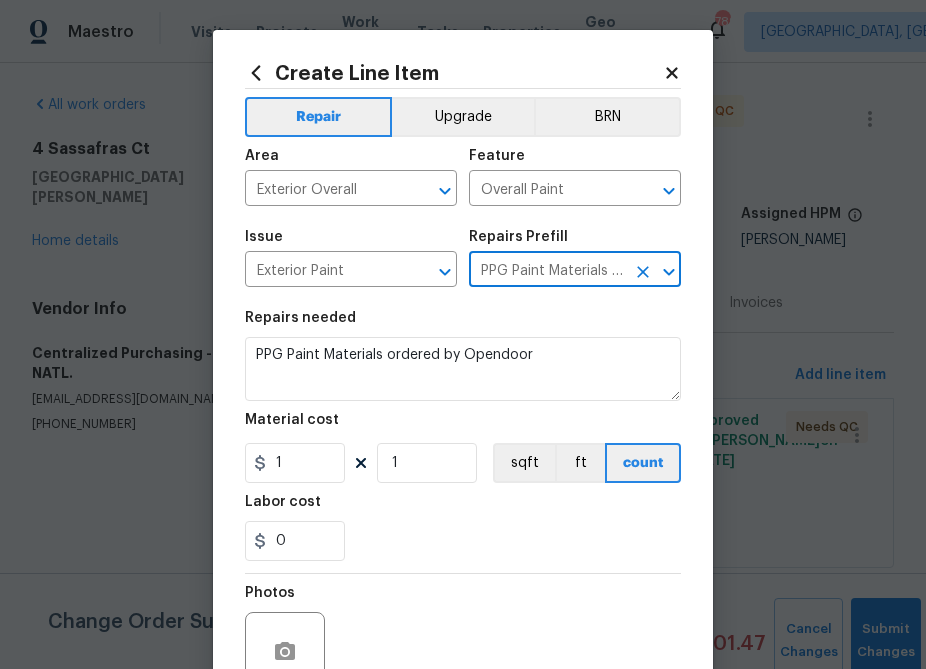 type on "PPG Paint Materials - Exterior Paint $1.00" 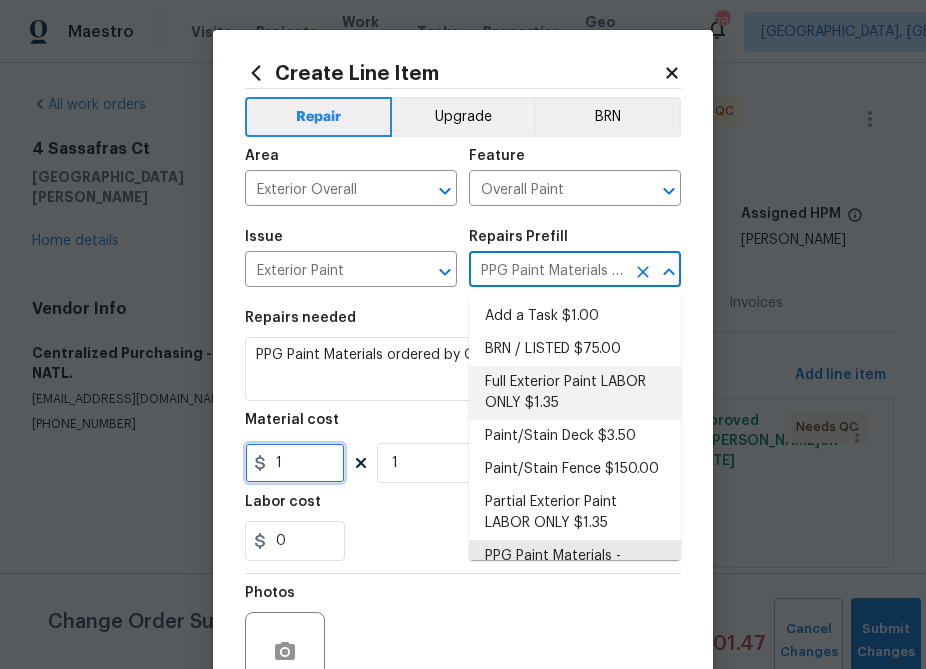 click on "1" at bounding box center [295, 463] 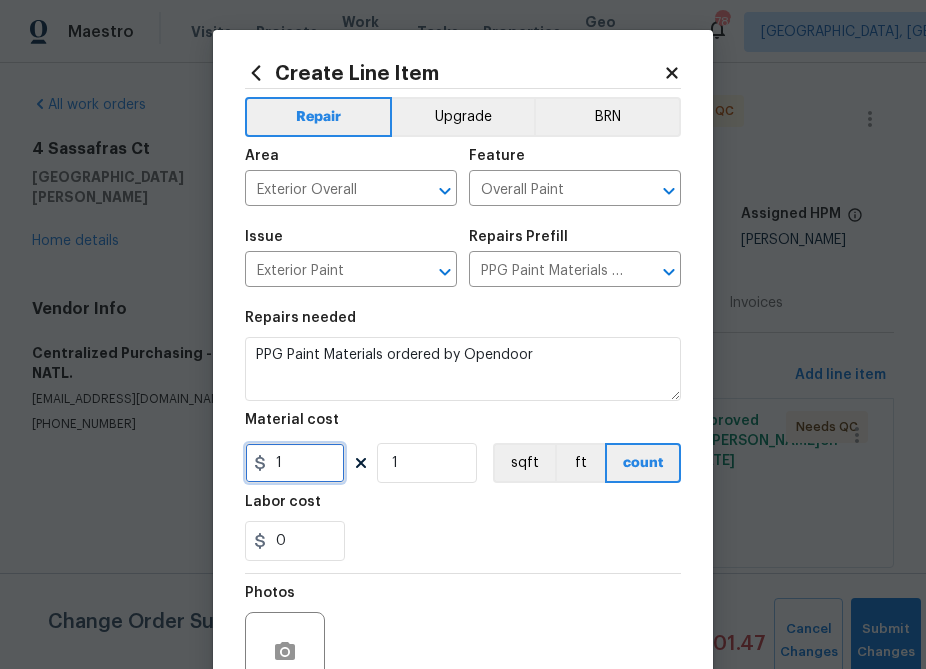 click on "1" at bounding box center (295, 463) 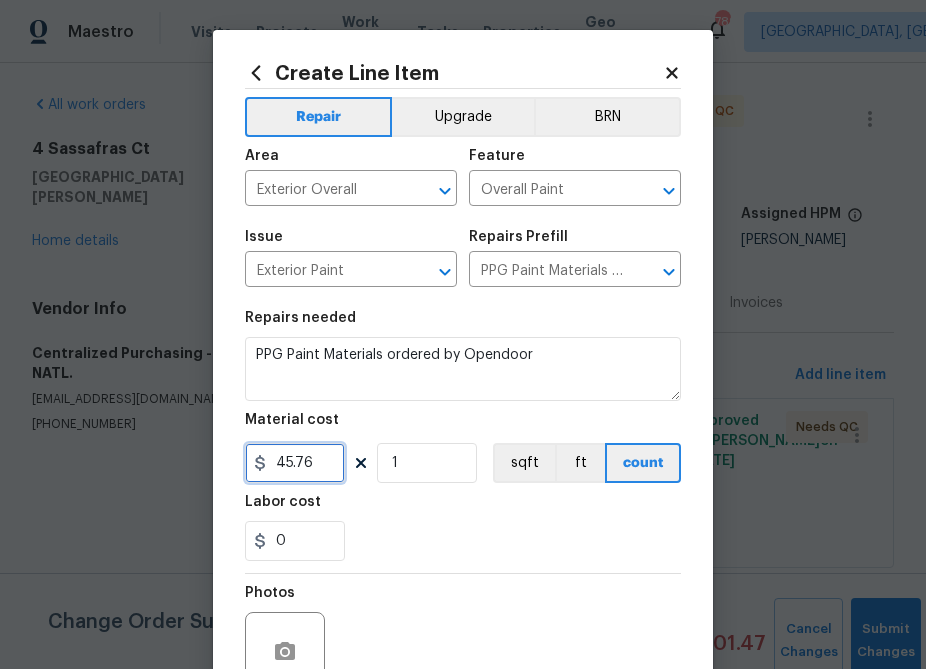 type on "45.76" 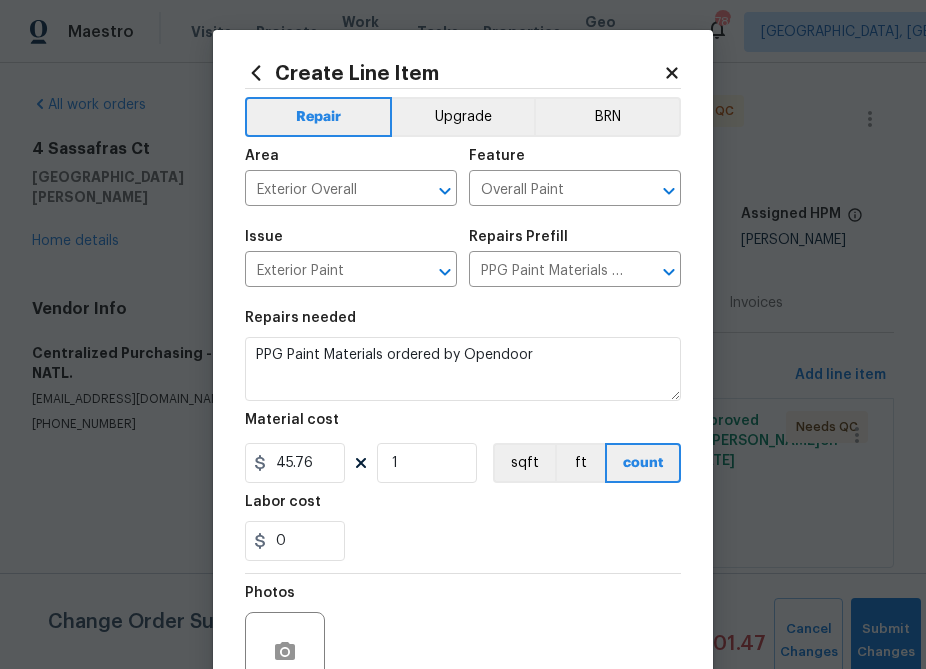 click on "0" at bounding box center (463, 541) 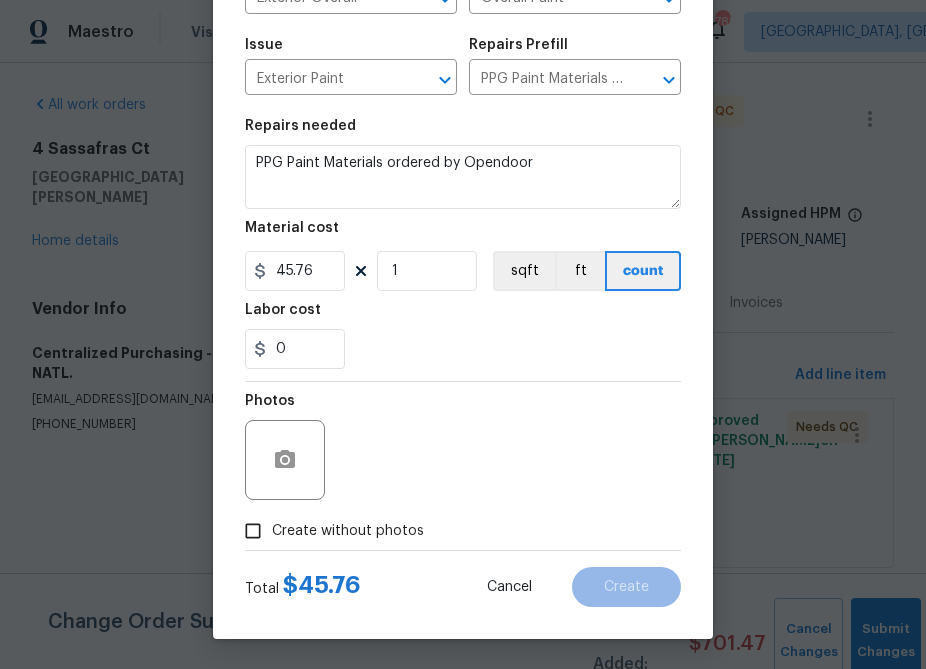 click on "Create without photos" at bounding box center [329, 531] 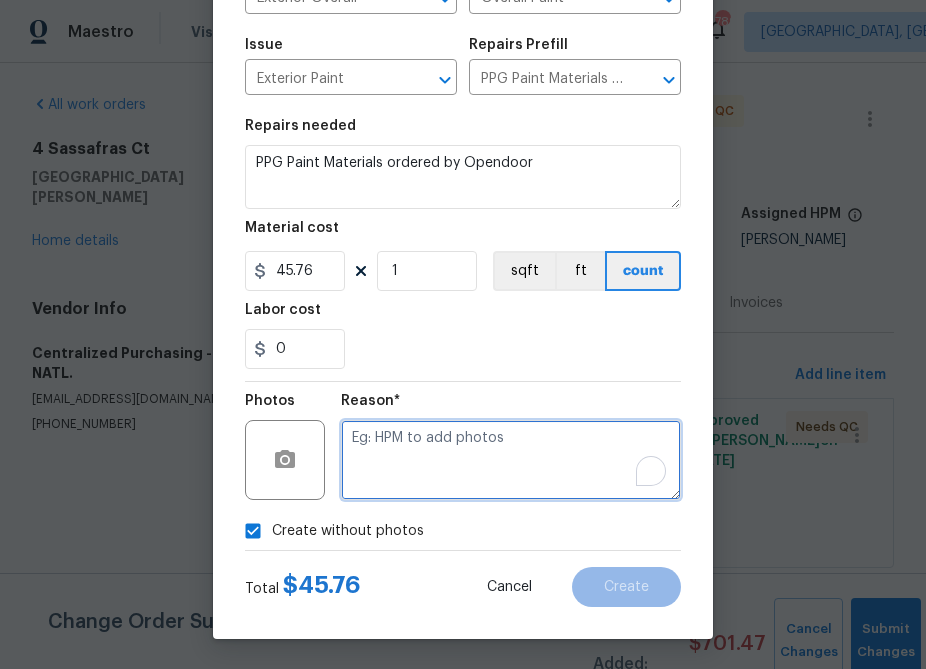 click at bounding box center (511, 460) 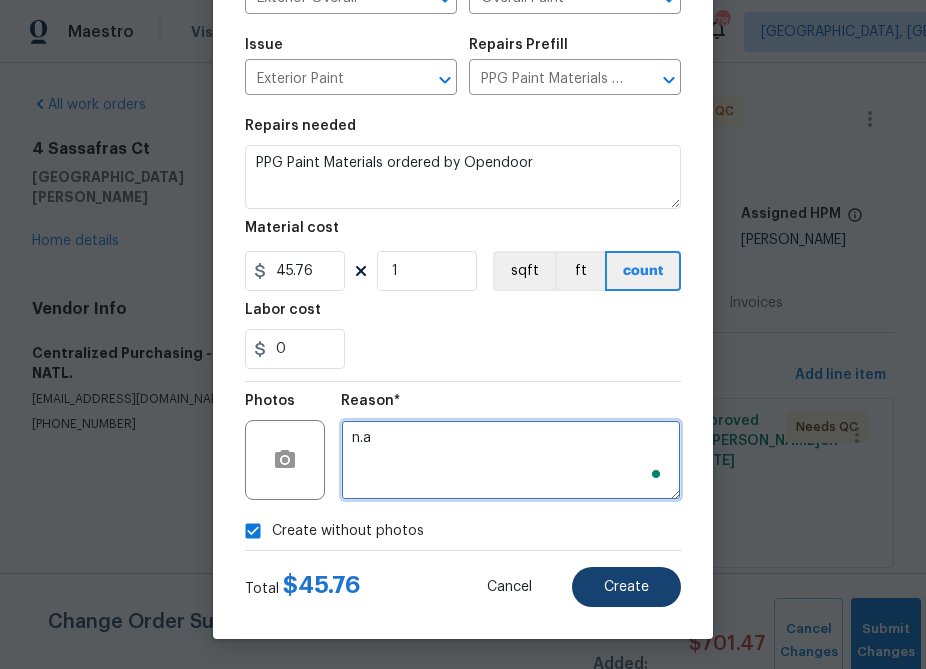 type on "n.a" 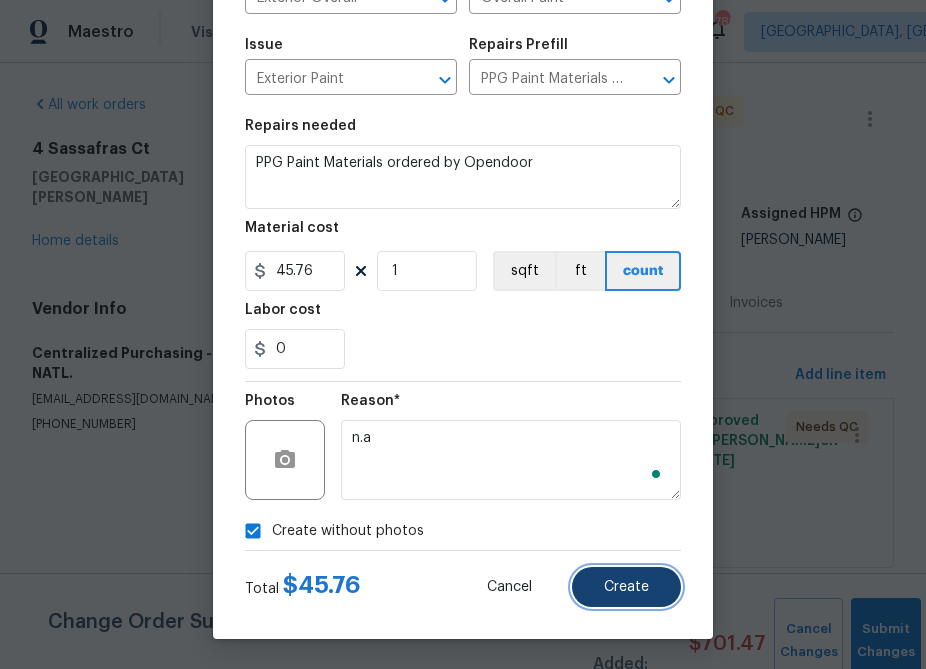 click on "Create" at bounding box center [626, 587] 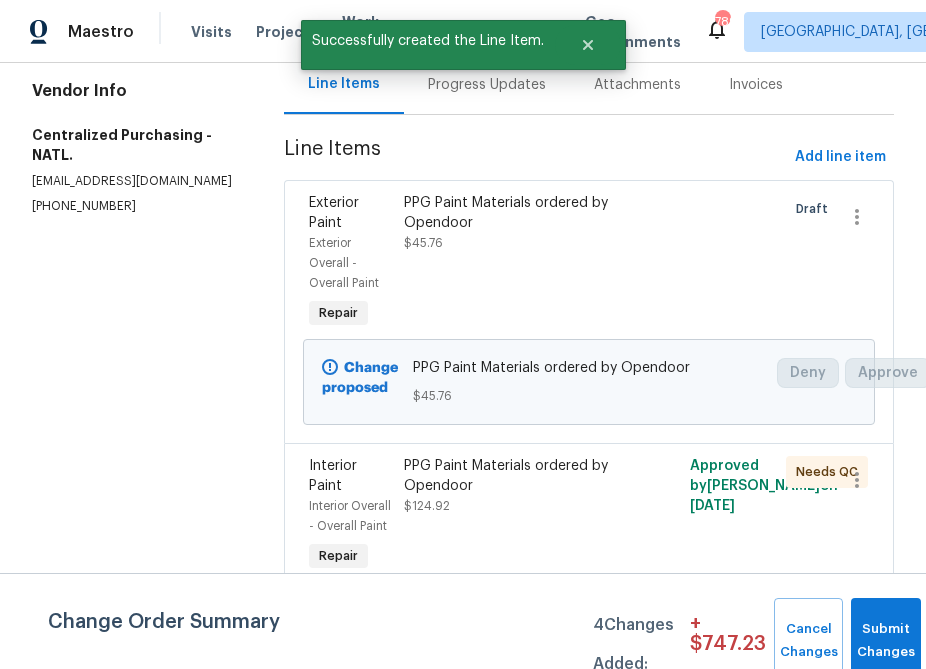 scroll, scrollTop: 255, scrollLeft: 0, axis: vertical 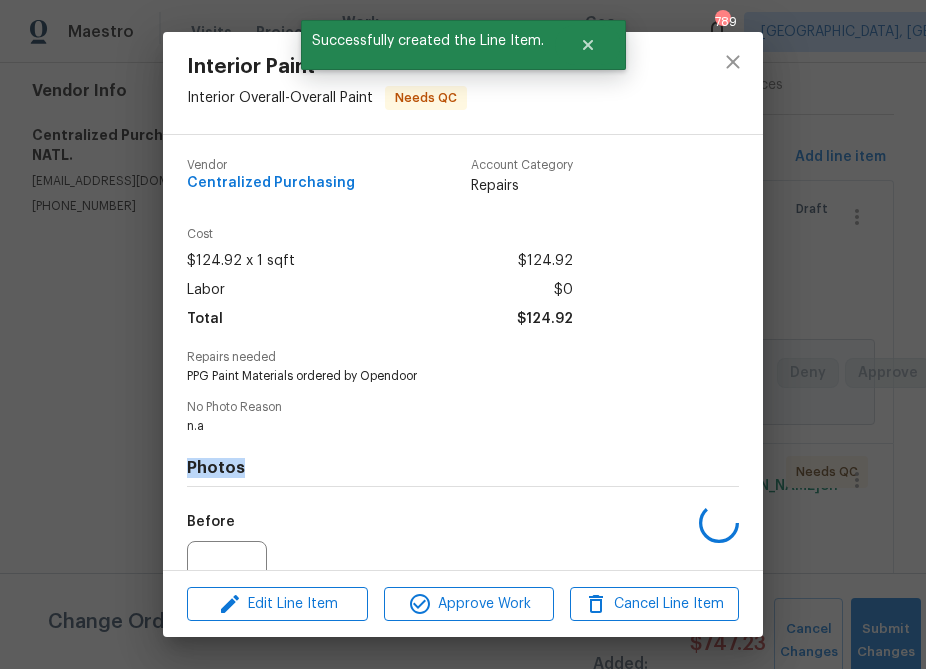 click on "Photos Before After" at bounding box center (463, 598) 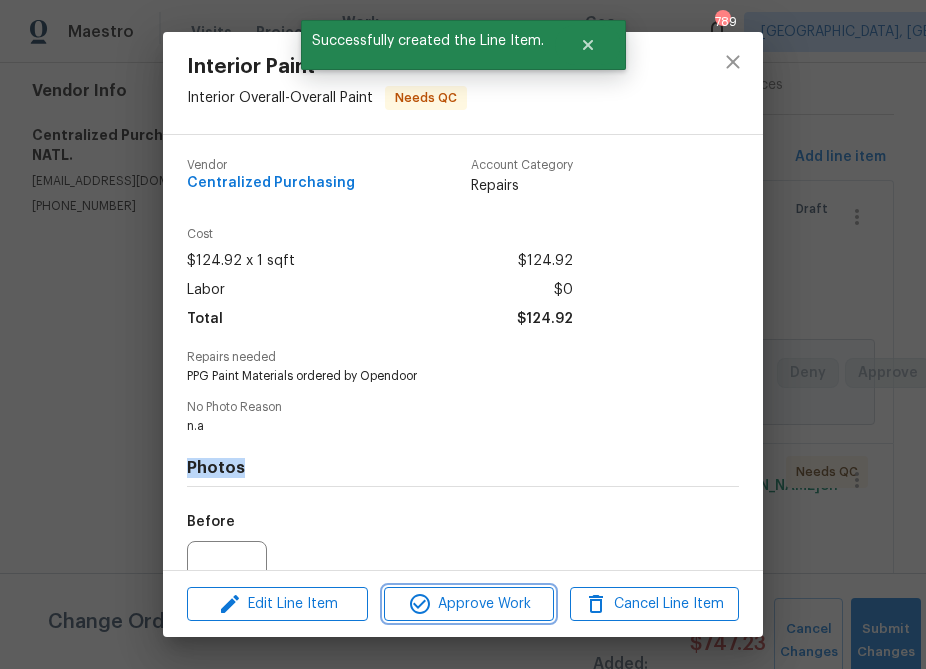 click on "Approve Work" at bounding box center [468, 604] 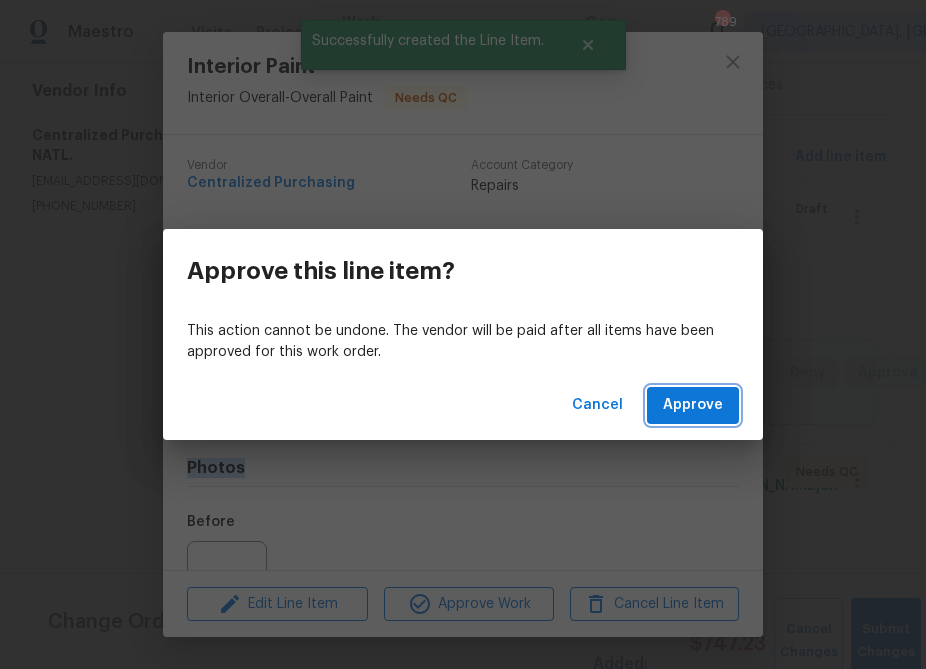 click on "Approve" at bounding box center (693, 405) 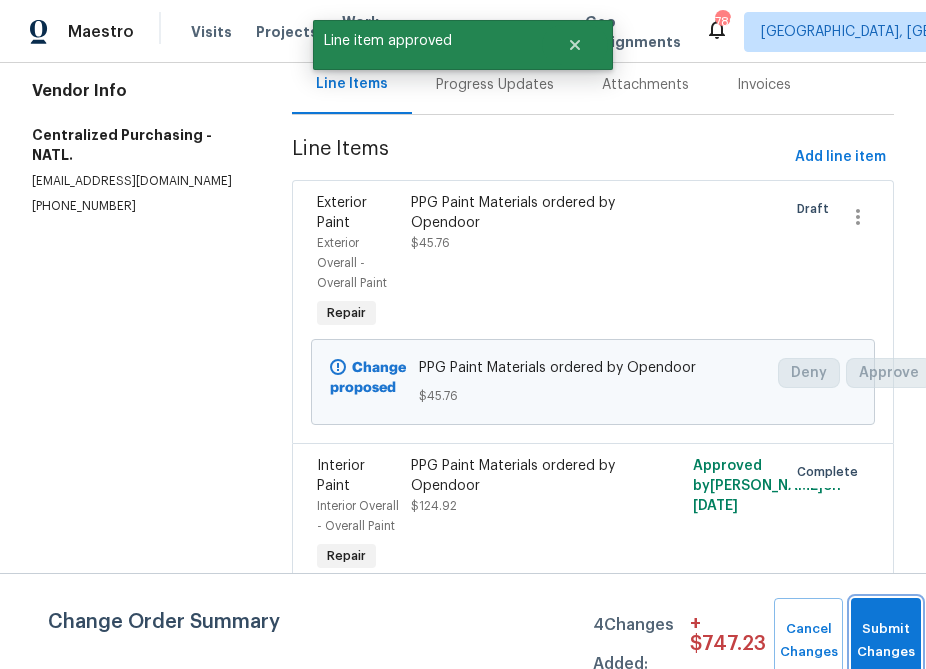 click on "Submit Changes" at bounding box center [886, 641] 